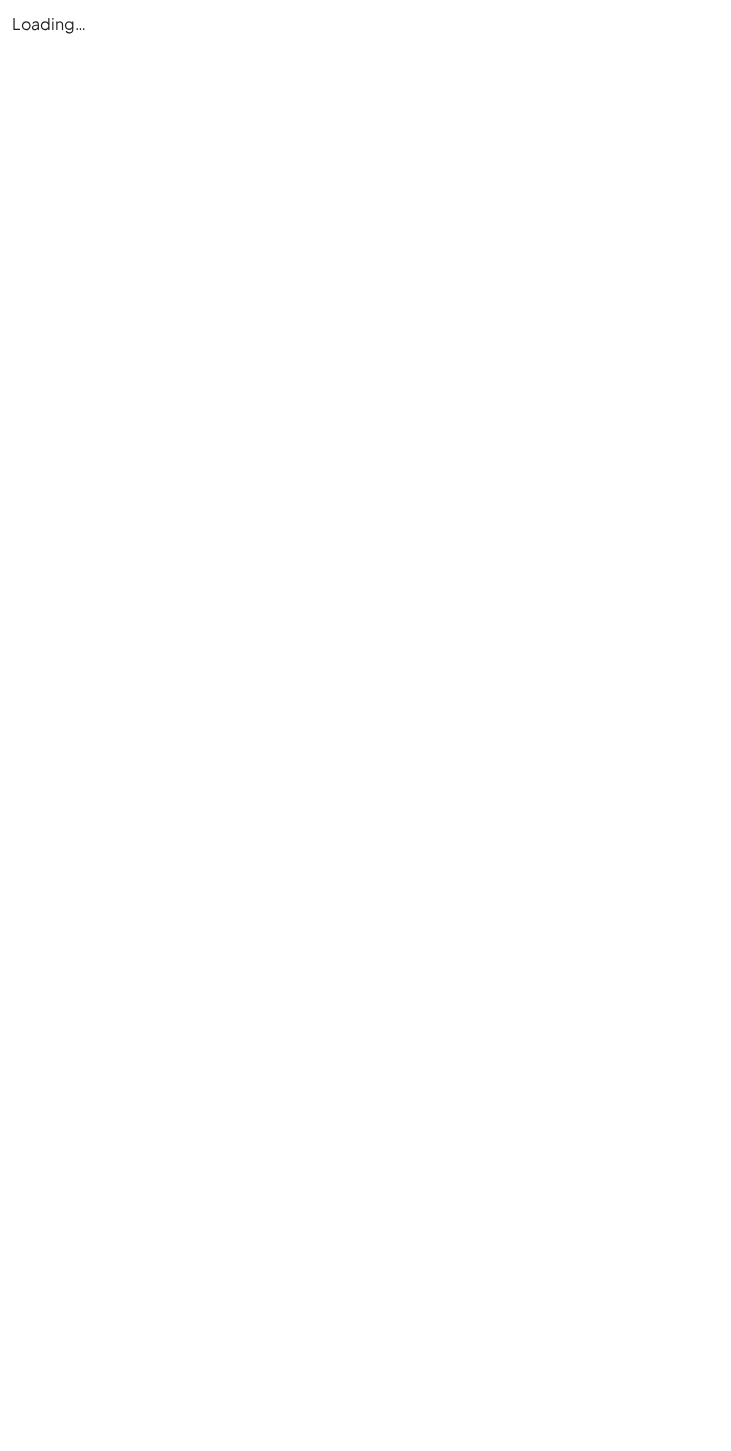 scroll, scrollTop: 0, scrollLeft: 0, axis: both 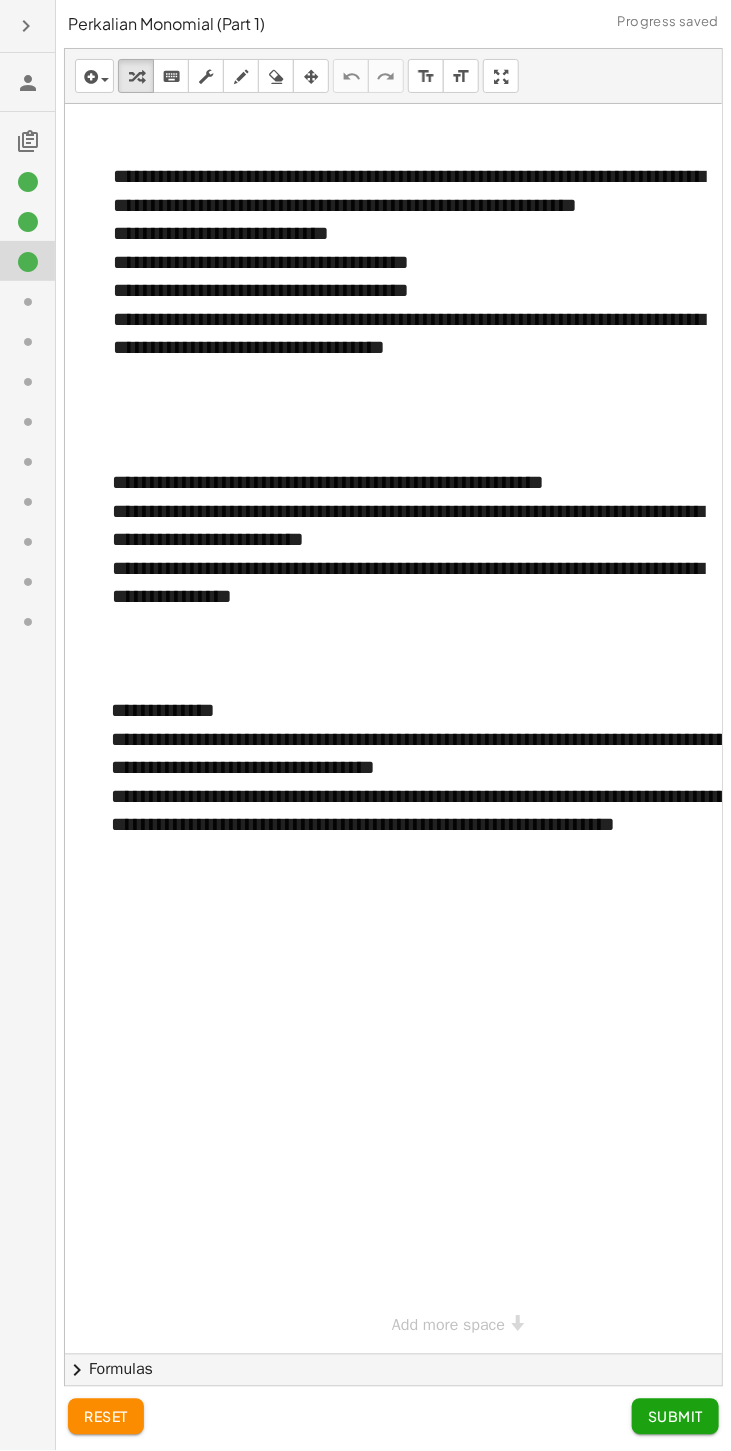 click 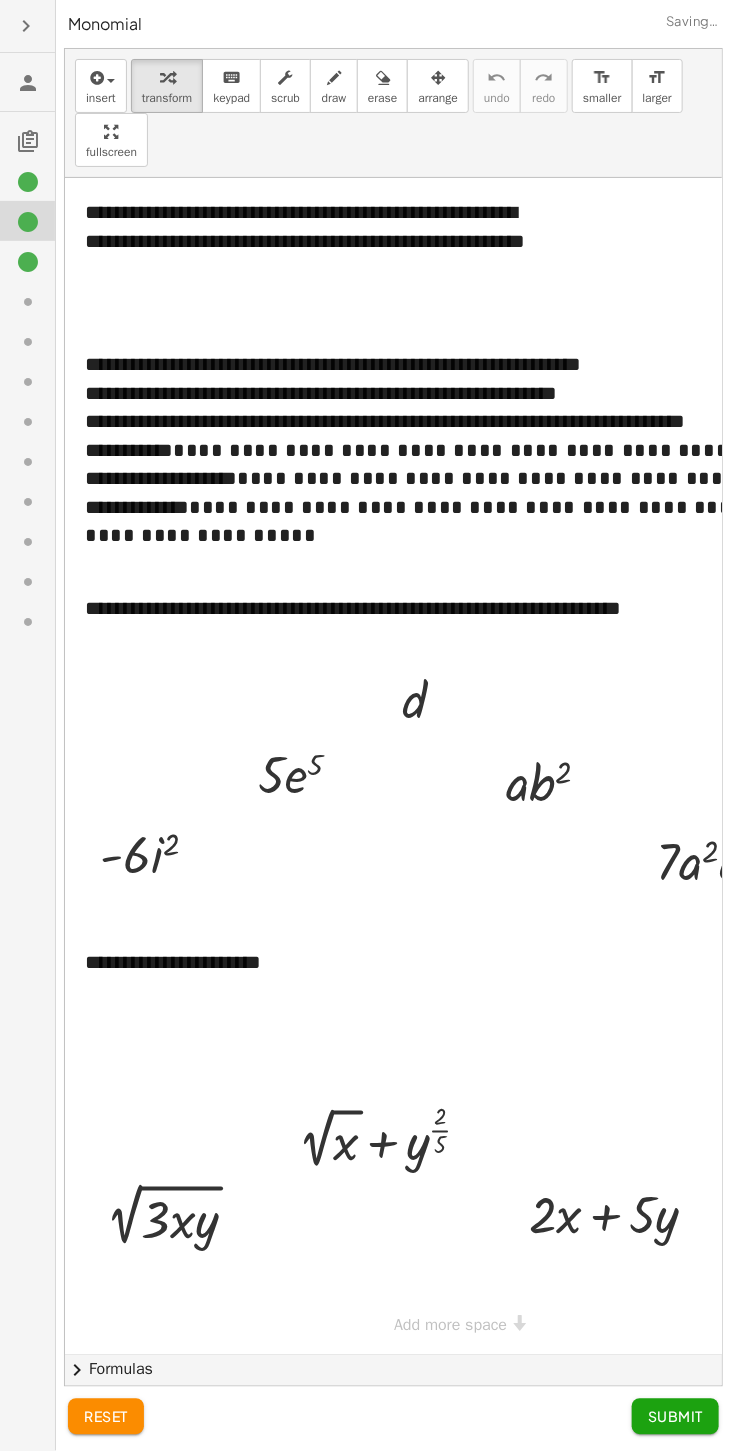click 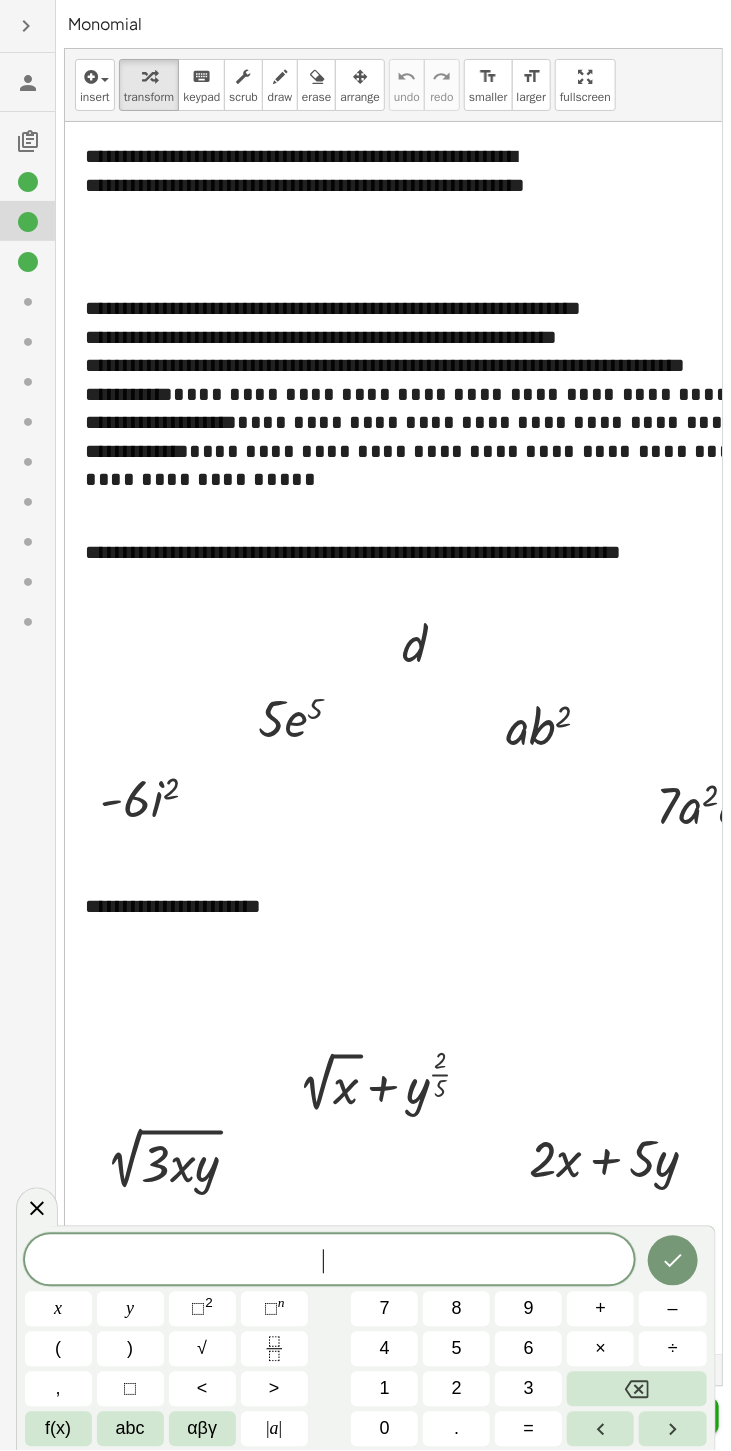 click 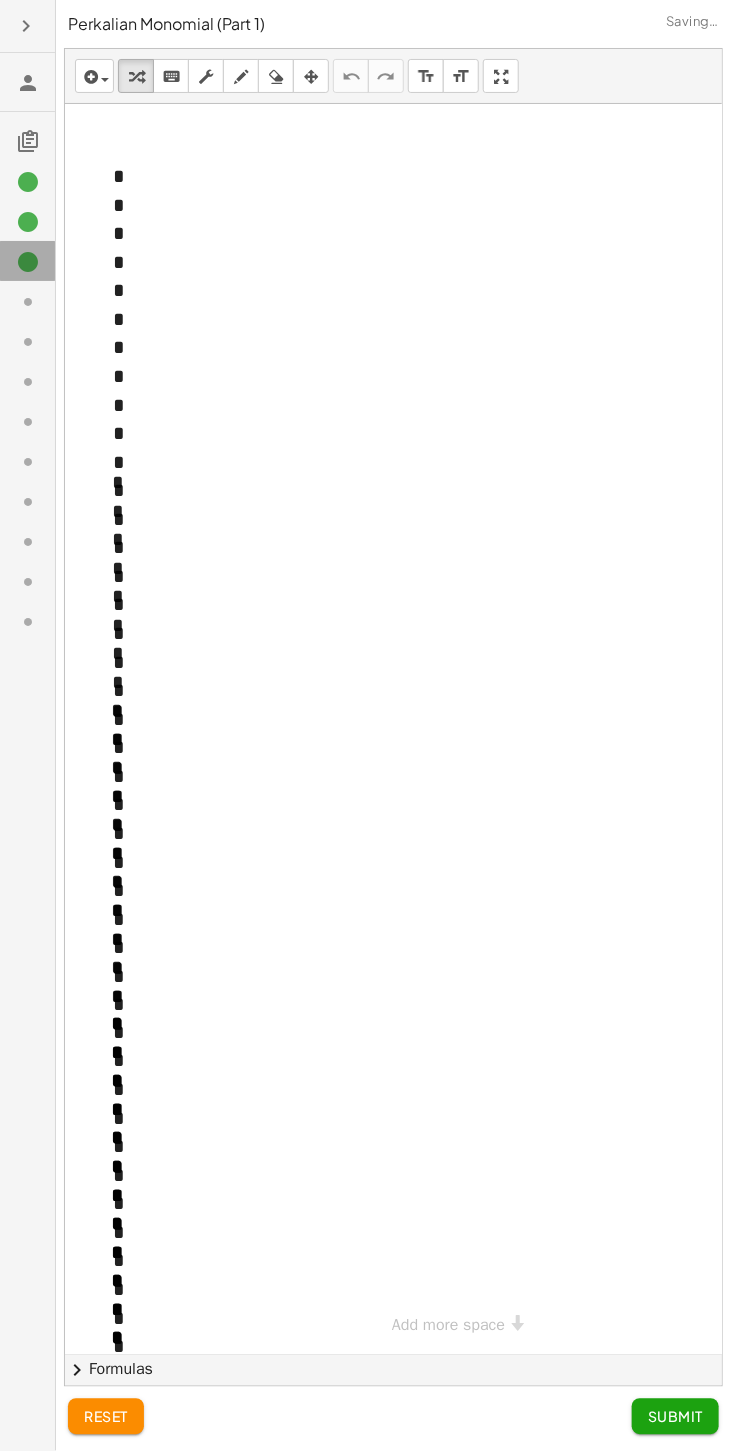 click 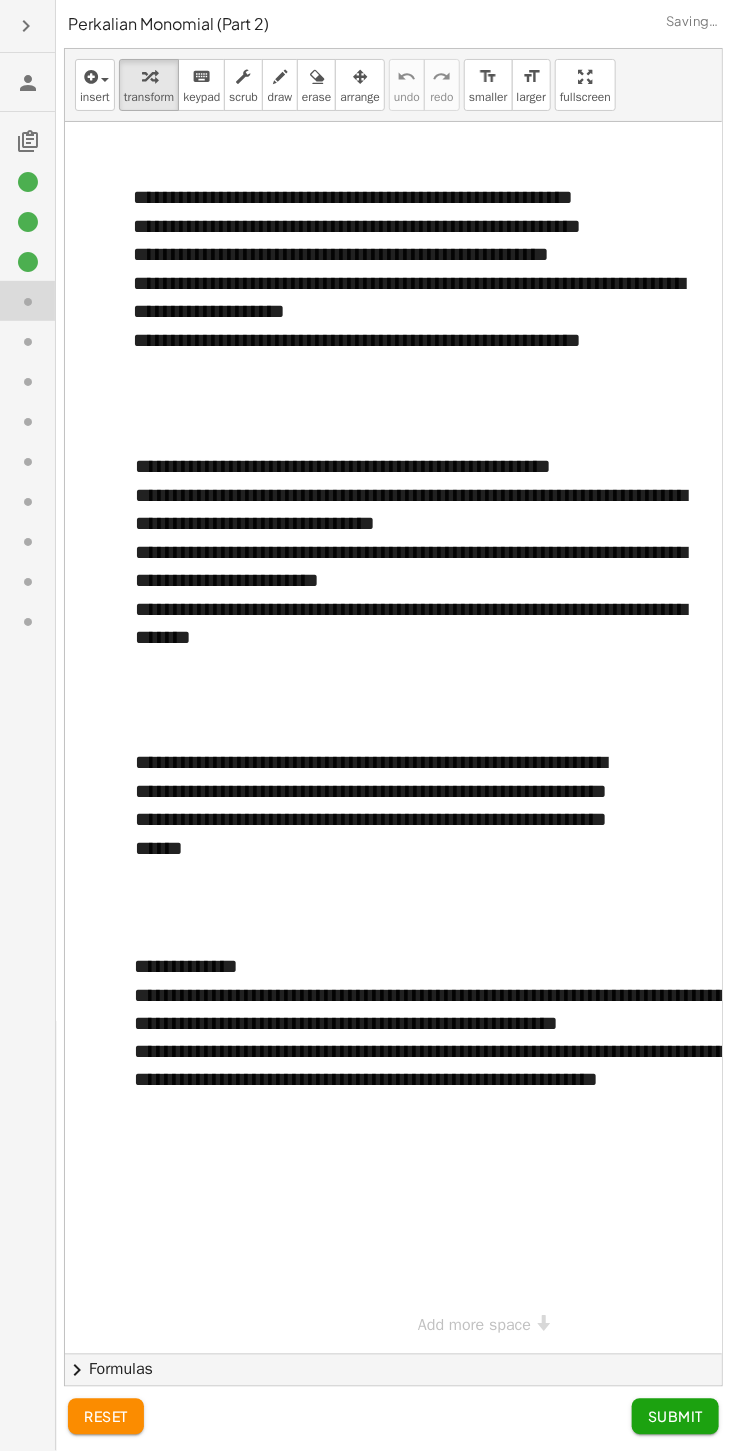 click on "Submit" 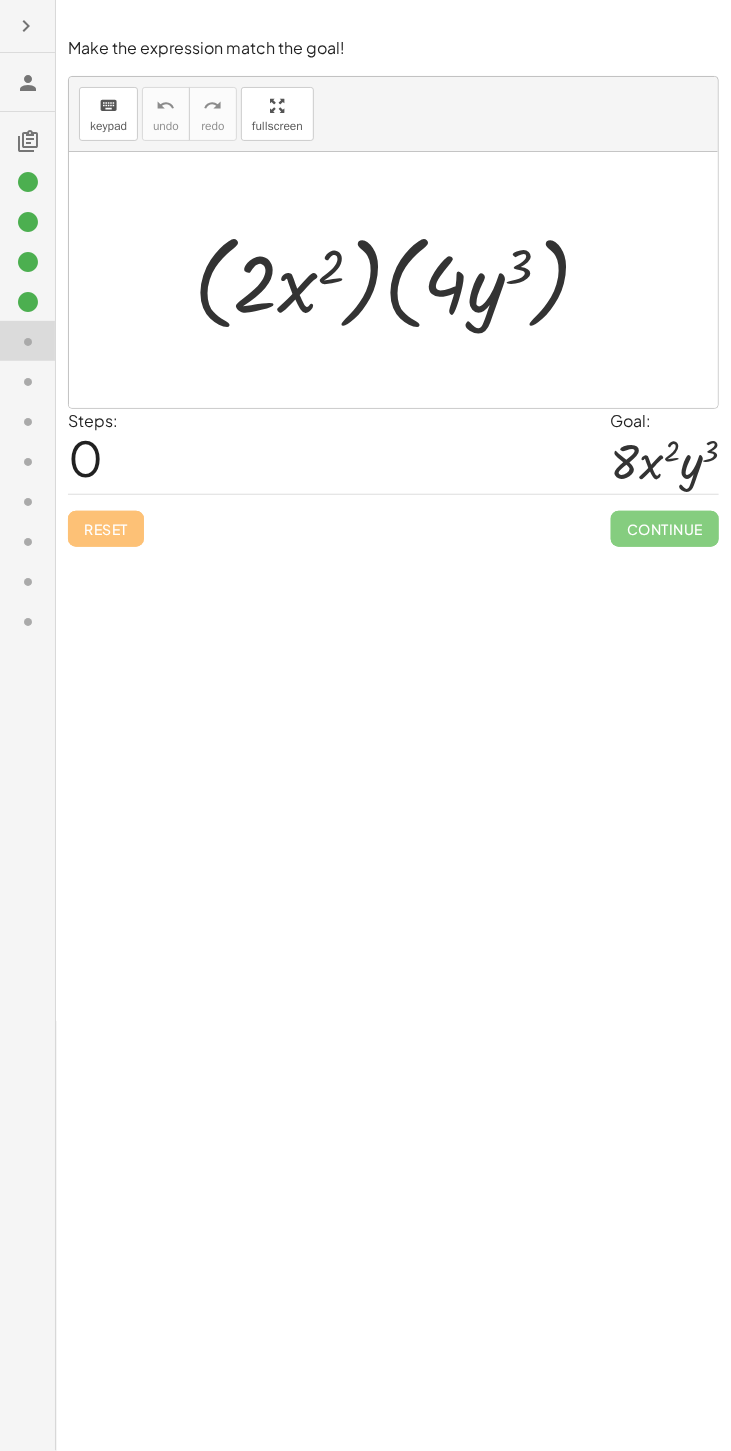 click 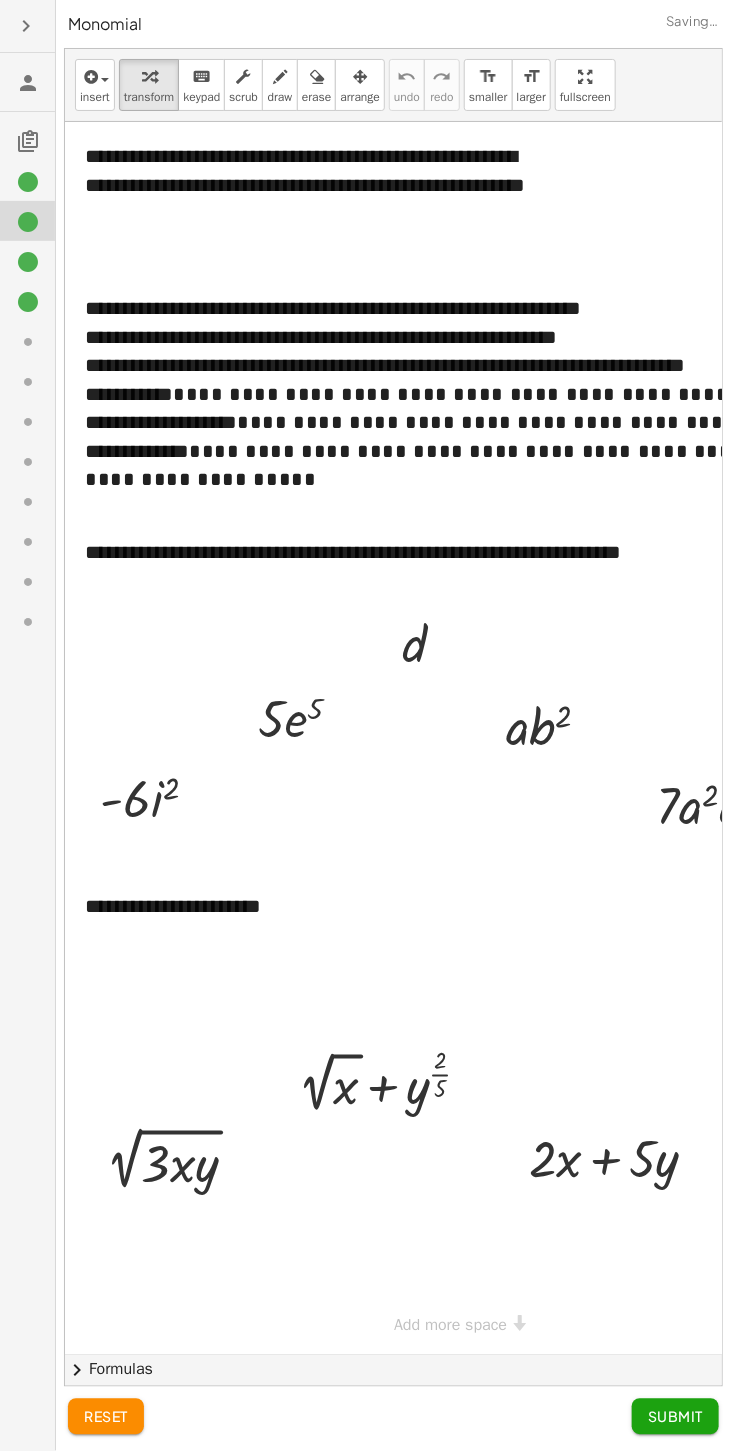 click 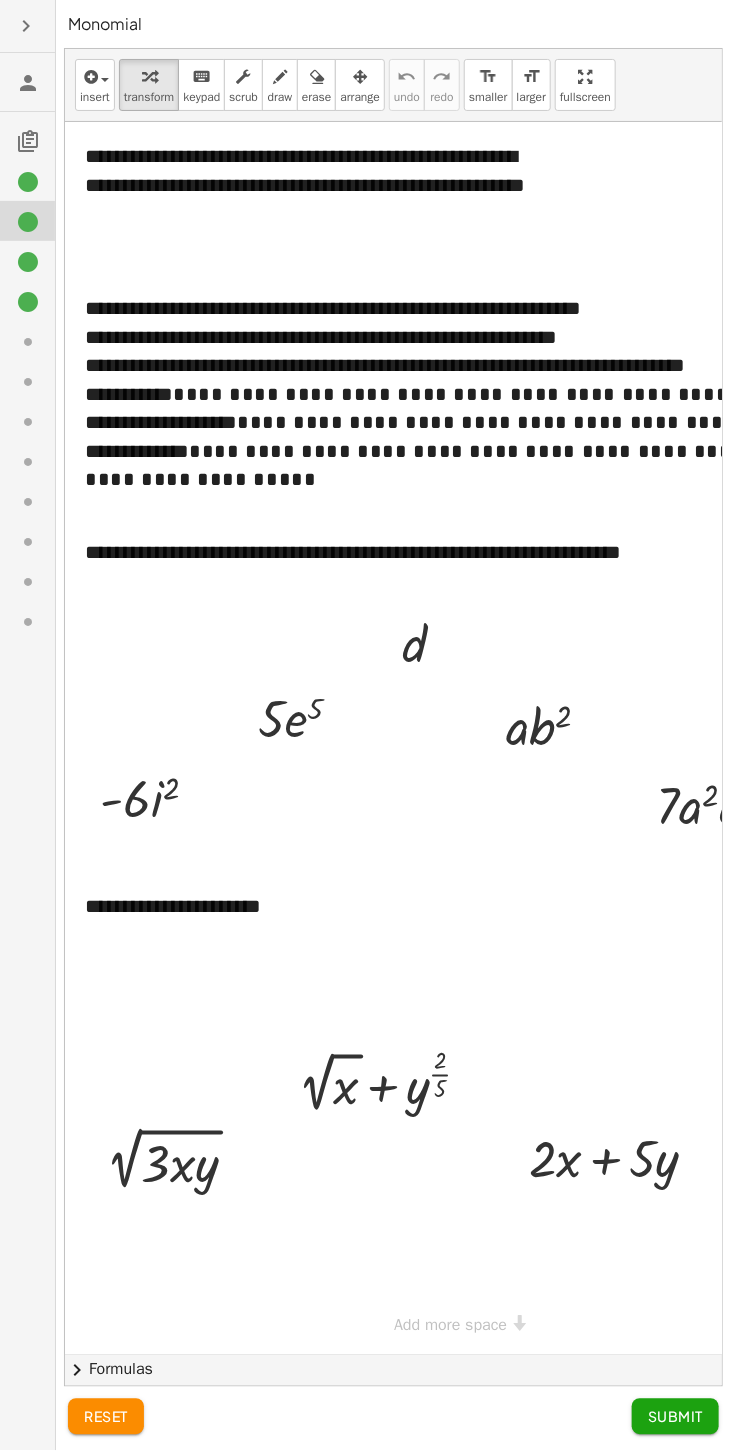 click 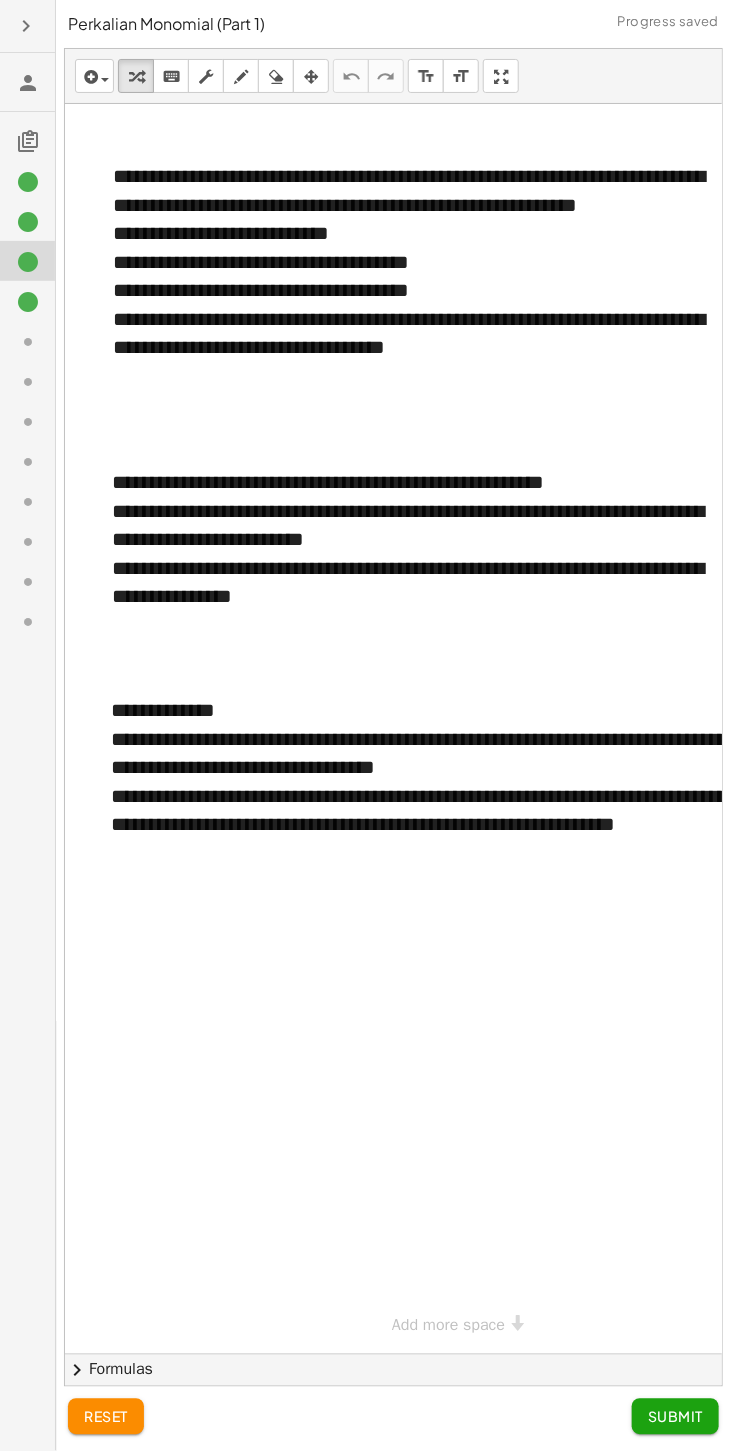 click 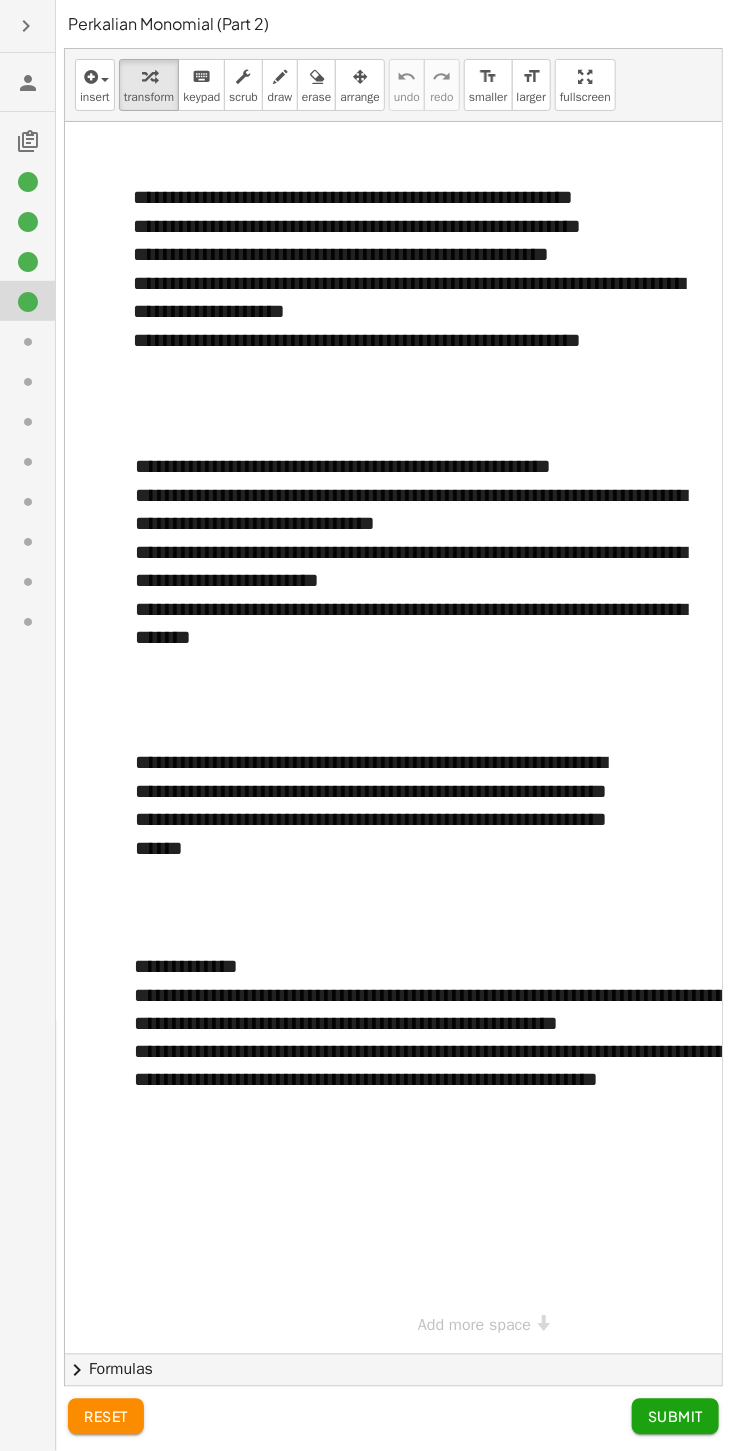 click 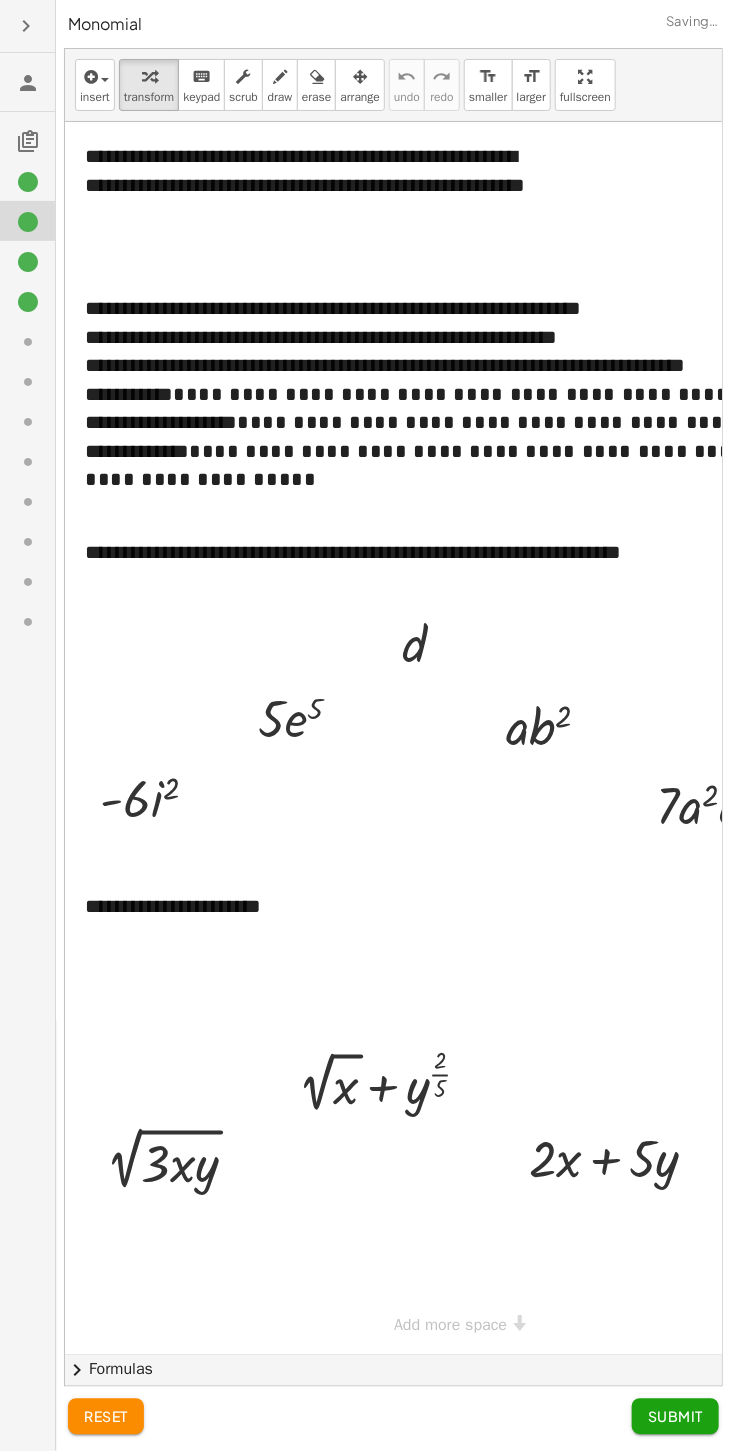 click 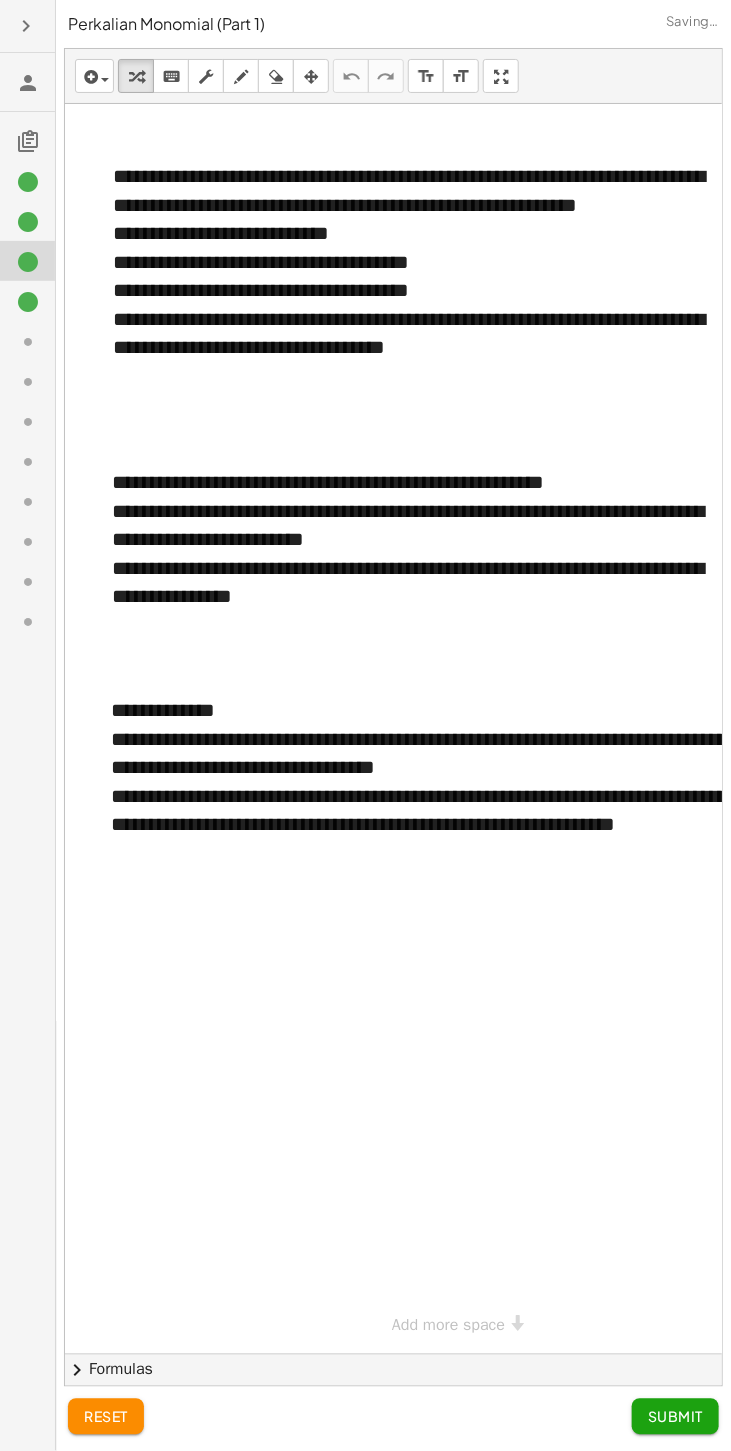 click 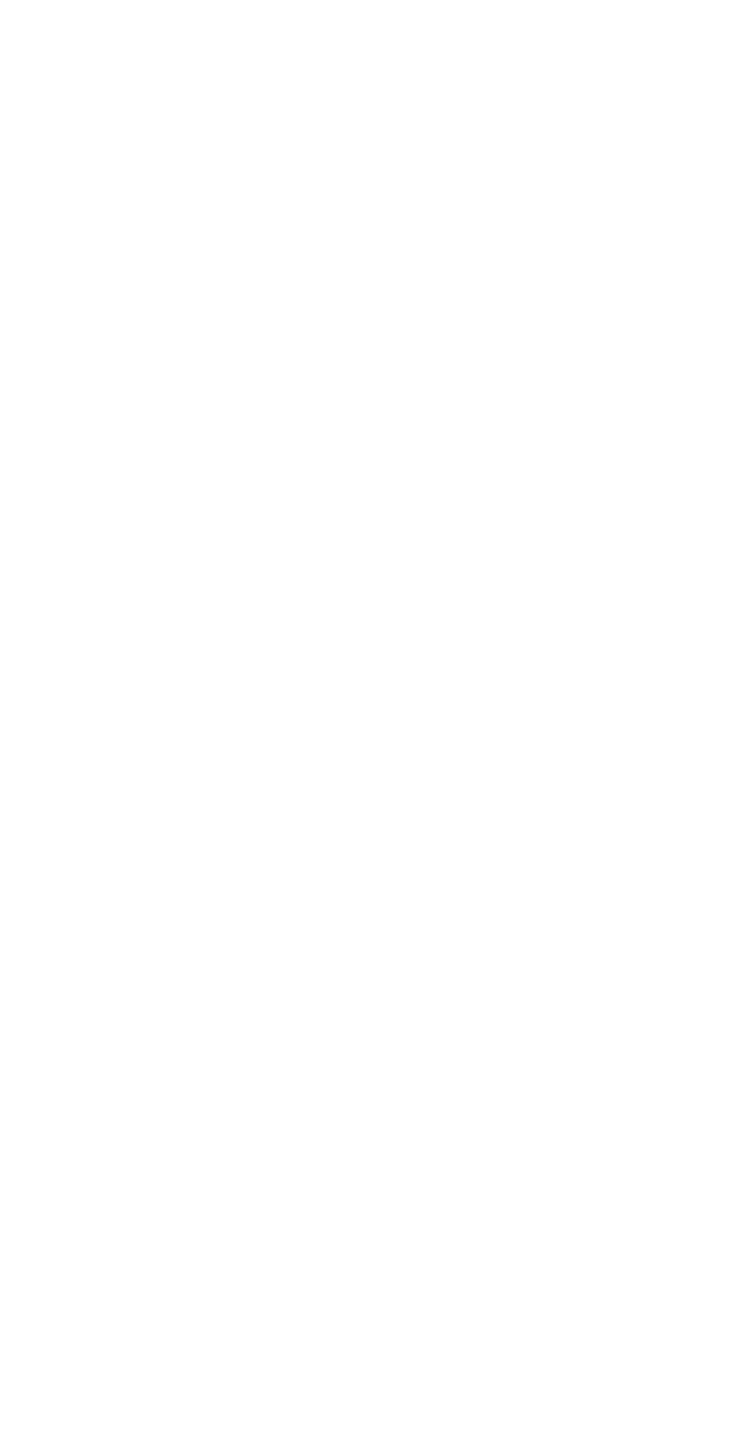 scroll, scrollTop: 0, scrollLeft: 0, axis: both 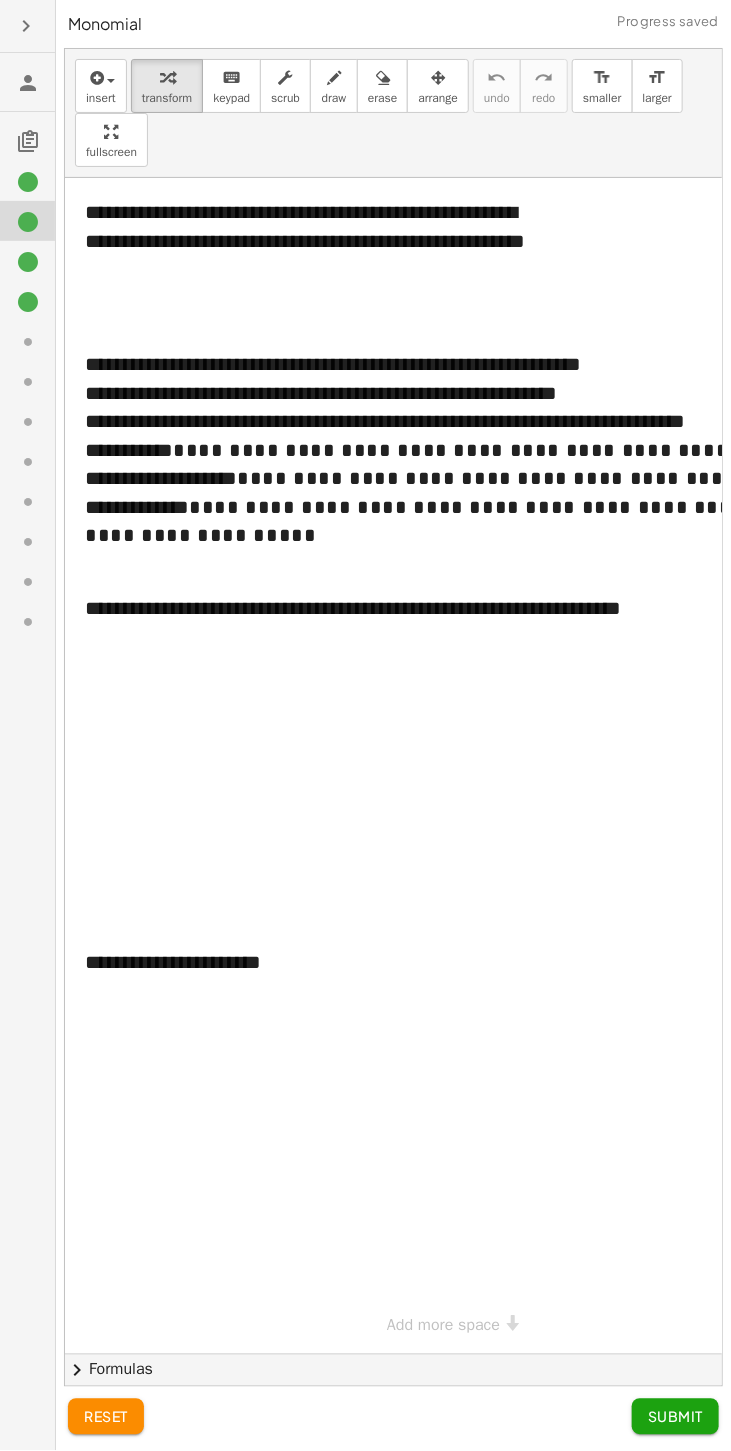 click at bounding box center [446, 766] 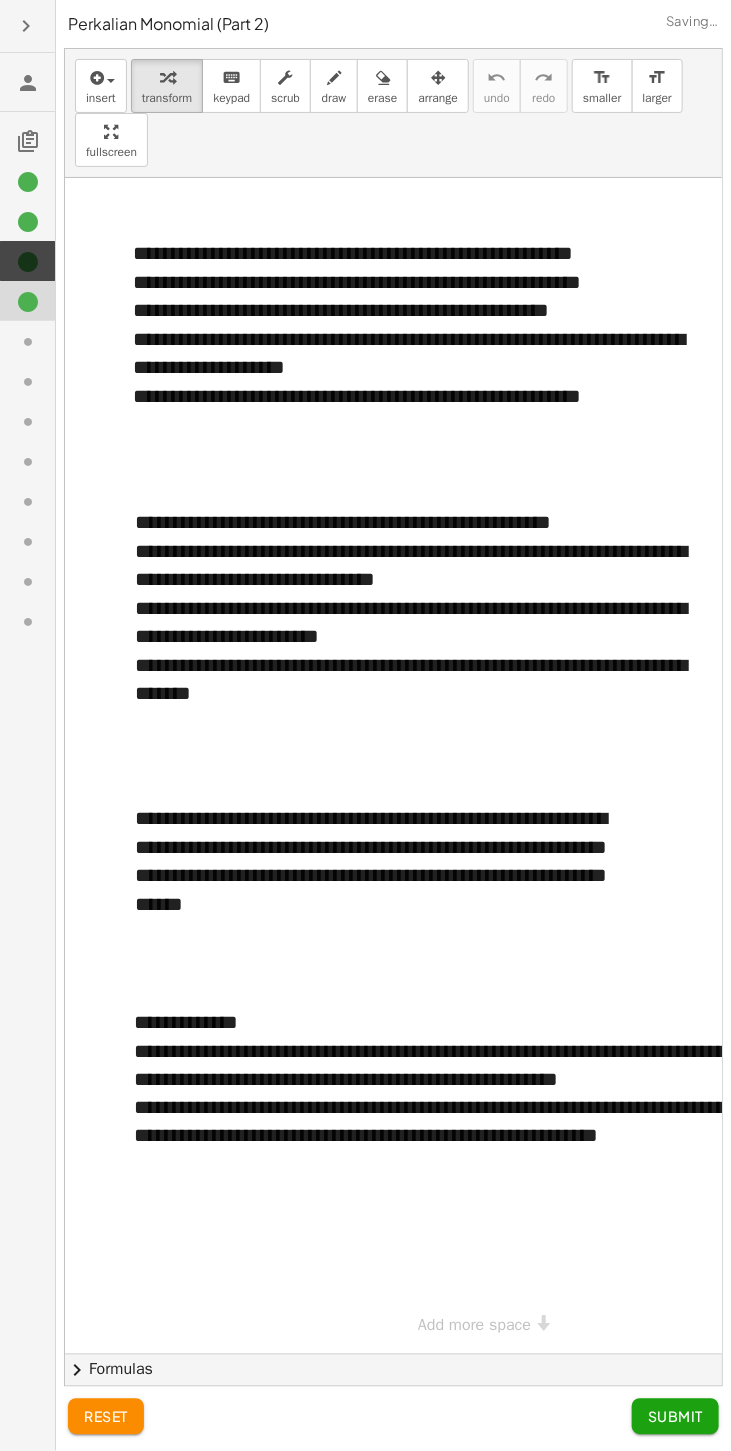 click 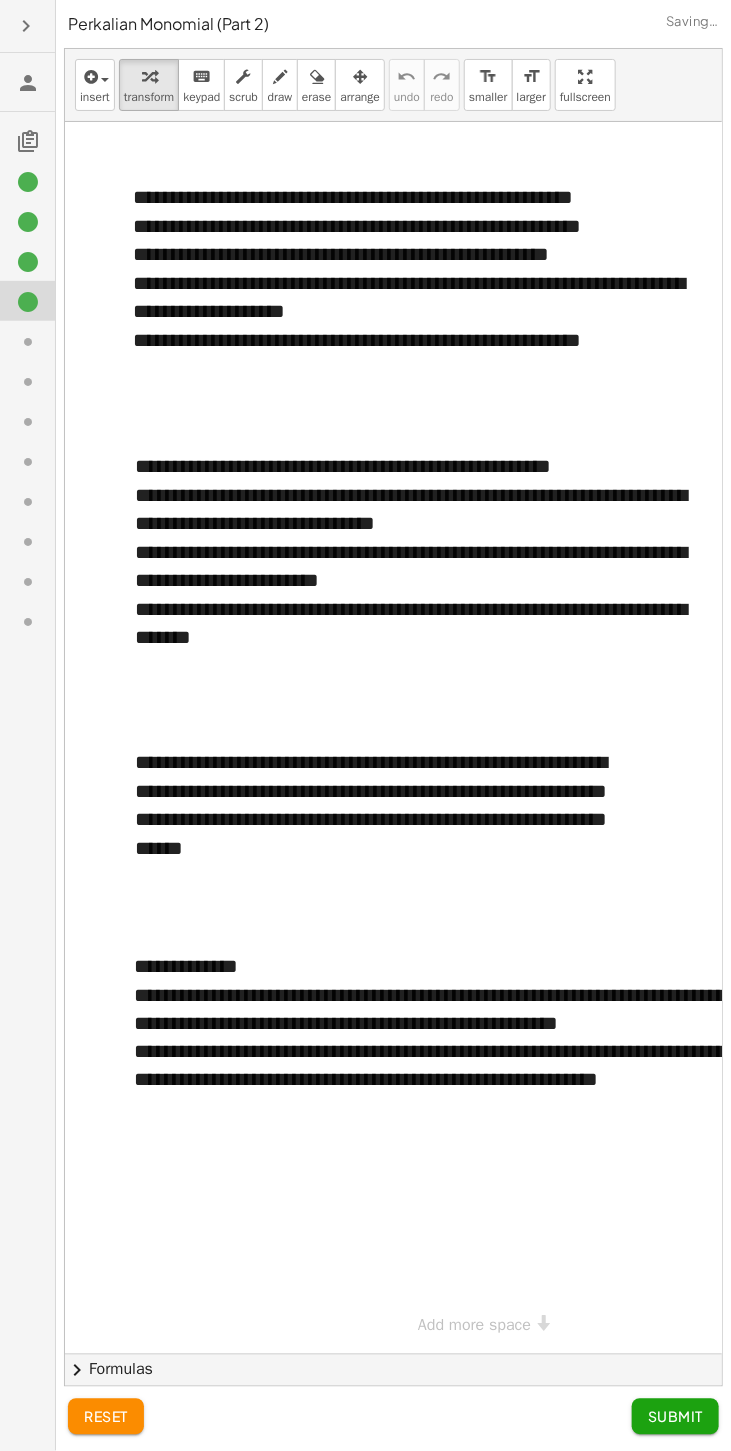 click 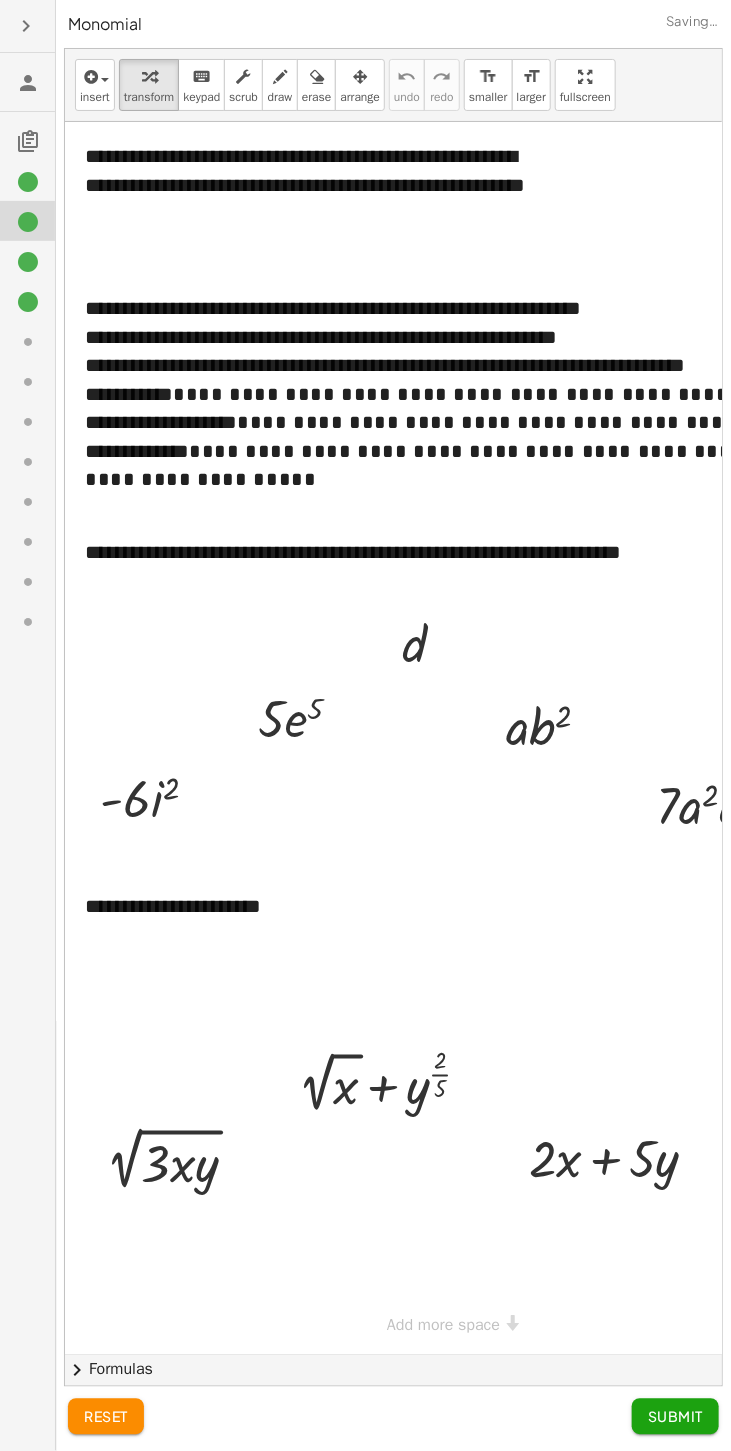 click on "Submit" 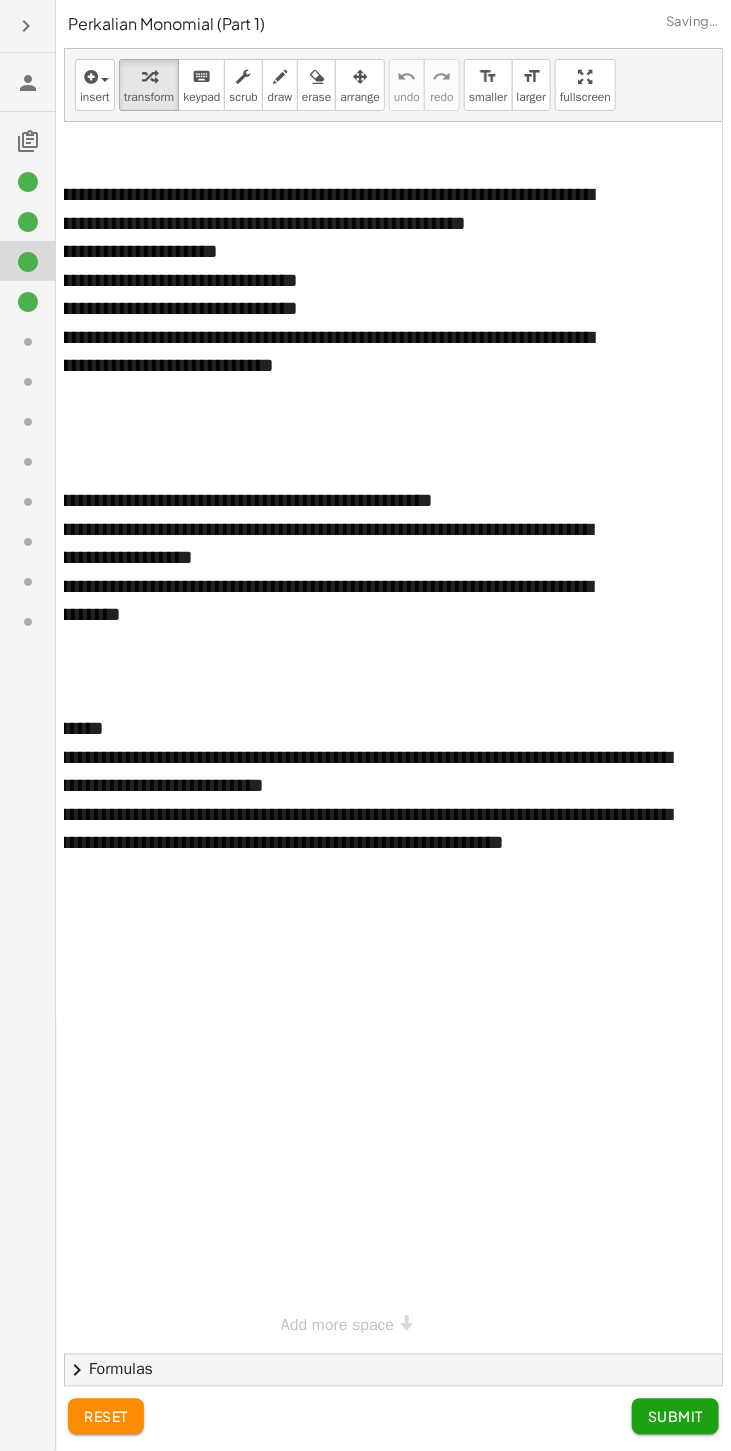 scroll, scrollTop: 0, scrollLeft: 113, axis: horizontal 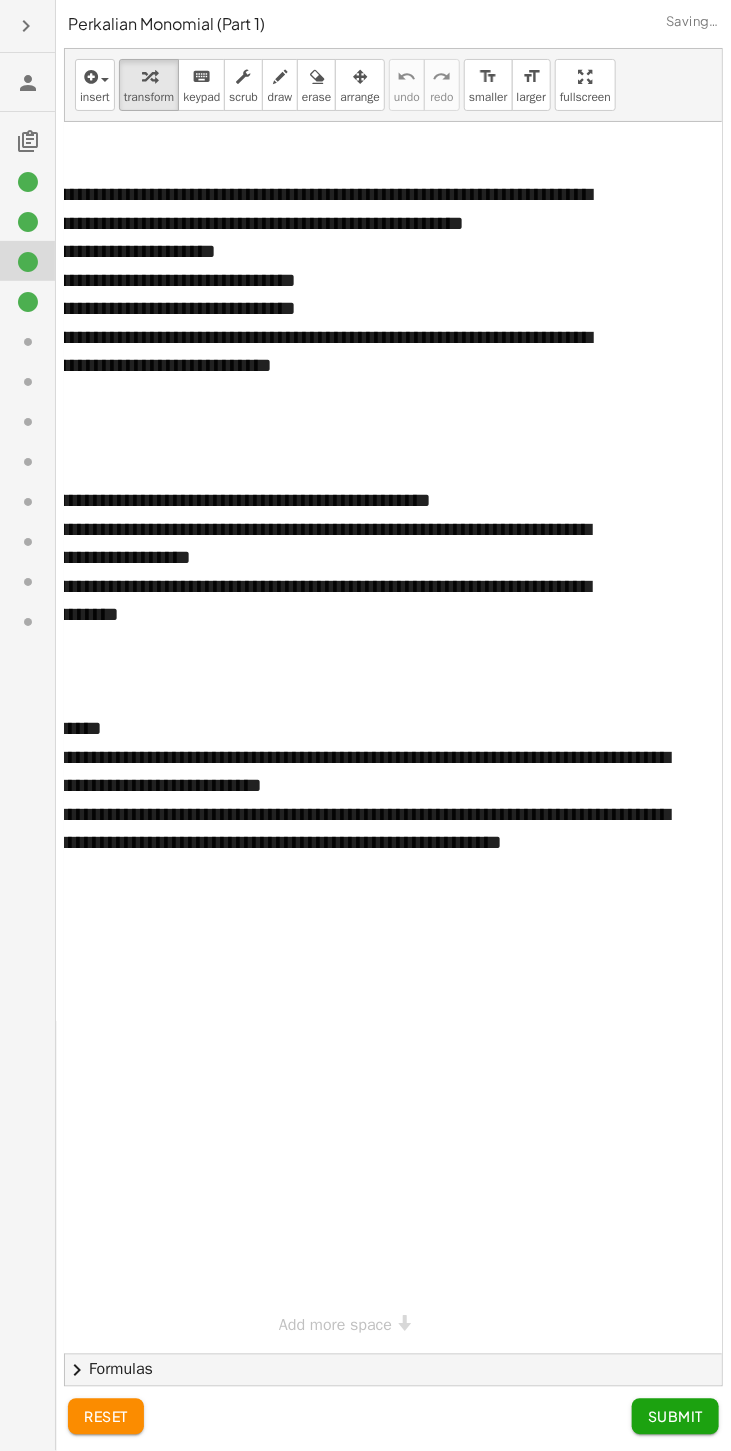 click 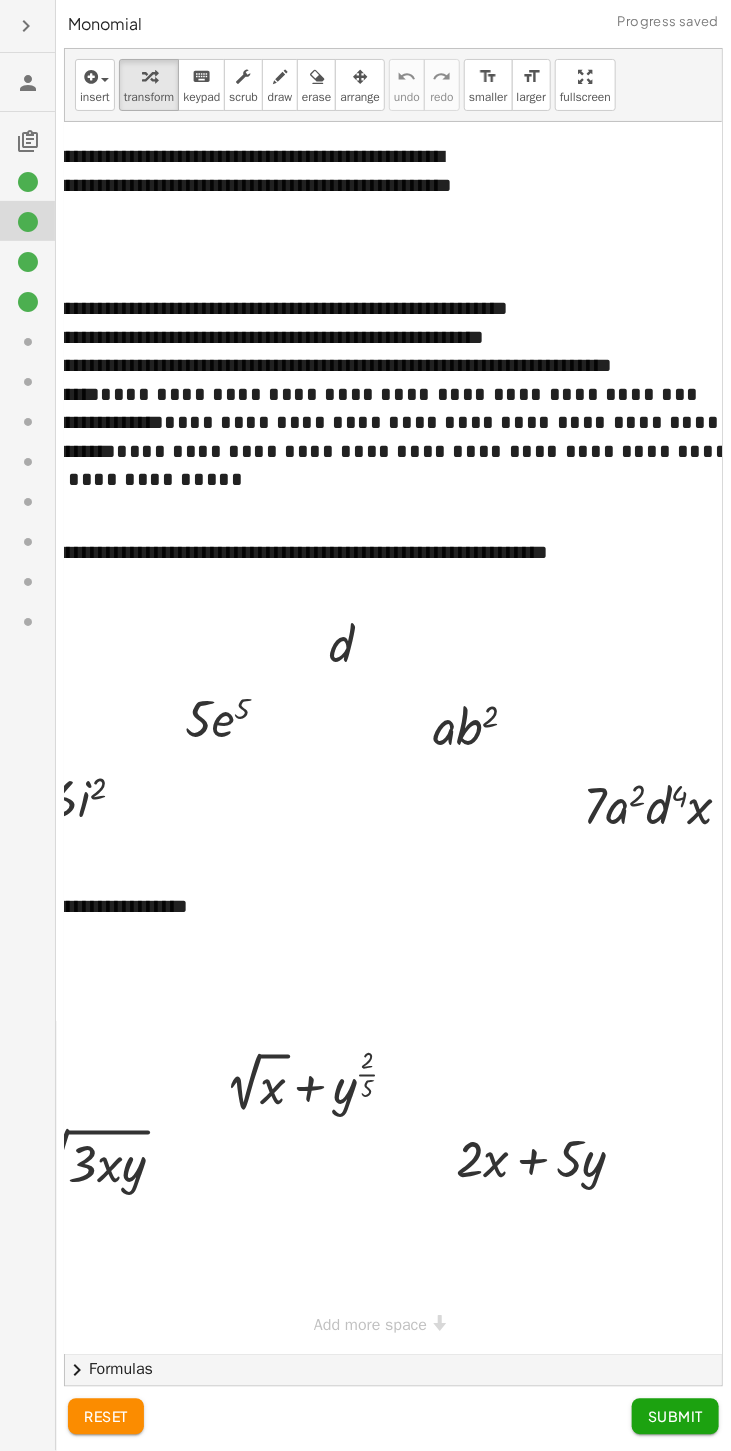 scroll, scrollTop: 0, scrollLeft: 0, axis: both 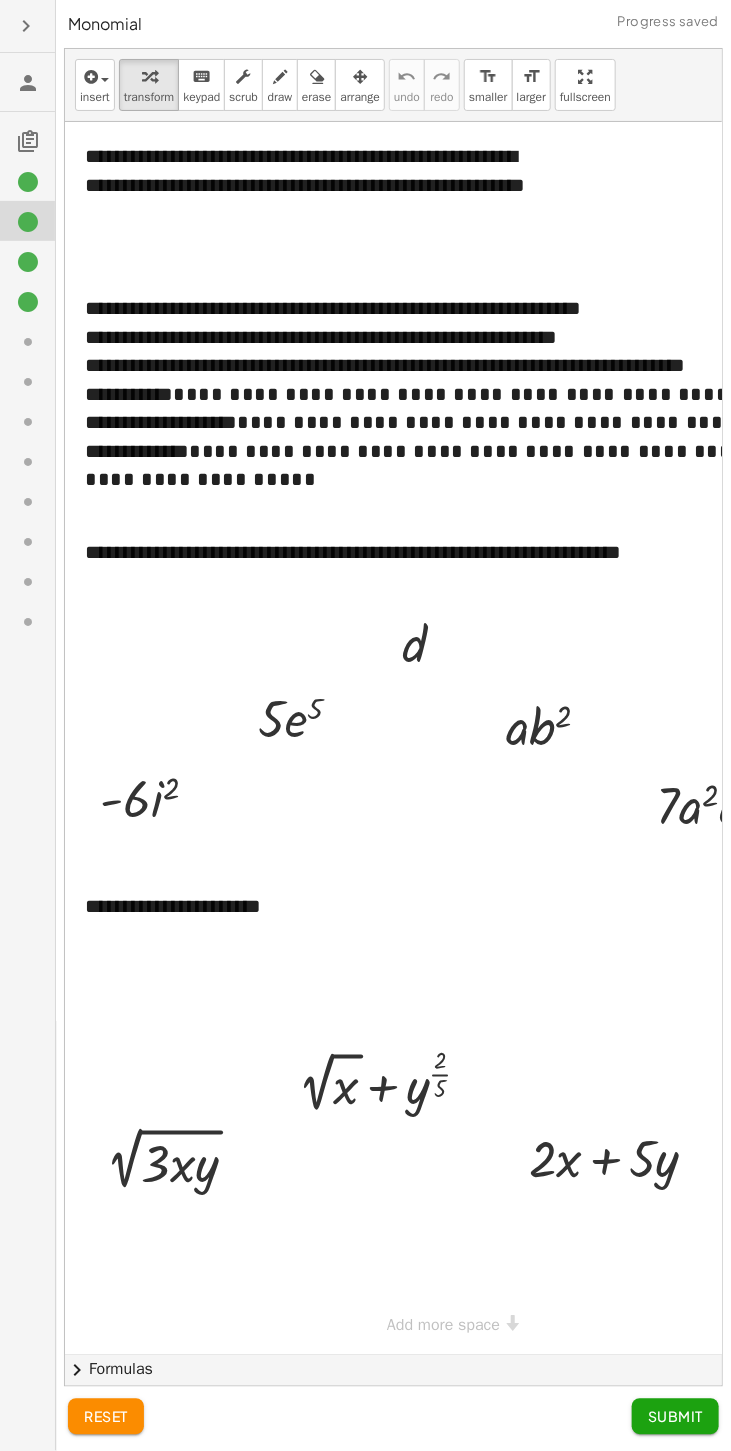 click on "Submit" 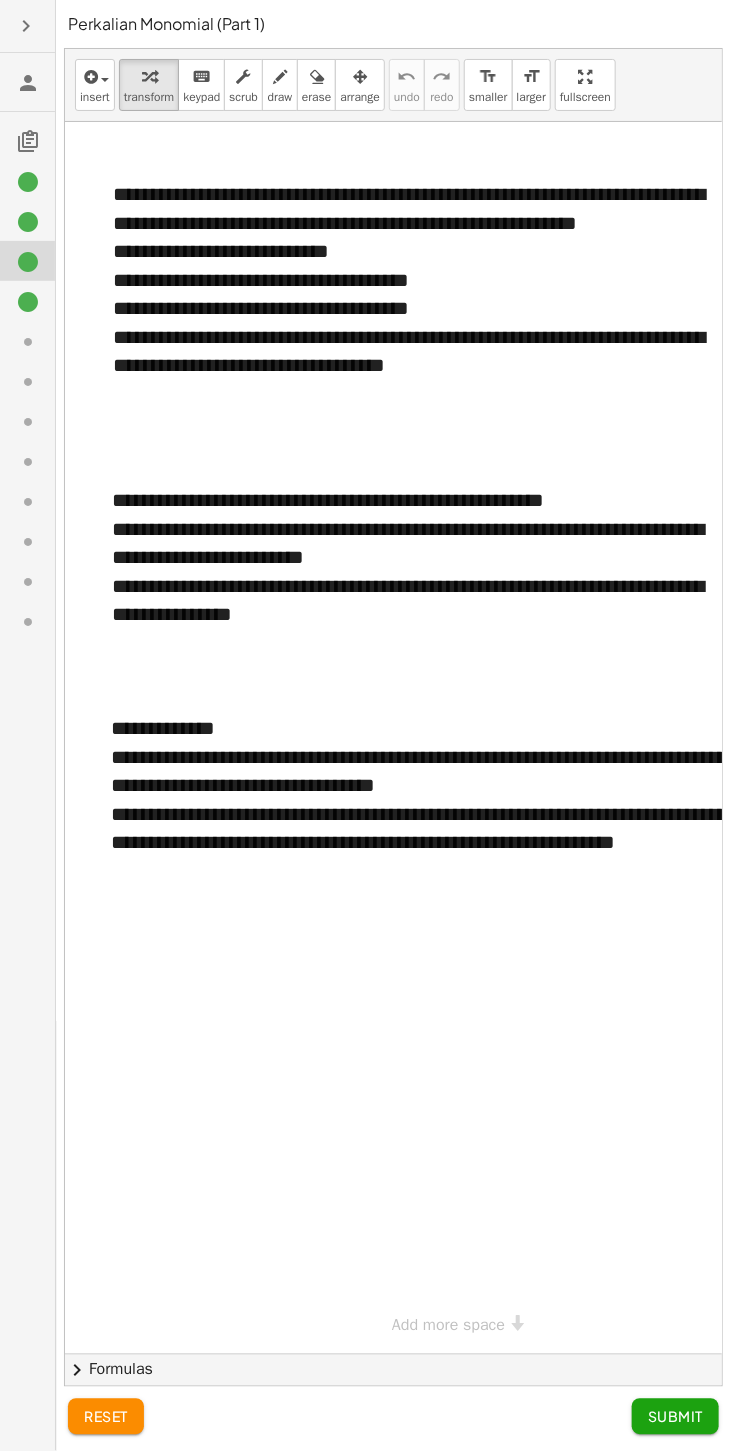 scroll, scrollTop: 0, scrollLeft: 5, axis: horizontal 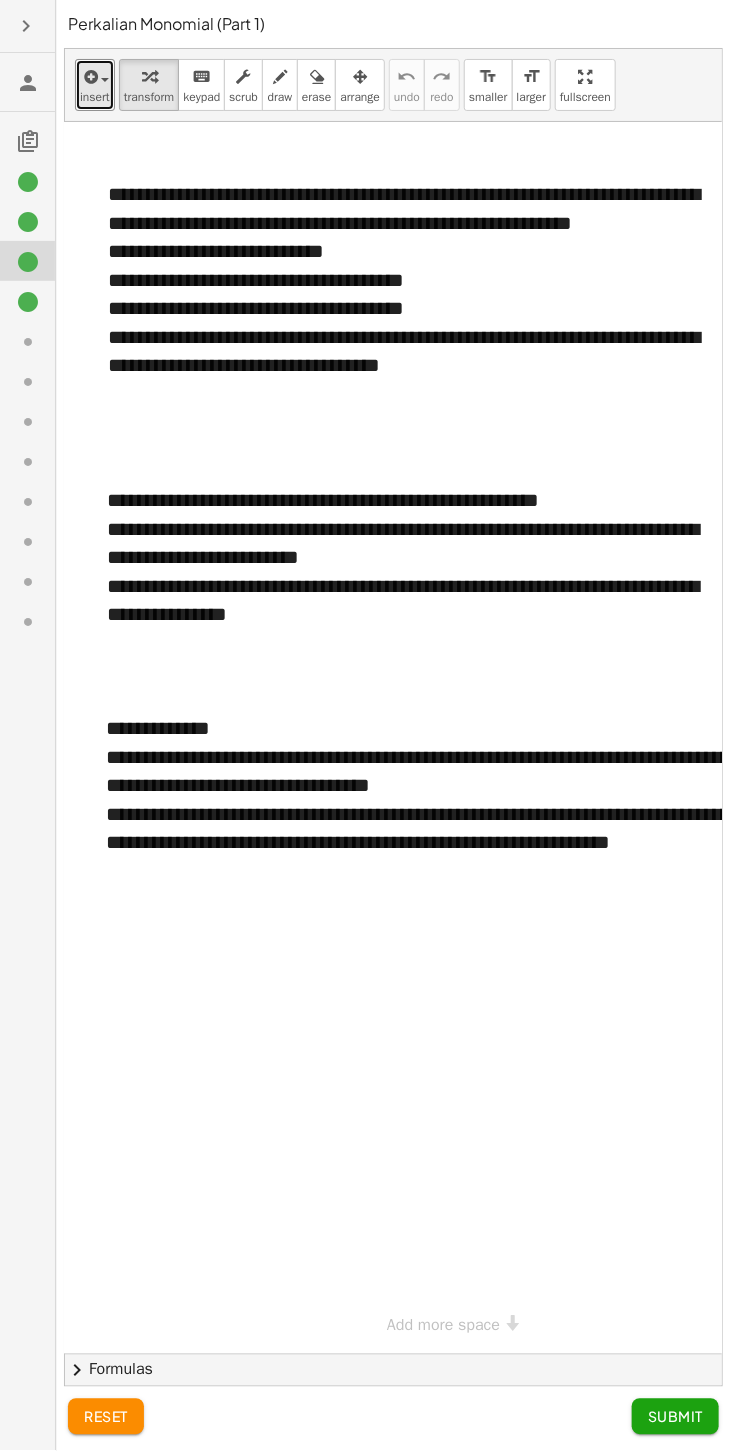 click at bounding box center (89, 77) 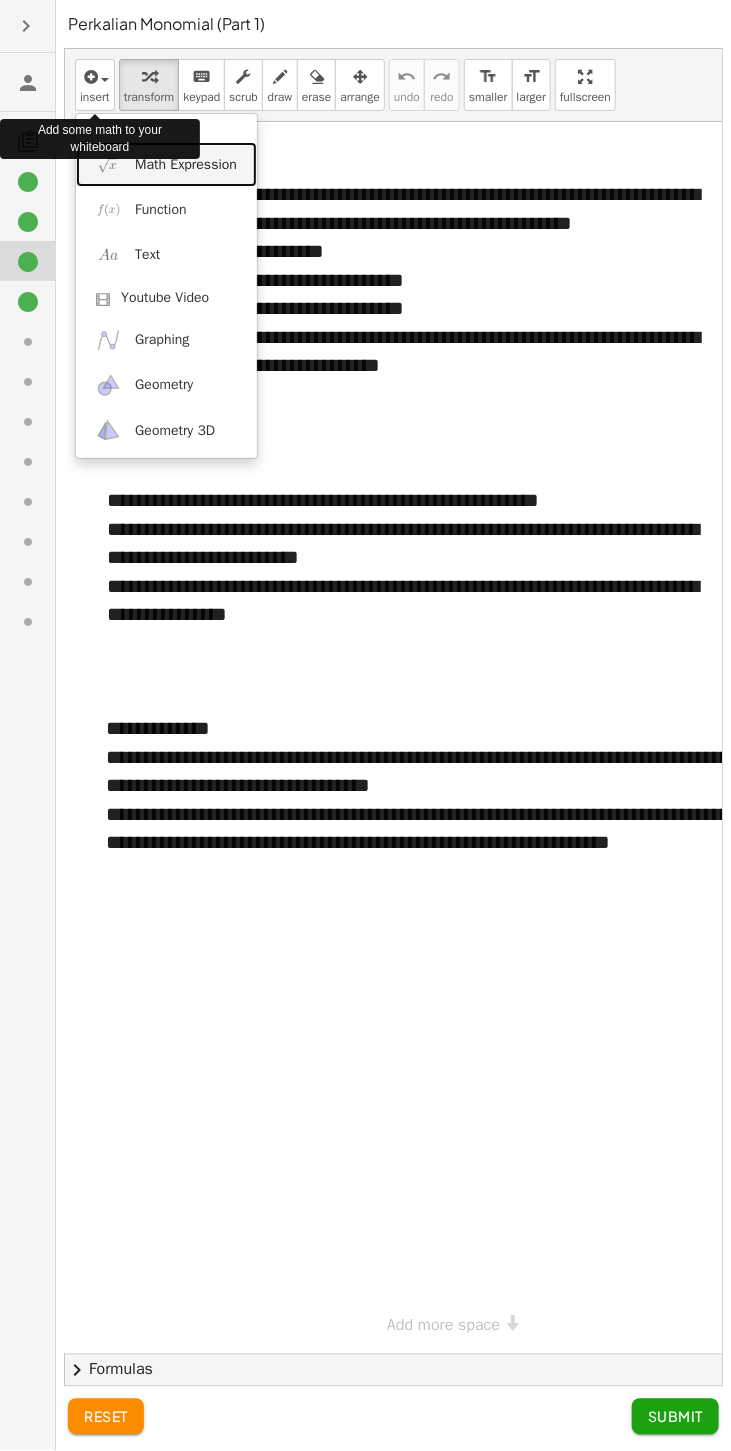 click on "Math Expression" at bounding box center [186, 165] 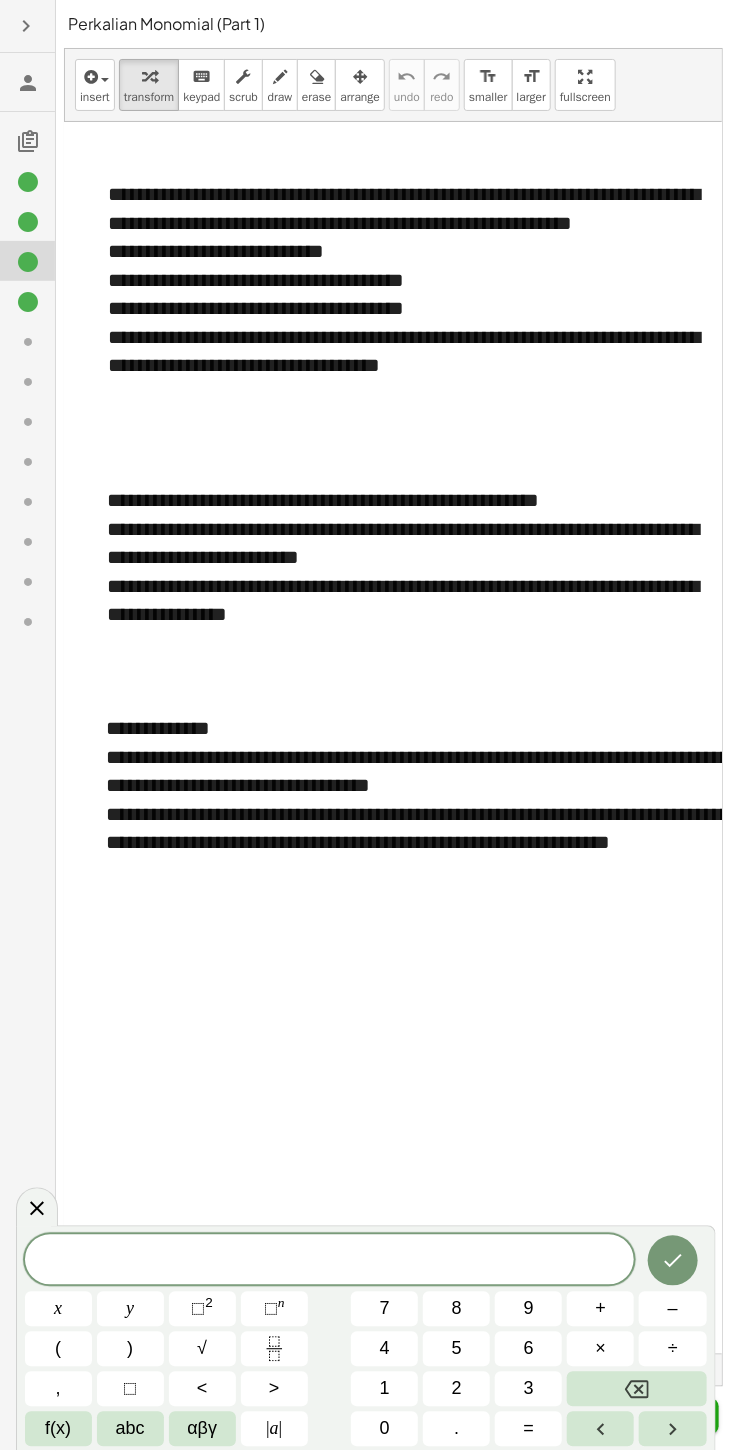 click on "(" at bounding box center [58, 1349] 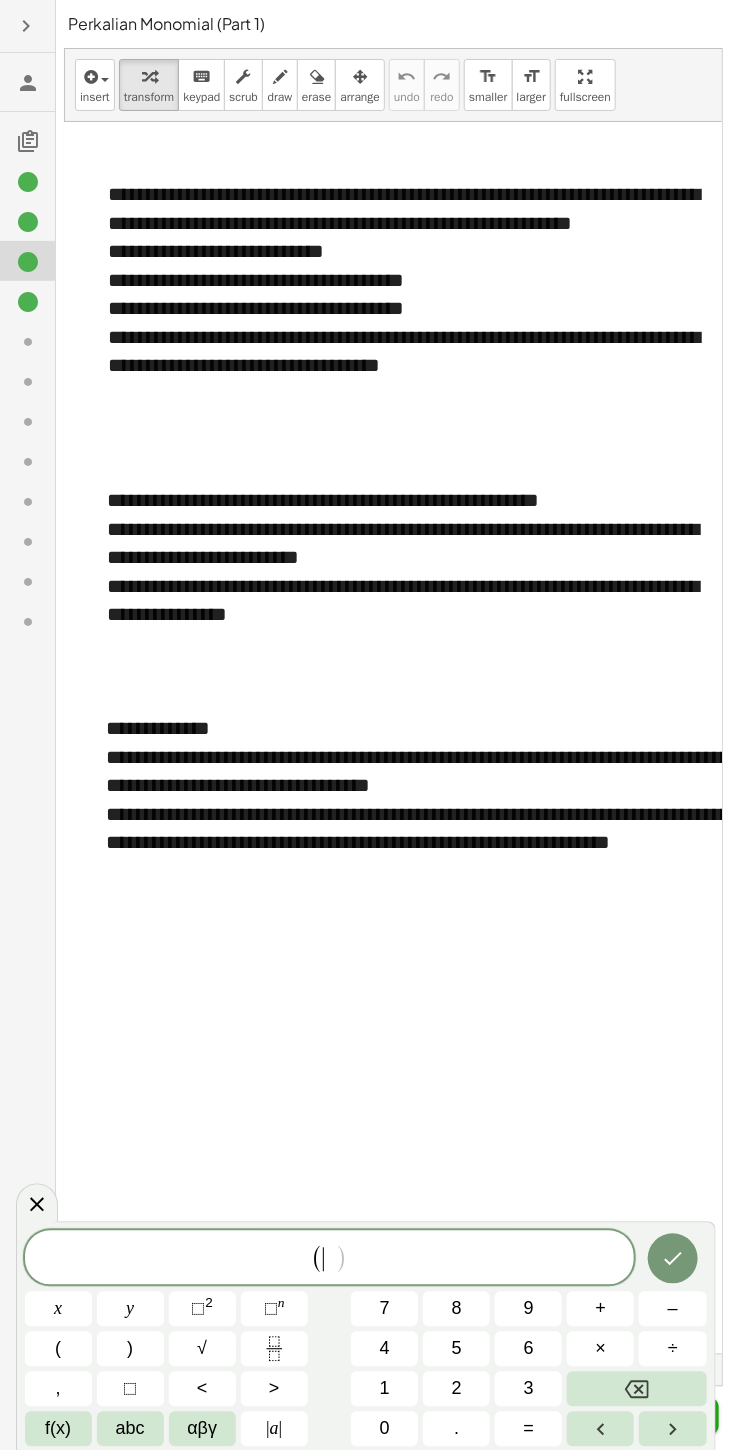 click on "x" at bounding box center [58, 1309] 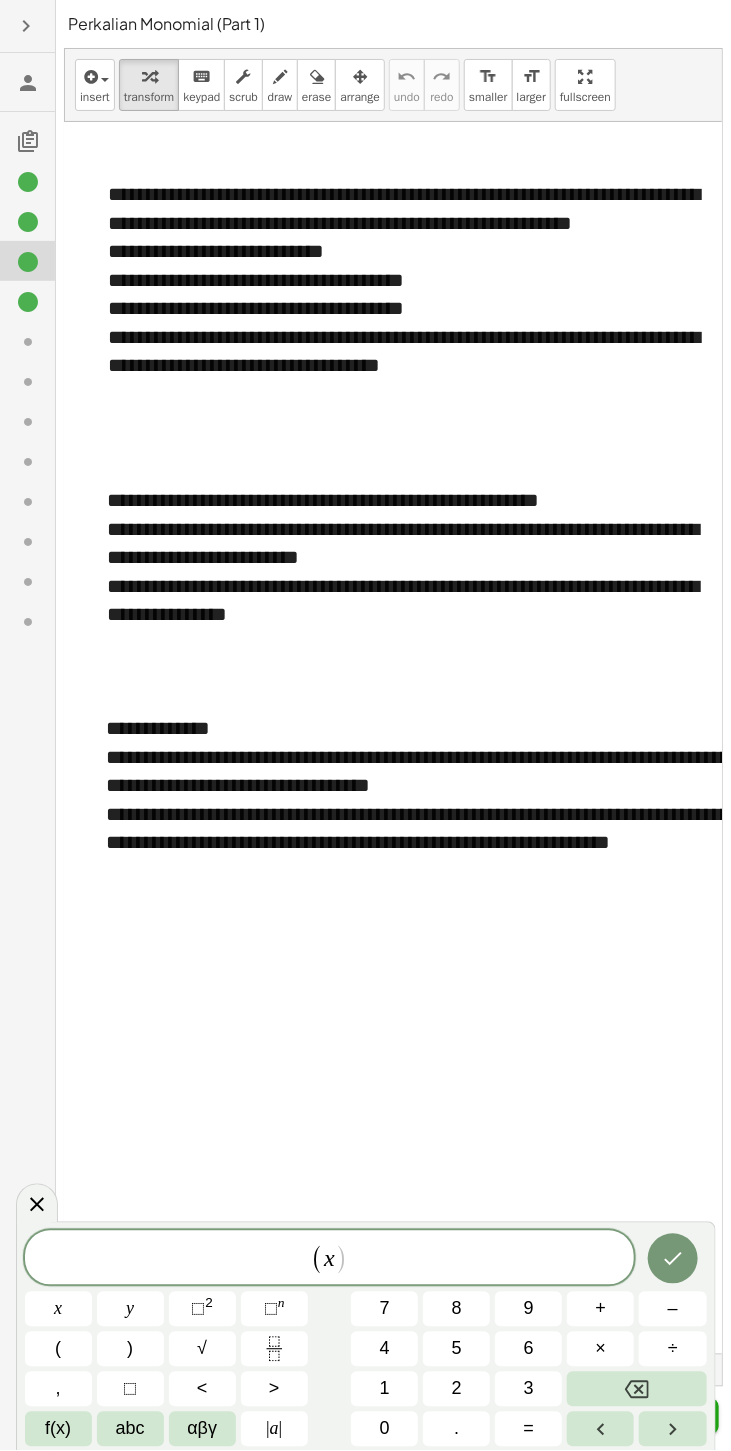 click on ")" at bounding box center (130, 1349) 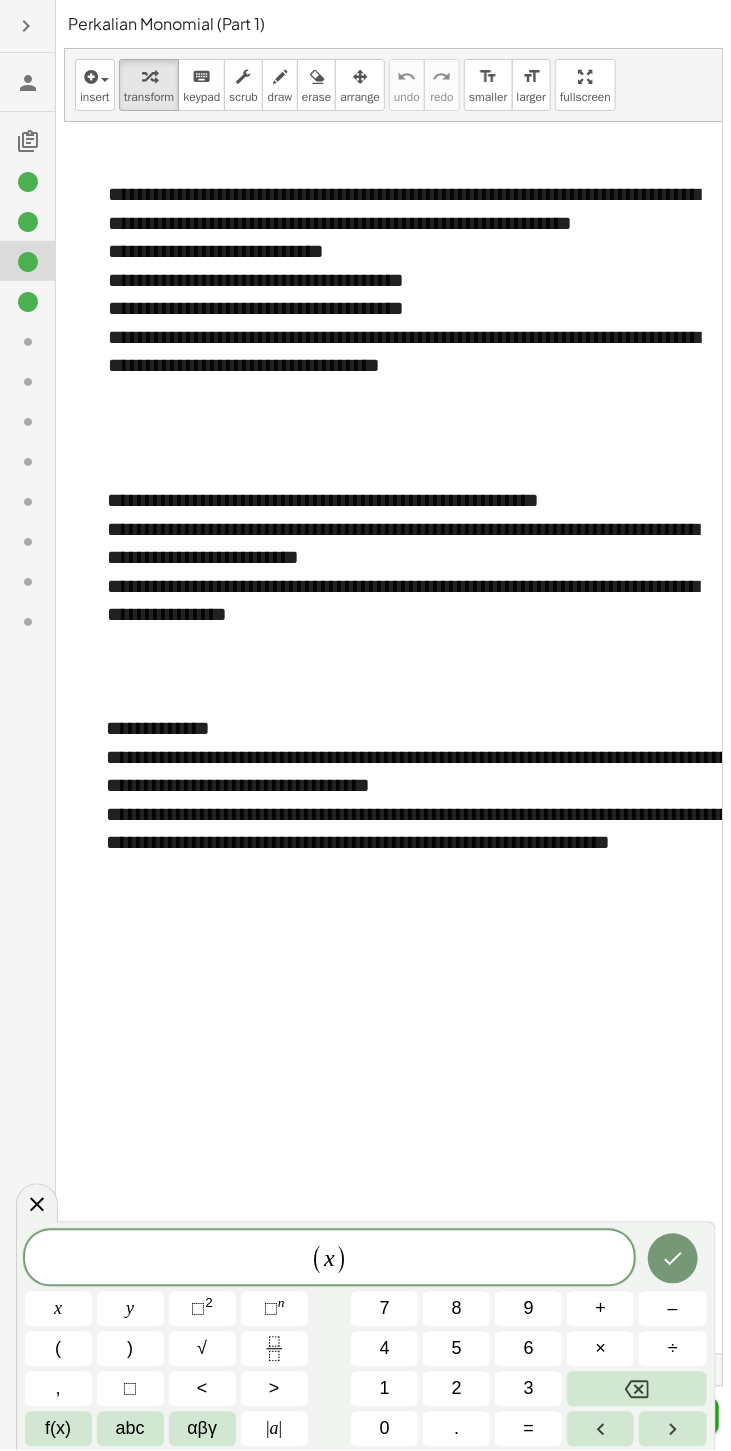 click on "(" at bounding box center [58, 1349] 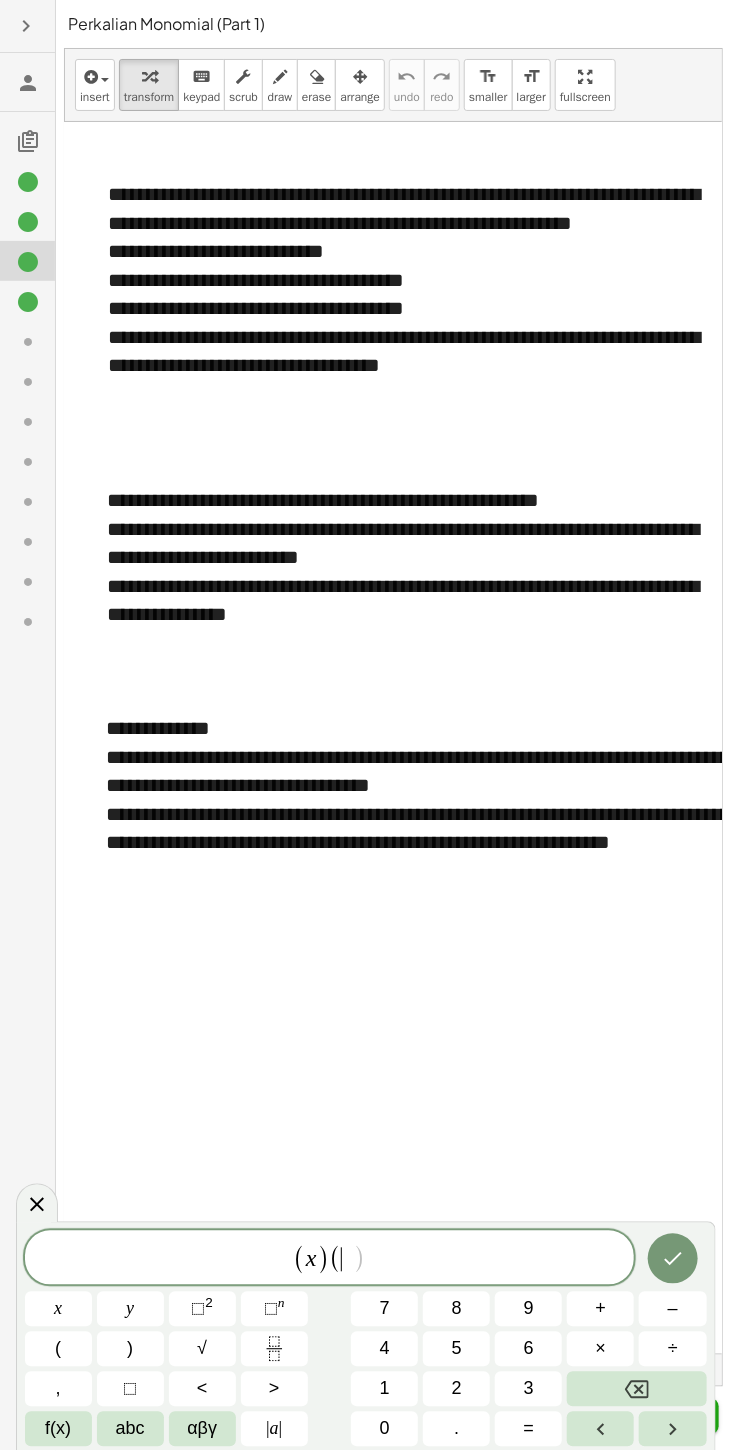 click on "x" at bounding box center [58, 1309] 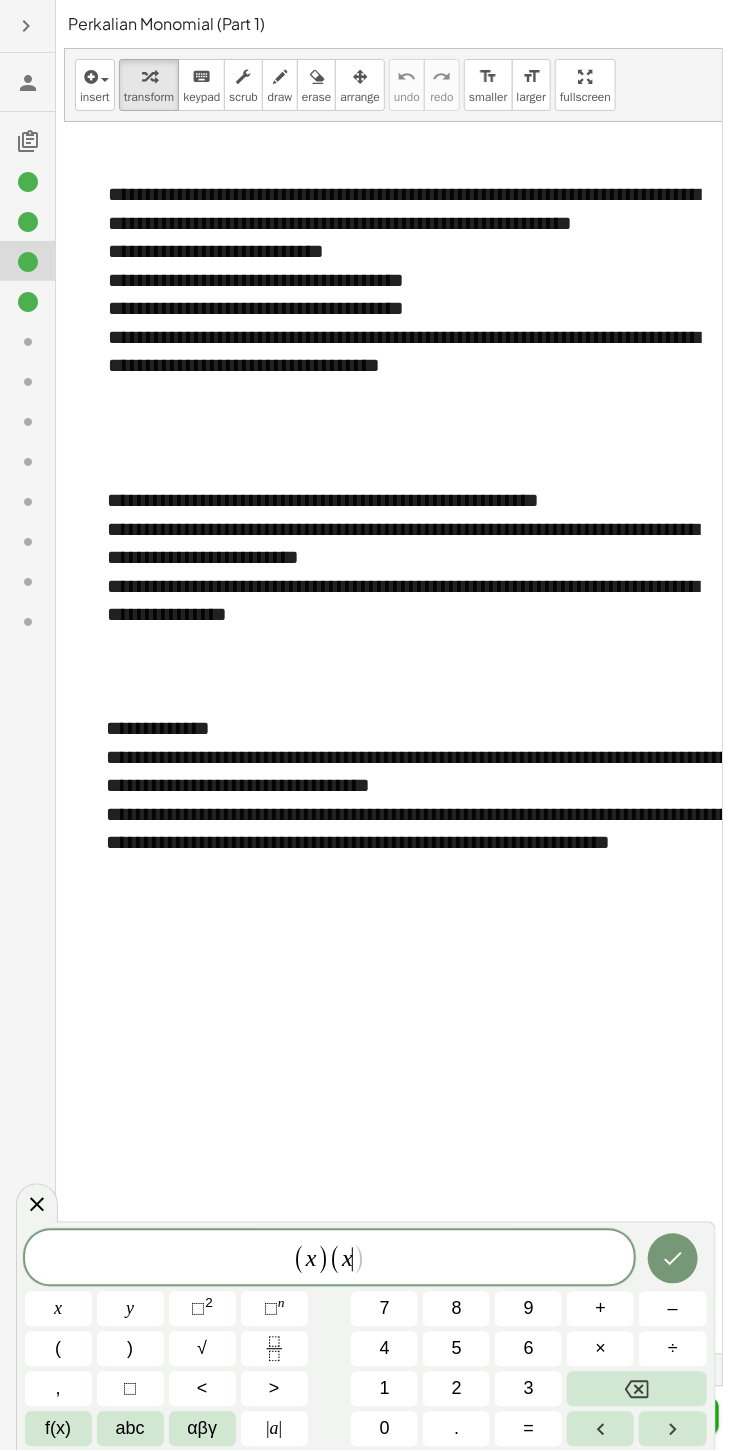 click on ")" at bounding box center (130, 1349) 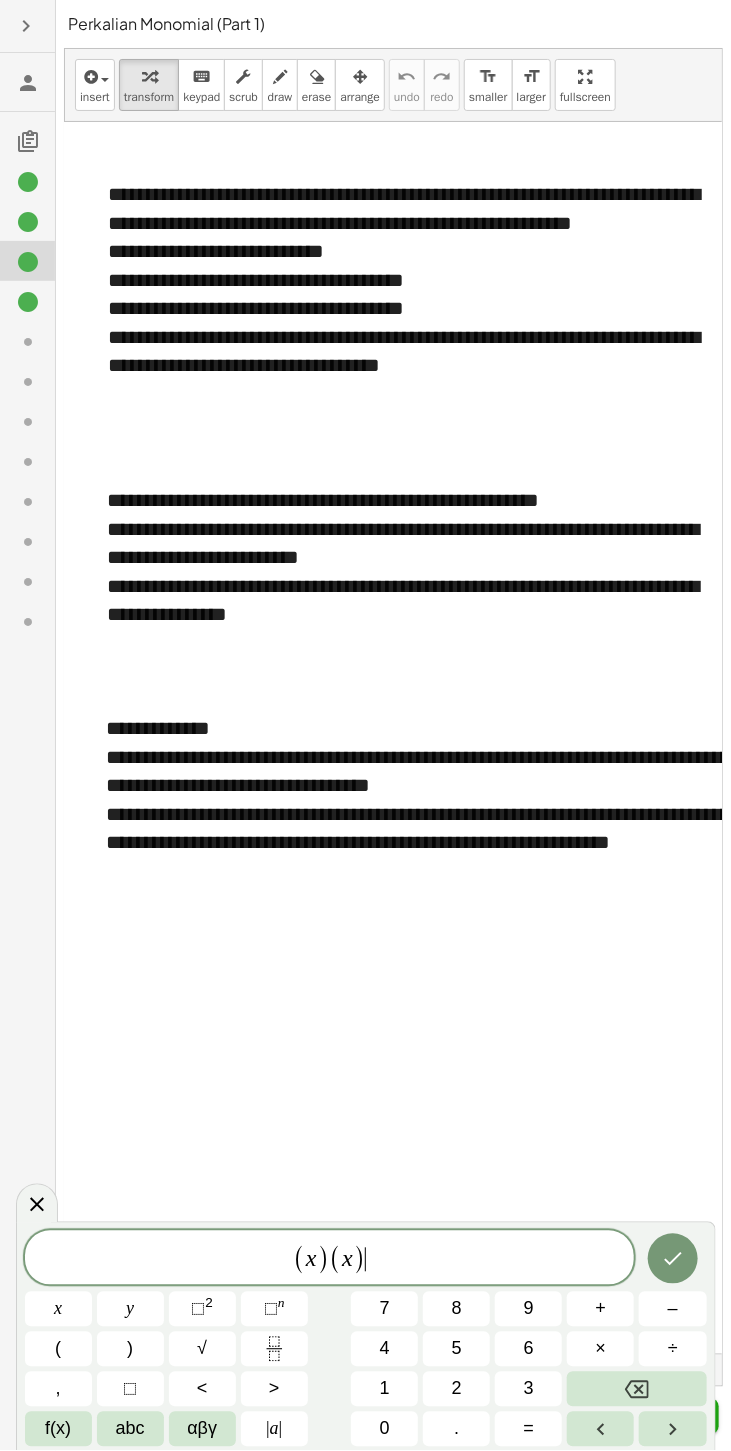 click on "x" at bounding box center [311, 1259] 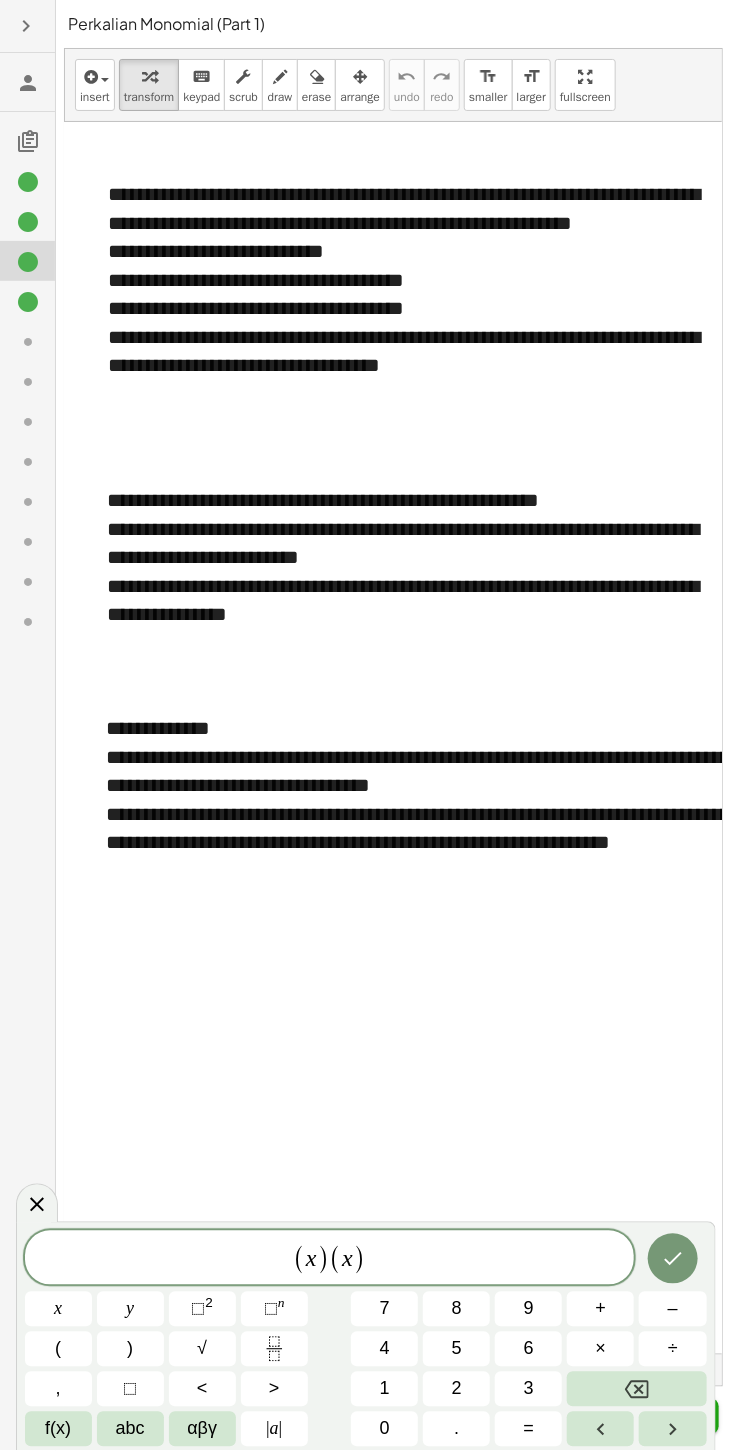 click on ")" at bounding box center [323, 1260] 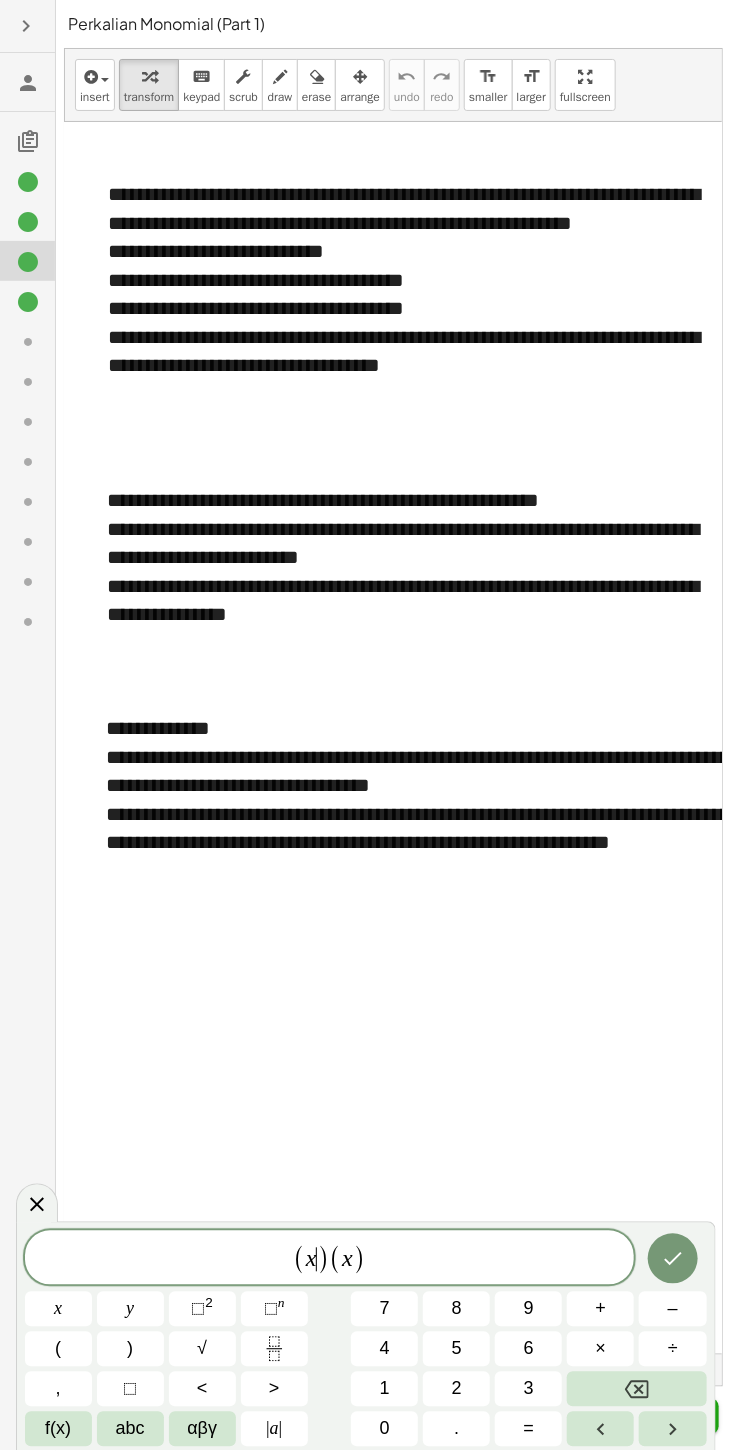 click on "( x ​ ) ( x )" at bounding box center (330, 1259) 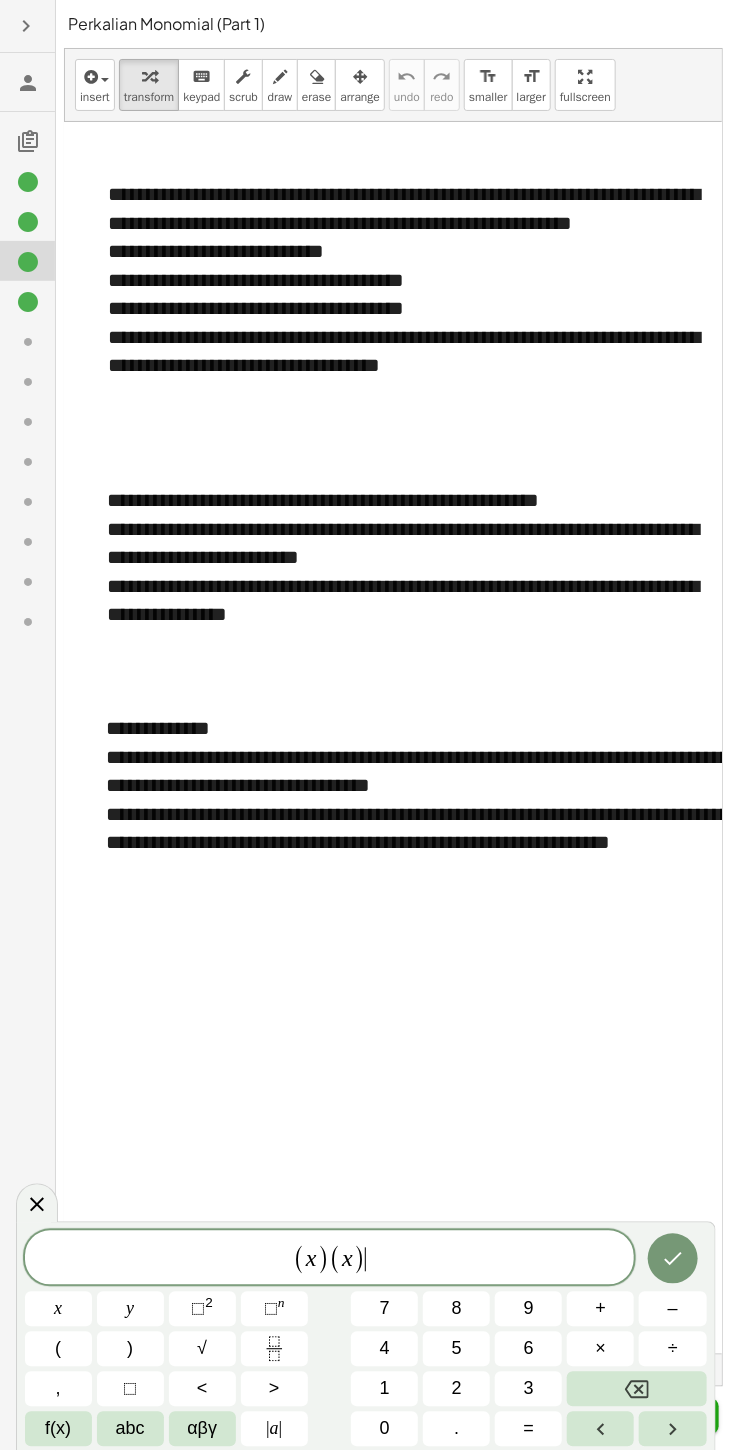 click 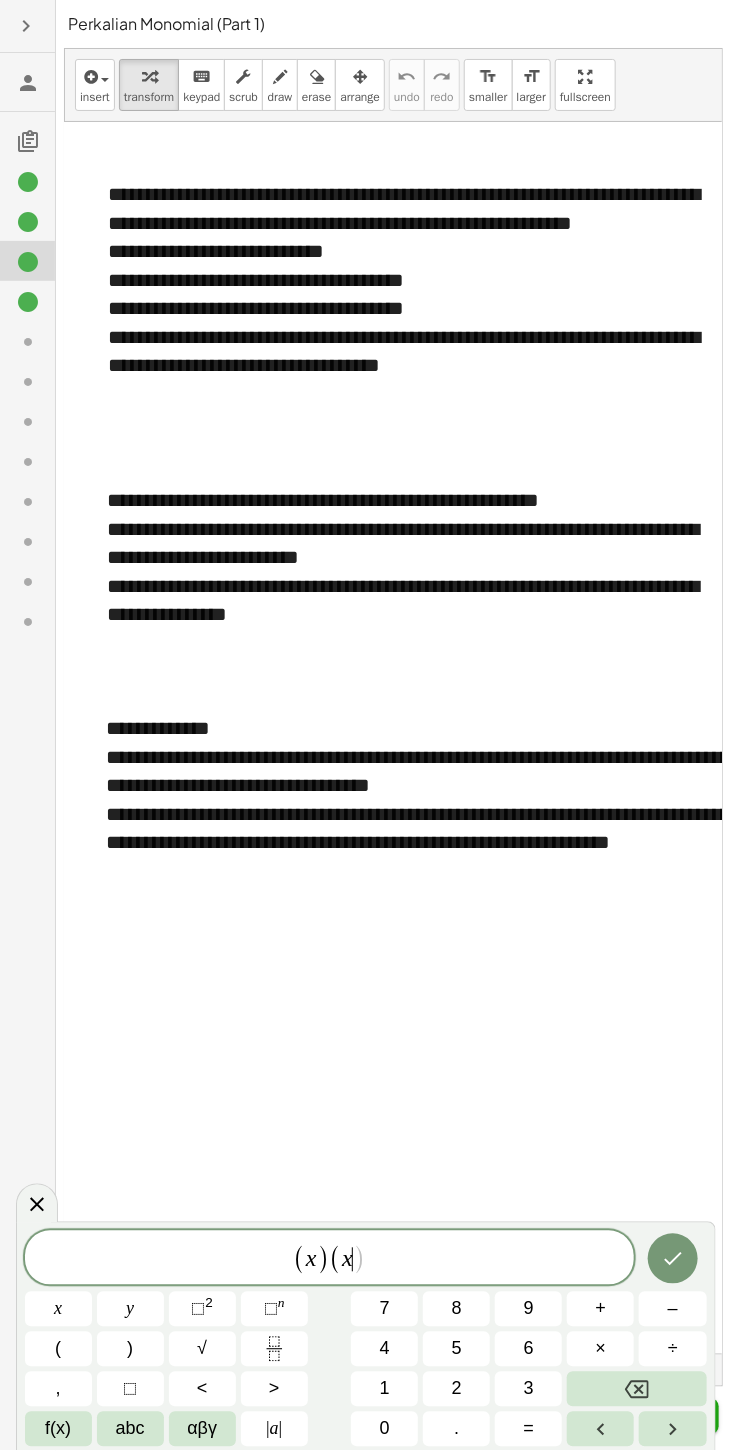click 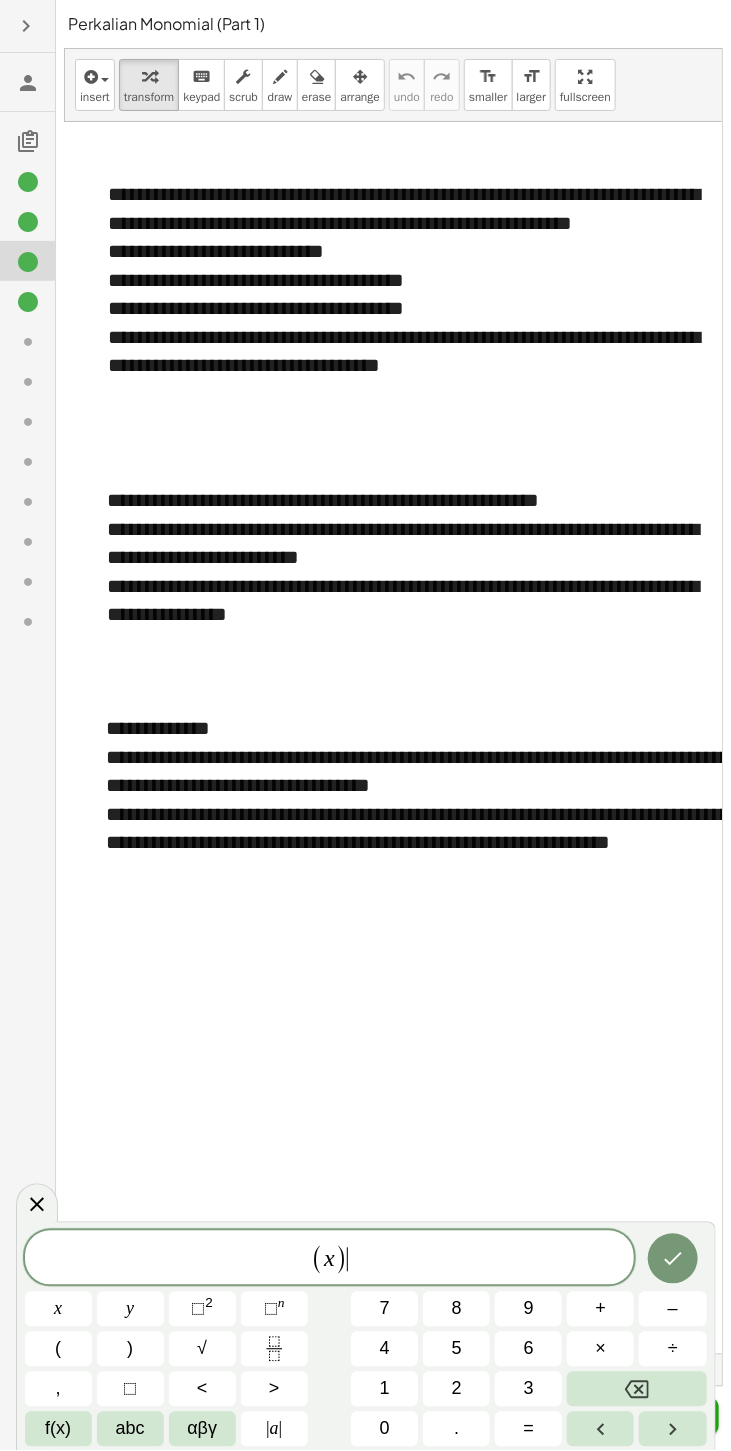 click at bounding box center (636, 1389) 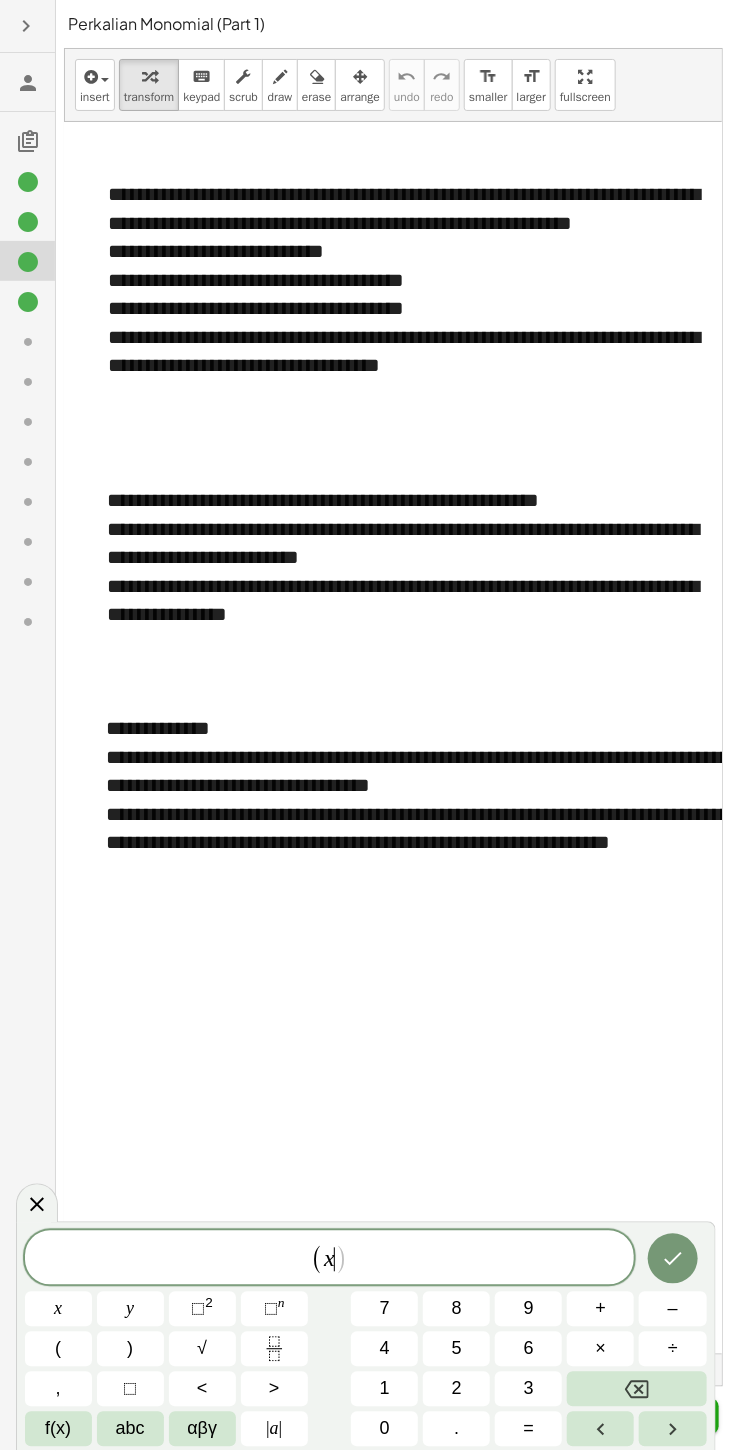 click at bounding box center [636, 1389] 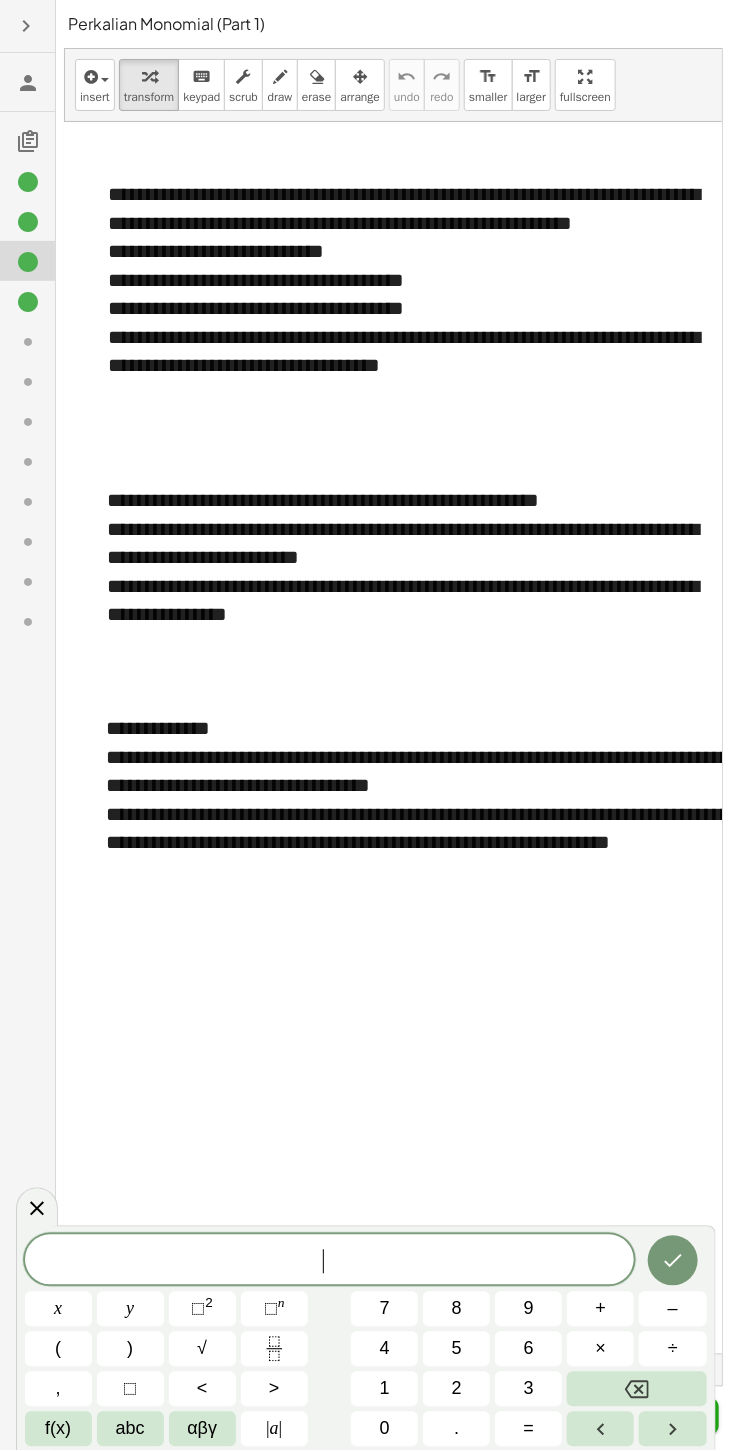 click at bounding box center (636, 1389) 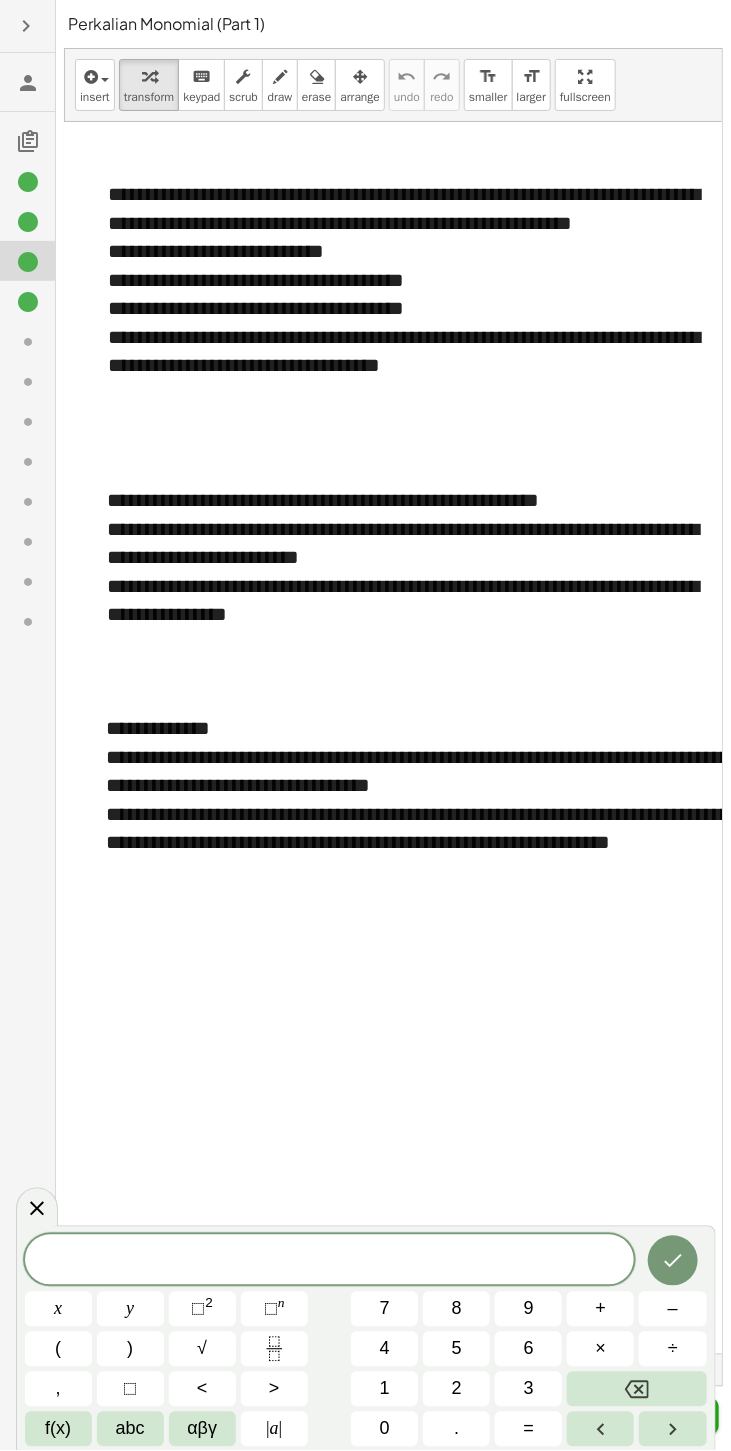 click on "(" at bounding box center [58, 1349] 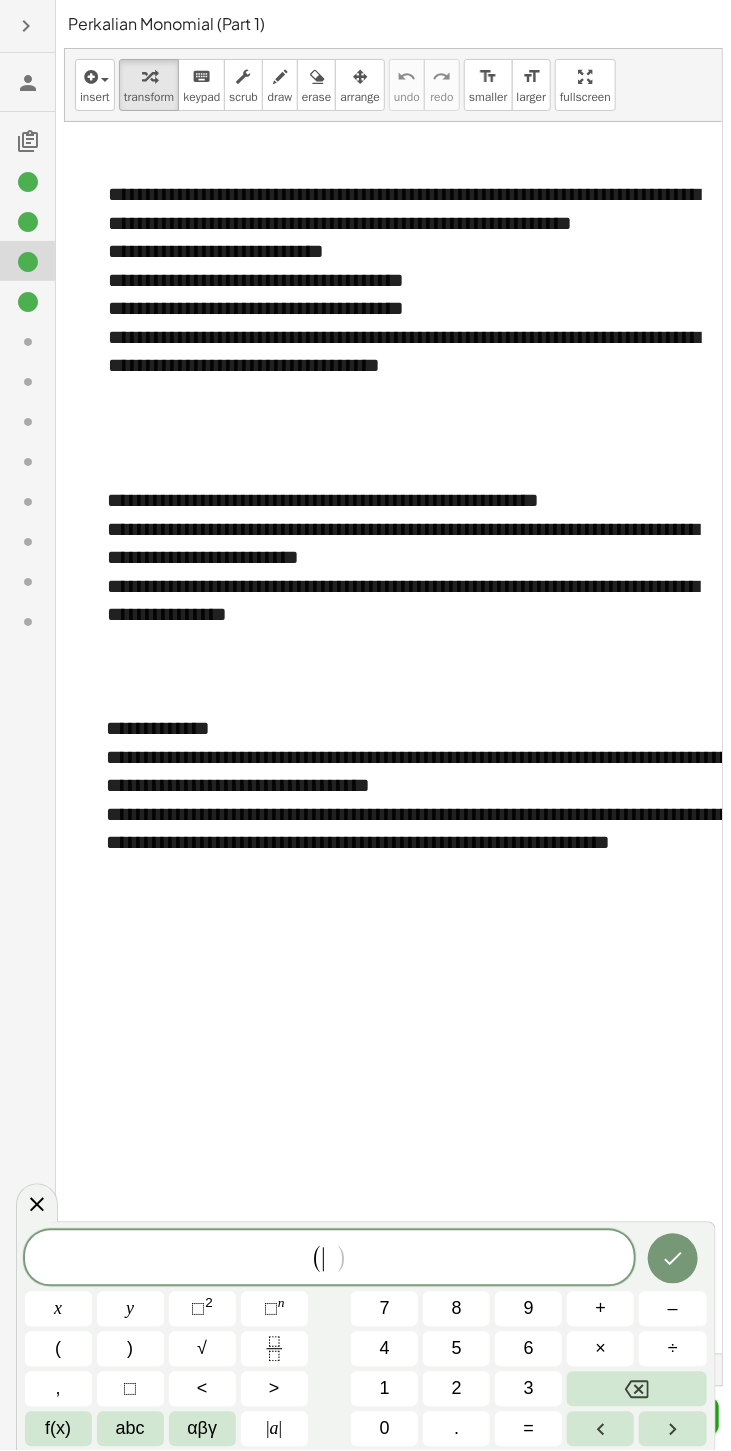 click on "abc" at bounding box center [130, 1429] 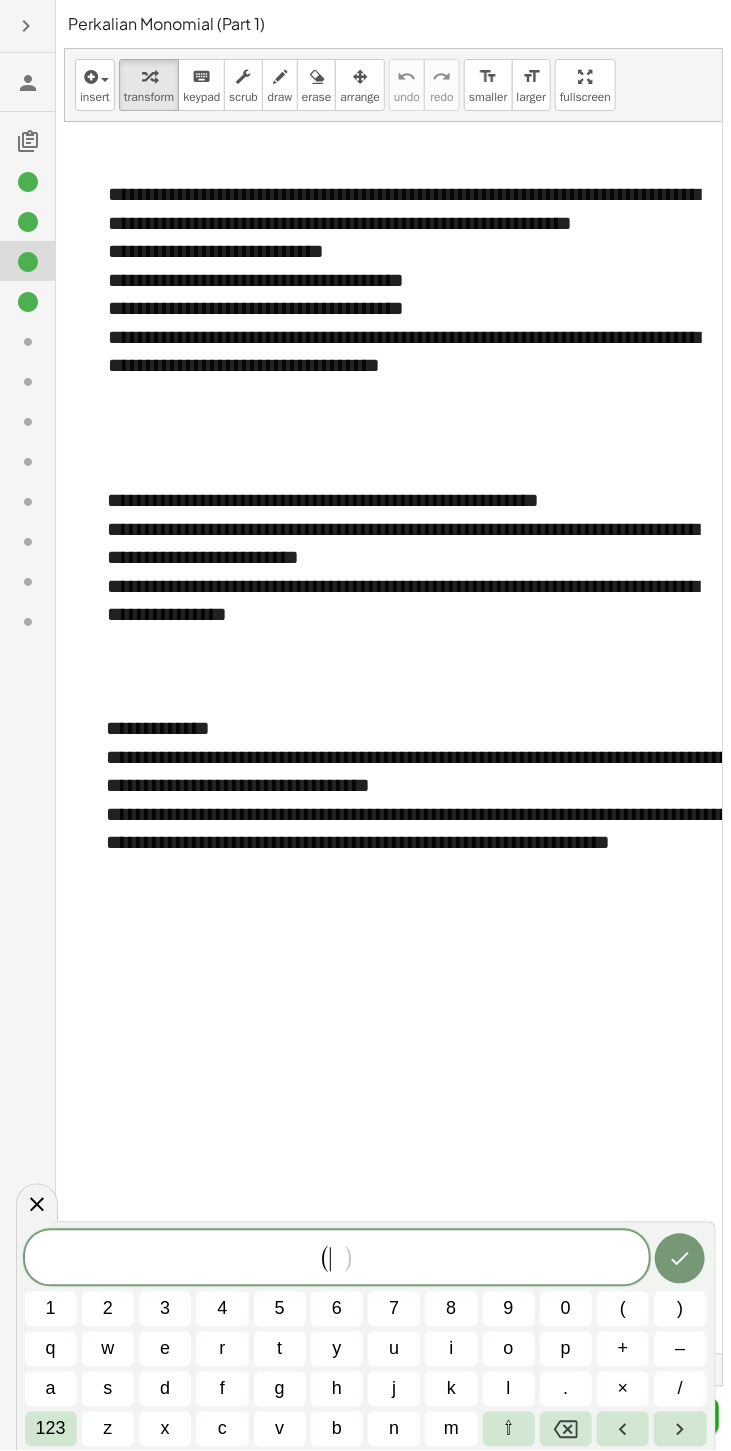 click on "123" at bounding box center [51, 1429] 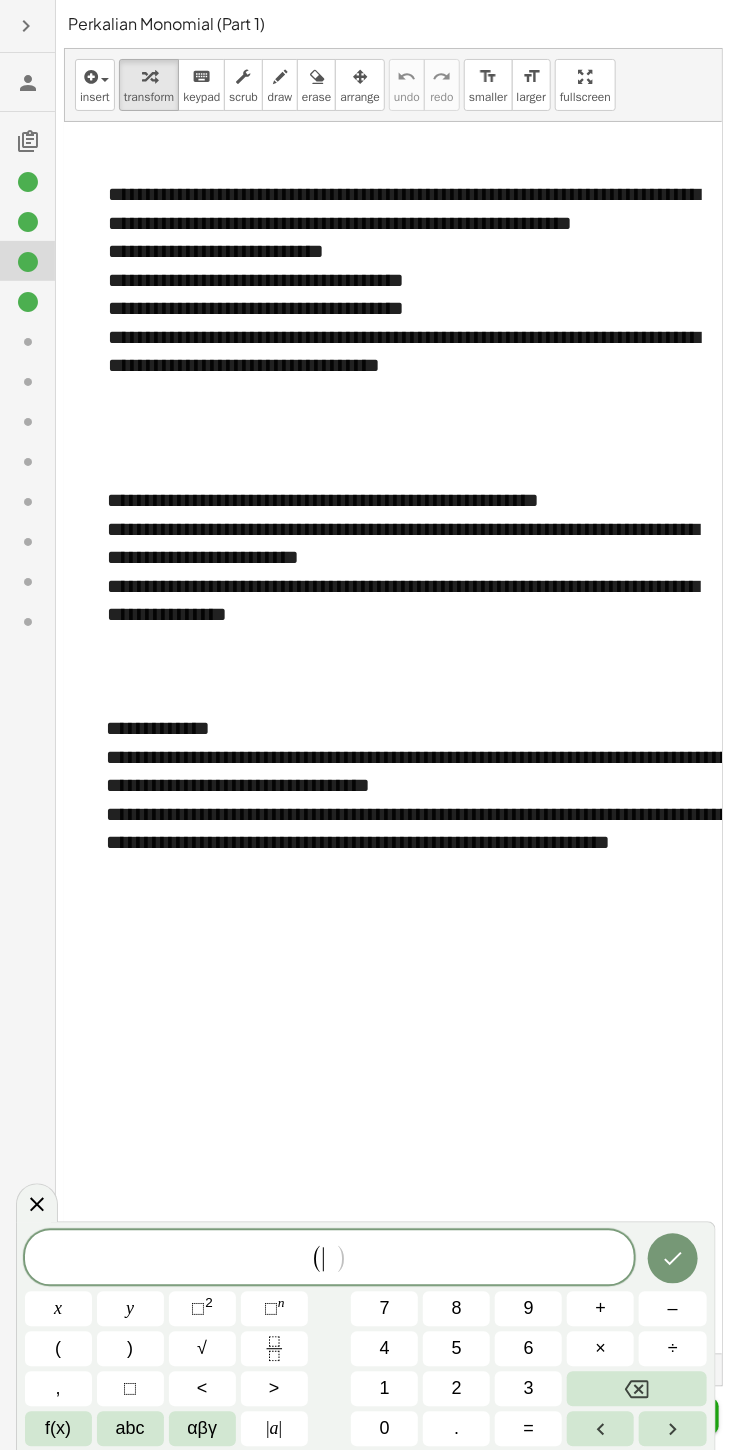 click on "x" at bounding box center [58, 1309] 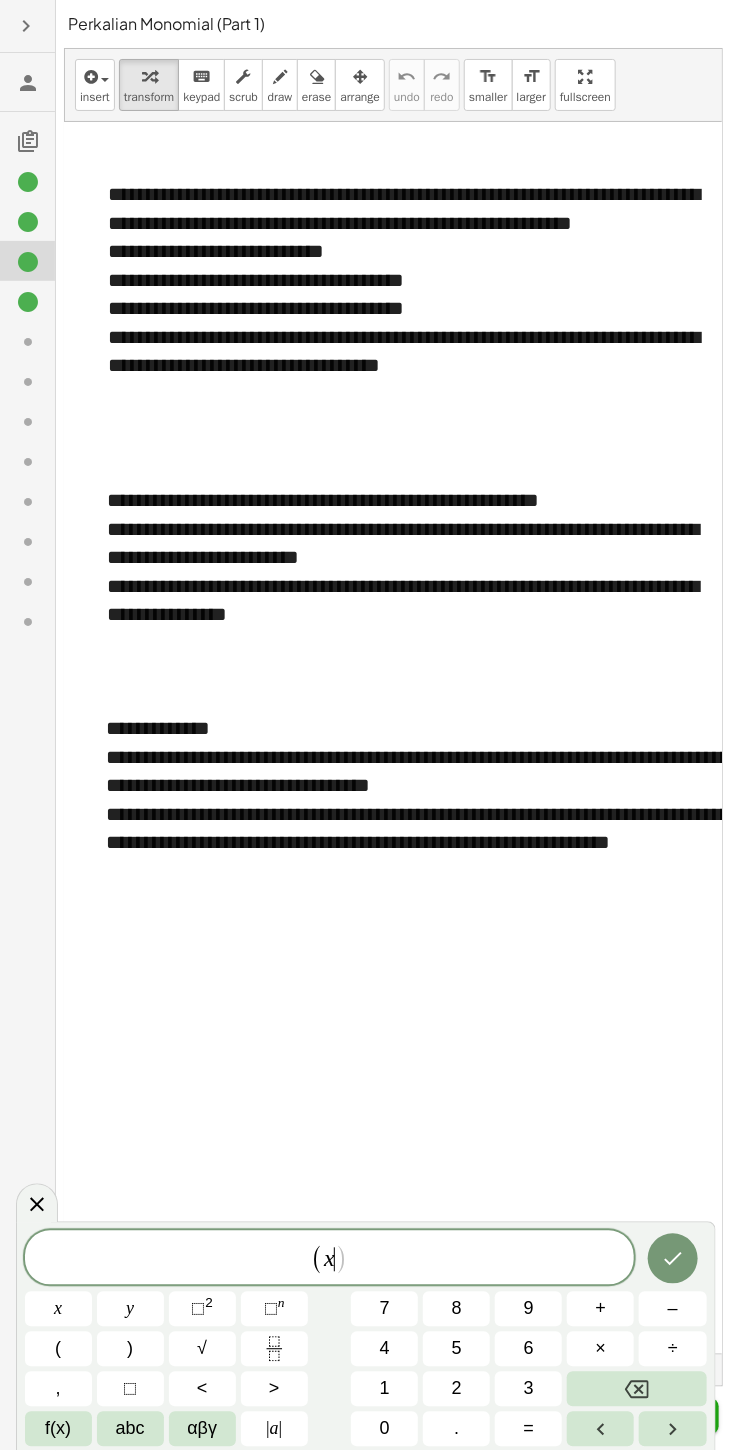 click on "2" at bounding box center [209, 1303] 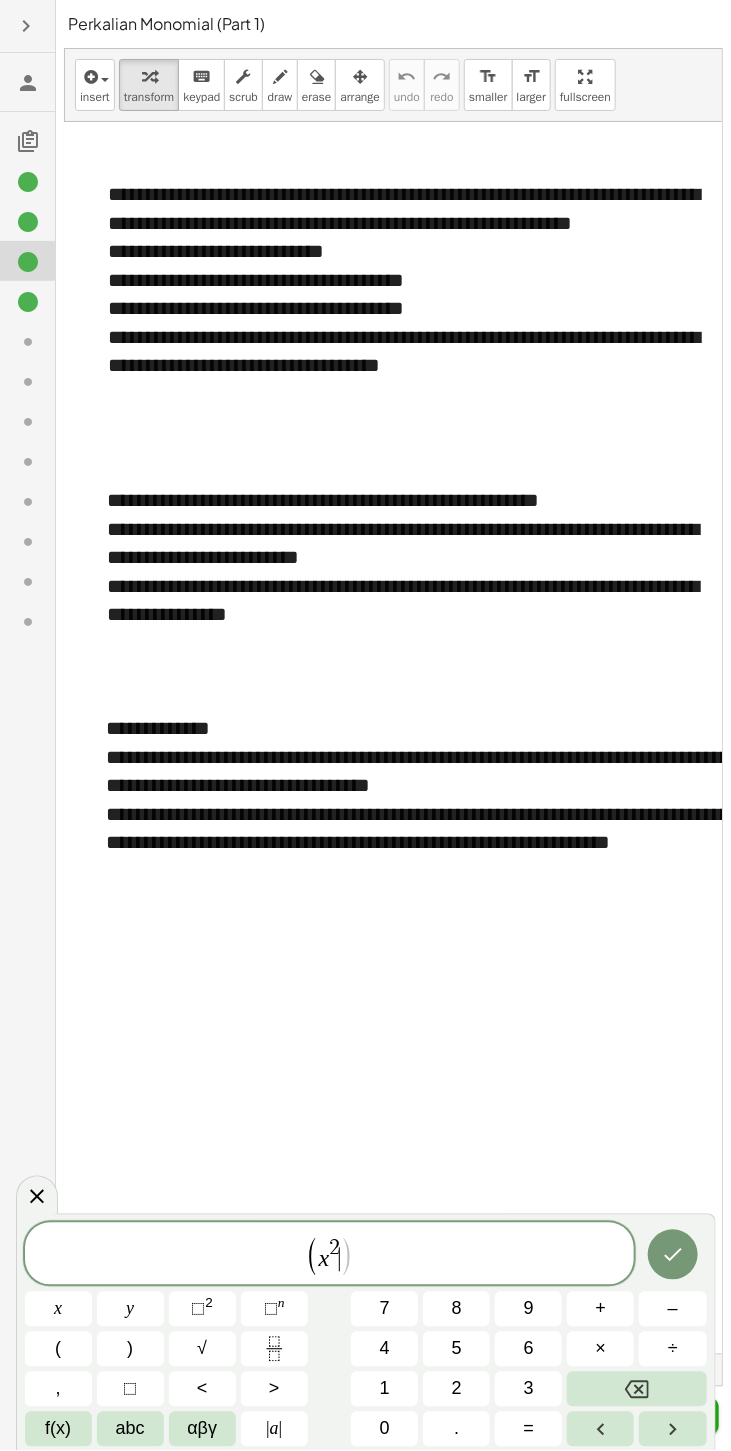 click on ")" at bounding box center (130, 1349) 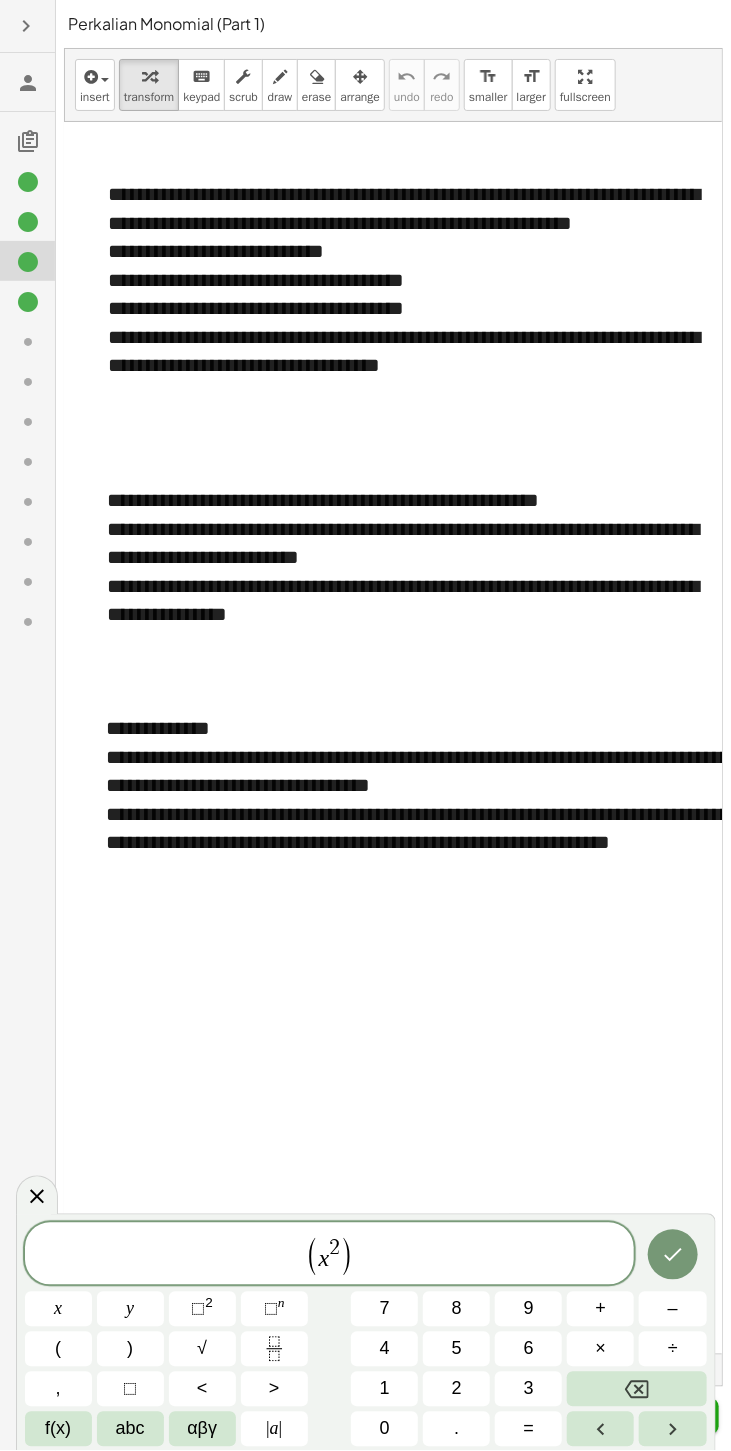 click on "(" at bounding box center (58, 1349) 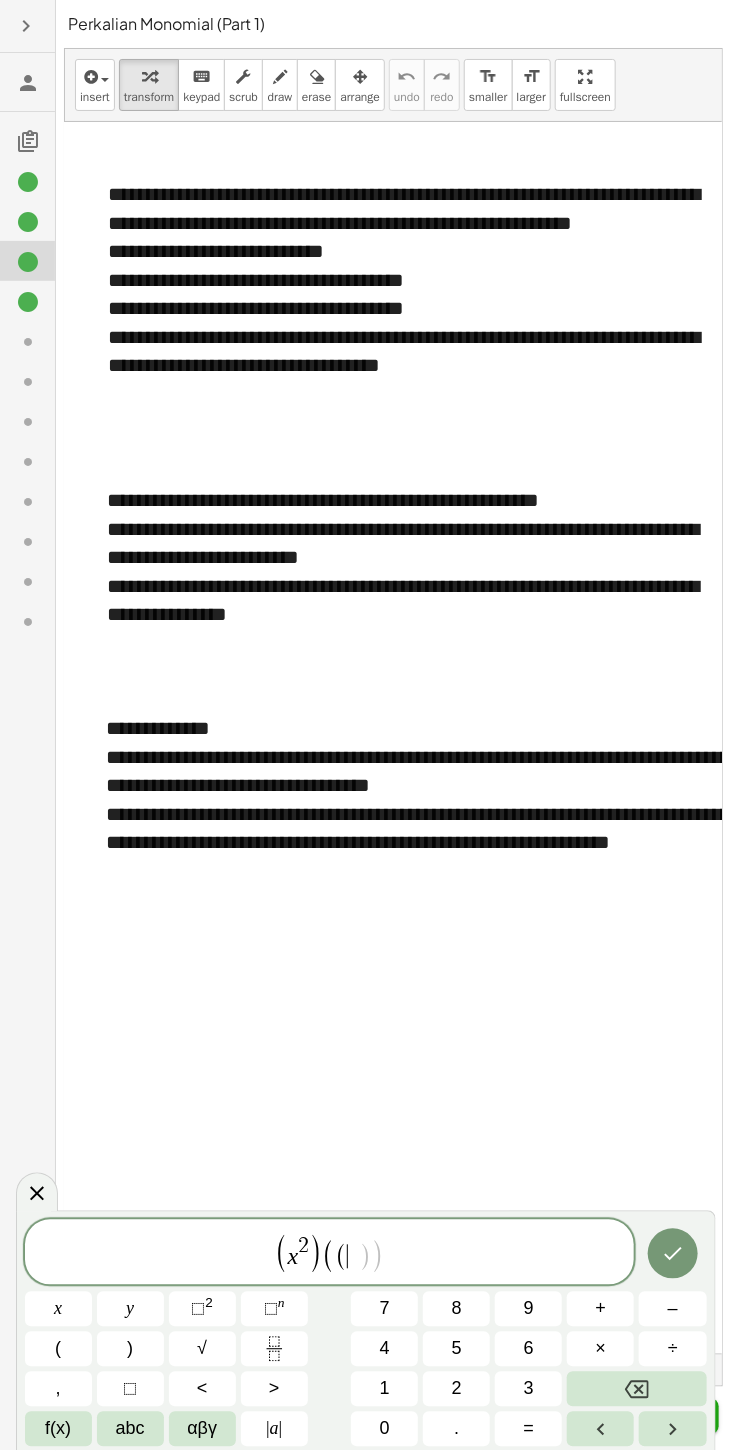 click 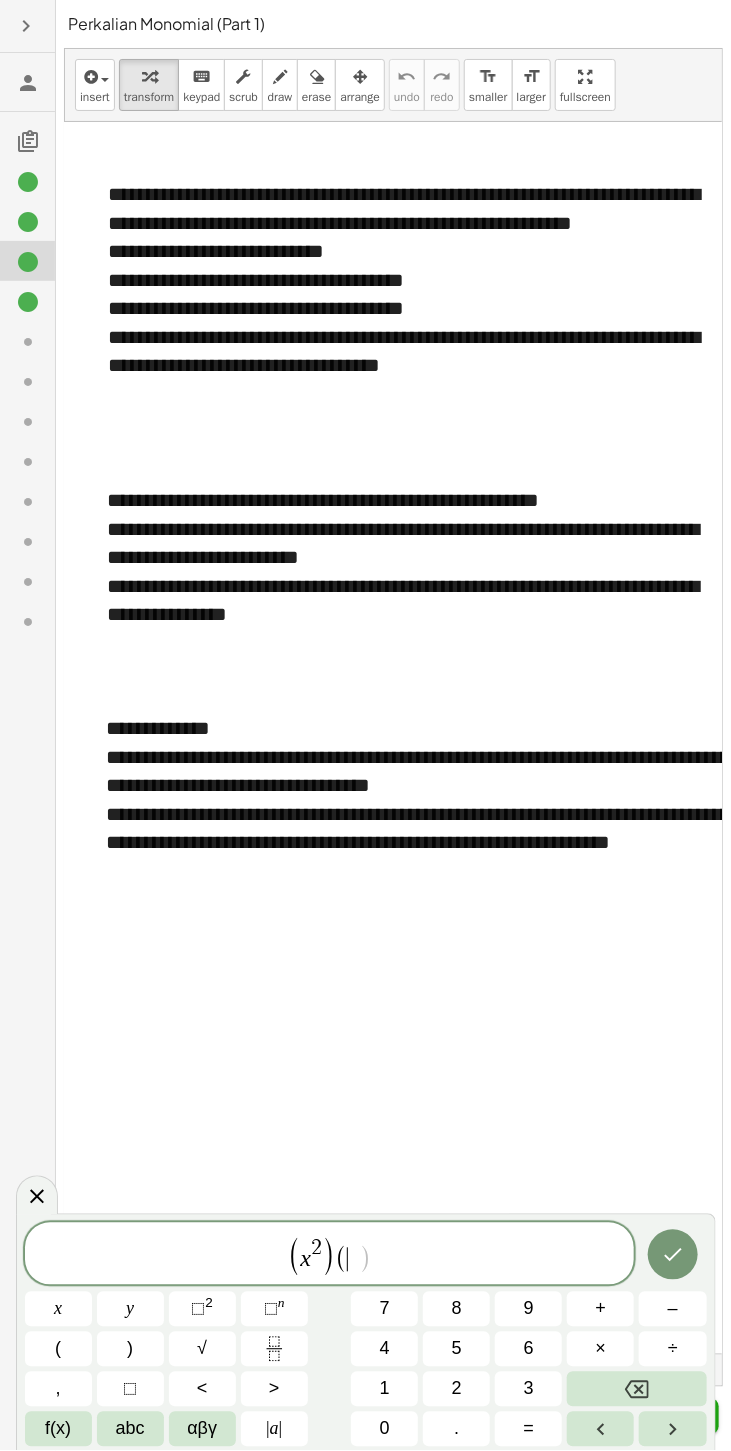 click on "x" at bounding box center [58, 1309] 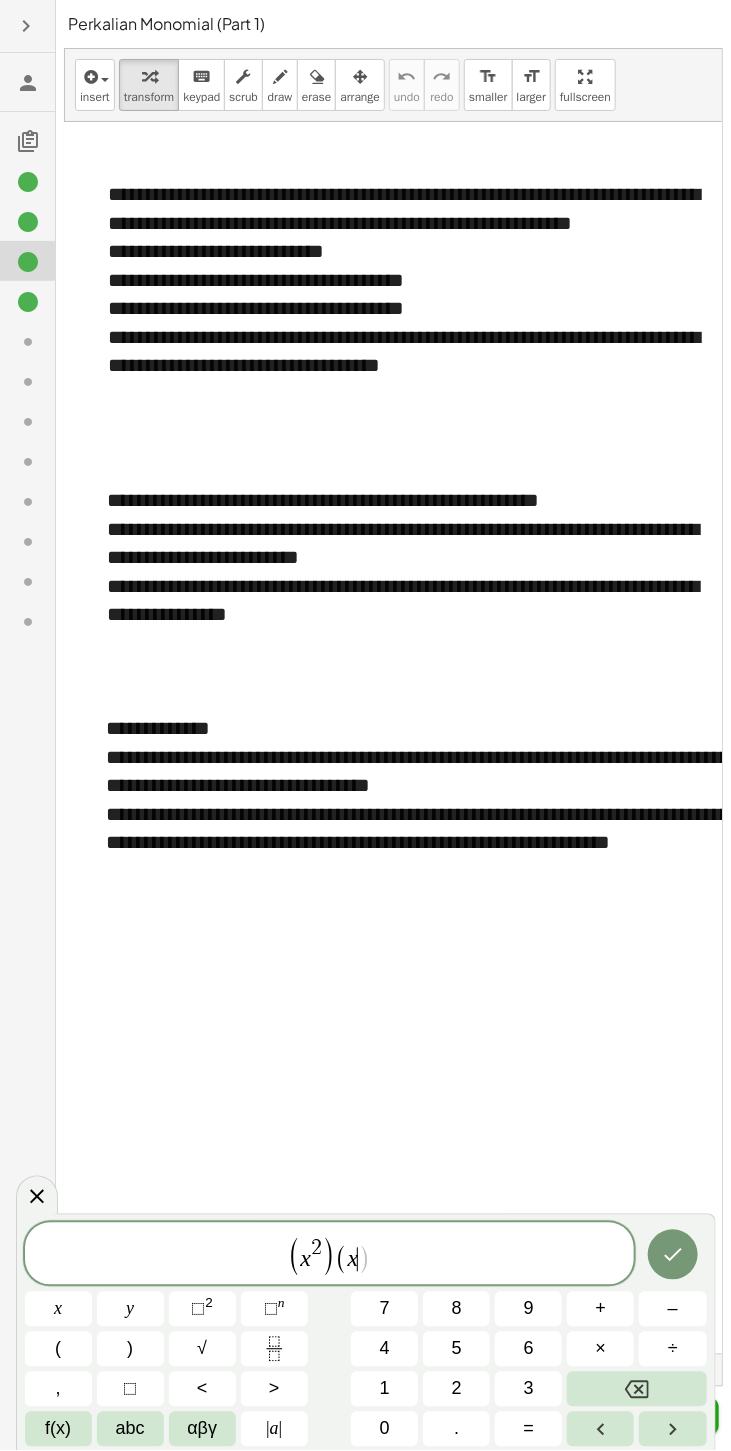 click 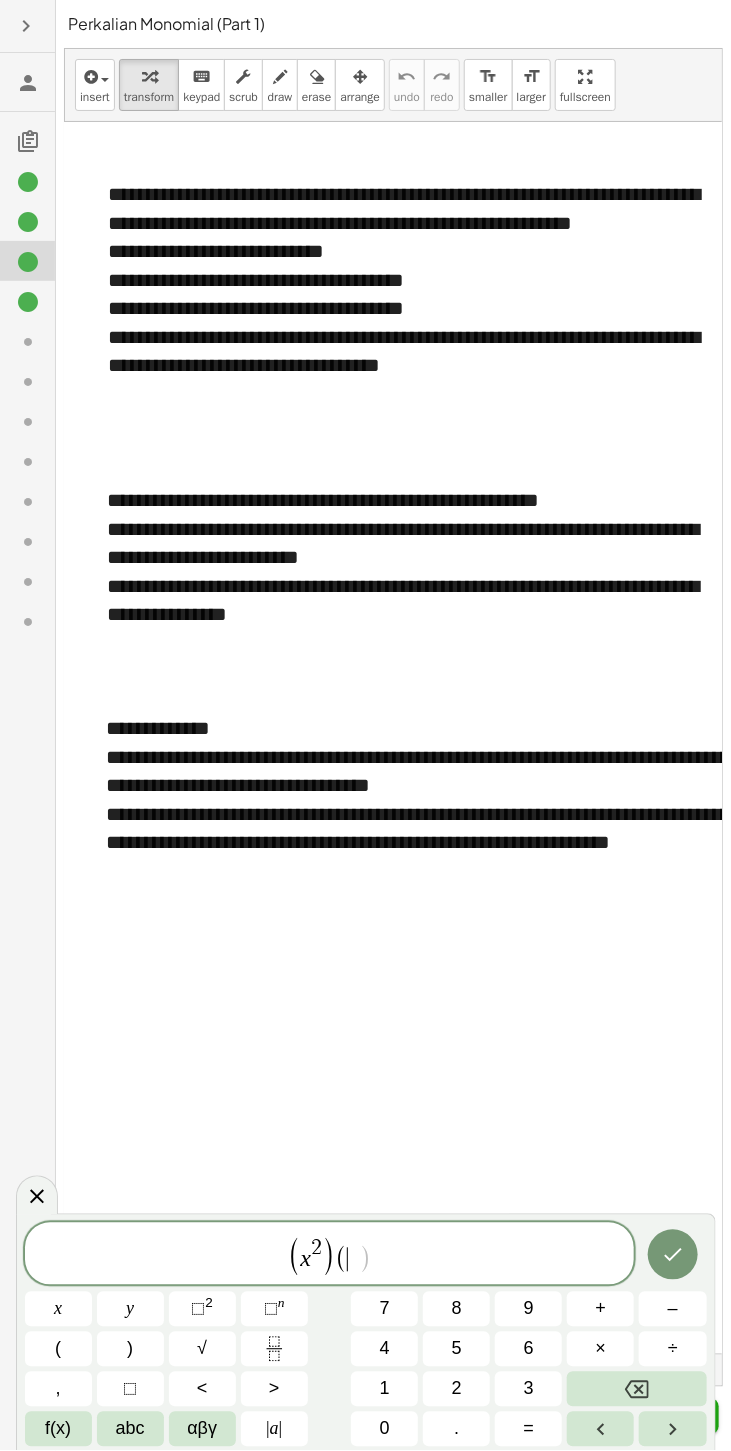 click at bounding box center (636, 1389) 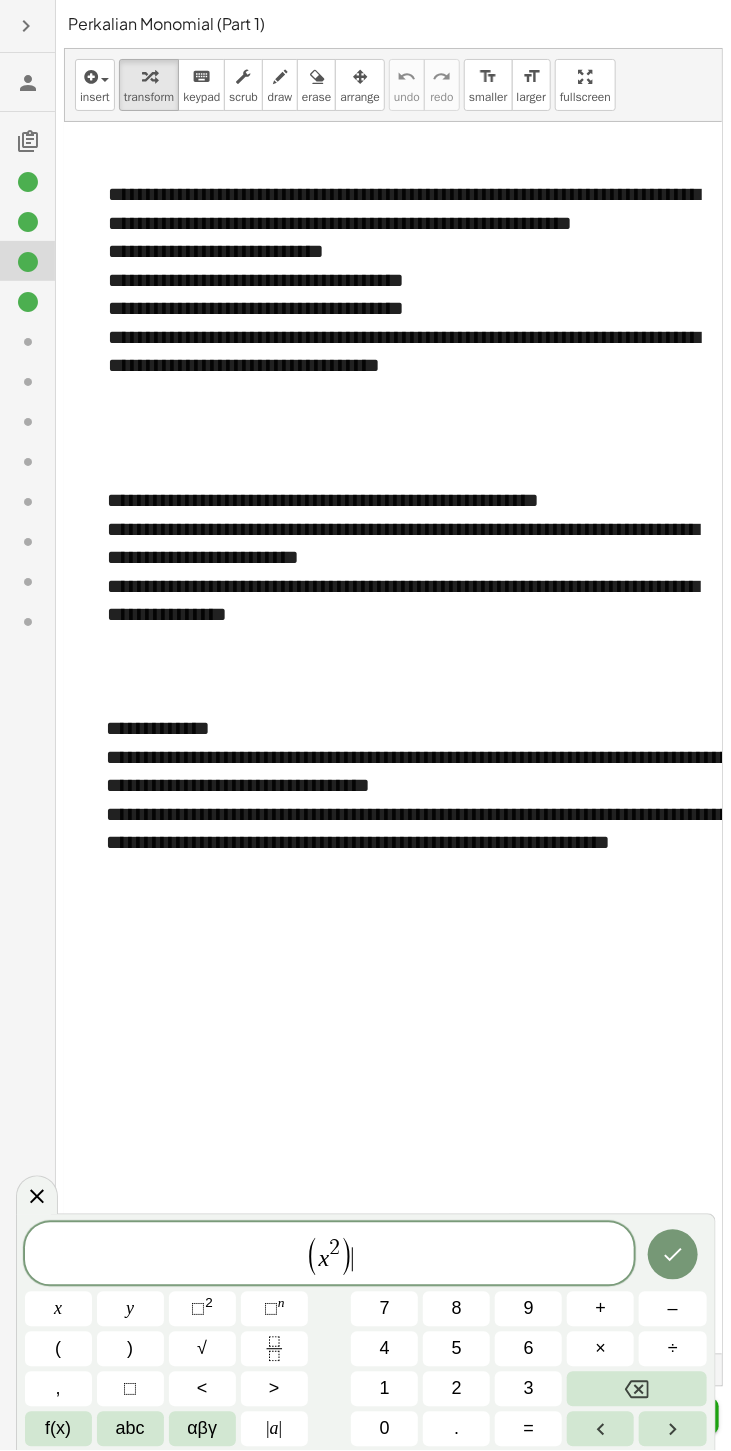 click at bounding box center (636, 1389) 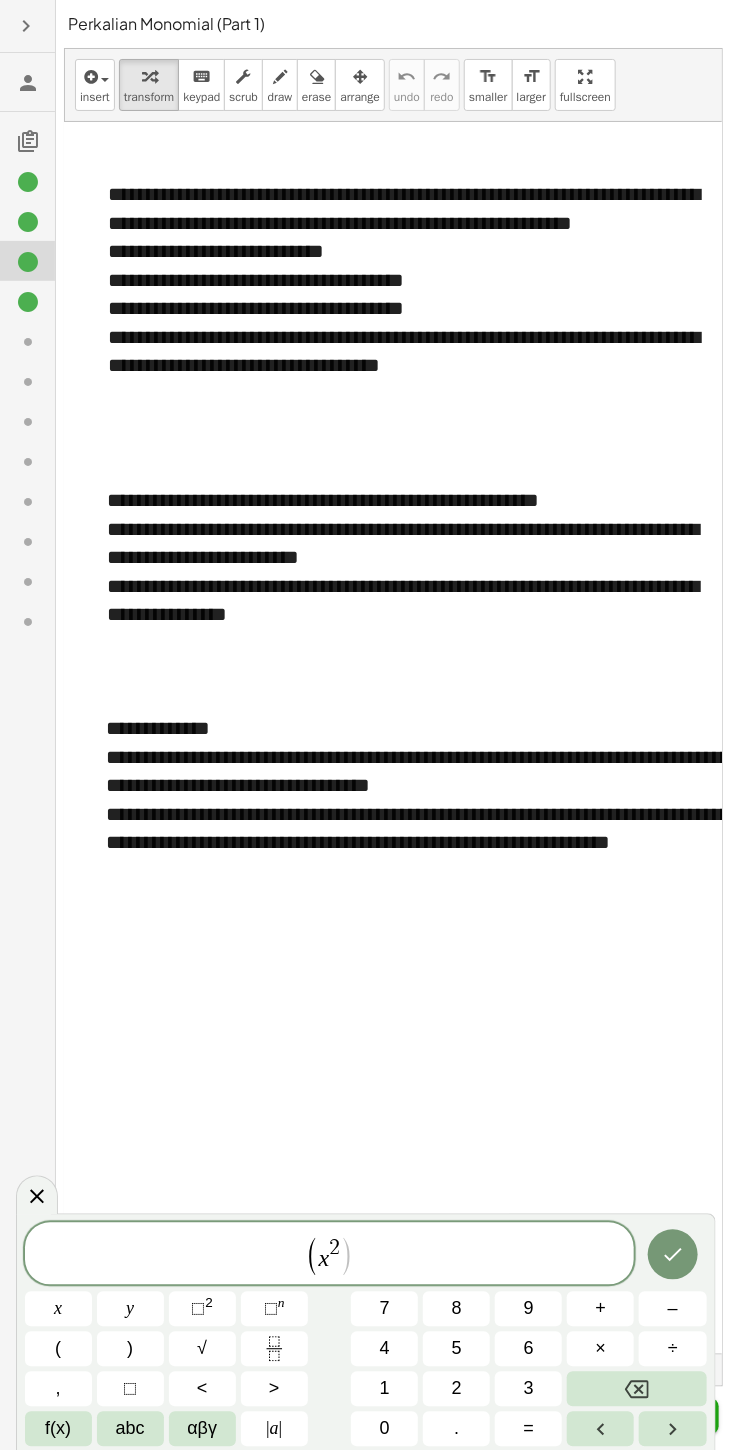 click at bounding box center [636, 1389] 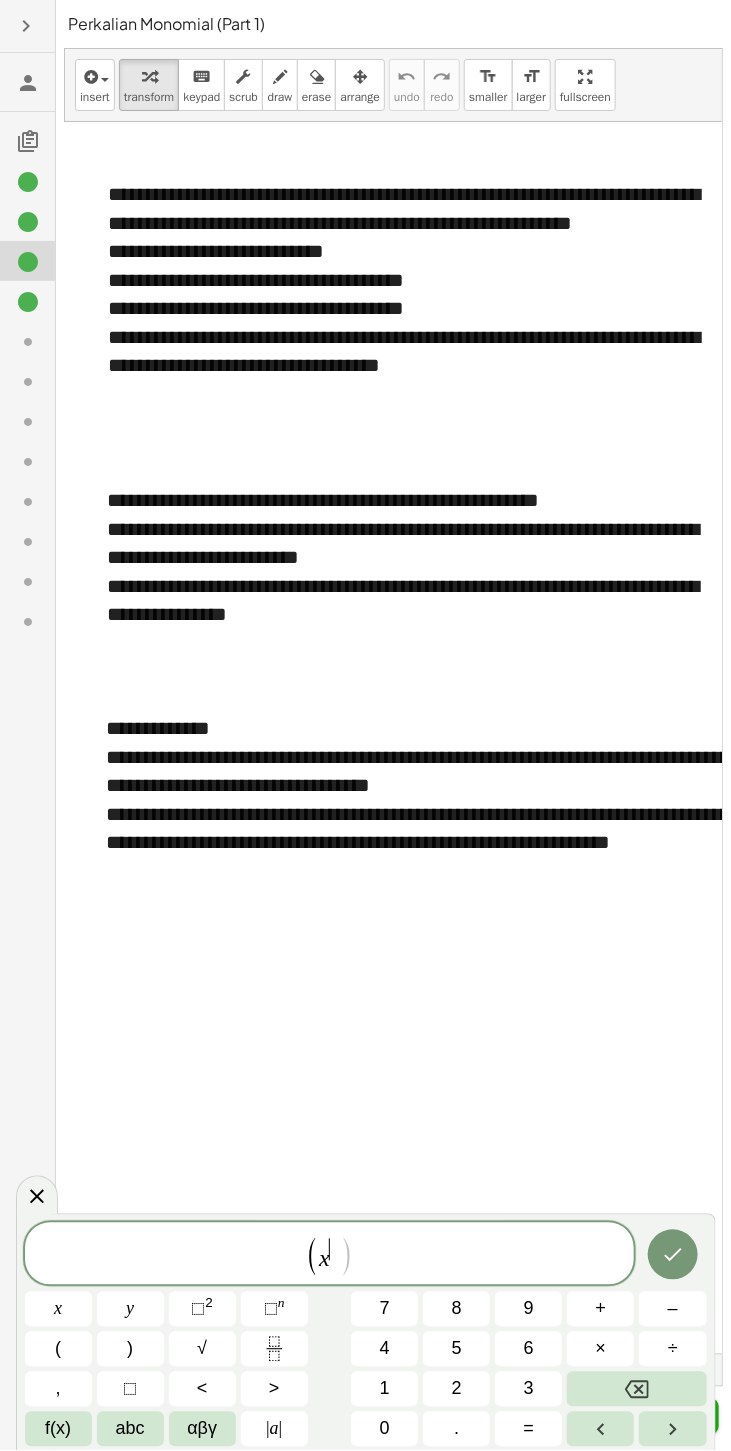 click at bounding box center [636, 1389] 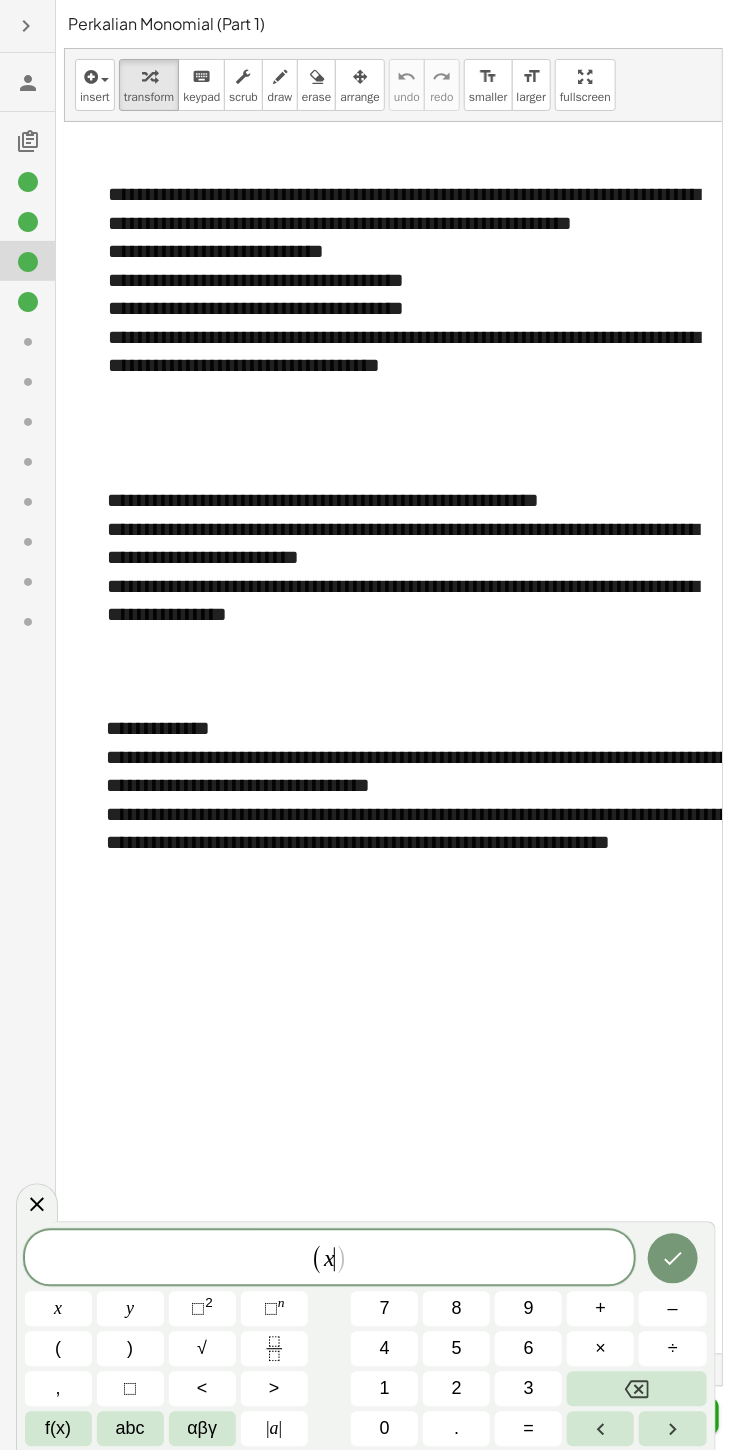 click at bounding box center (636, 1389) 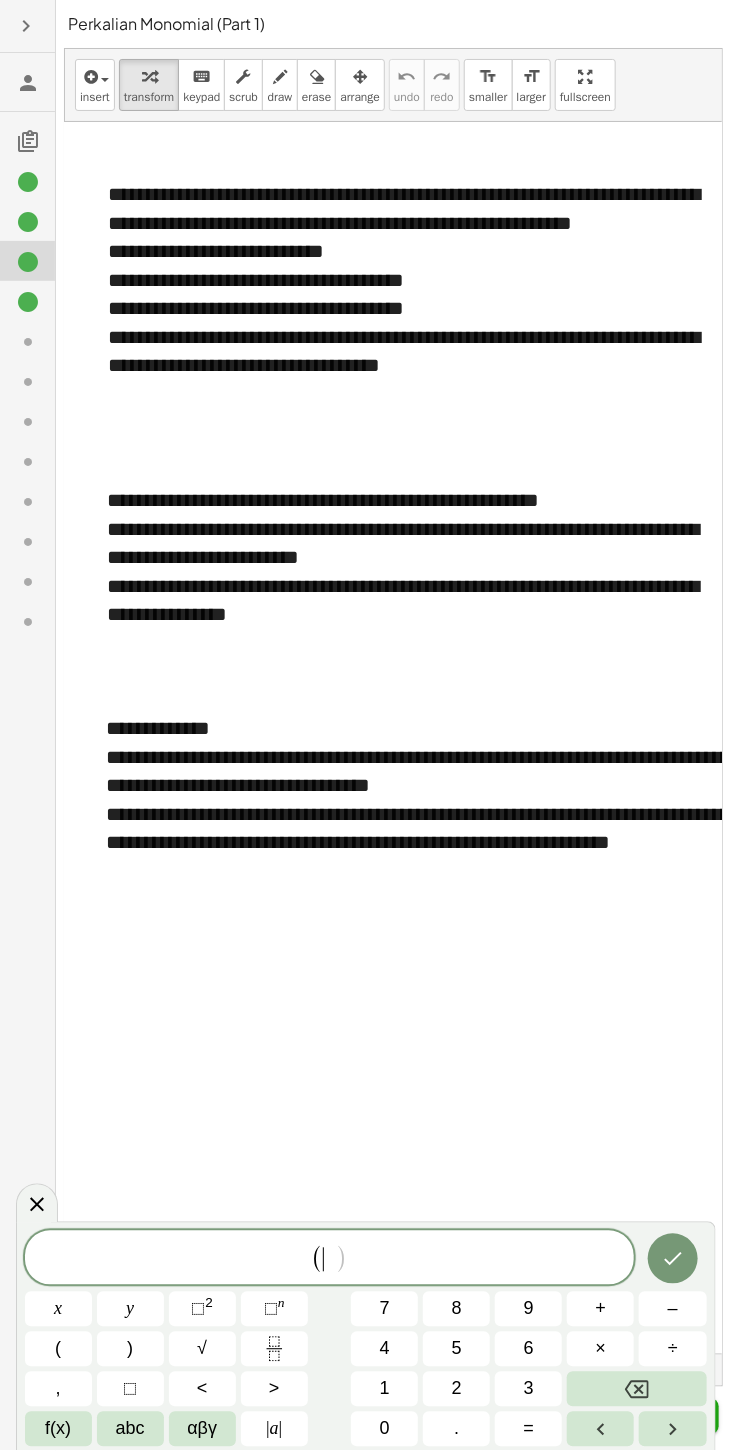 click at bounding box center [636, 1389] 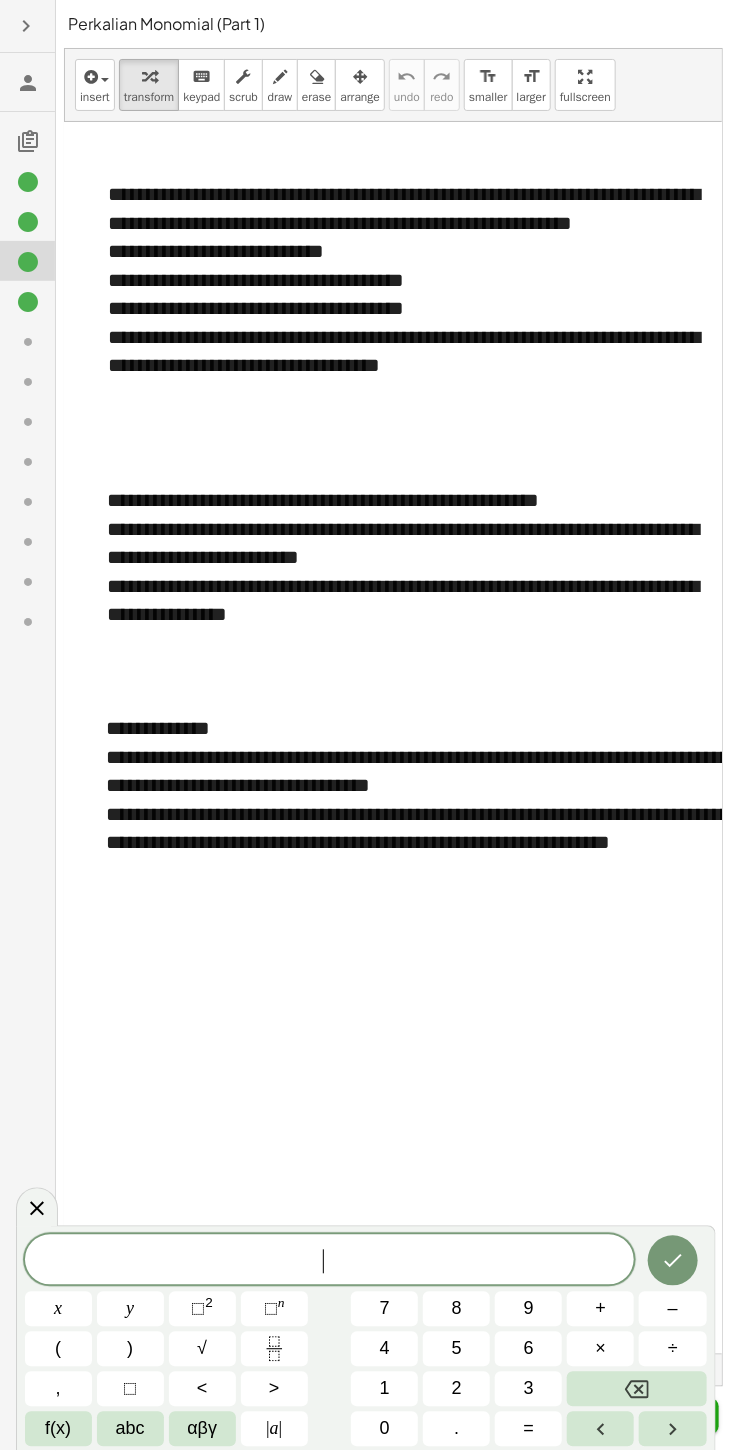 click at bounding box center [636, 1389] 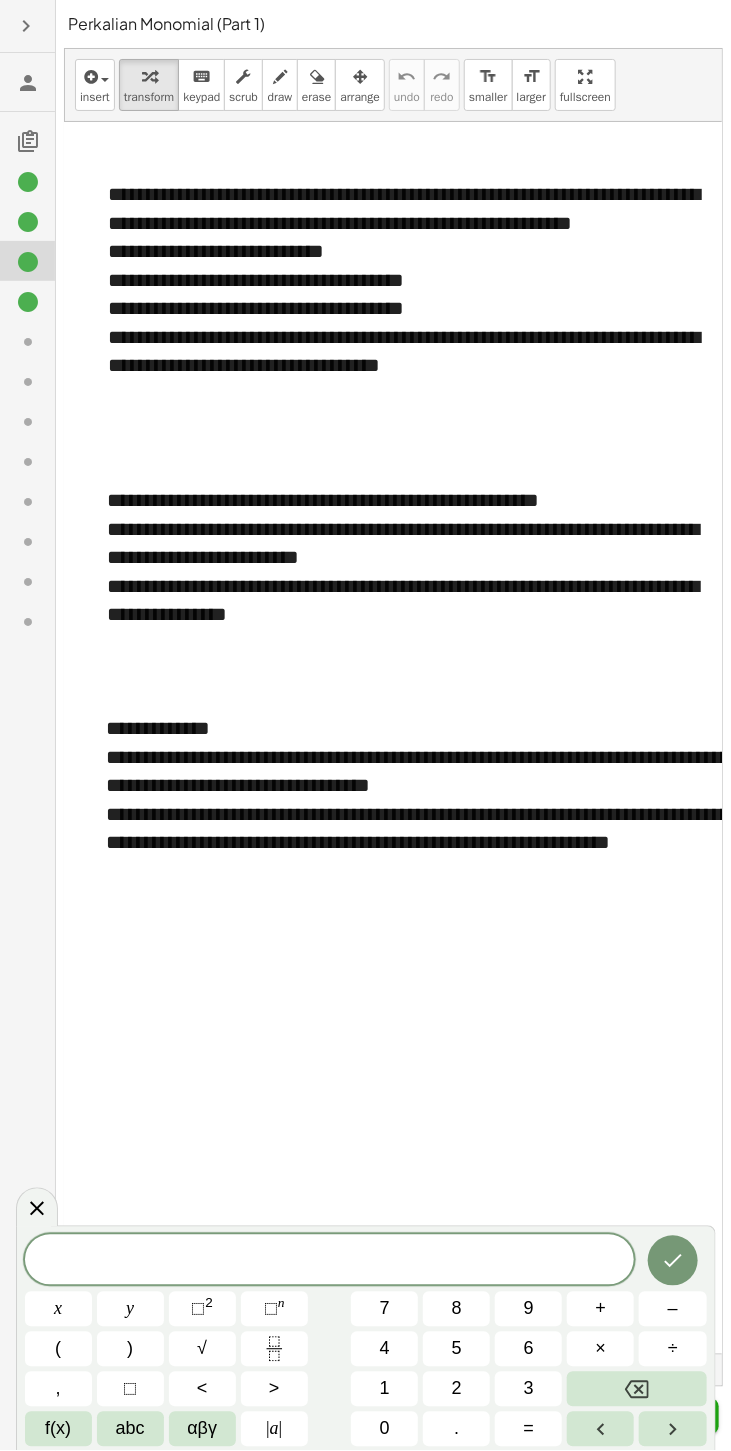 click on "(" at bounding box center (58, 1349) 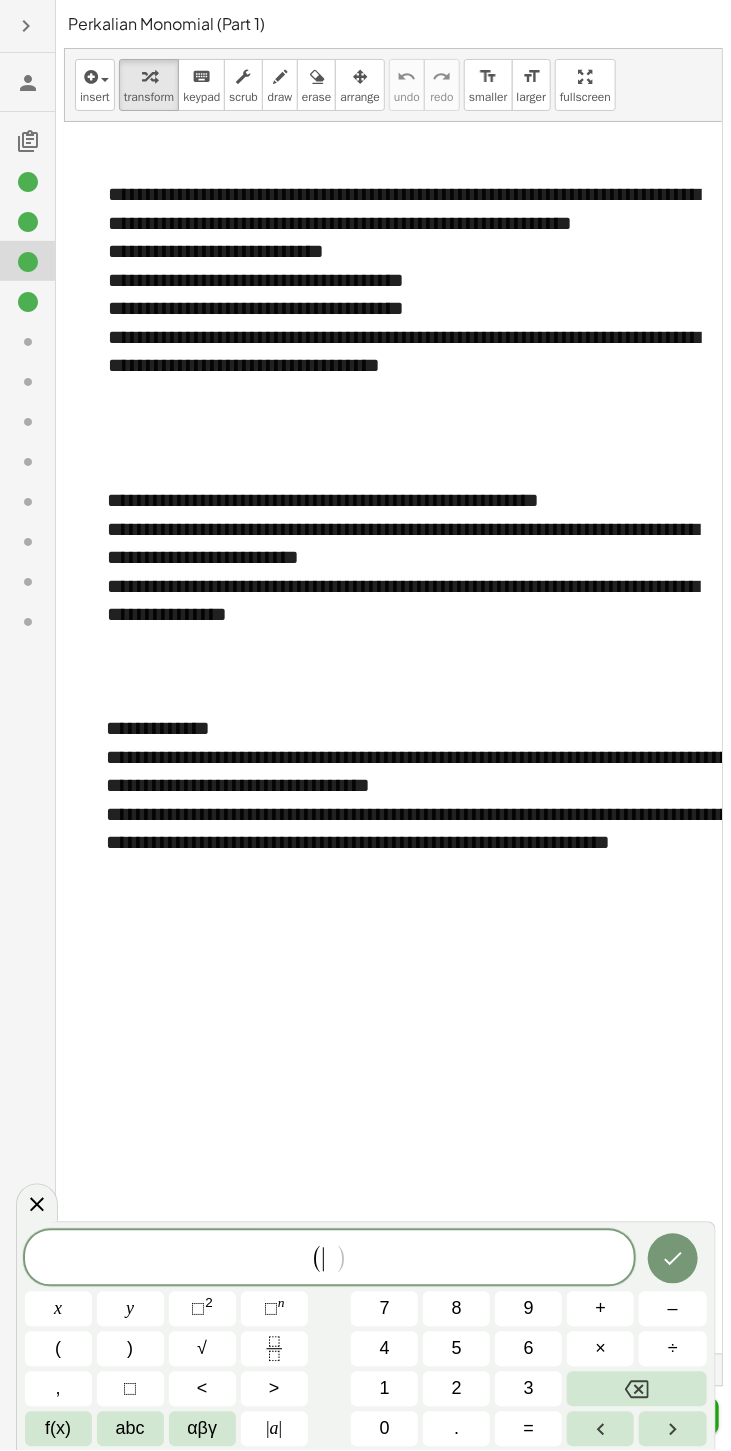 click on "x" at bounding box center [58, 1309] 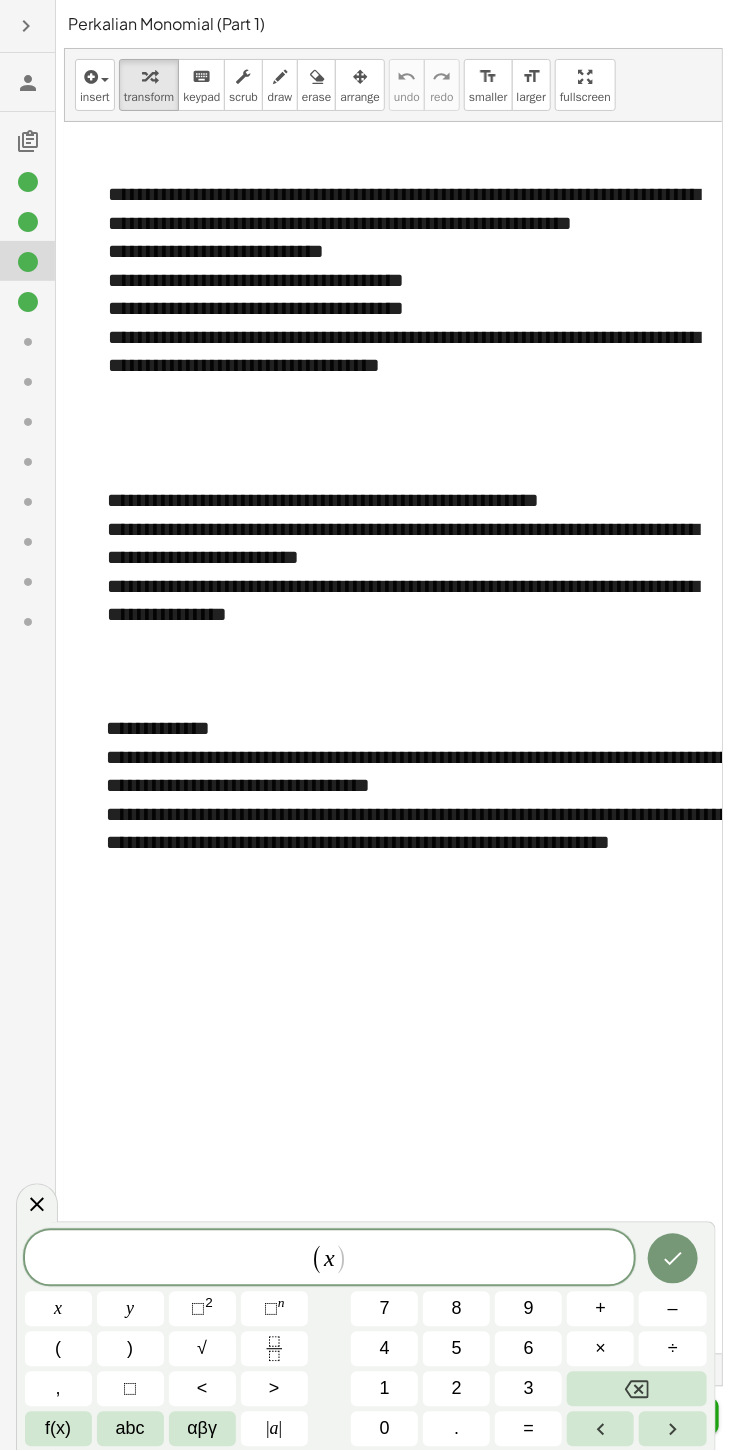 click on "2" at bounding box center (209, 1303) 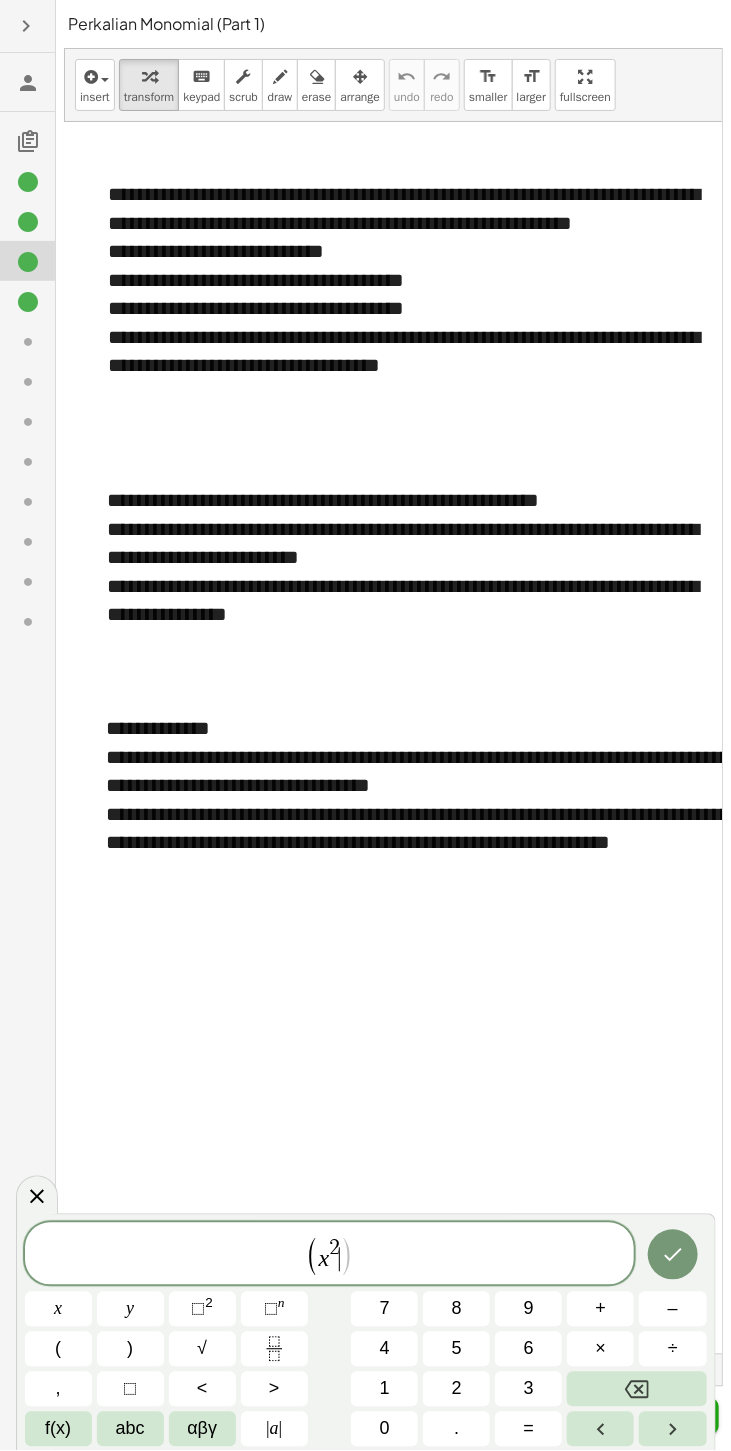 click on ")" at bounding box center (130, 1349) 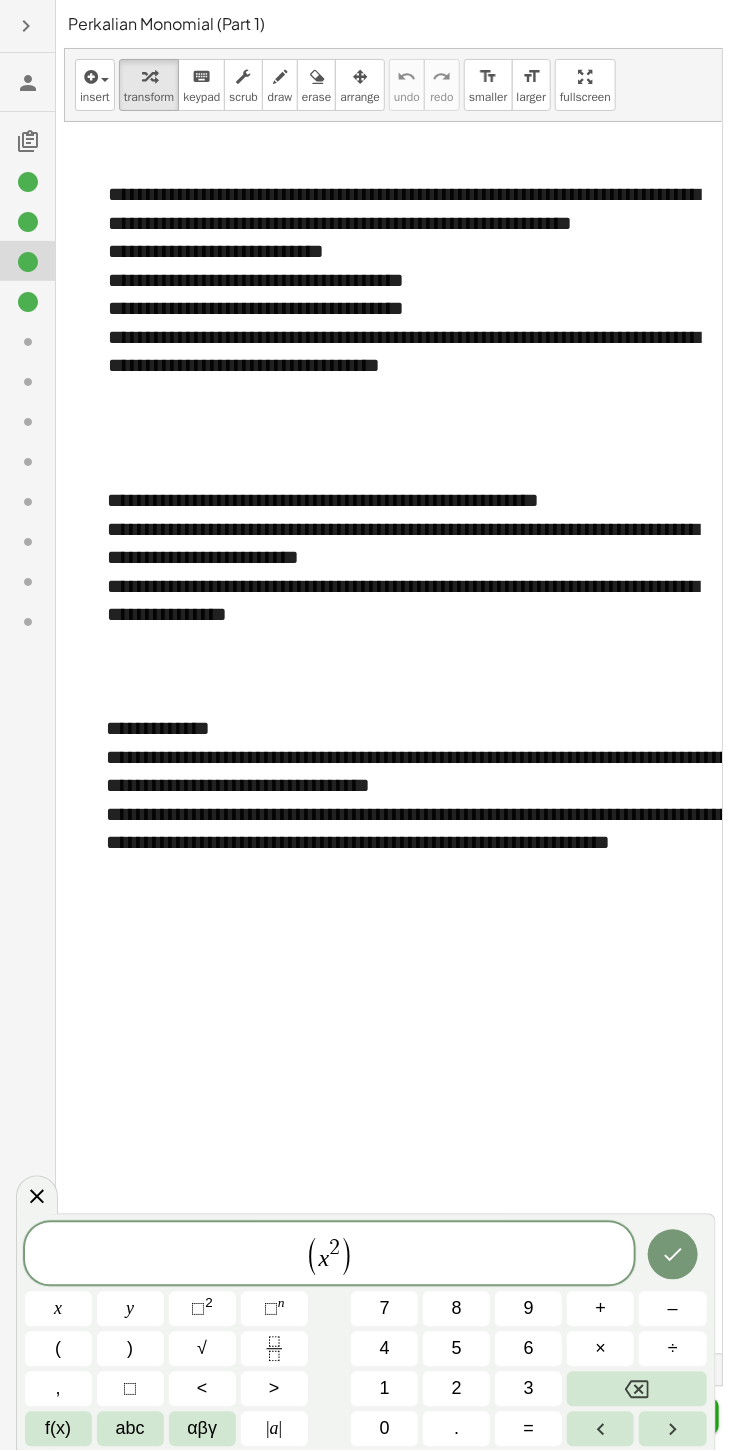click on "(" at bounding box center (58, 1349) 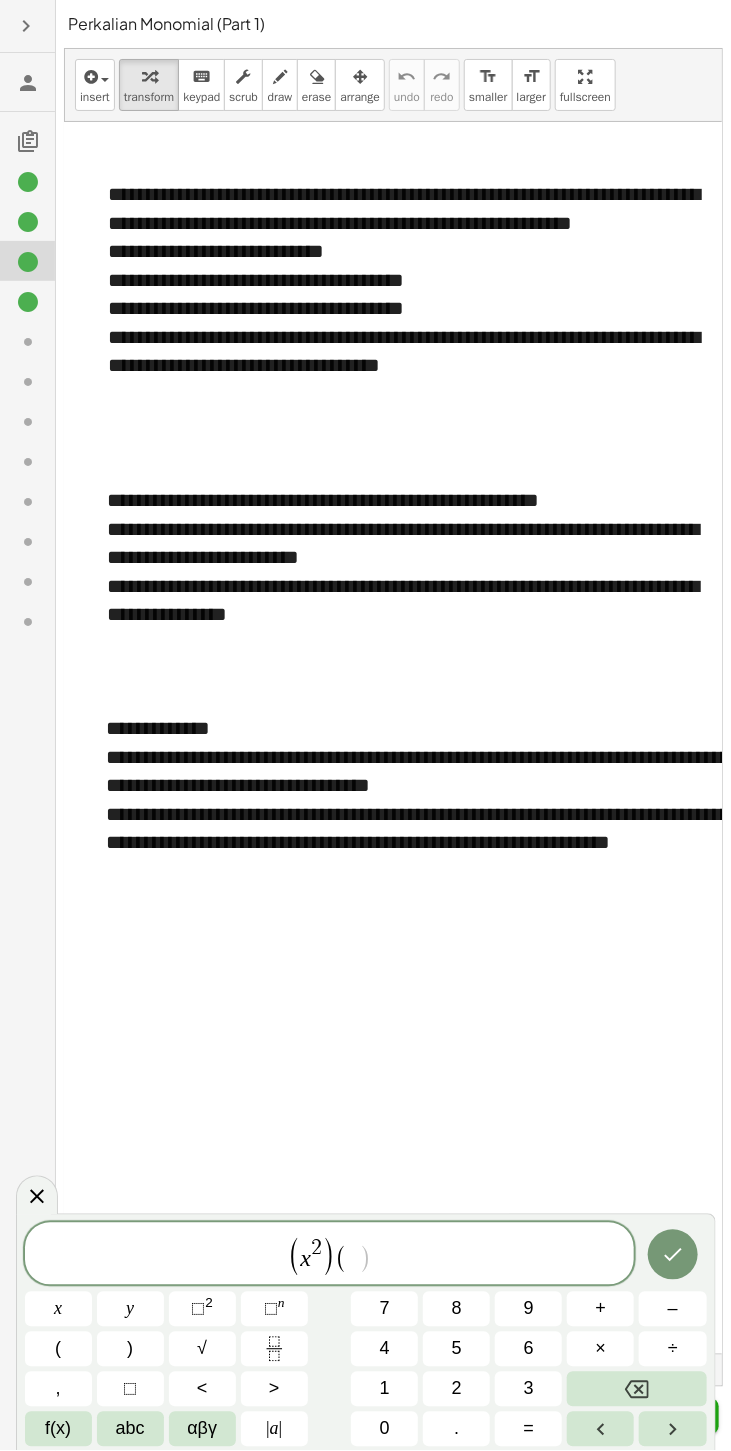 click on "x" at bounding box center [58, 1309] 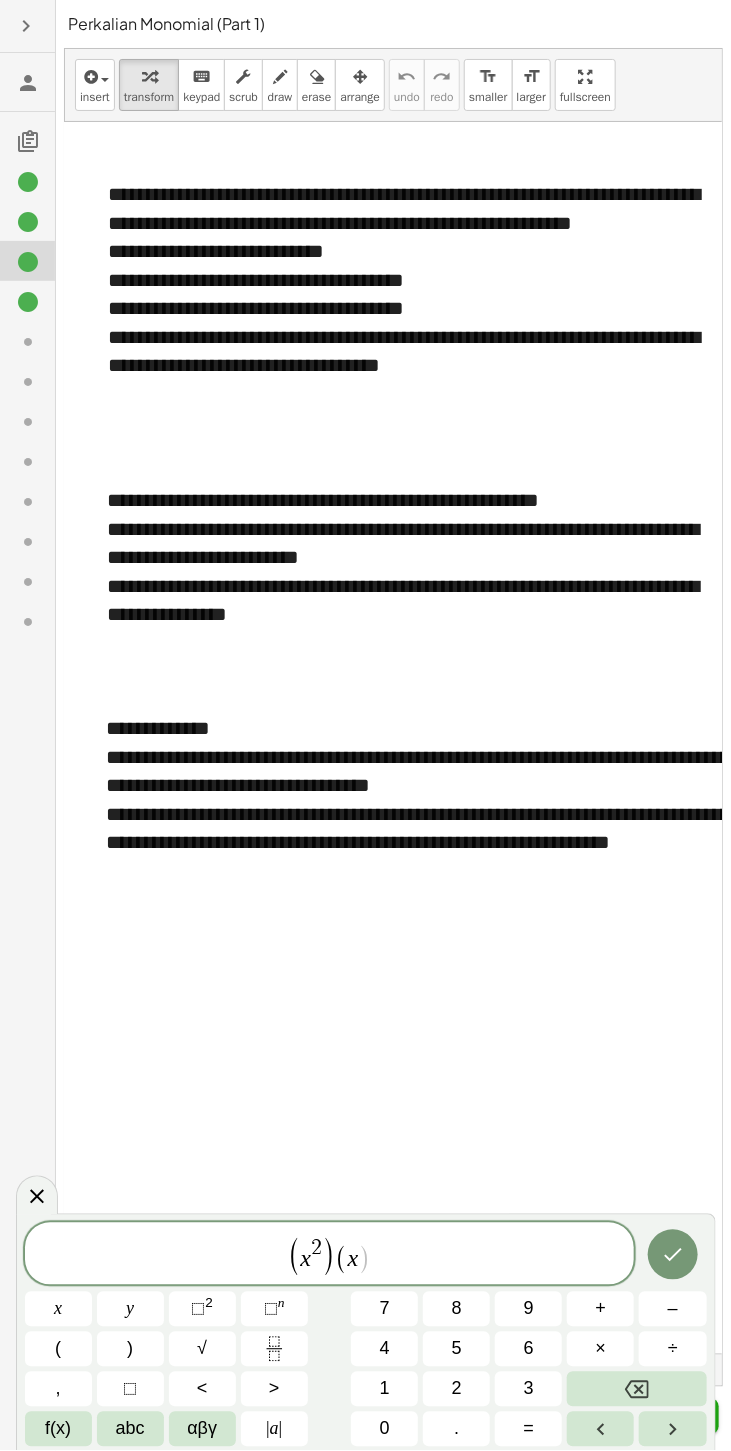 click on "⬚" at bounding box center (271, 1309) 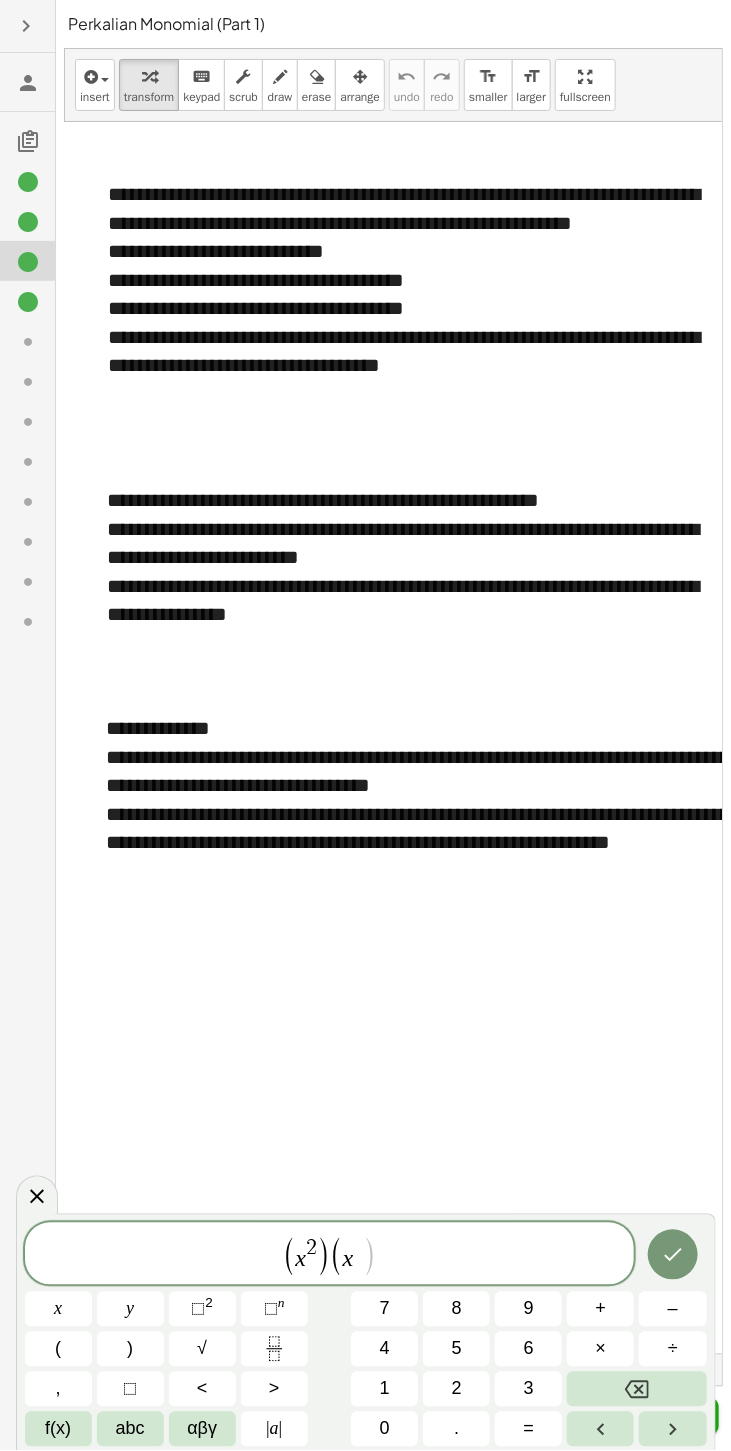 click on "4" at bounding box center (385, 1349) 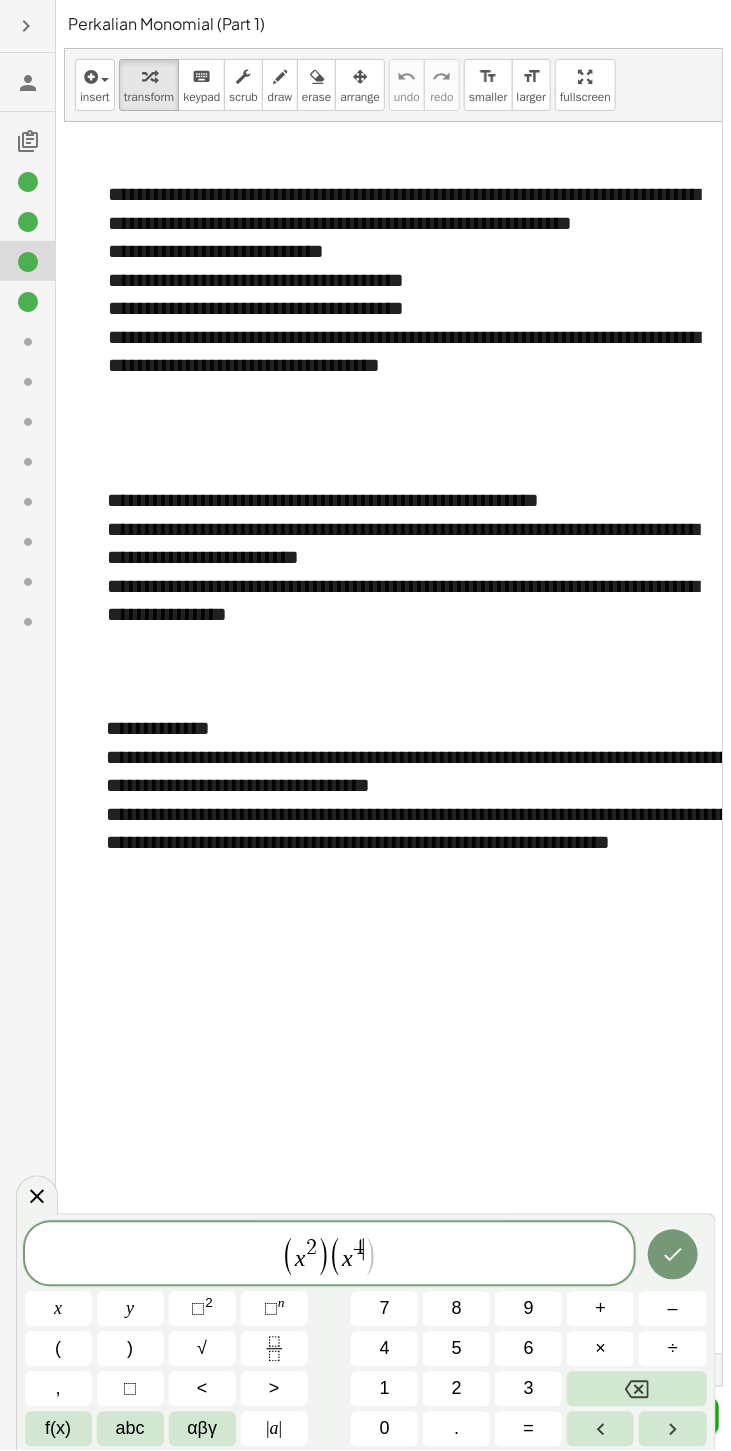 click on ")" at bounding box center (130, 1349) 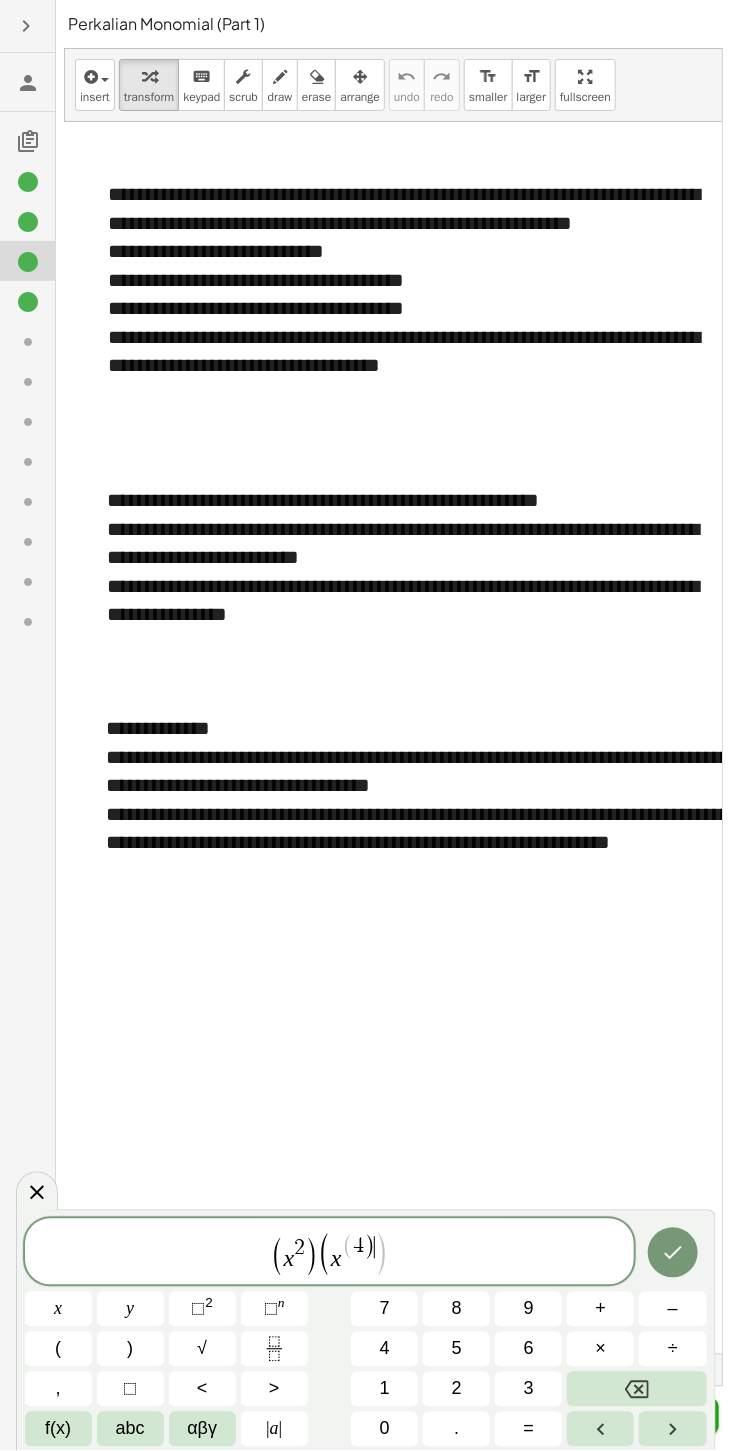click at bounding box center [636, 1389] 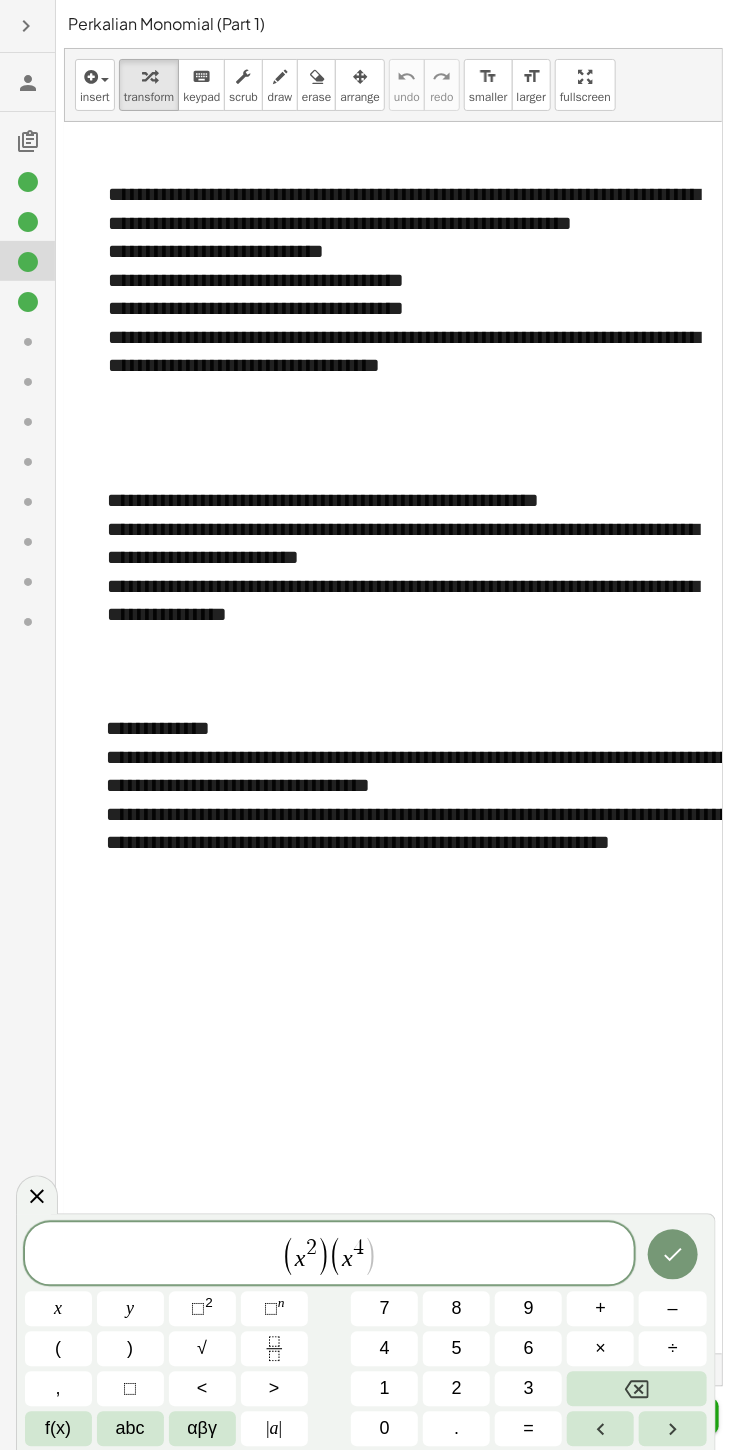click on "( x 2 ) ( x 4 ​ ) x y ⬚ 2 ⬚ n 7 8 9 + – ( ) √ 4 5 6 × ÷ , ⬚ < > 1 2 3 f(x) abc αβγ | a | 0 . =" at bounding box center (366, 1332) 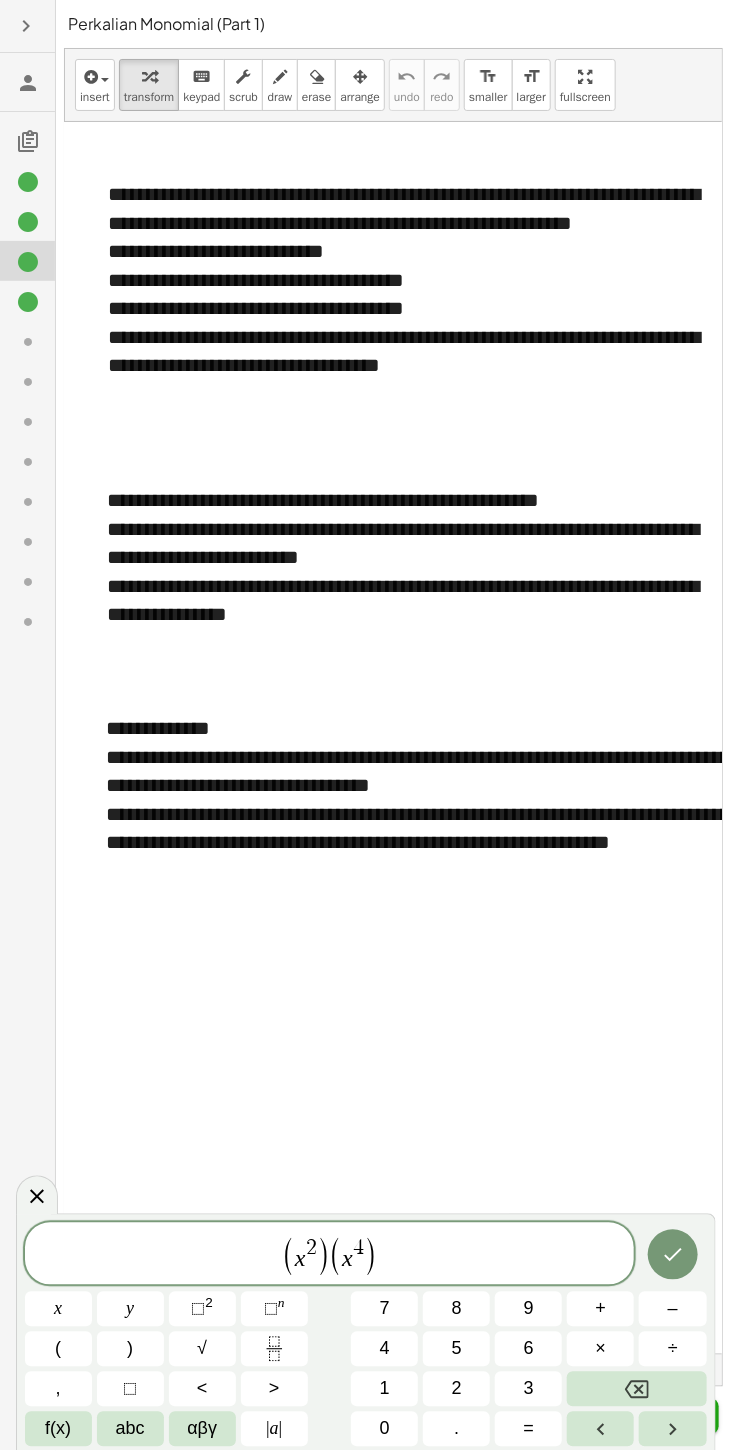 click on ")" at bounding box center [130, 1349] 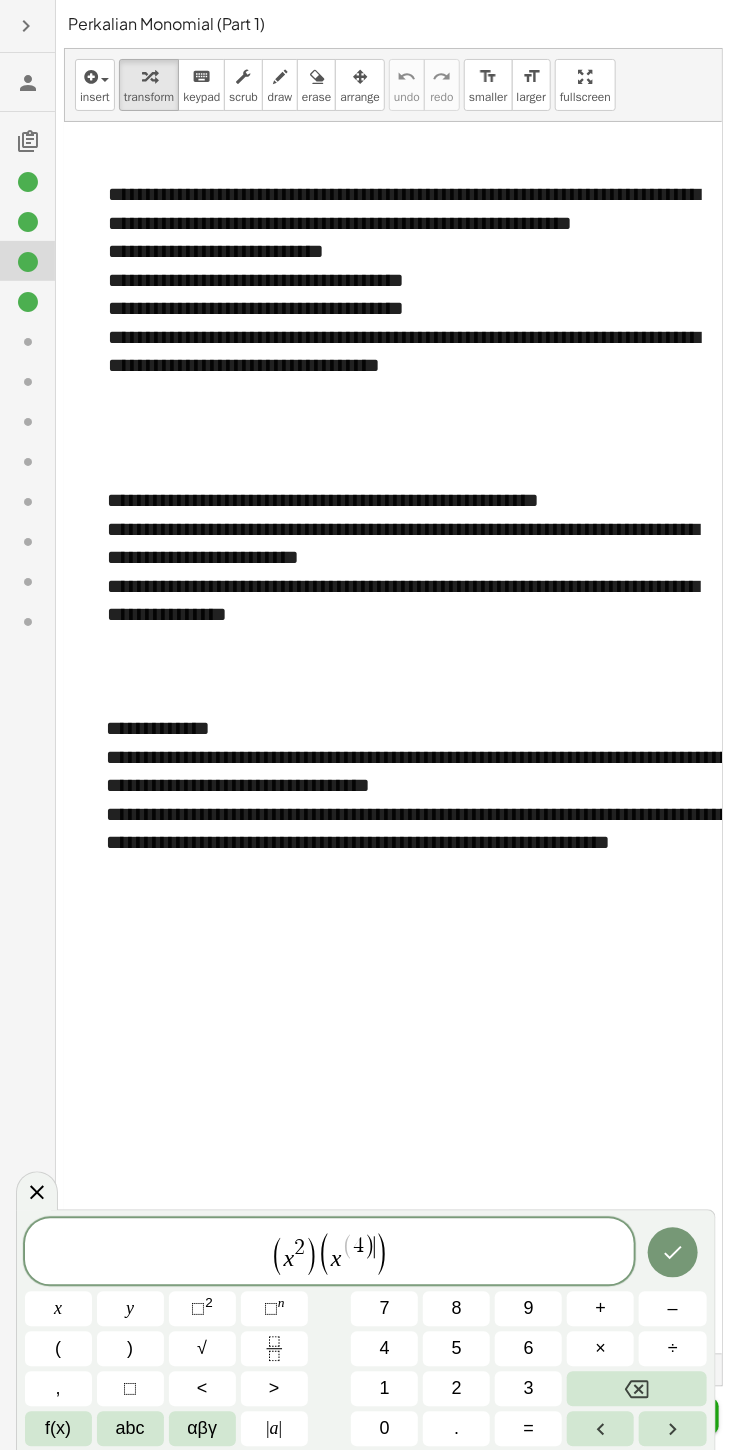 click at bounding box center (636, 1389) 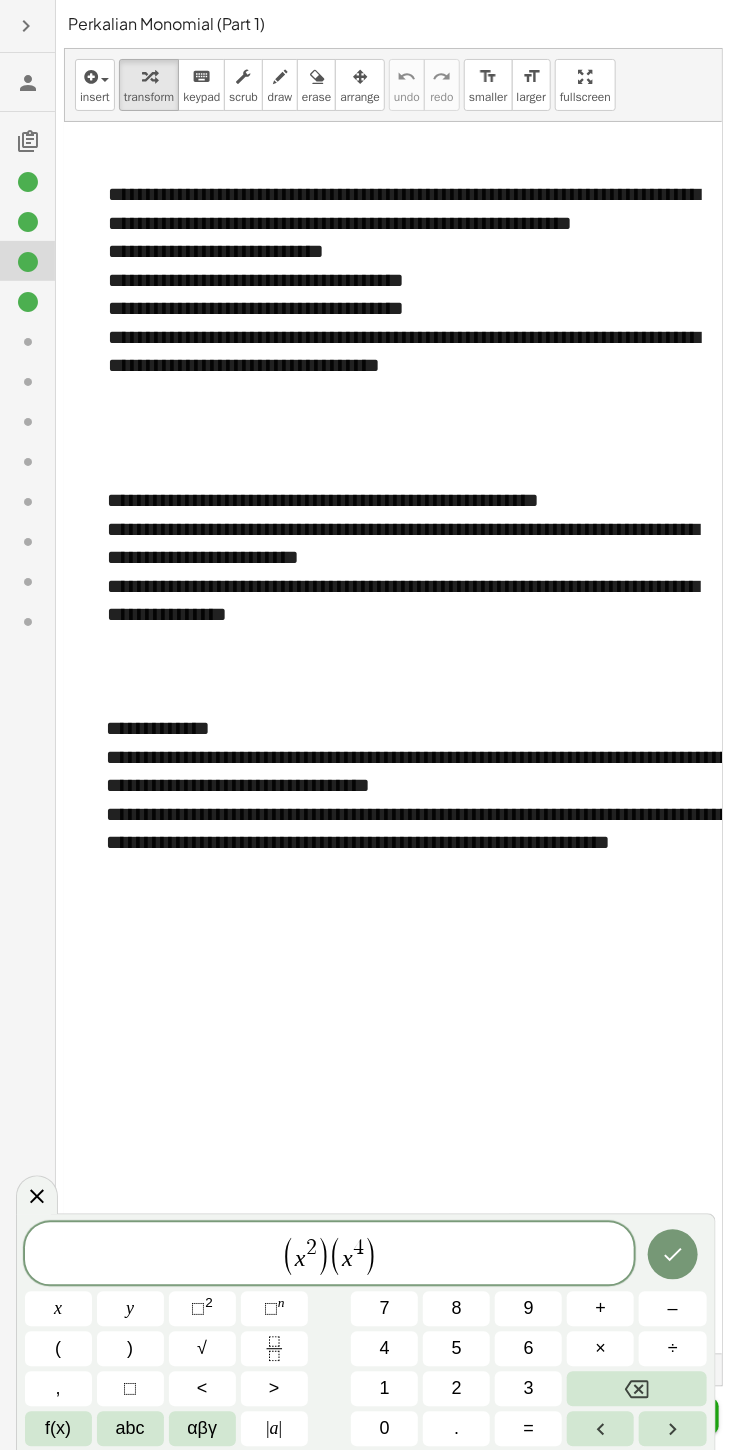 click on "( x 2 ) ( x 4 ​ )" at bounding box center [330, 1255] 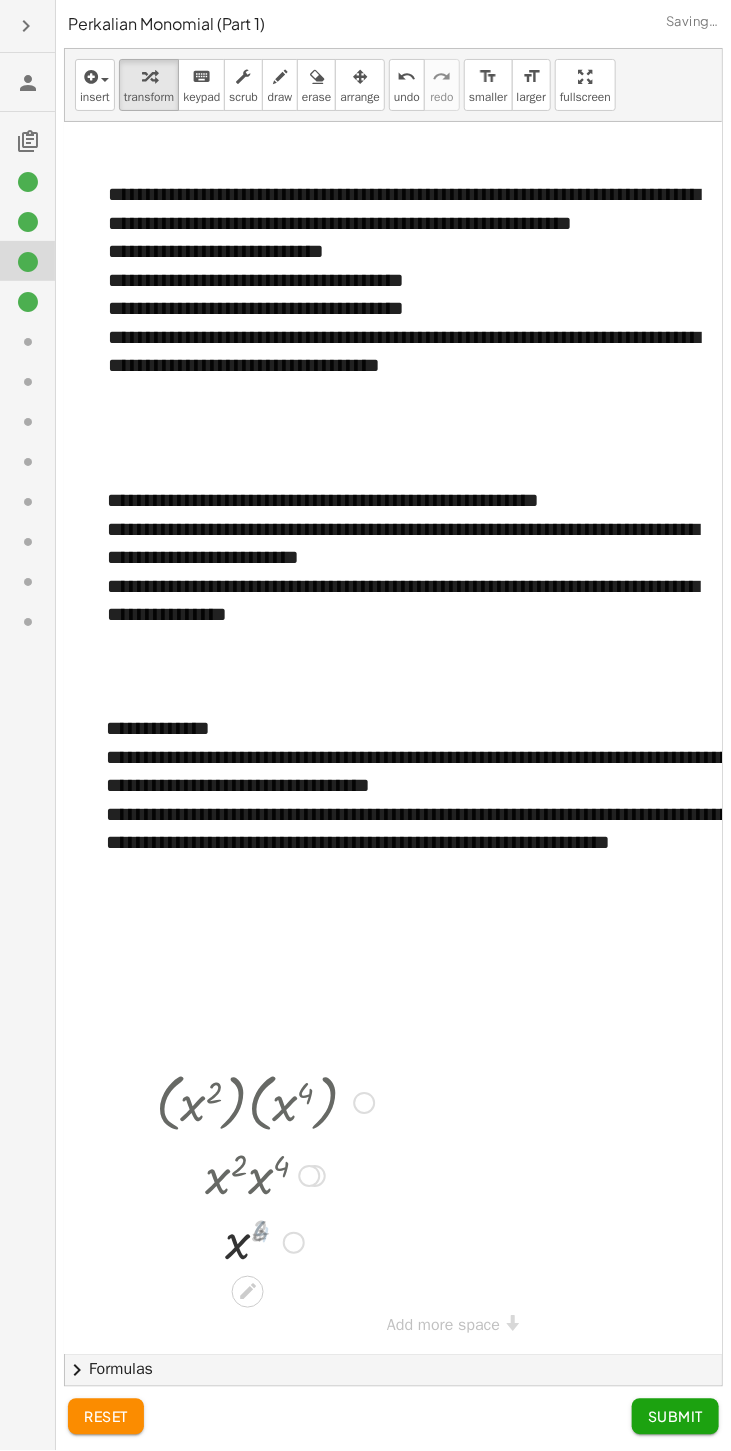 scroll, scrollTop: 0, scrollLeft: 0, axis: both 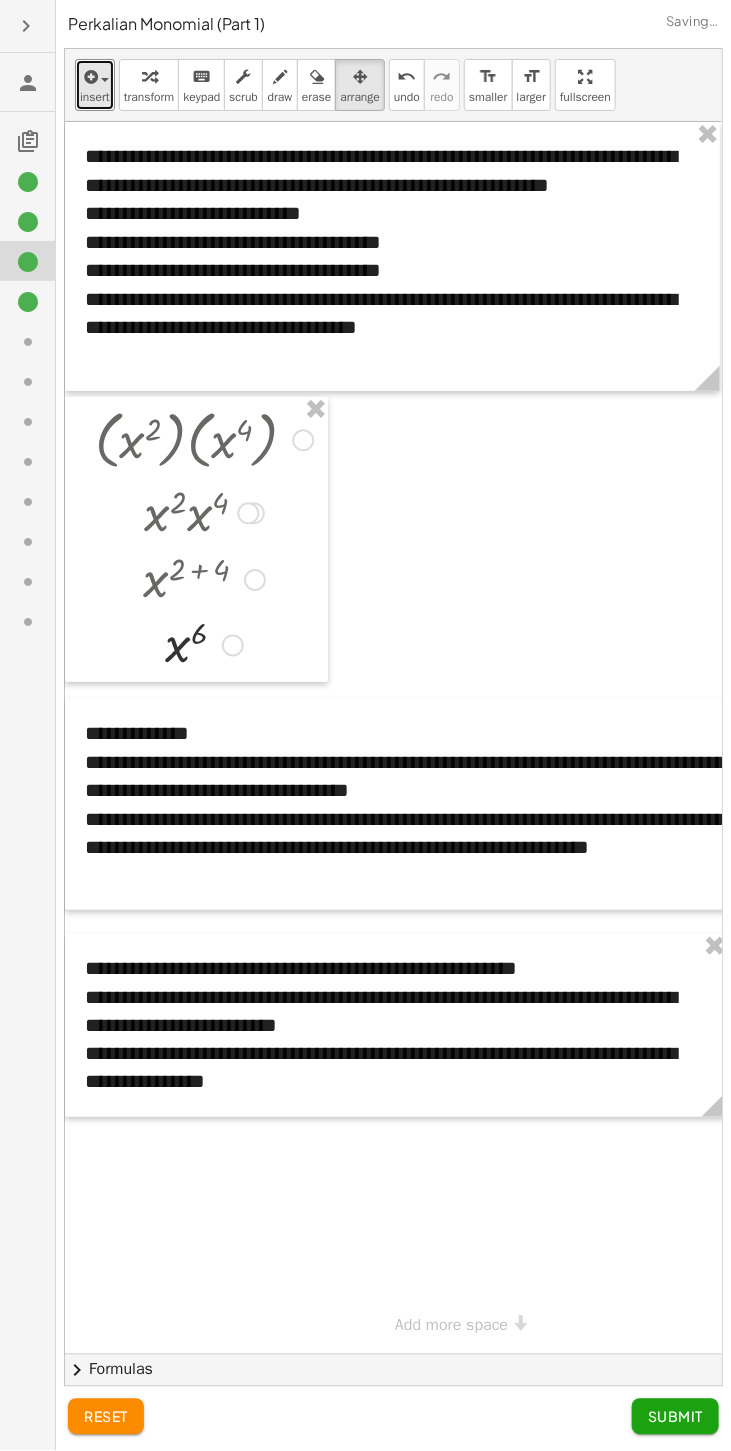 click at bounding box center [89, 77] 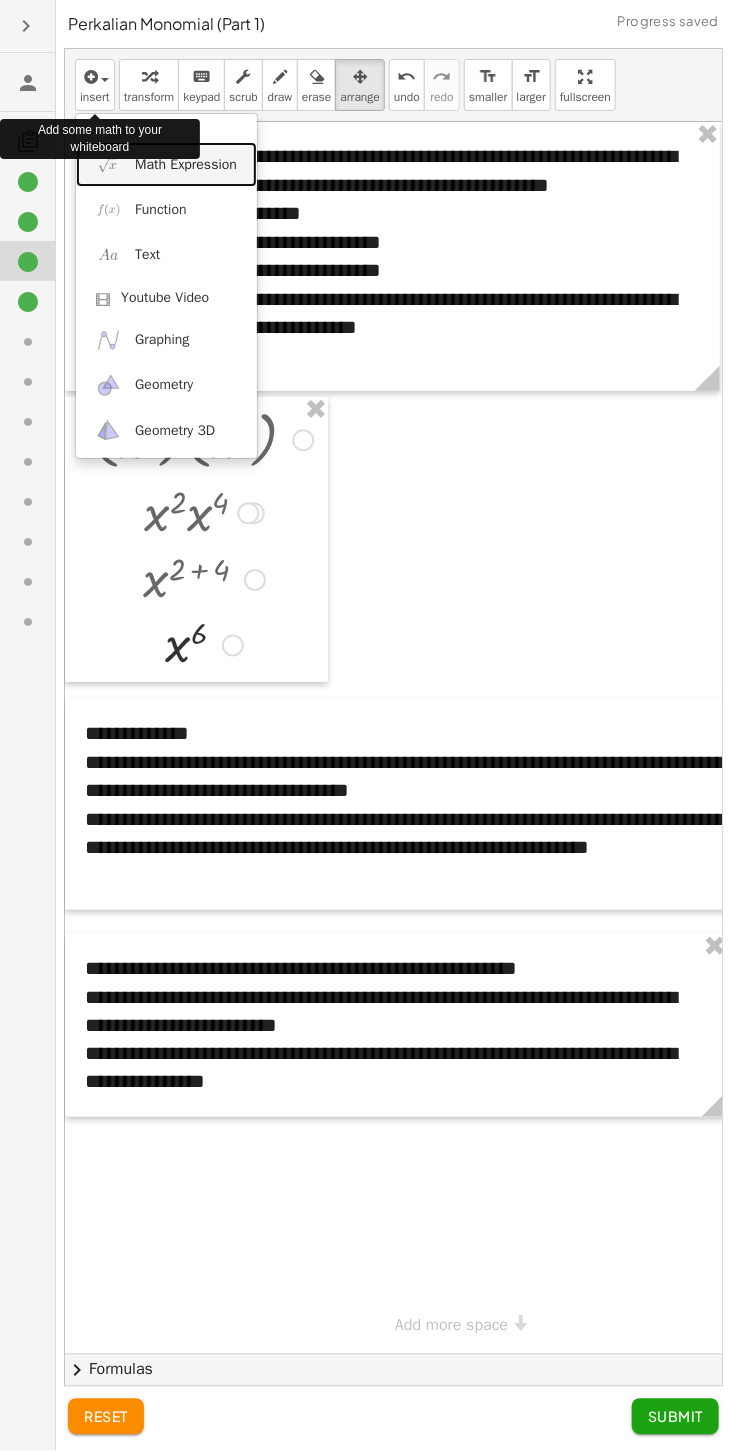 click on "Math Expression" at bounding box center [186, 165] 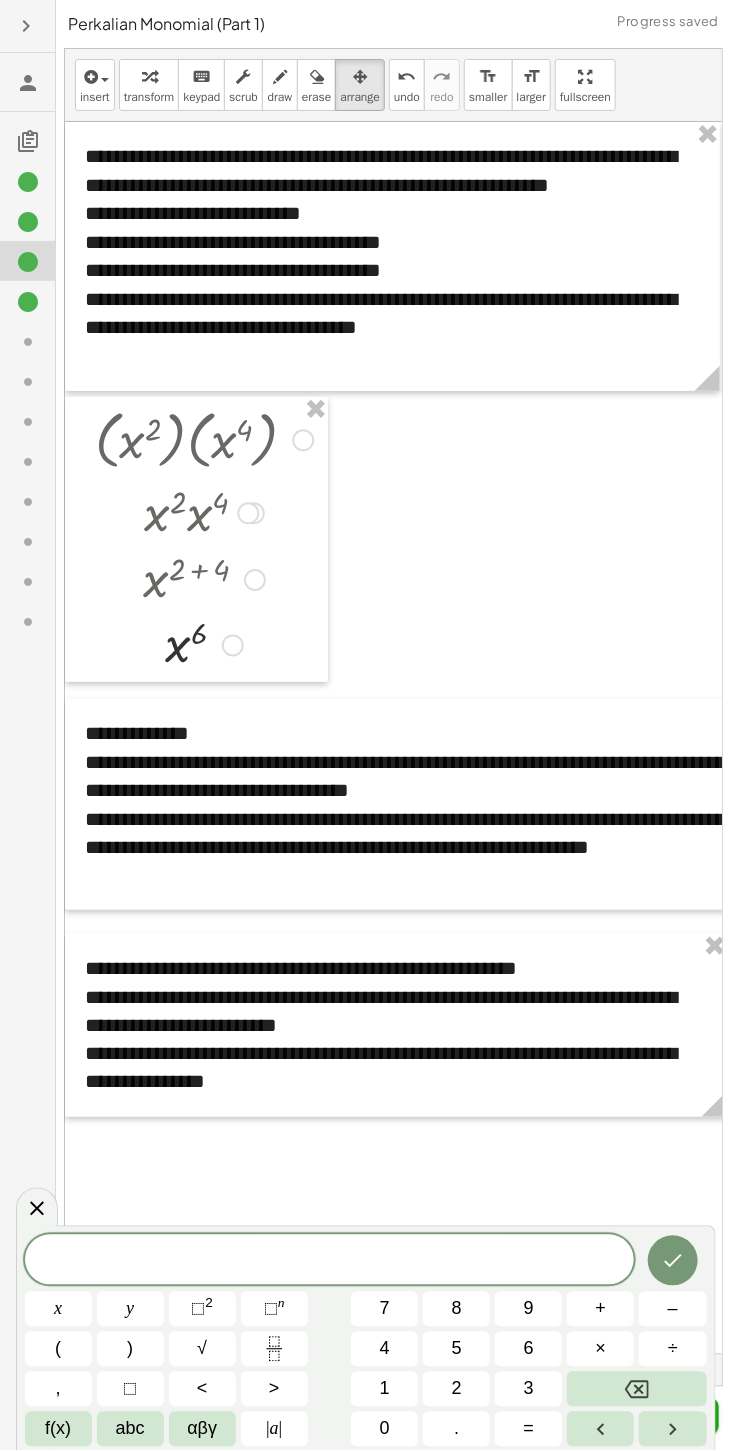 click on "(" at bounding box center [58, 1349] 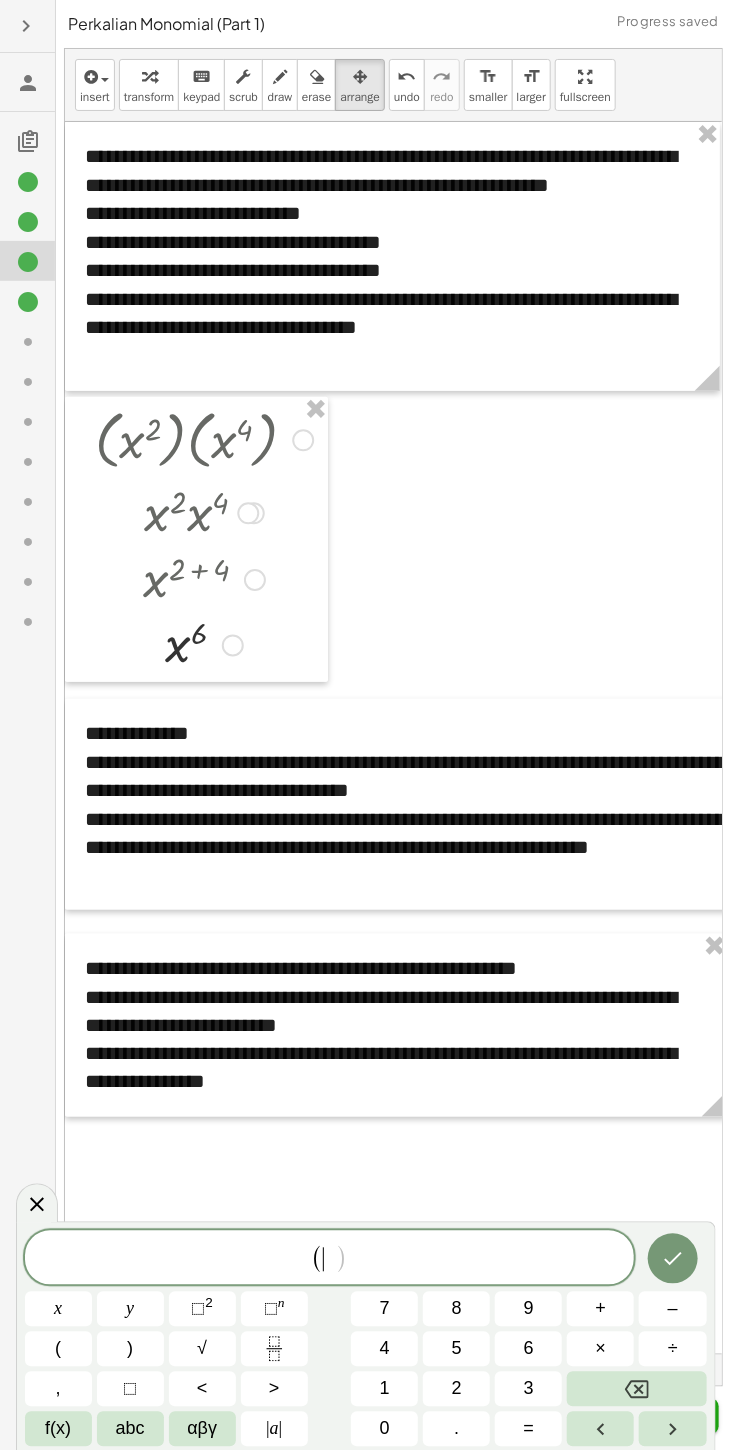 click on "y" at bounding box center (130, 1309) 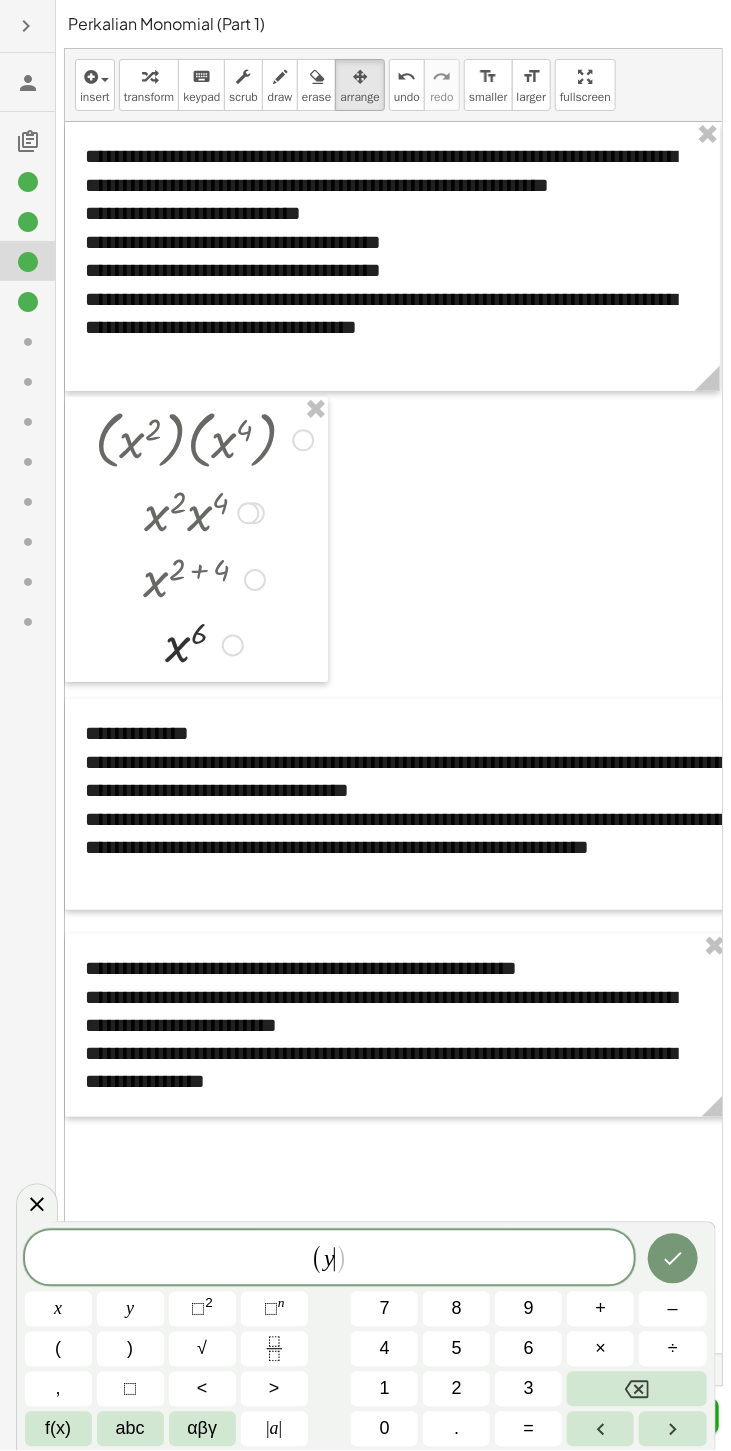 click on "⬚" at bounding box center (271, 1309) 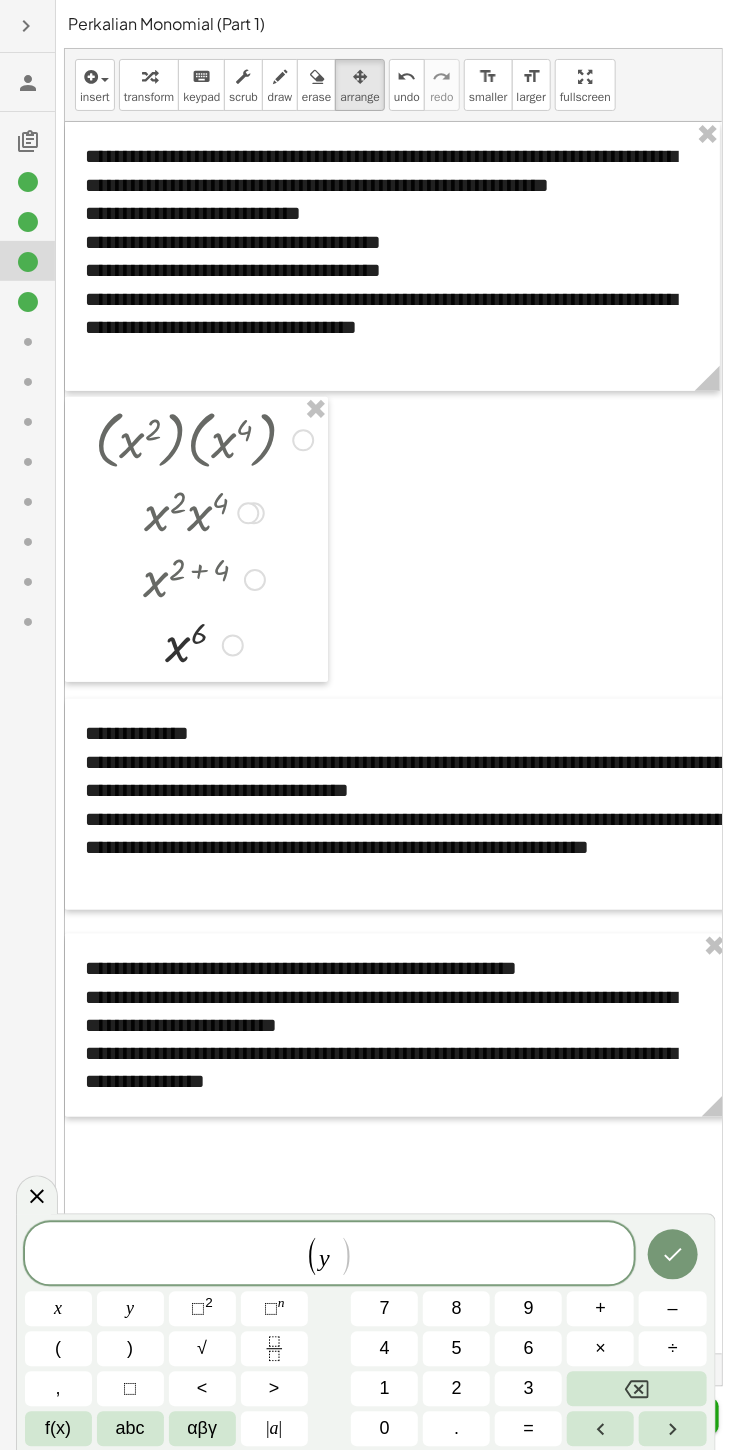 click on "5" at bounding box center [456, 1349] 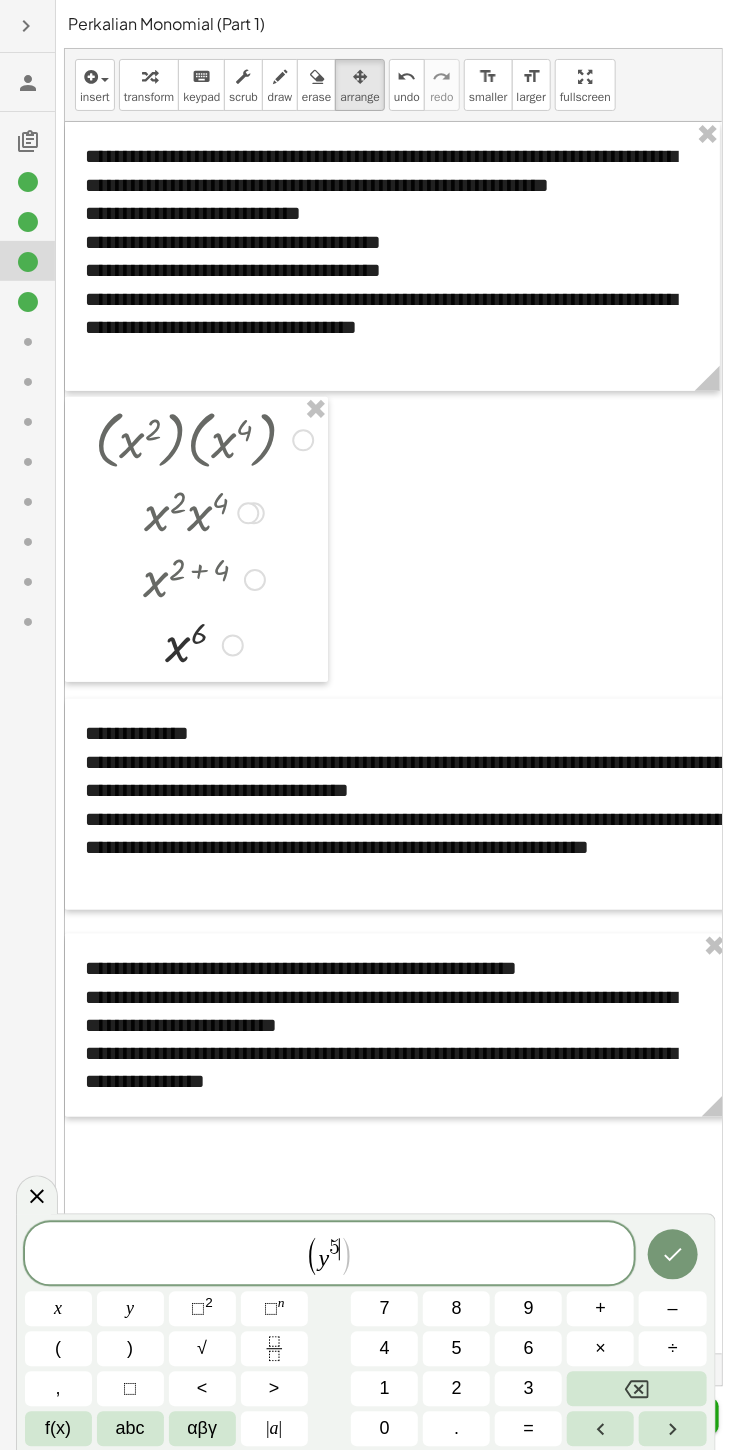 click on ")" at bounding box center [130, 1349] 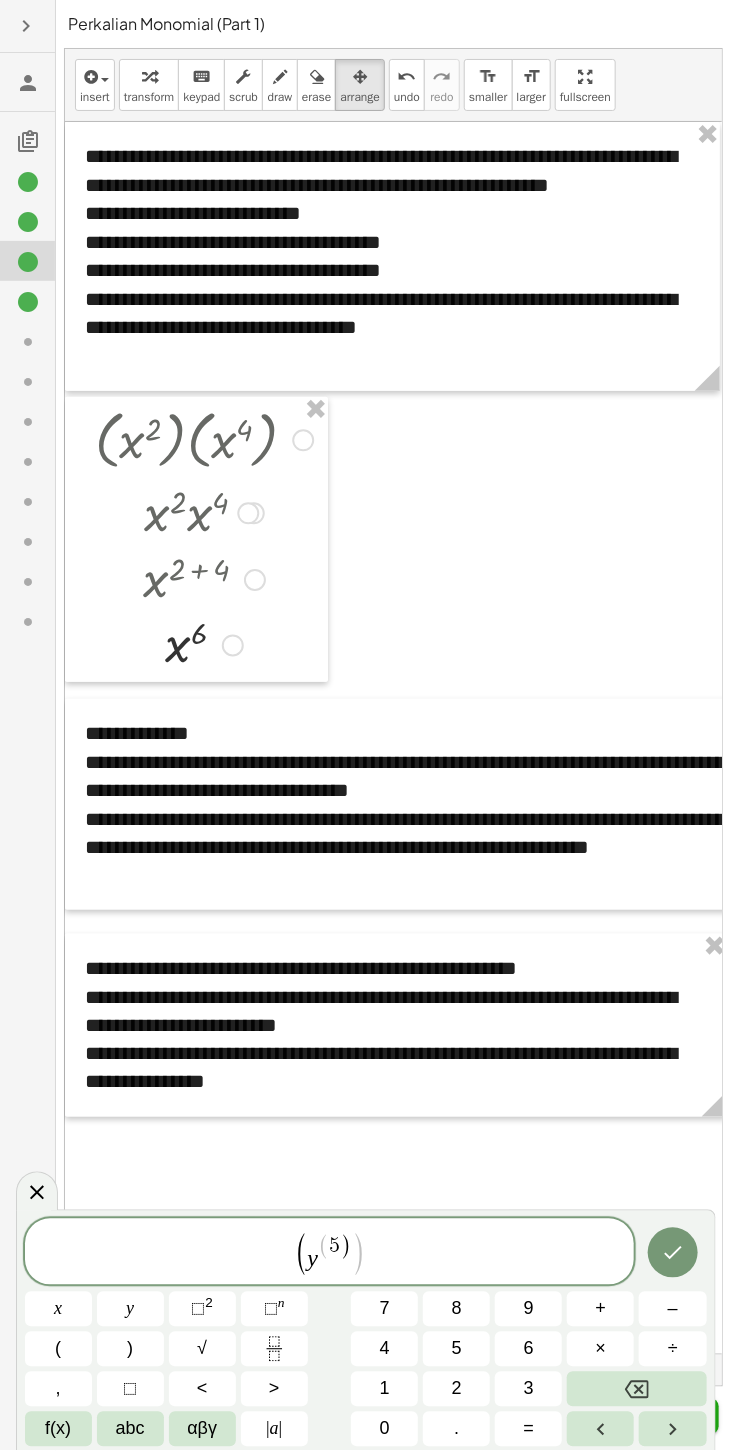 click at bounding box center (636, 1389) 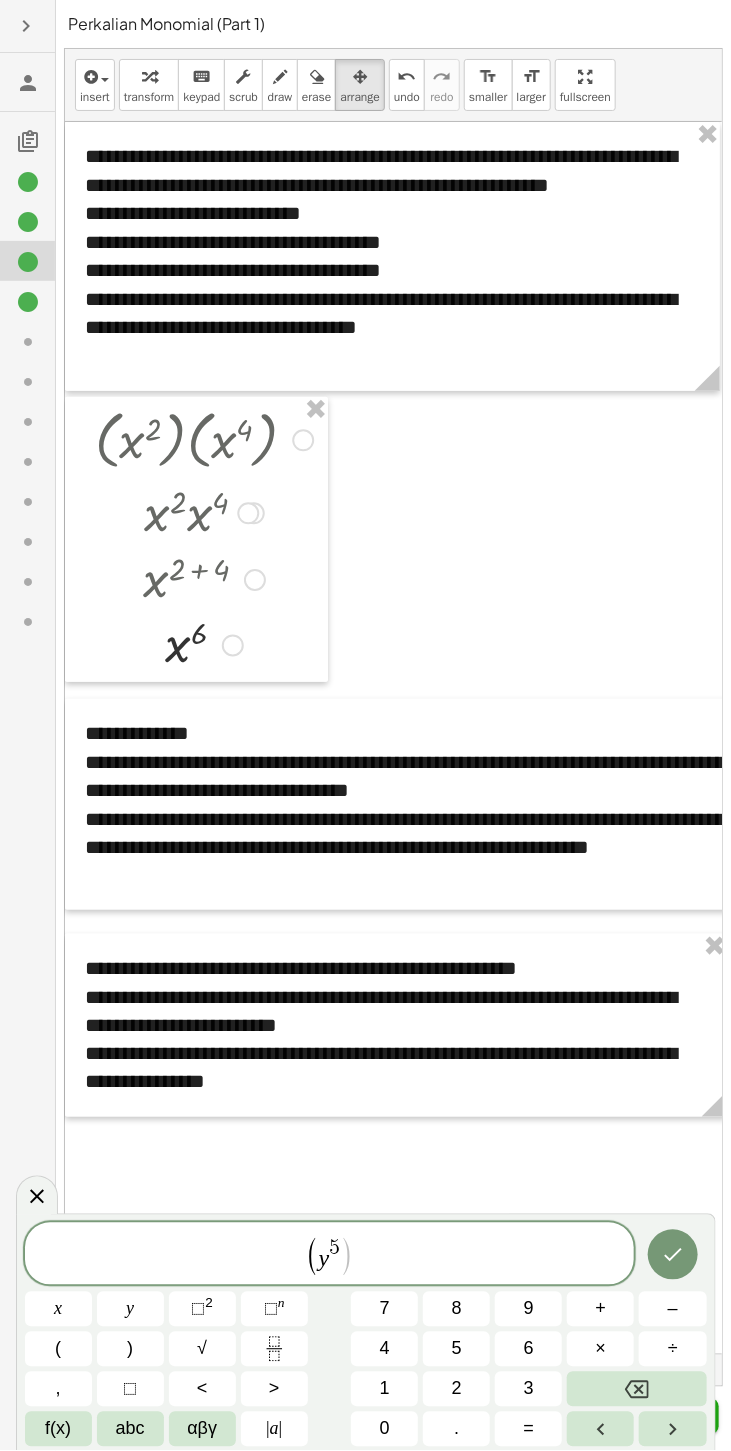 click 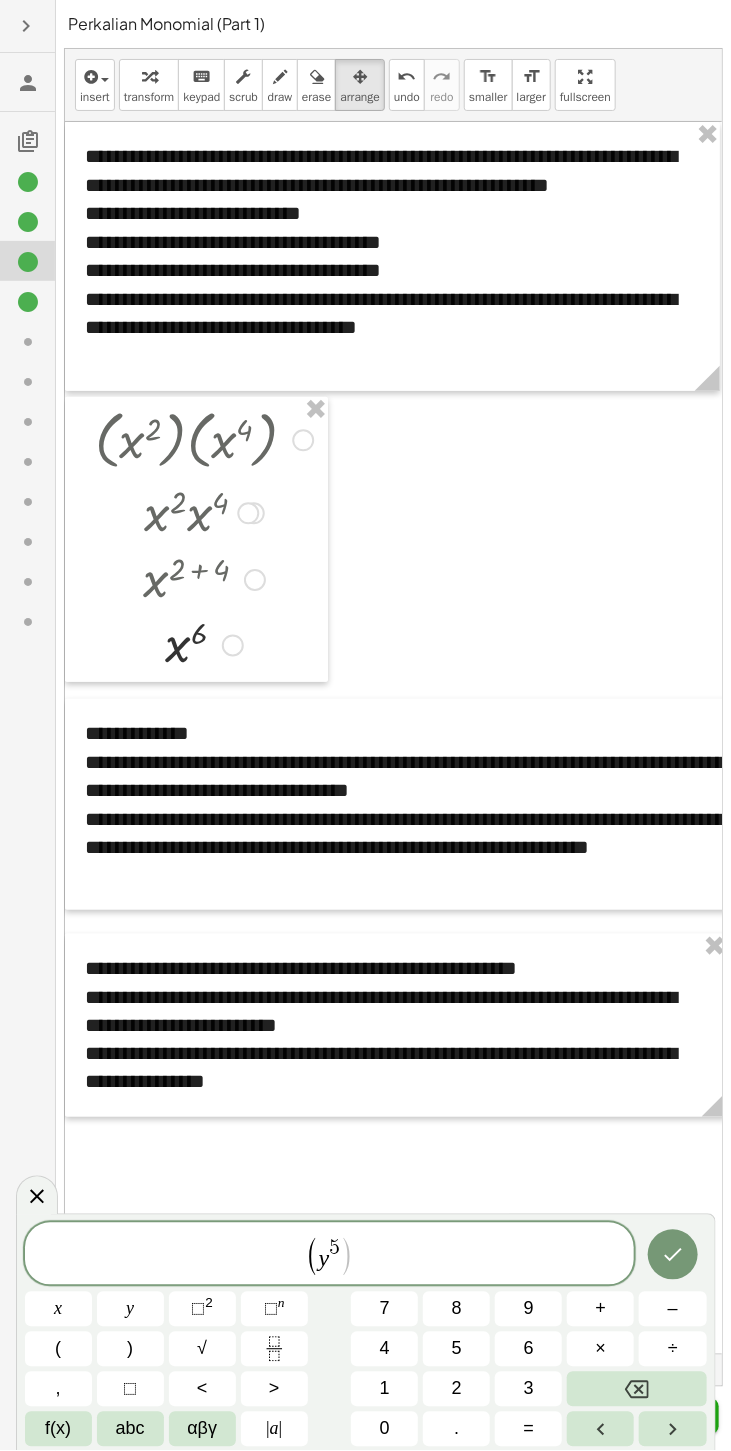 click on ")" at bounding box center (130, 1349) 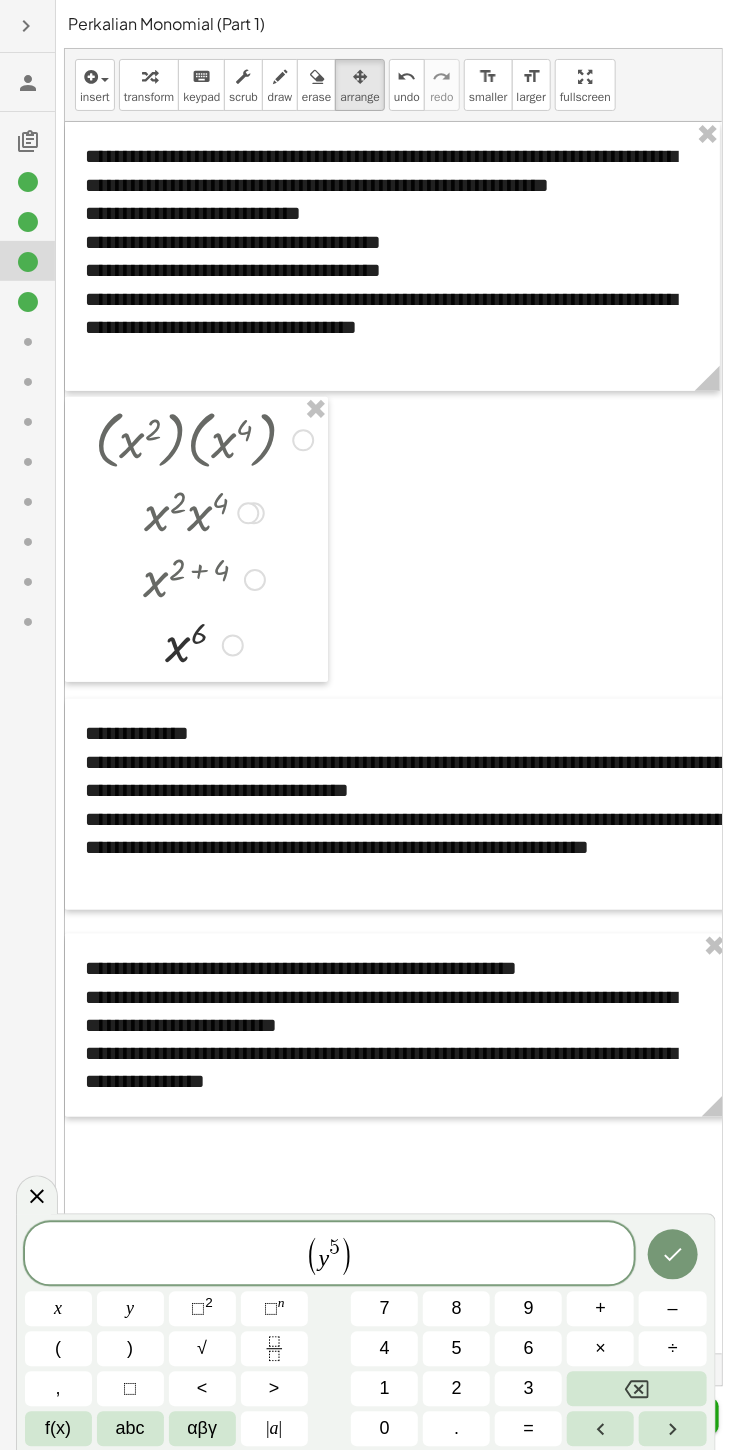 click on "(" at bounding box center (58, 1349) 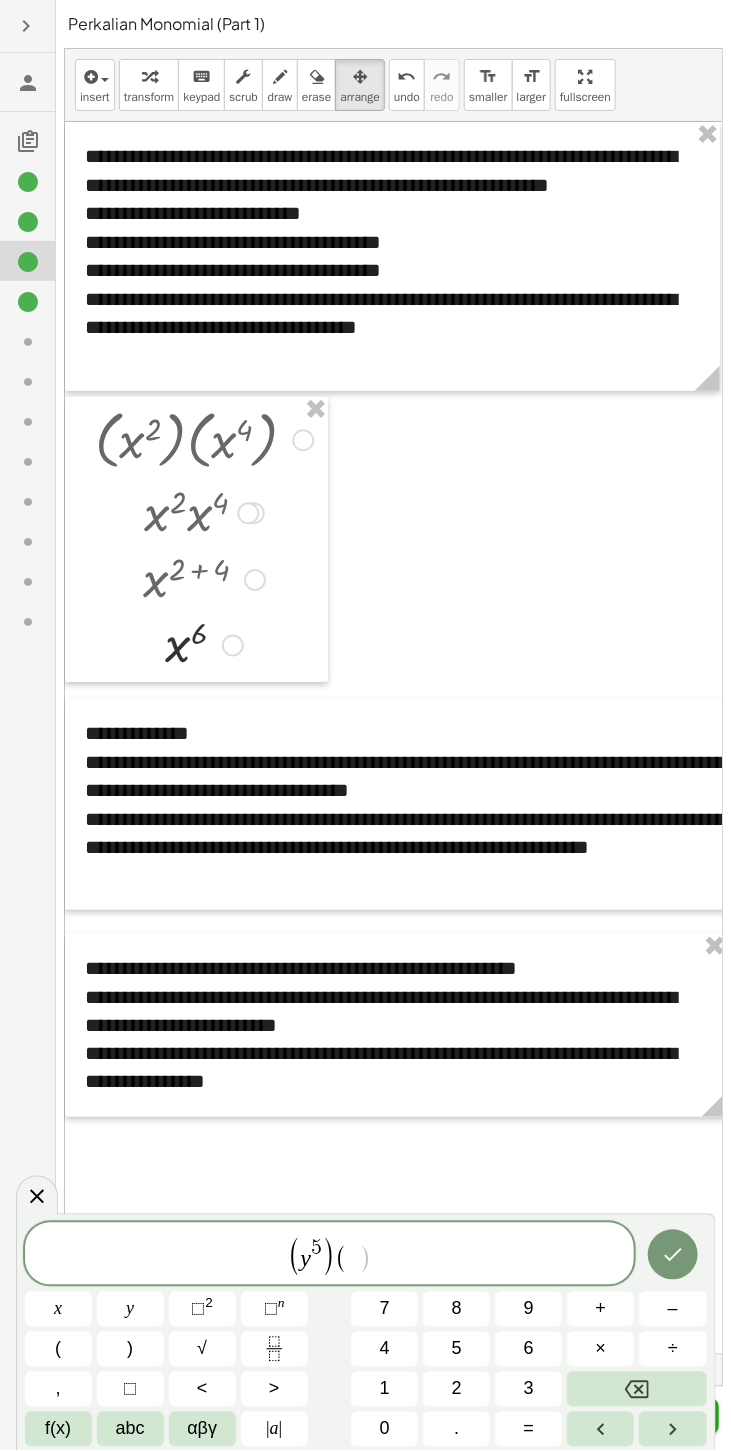click on "y" at bounding box center (130, 1309) 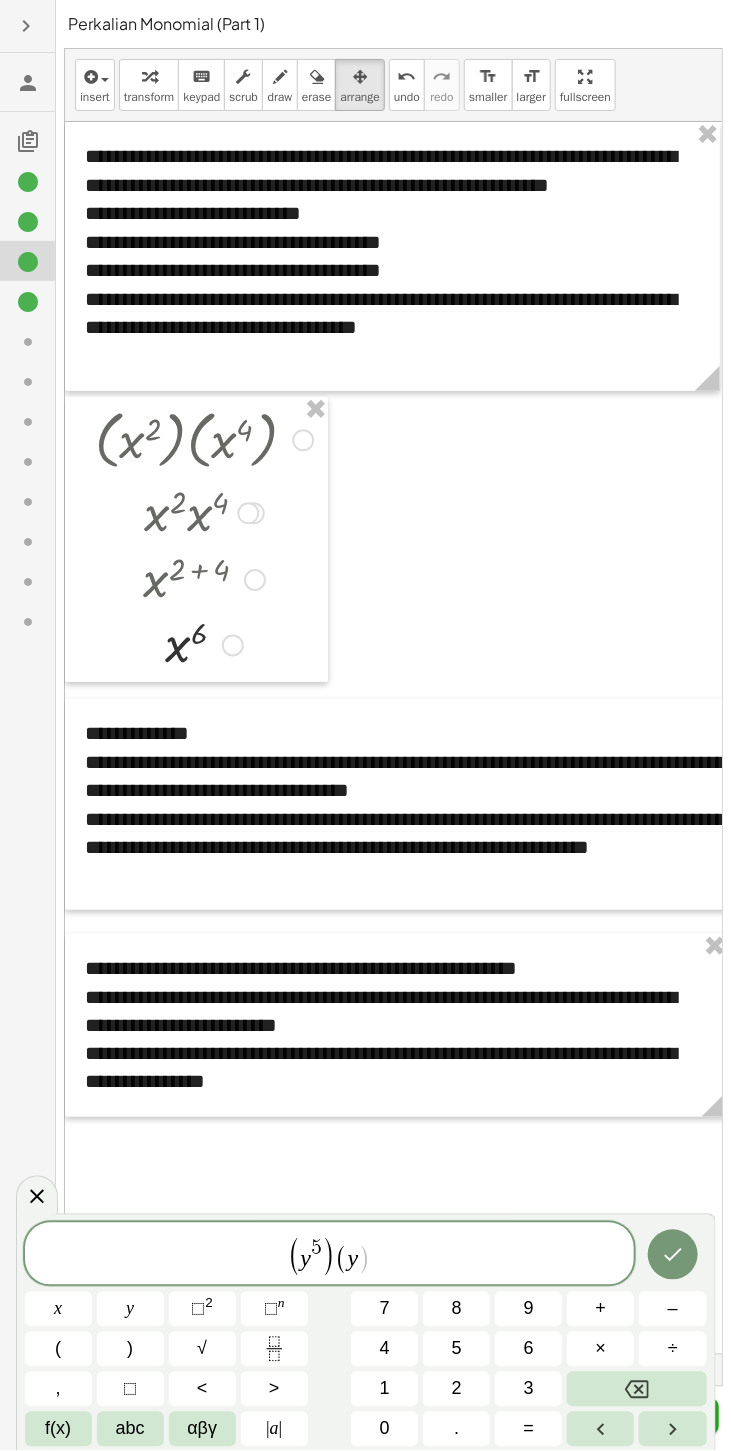click on "n" at bounding box center (281, 1303) 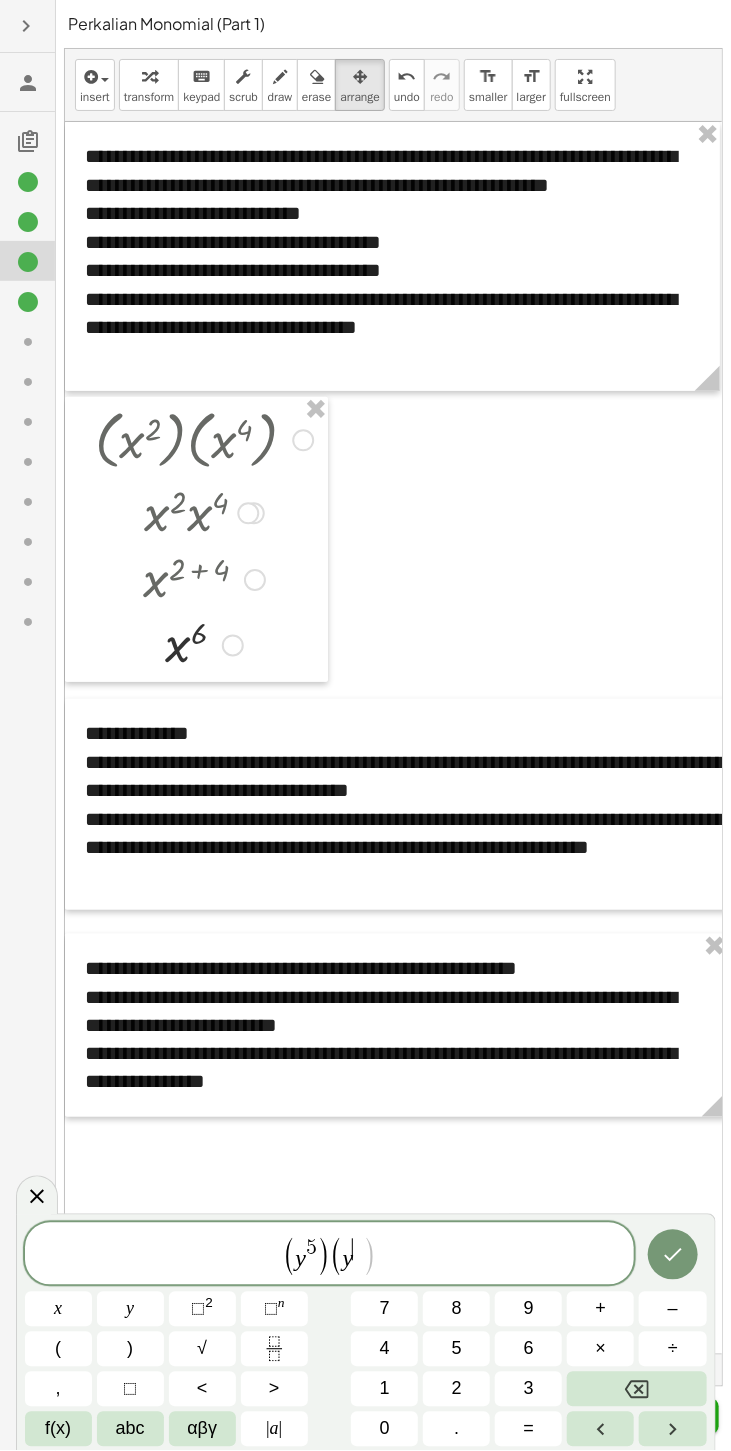click on "6" at bounding box center [529, 1349] 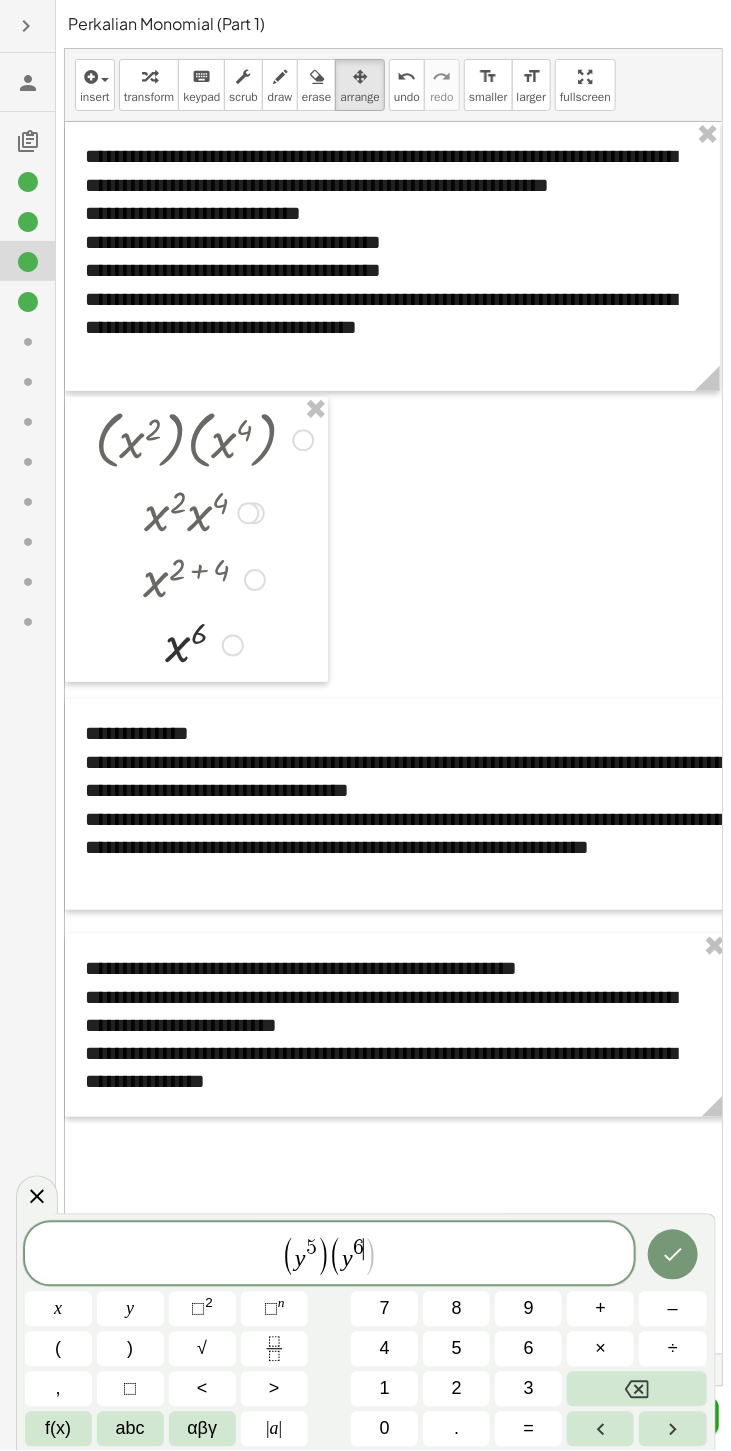 click on ")" at bounding box center (130, 1349) 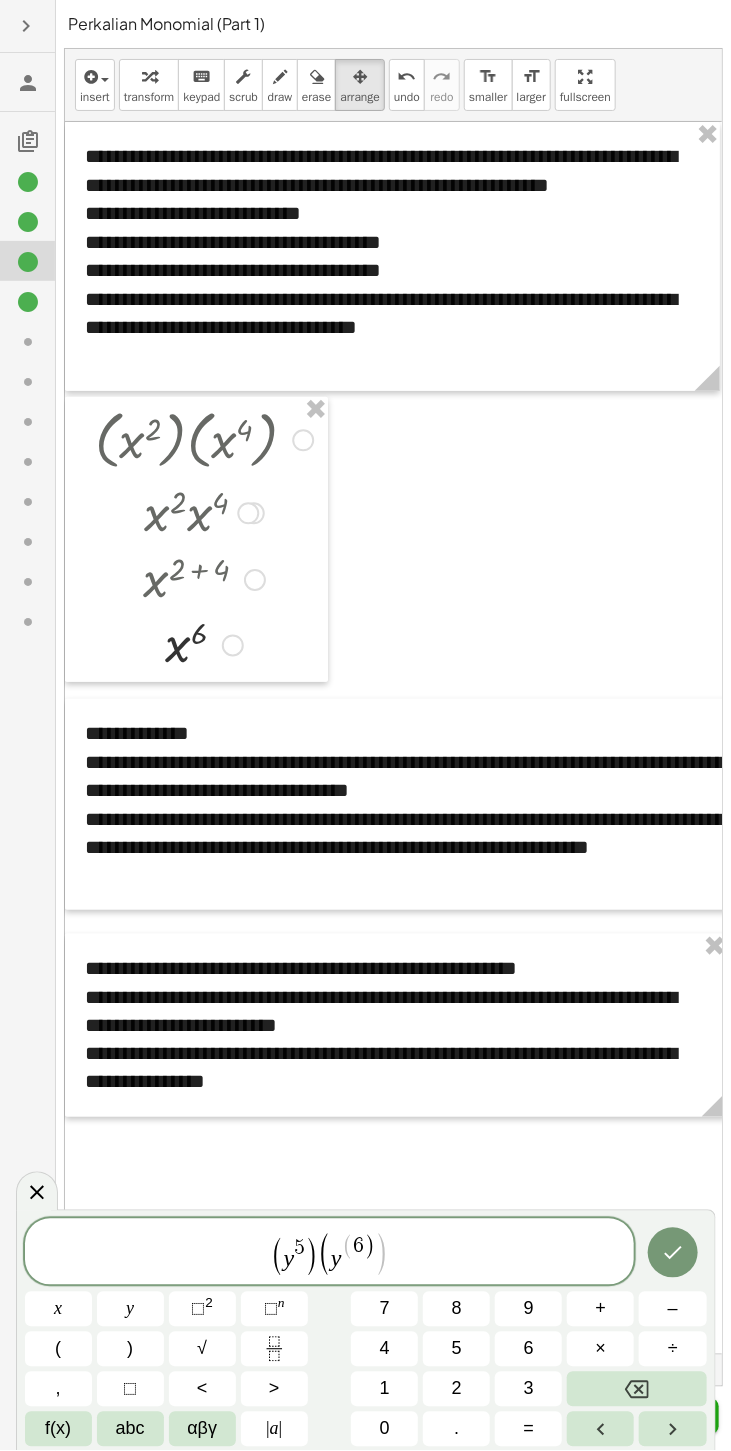 click at bounding box center [636, 1389] 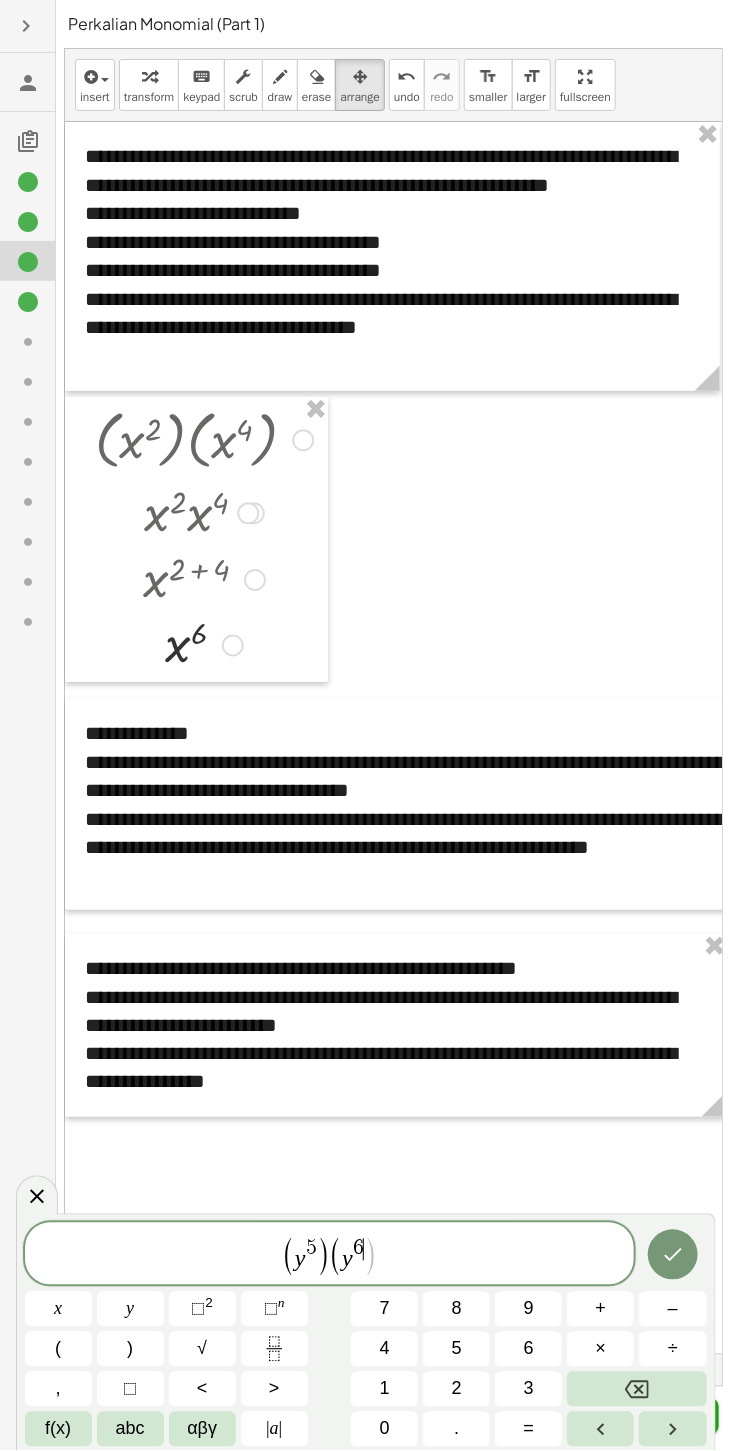 click on "( y 5 ) ( y 6 ​ ) x y ⬚ 2 ⬚ n 7 8 9 + – ( ) √ 4 5 6 × ÷ , ⬚ < > 1 2 3 f(x) abc αβγ | a | 0 . =" at bounding box center [366, 1332] 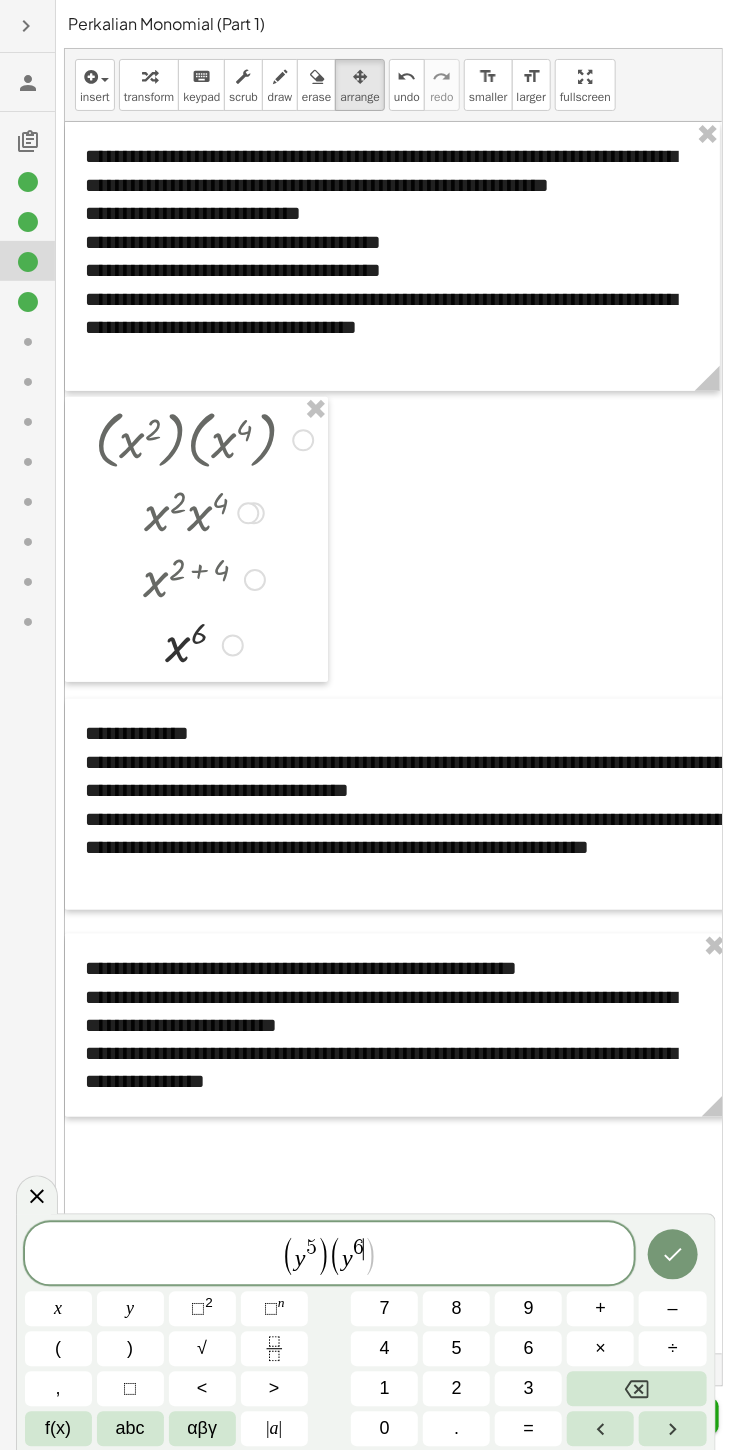 click at bounding box center (673, 1255) 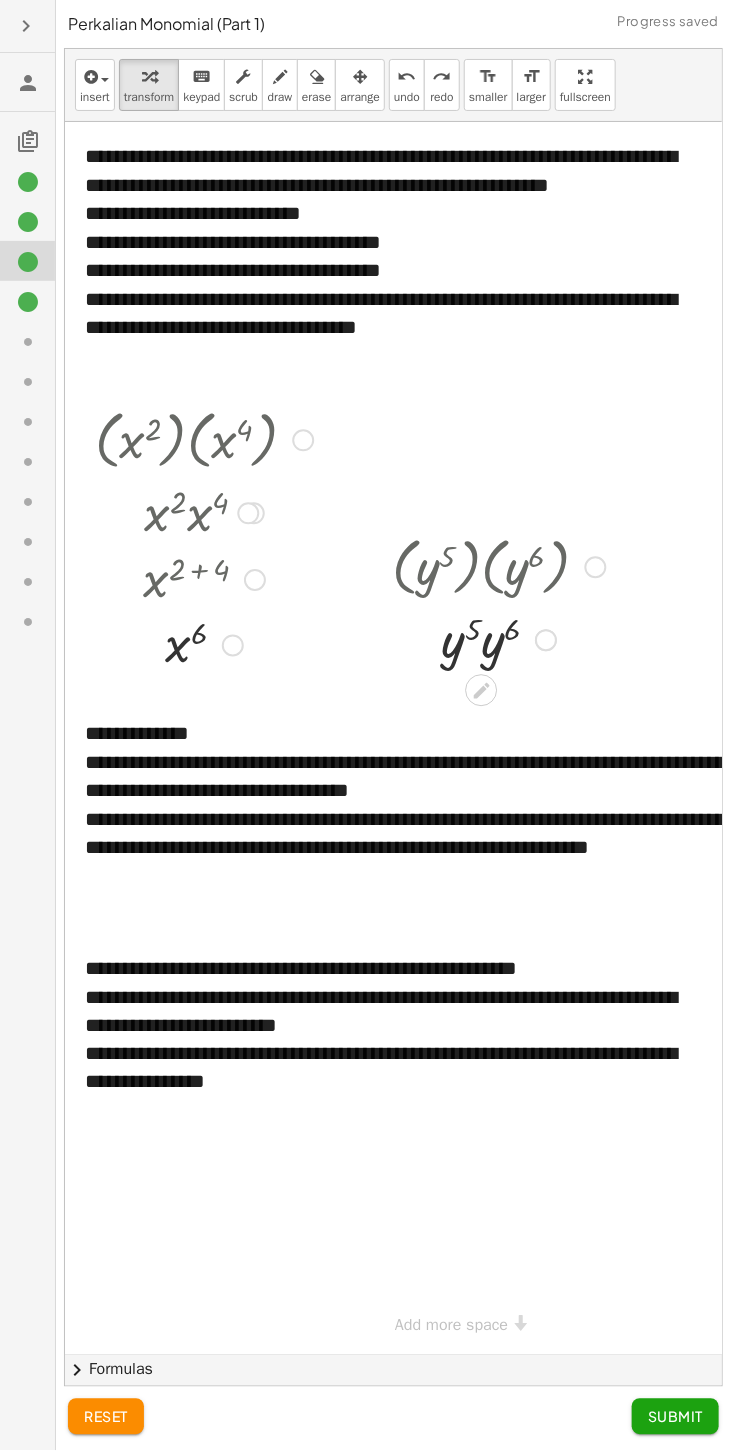 click on "- +" at bounding box center [0, 0] 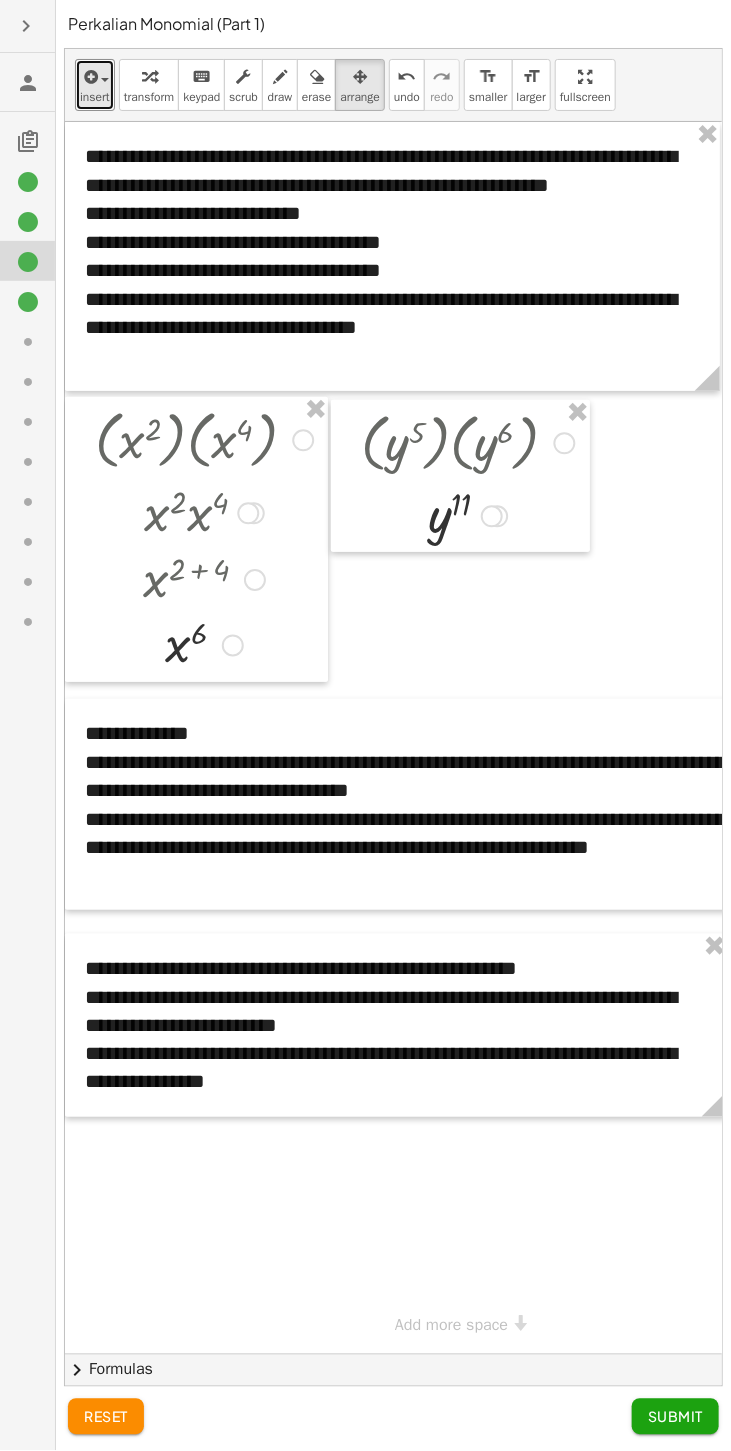 click at bounding box center (89, 77) 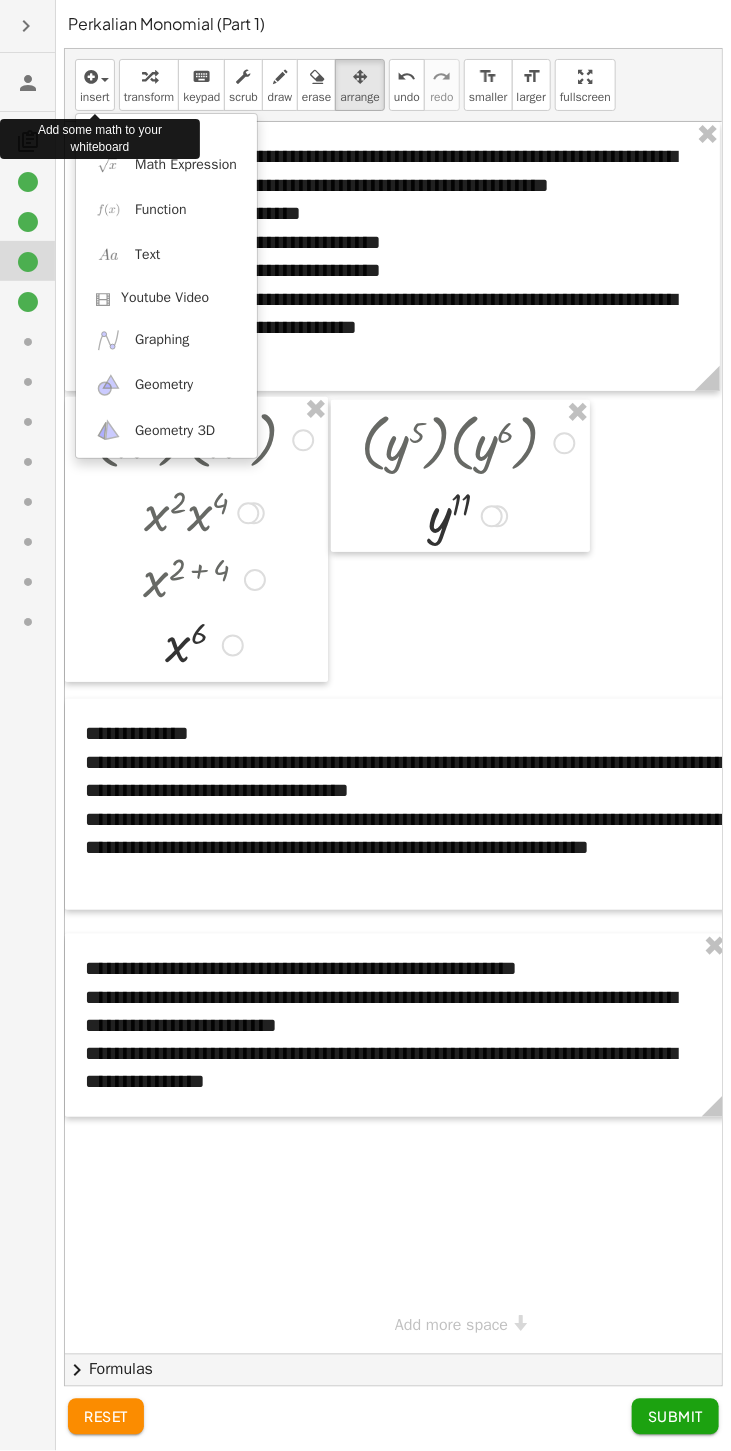 click on "Add some math to your whiteboard" at bounding box center [100, 139] 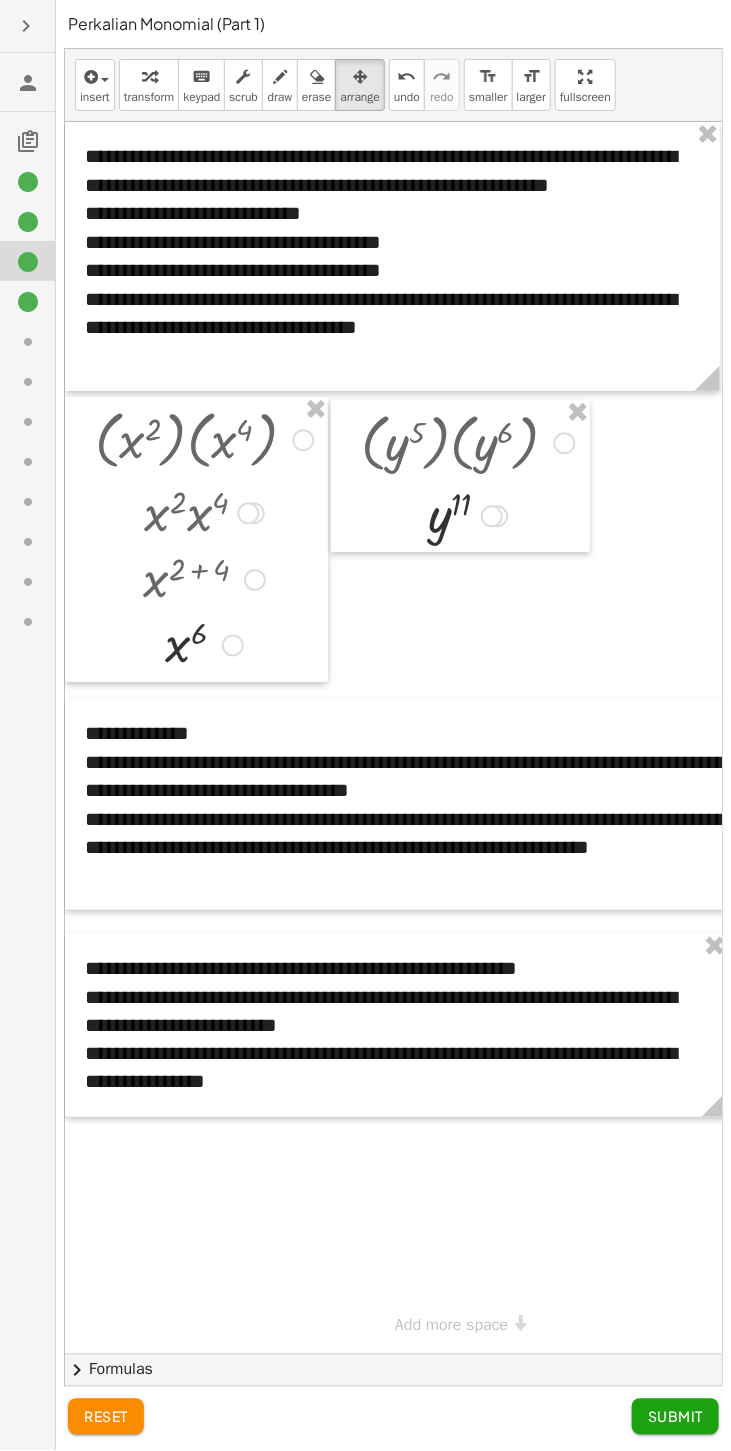 click at bounding box center (149, 77) 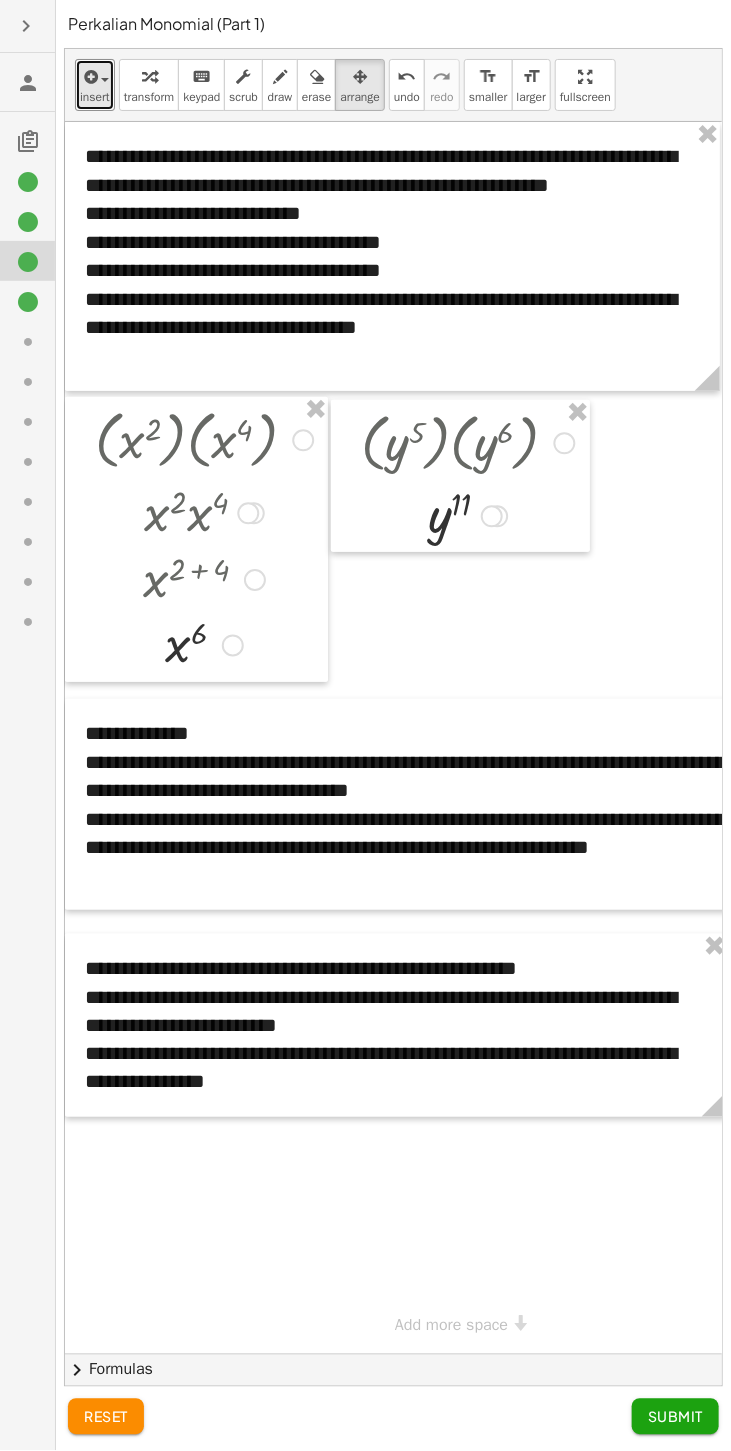 click at bounding box center (89, 77) 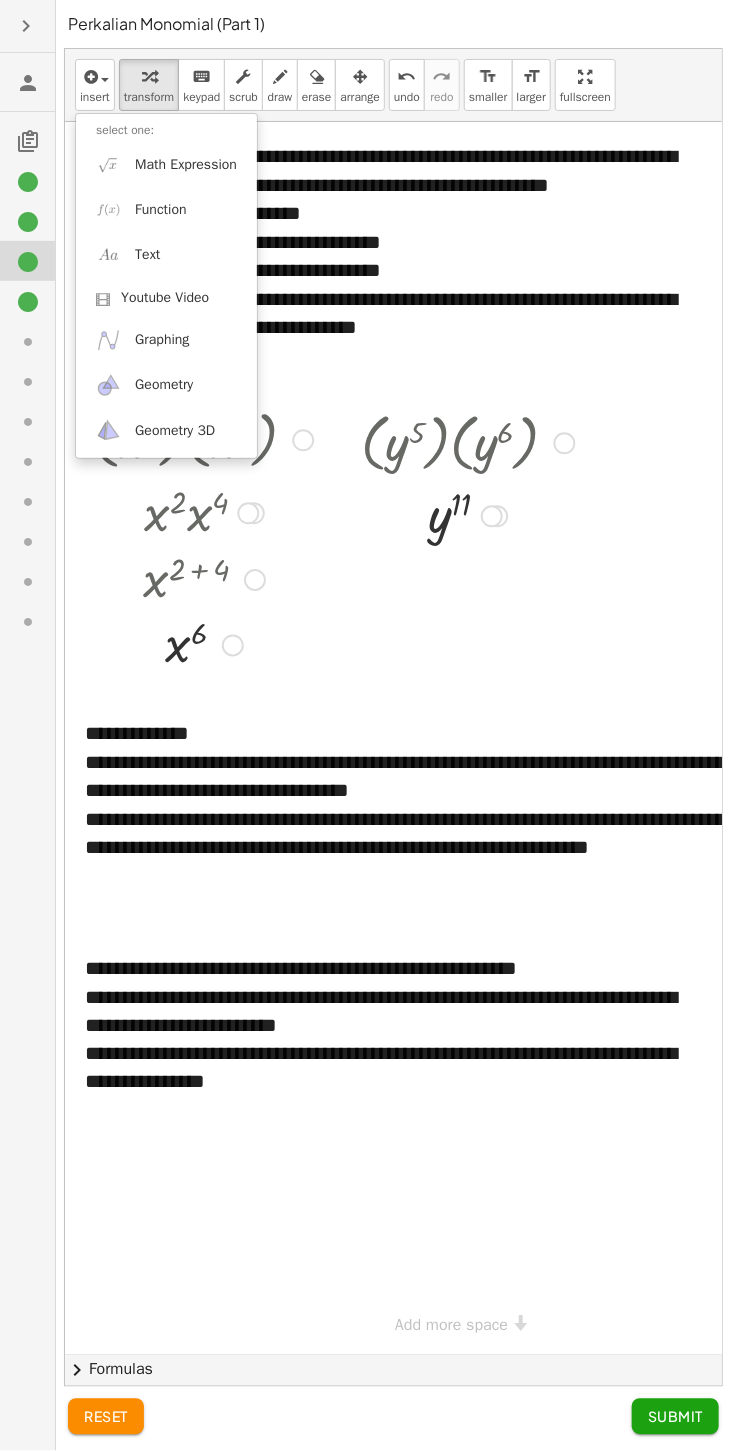 click at bounding box center (365, 725) 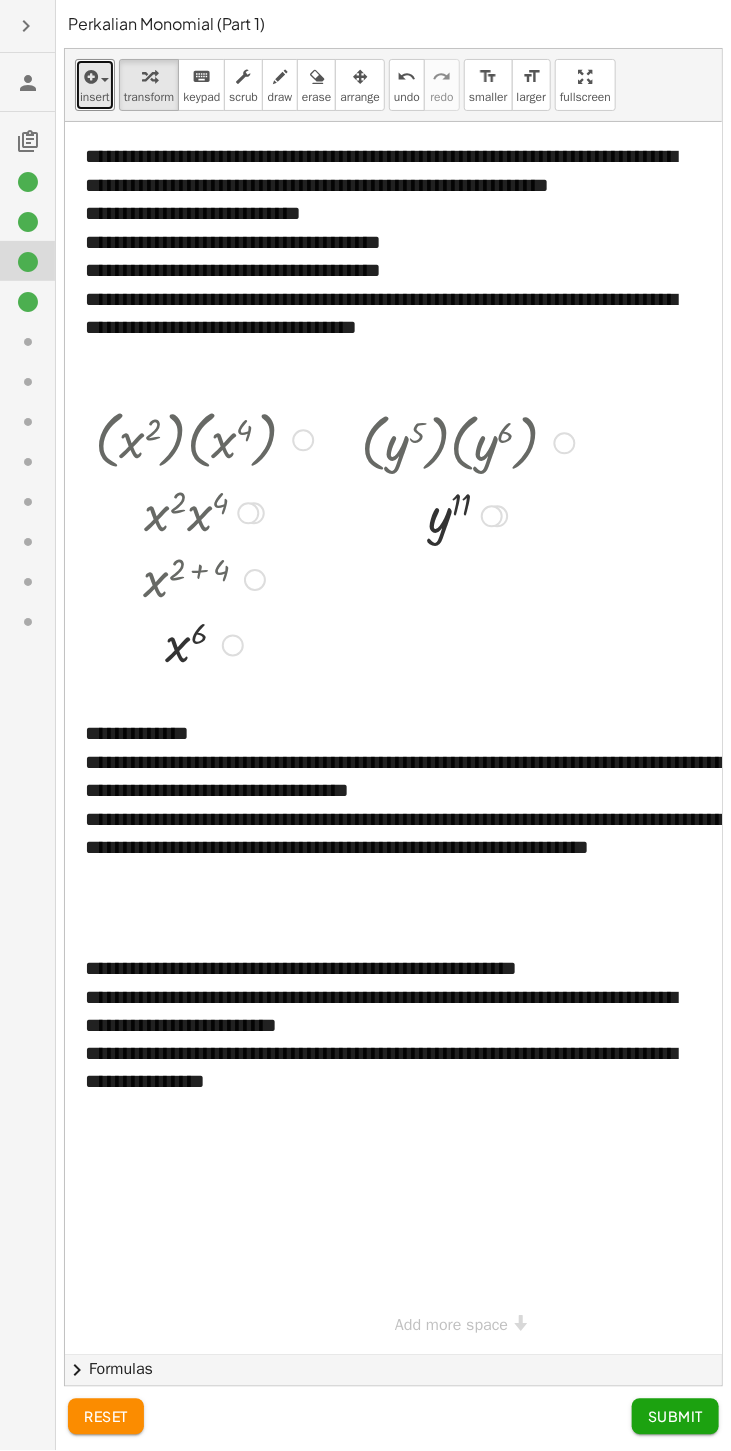 click at bounding box center (95, 76) 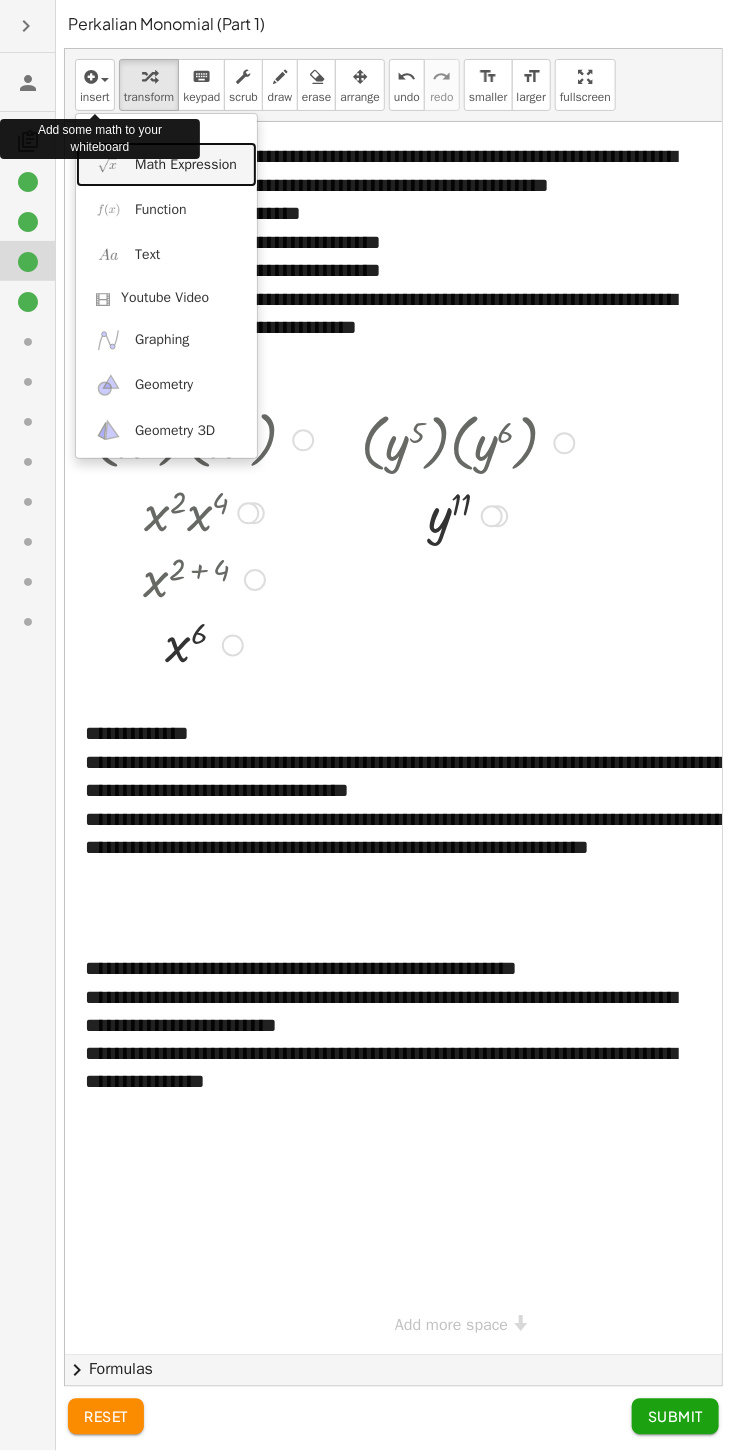 click on "Math Expression" at bounding box center (186, 165) 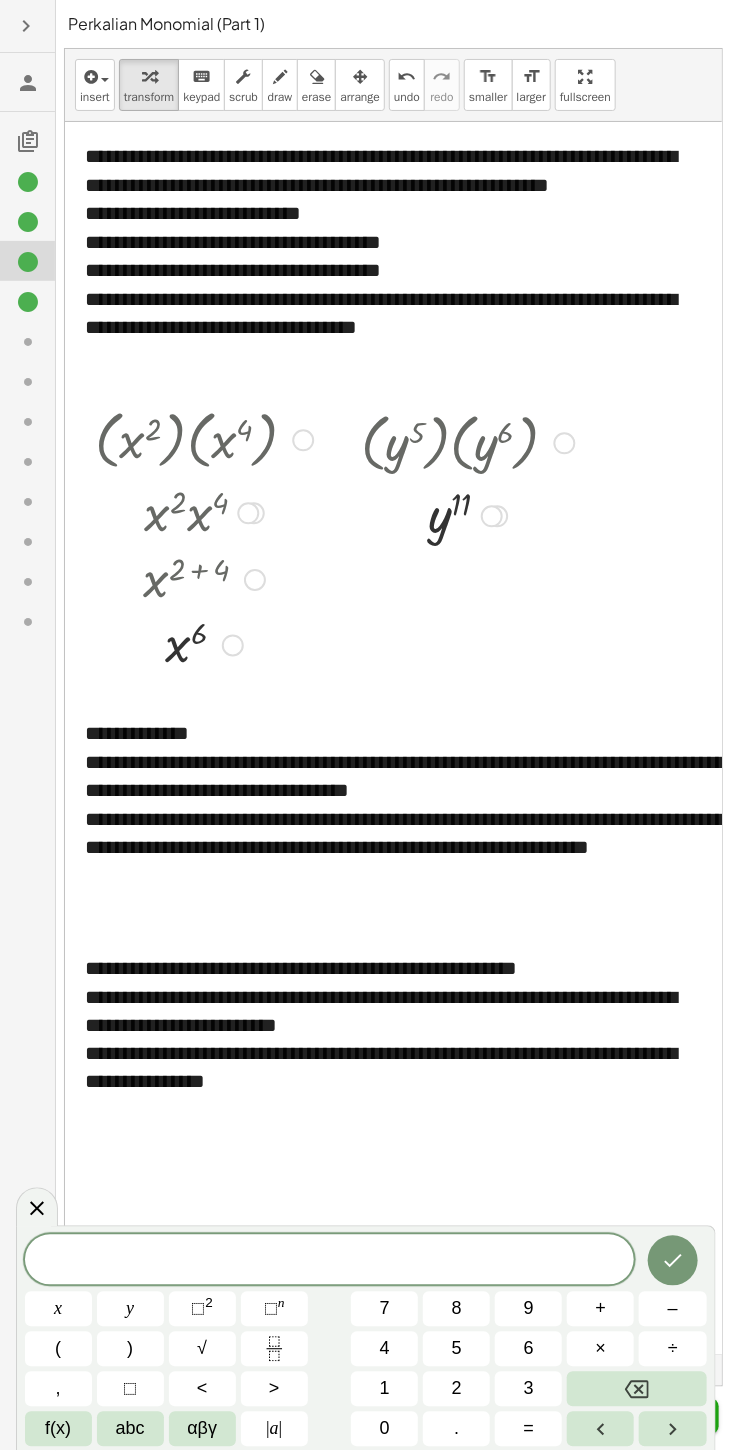 click on "abc" at bounding box center [130, 1429] 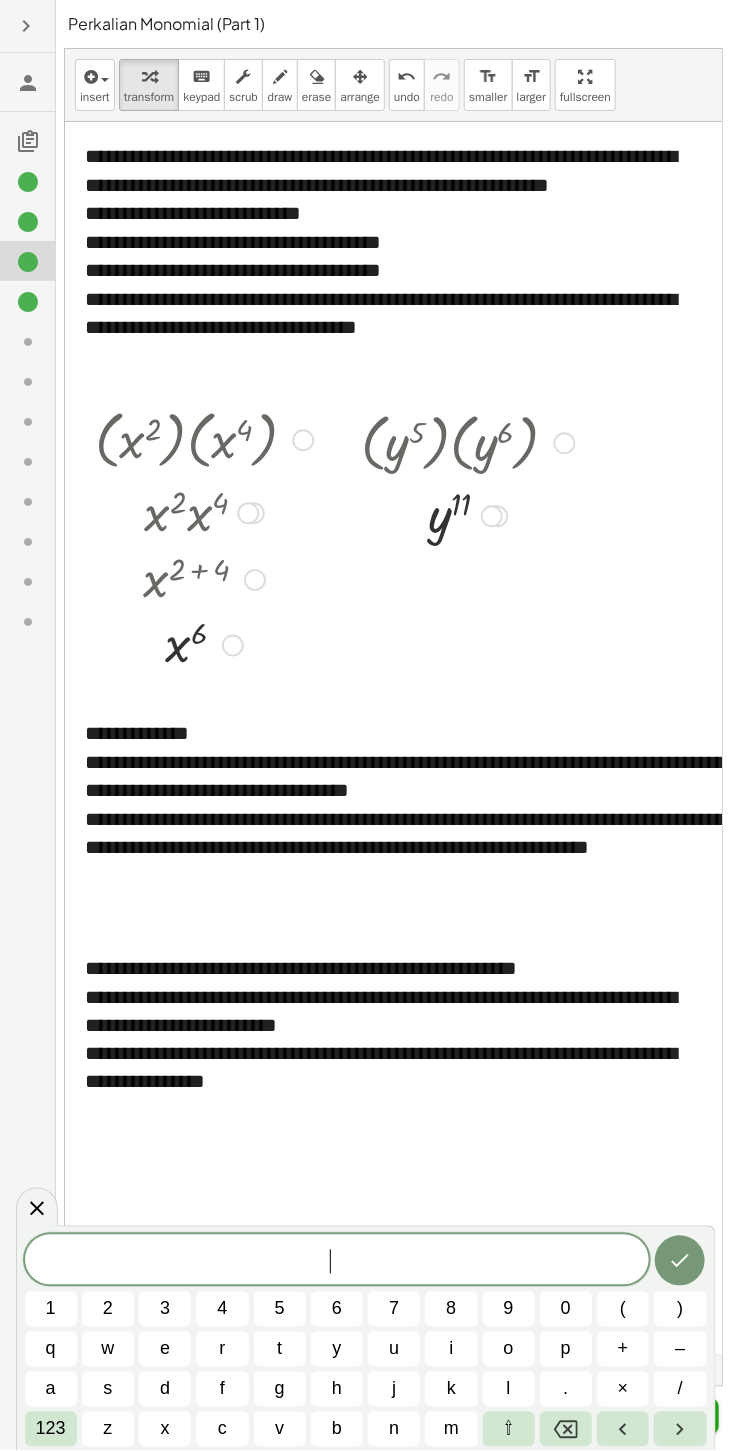click on "z" at bounding box center [108, 1429] 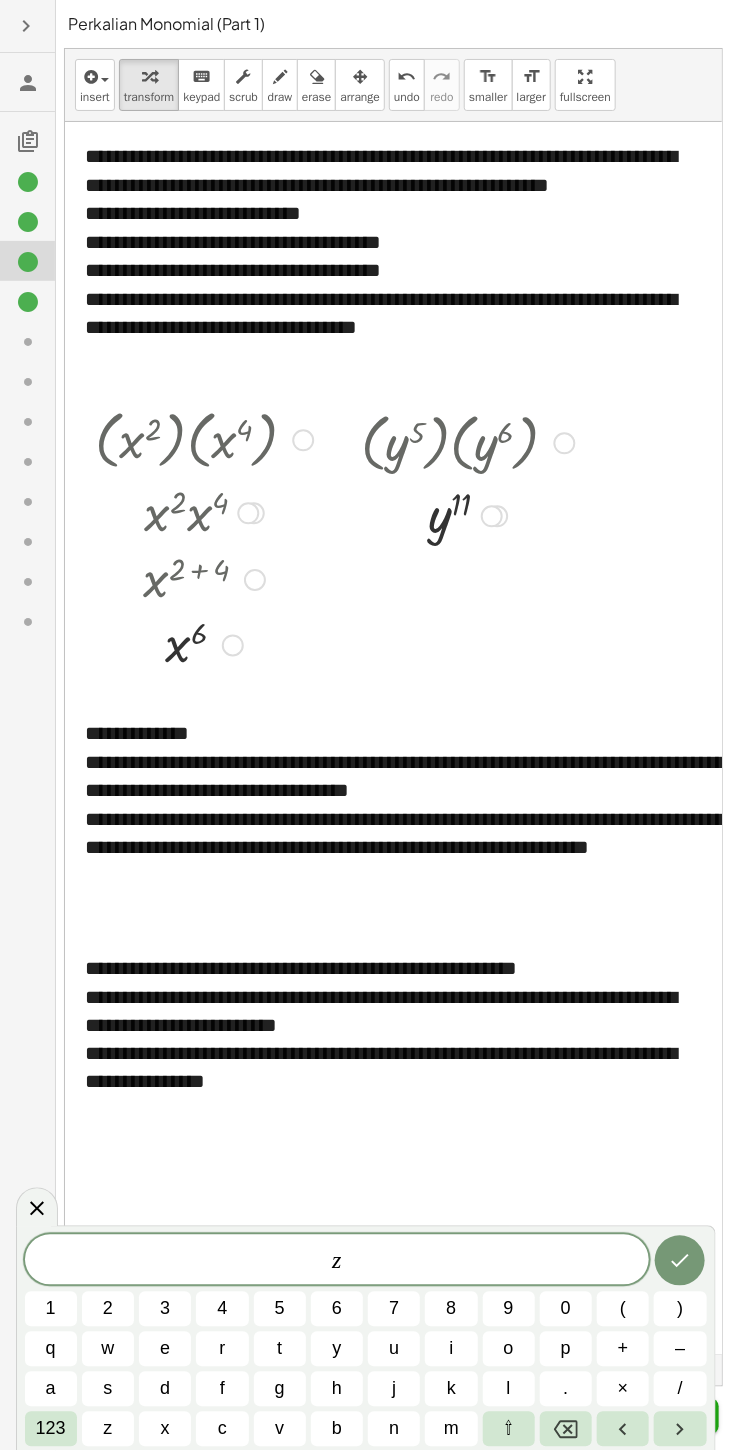 click 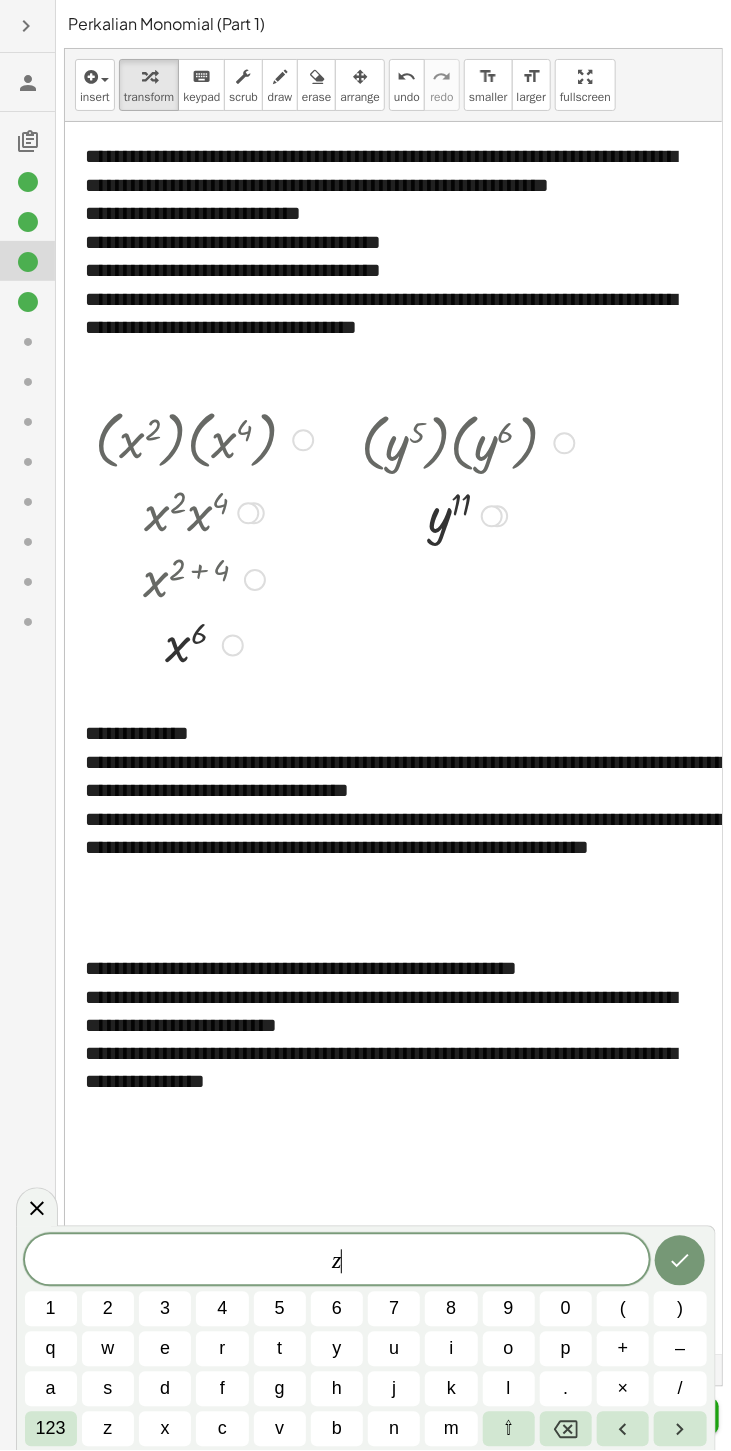 click at bounding box center (566, 1429) 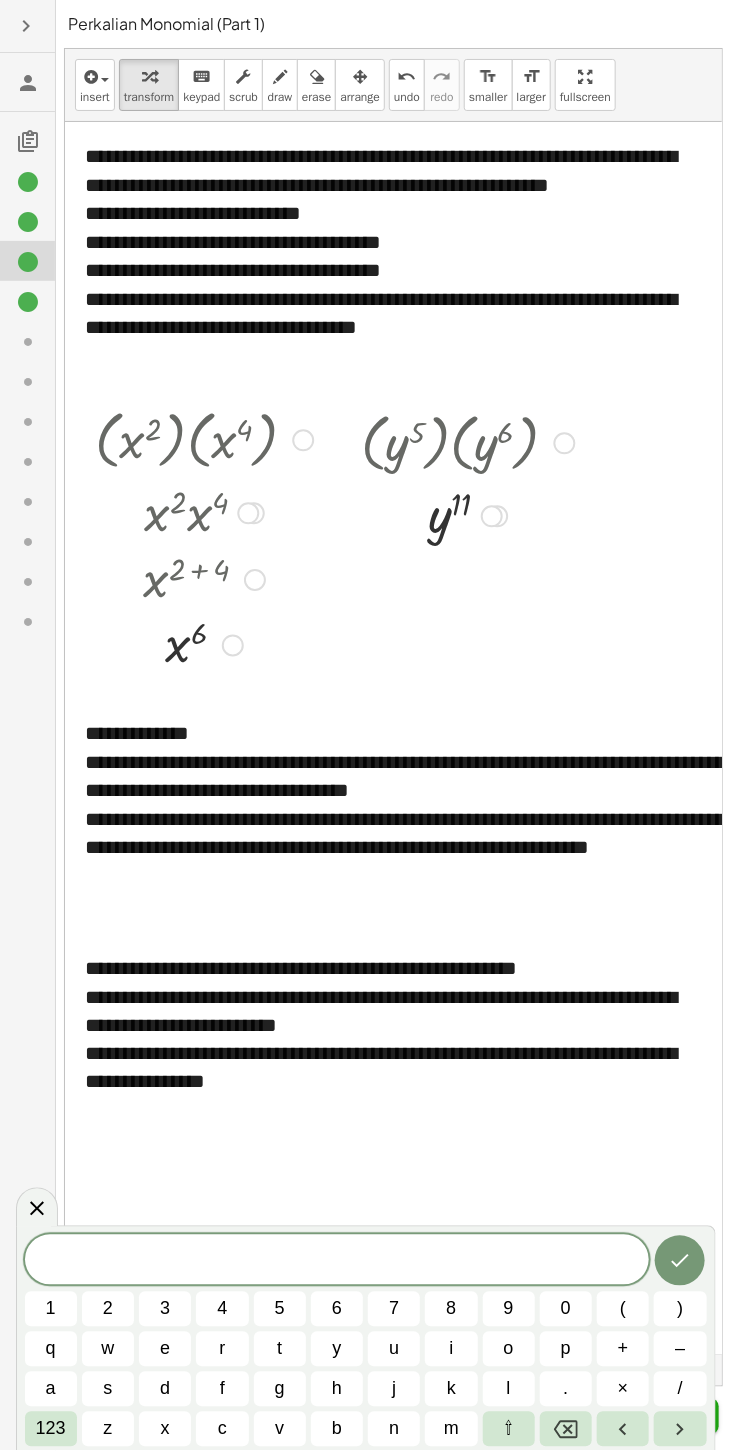 click on "123" at bounding box center (51, 1429) 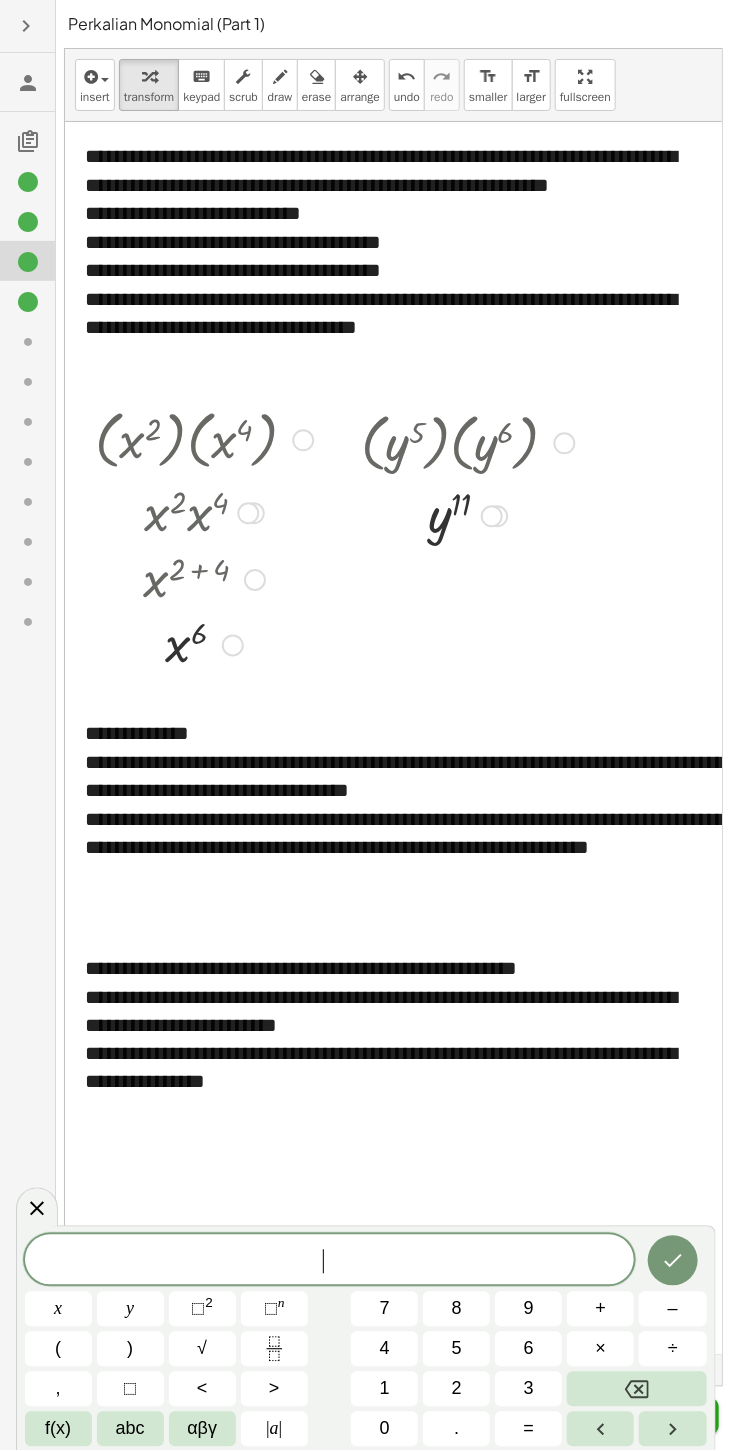 click on "(" at bounding box center [58, 1349] 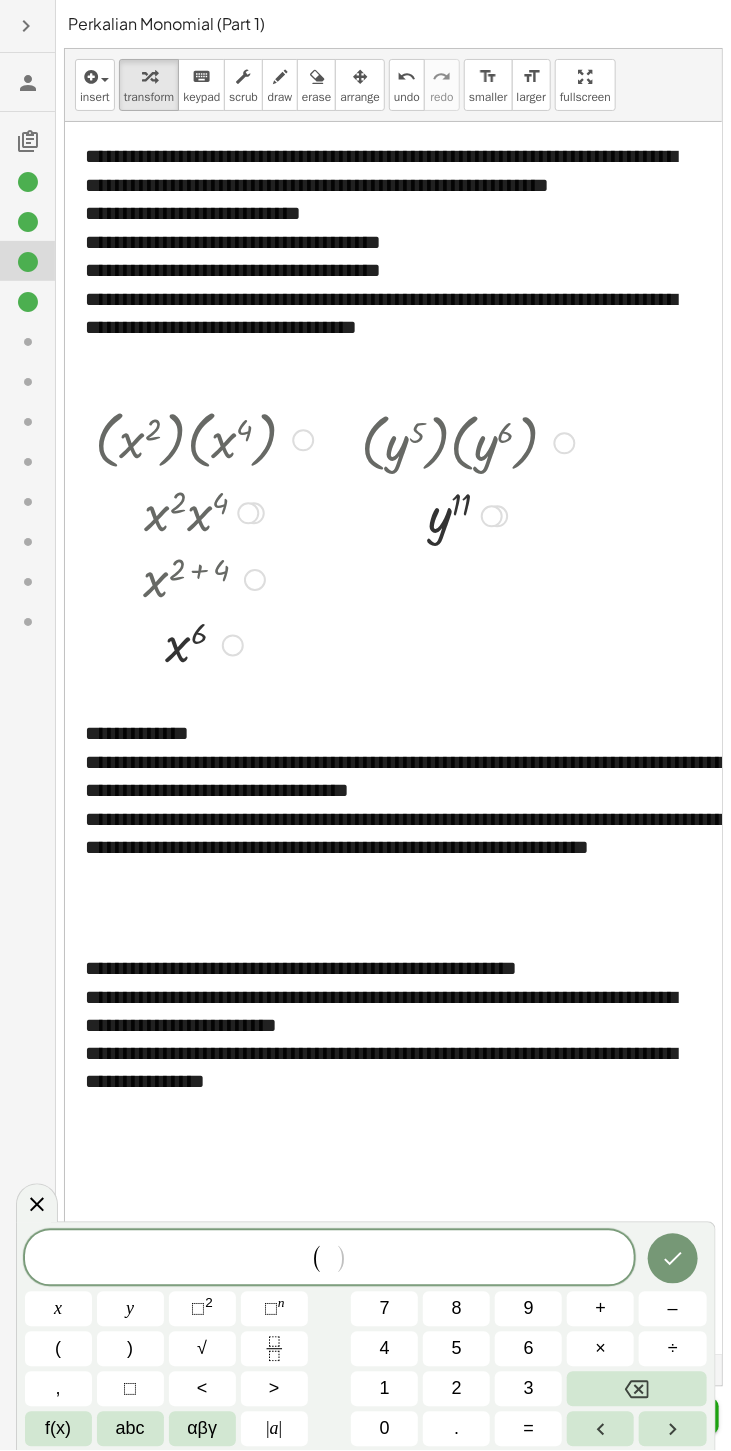 click on "abc" at bounding box center [130, 1429] 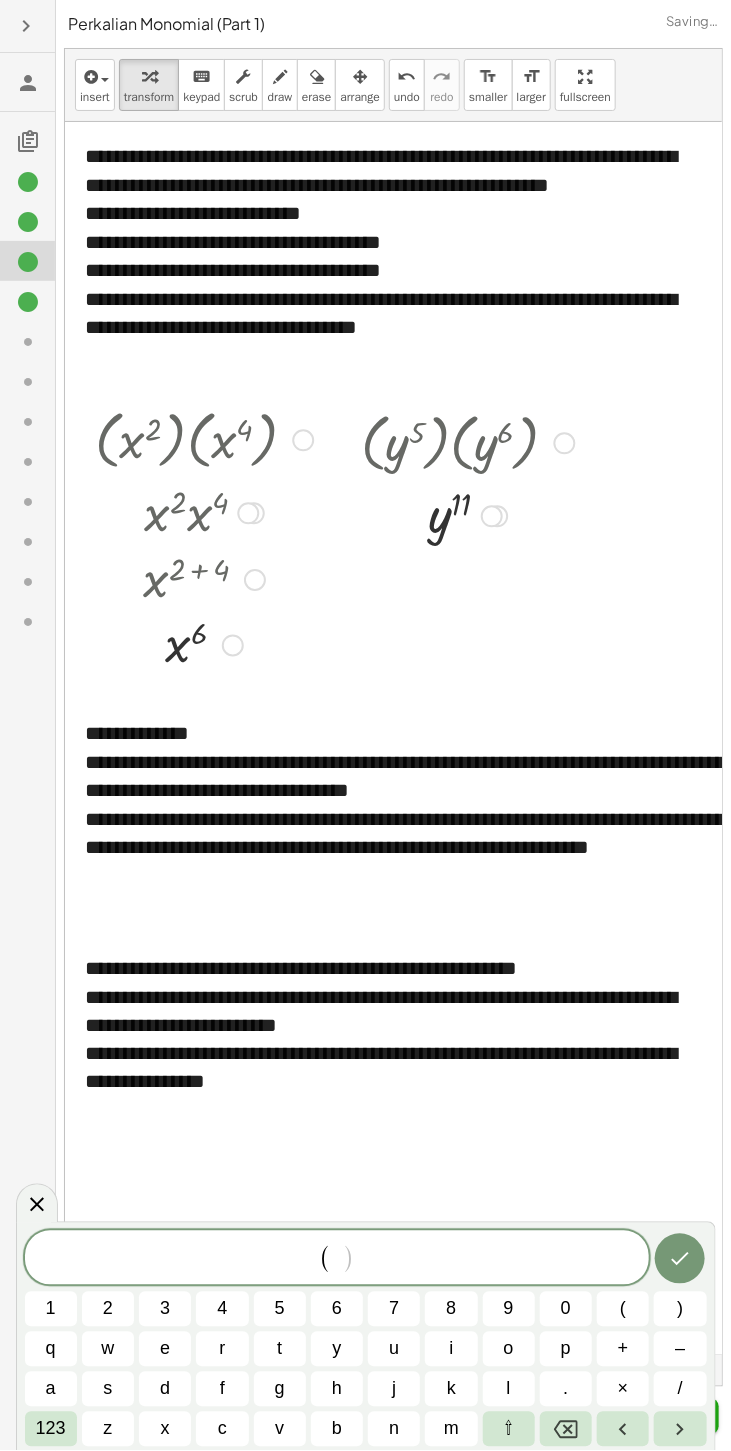 click on "z" at bounding box center (108, 1429) 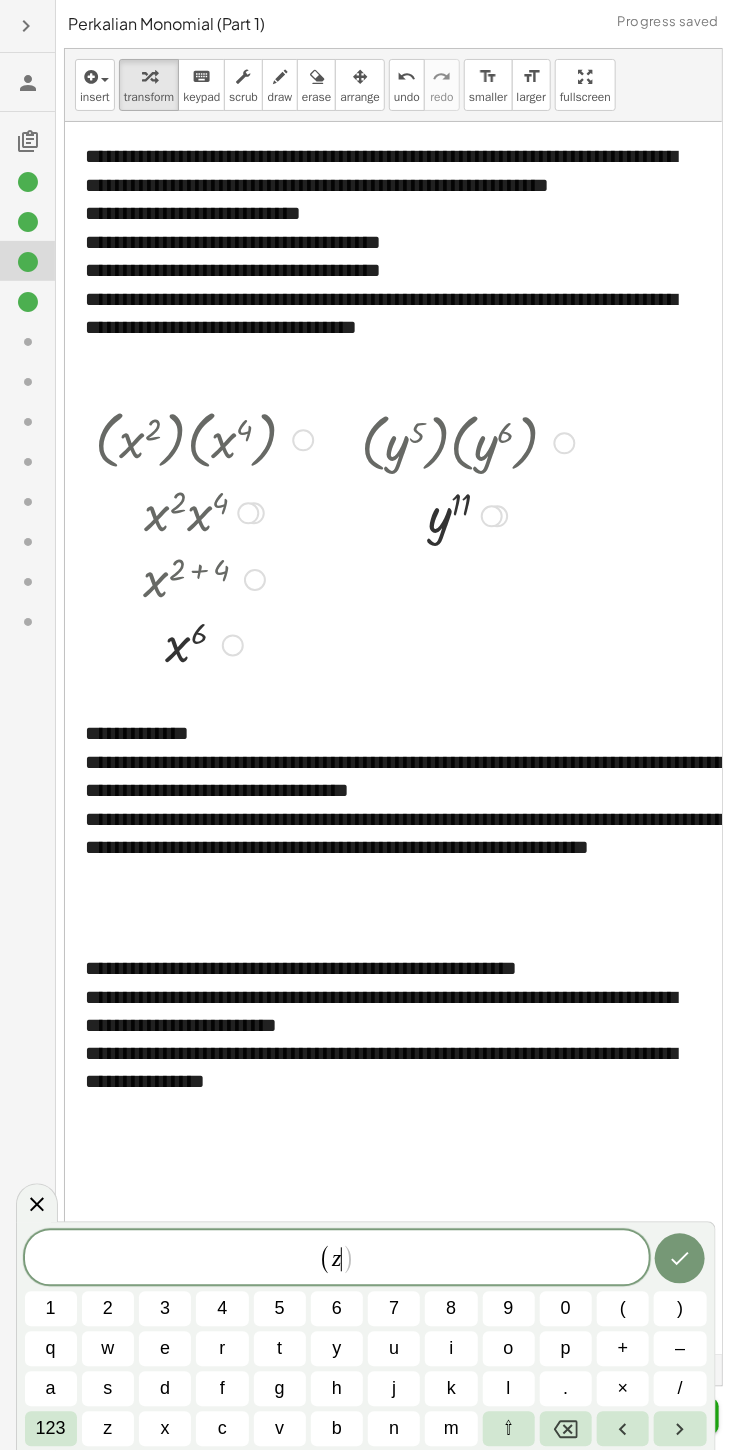 click on "123" at bounding box center [51, 1429] 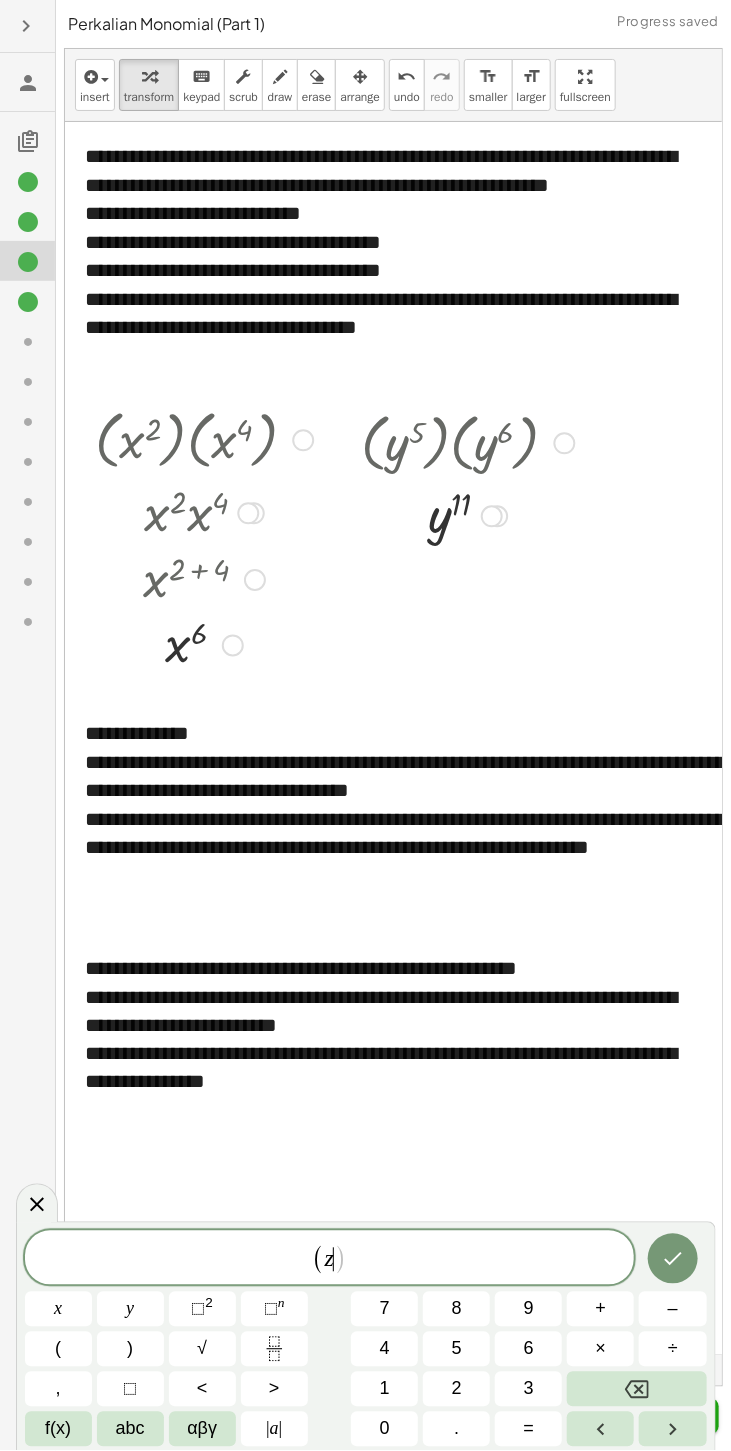click on ")" at bounding box center (130, 1349) 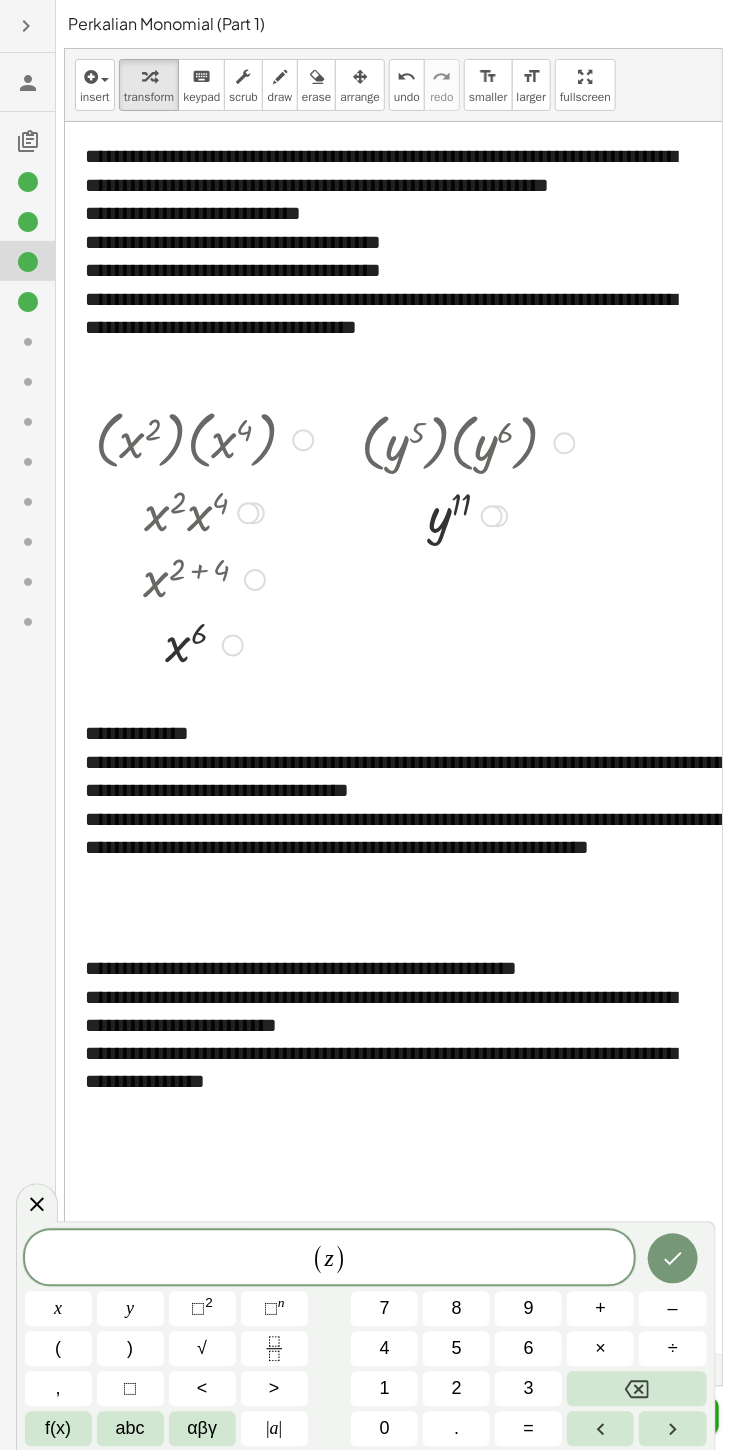 click on "(" at bounding box center [58, 1349] 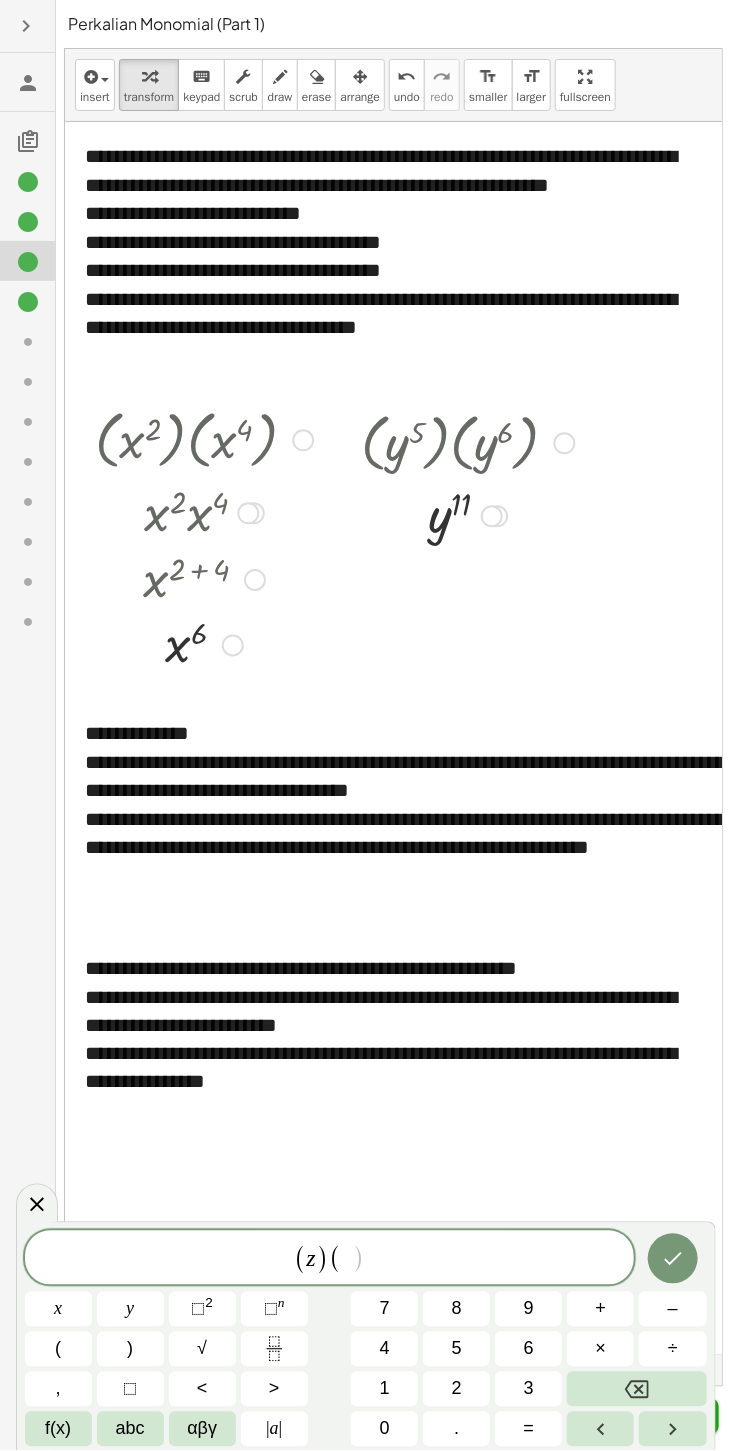 click on "abc" at bounding box center (130, 1429) 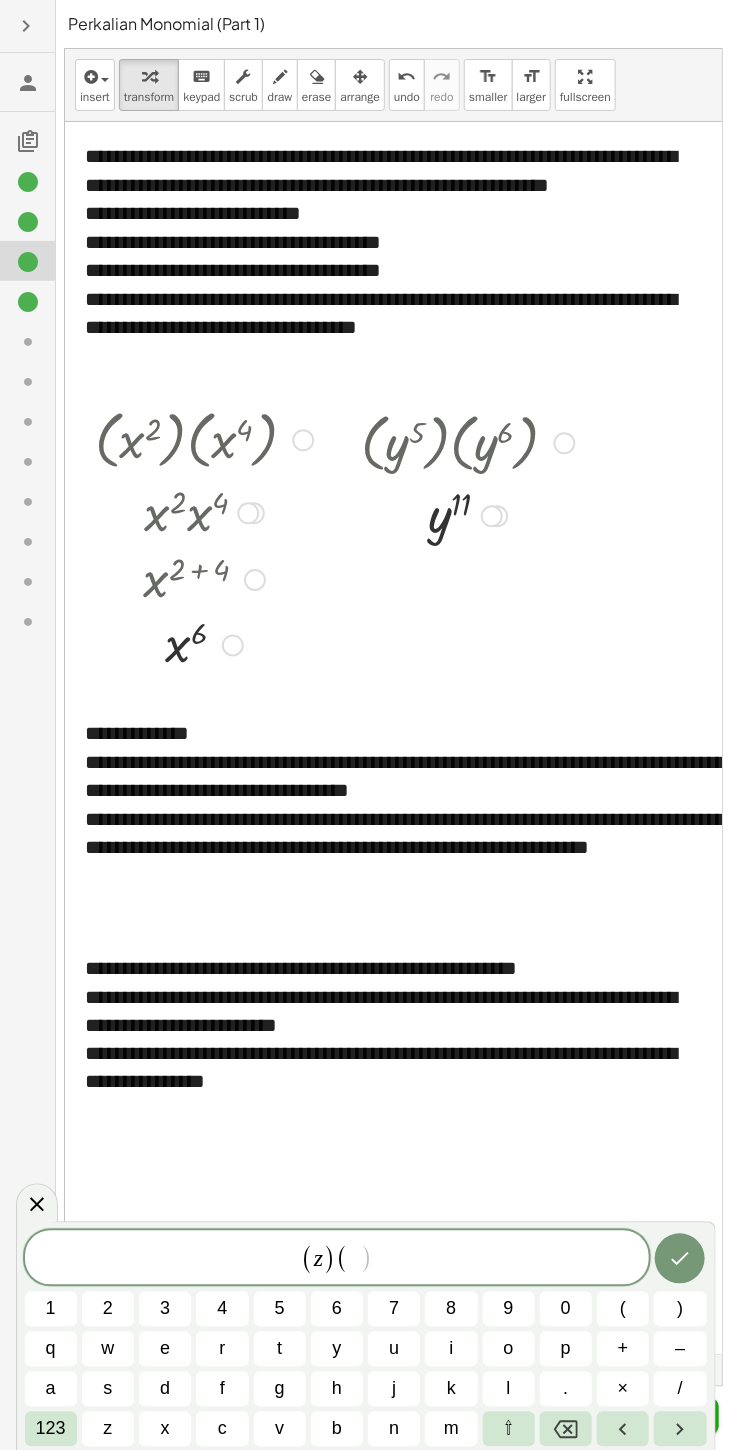 click on "z" at bounding box center [107, 1429] 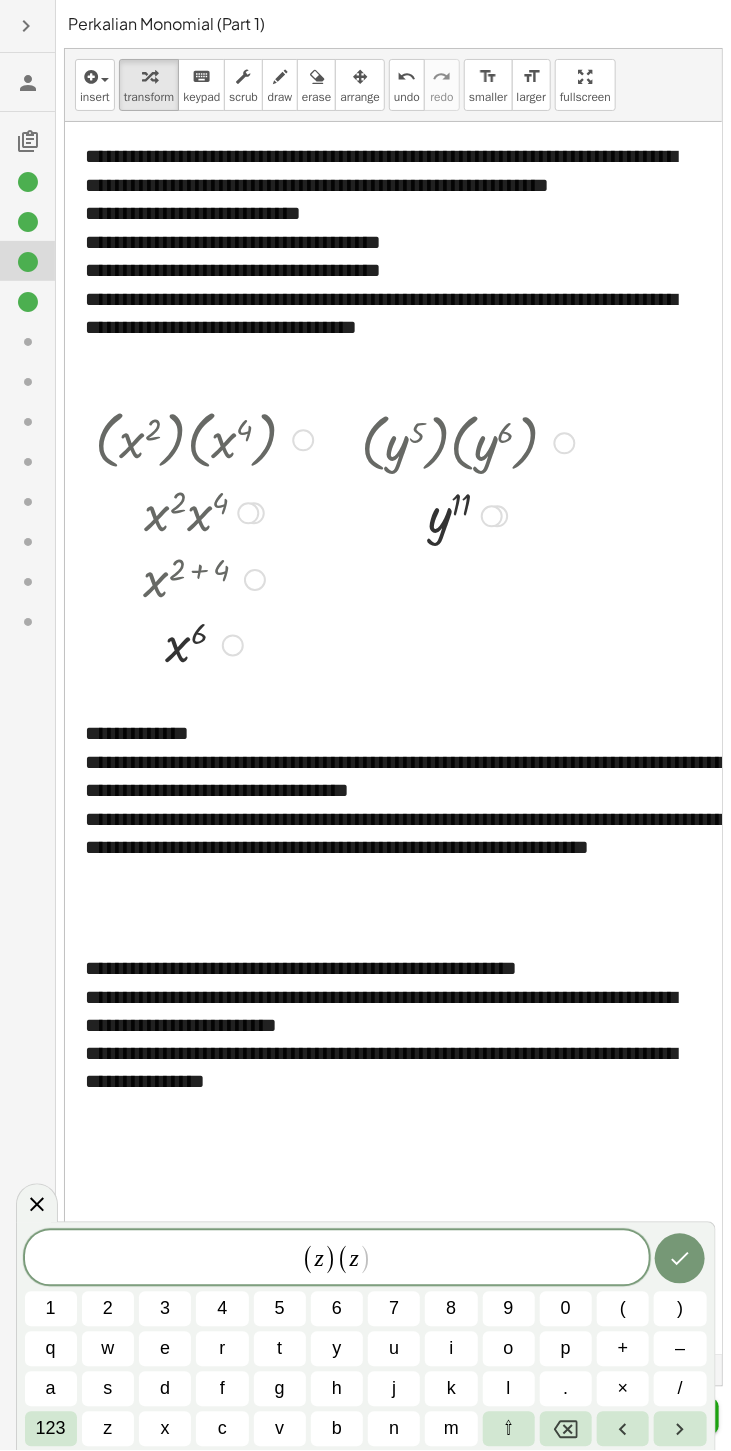 click on "123" at bounding box center [51, 1429] 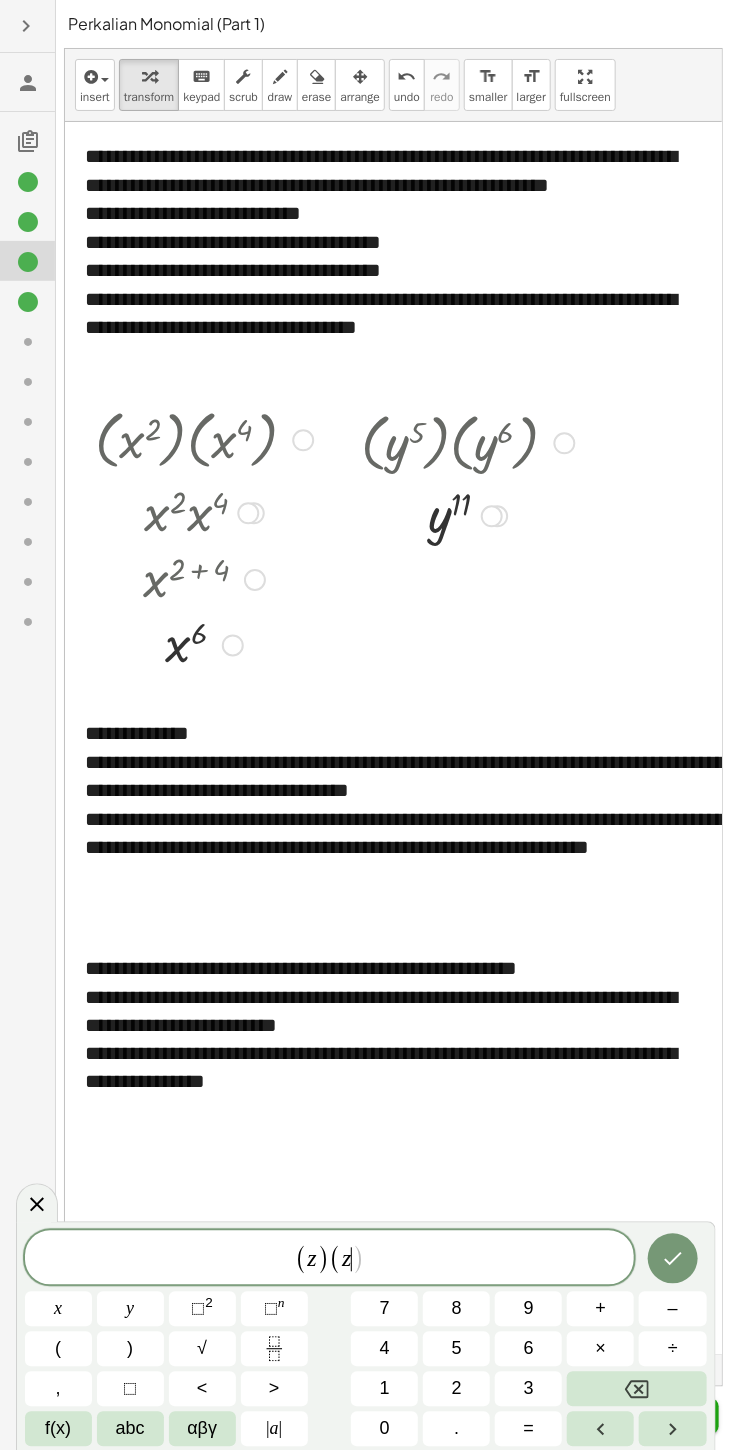 click on "⬚ 2" at bounding box center [202, 1309] 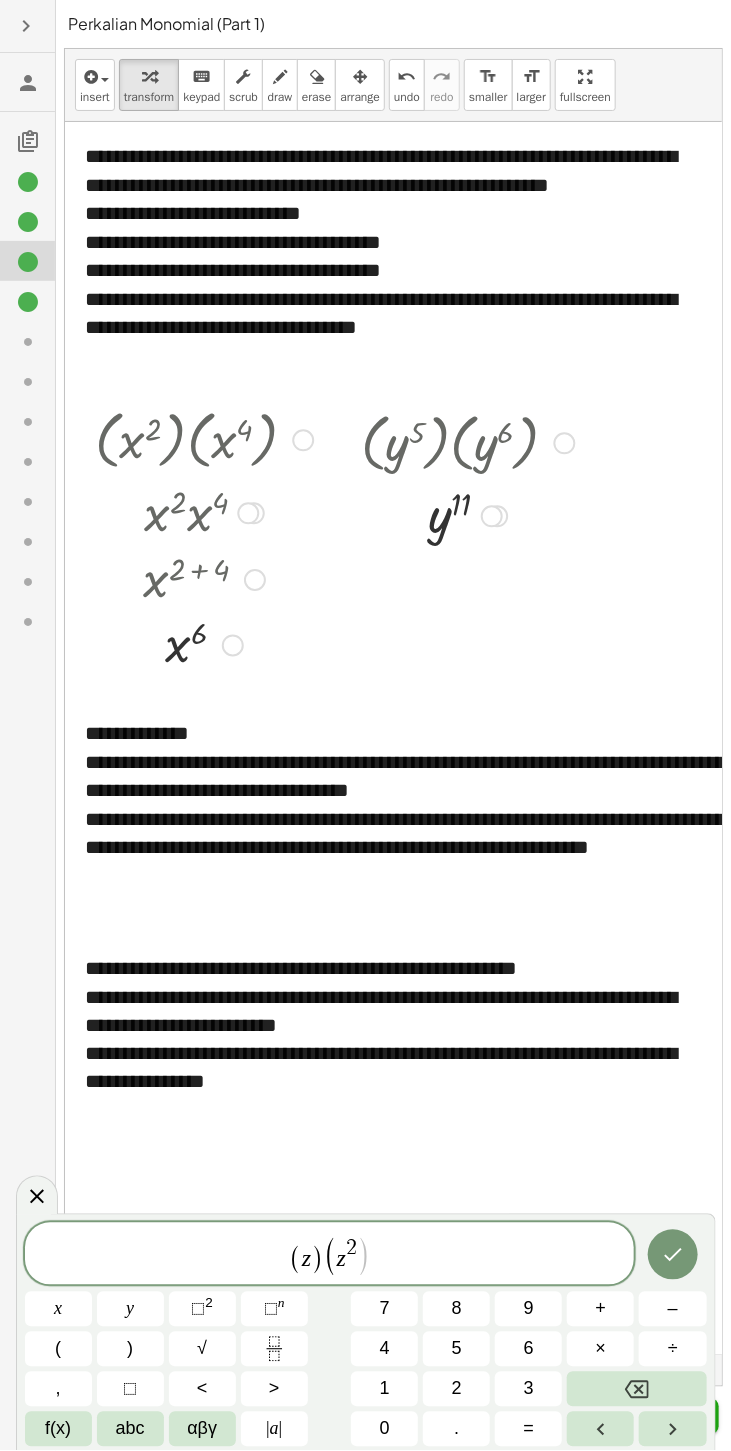 click on "z" at bounding box center (306, 1259) 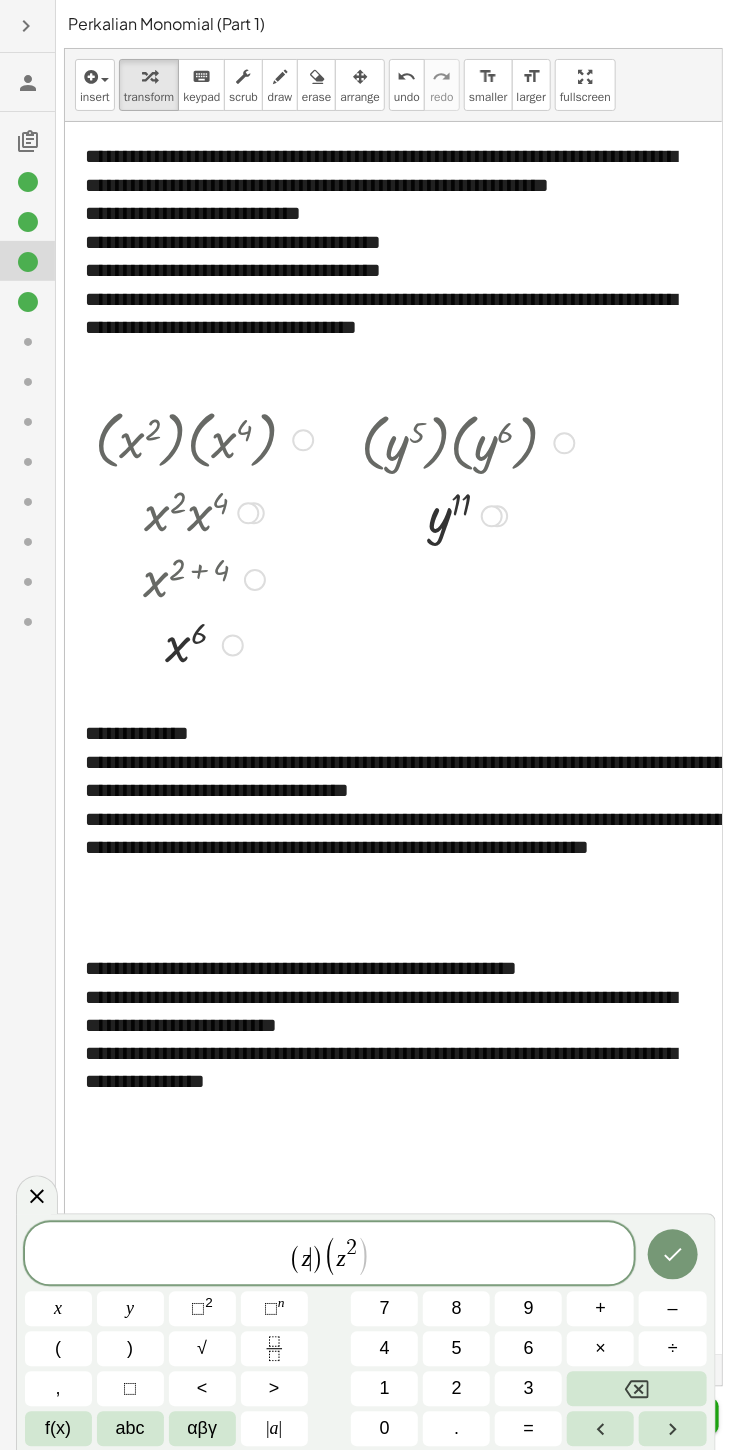 click on "⬚" at bounding box center (271, 1309) 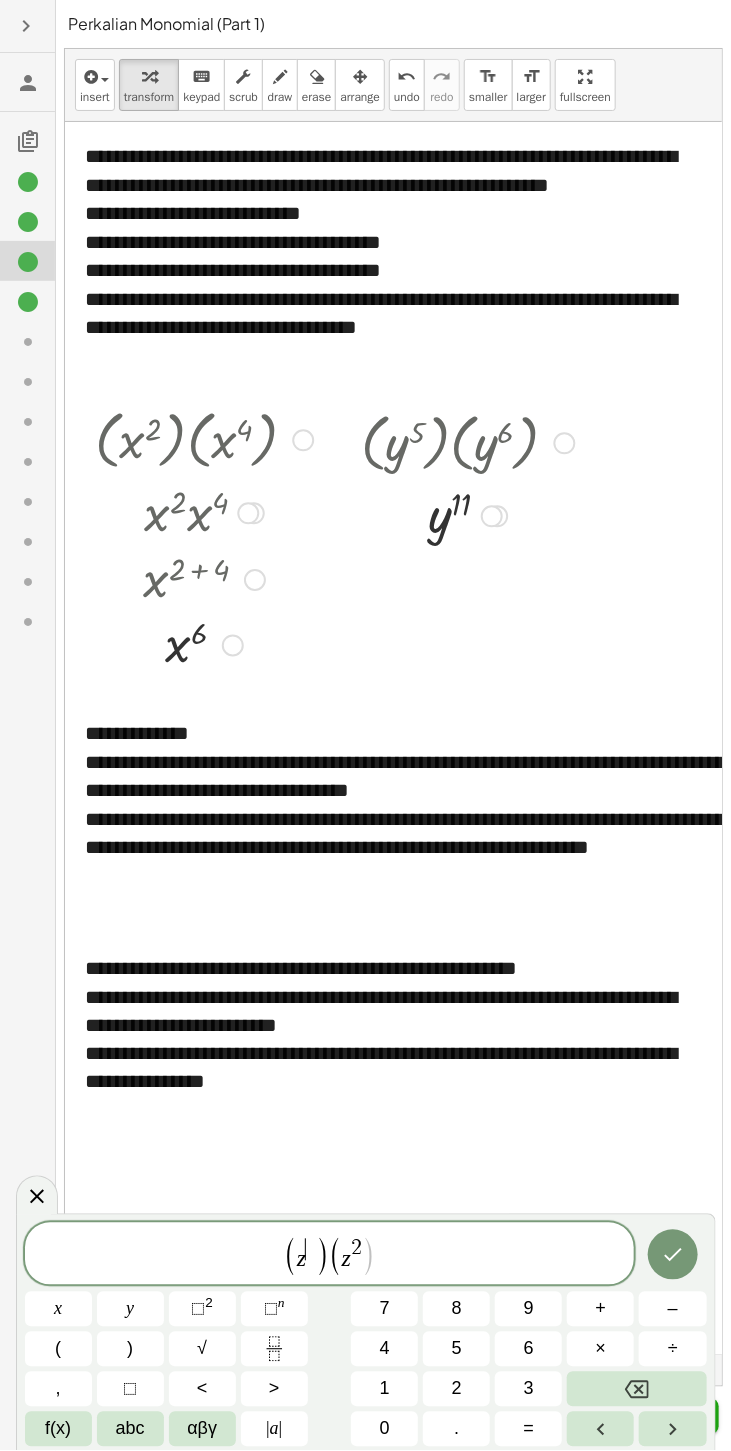 click on "9" at bounding box center [528, 1309] 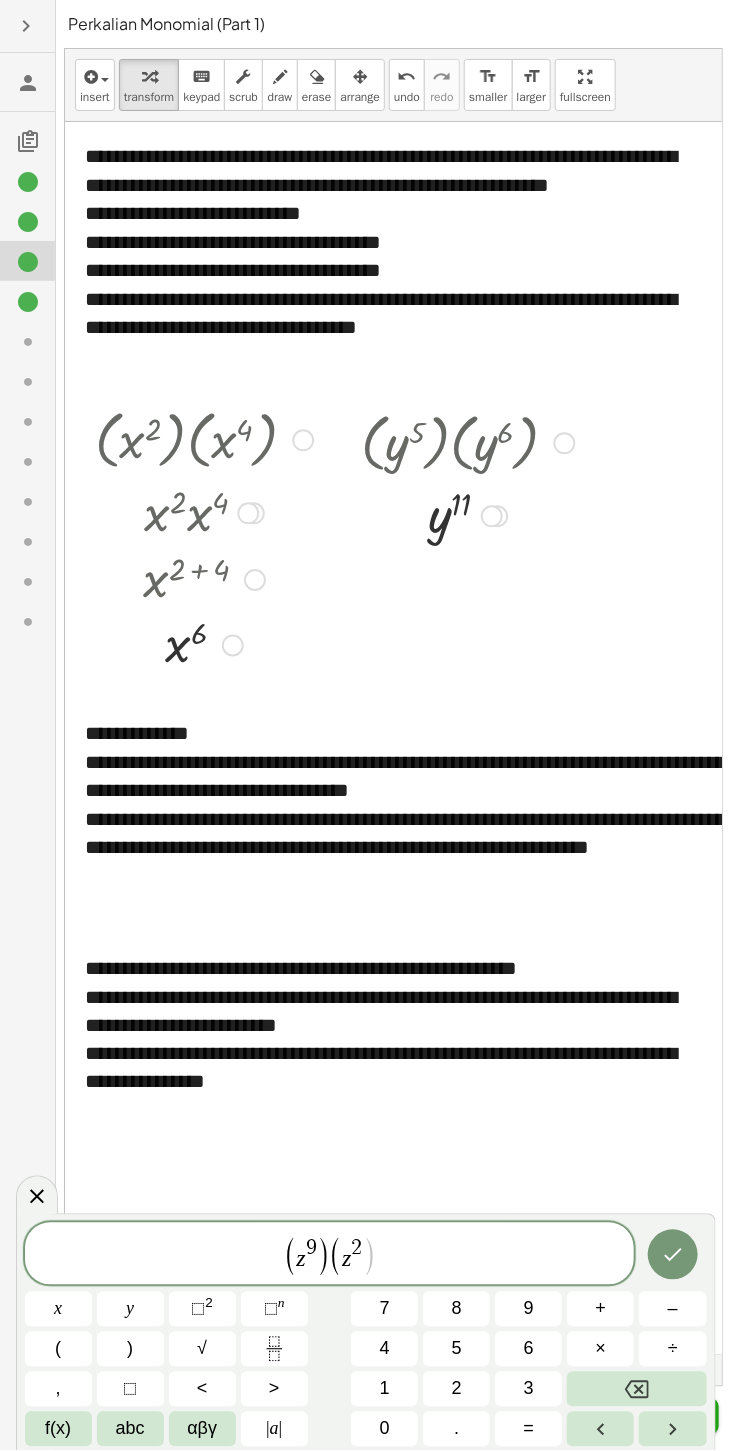 click on ")" at bounding box center (369, 1256) 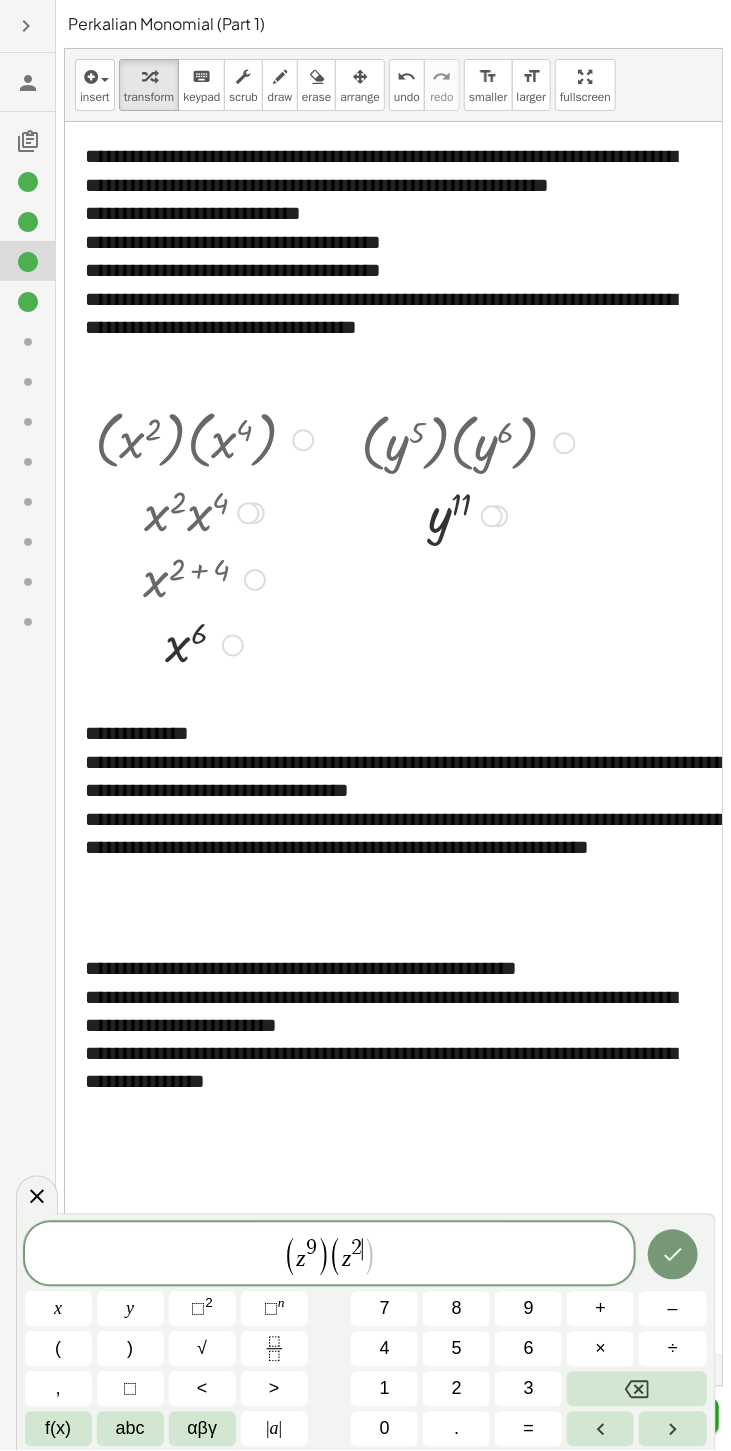 click 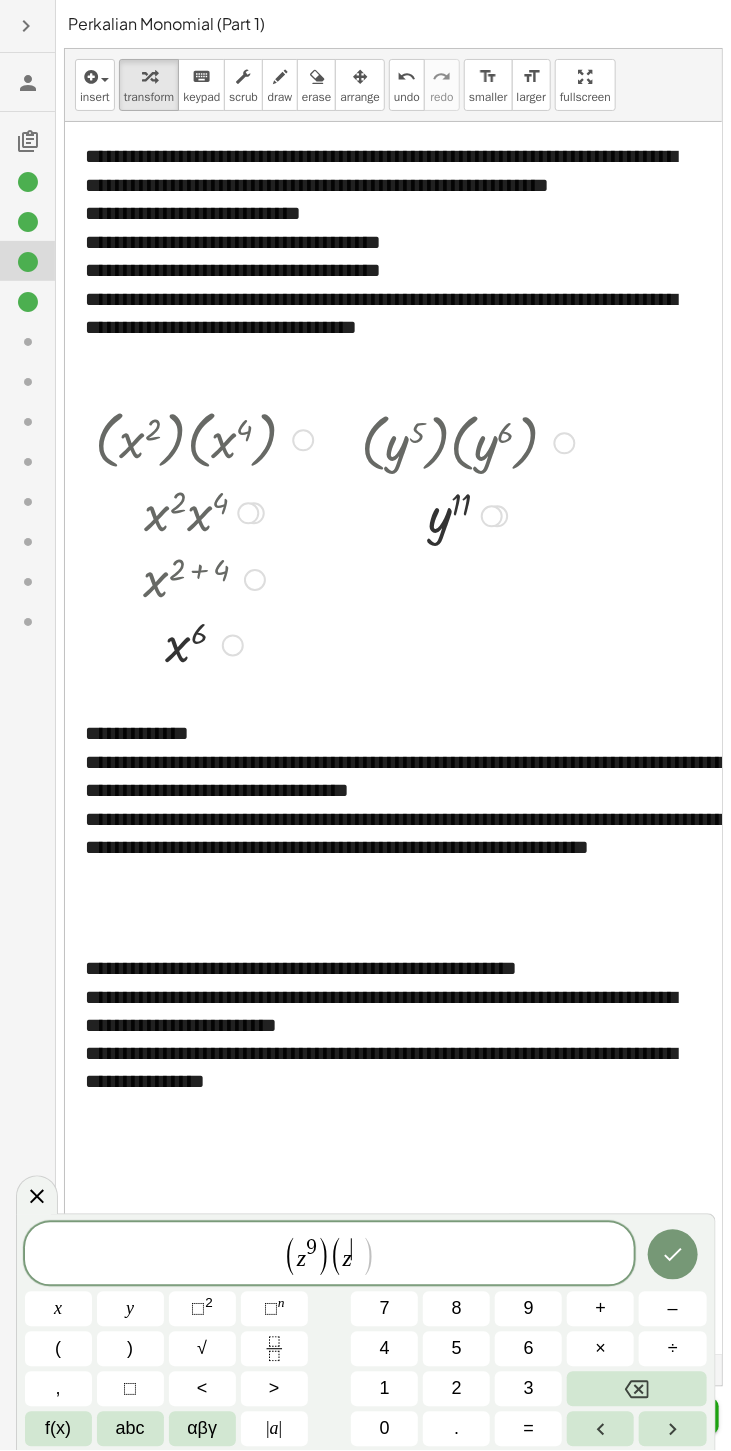 click on "5" at bounding box center [456, 1349] 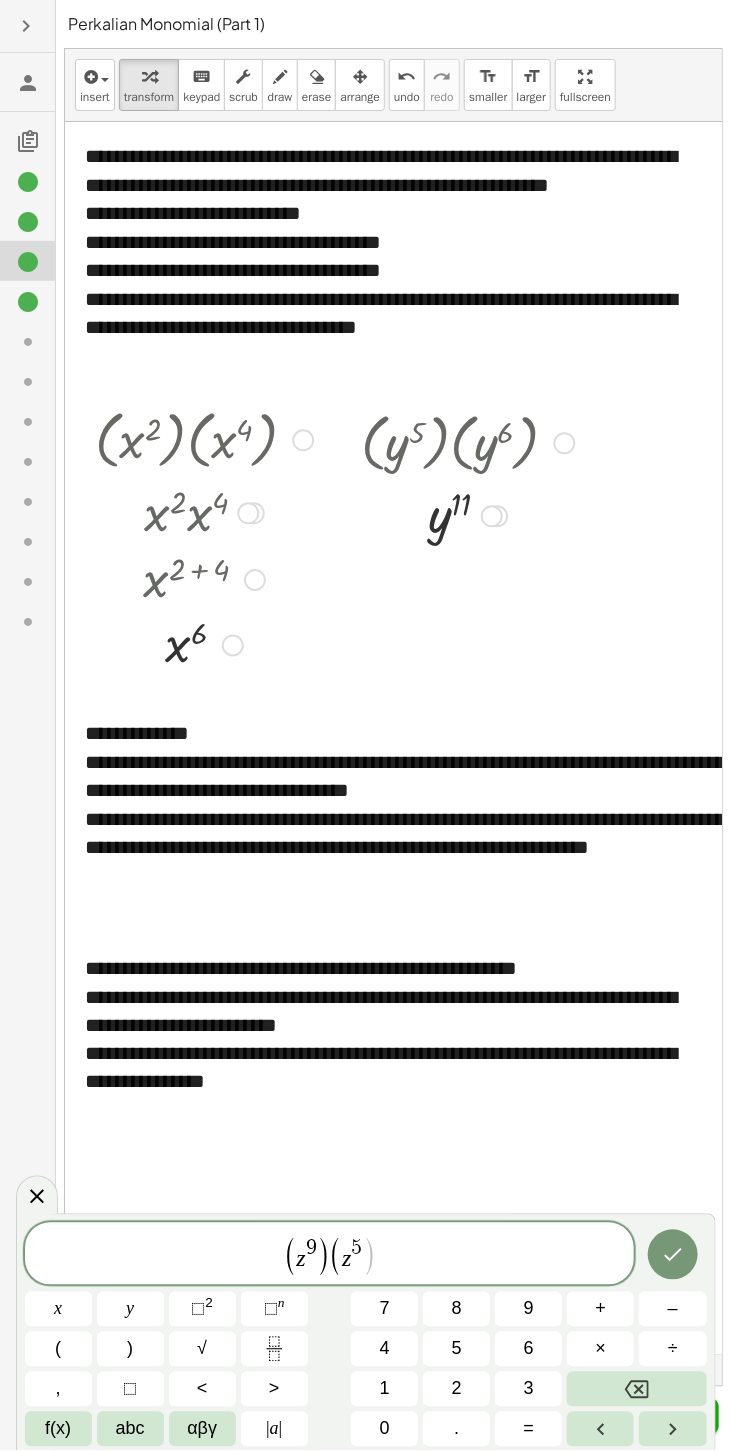 click on "( z 9 ) ( z 5 ​ )" at bounding box center [330, 1255] 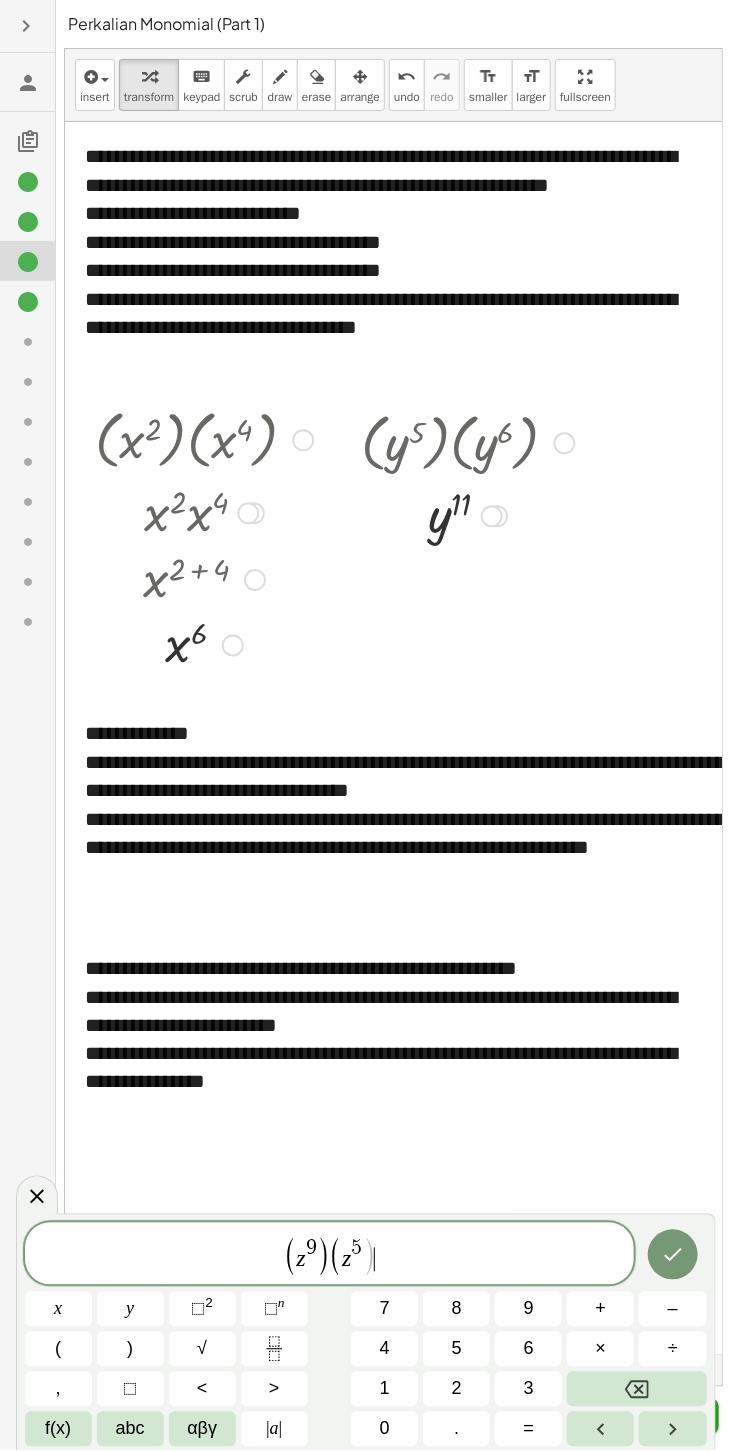 click on ")" at bounding box center (130, 1349) 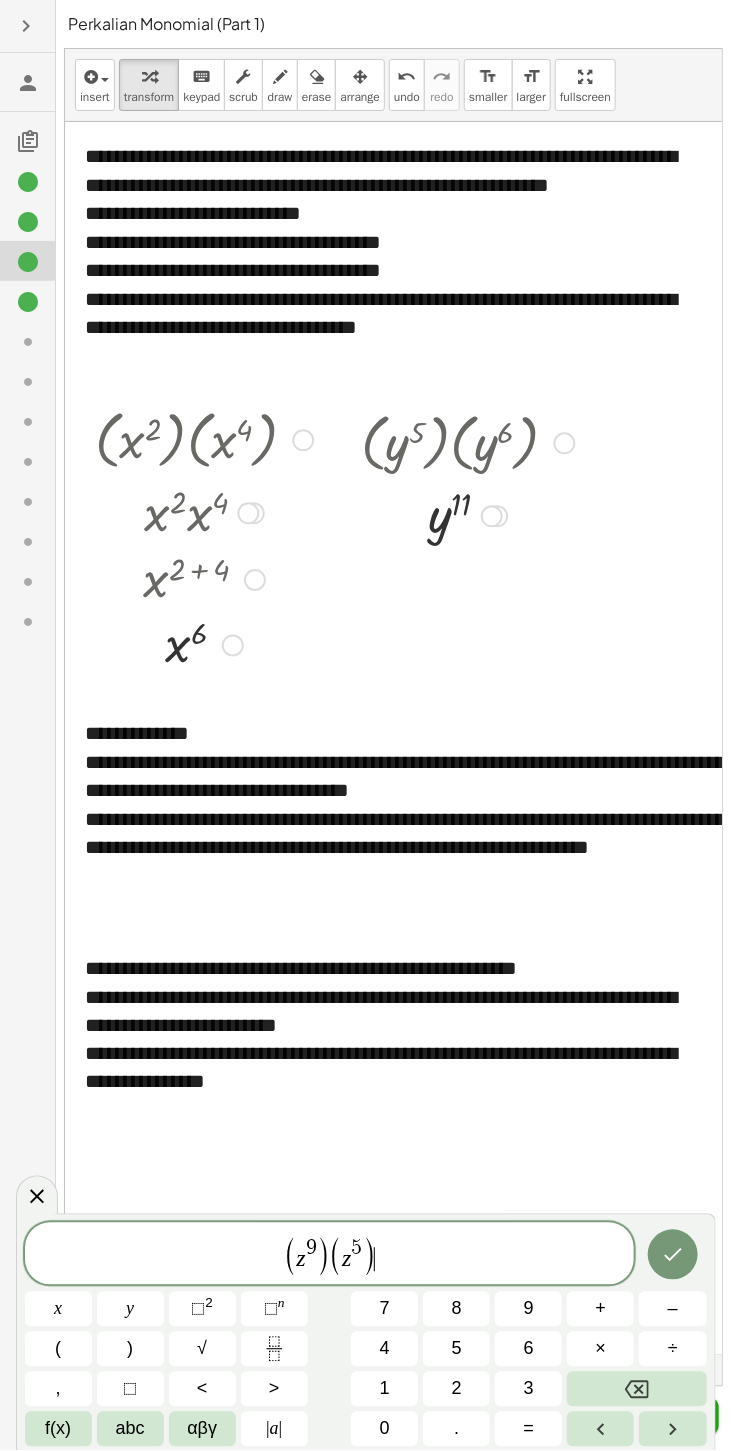 click 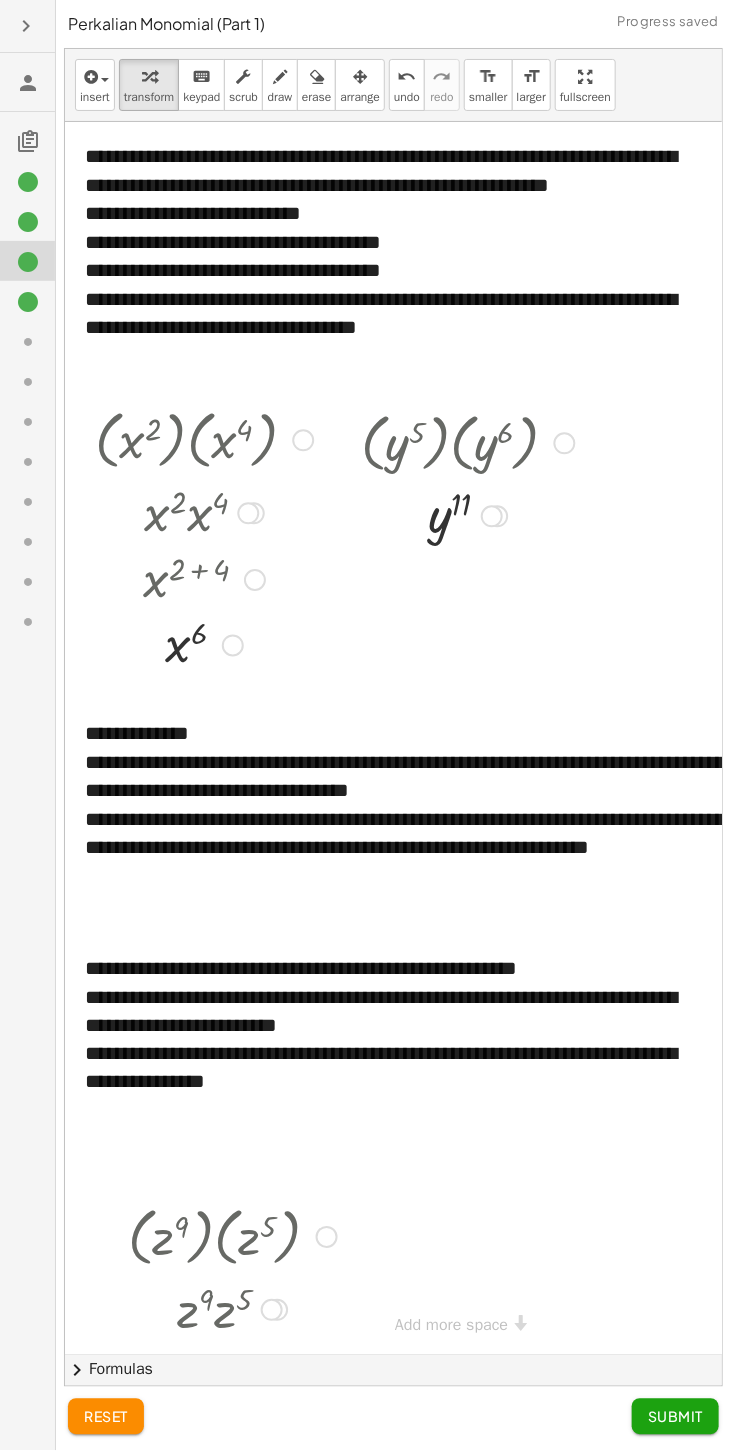 click on "undo" at bounding box center [407, 76] 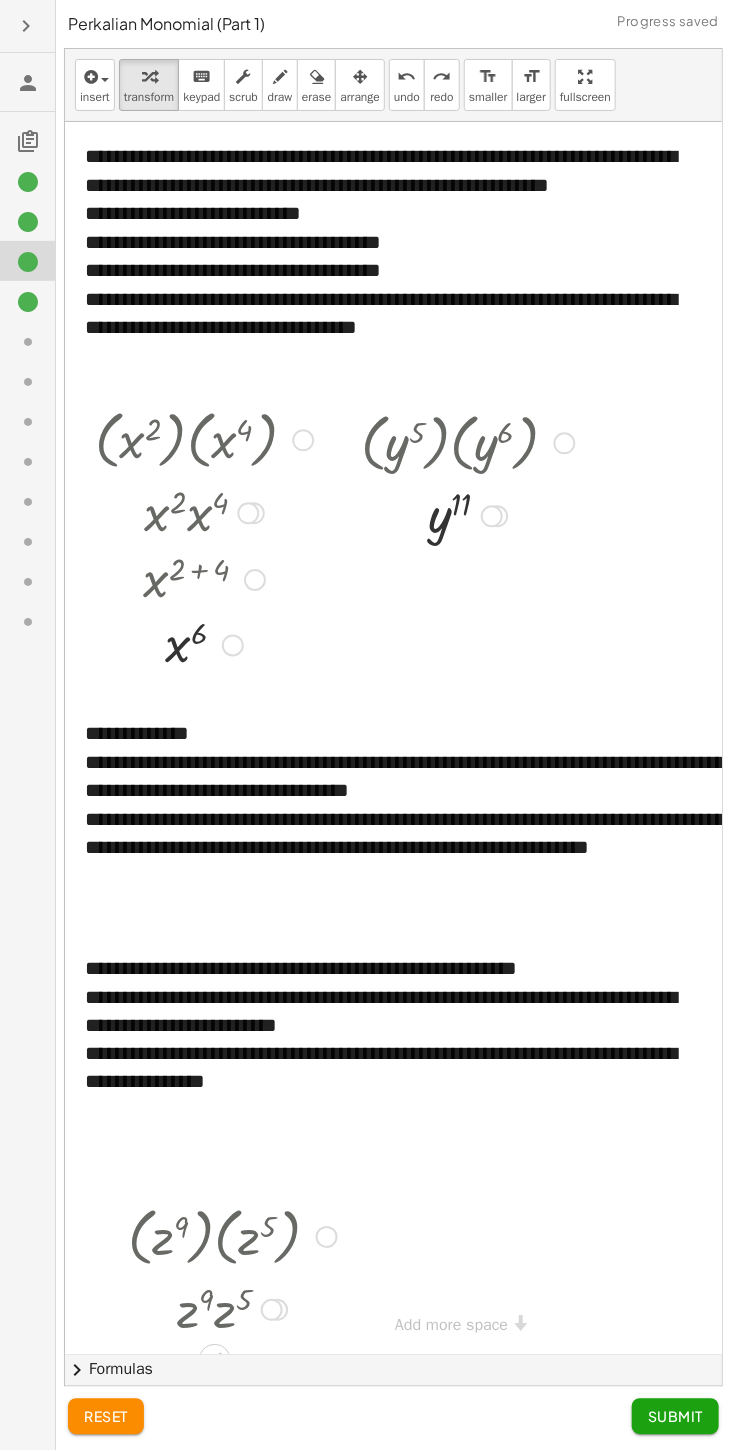 click on "undo" at bounding box center (407, 77) 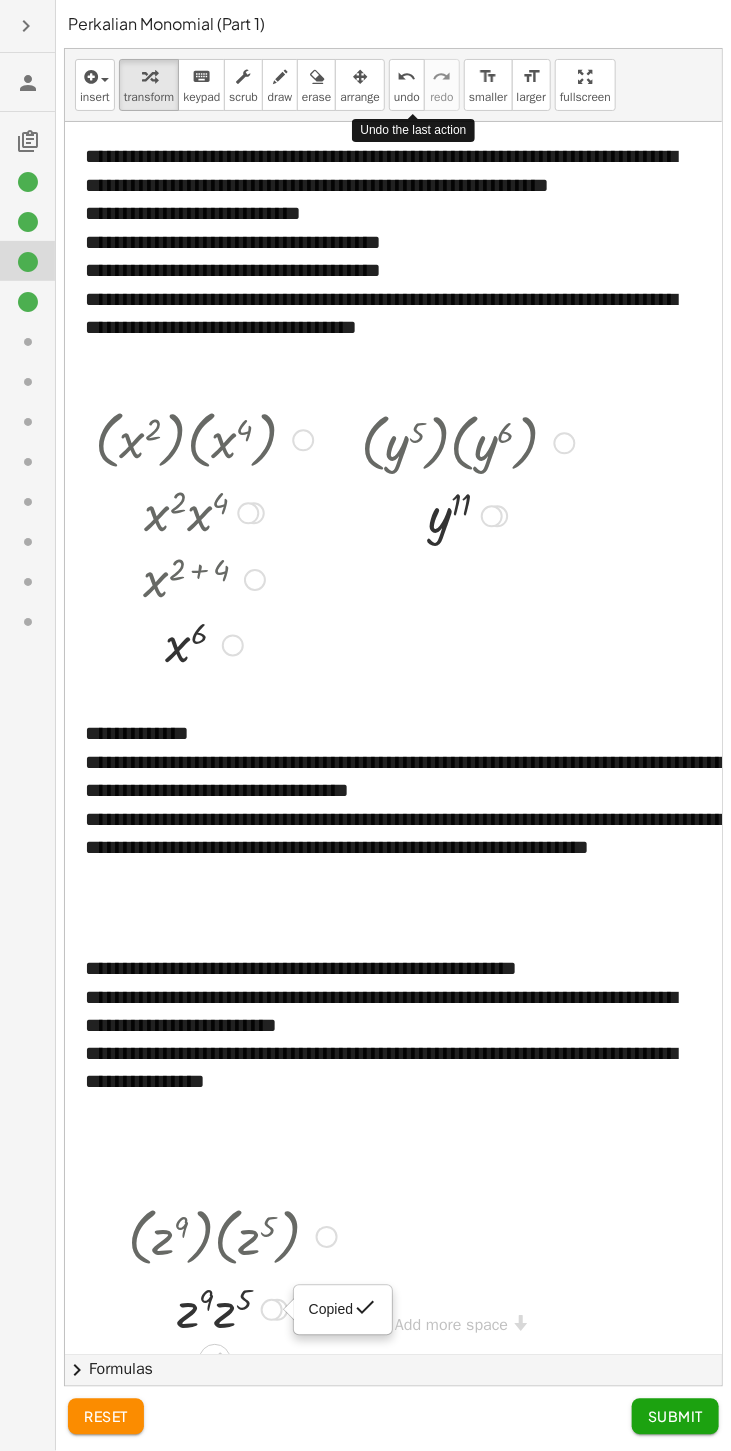 click at bounding box center [288, 1310] 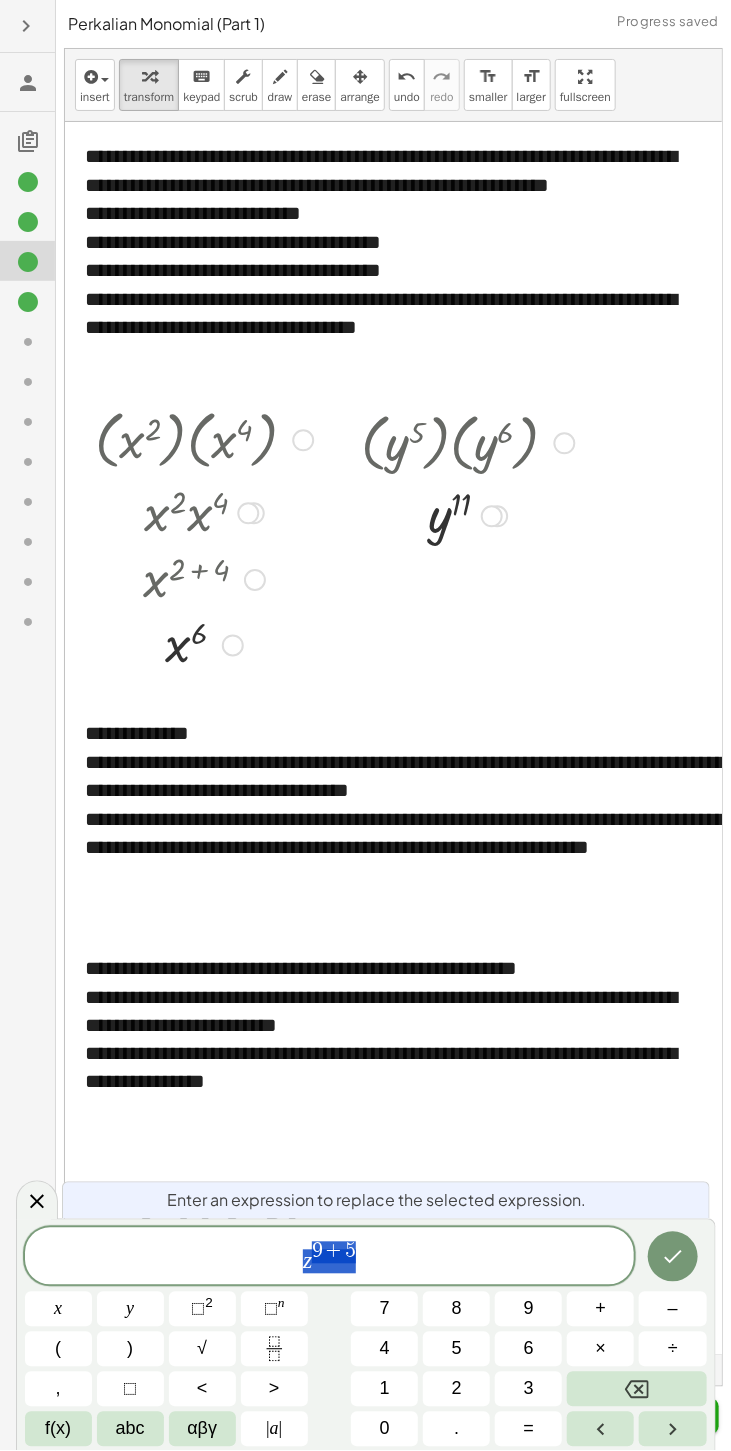 click on "**********" at bounding box center [396, 1025] 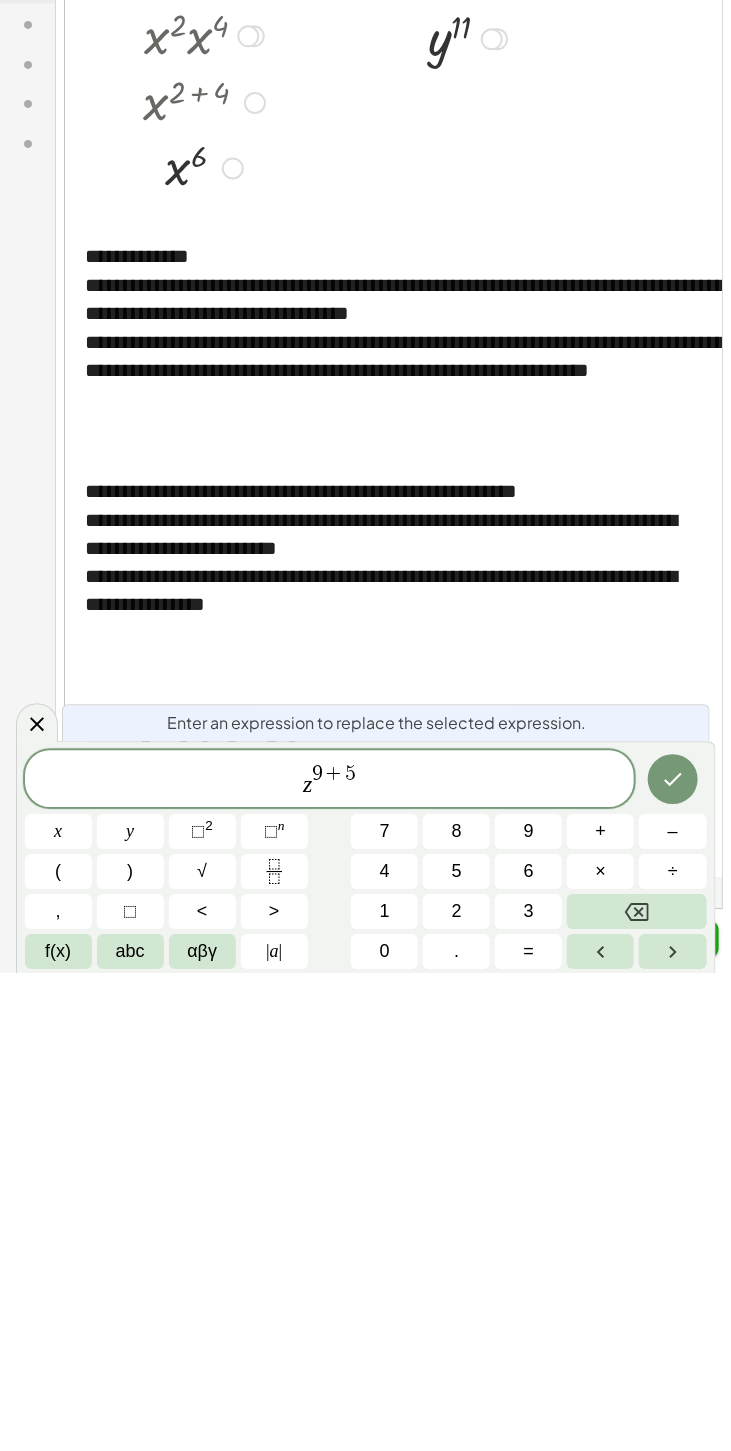 scroll, scrollTop: 2, scrollLeft: 0, axis: vertical 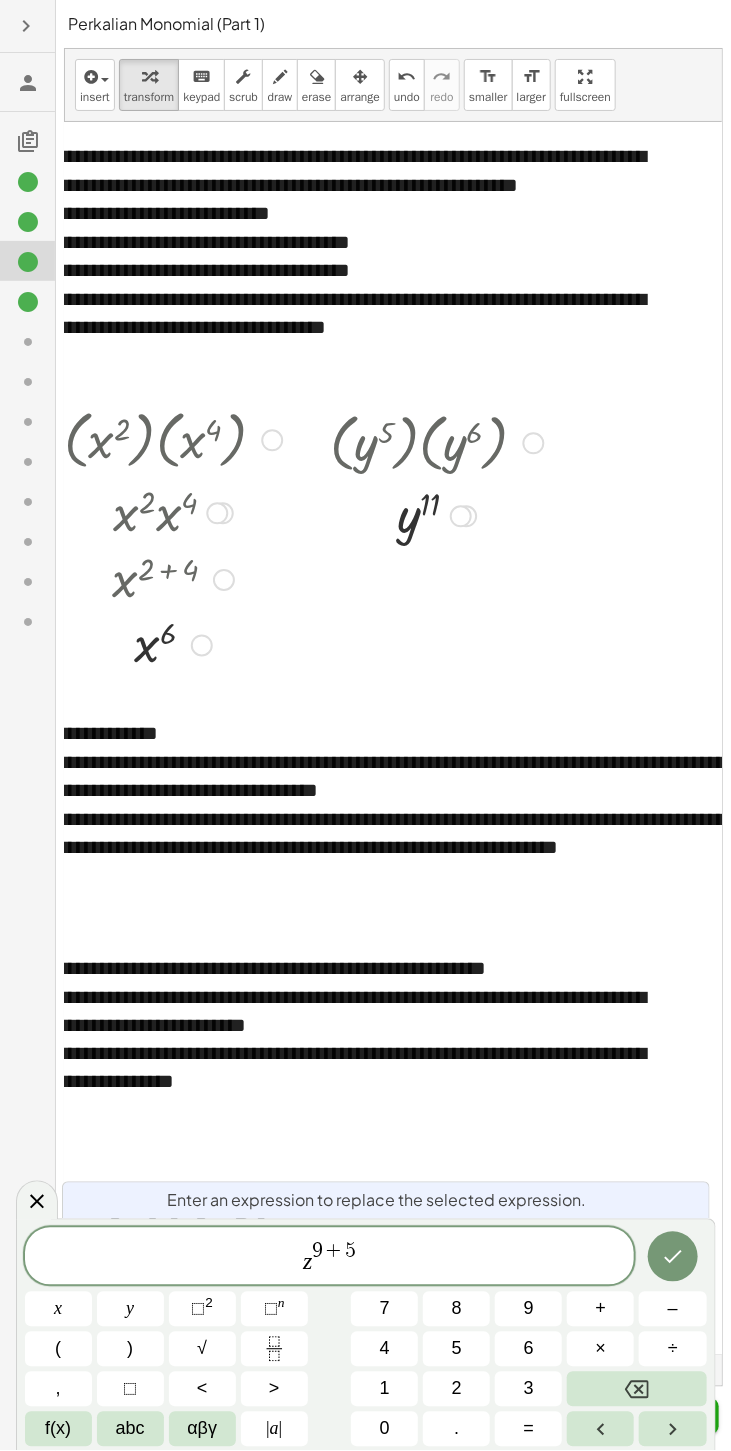 click on "**********" at bounding box center (404, 804) 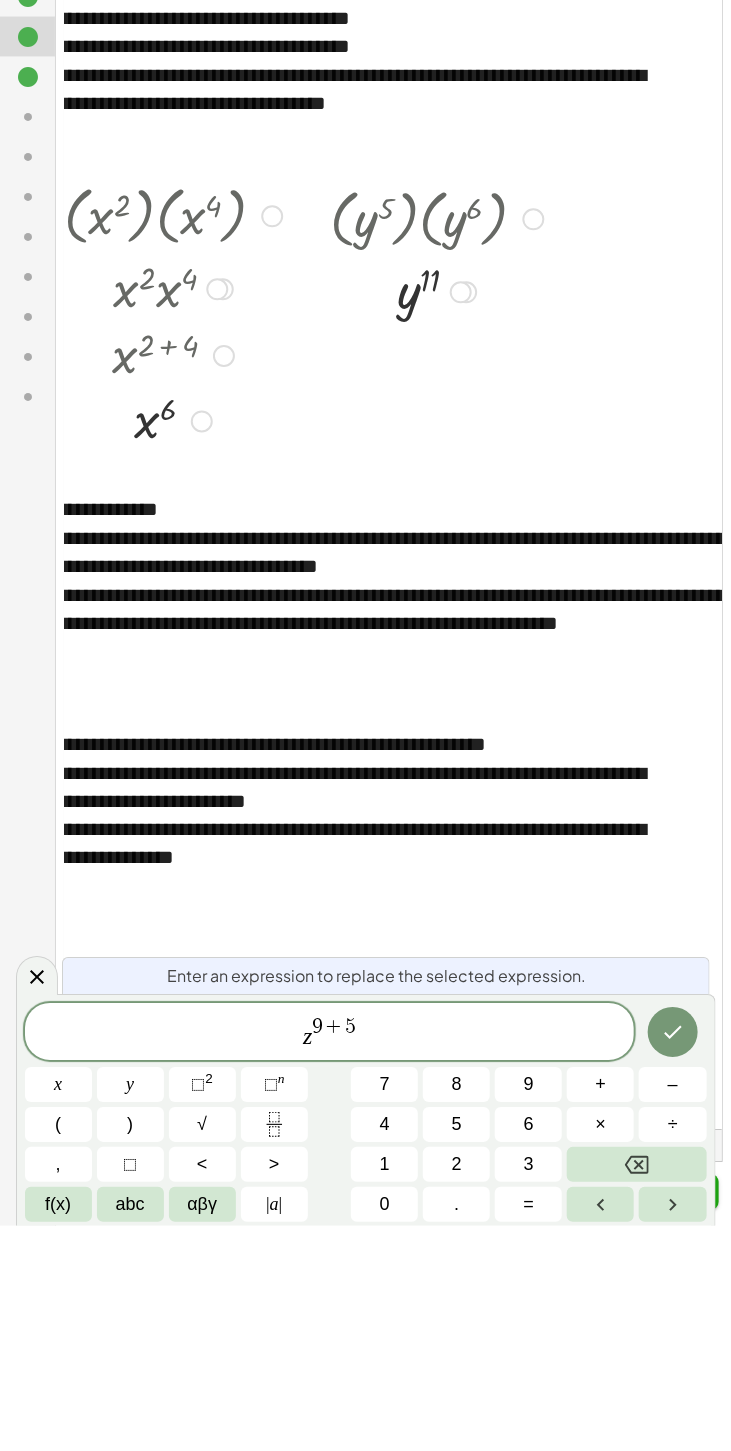 scroll, scrollTop: 2, scrollLeft: 0, axis: vertical 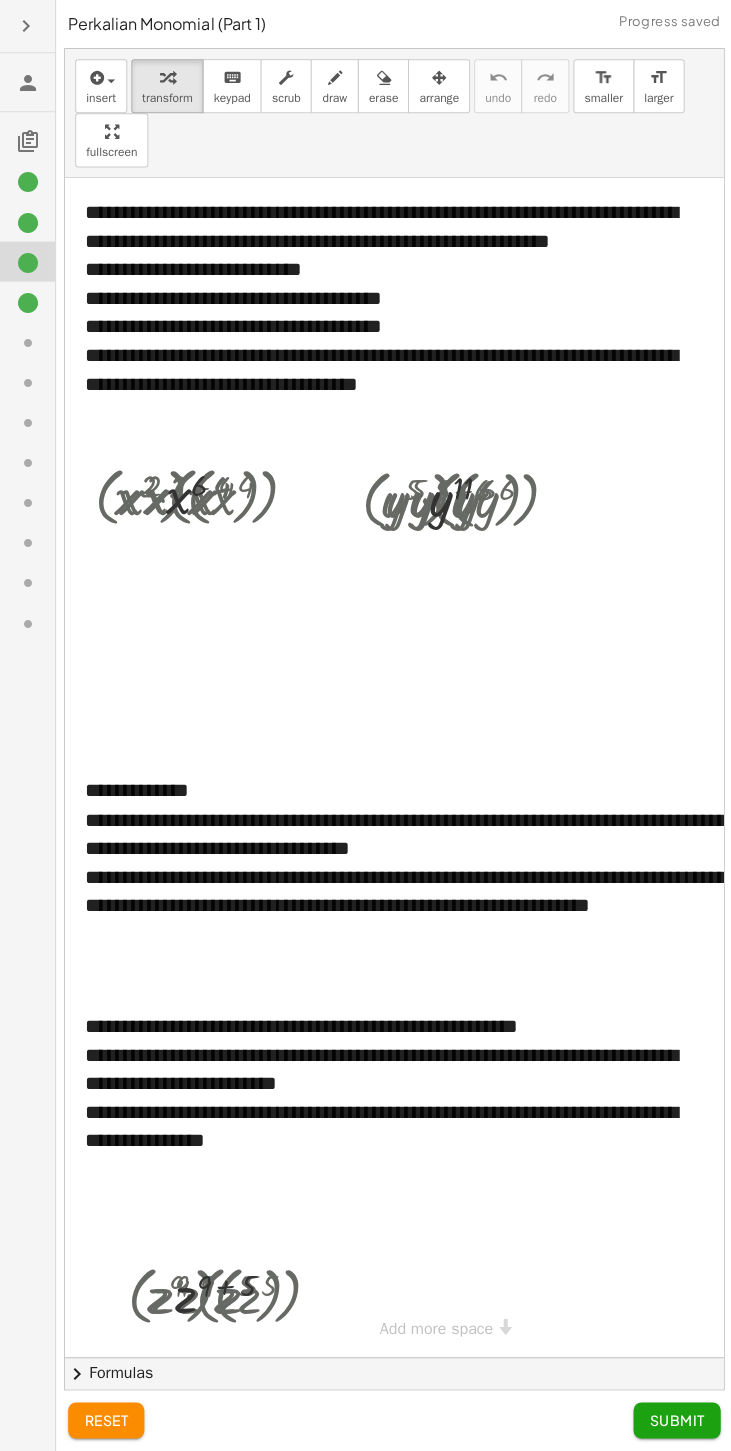 click on "**********" at bounding box center (392, 298) 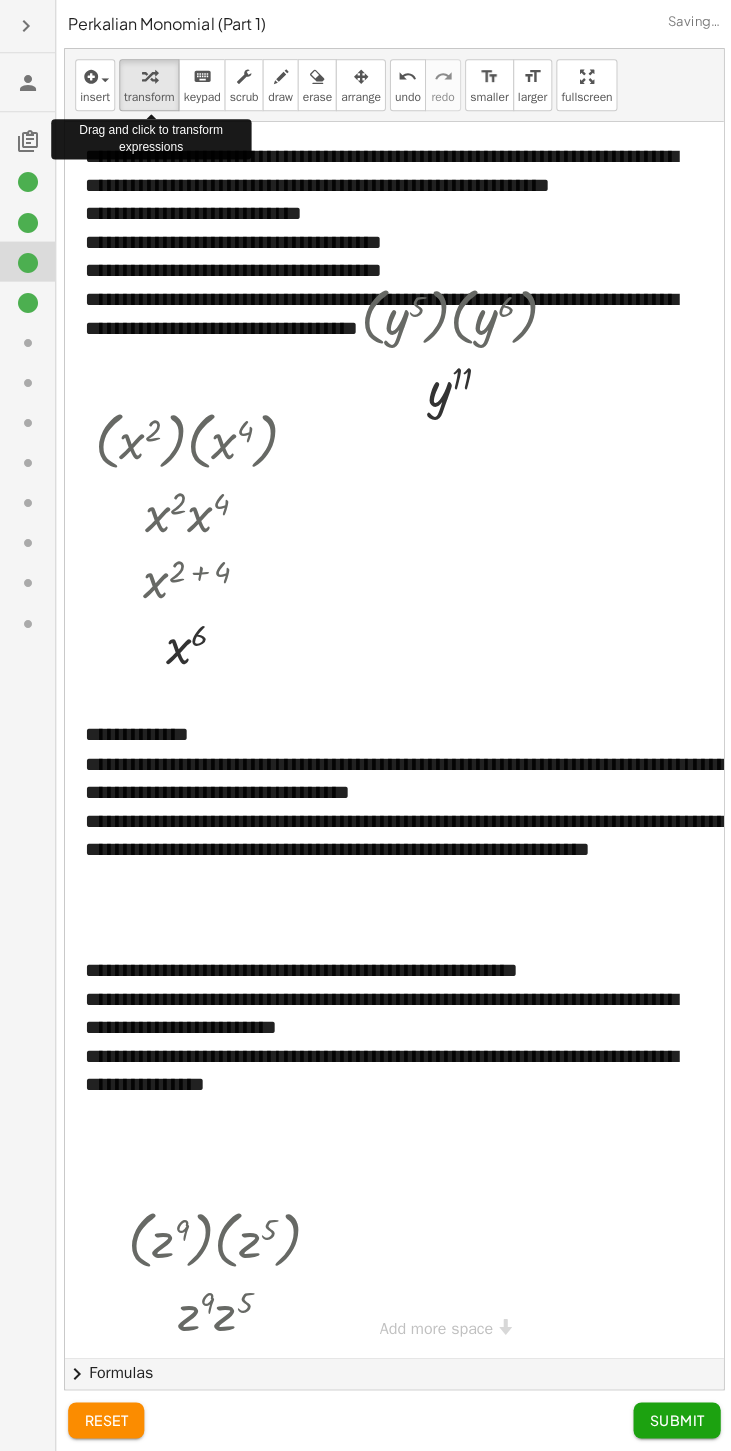 scroll, scrollTop: 24, scrollLeft: 0, axis: vertical 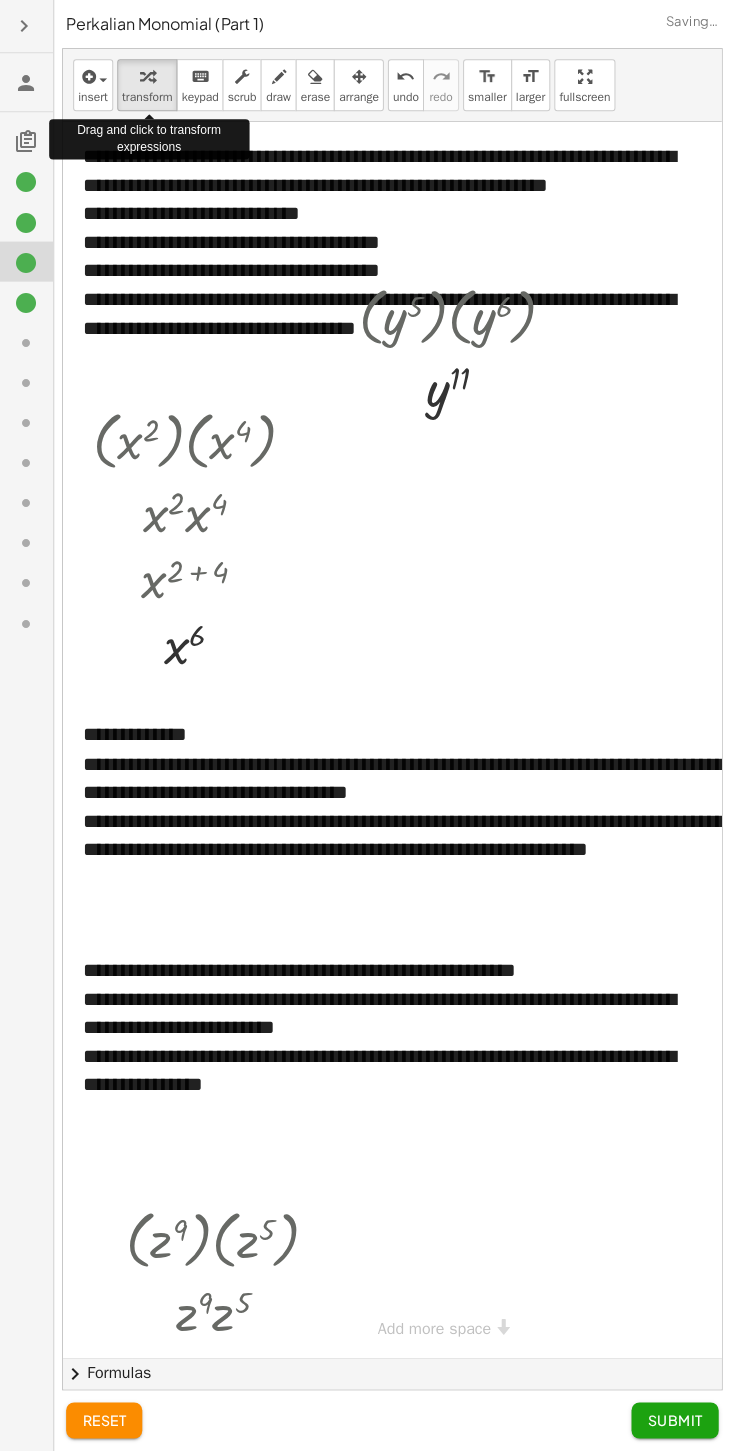 click at bounding box center (467, 314) 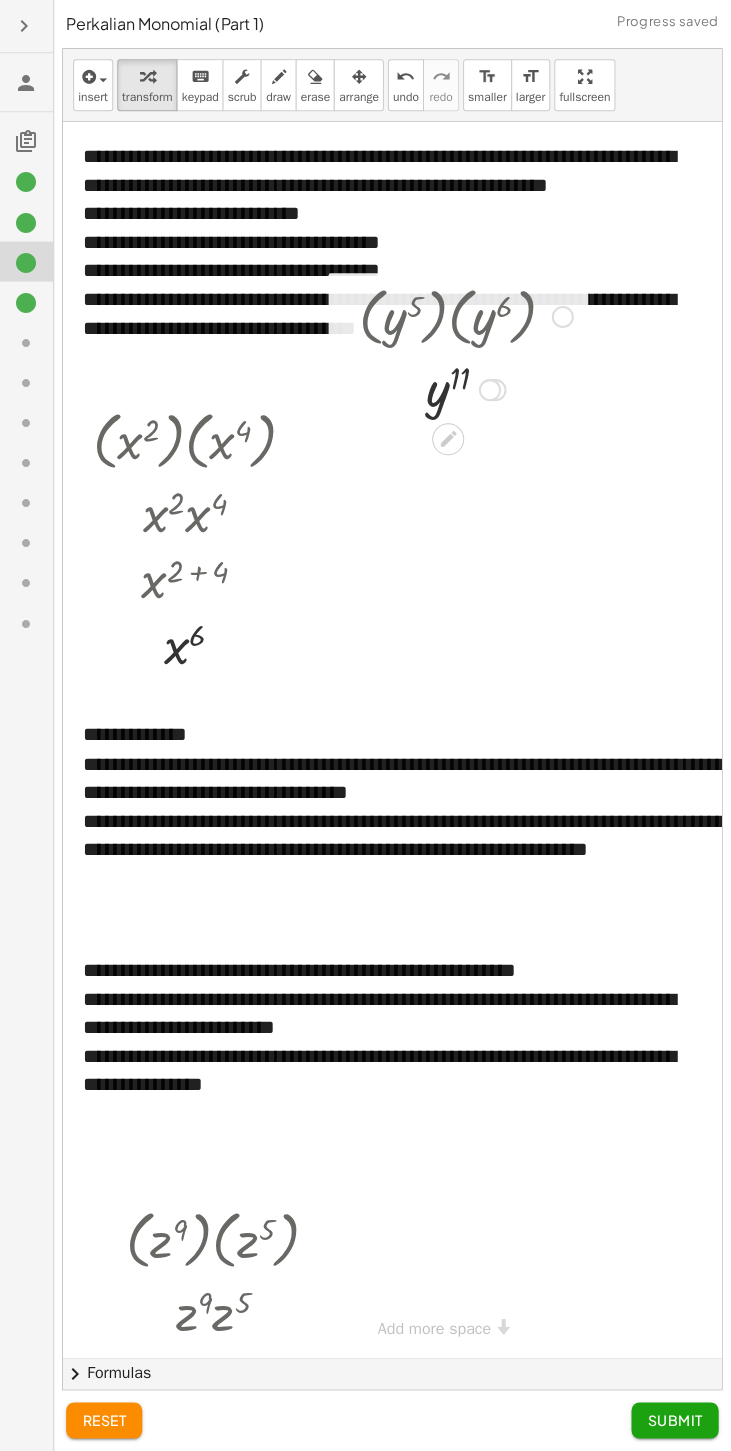 scroll, scrollTop: 0, scrollLeft: 0, axis: both 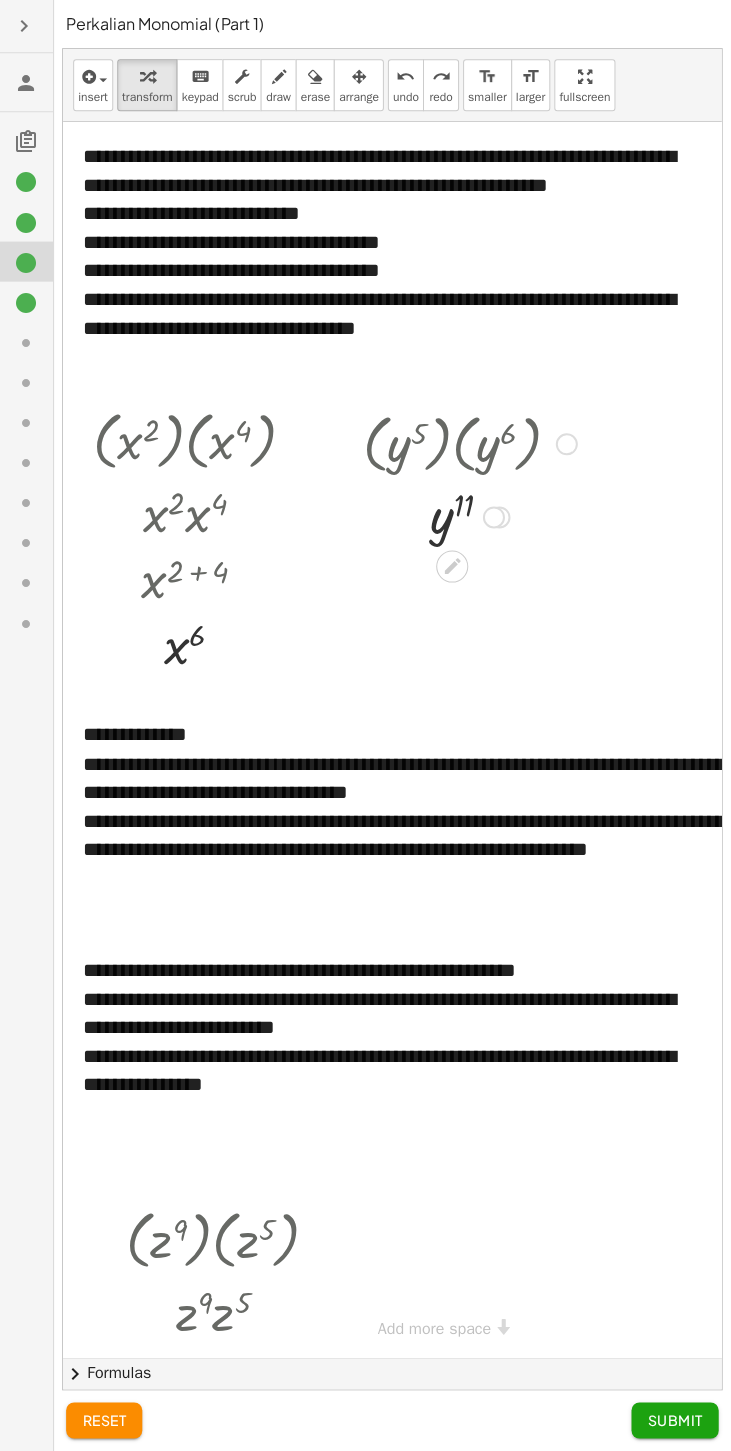 click at bounding box center [471, 441] 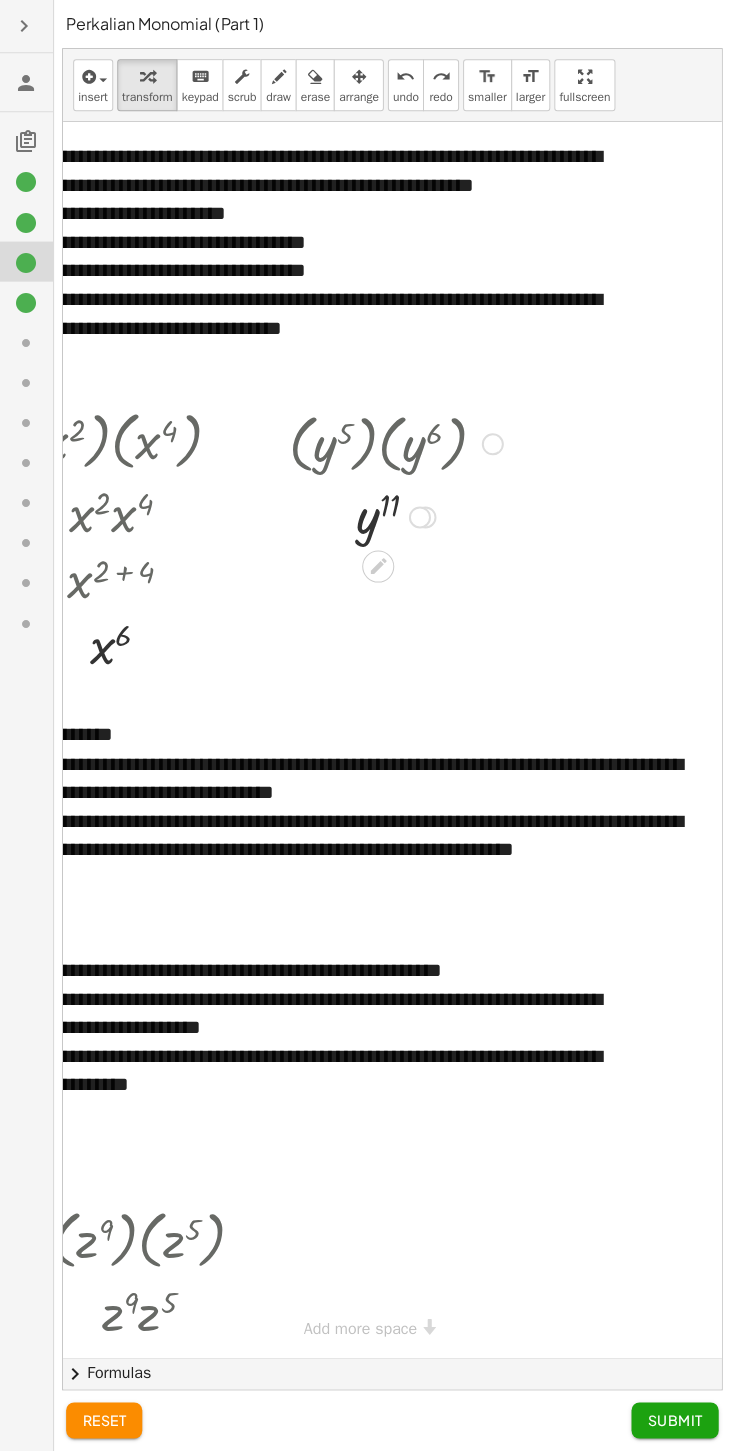 scroll, scrollTop: 0, scrollLeft: 80, axis: horizontal 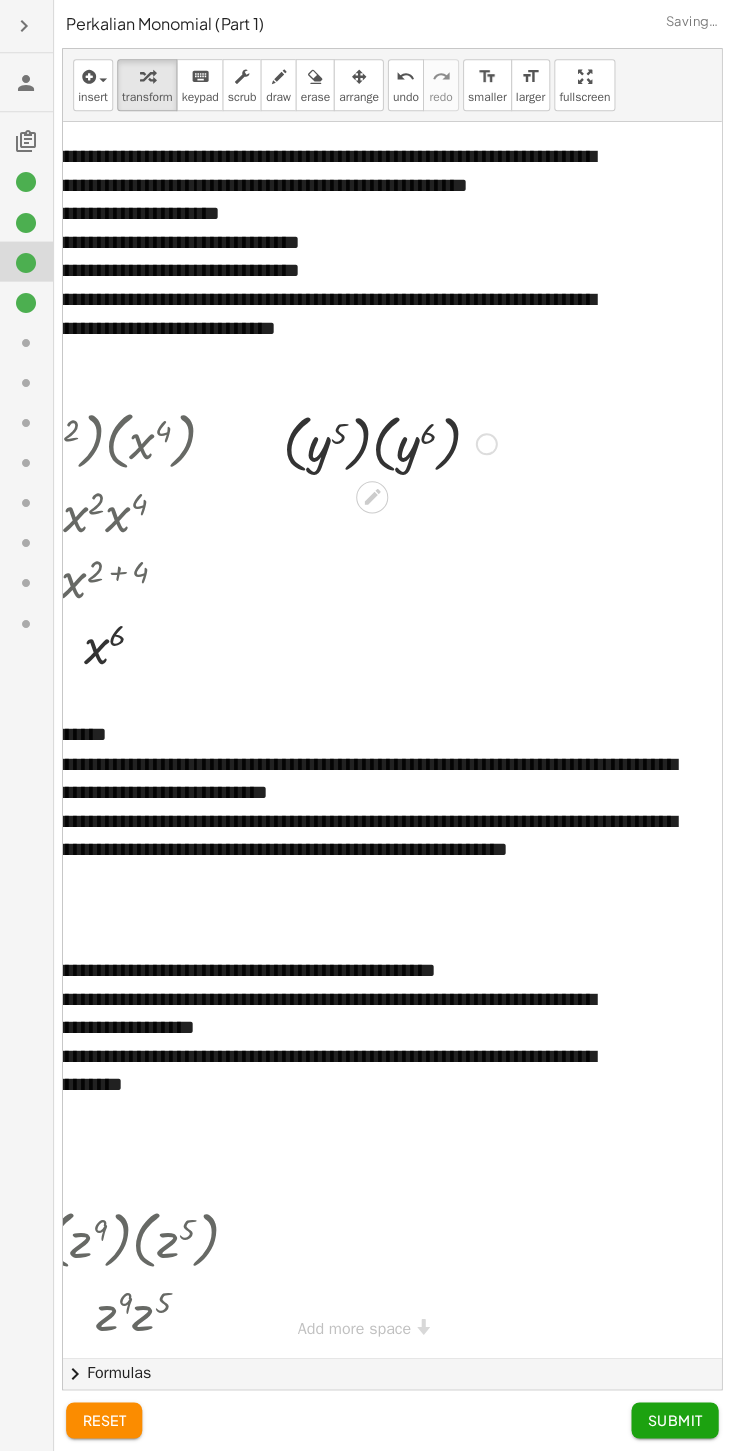 click at bounding box center [391, 441] 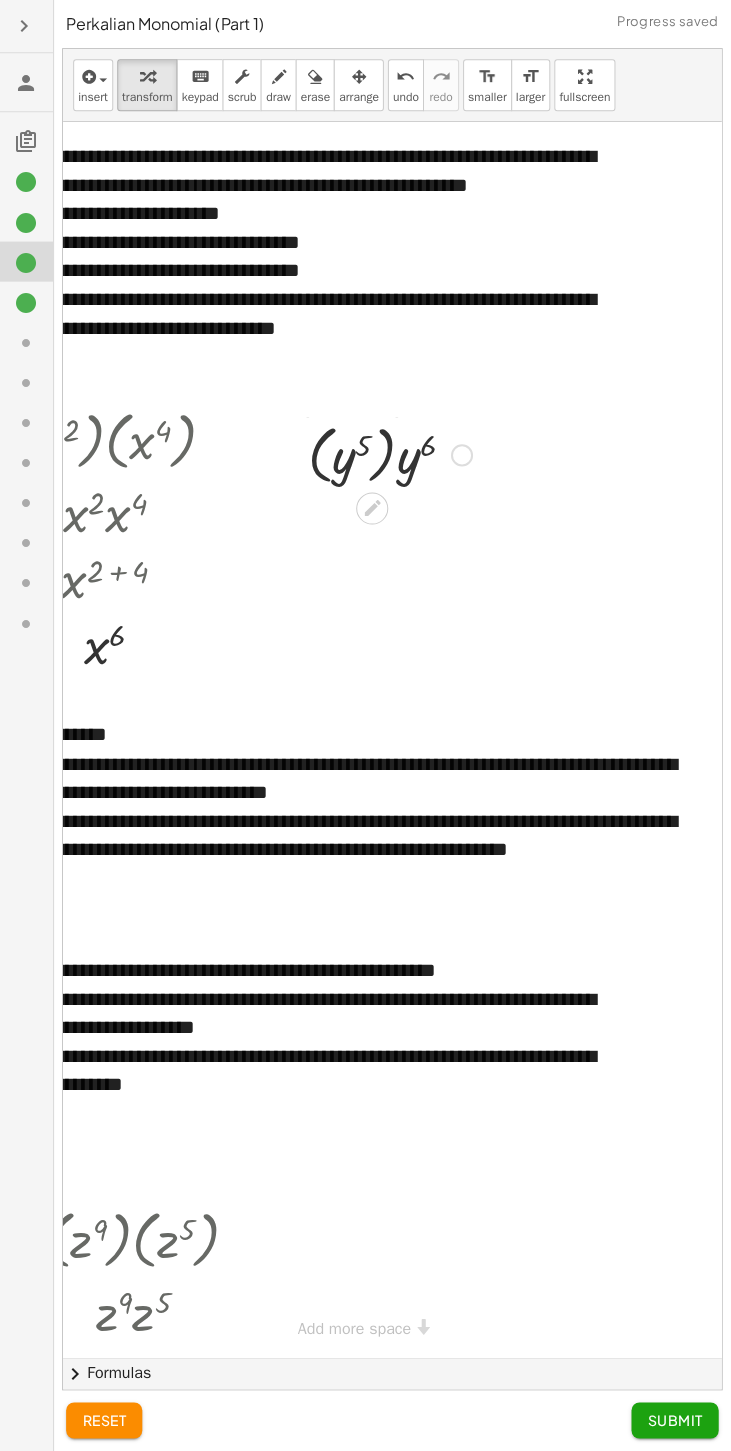 scroll, scrollTop: 0, scrollLeft: 0, axis: both 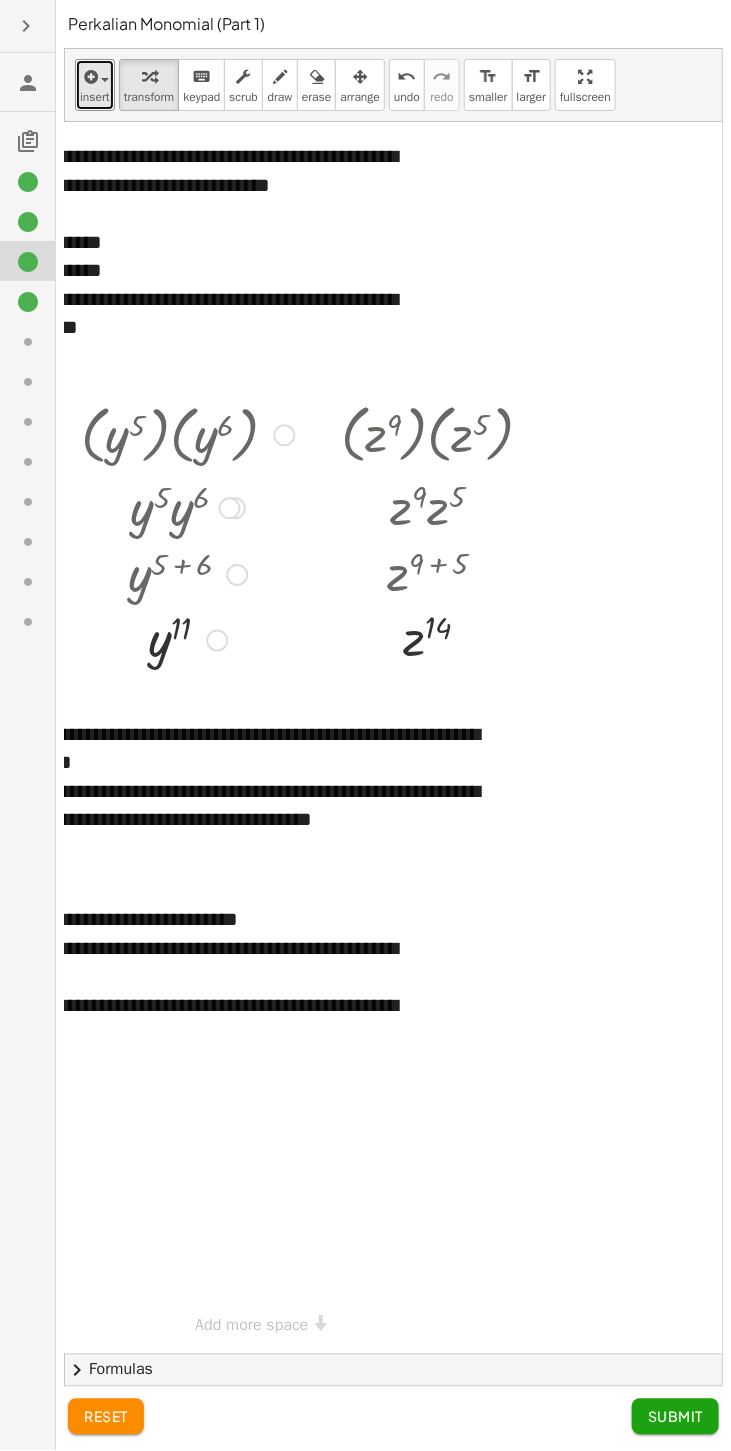 click at bounding box center [89, 77] 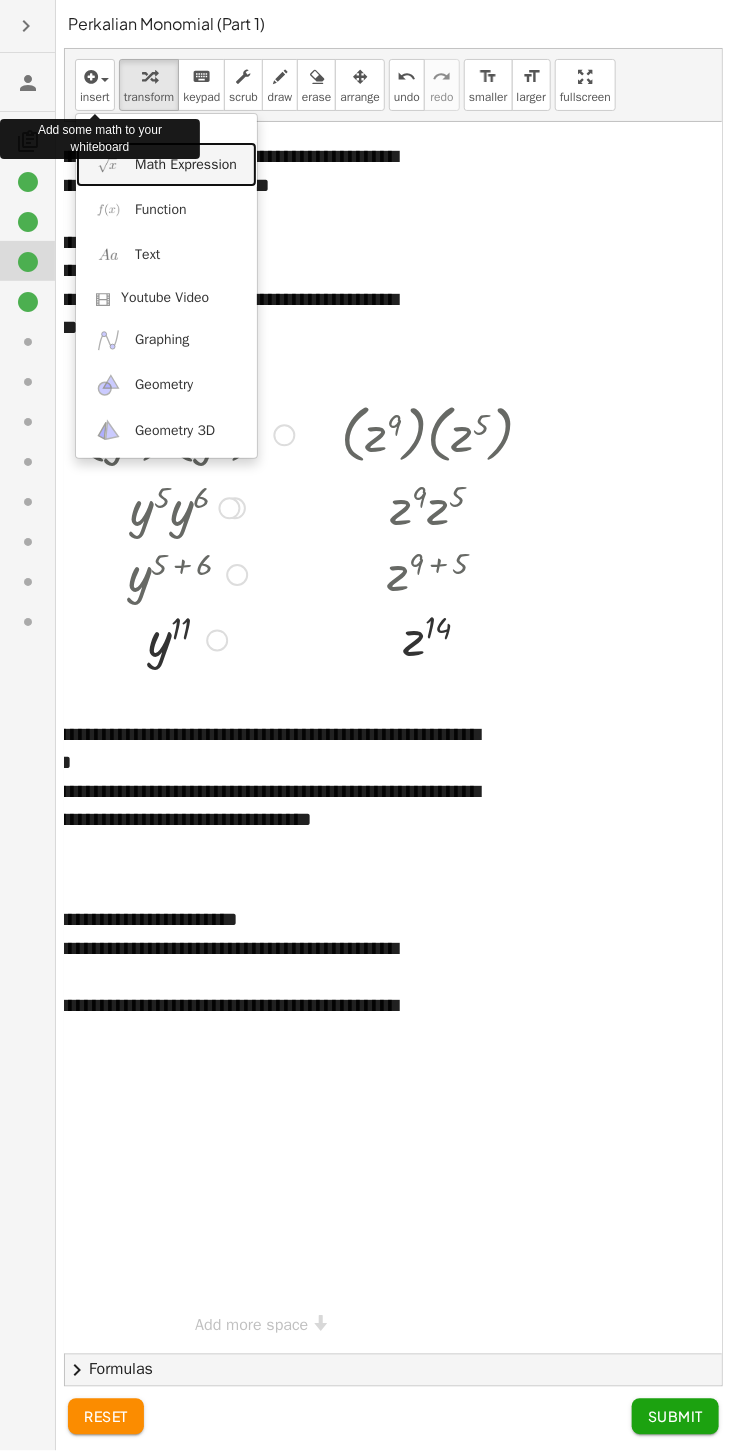 click on "Math Expression" at bounding box center (166, 164) 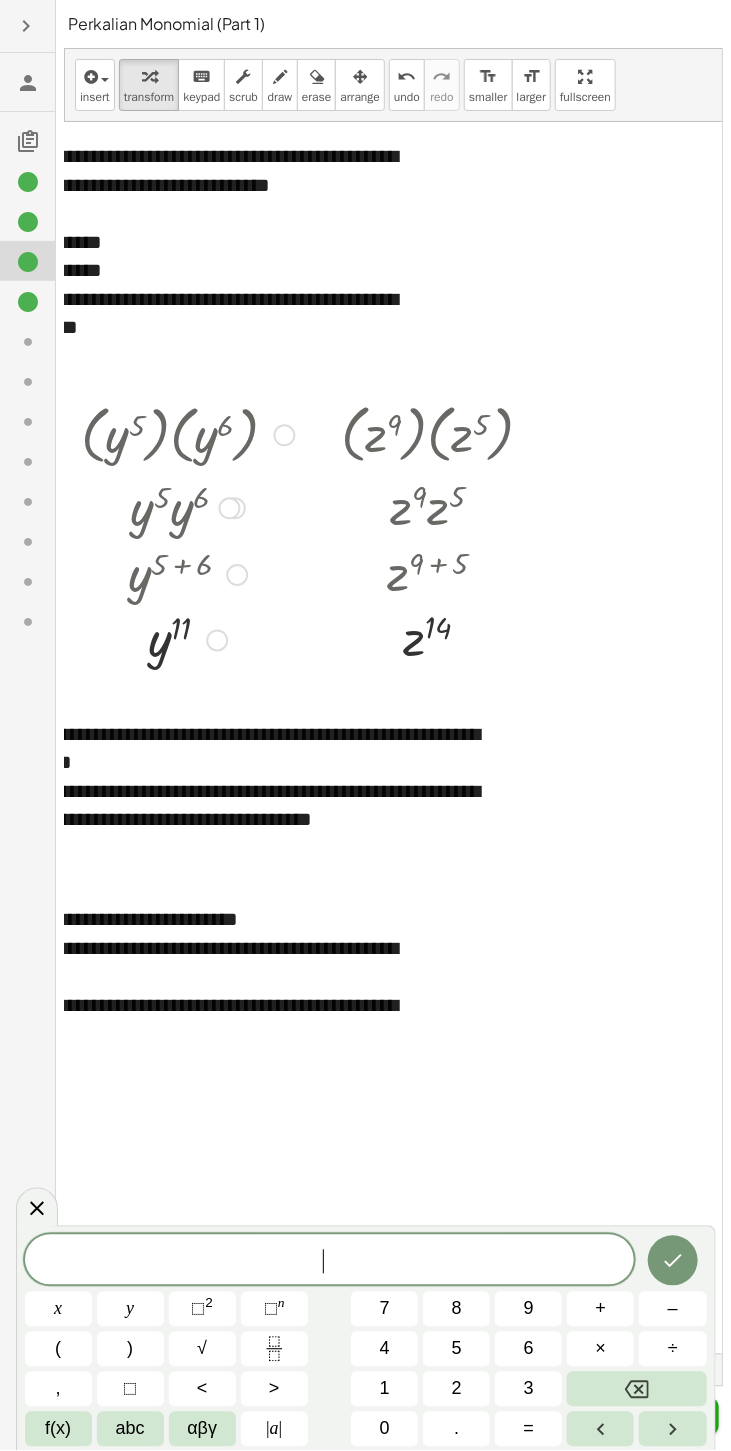click on "αβγ" at bounding box center [202, 1429] 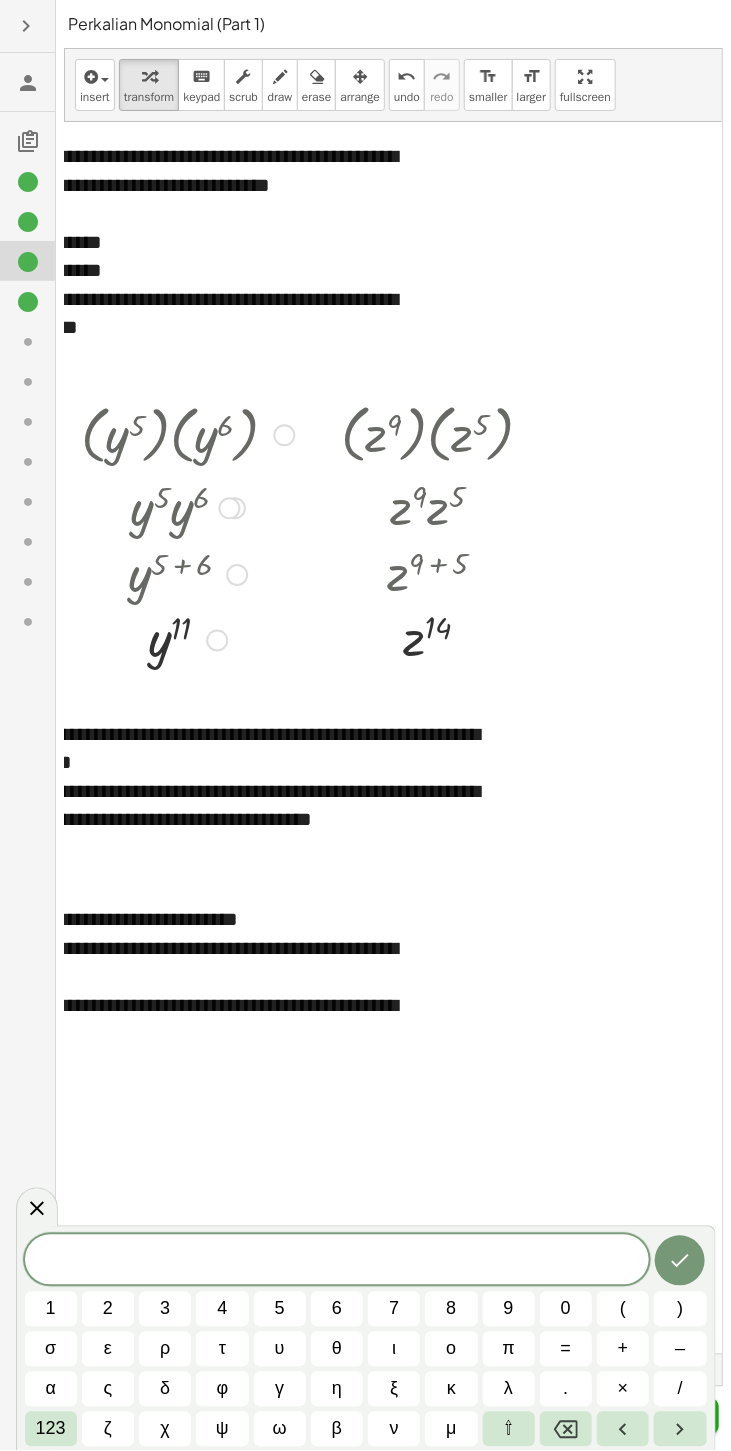 click on "123" at bounding box center [51, 1429] 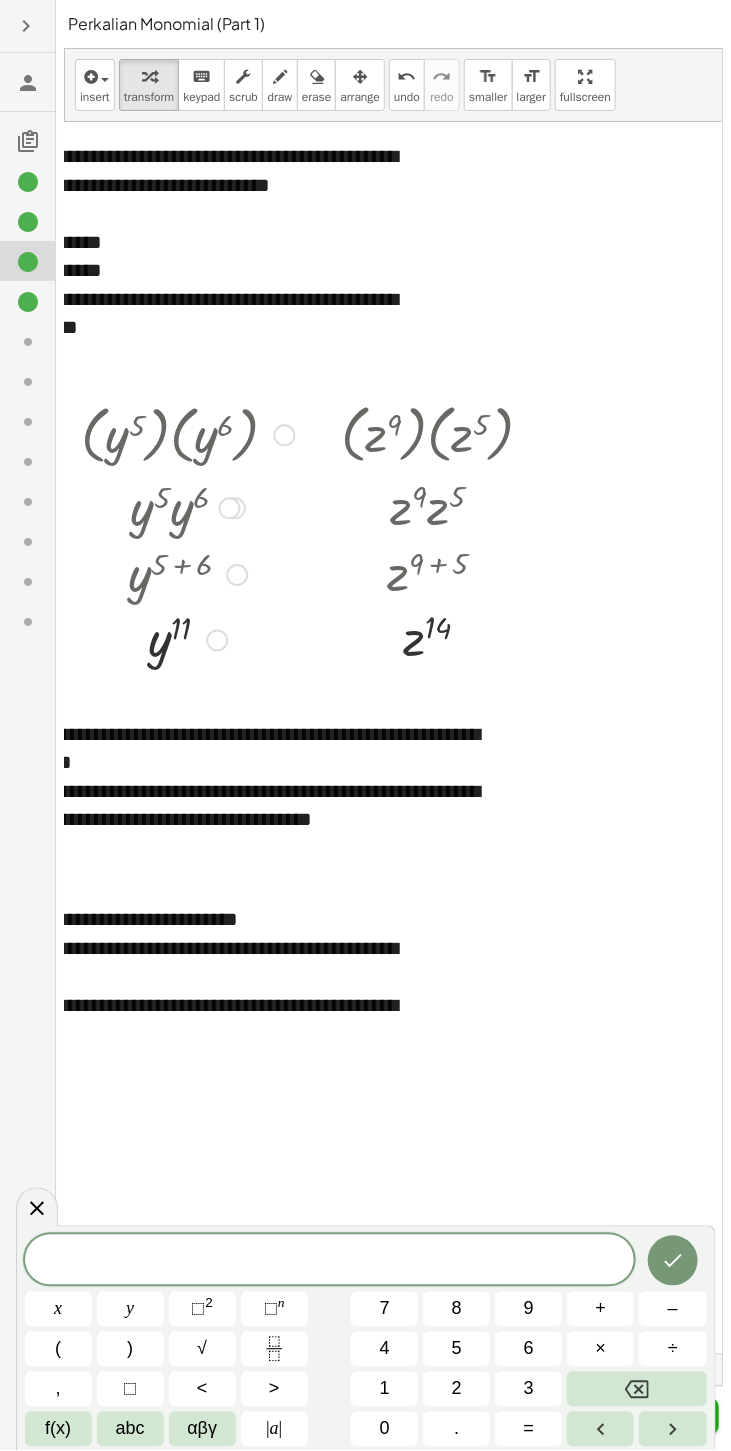 click on "abc" at bounding box center [130, 1429] 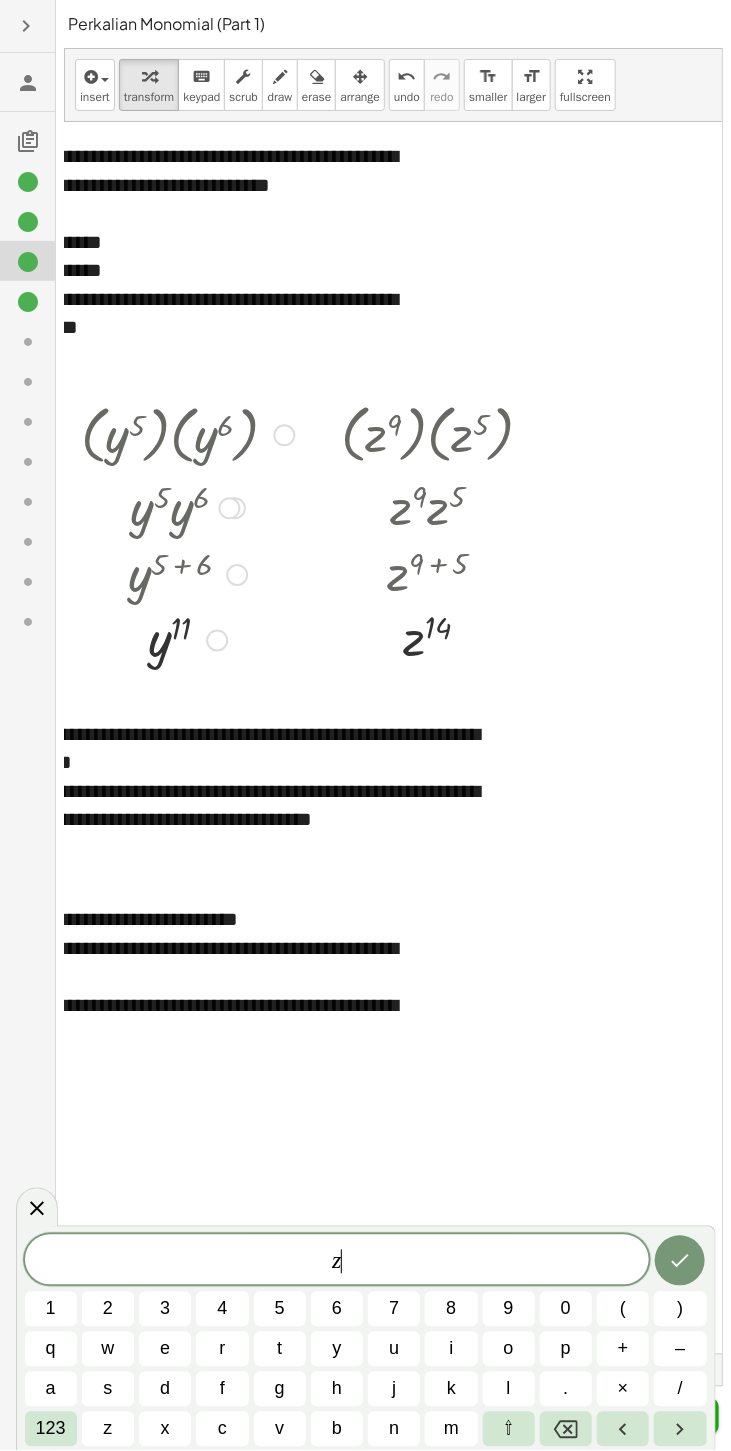 click on "w" at bounding box center [108, 1349] 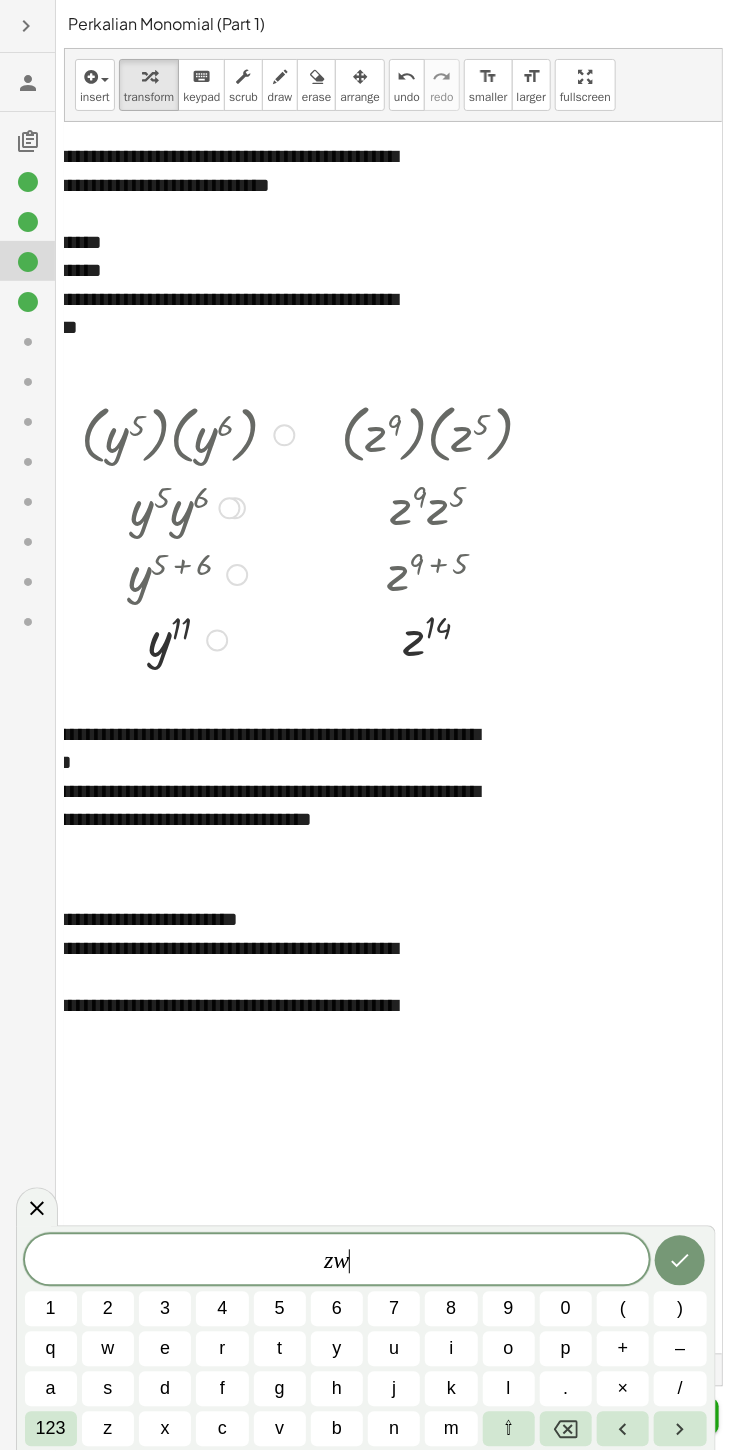 click 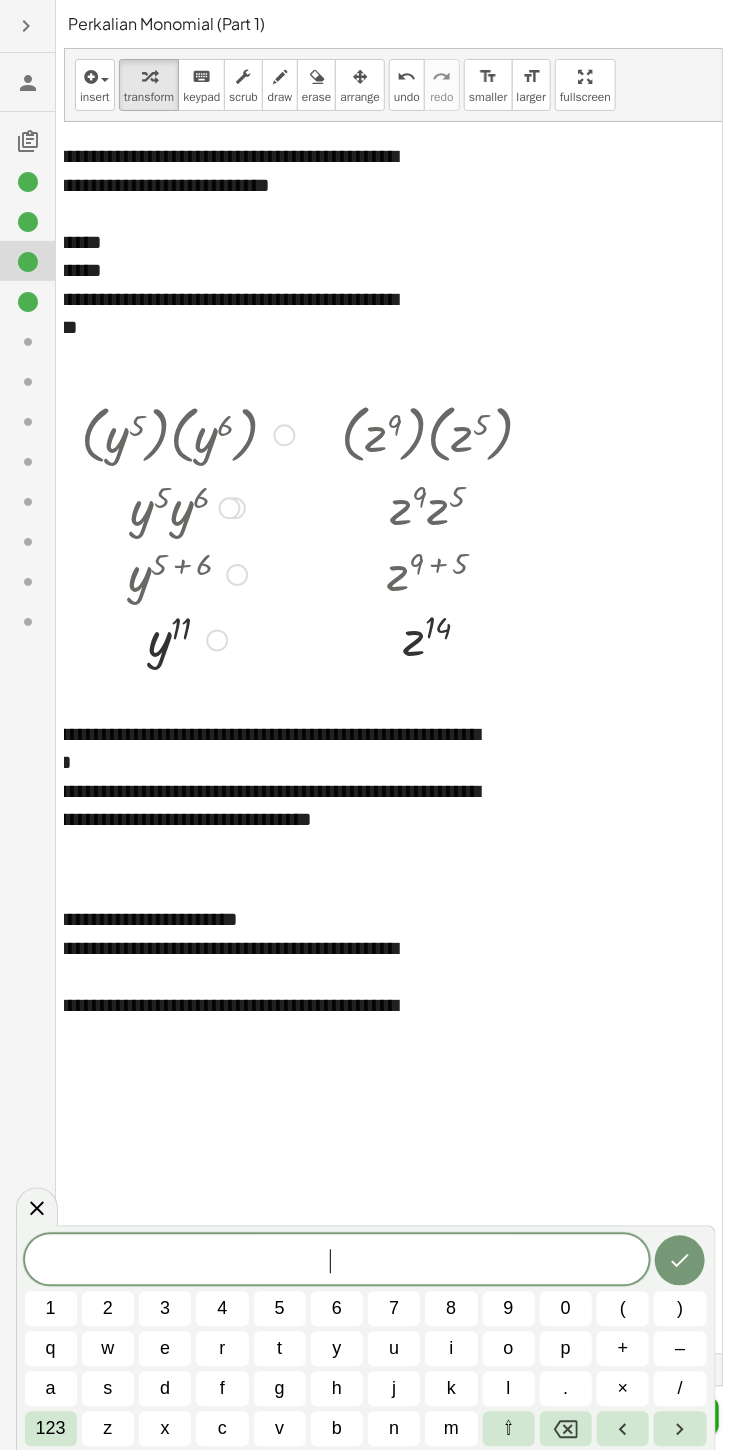 click at bounding box center (566, 1429) 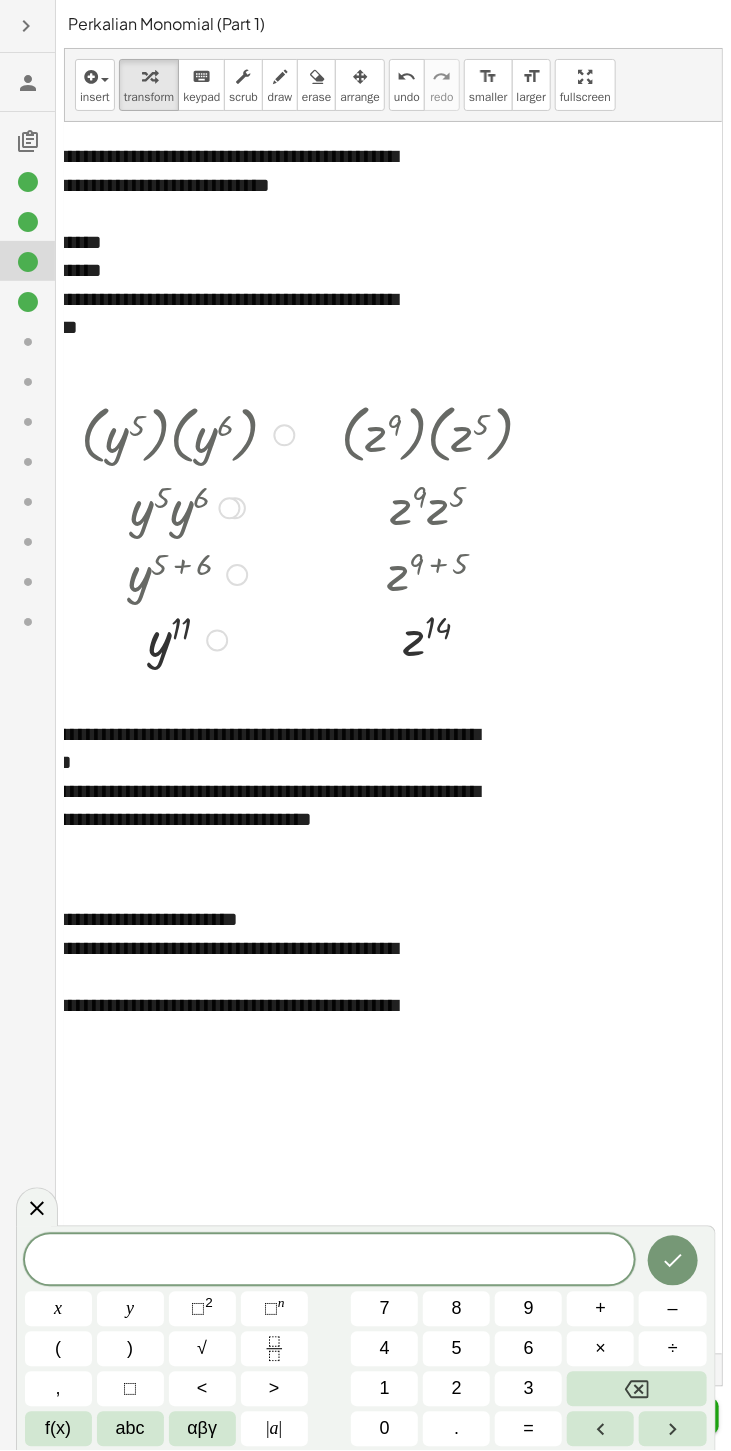 click on "(" at bounding box center [58, 1349] 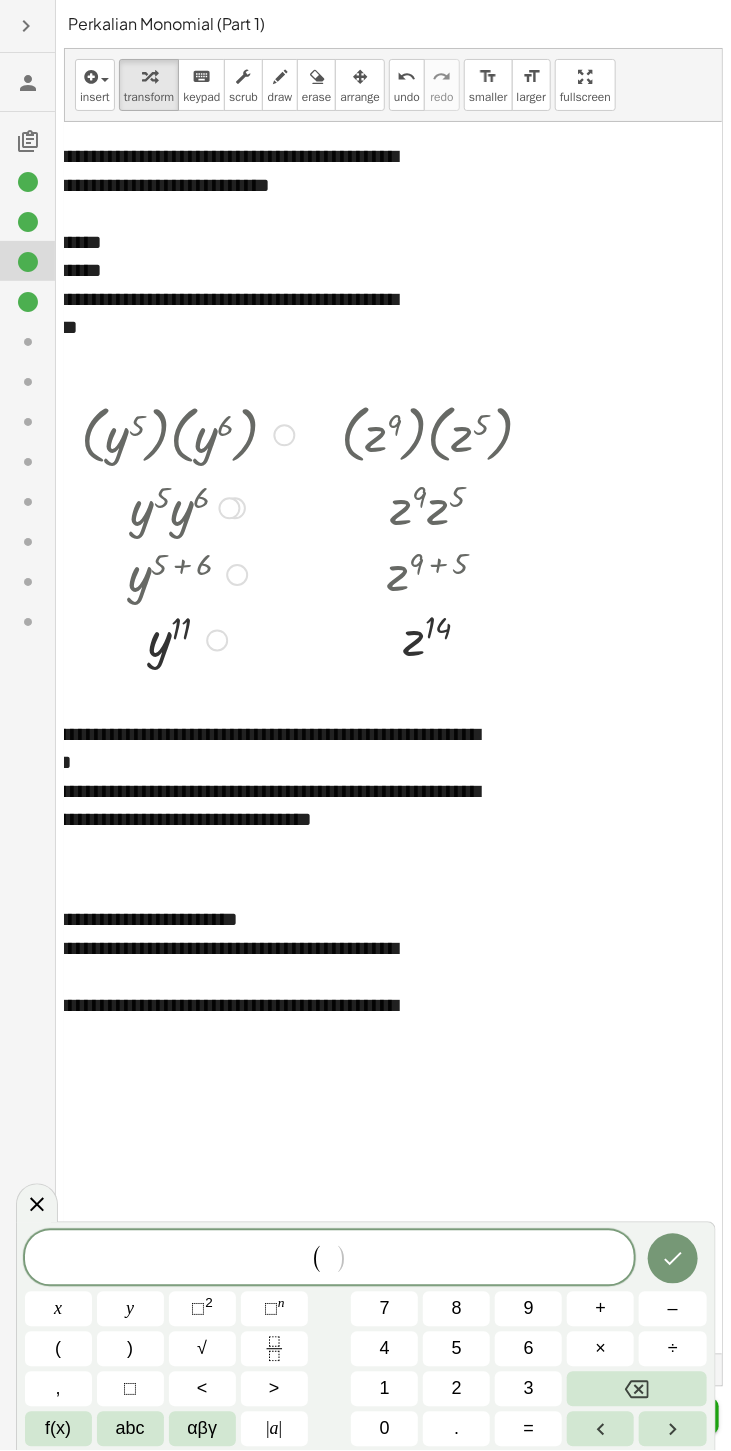 click on "abc" at bounding box center (130, 1429) 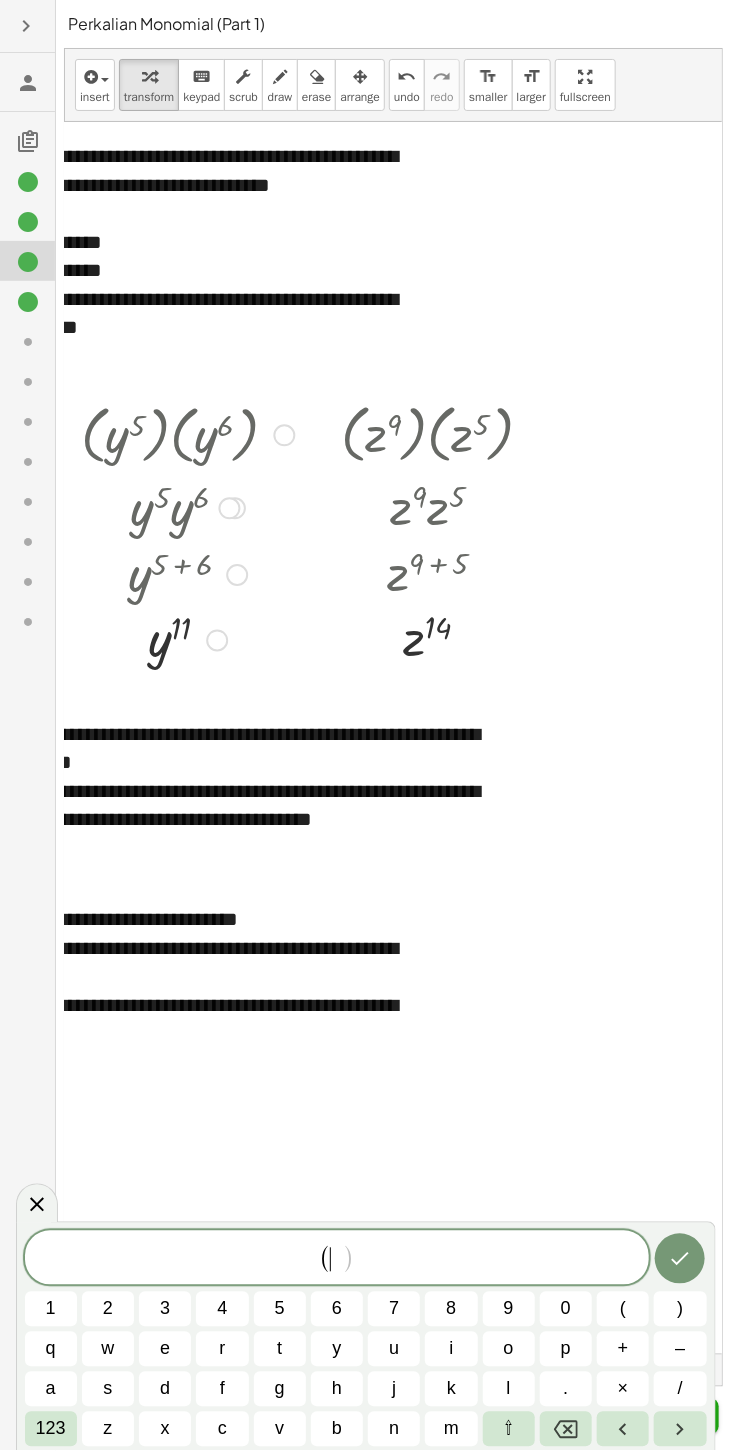 click on "n" at bounding box center (394, 1429) 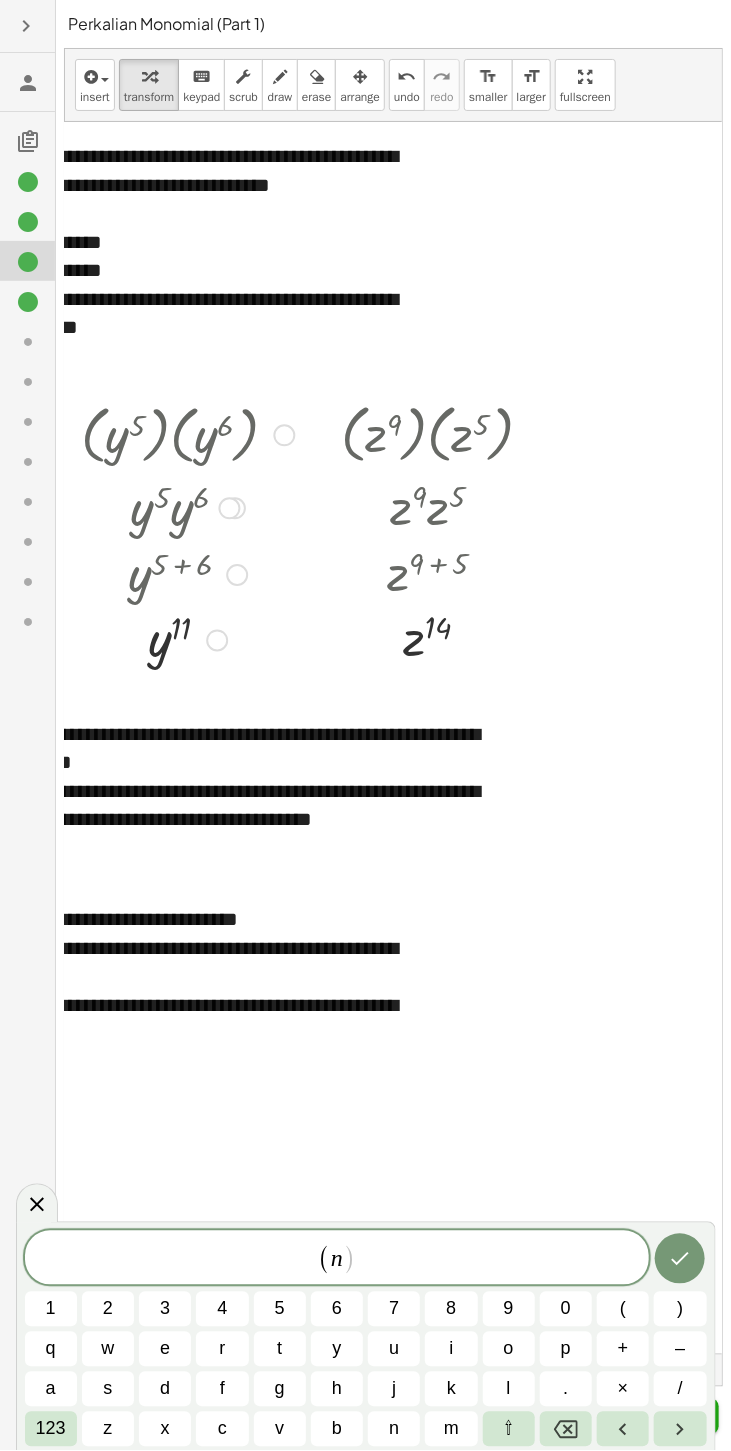 click on ")" at bounding box center (680, 1309) 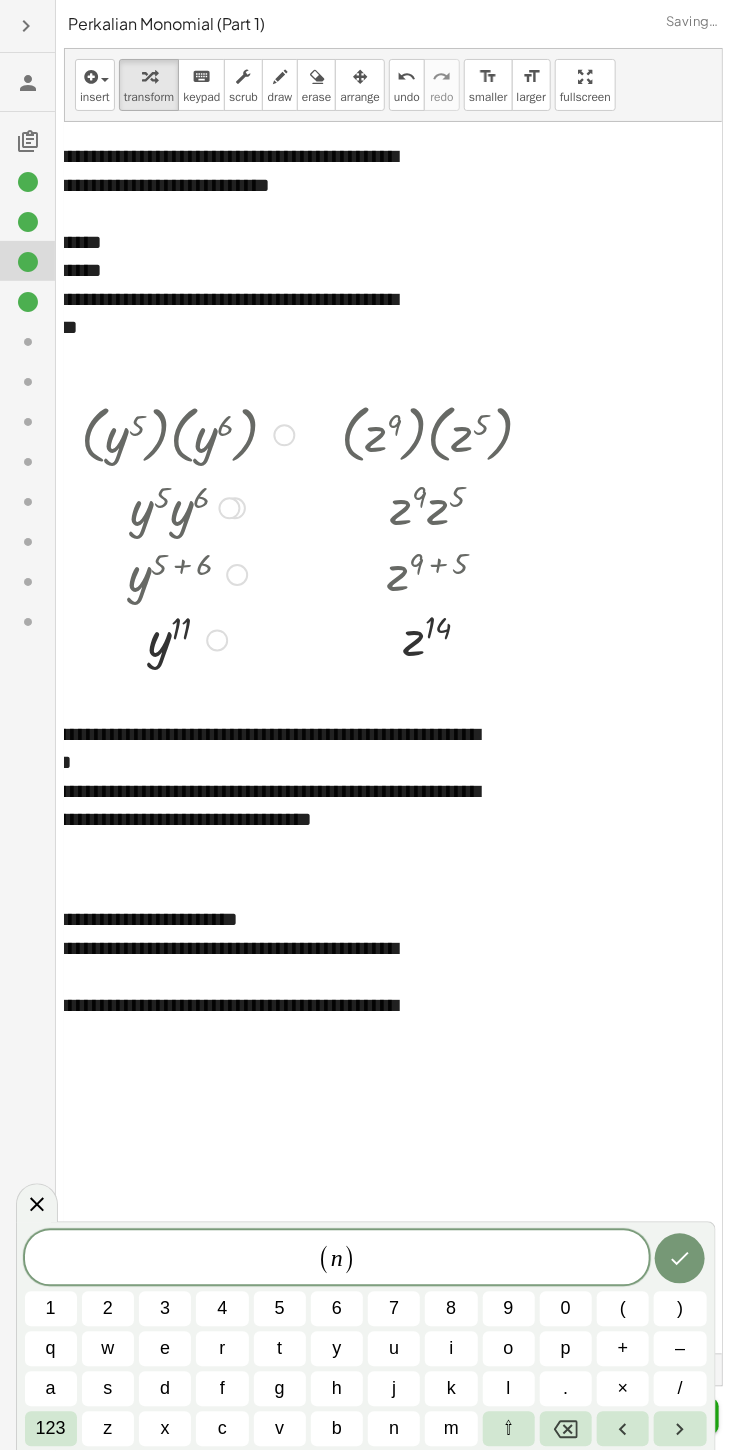 click 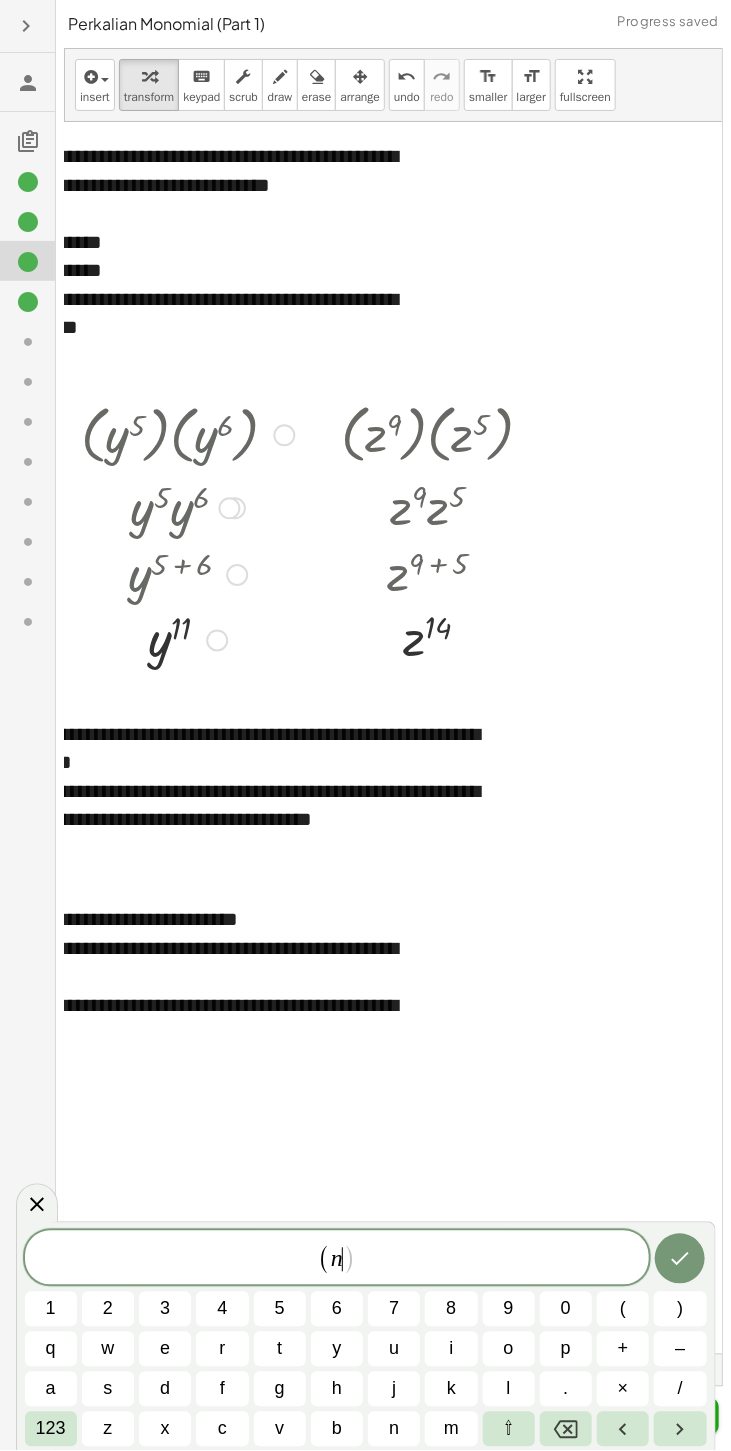 click on "123" at bounding box center (51, 1429) 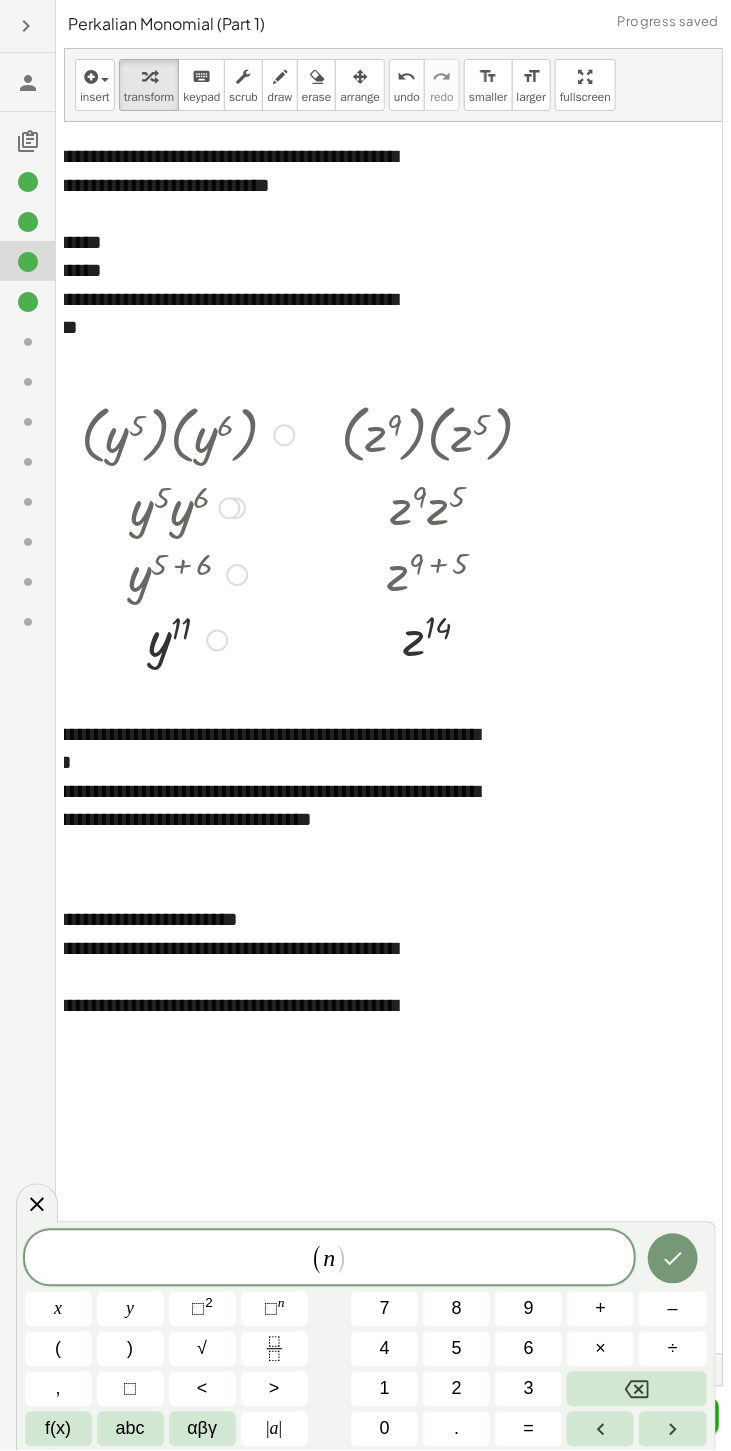 click on "n" at bounding box center [281, 1303] 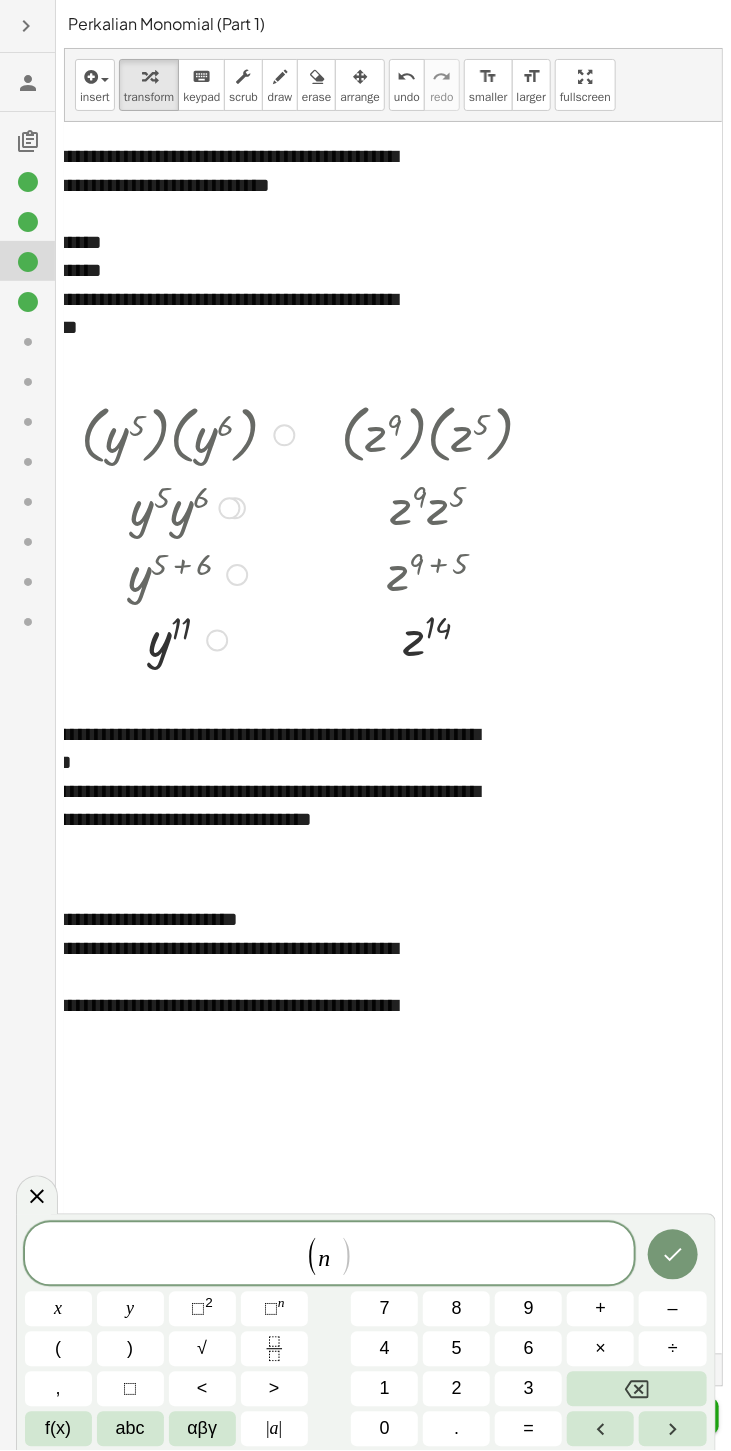 click on "1" at bounding box center (385, 1389) 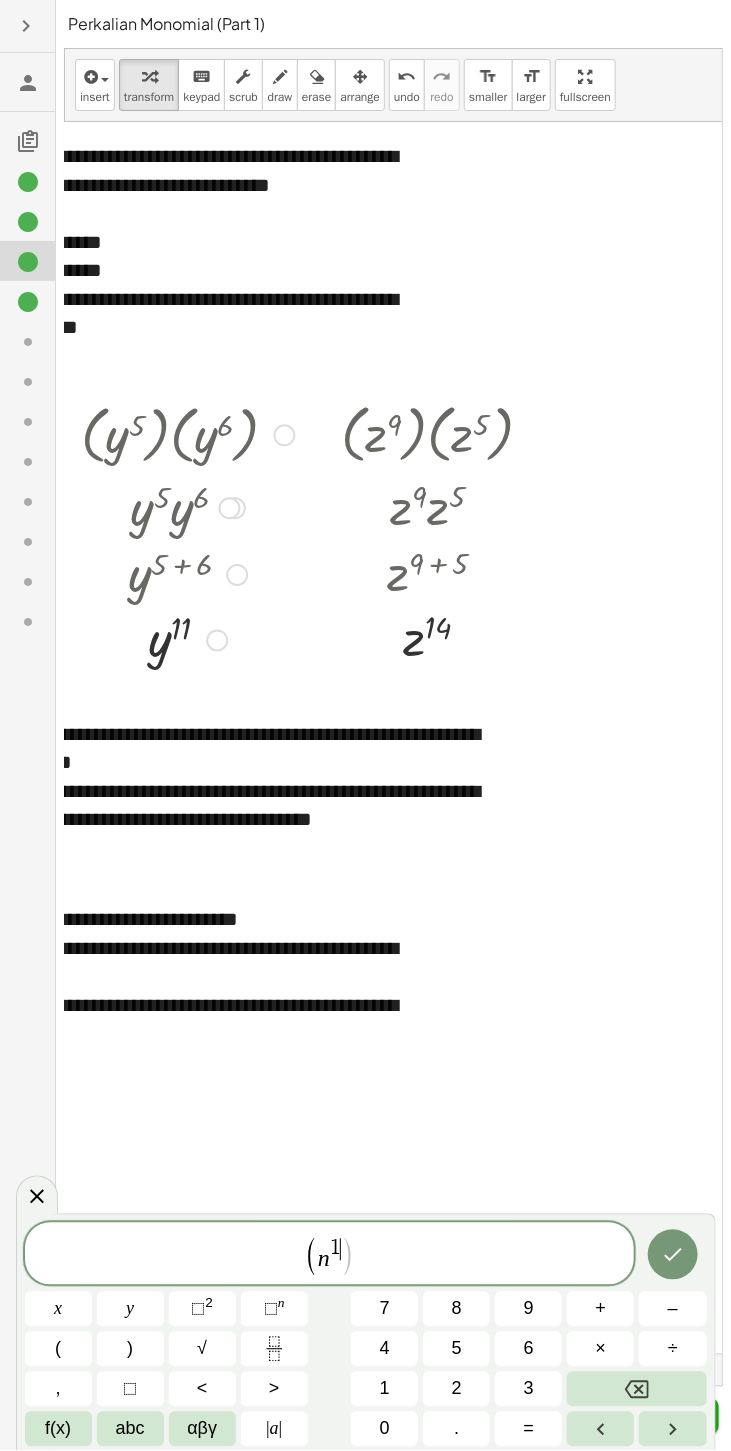 click on "0" at bounding box center [385, 1429] 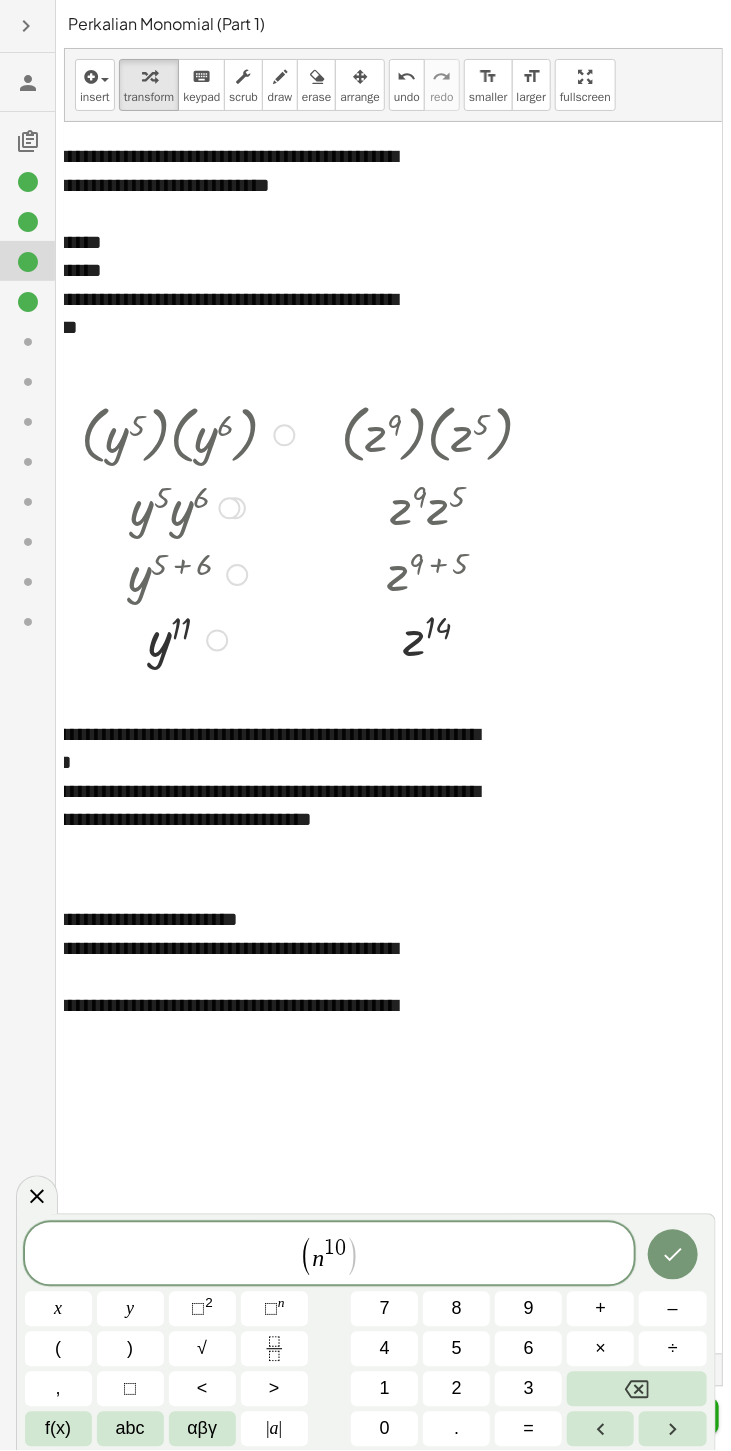 click 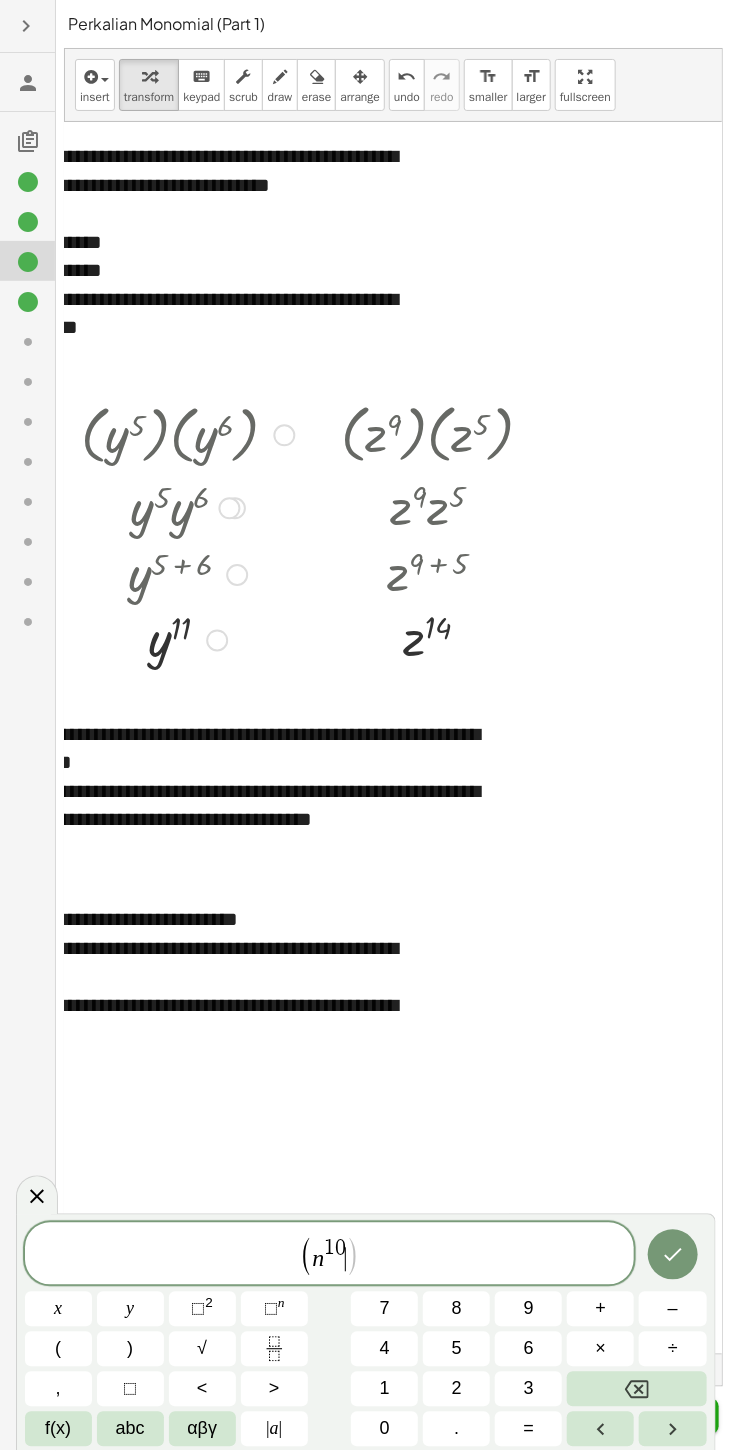 click at bounding box center (672, 1429) 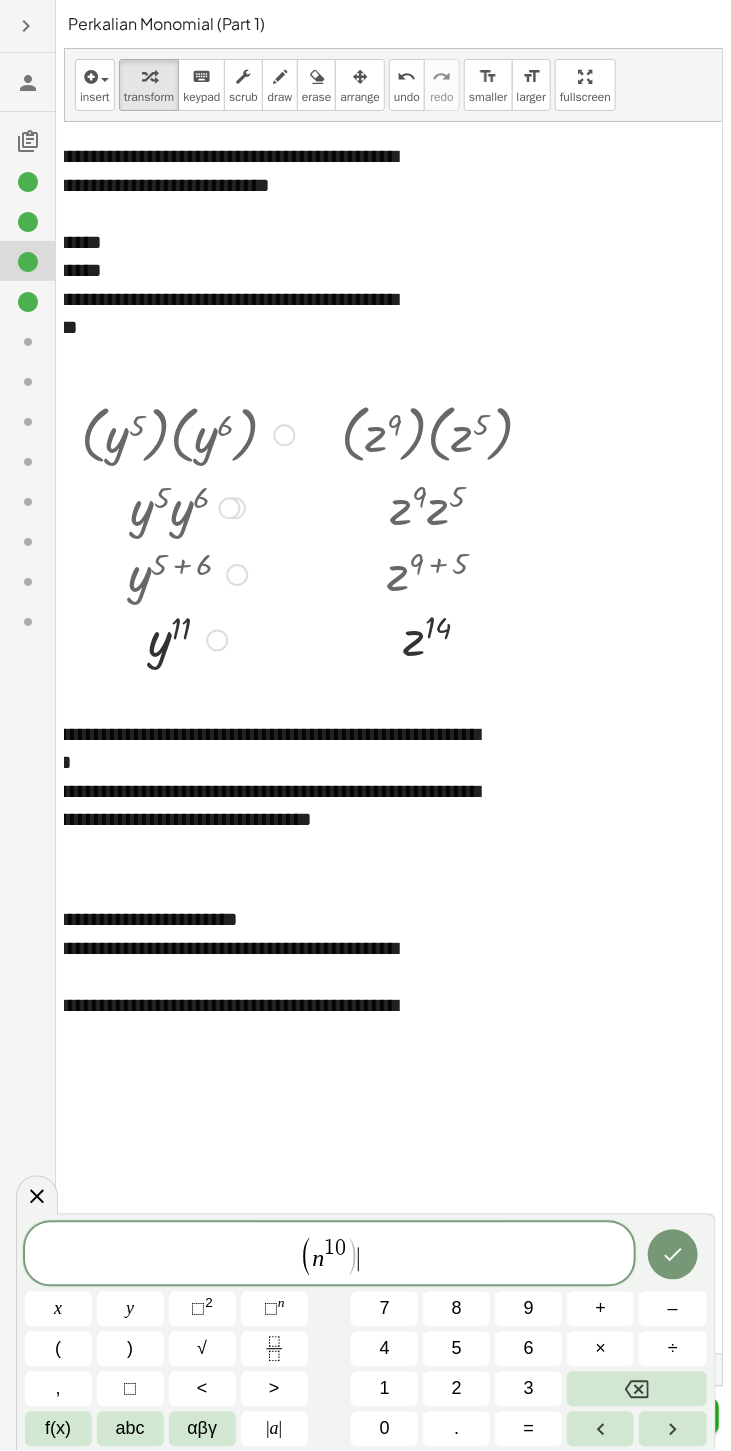 click on ")" at bounding box center [130, 1349] 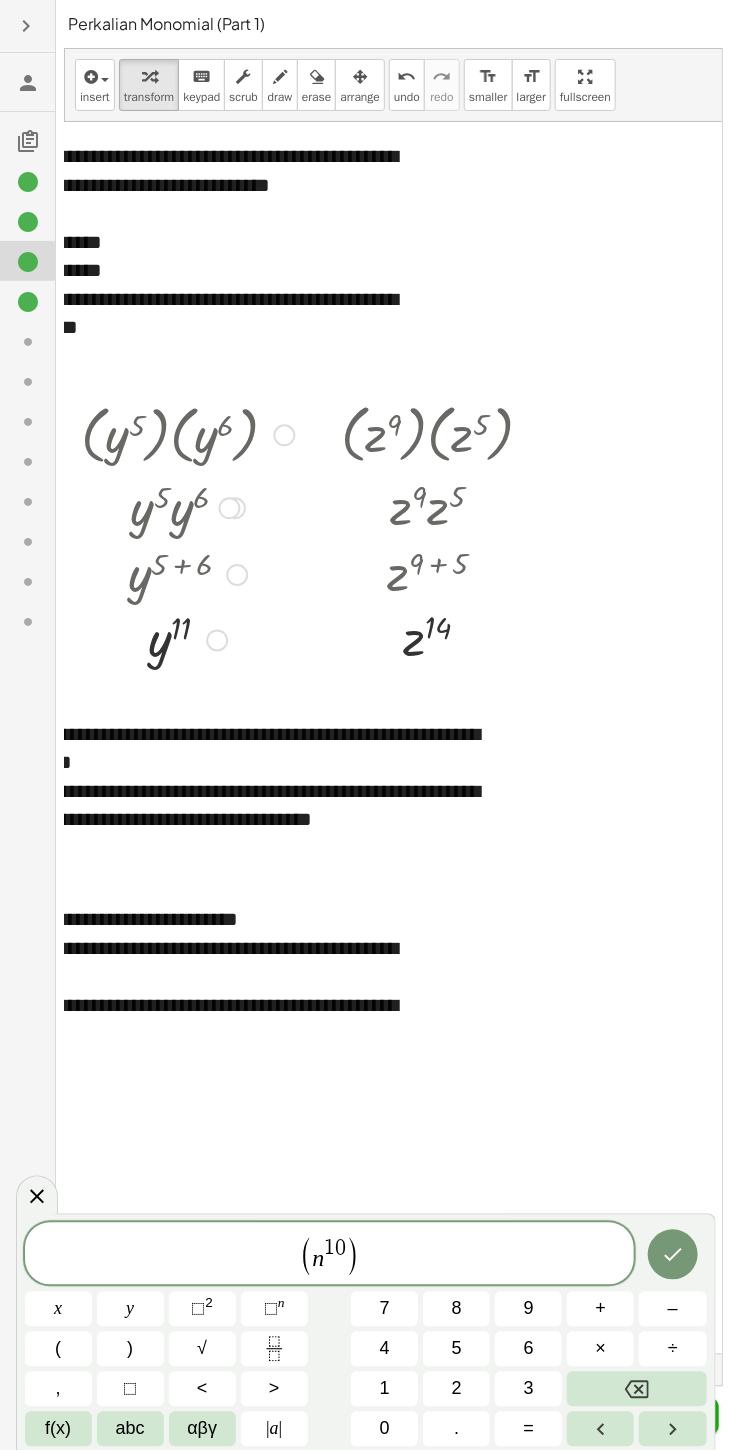 click on "(" at bounding box center (58, 1349) 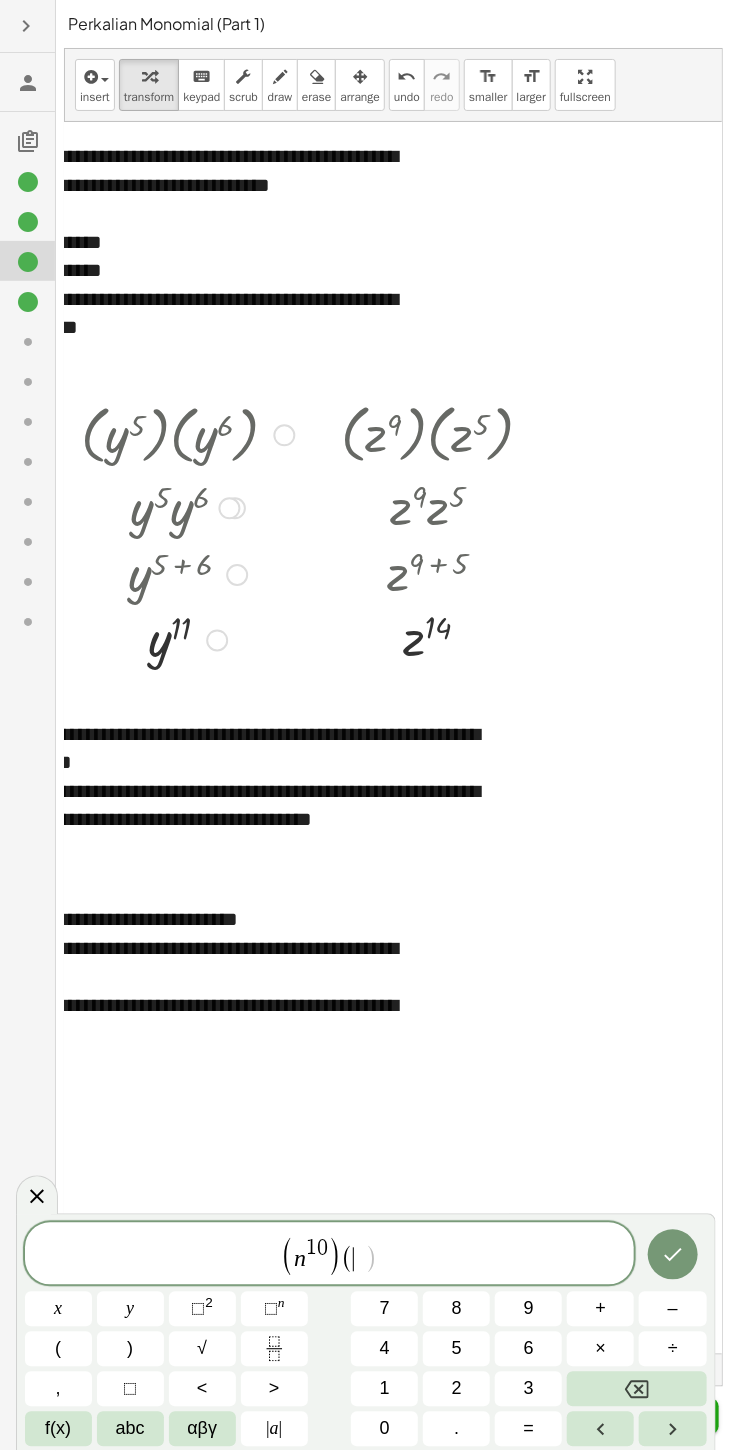 click on "abc" at bounding box center [130, 1429] 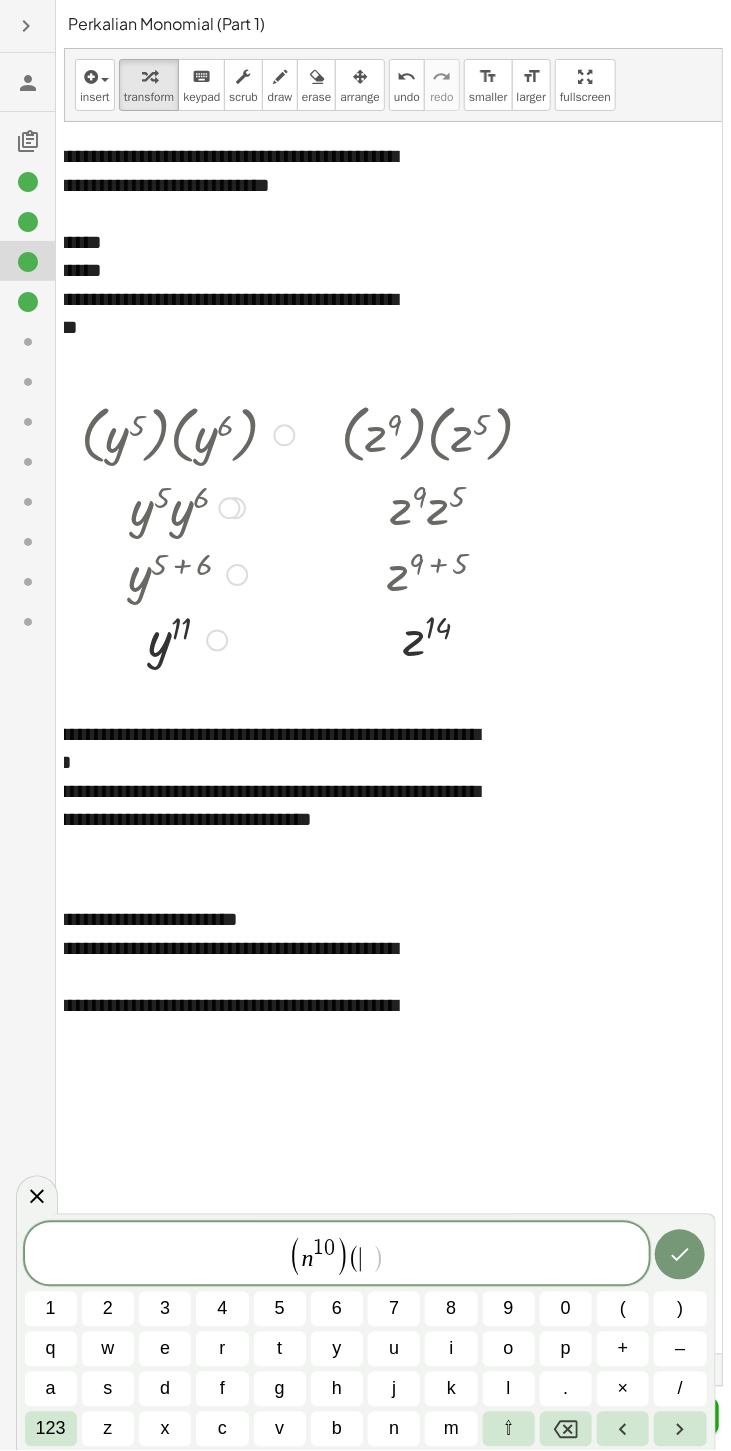 click on "n" at bounding box center (394, 1429) 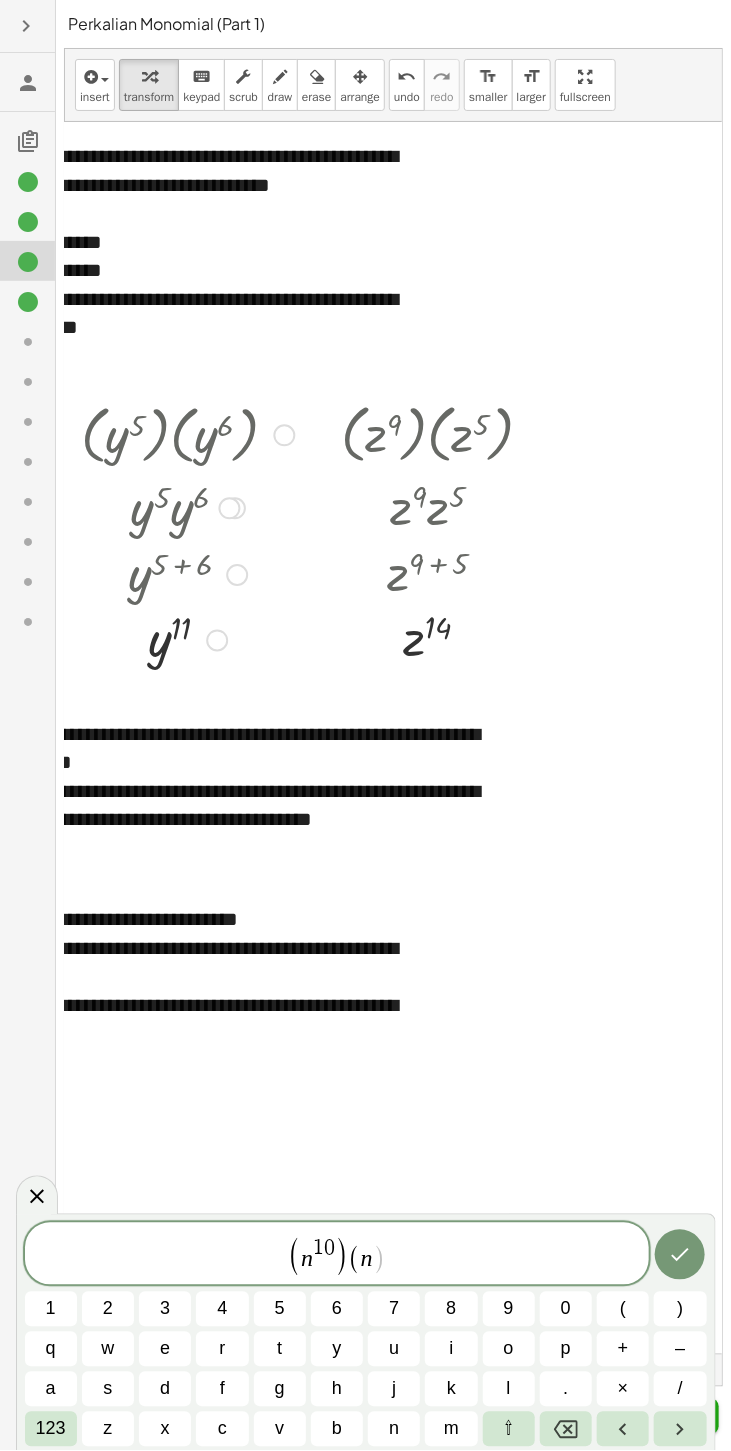 click on "123" at bounding box center (51, 1429) 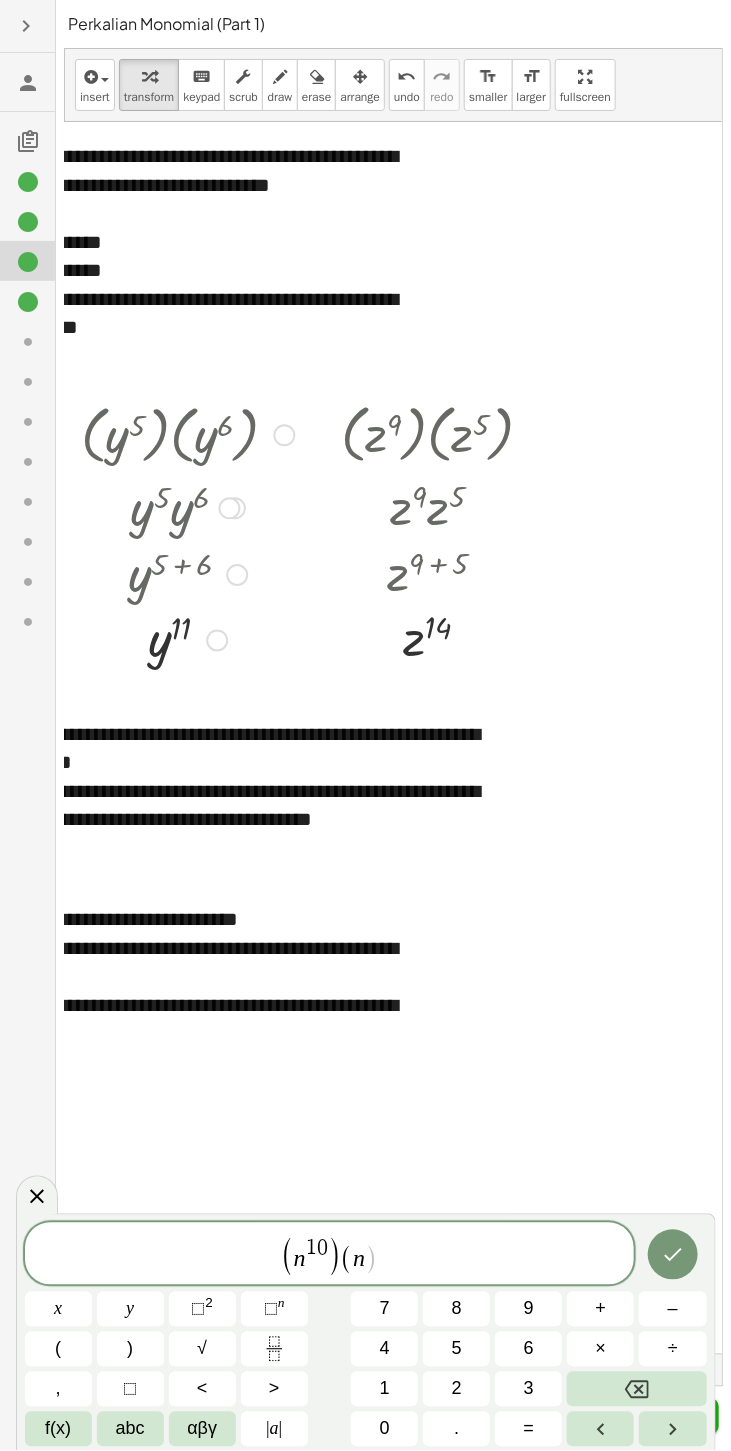 click on "⬚" at bounding box center [271, 1309] 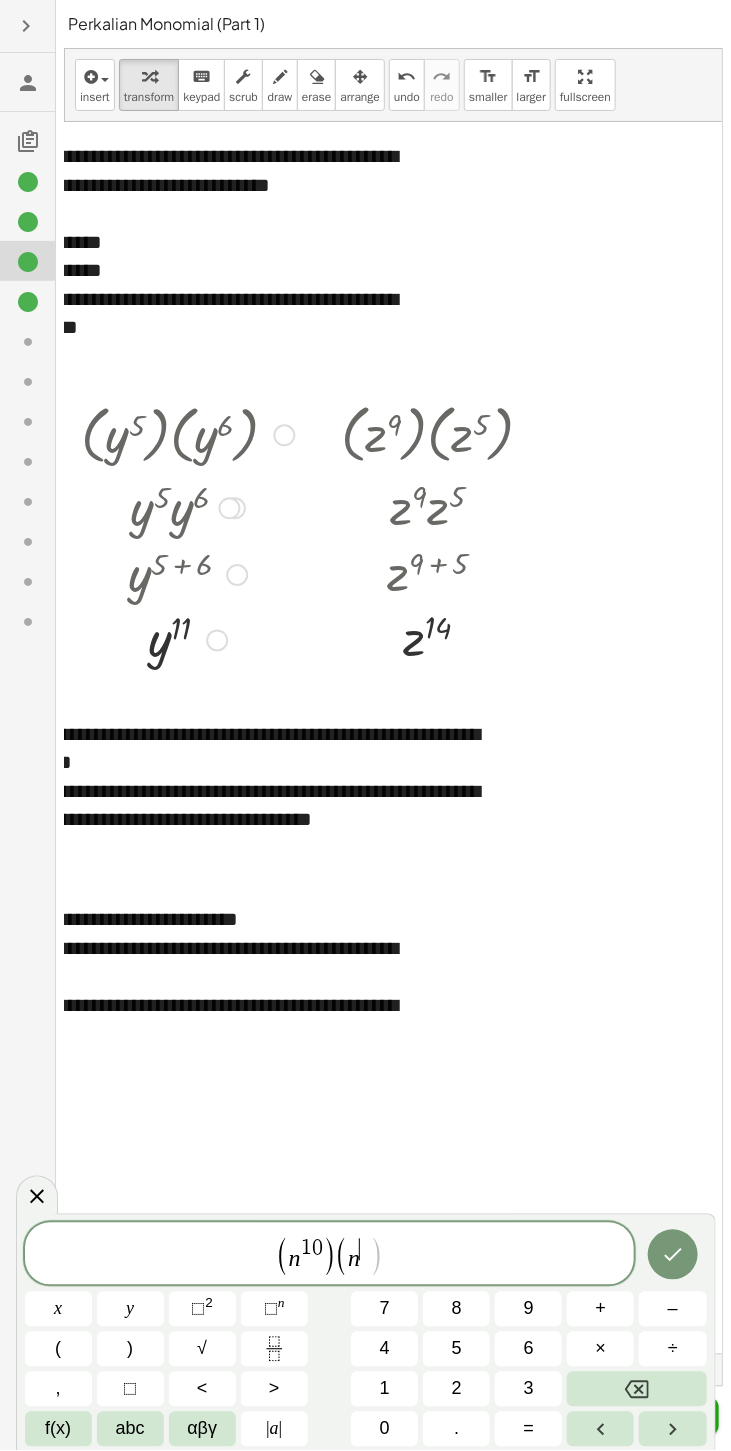 click on "1" at bounding box center (385, 1389) 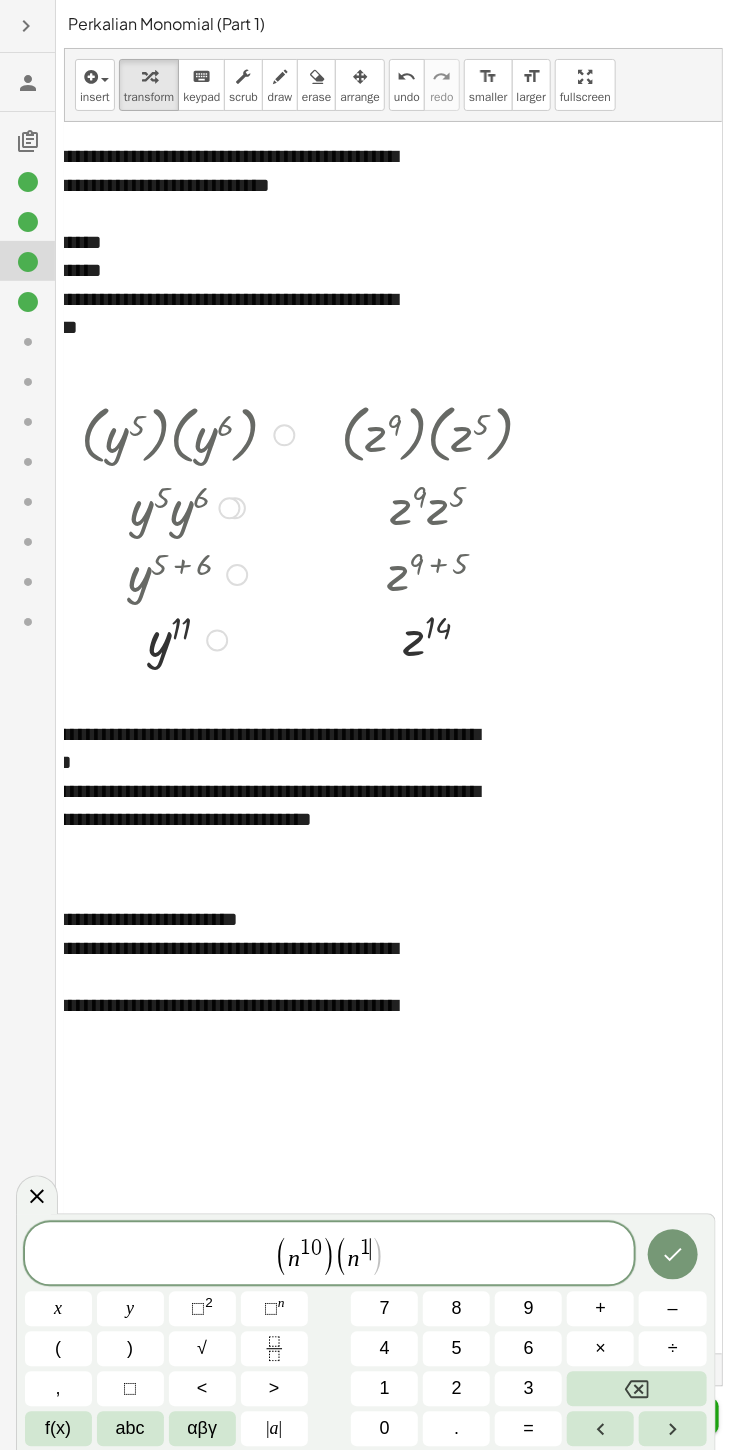 click on "5" at bounding box center (457, 1349) 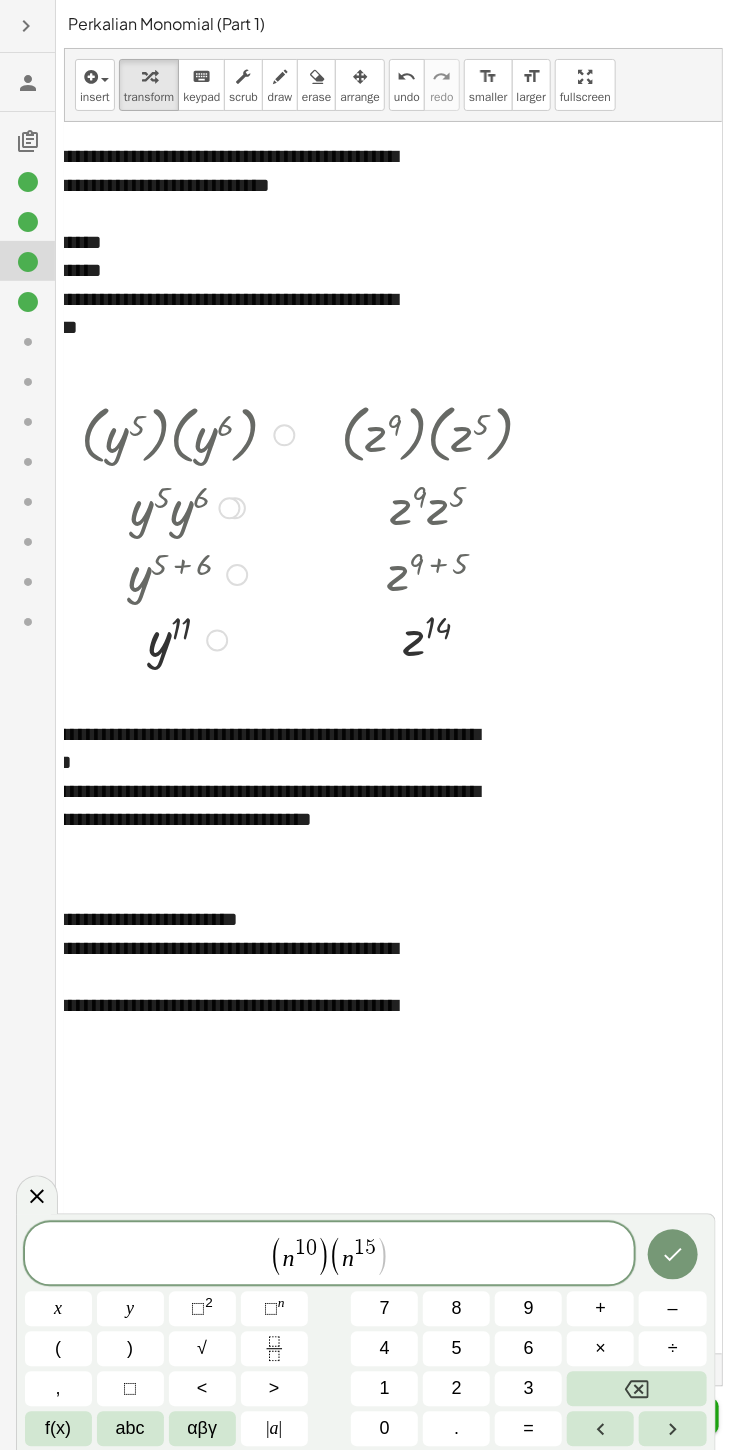 click 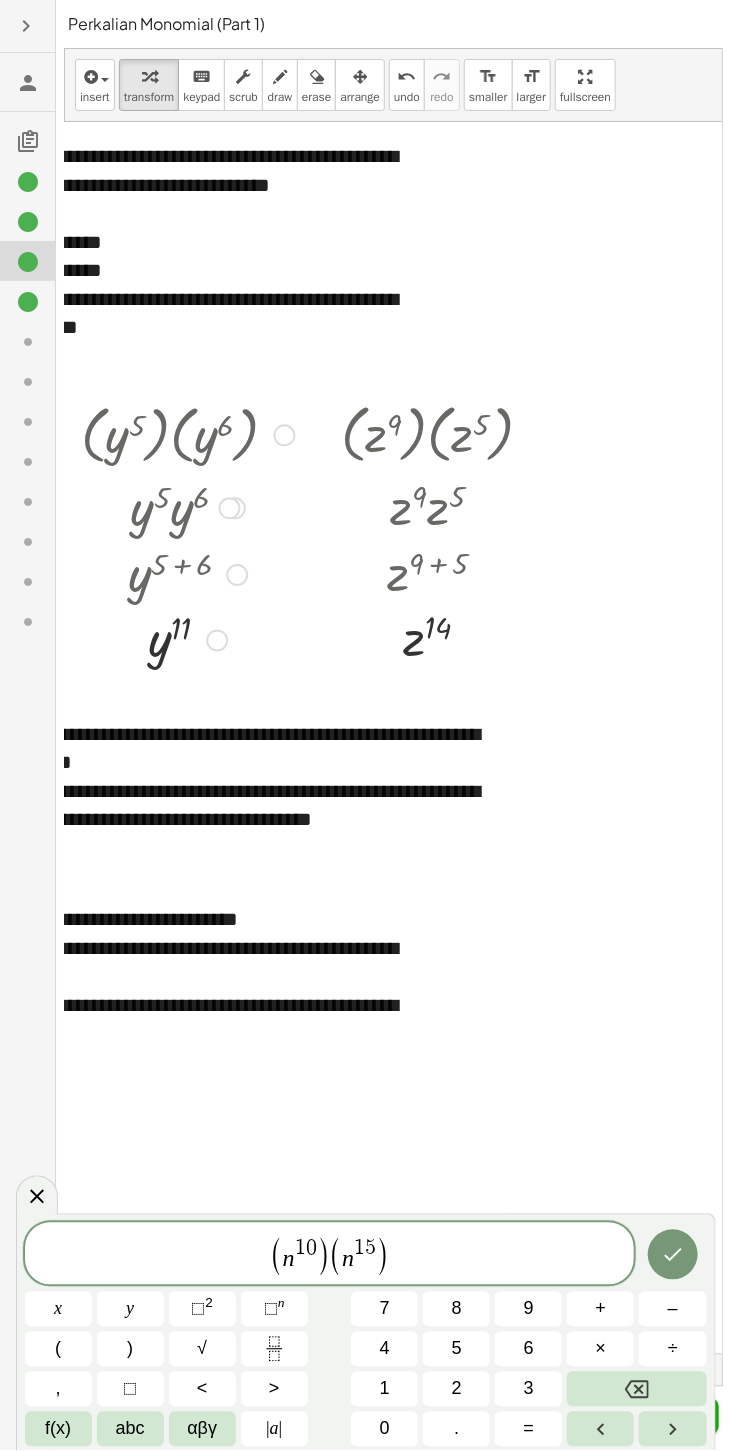 click 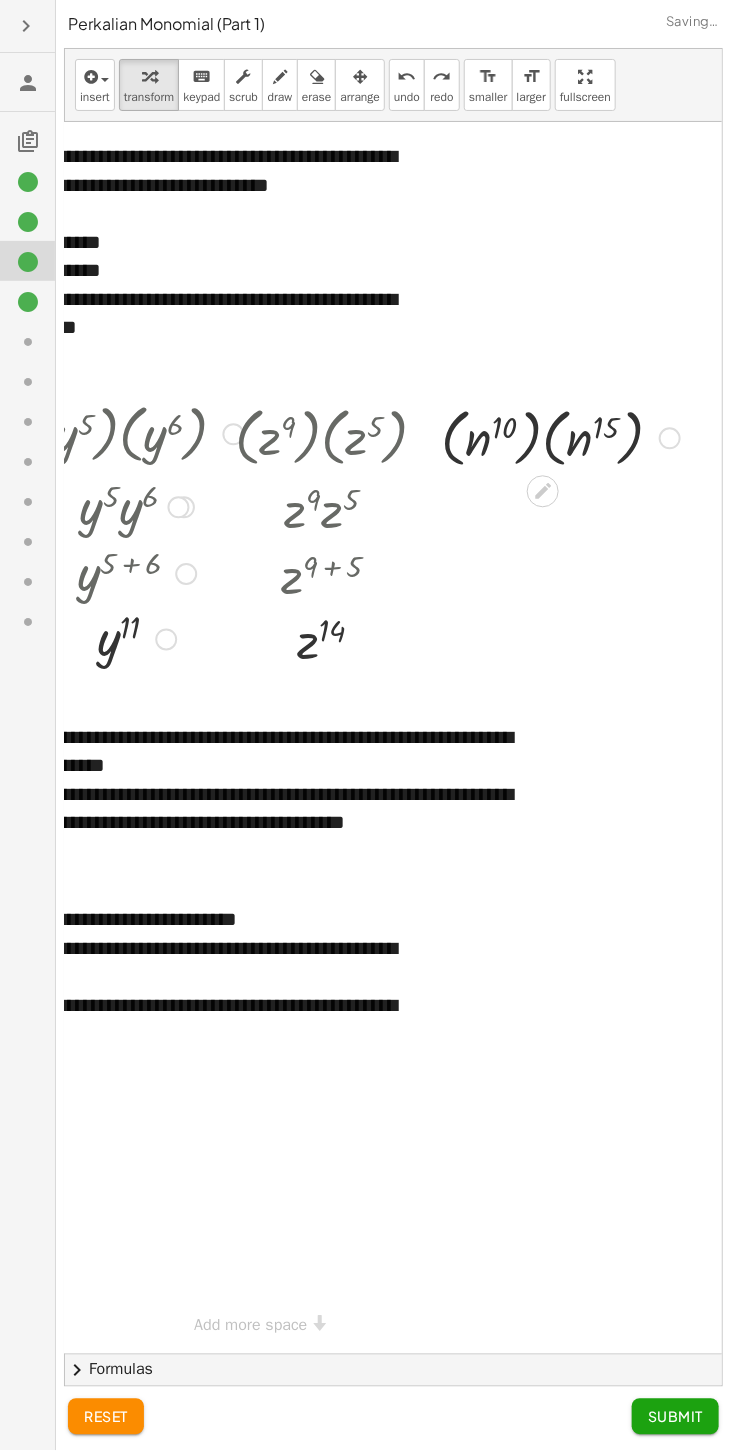 scroll, scrollTop: 0, scrollLeft: 279, axis: horizontal 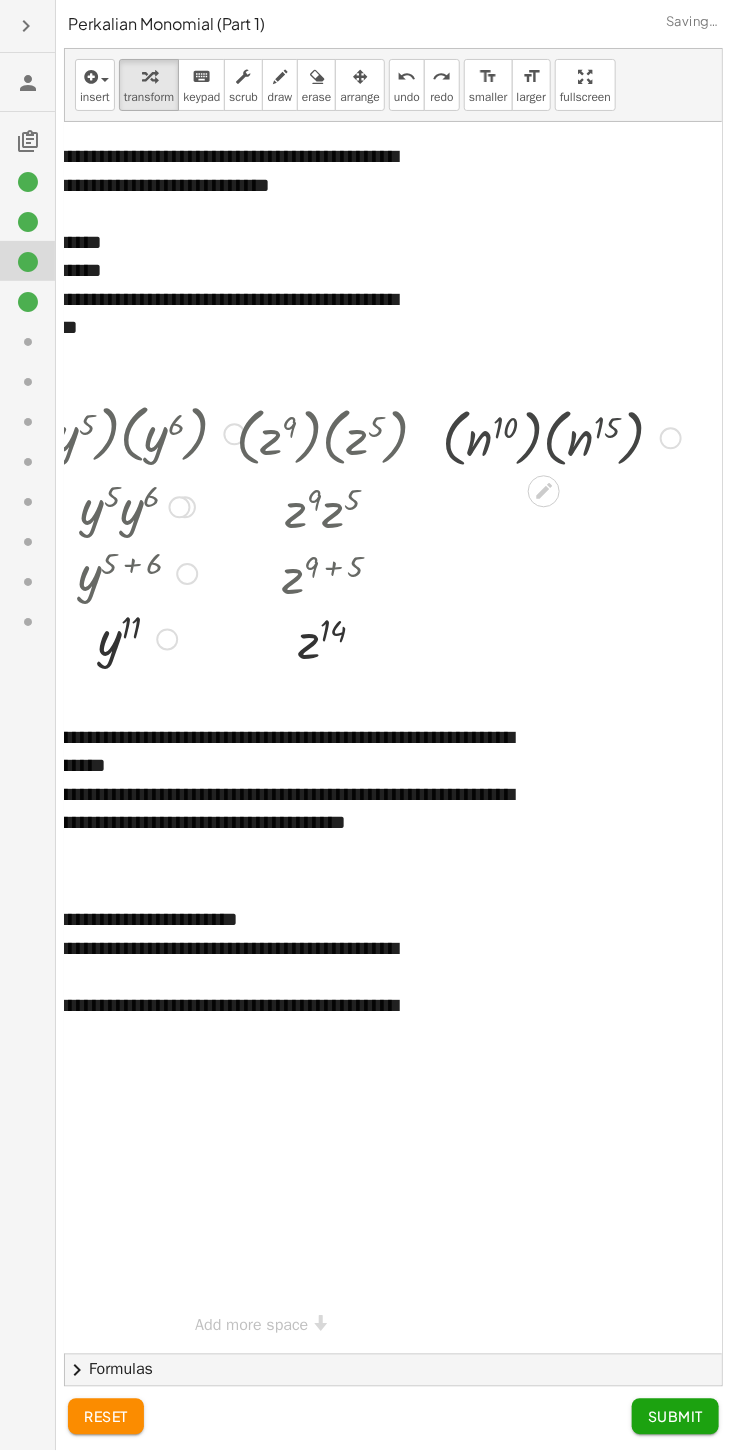 click 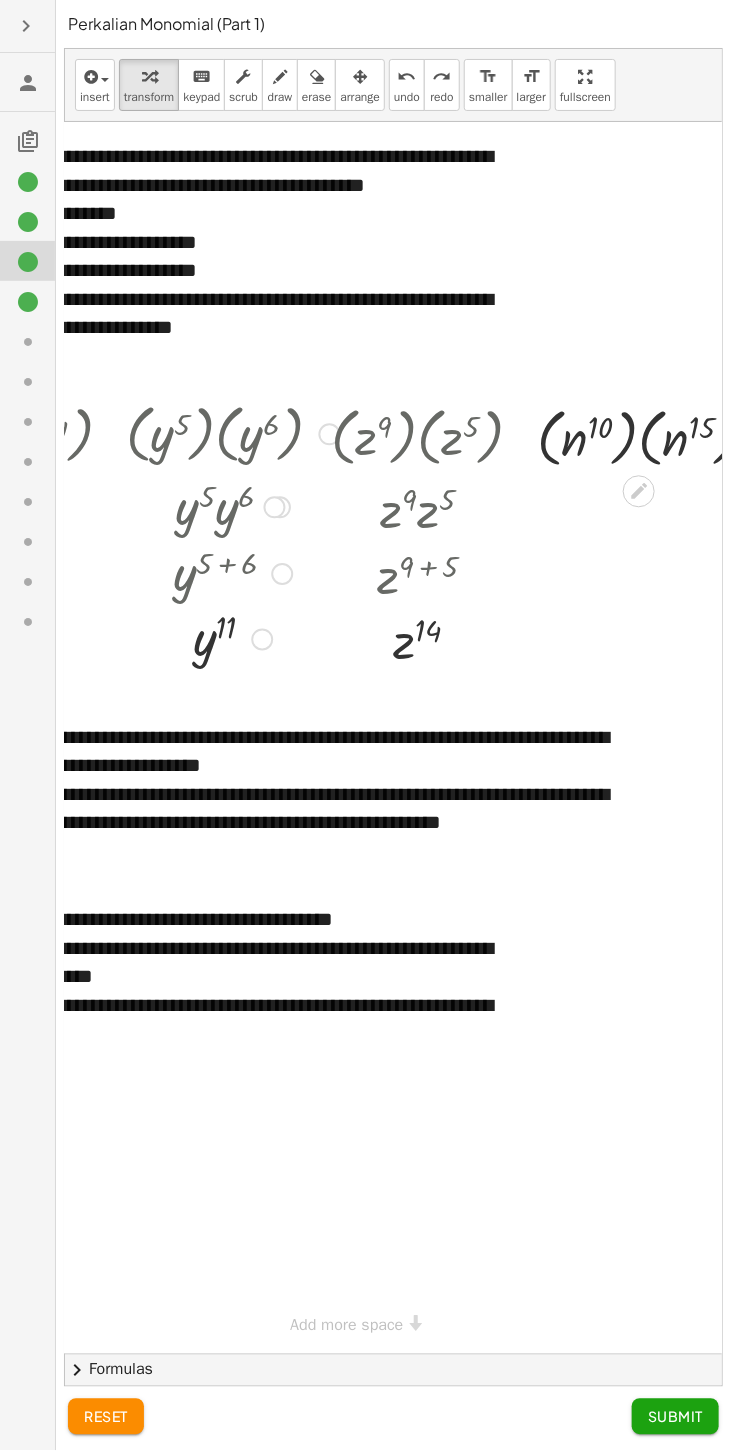 scroll, scrollTop: 0, scrollLeft: 181, axis: horizontal 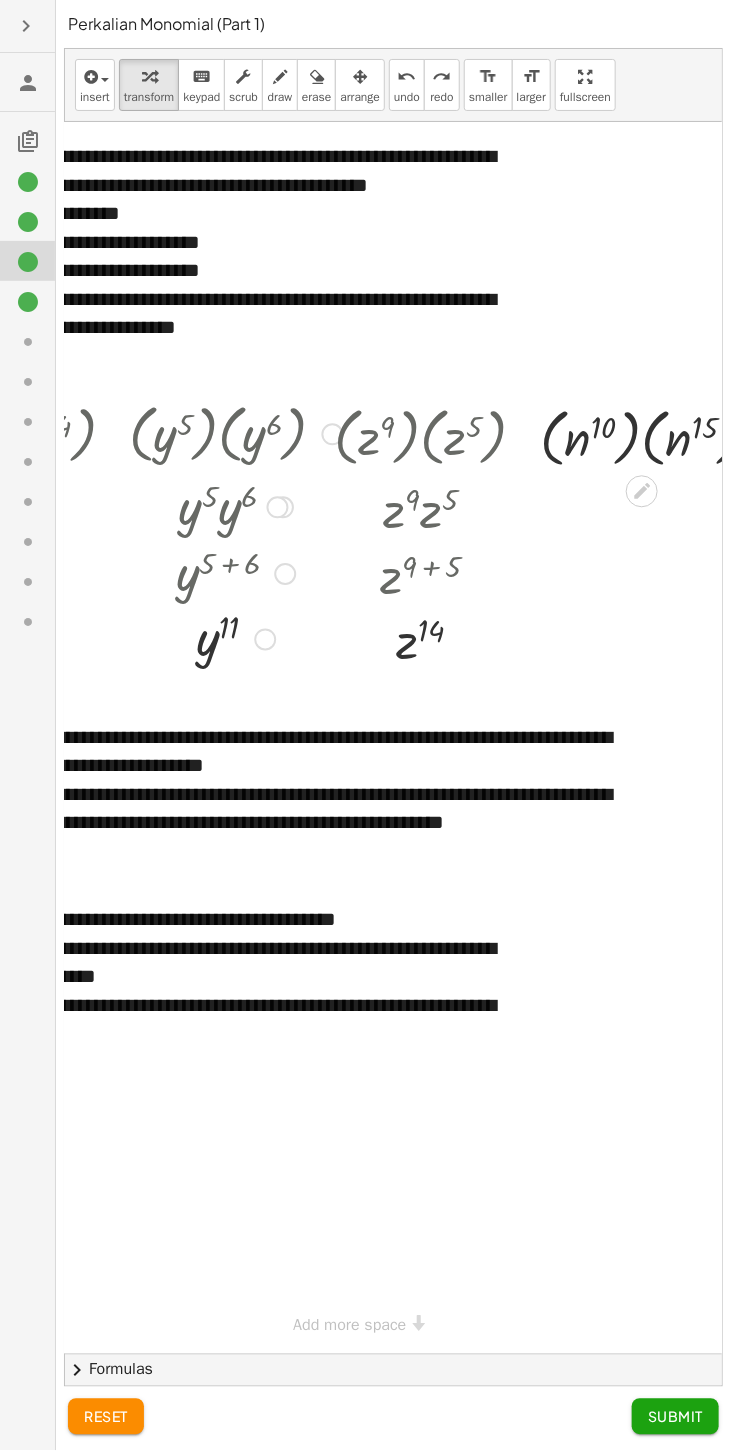 click 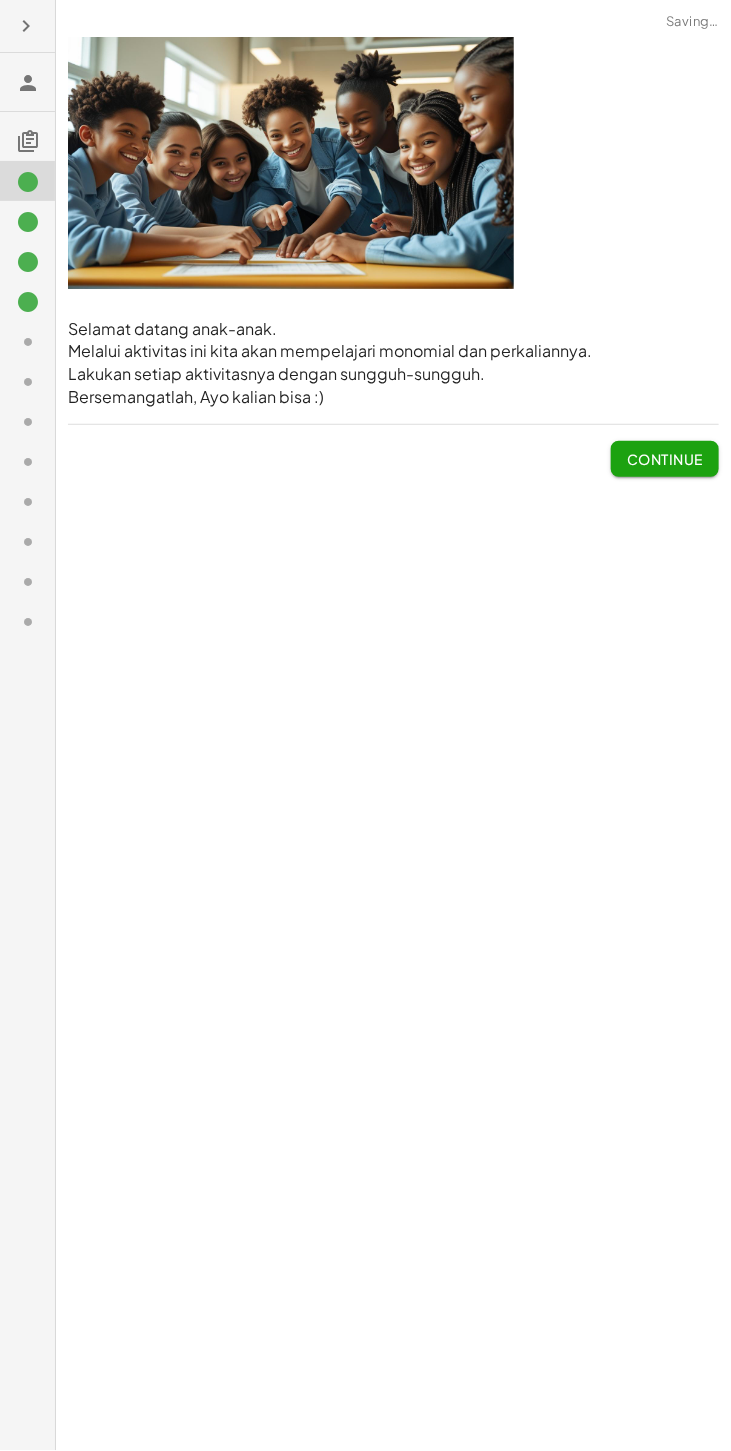click 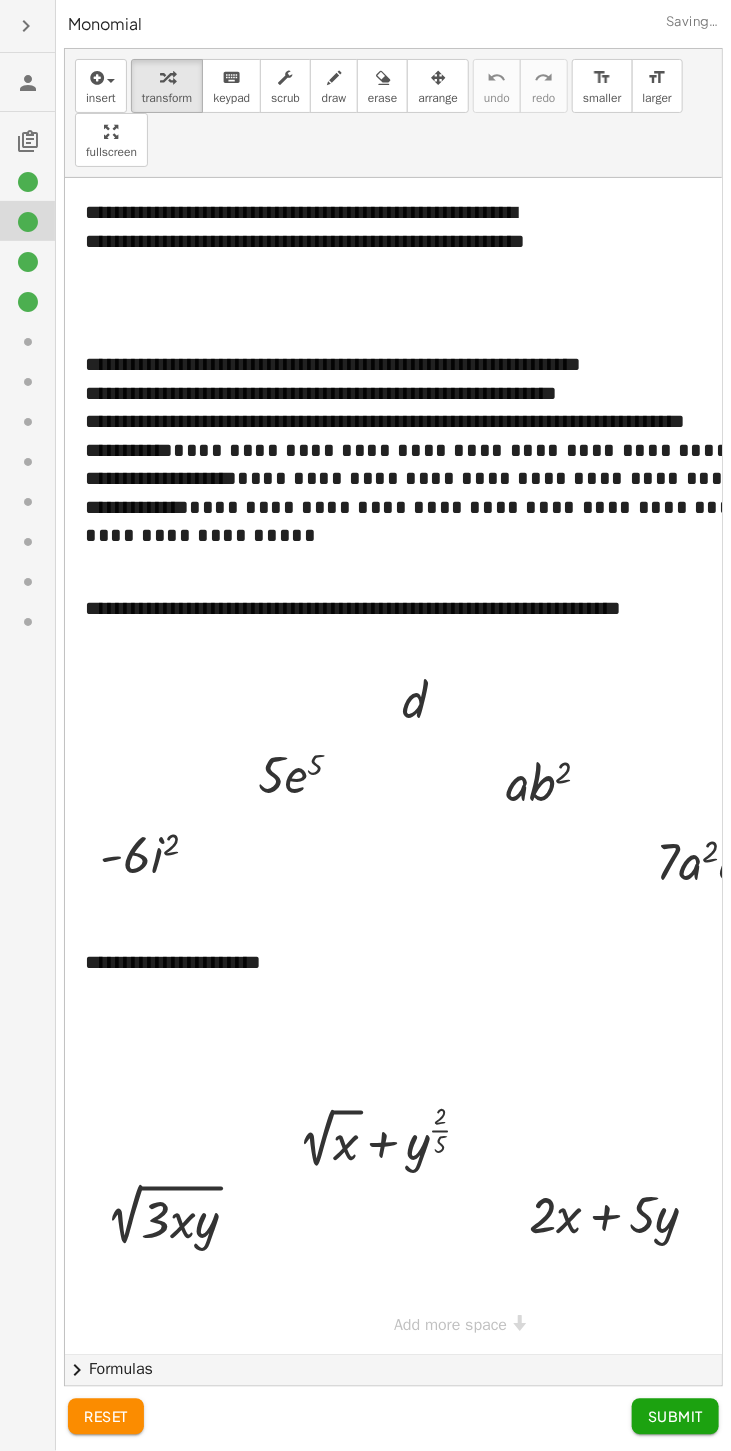 click 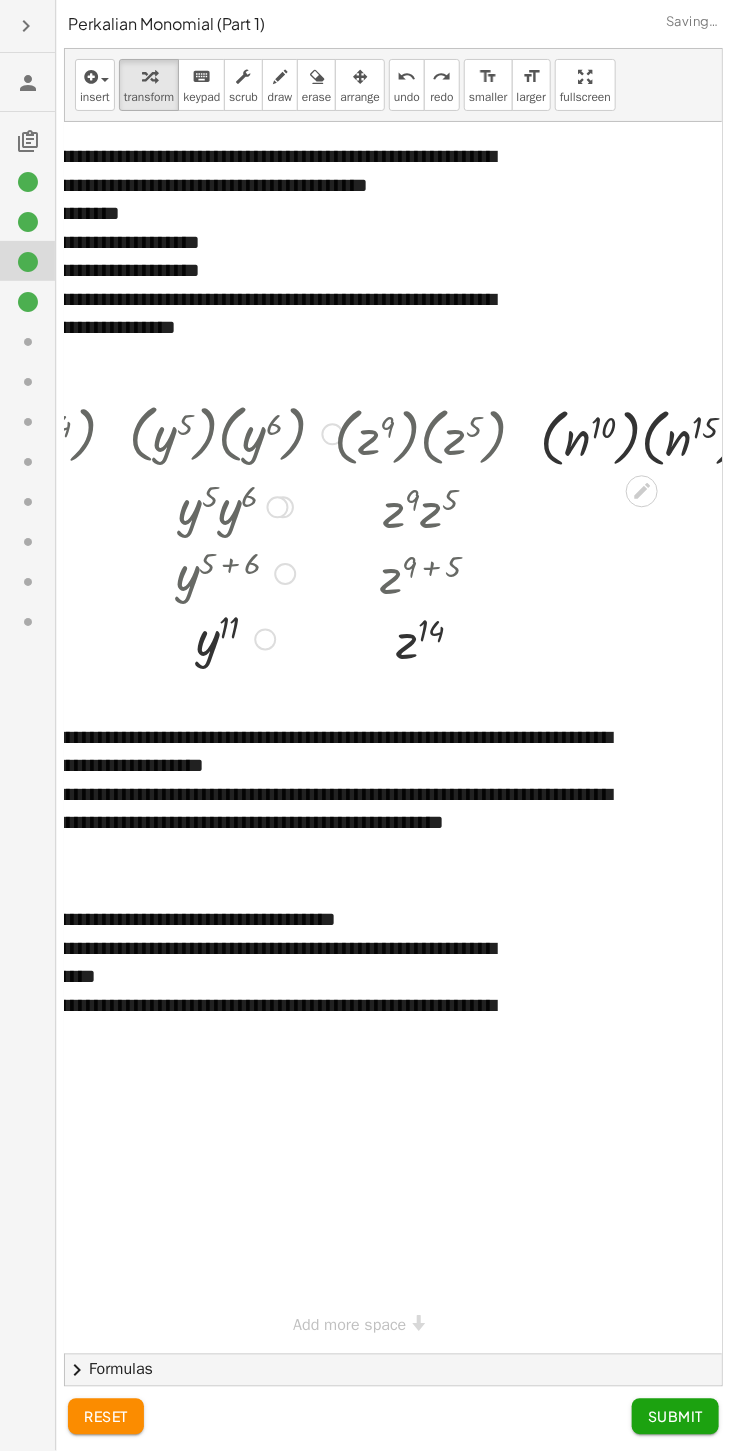 click 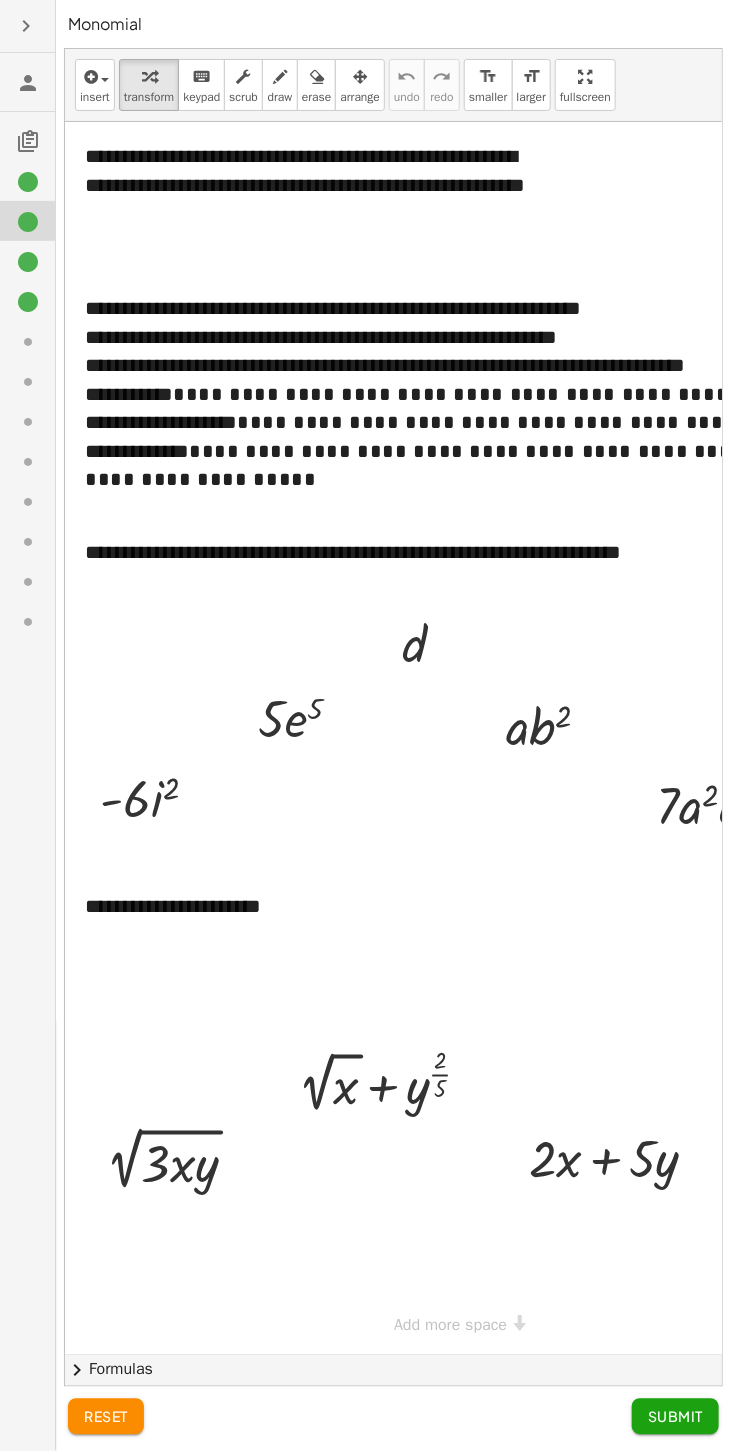 click 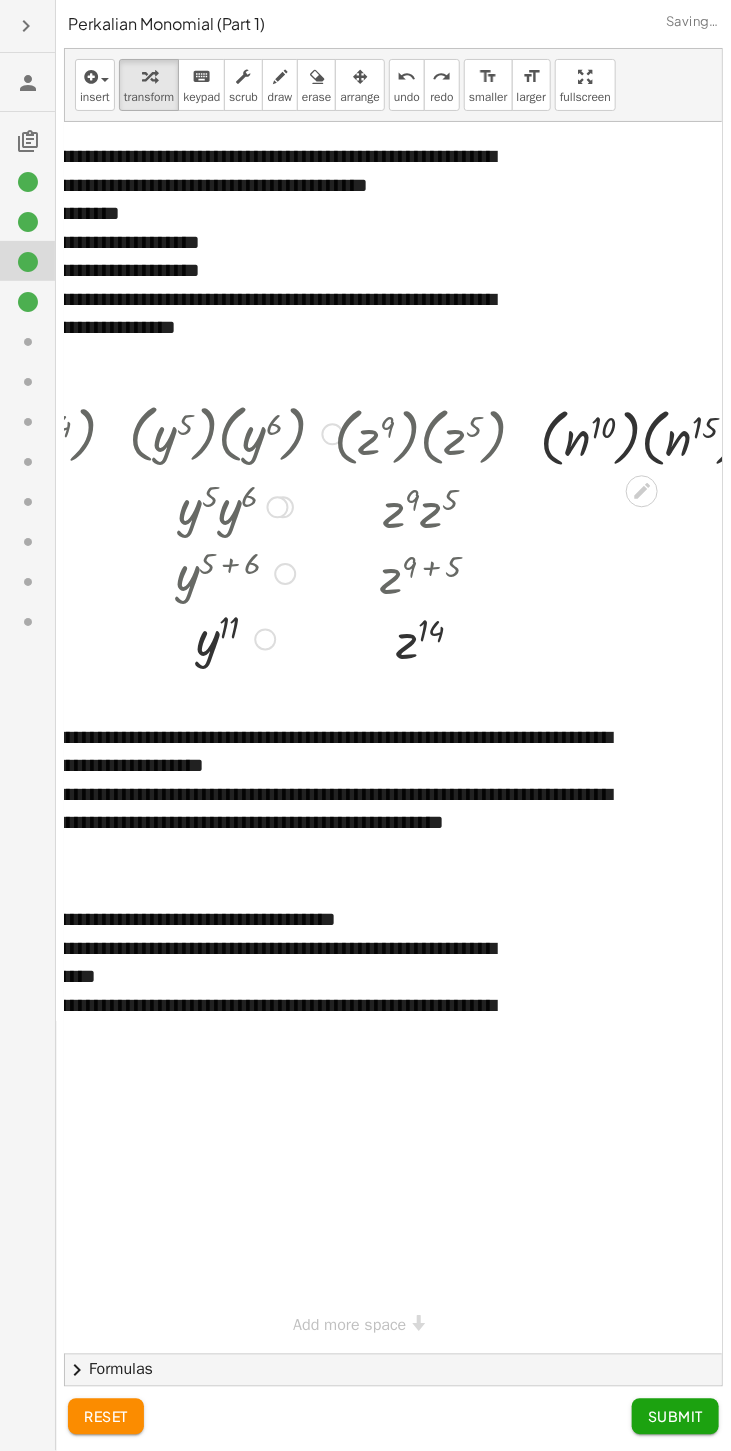 scroll, scrollTop: 0, scrollLeft: 279, axis: horizontal 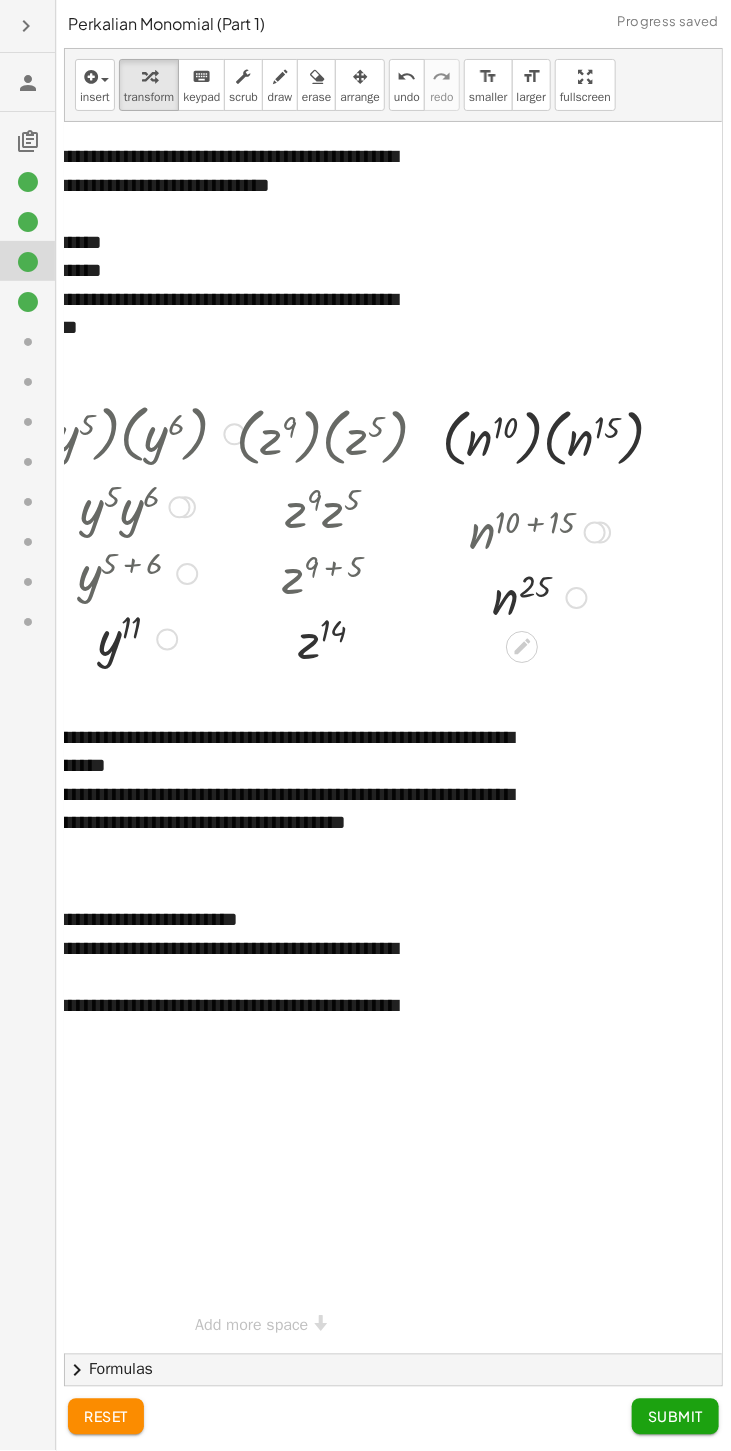 click at bounding box center [540, 531] 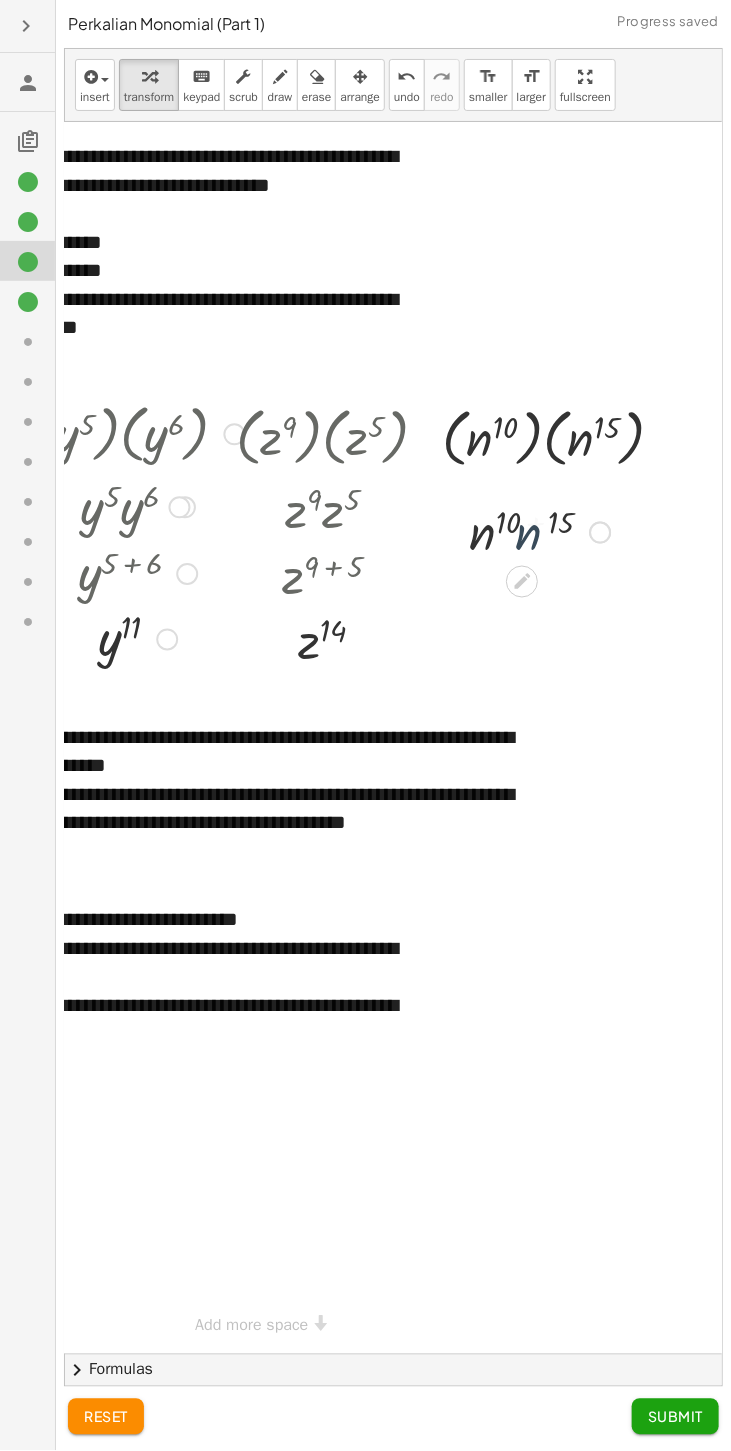 click at bounding box center (540, 531) 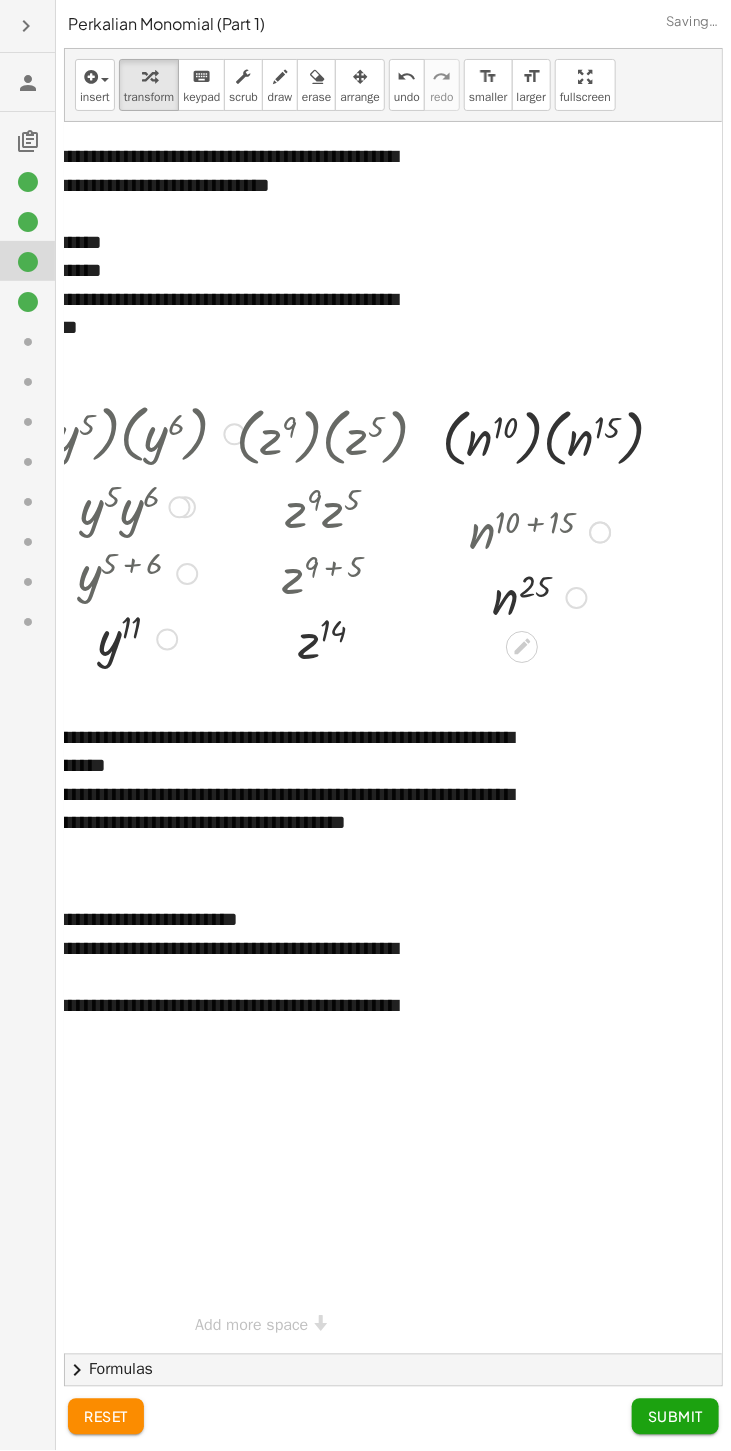scroll, scrollTop: 13, scrollLeft: 0, axis: vertical 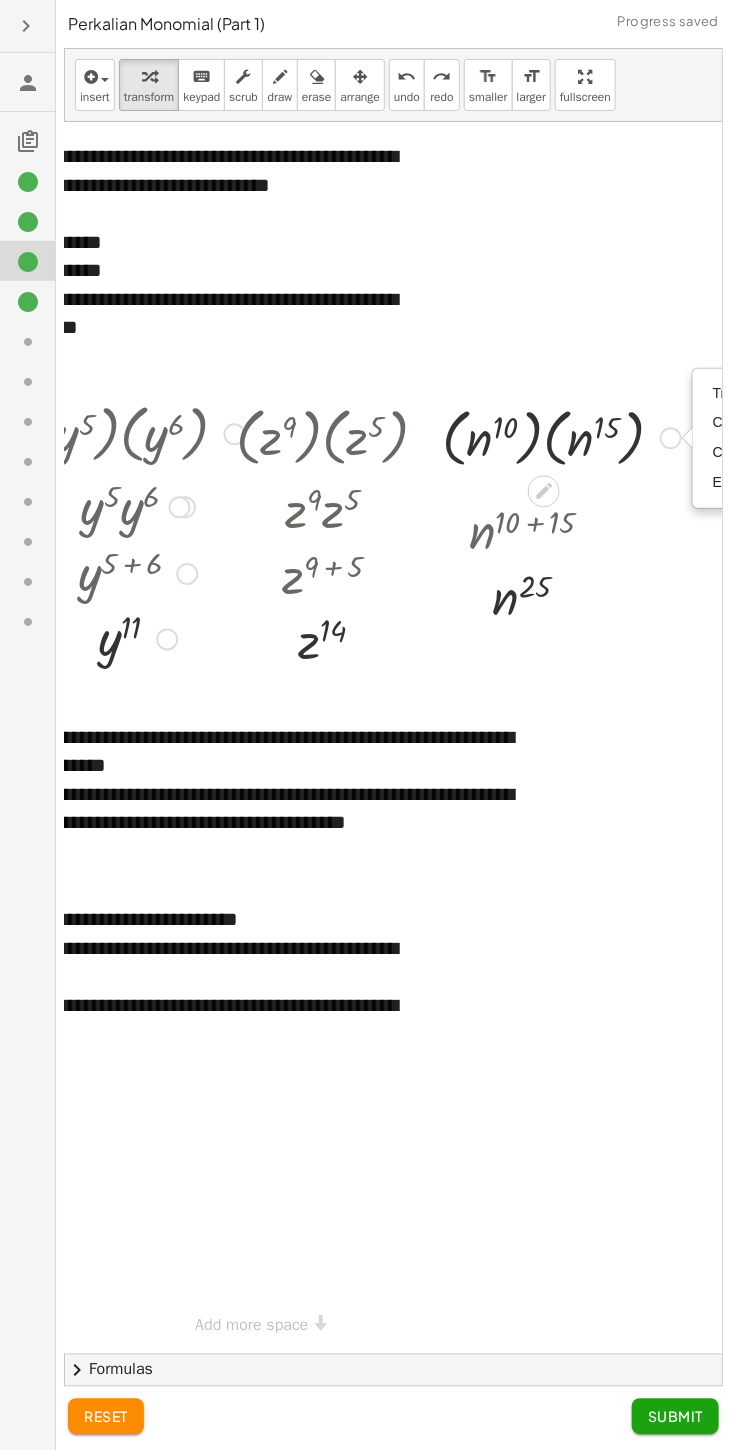 click 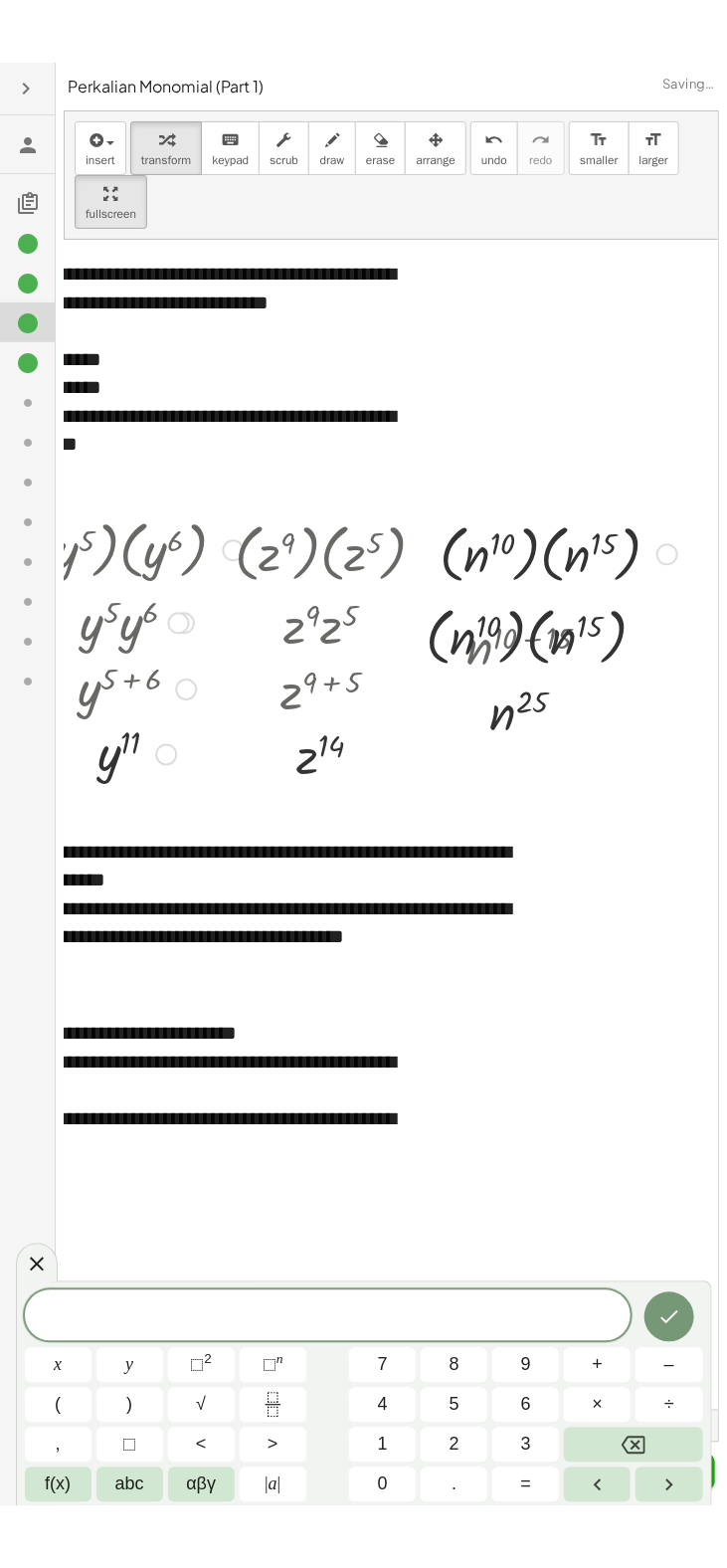 scroll, scrollTop: 0, scrollLeft: 0, axis: both 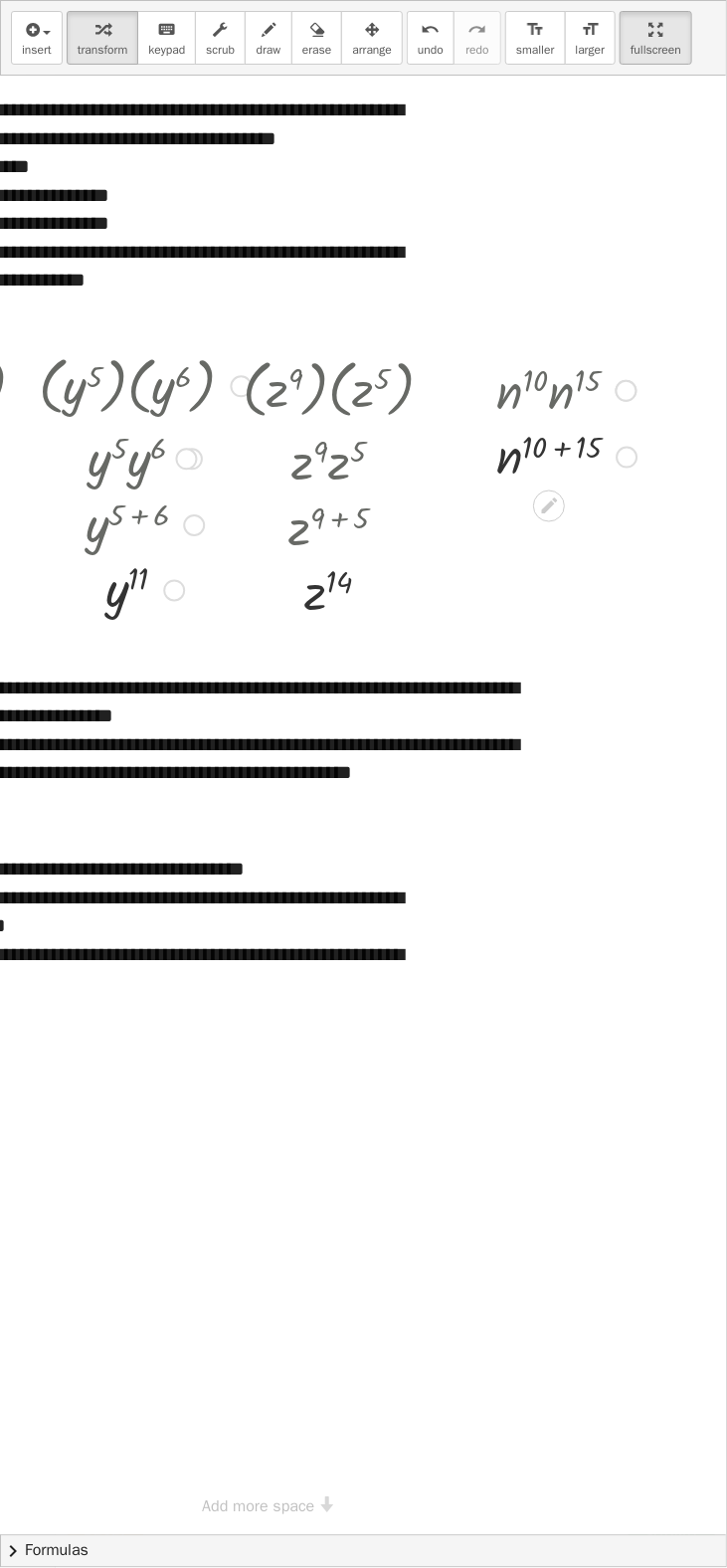 click at bounding box center (567, 389) 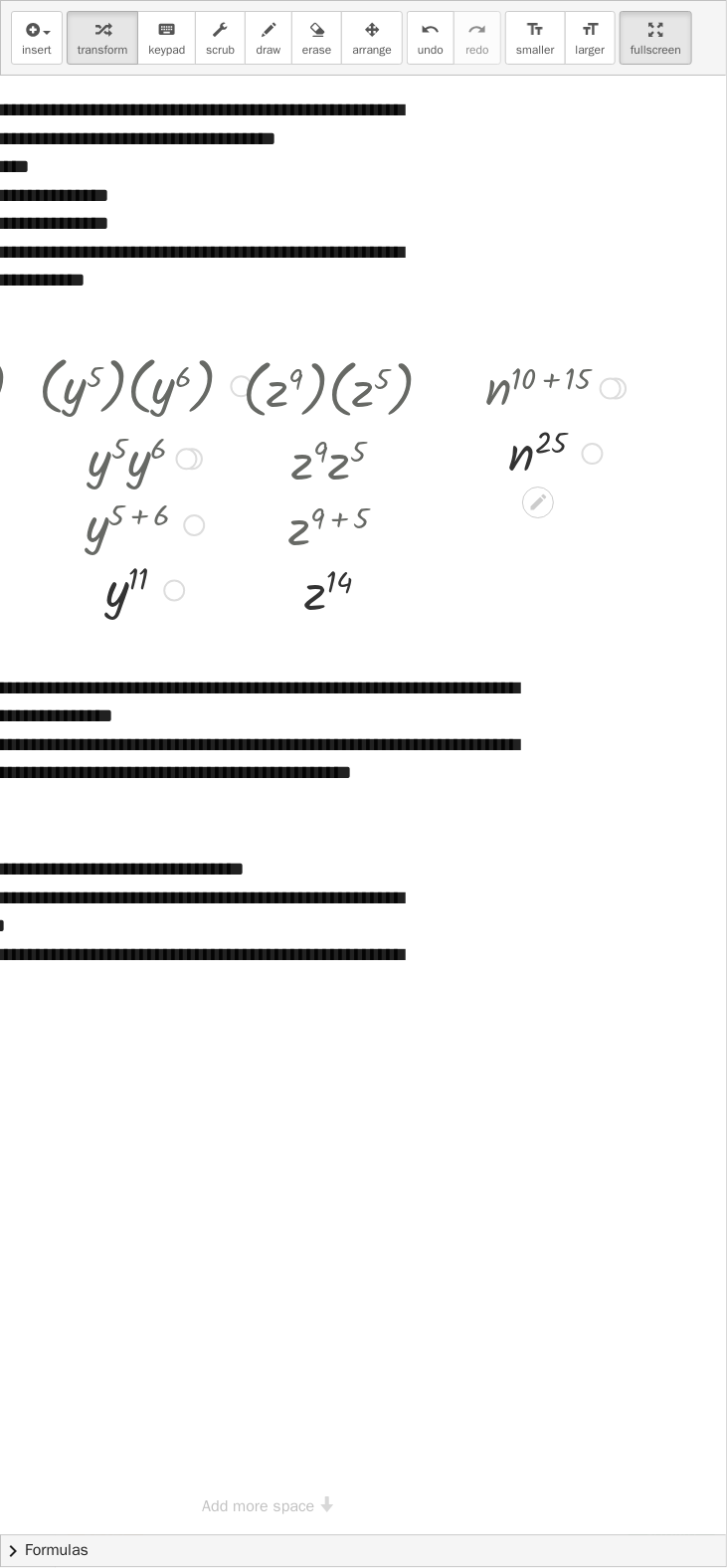 click at bounding box center [556, 387] 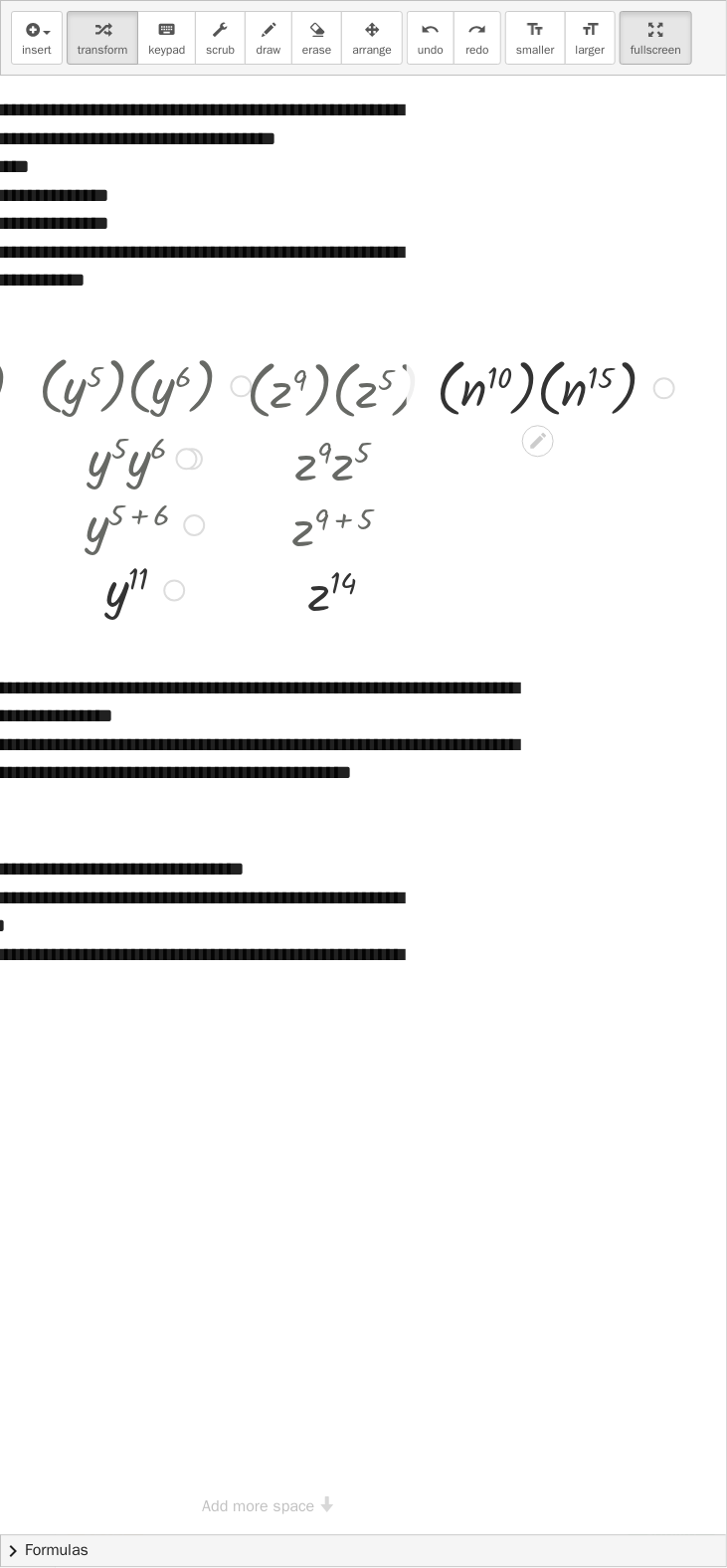 click on "undo" at bounding box center (431, 30) 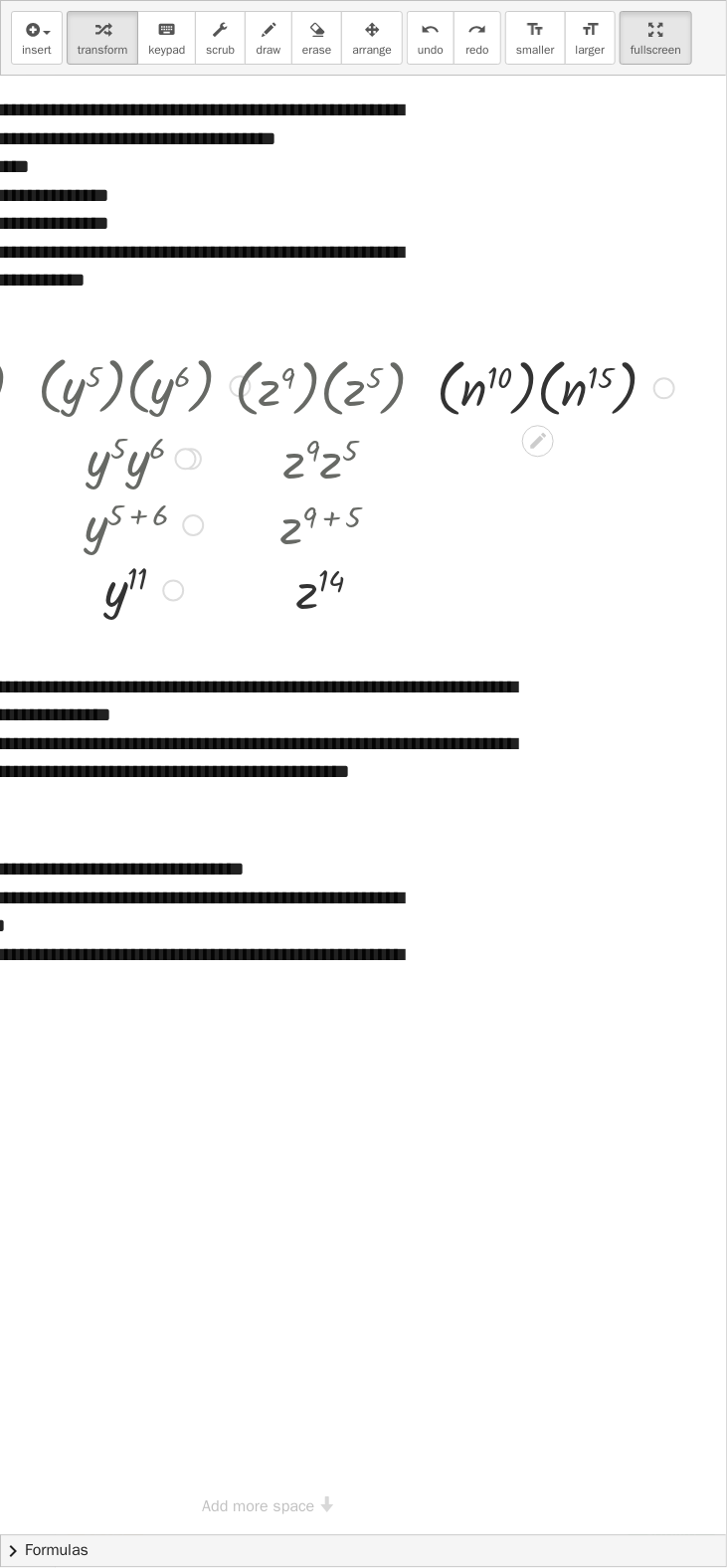 scroll, scrollTop: 0, scrollLeft: 195, axis: horizontal 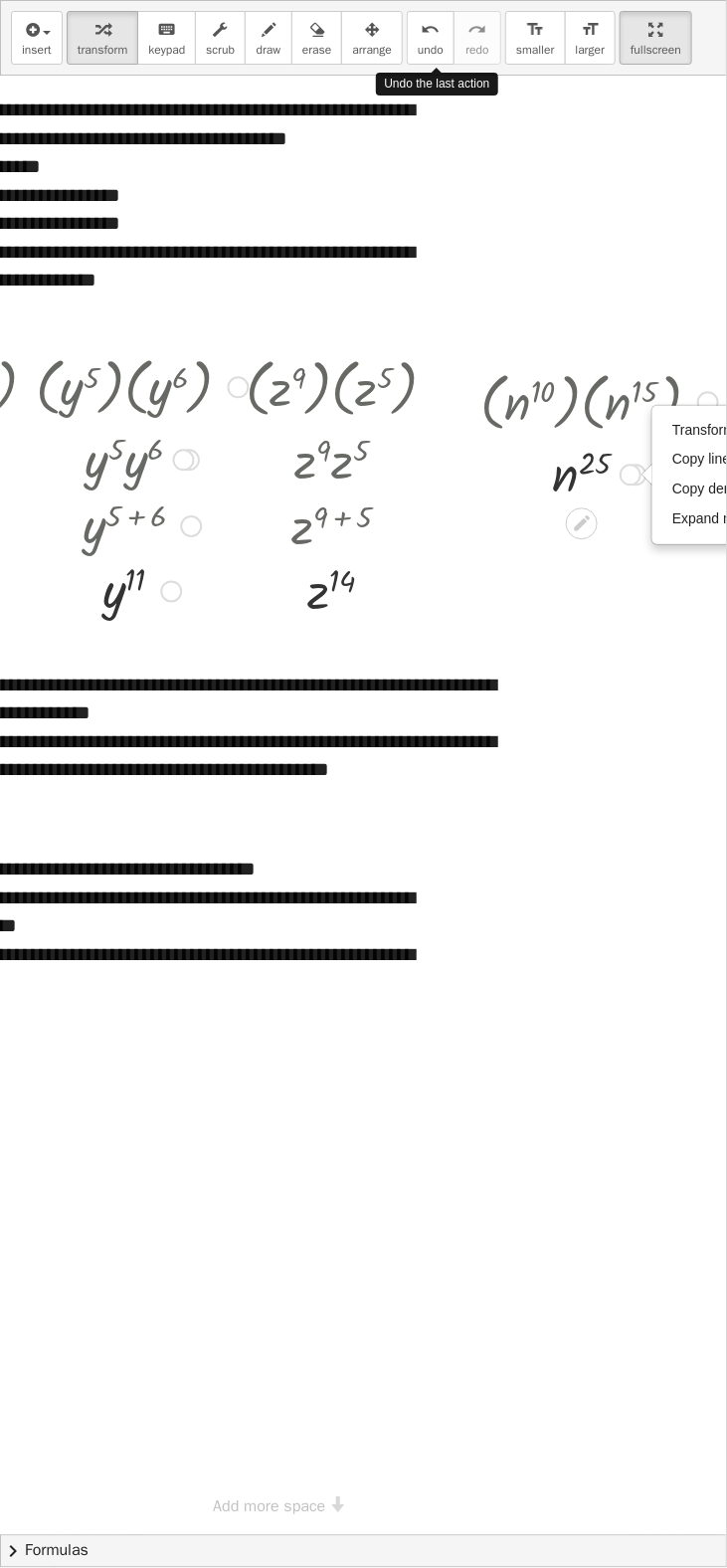 click at bounding box center (646, 475) 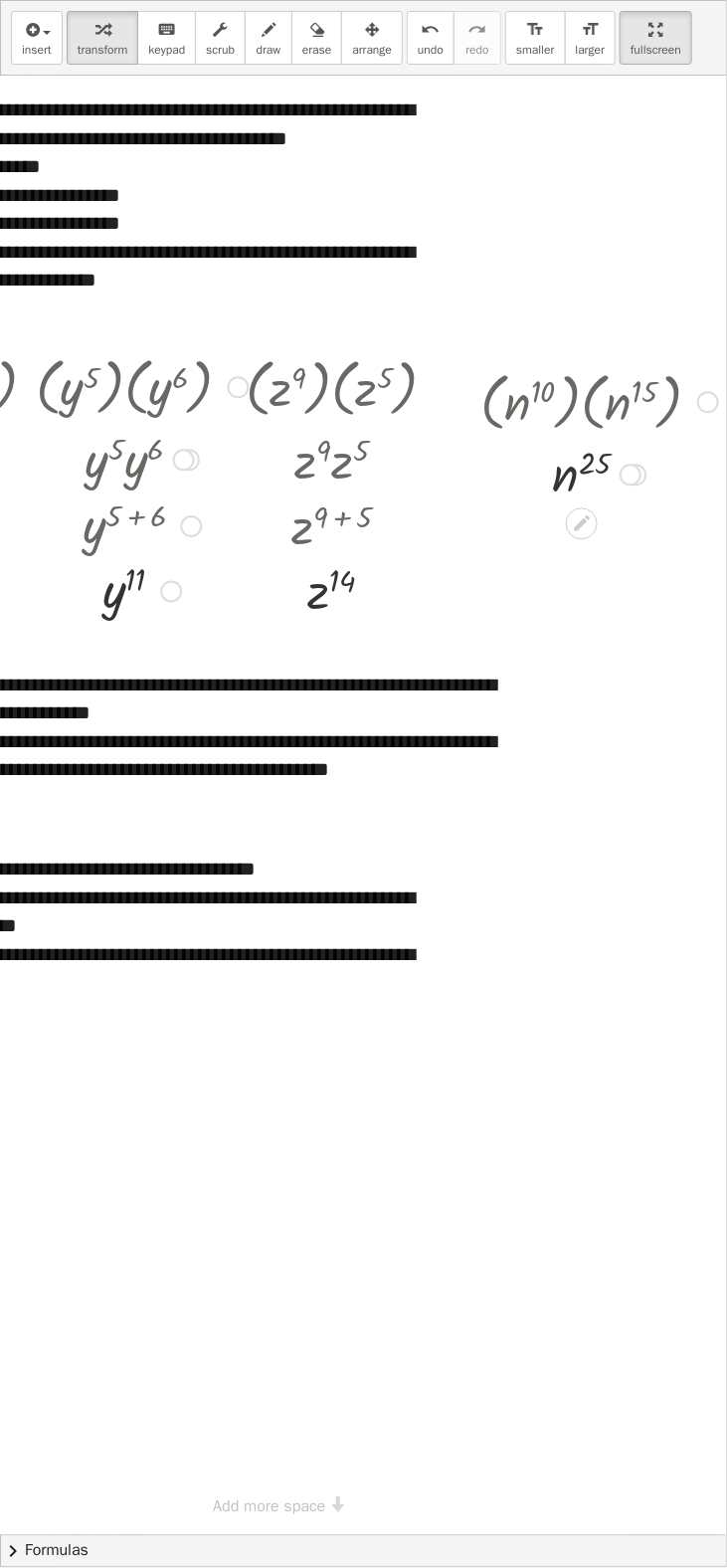 click at bounding box center (599, 400) 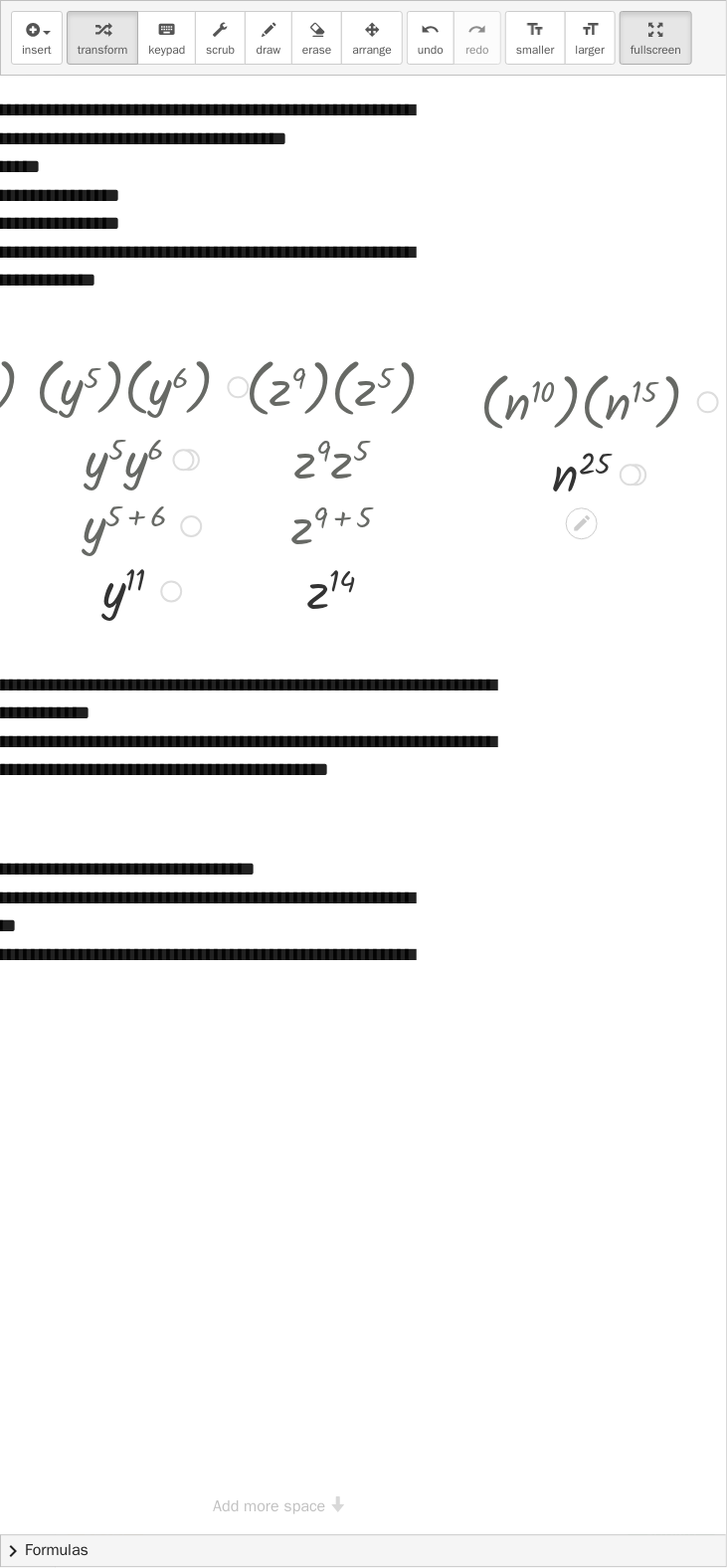 click at bounding box center [599, 400] 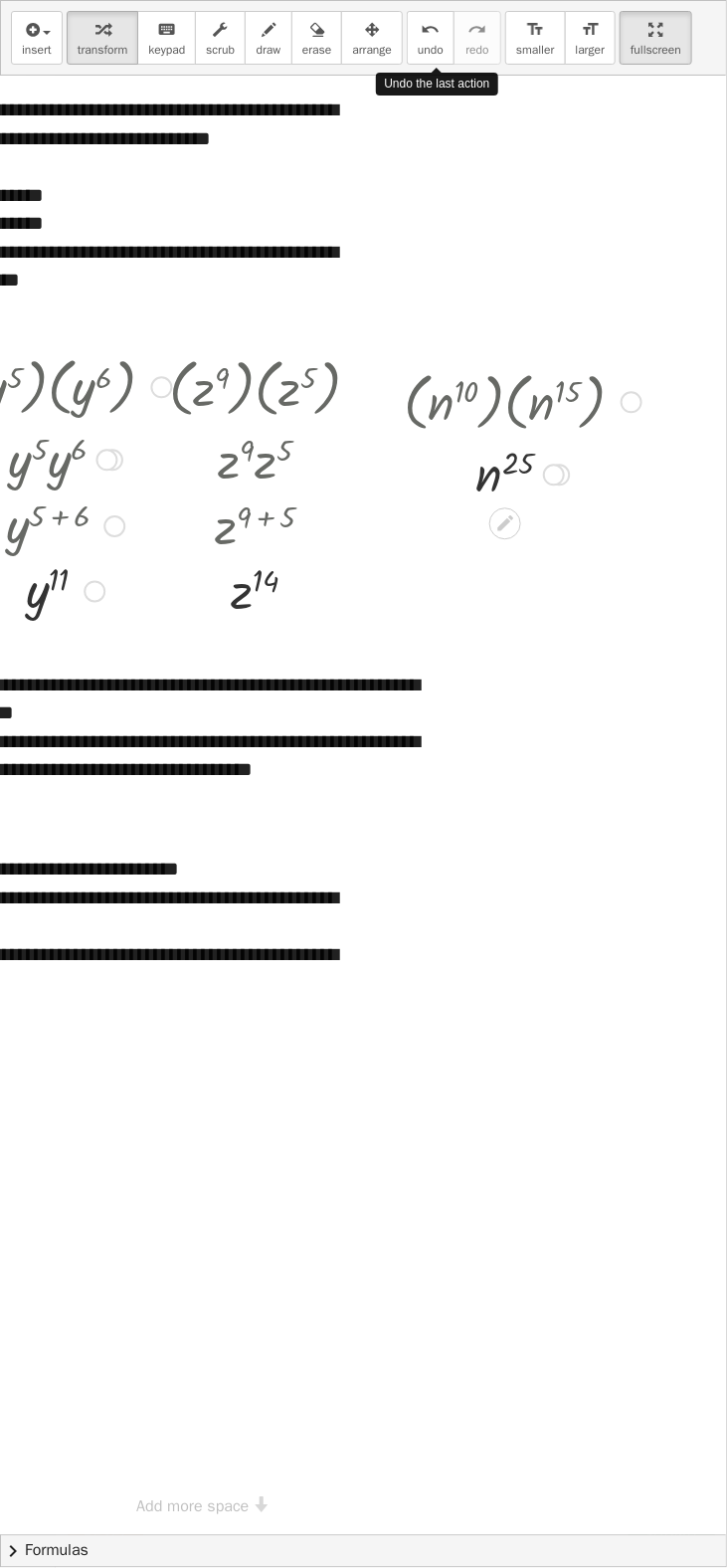 scroll, scrollTop: 0, scrollLeft: 206, axis: horizontal 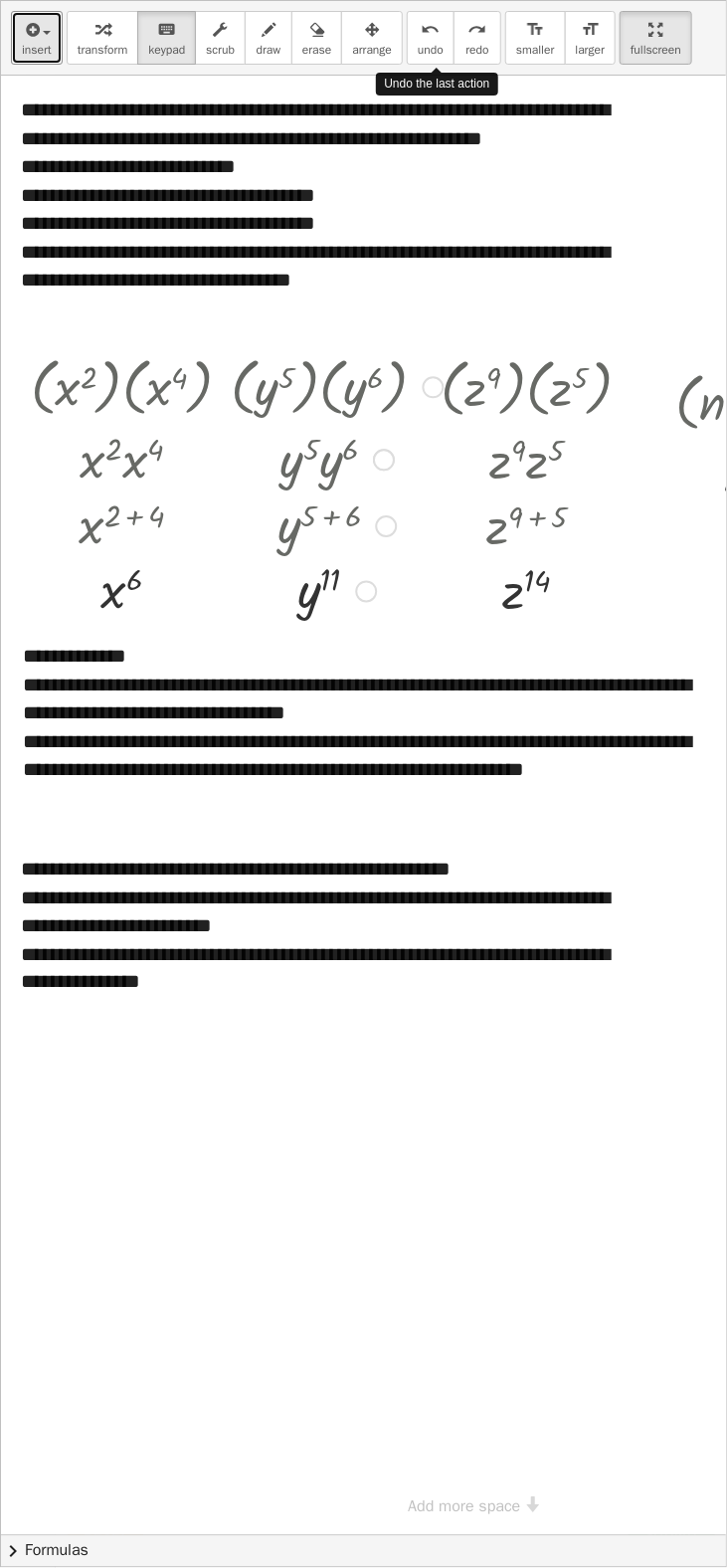 click at bounding box center [31, 30] 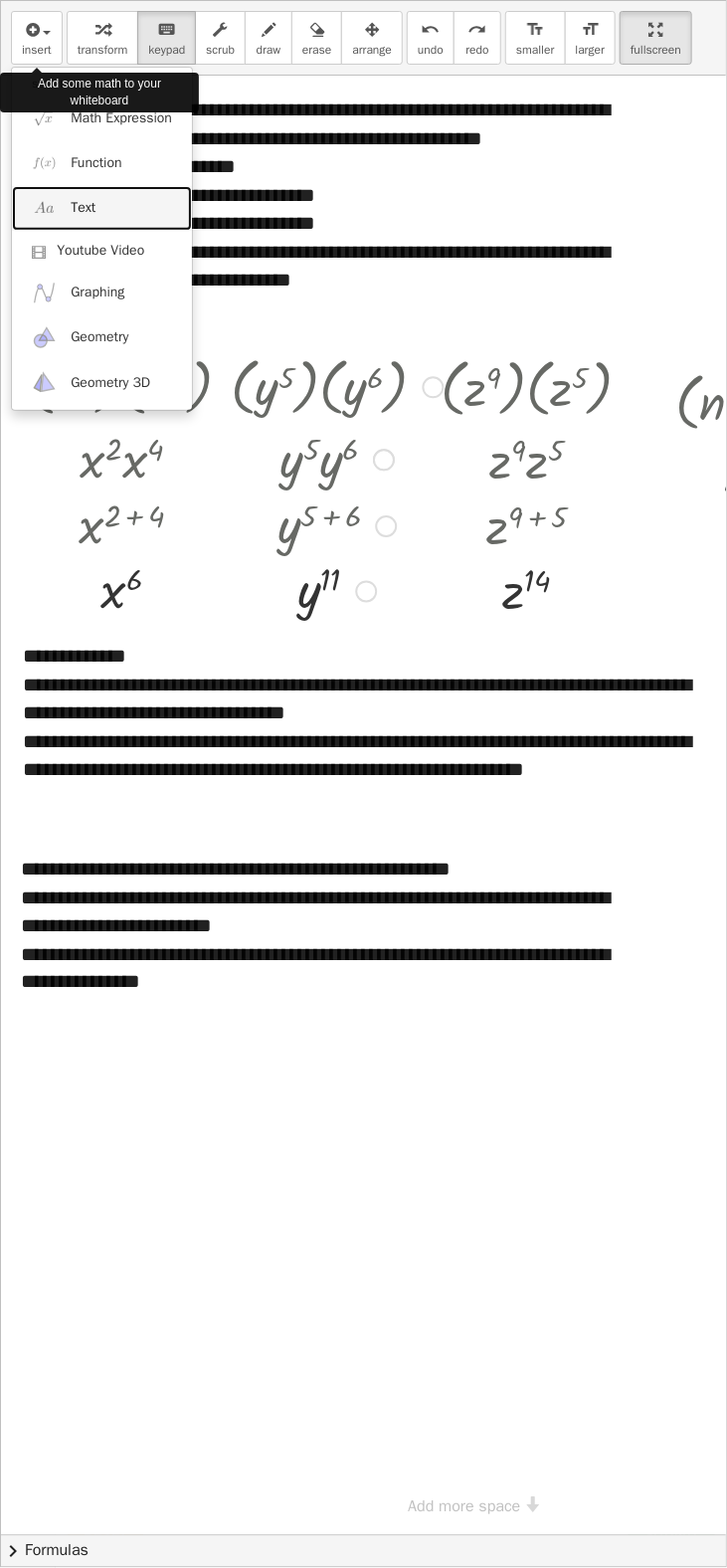 click at bounding box center (44, 208) 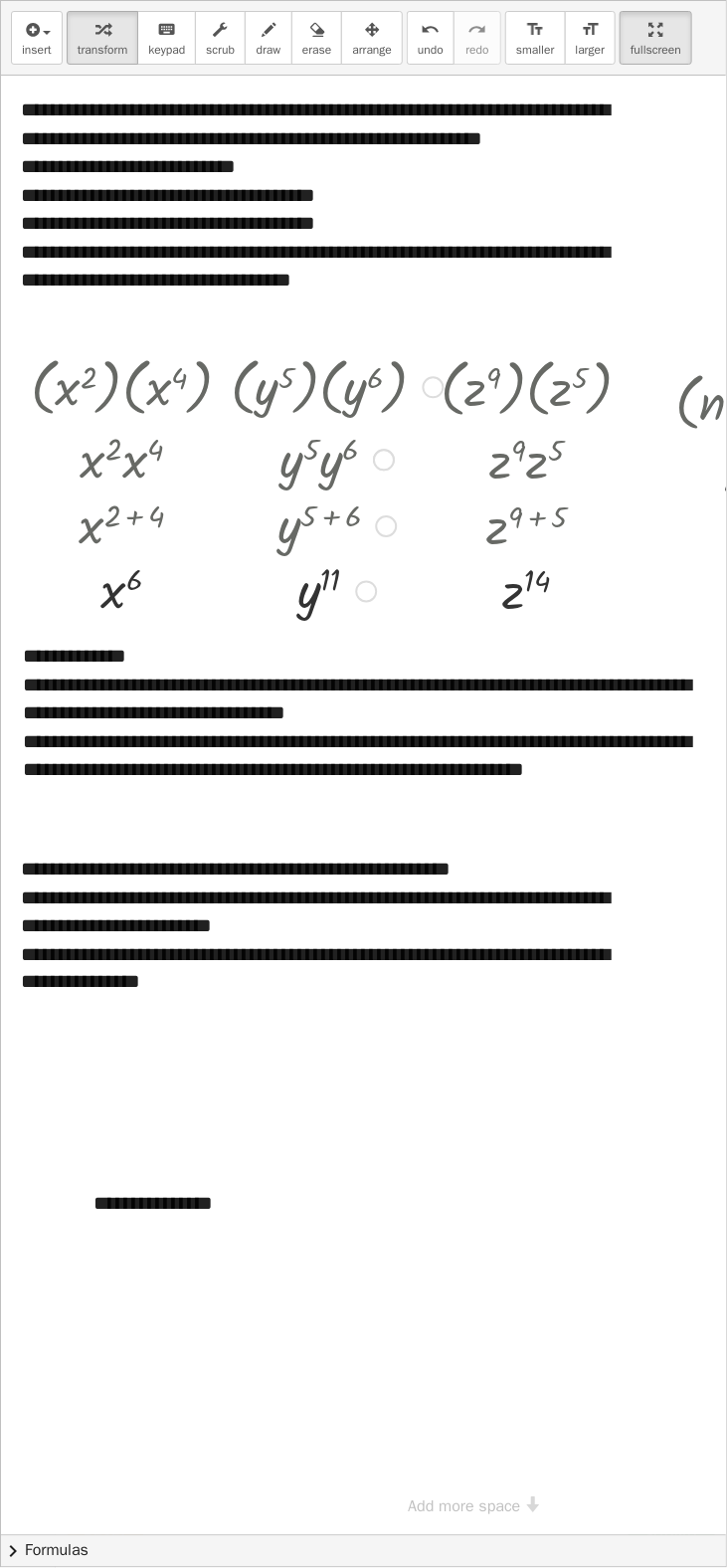 type 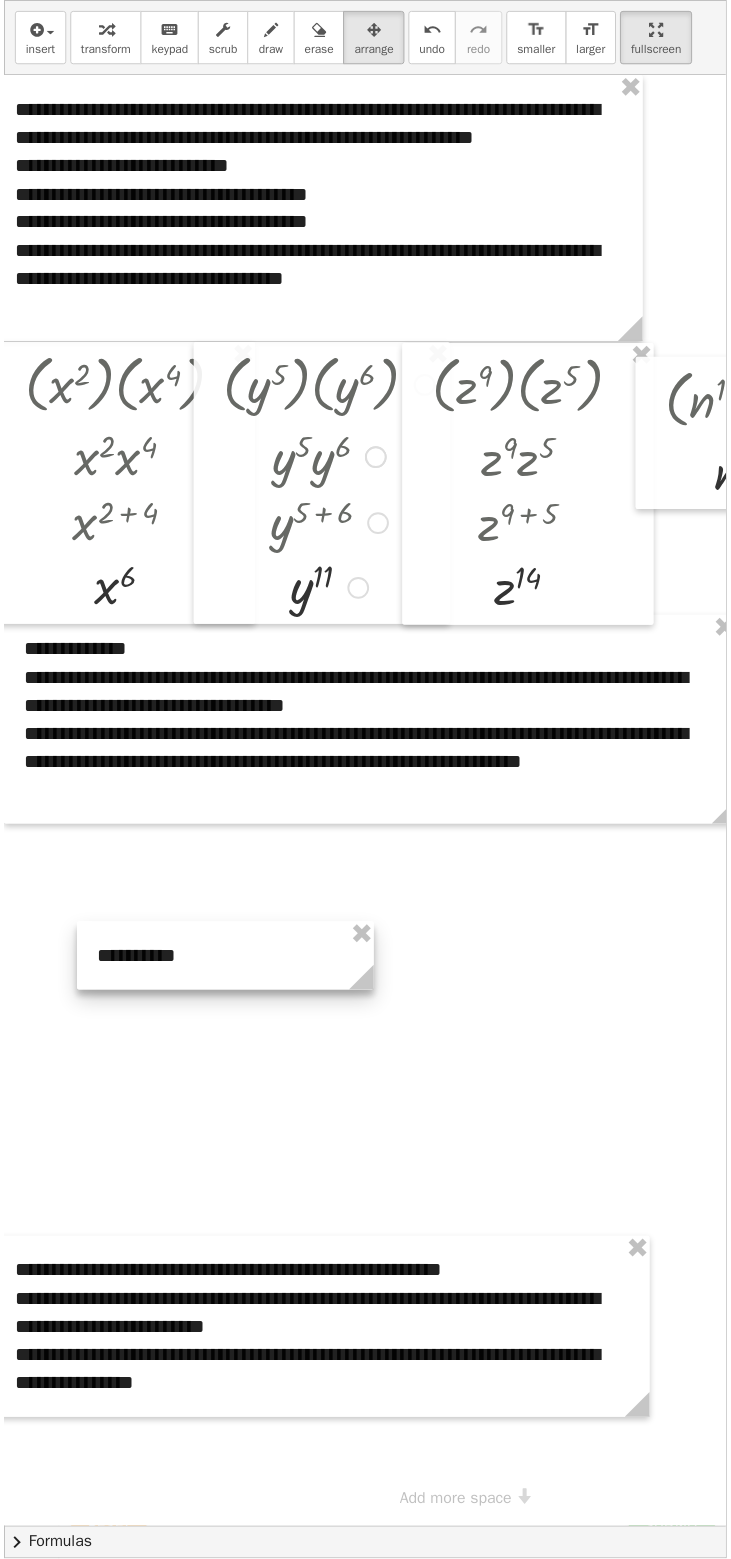 scroll, scrollTop: 0, scrollLeft: 0, axis: both 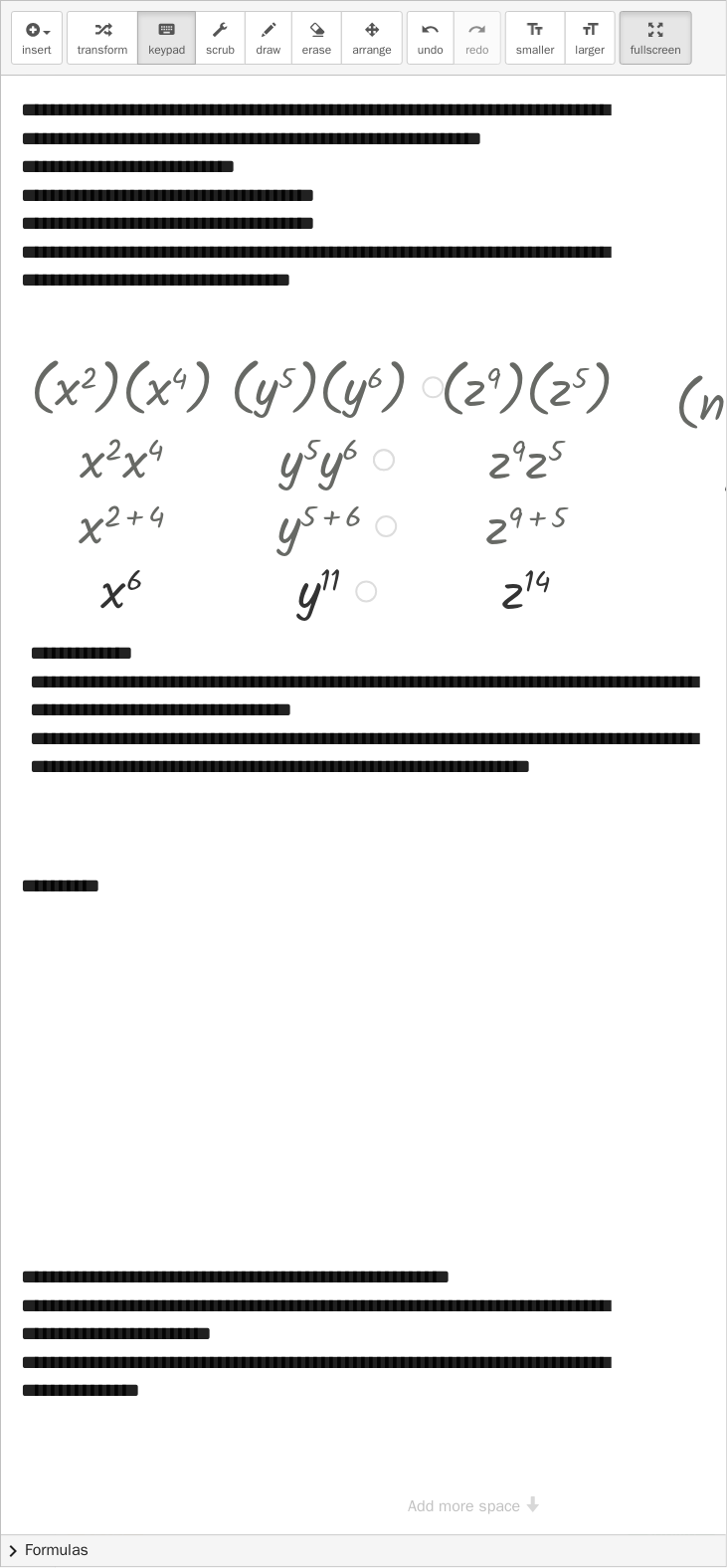 click on "**********" at bounding box center [150, 885] 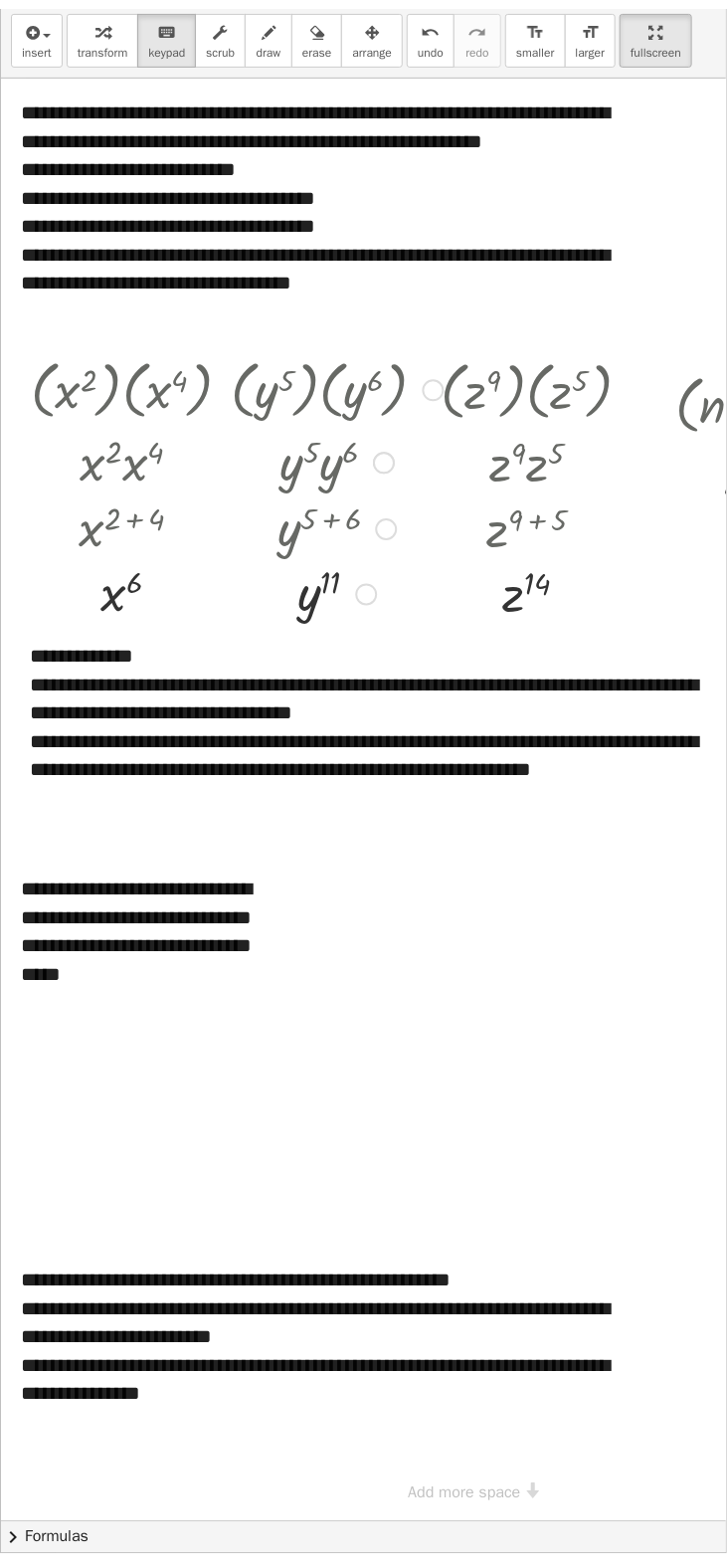scroll, scrollTop: 0, scrollLeft: 2, axis: horizontal 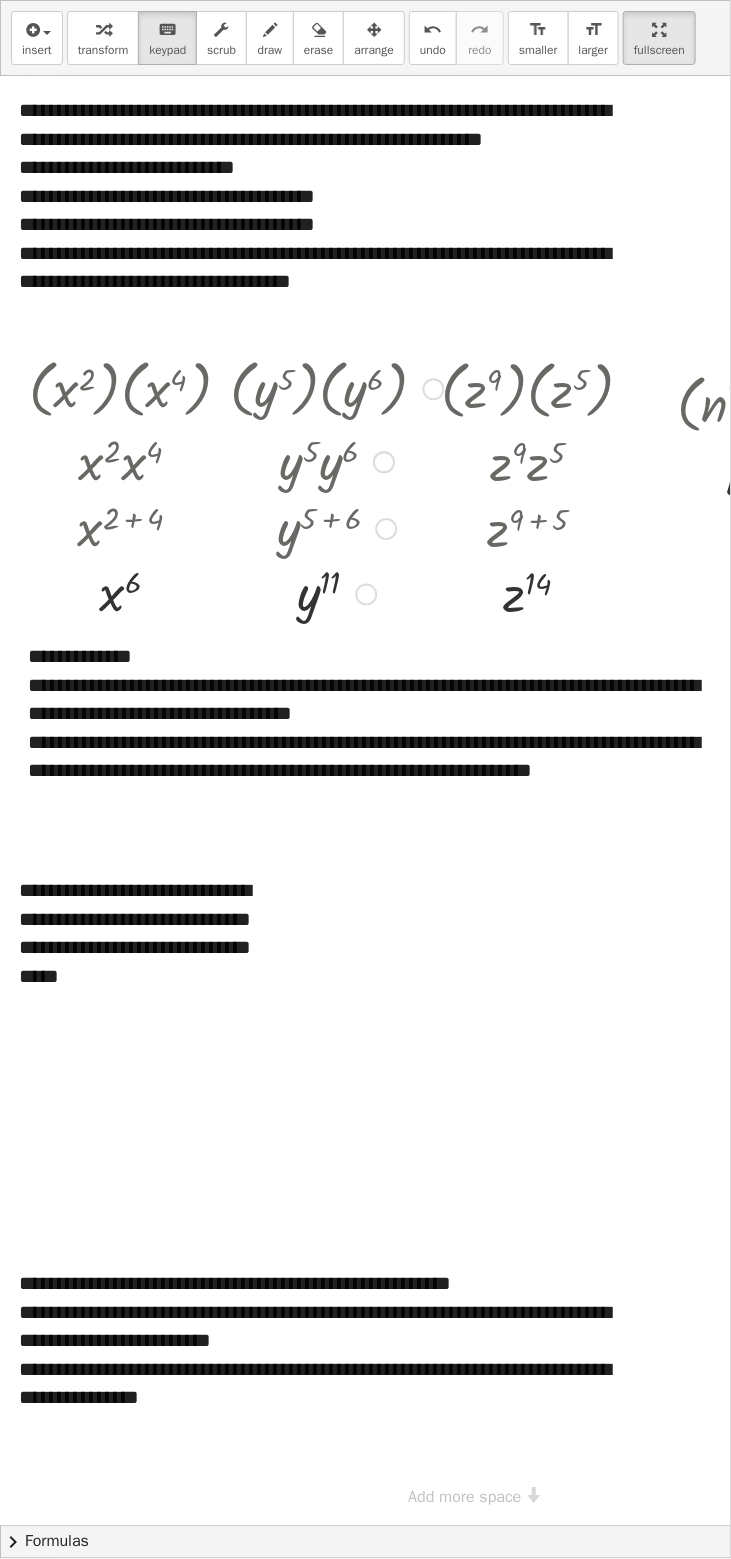 click on "**********" at bounding box center [149, 933] 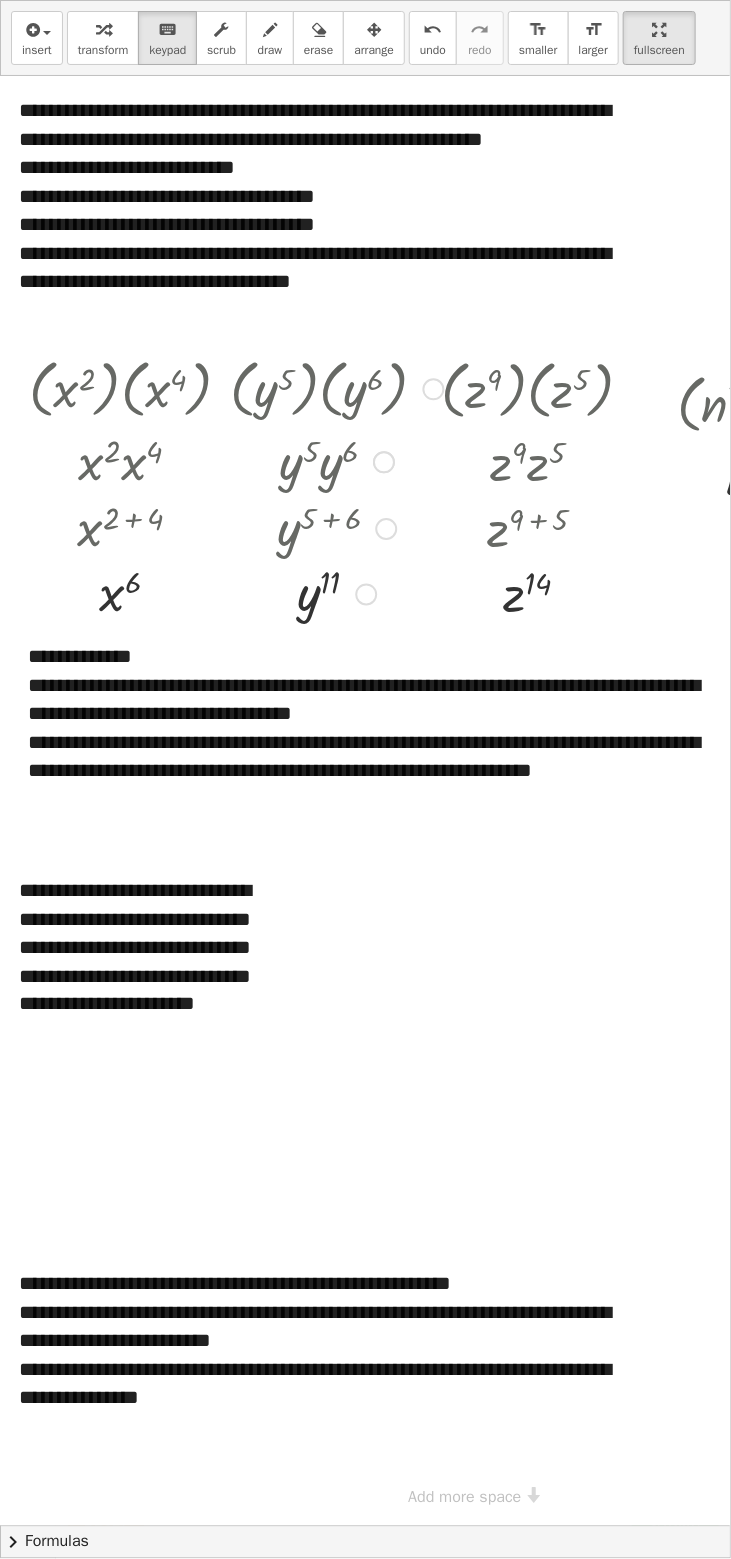 click on "**********" at bounding box center (149, 961) 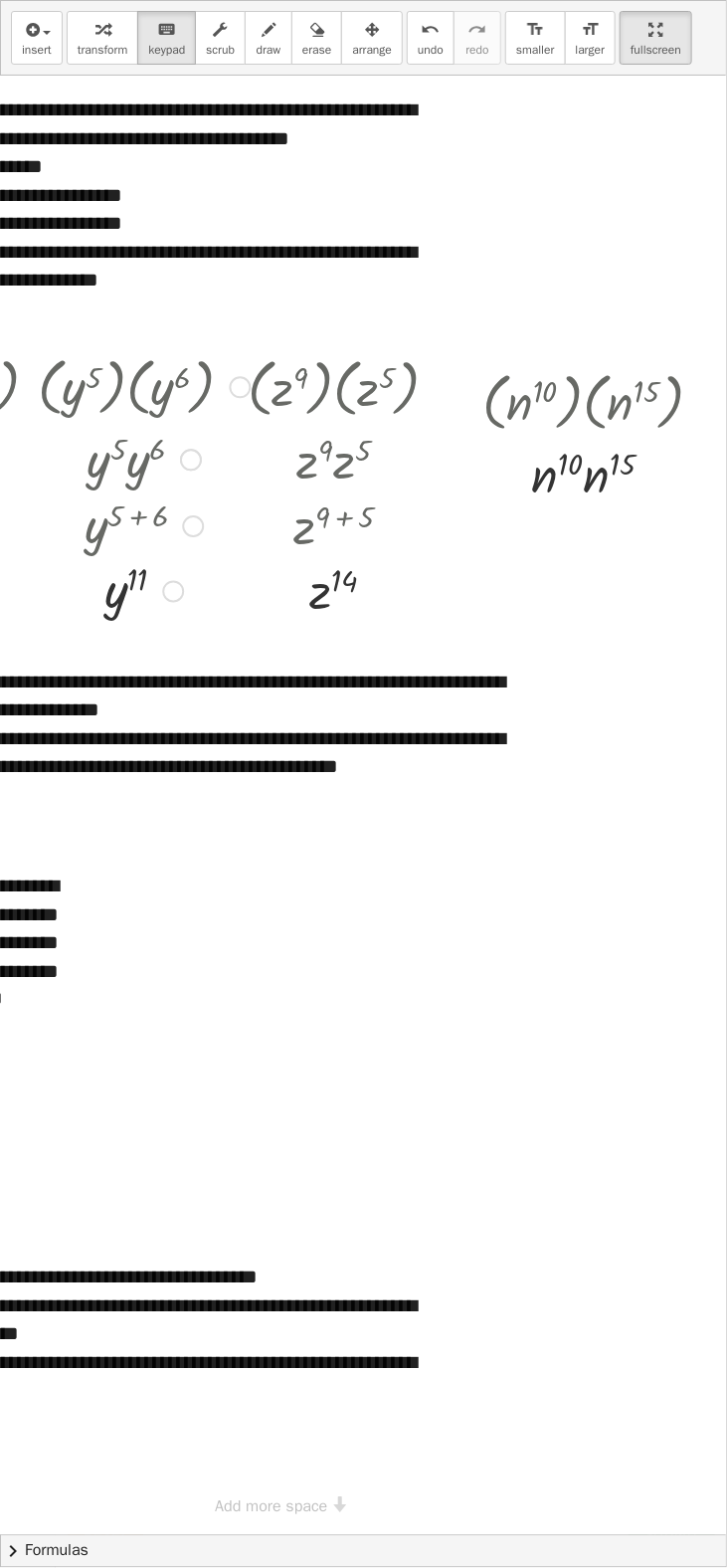 scroll, scrollTop: 0, scrollLeft: 206, axis: horizontal 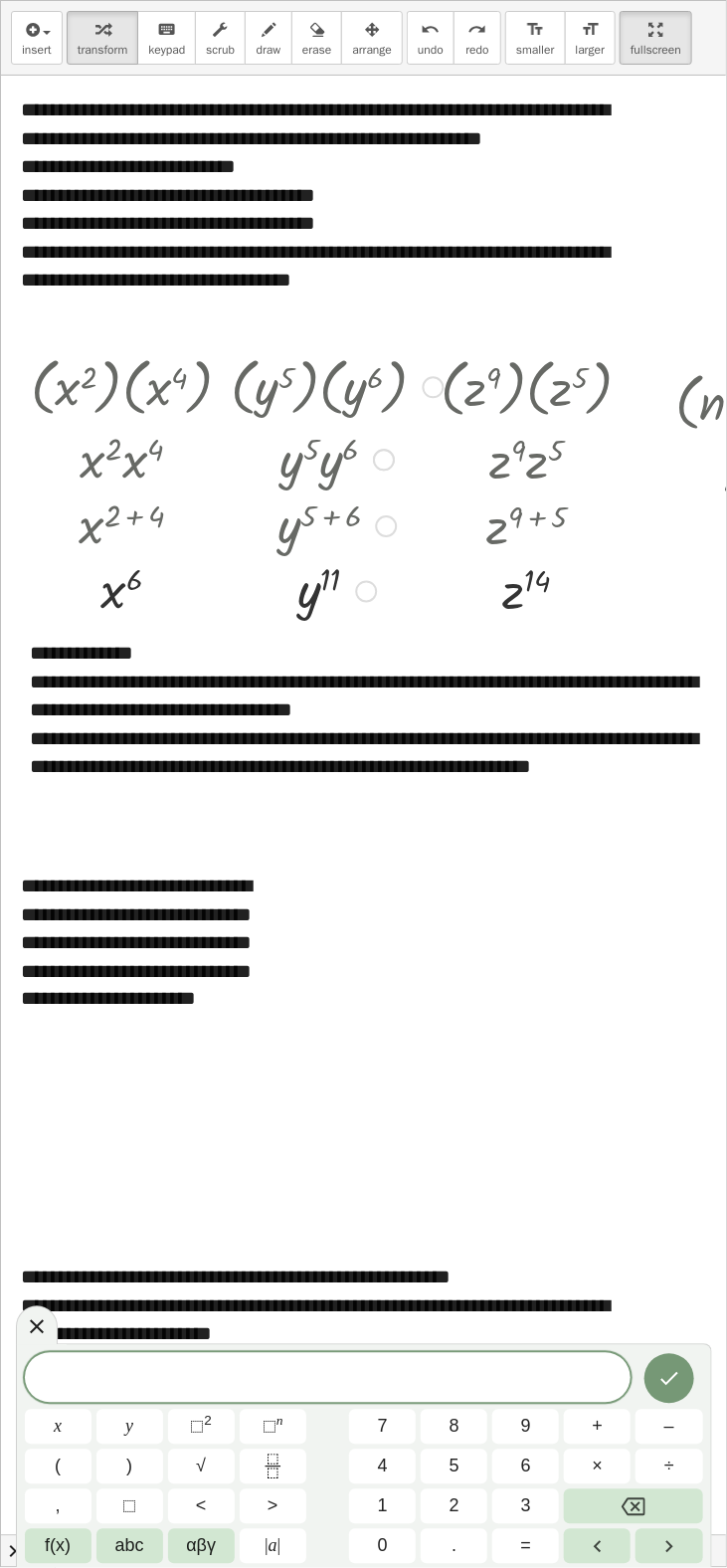 click on "**********" at bounding box center [150, 956] 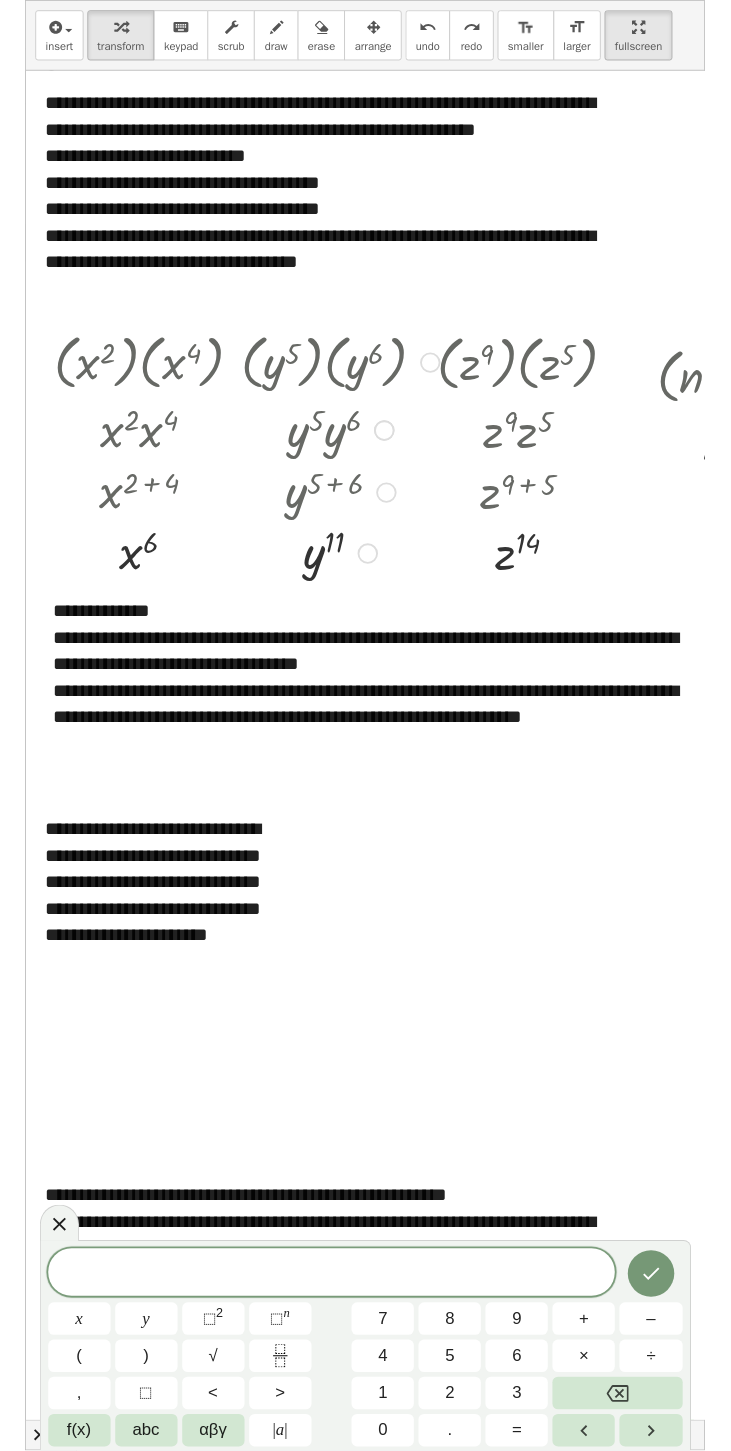 scroll, scrollTop: 0, scrollLeft: 2, axis: horizontal 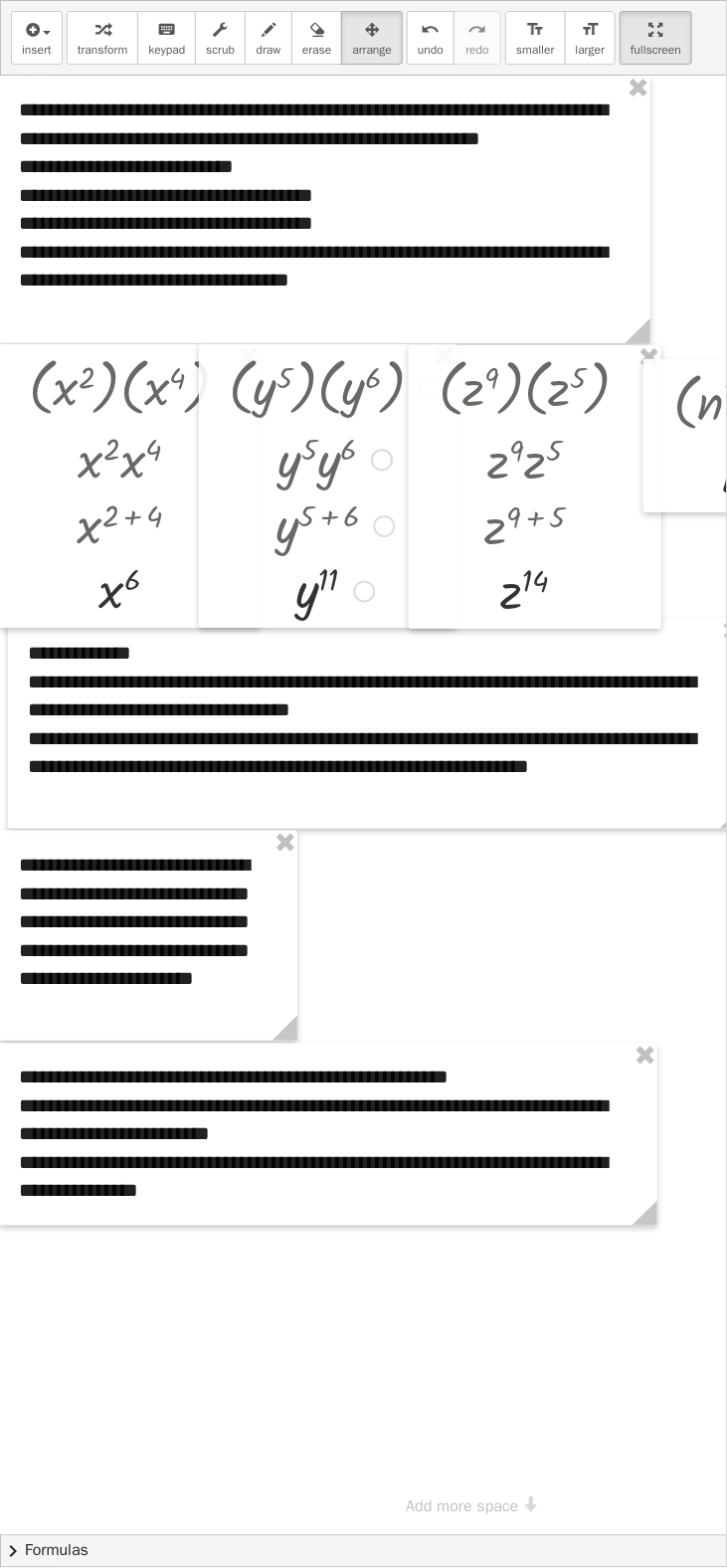 click at bounding box center [655, 29] 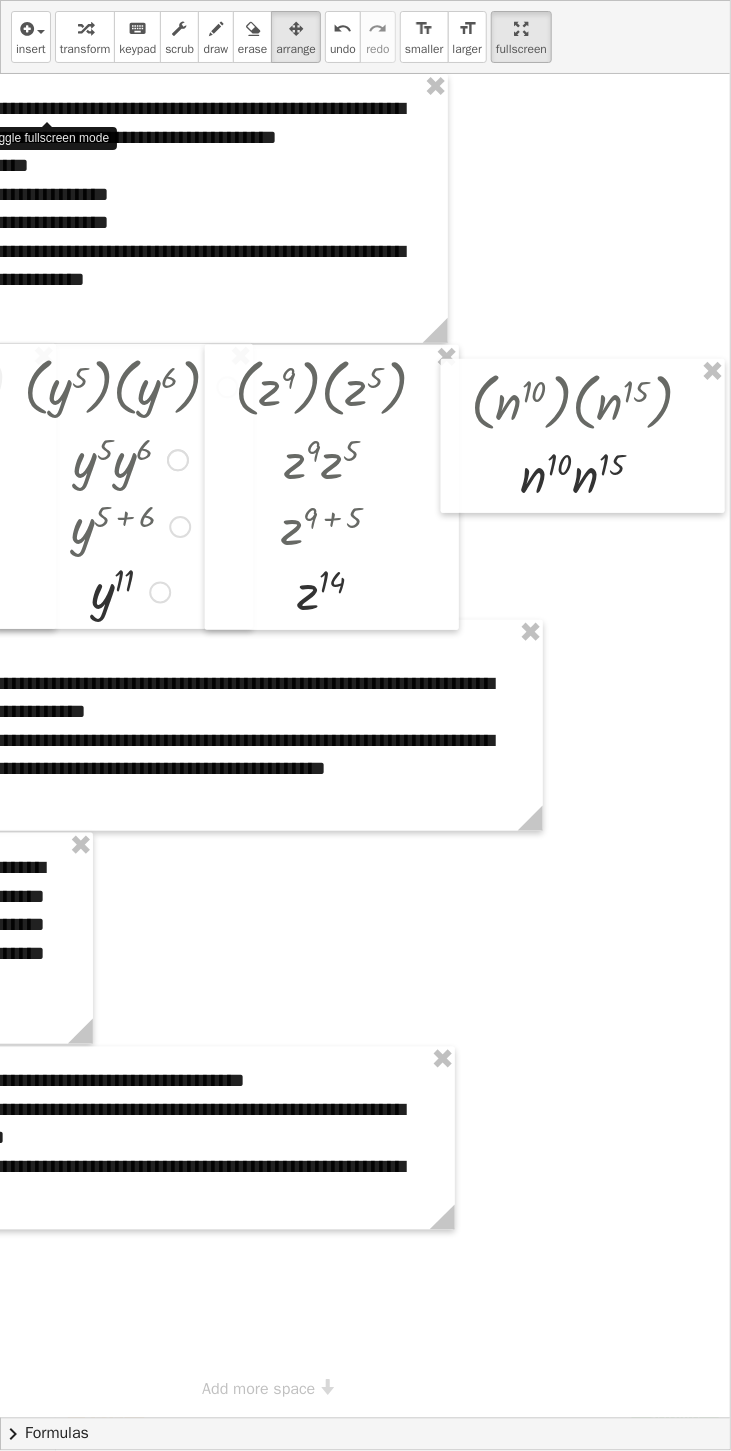 scroll, scrollTop: 0, scrollLeft: 279, axis: horizontal 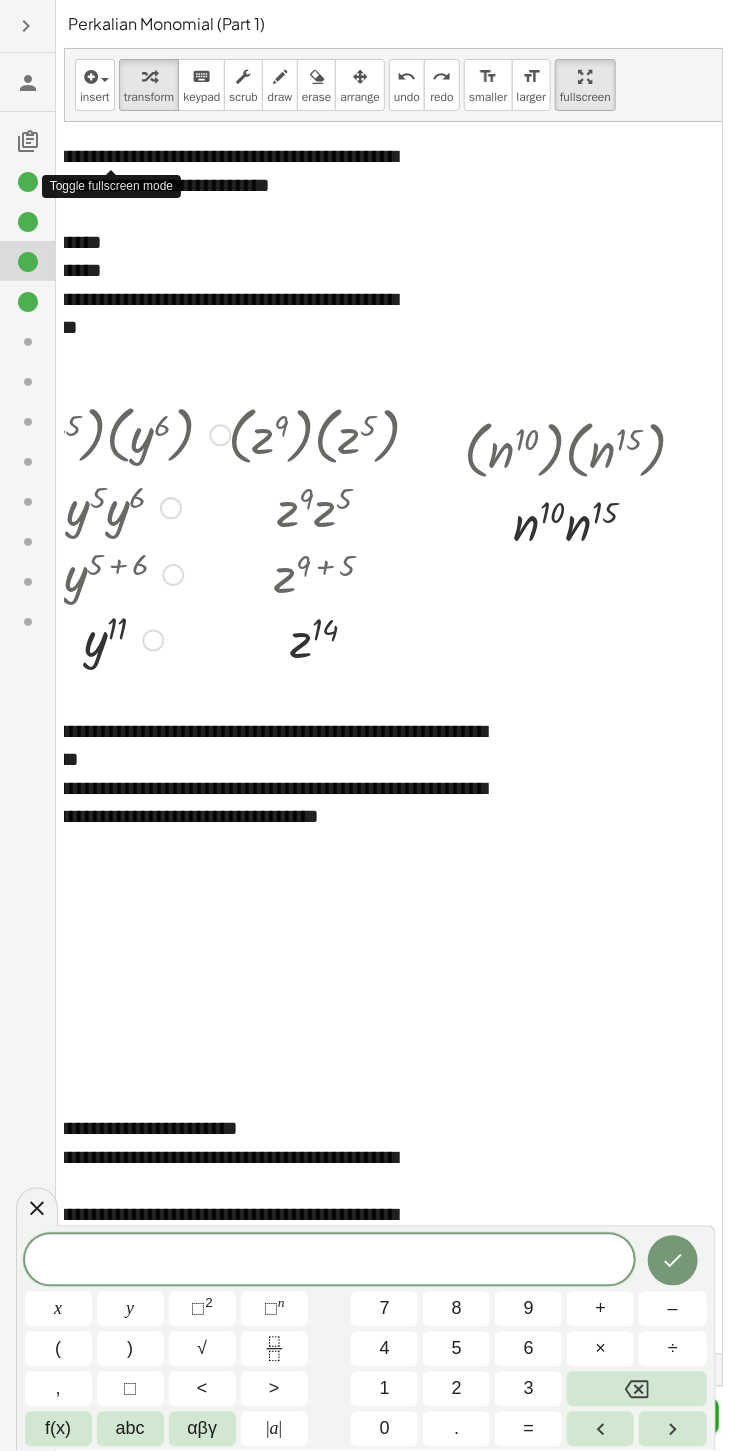 click on "· ( n 10 ) · ( n 15 ) · ( n 10 ) · n 15 · n 10 · n 15" at bounding box center [576, 484] 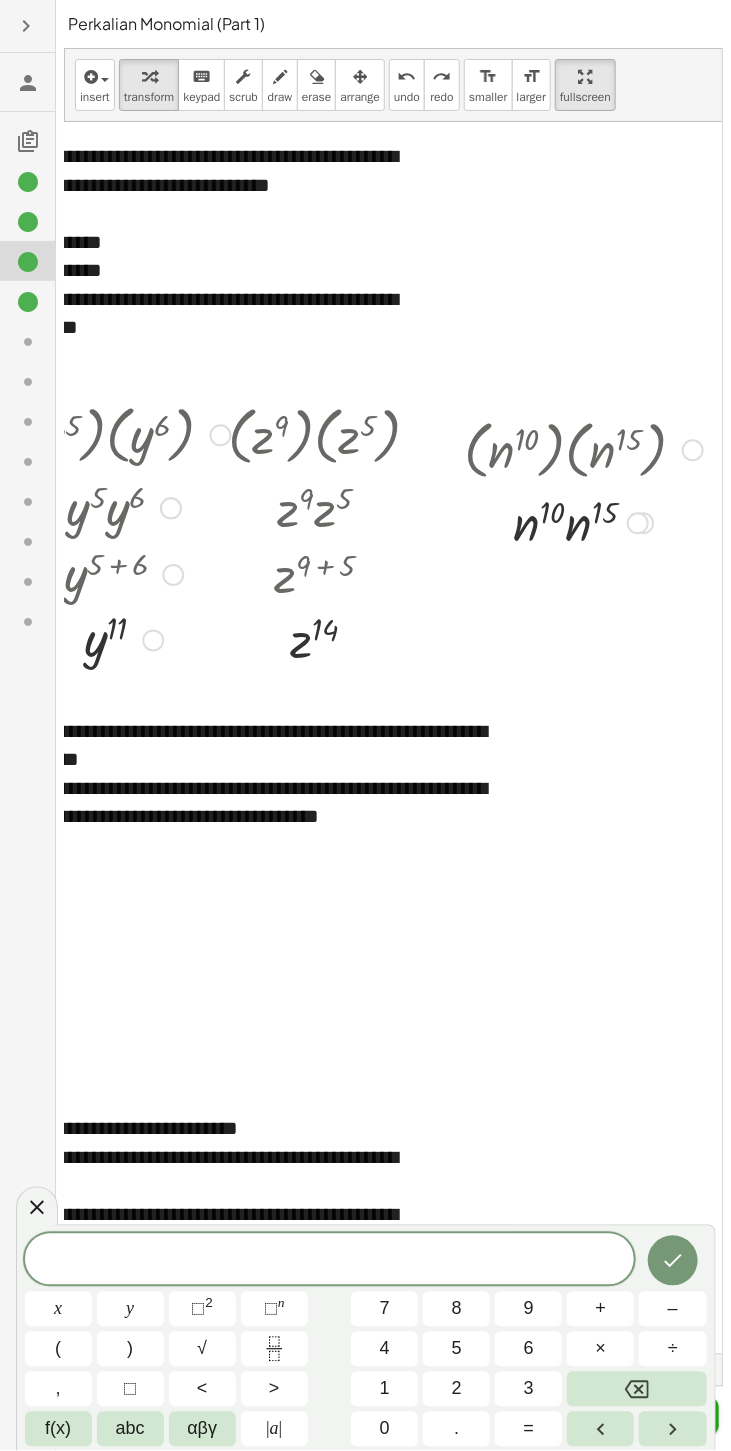 click at bounding box center (583, 448) 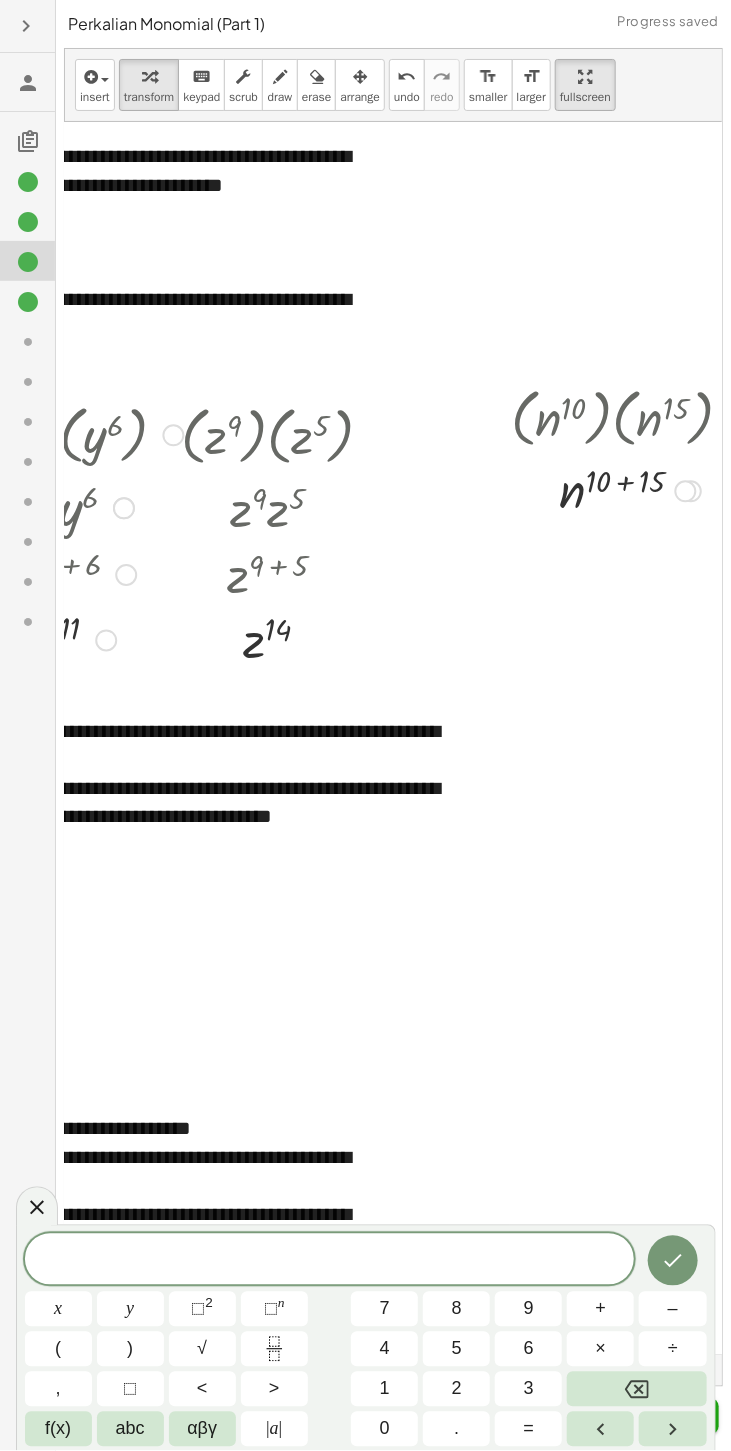 scroll, scrollTop: 0, scrollLeft: 338, axis: horizontal 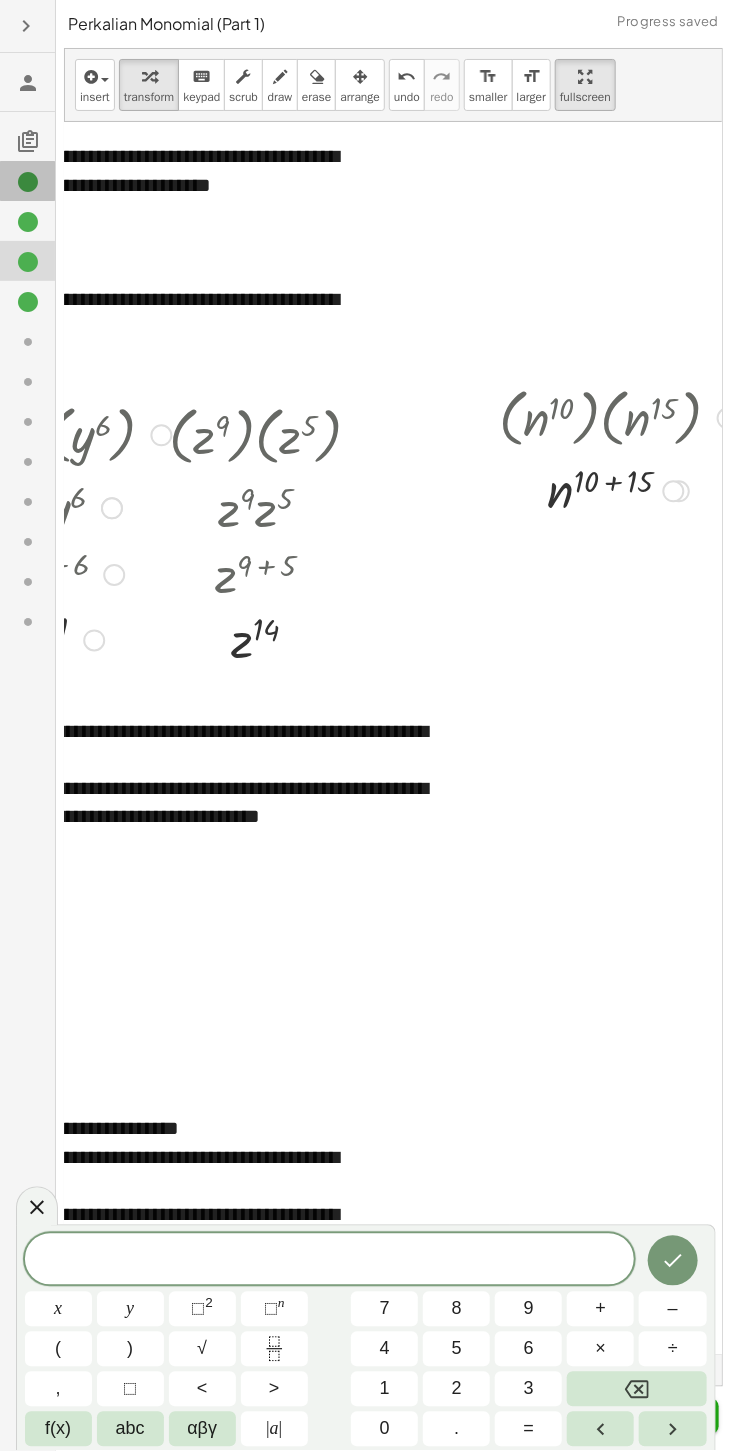 click 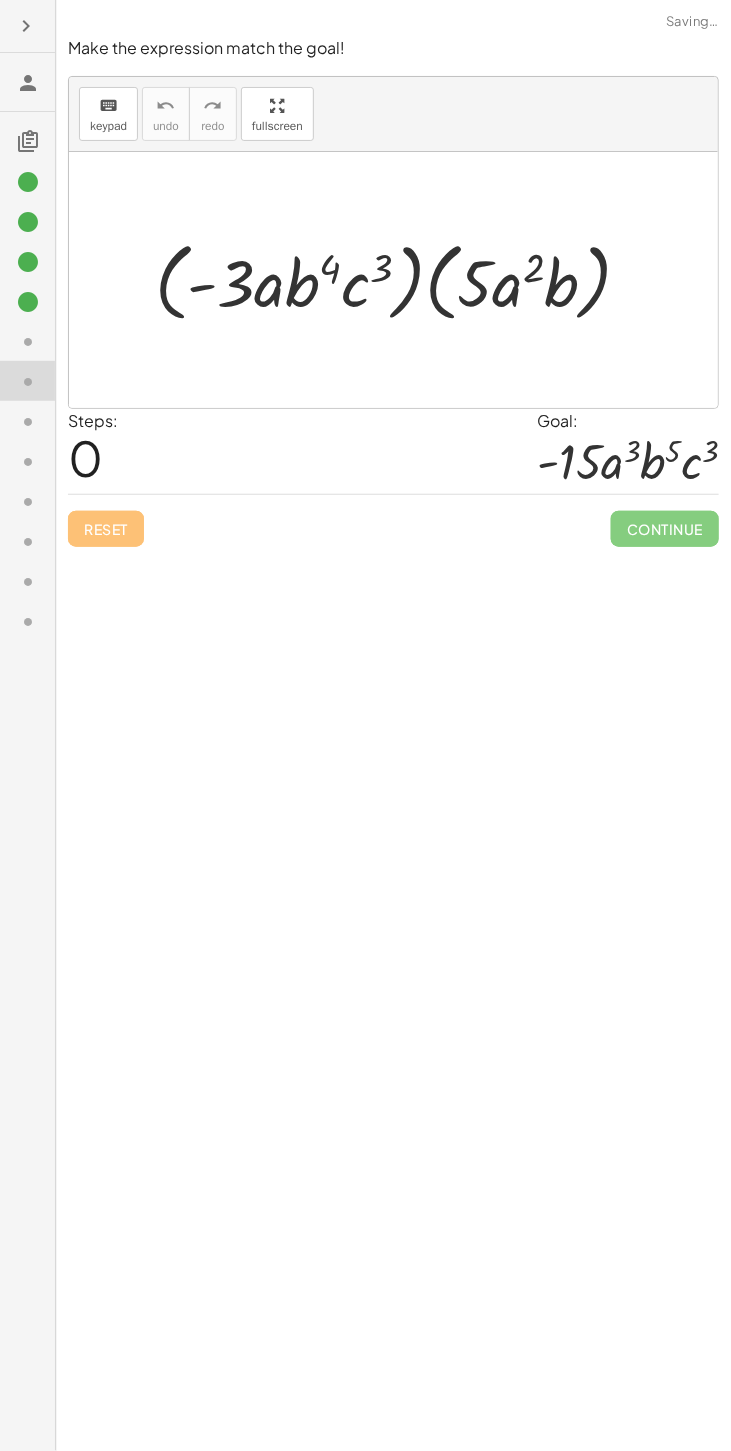 click 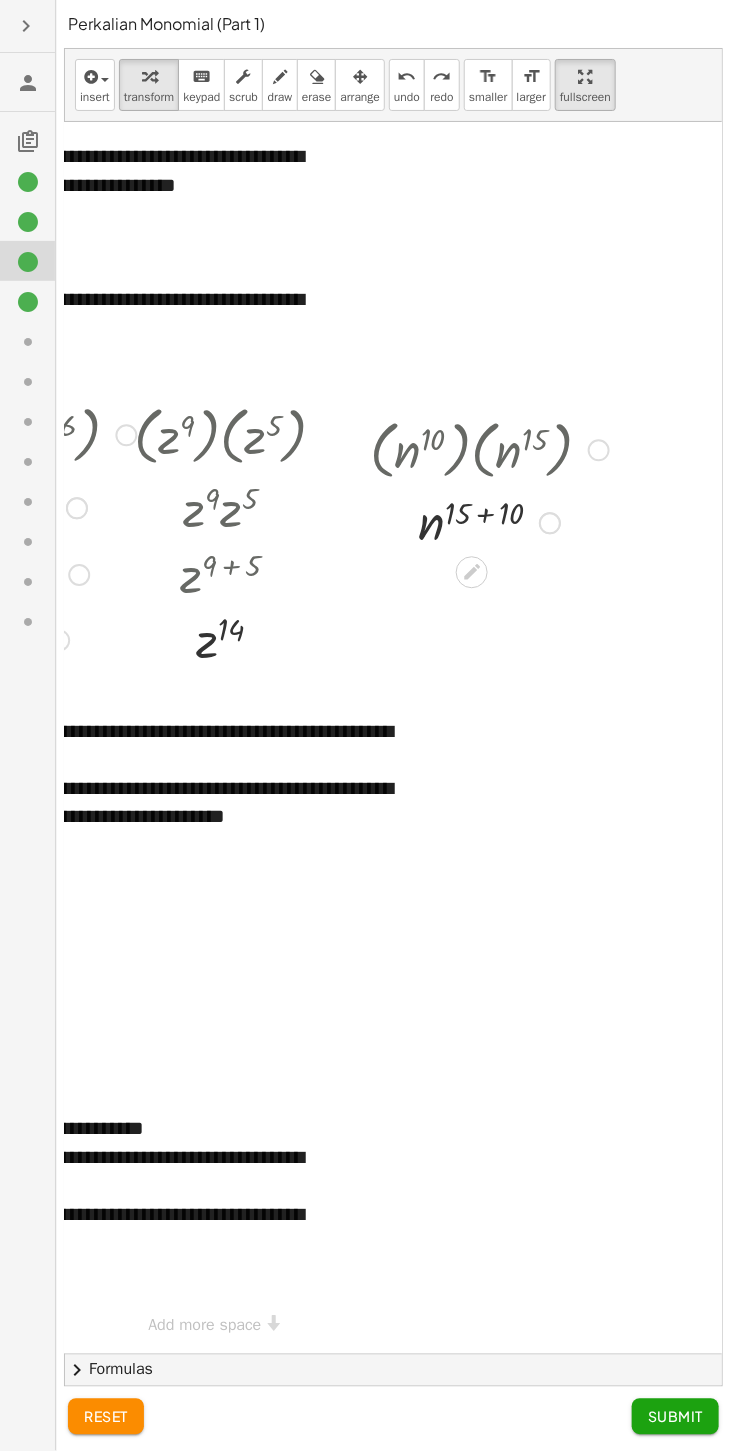 scroll, scrollTop: 0, scrollLeft: 0, axis: both 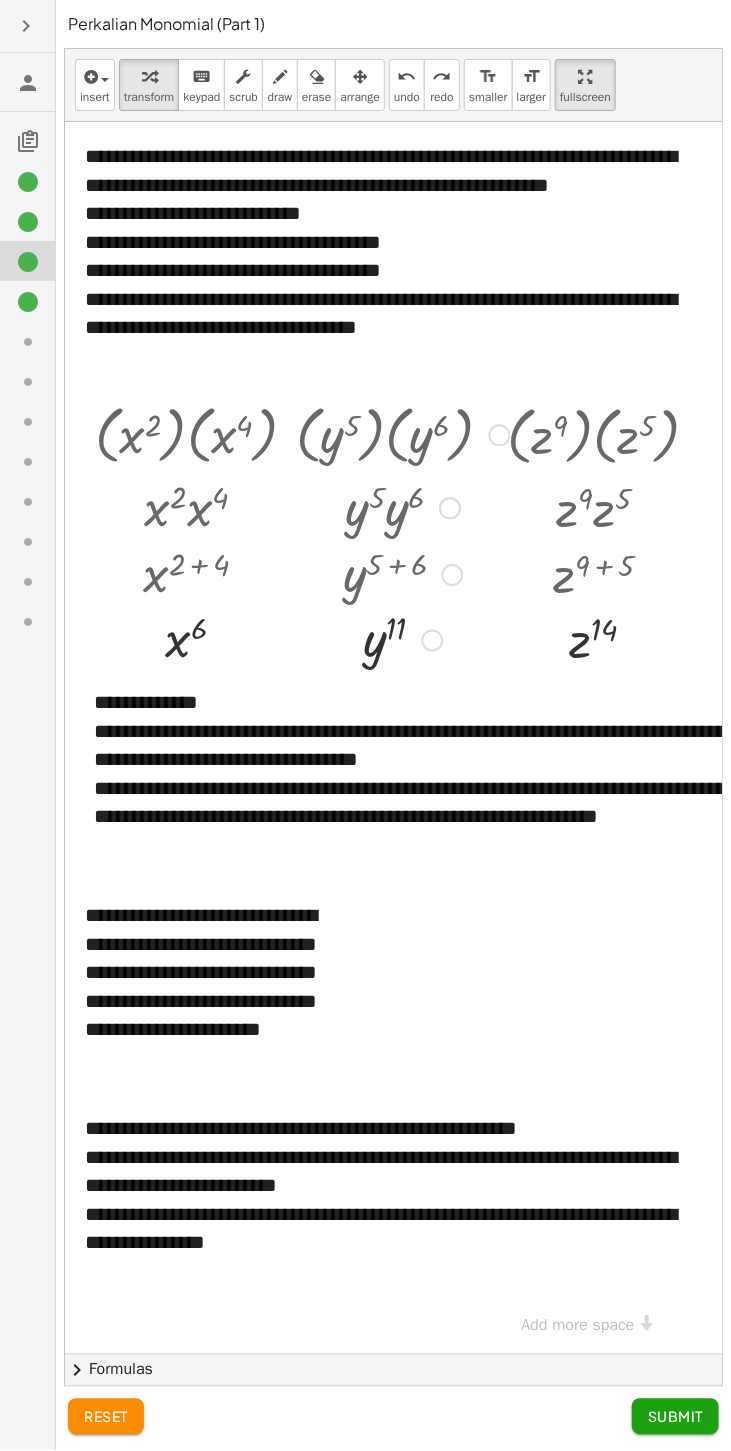 click on "**********" at bounding box center [215, 986] 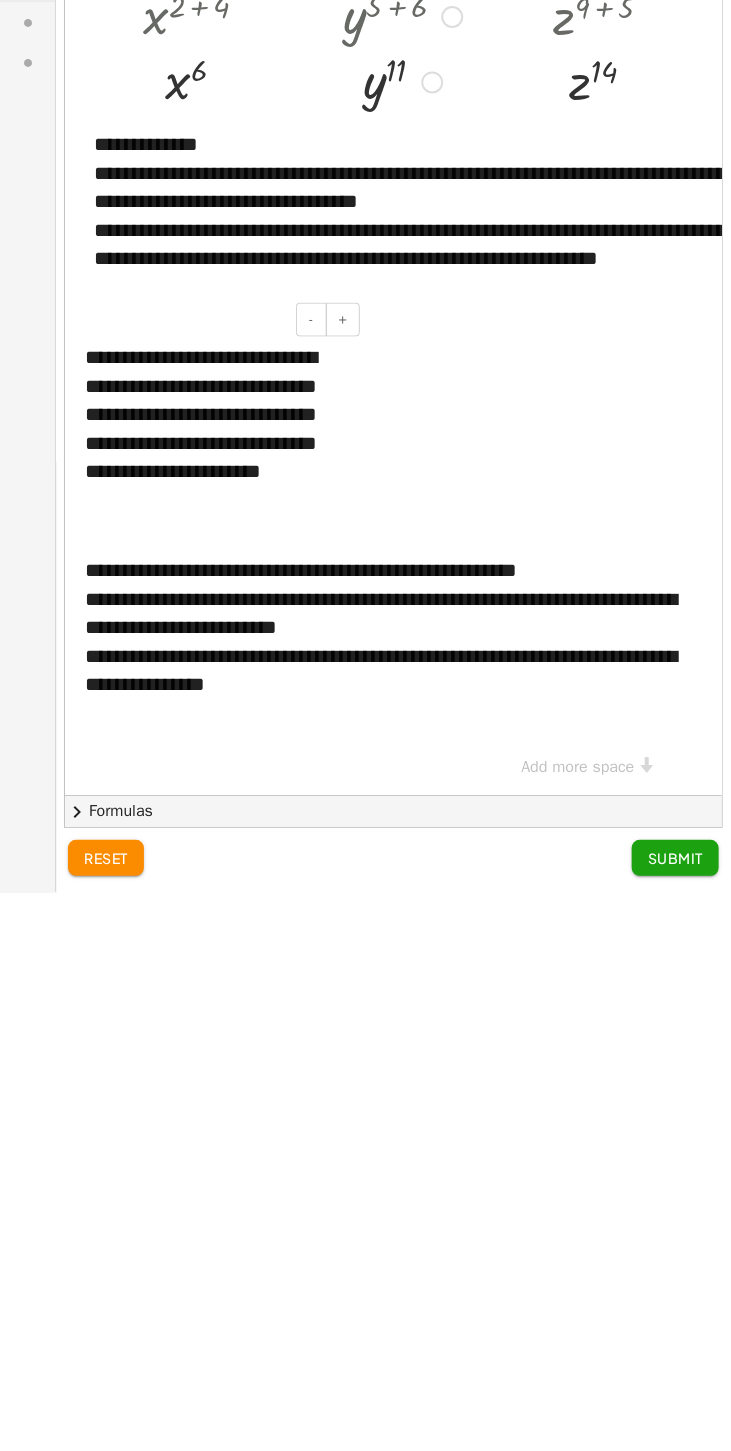 click on "**********" at bounding box center (215, 986) 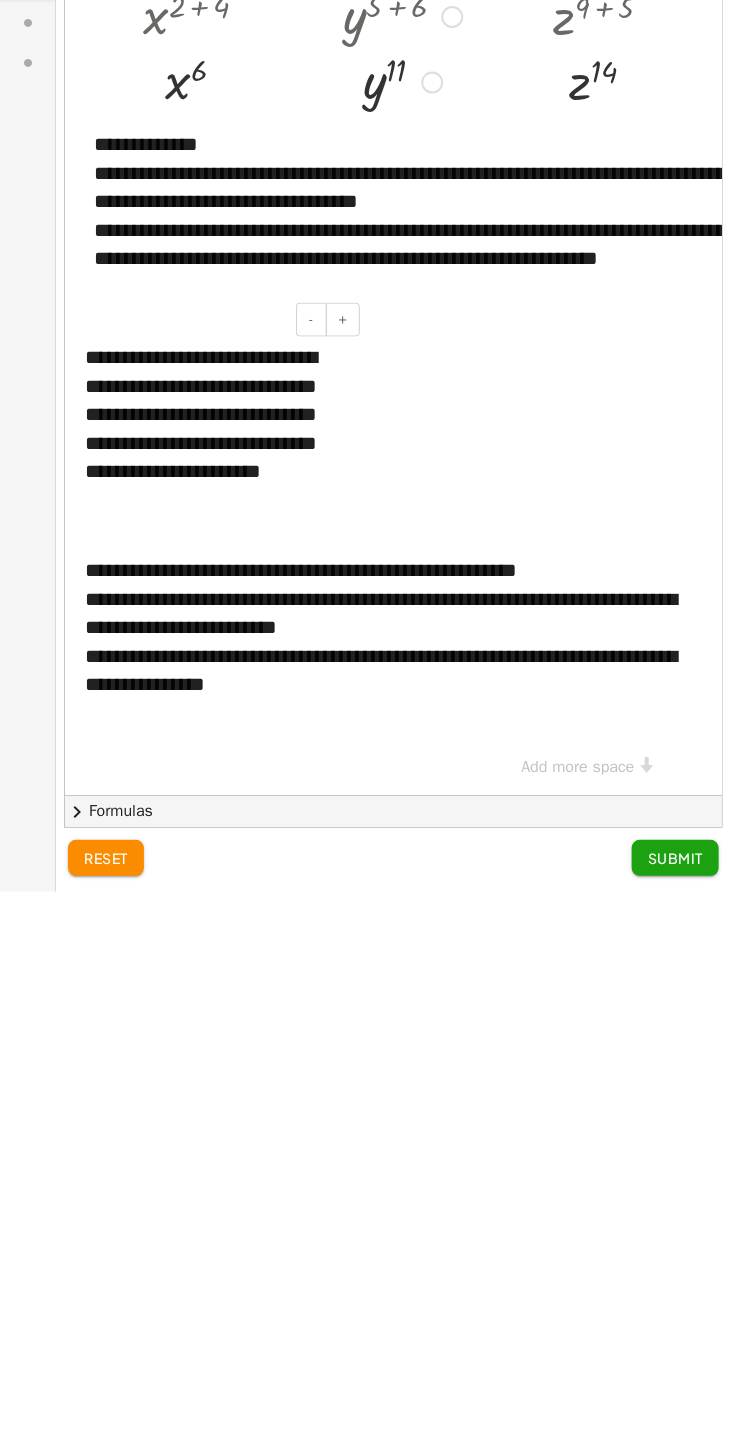 click on "**********" at bounding box center [215, 986] 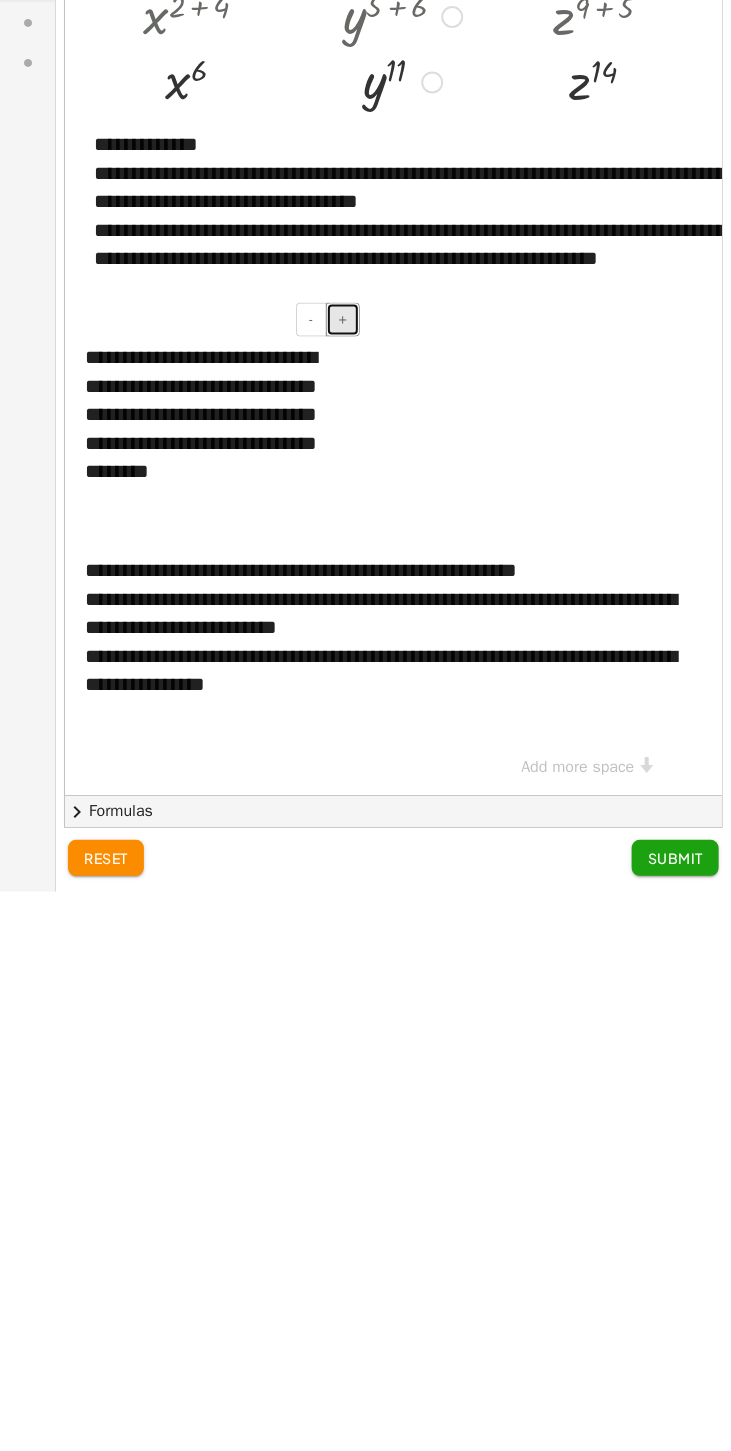 click on "+" at bounding box center (343, 878) 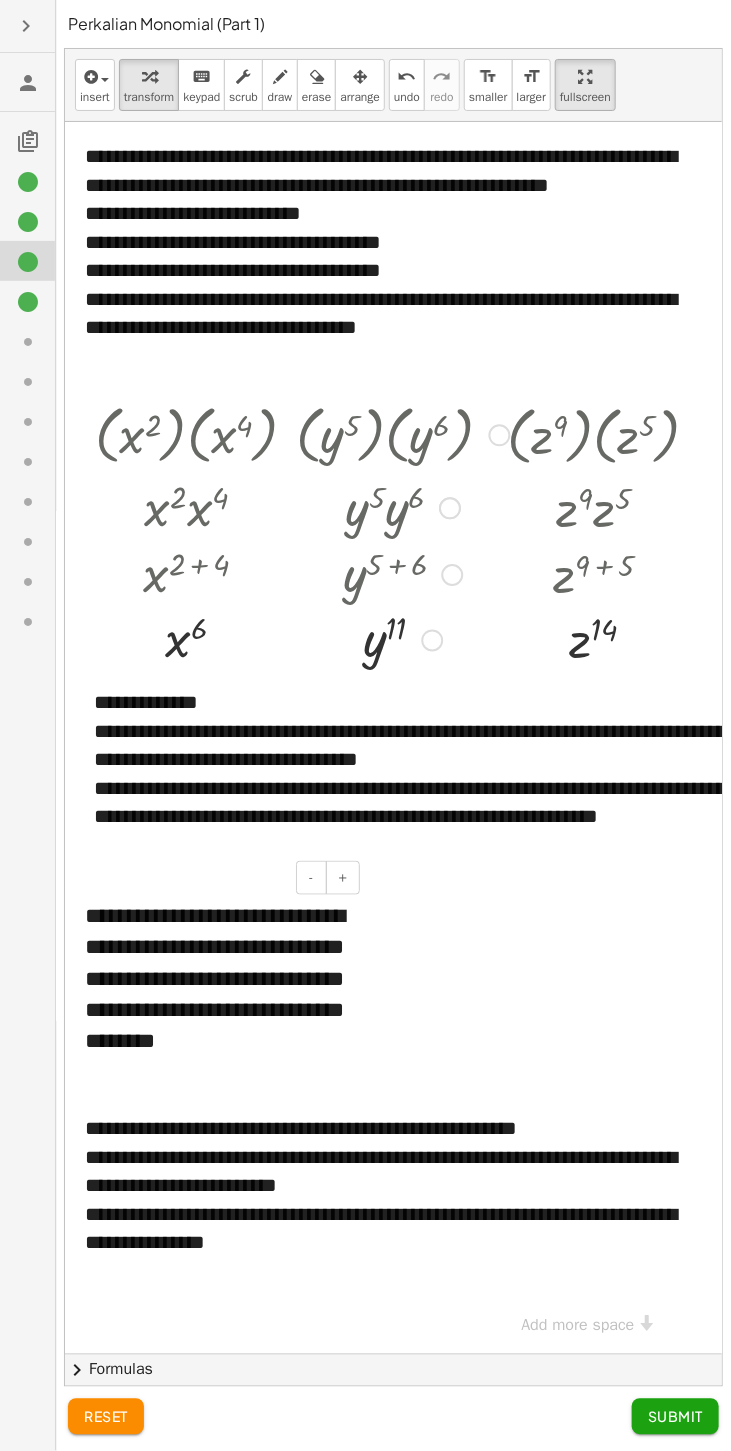 click on "**********" at bounding box center (444, 817) 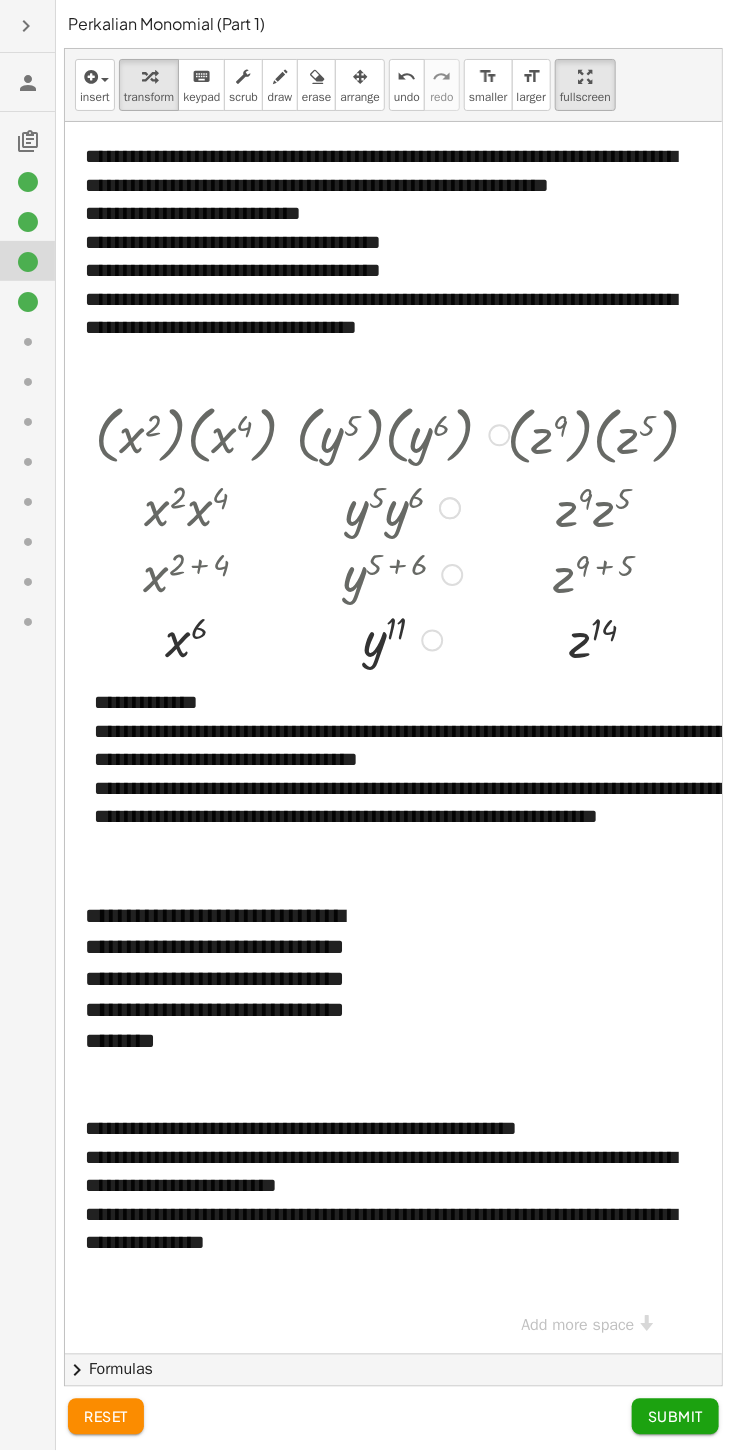click on "**********" at bounding box center [392, 270] 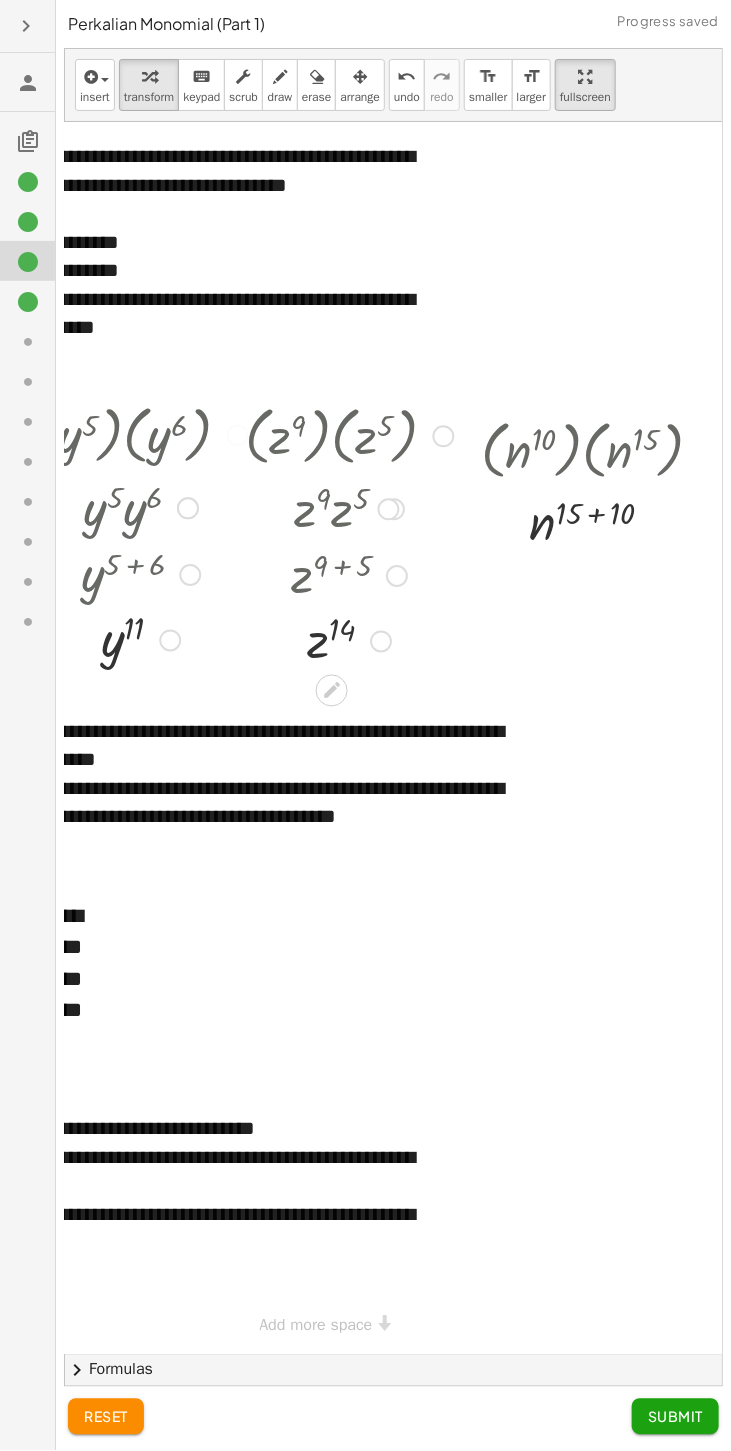 scroll, scrollTop: 0, scrollLeft: 301, axis: horizontal 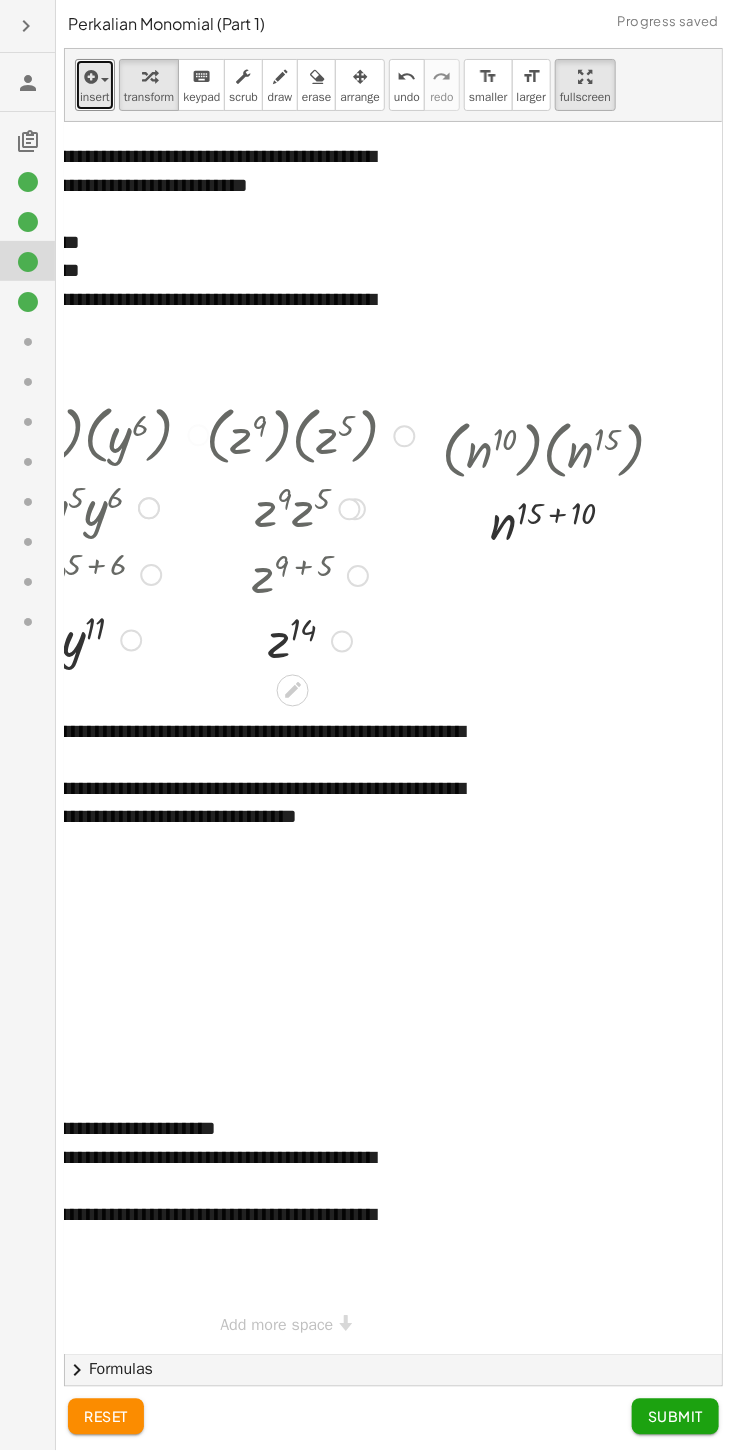 click on "insert" at bounding box center (95, 97) 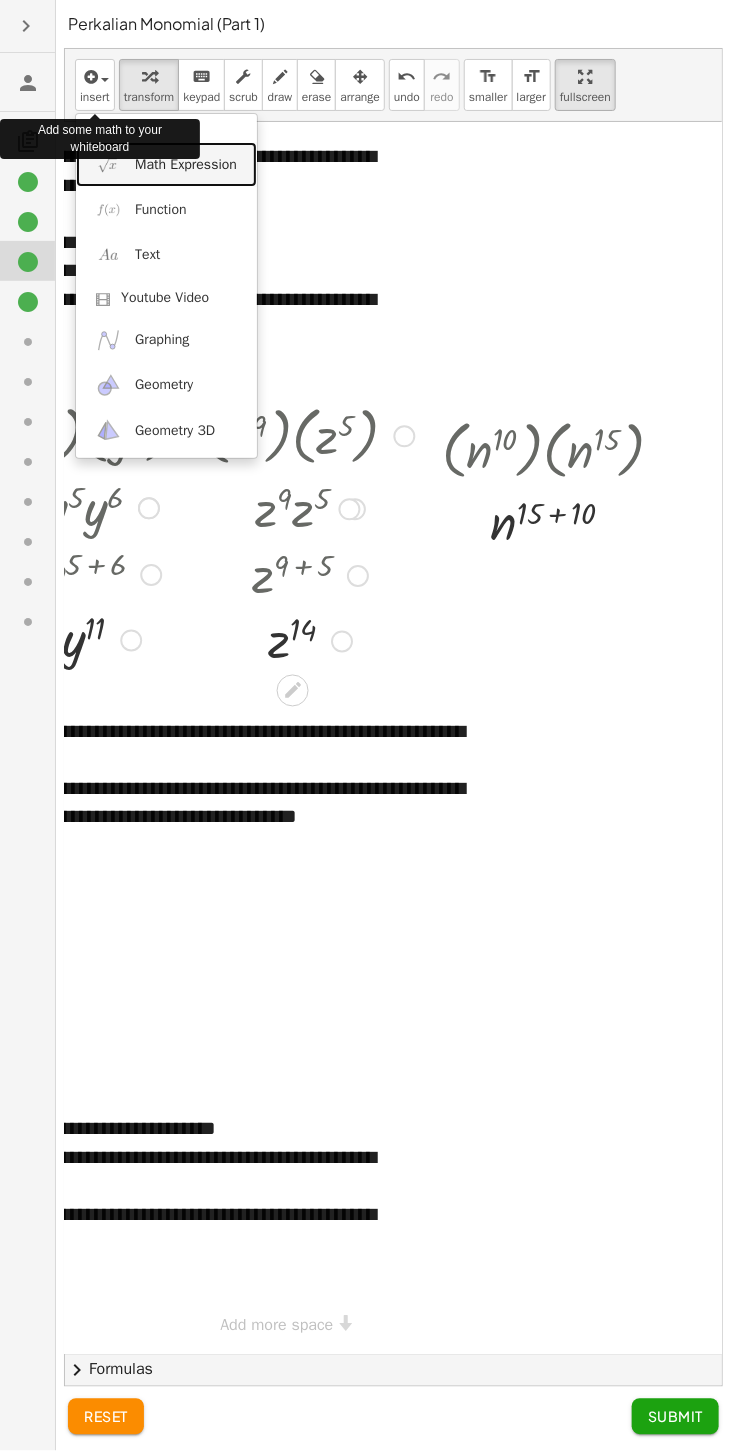 click on "Math Expression" at bounding box center [186, 165] 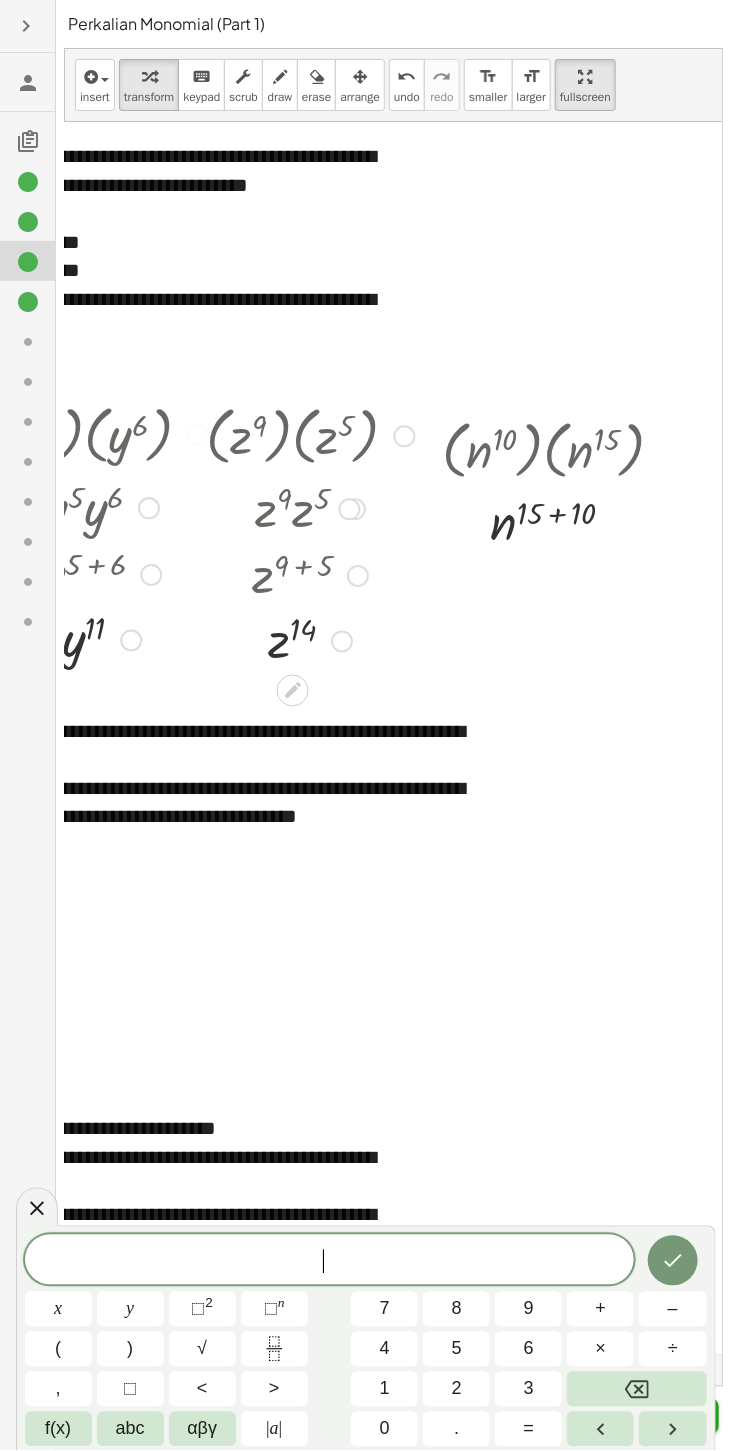 click on "abc" at bounding box center [130, 1429] 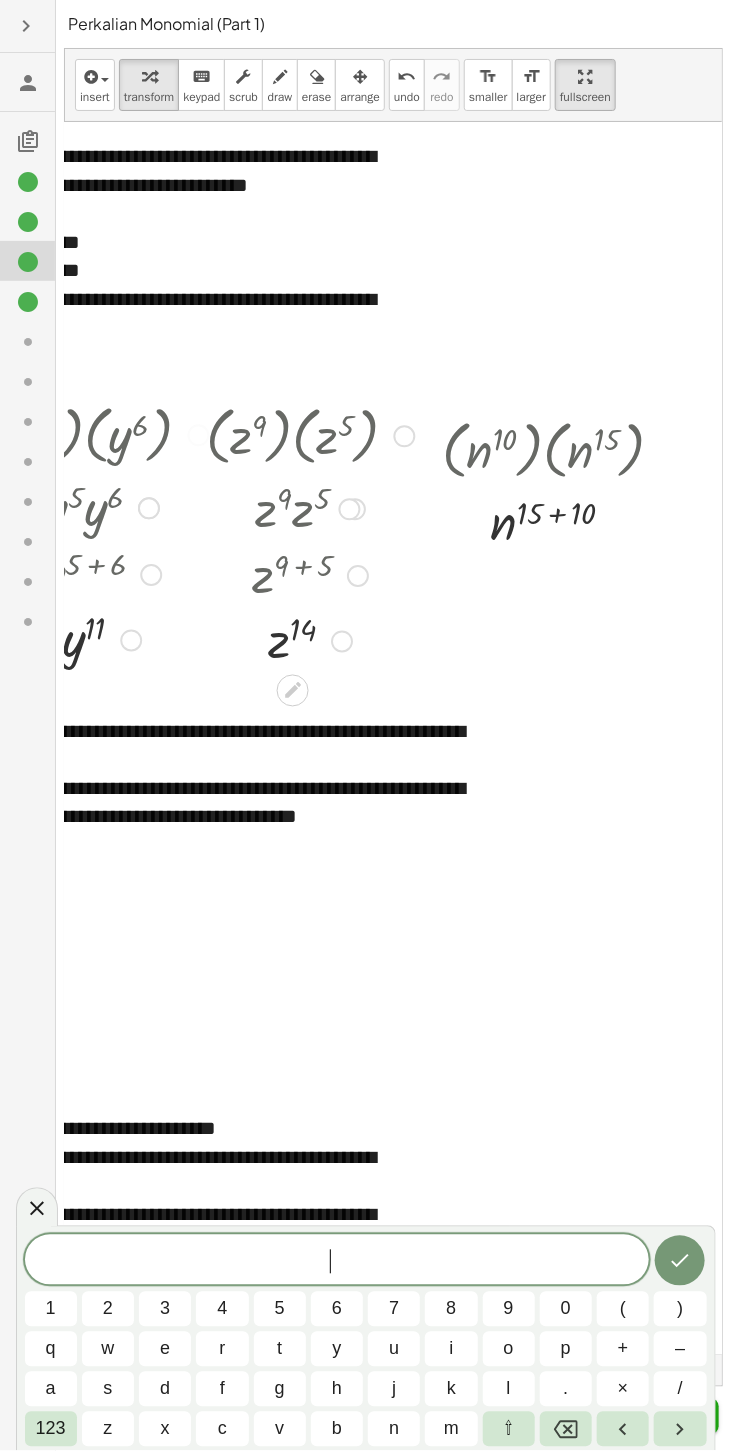 click on "w" at bounding box center (107, 1349) 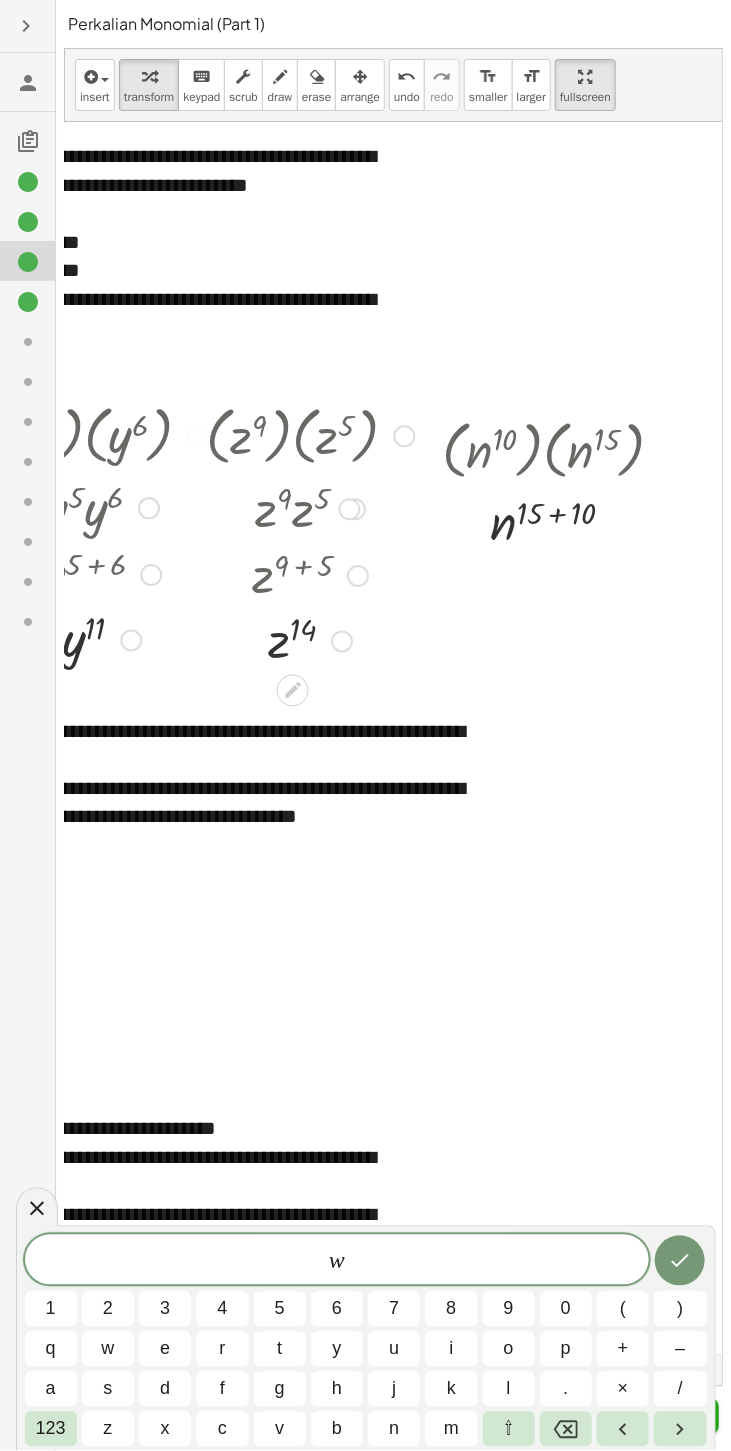 click 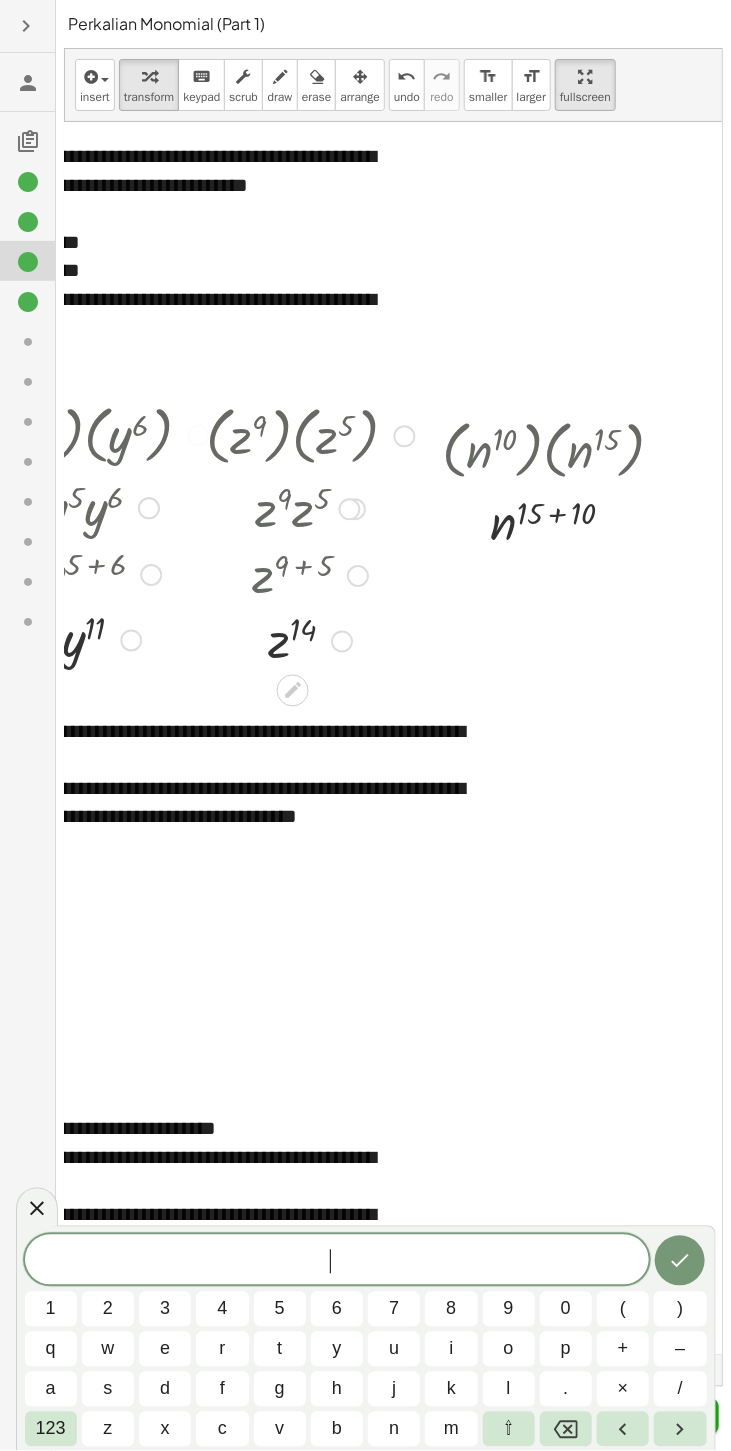 click on "123" at bounding box center [51, 1429] 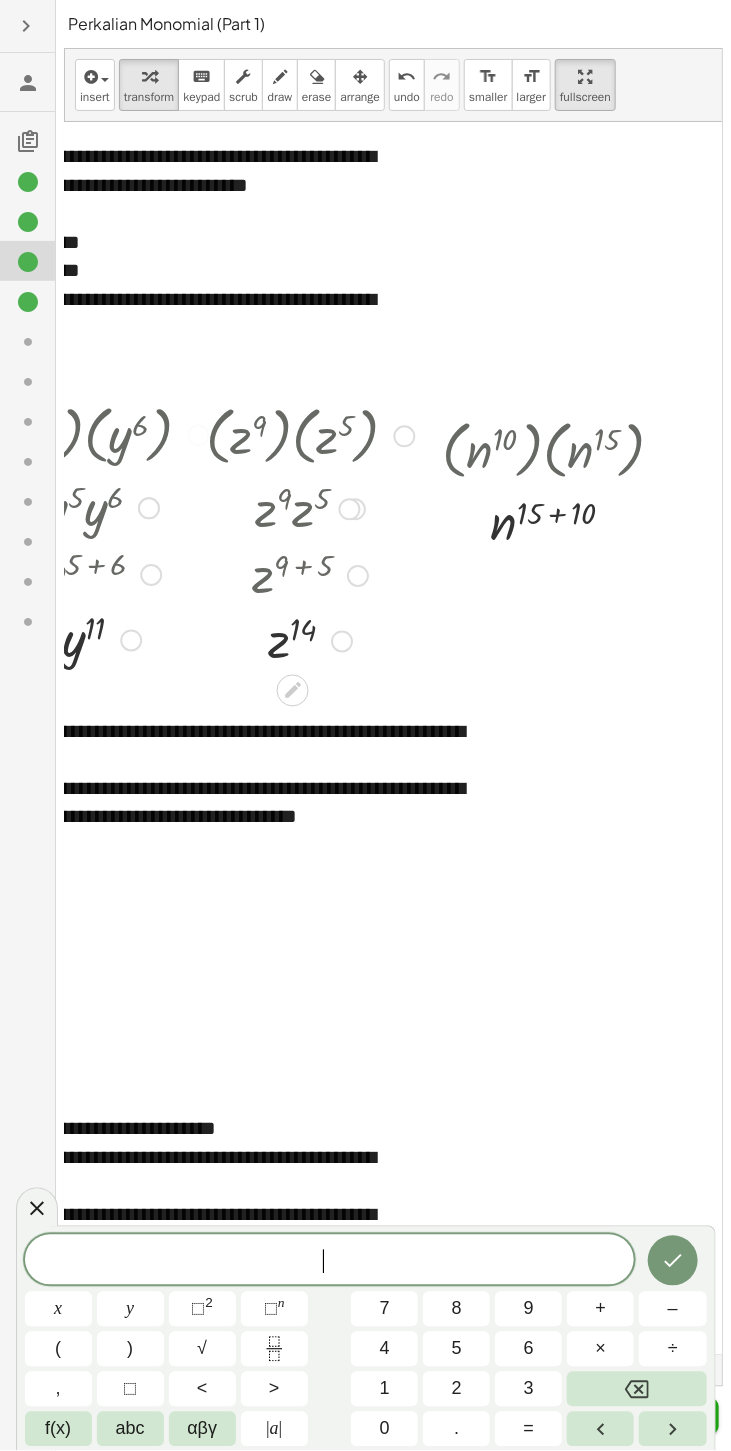 click on "(" at bounding box center [58, 1349] 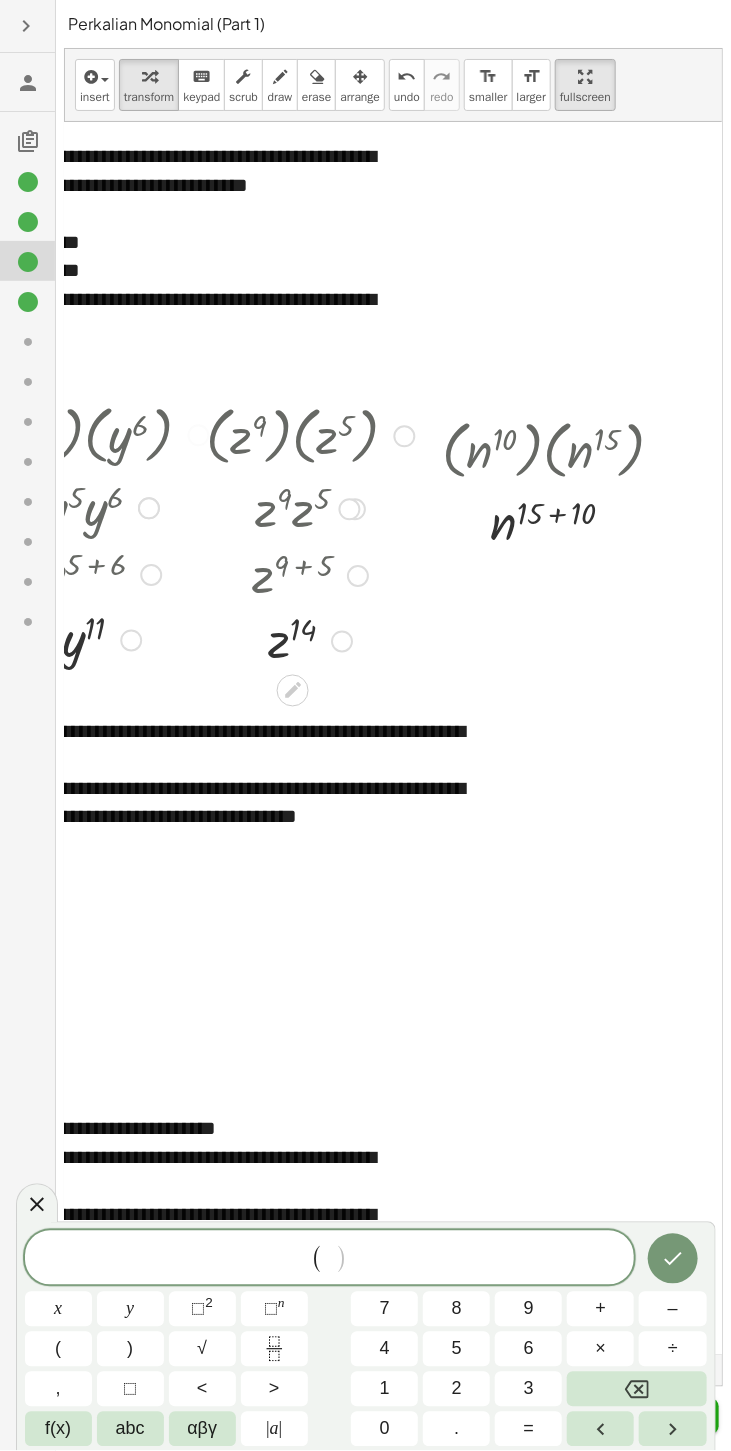 click on "abc" at bounding box center (130, 1429) 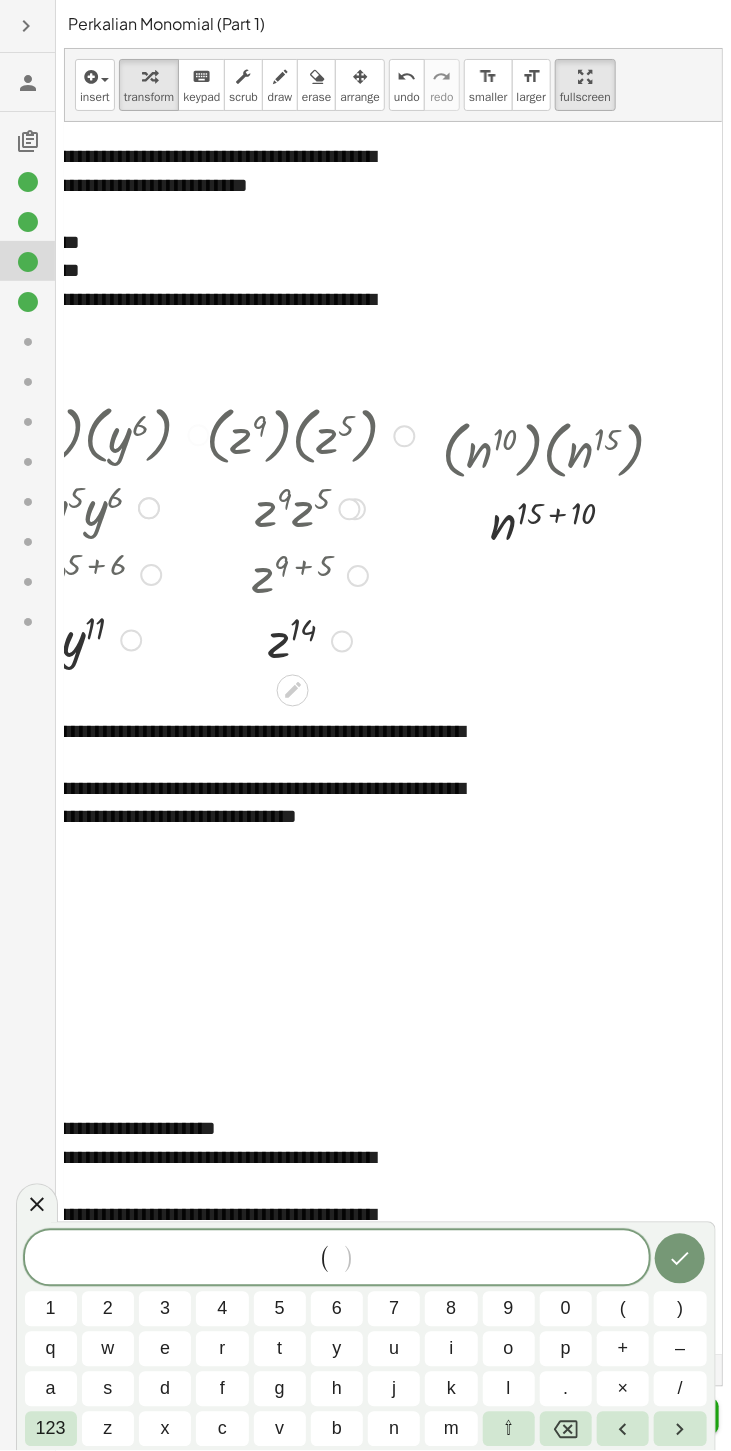click on "w" at bounding box center (107, 1349) 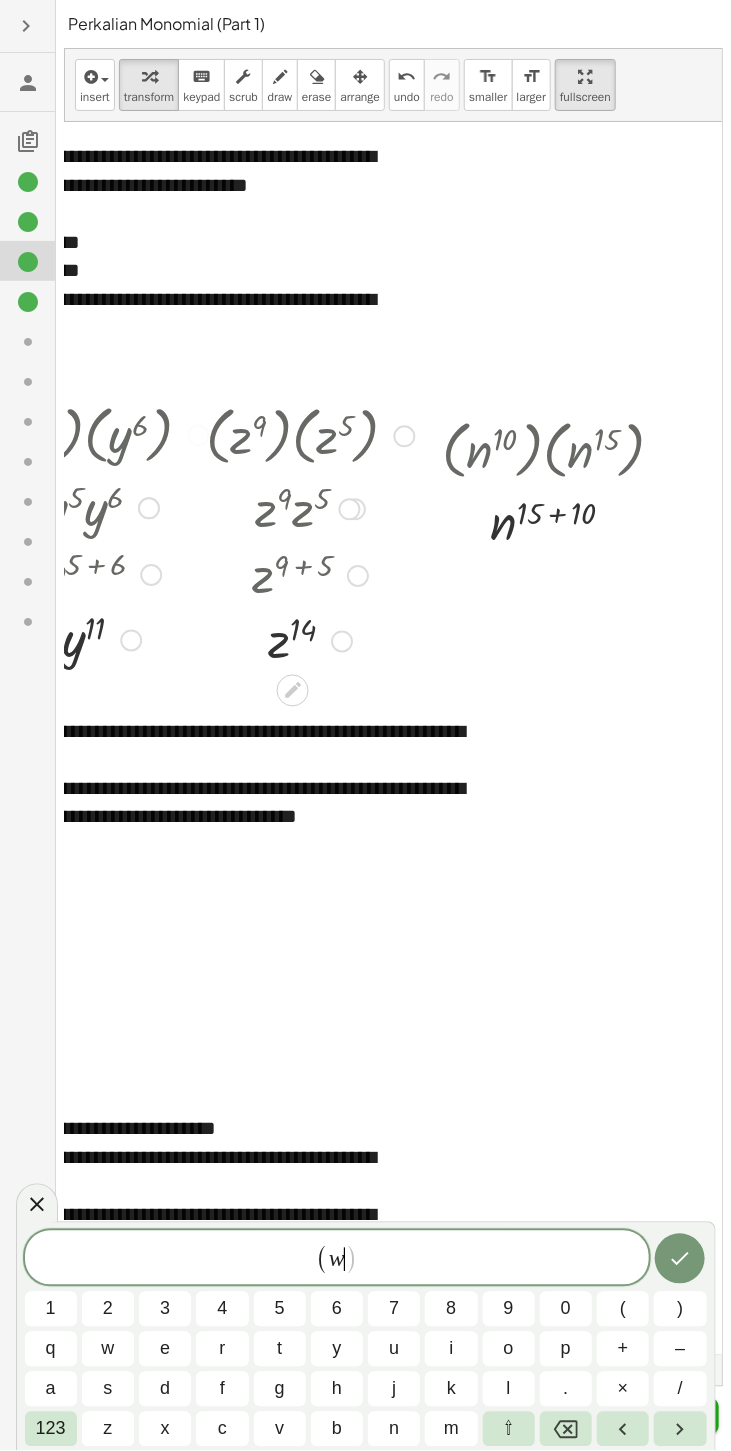 click on "123" at bounding box center (51, 1429) 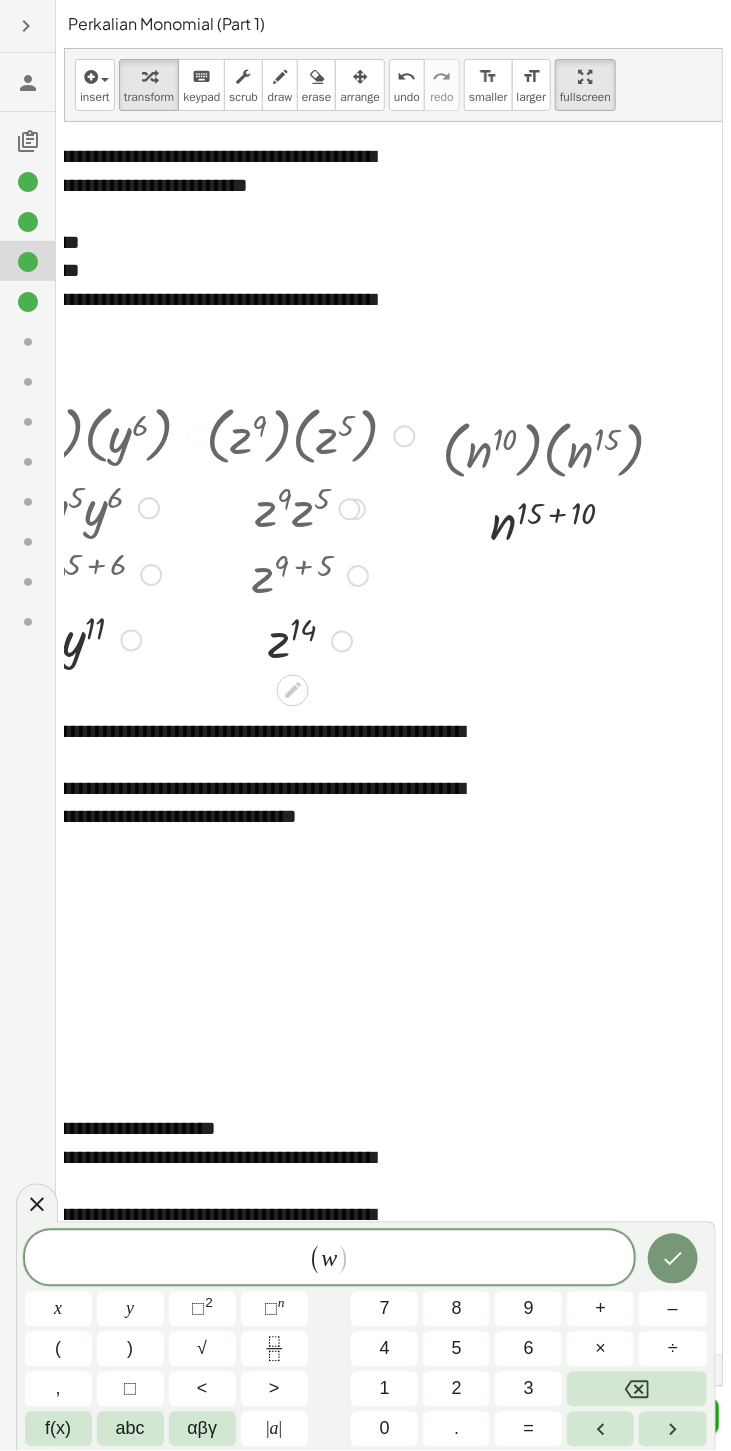 click on "⬚" at bounding box center [271, 1309] 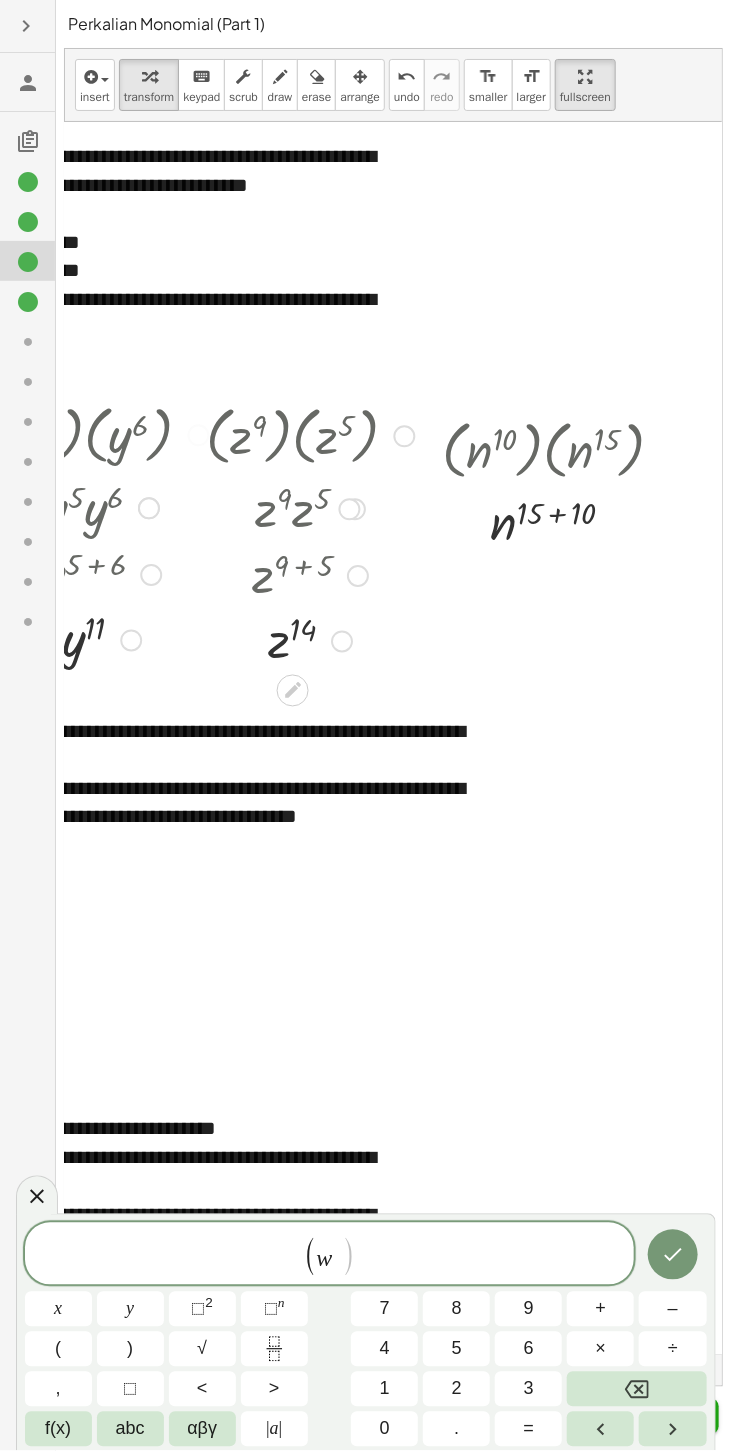 click on "5" at bounding box center (457, 1349) 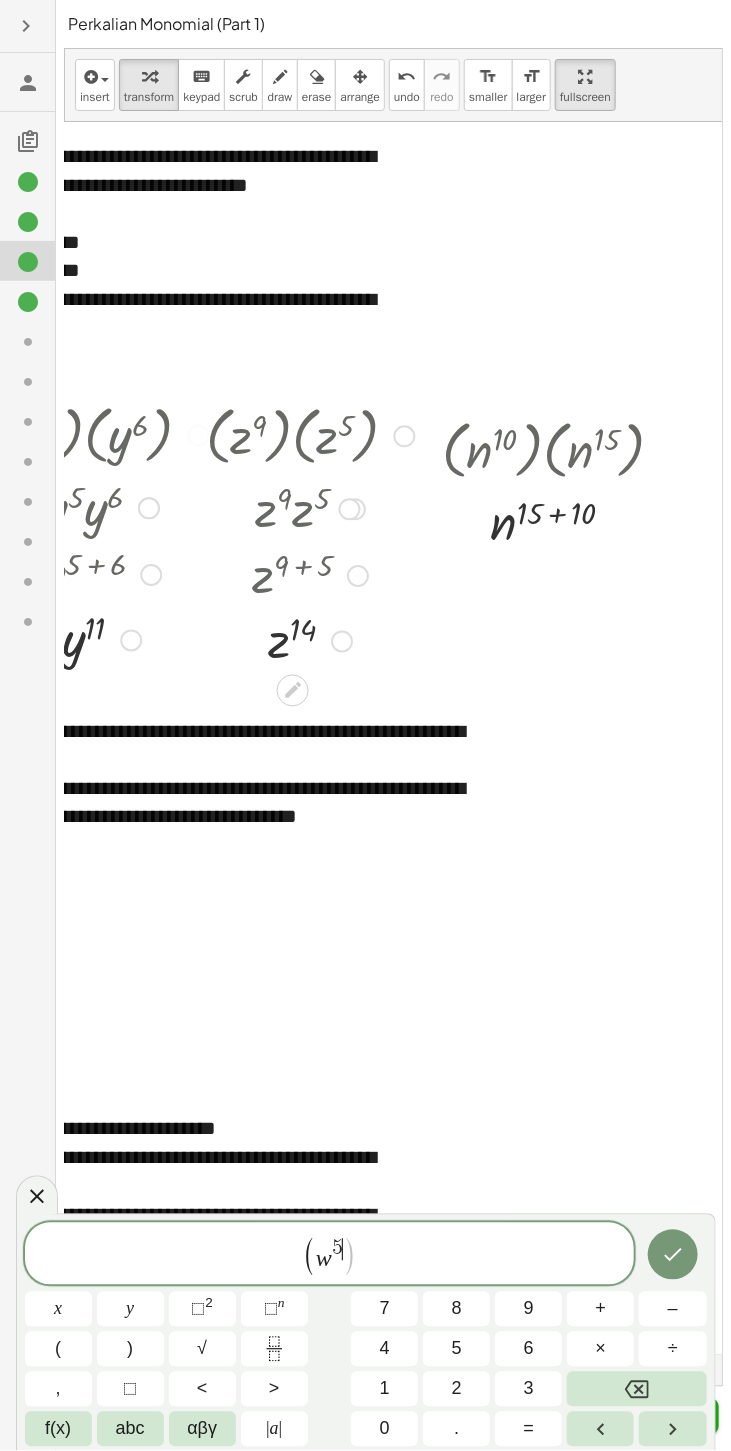 click 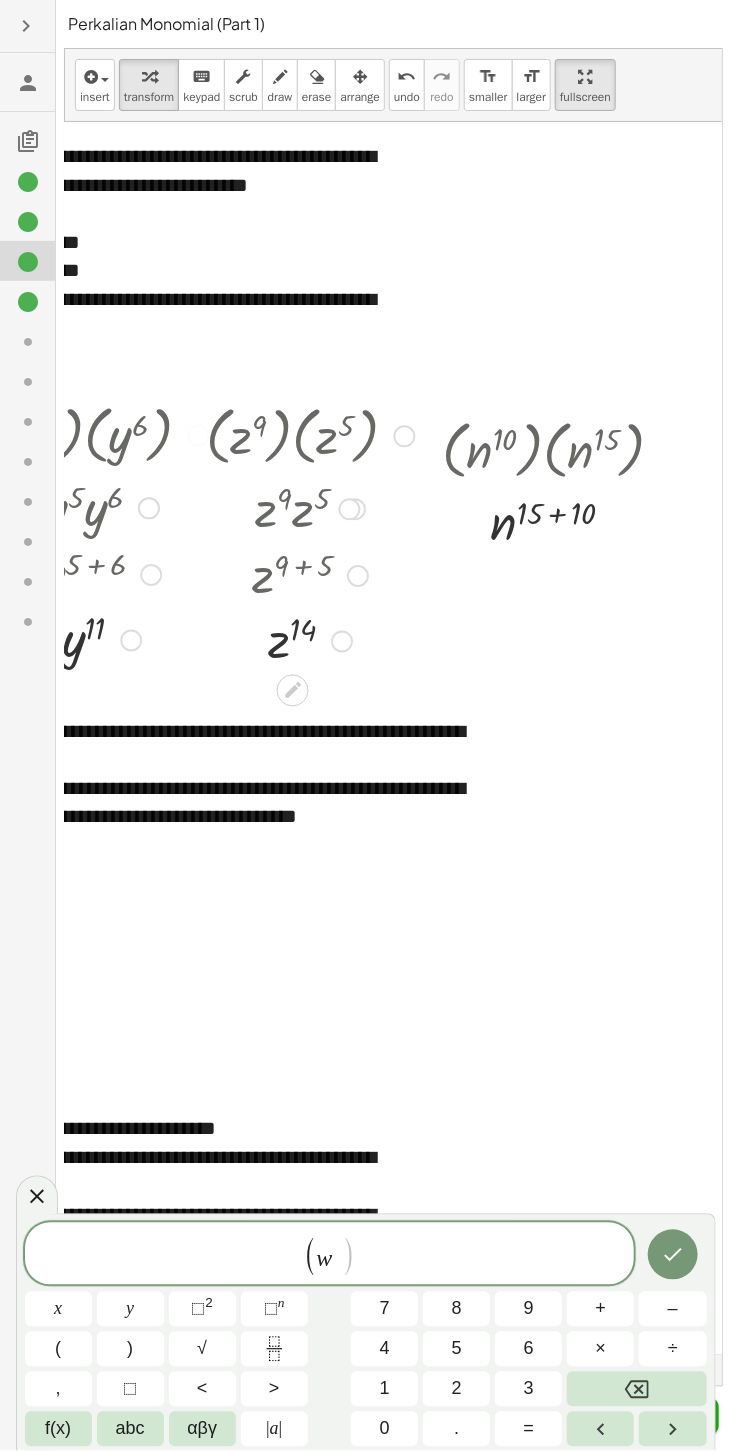 click on "3" at bounding box center (529, 1389) 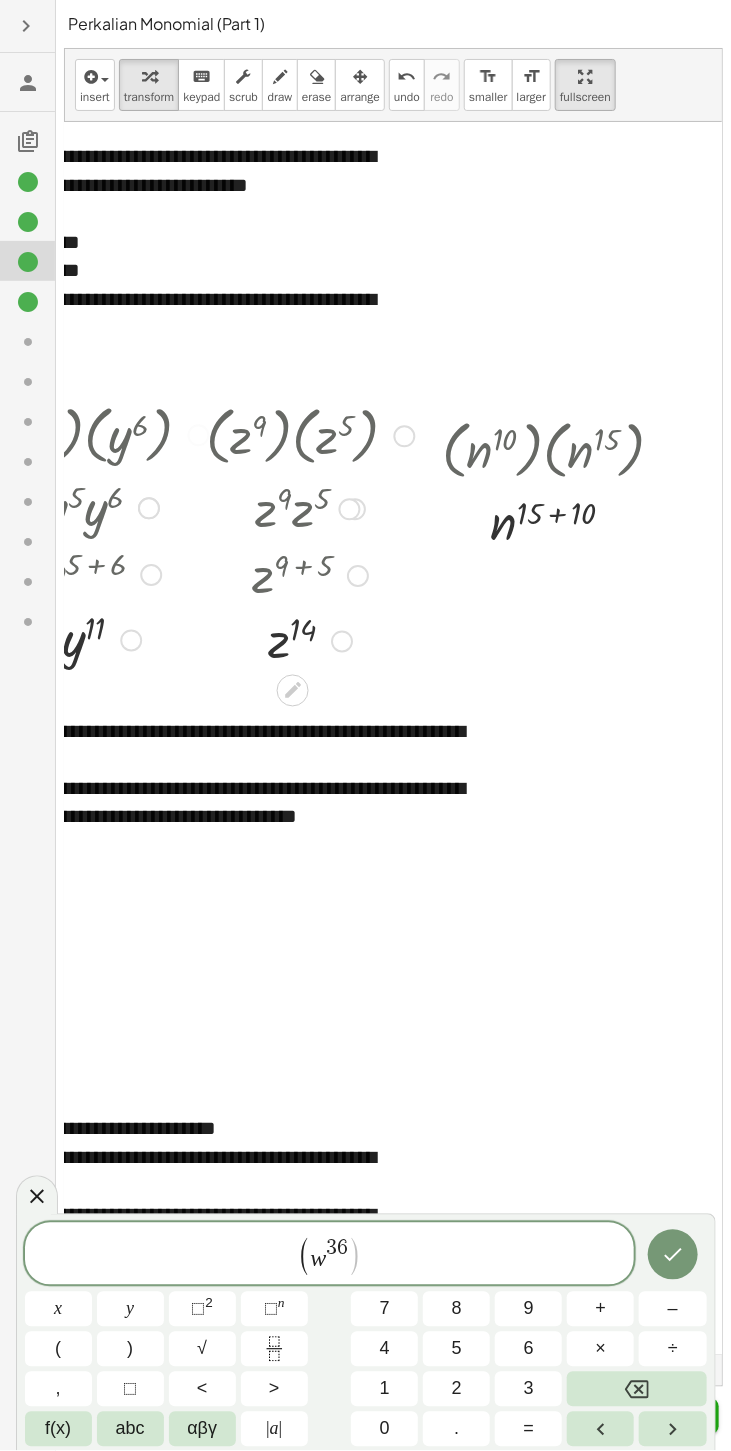 click on ")" at bounding box center (130, 1349) 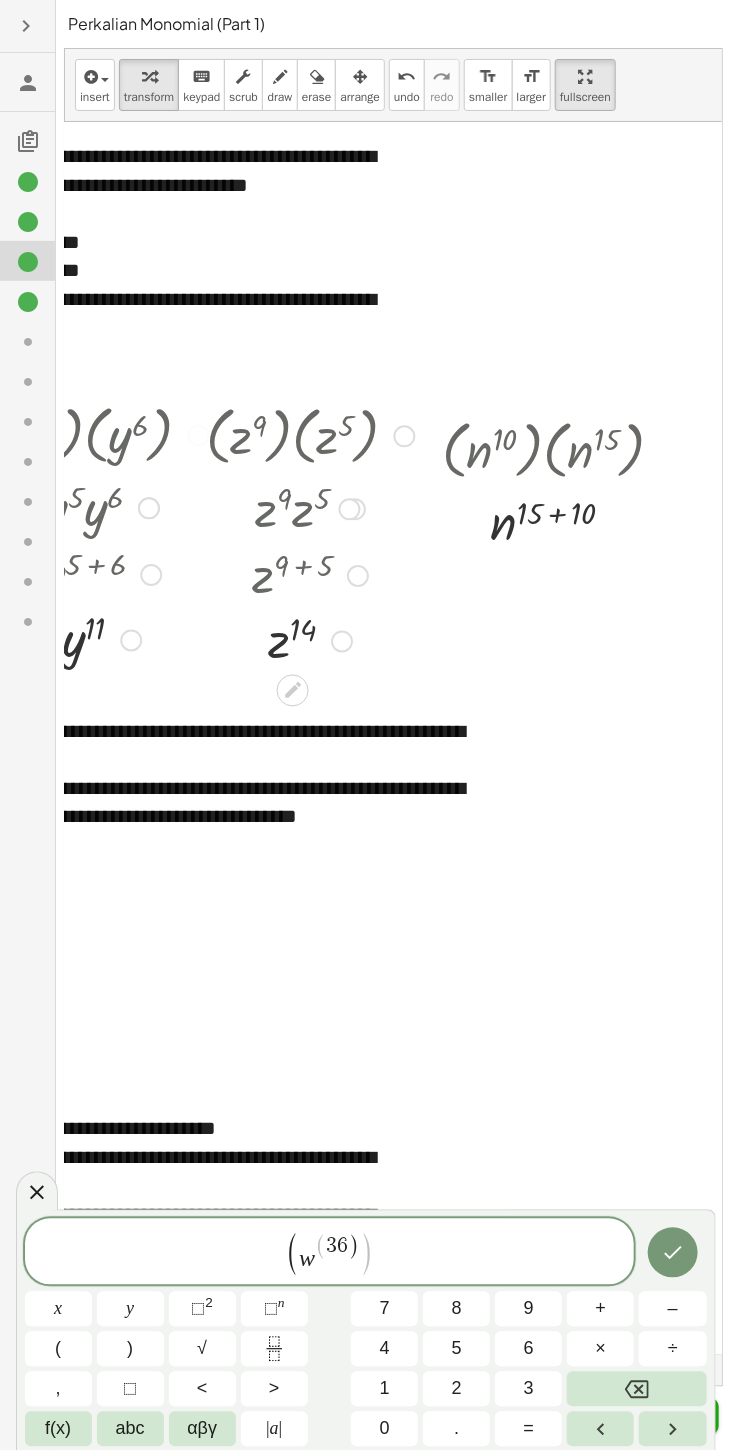 click 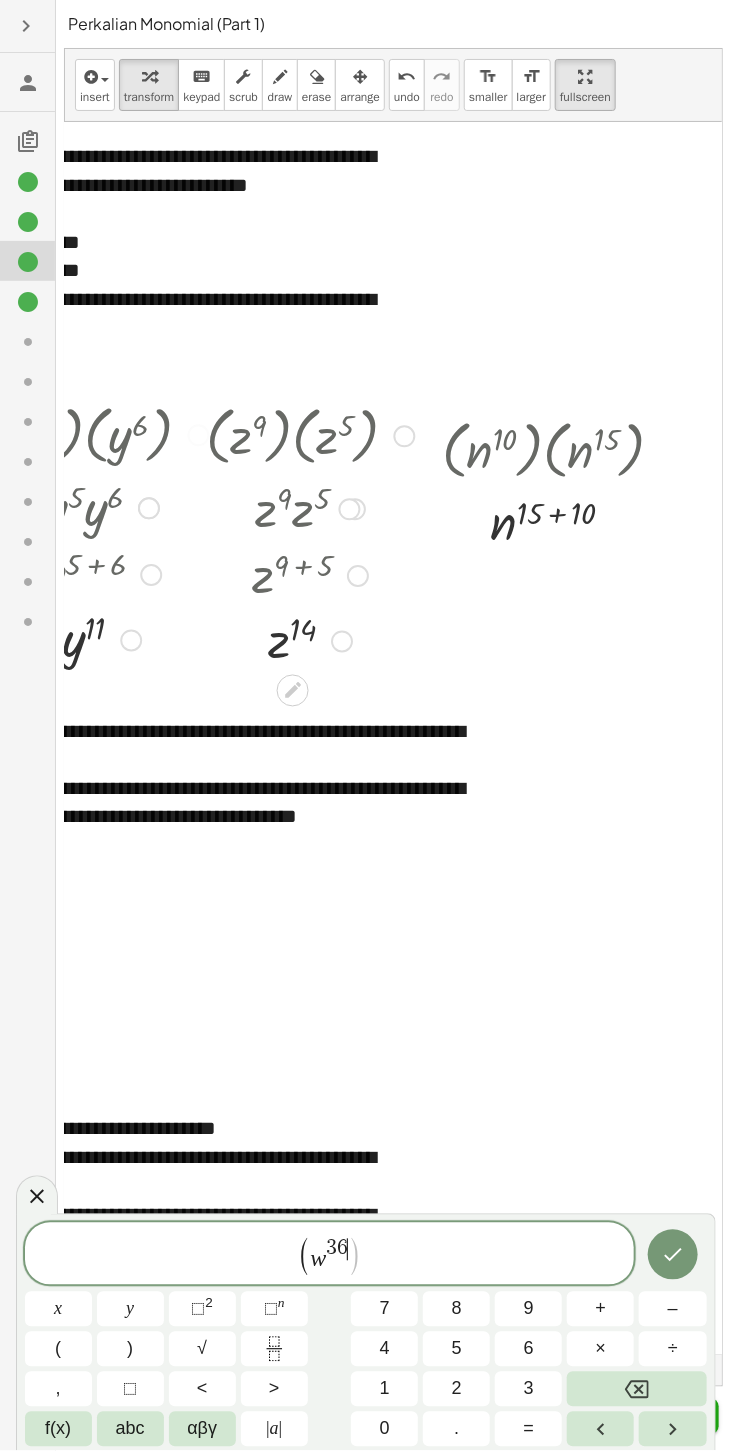 click 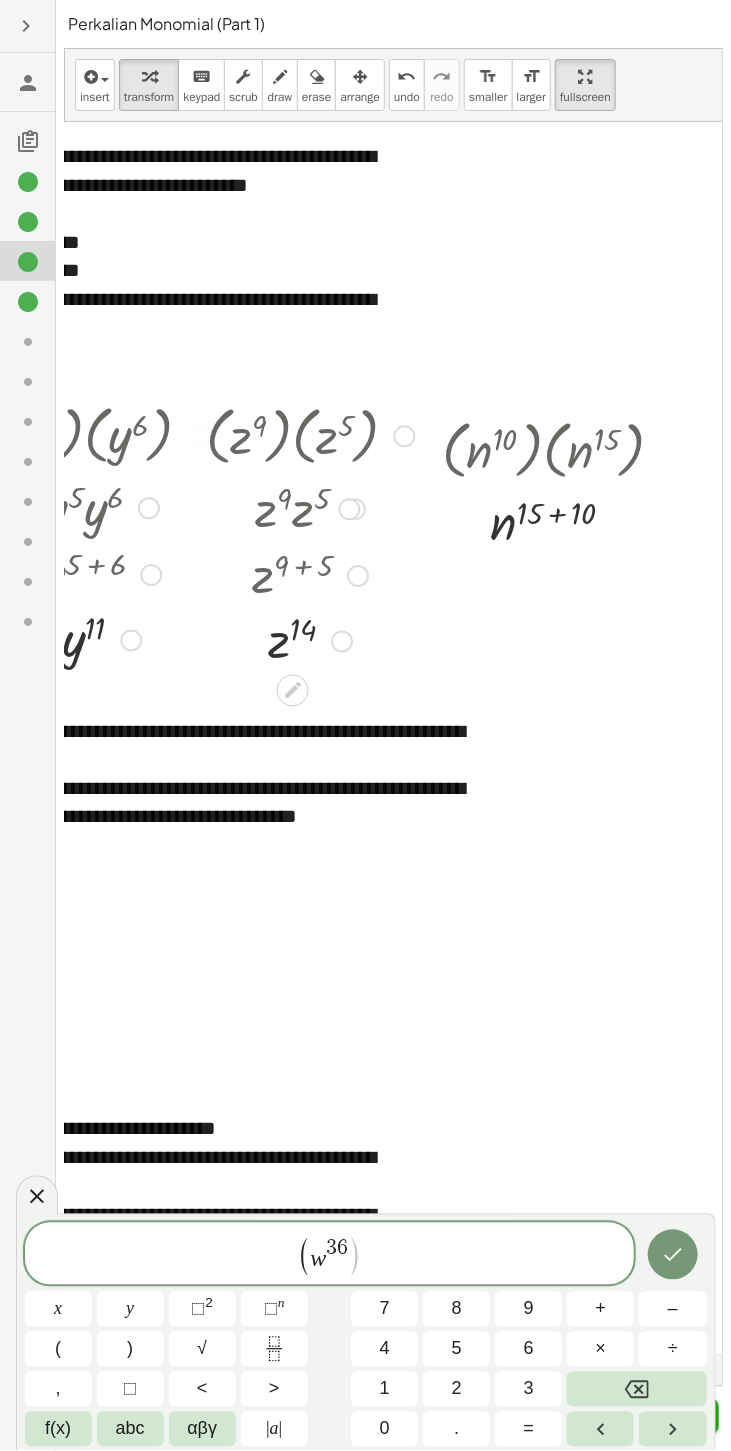 click on ")" at bounding box center (130, 1349) 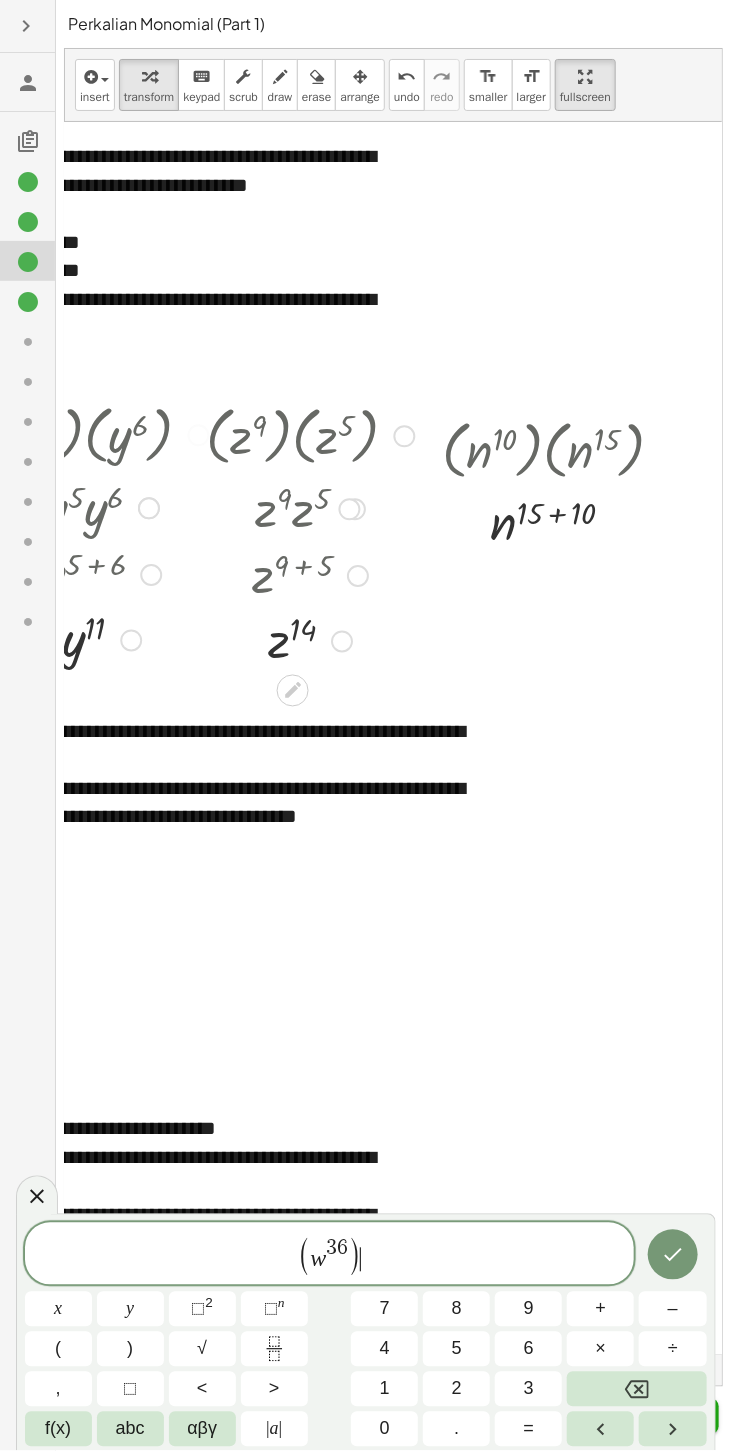 click on "(" at bounding box center [58, 1349] 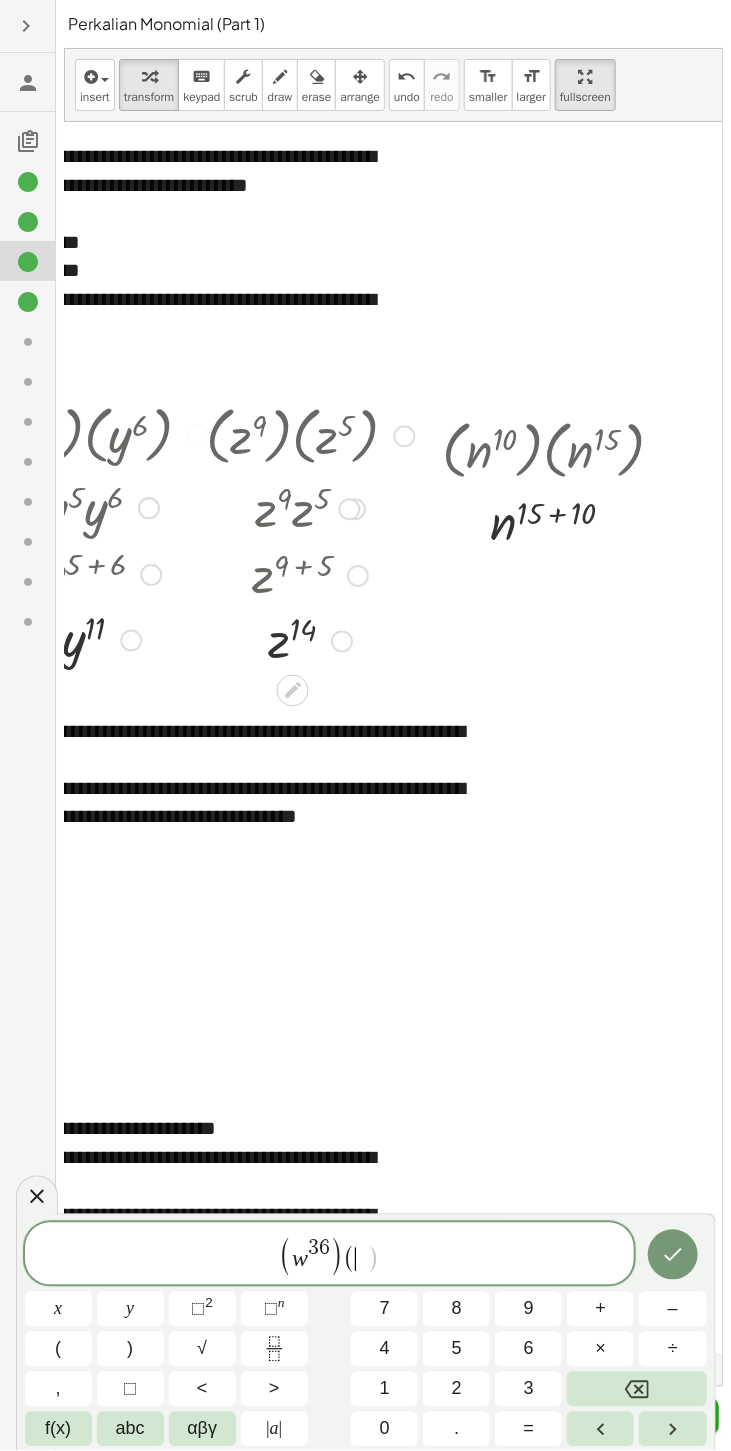 click on "abc" at bounding box center [130, 1429] 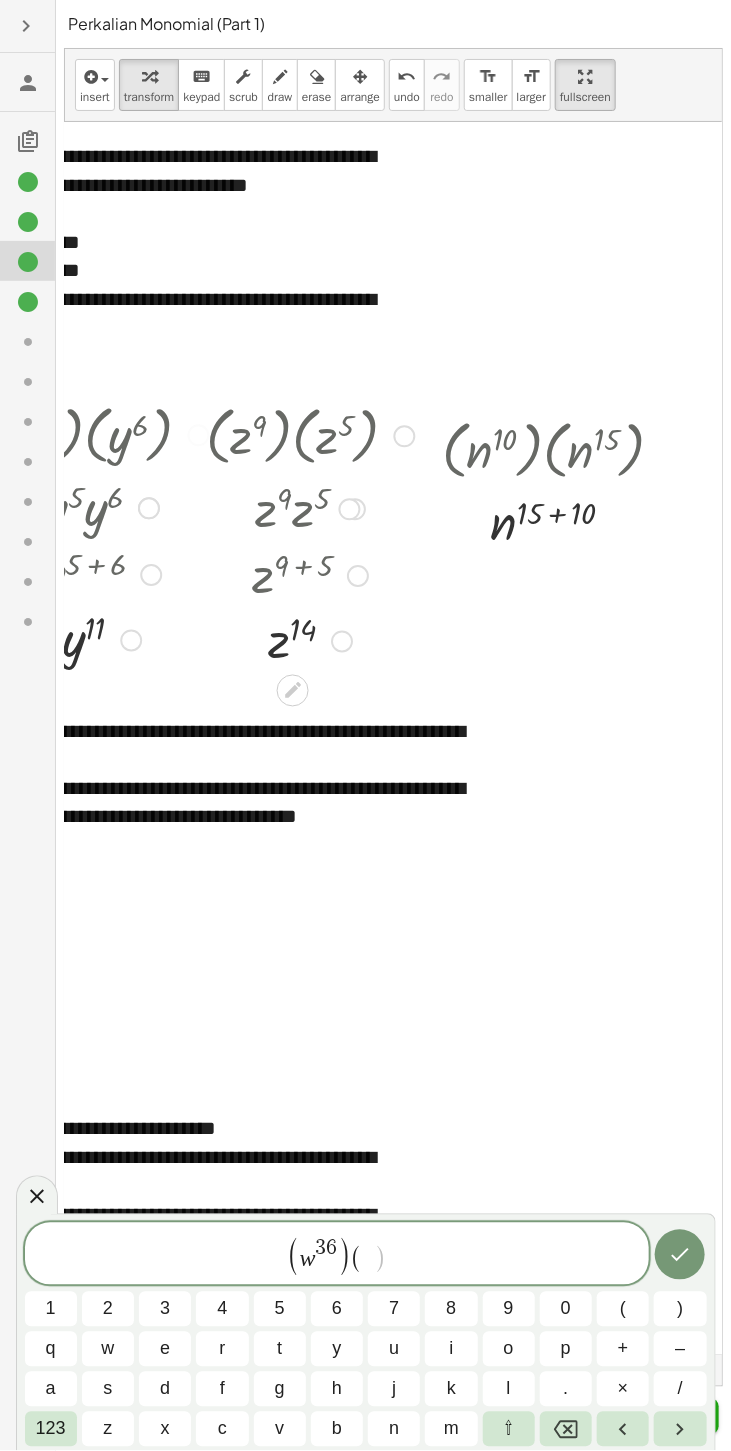 click on "w" at bounding box center [107, 1349] 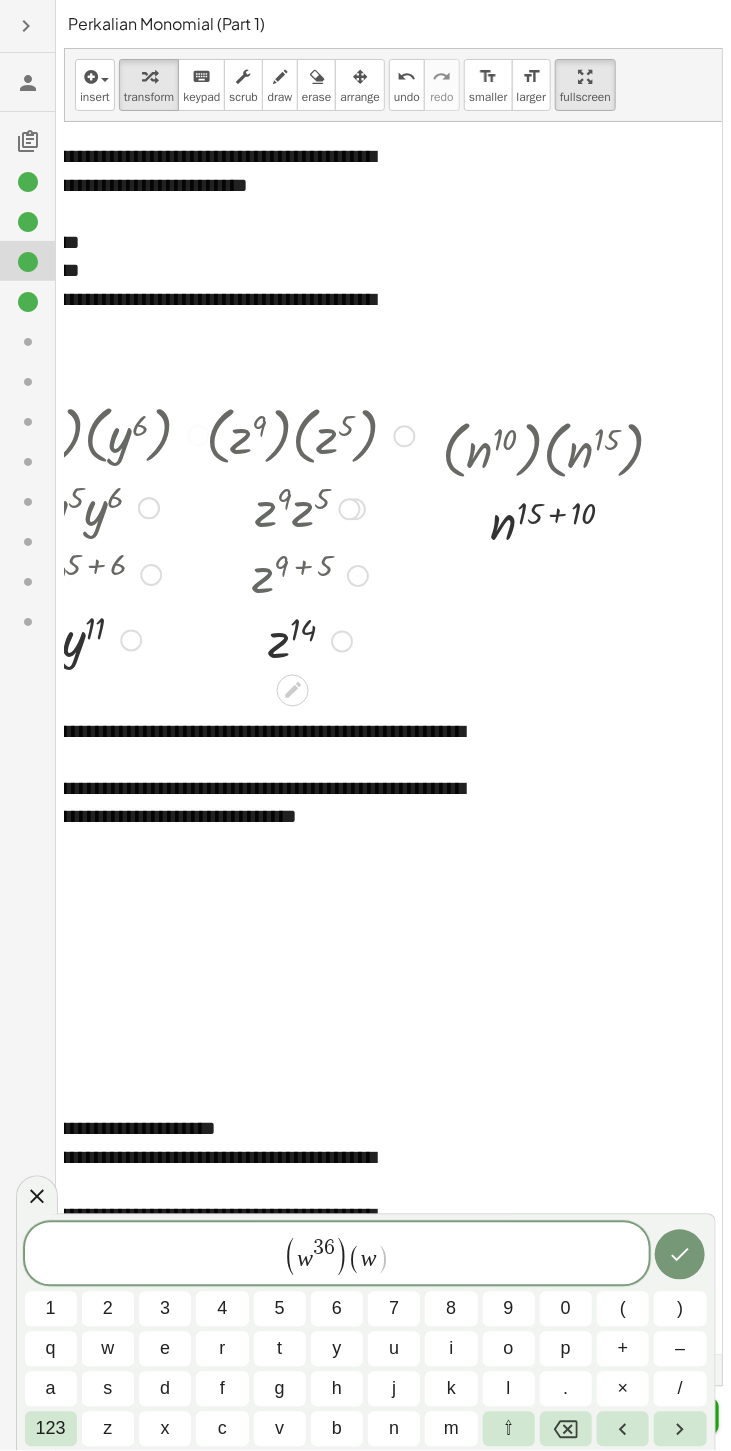 click on "123" at bounding box center (51, 1429) 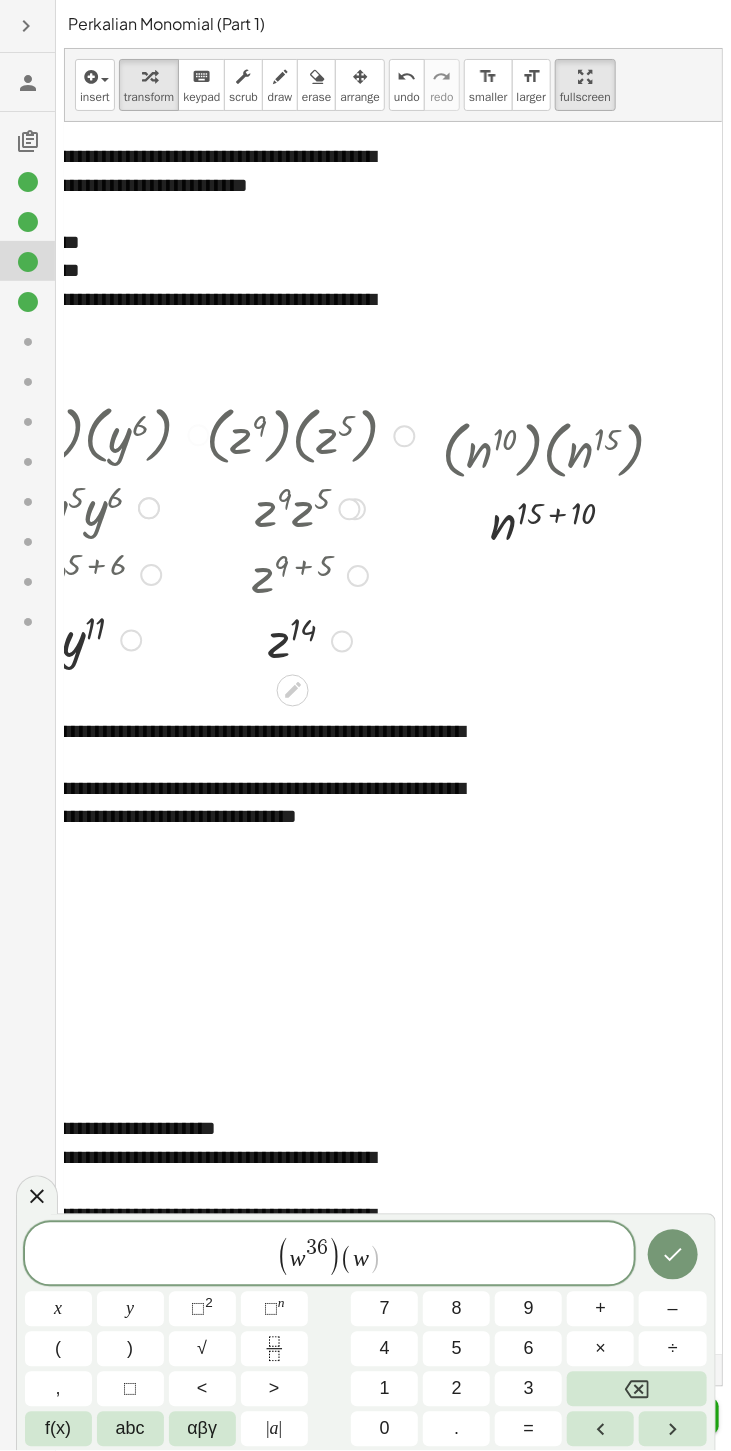 click on "⬚" at bounding box center (271, 1309) 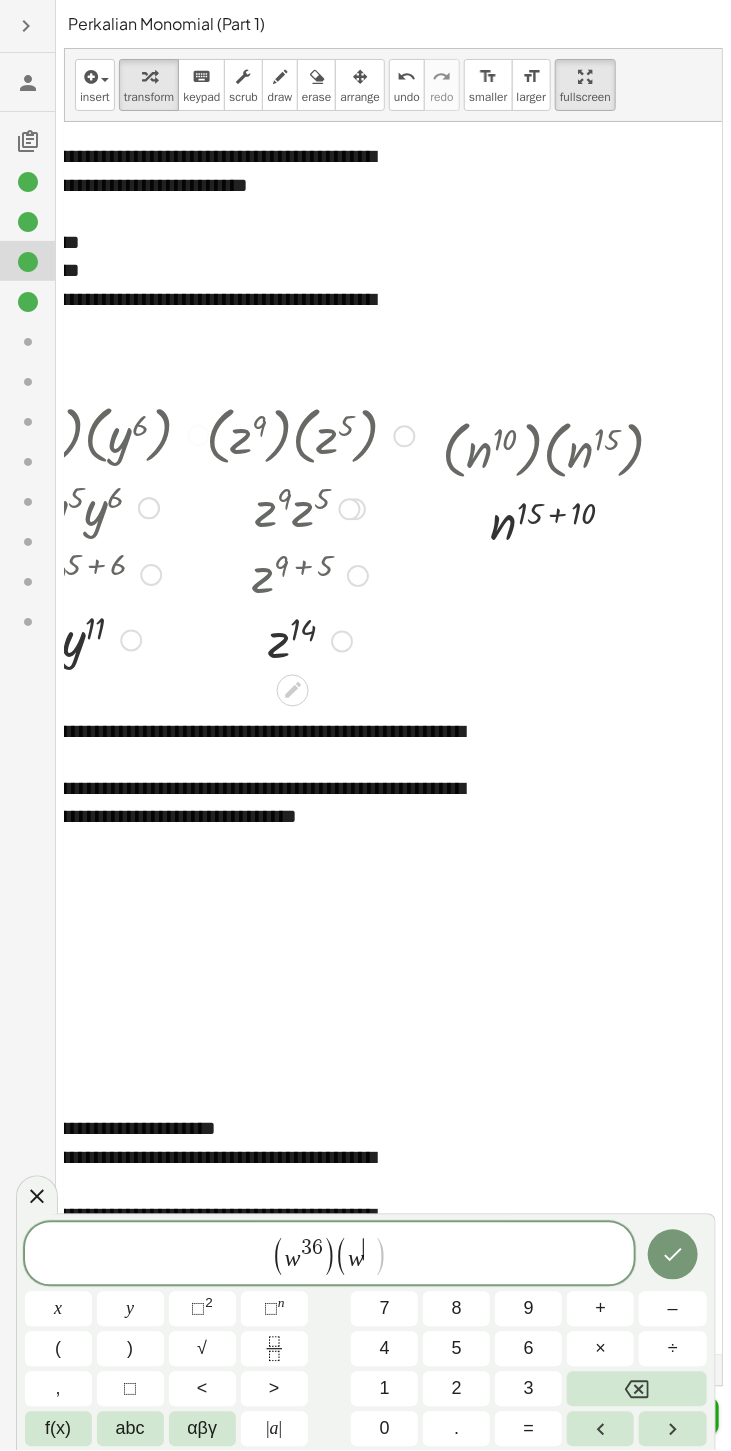 click on "1" at bounding box center (384, 1389) 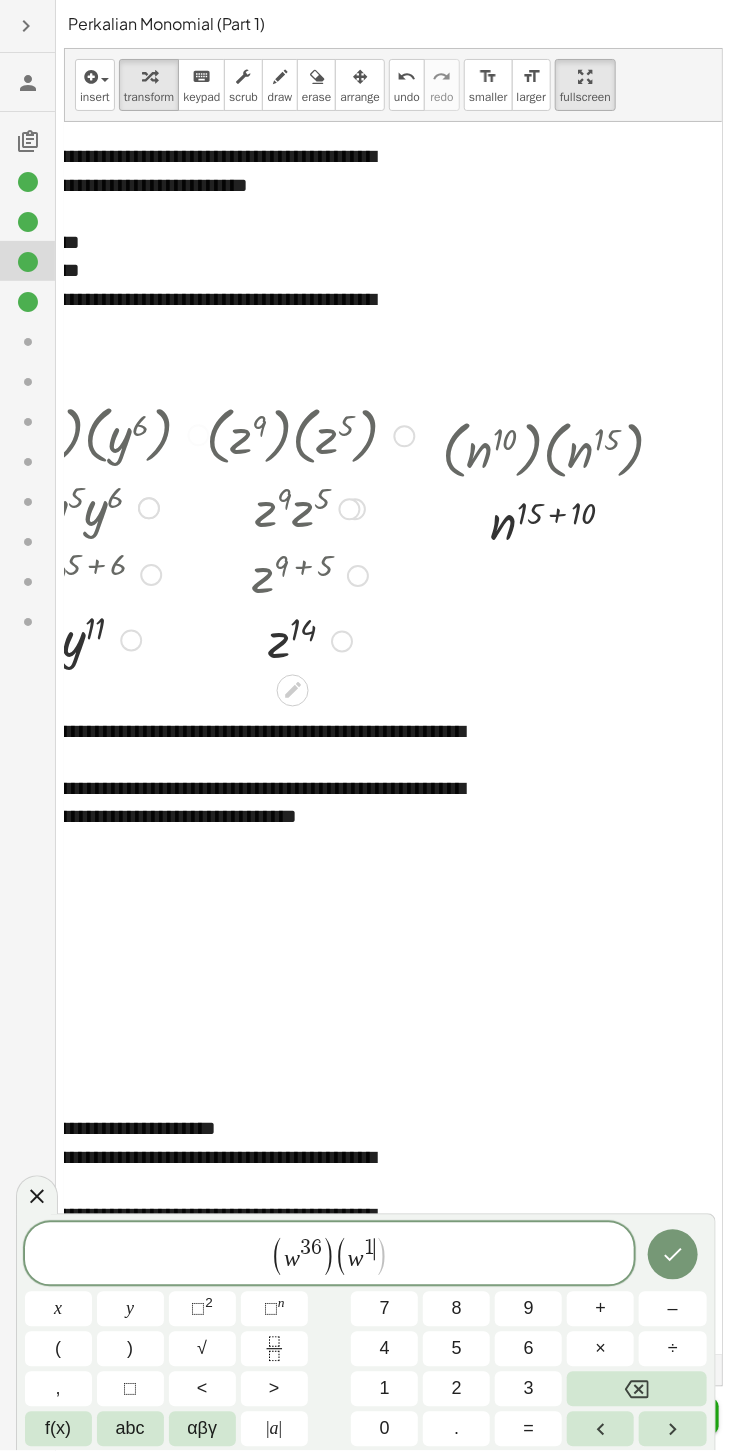 click on "8" at bounding box center [456, 1309] 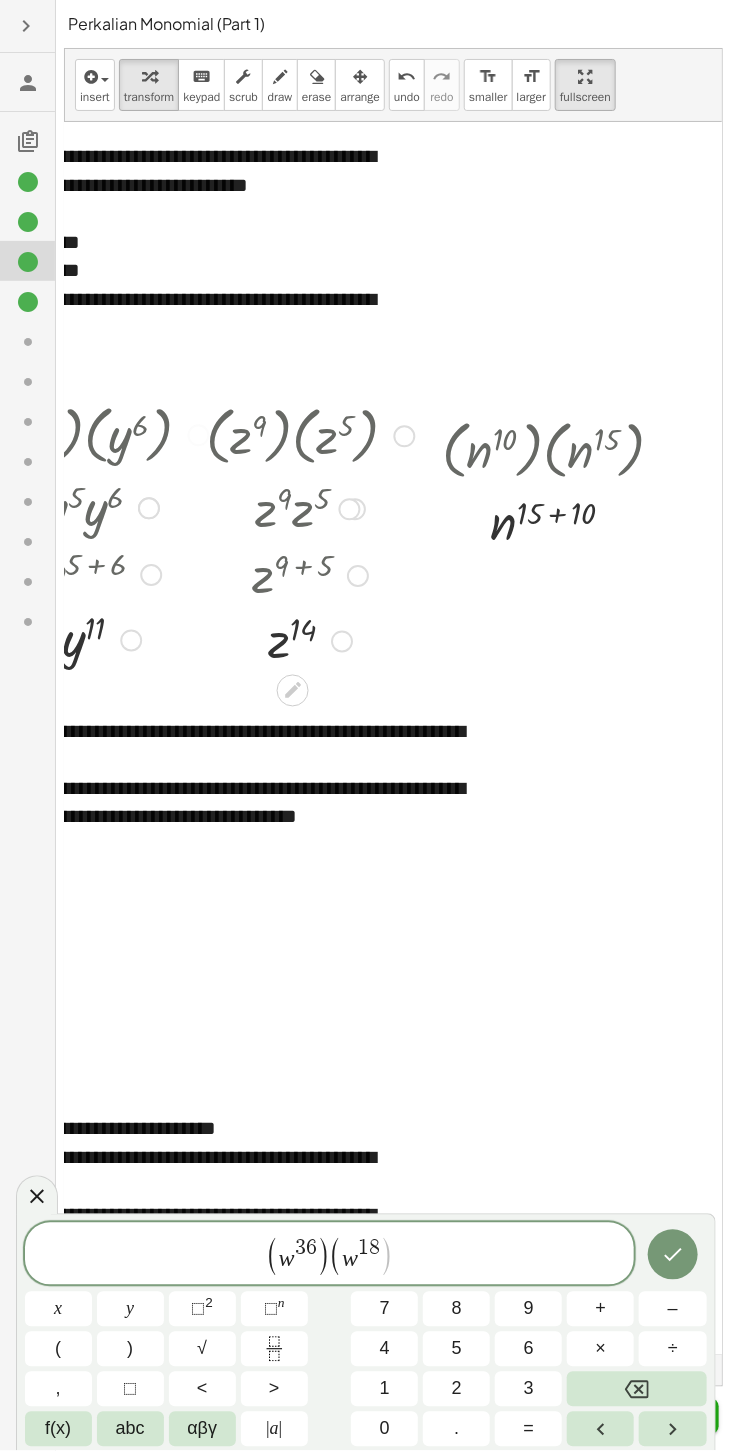 click at bounding box center (672, 1429) 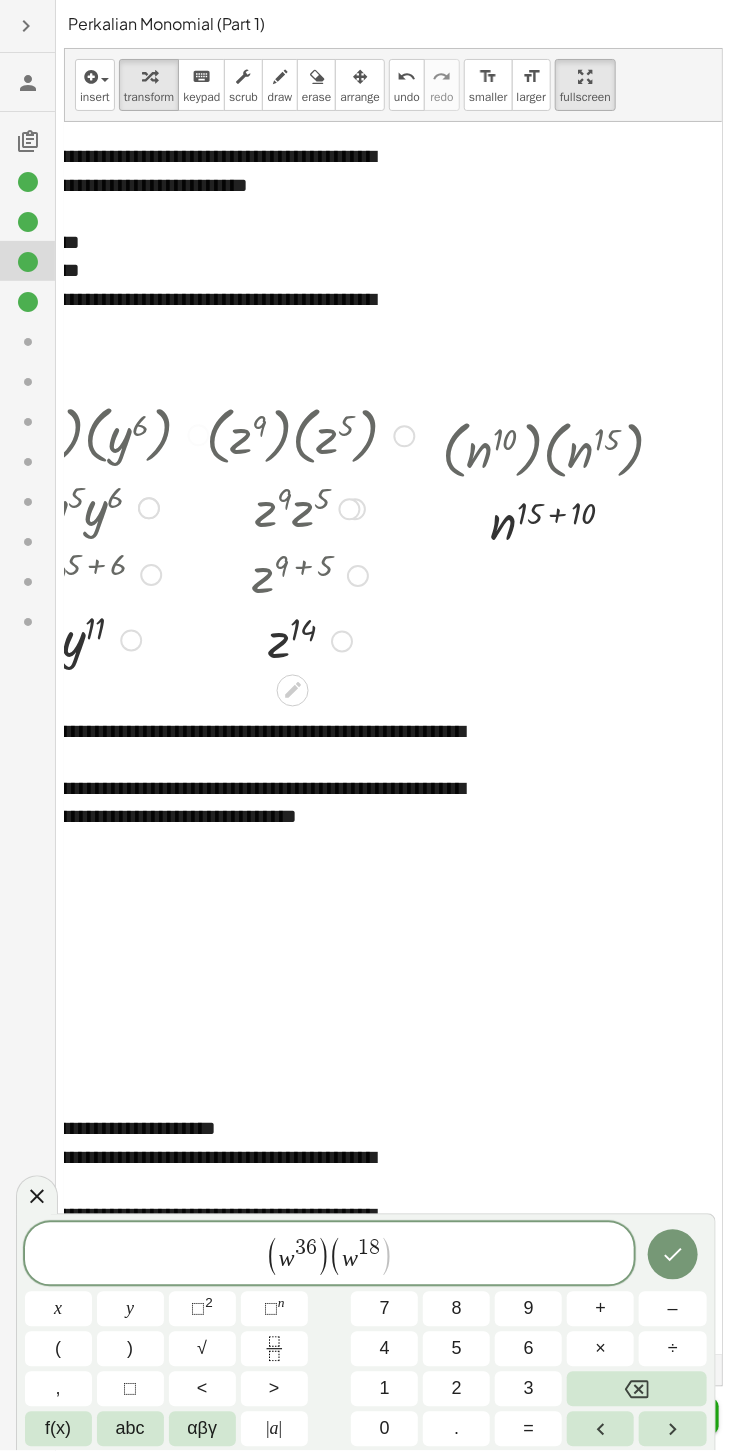 click on ")" at bounding box center (130, 1349) 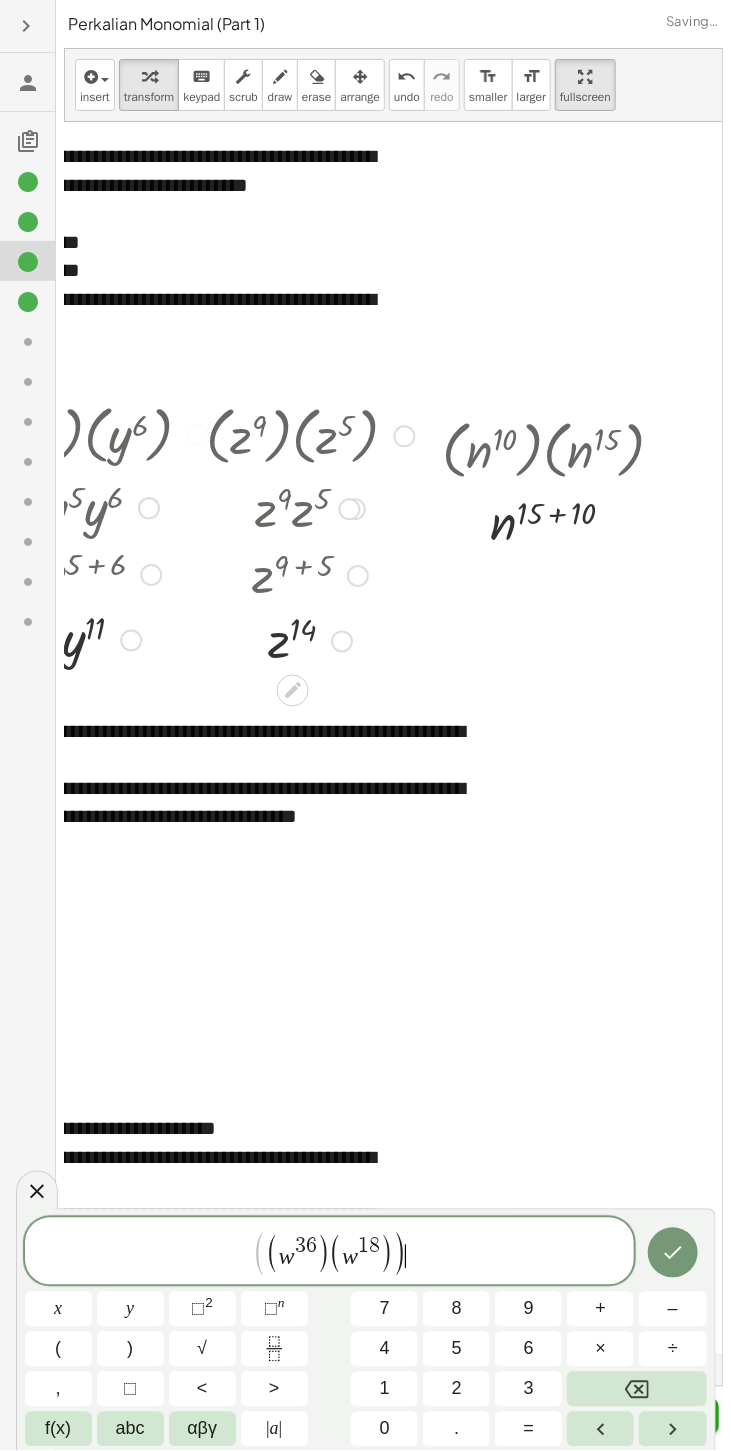 click 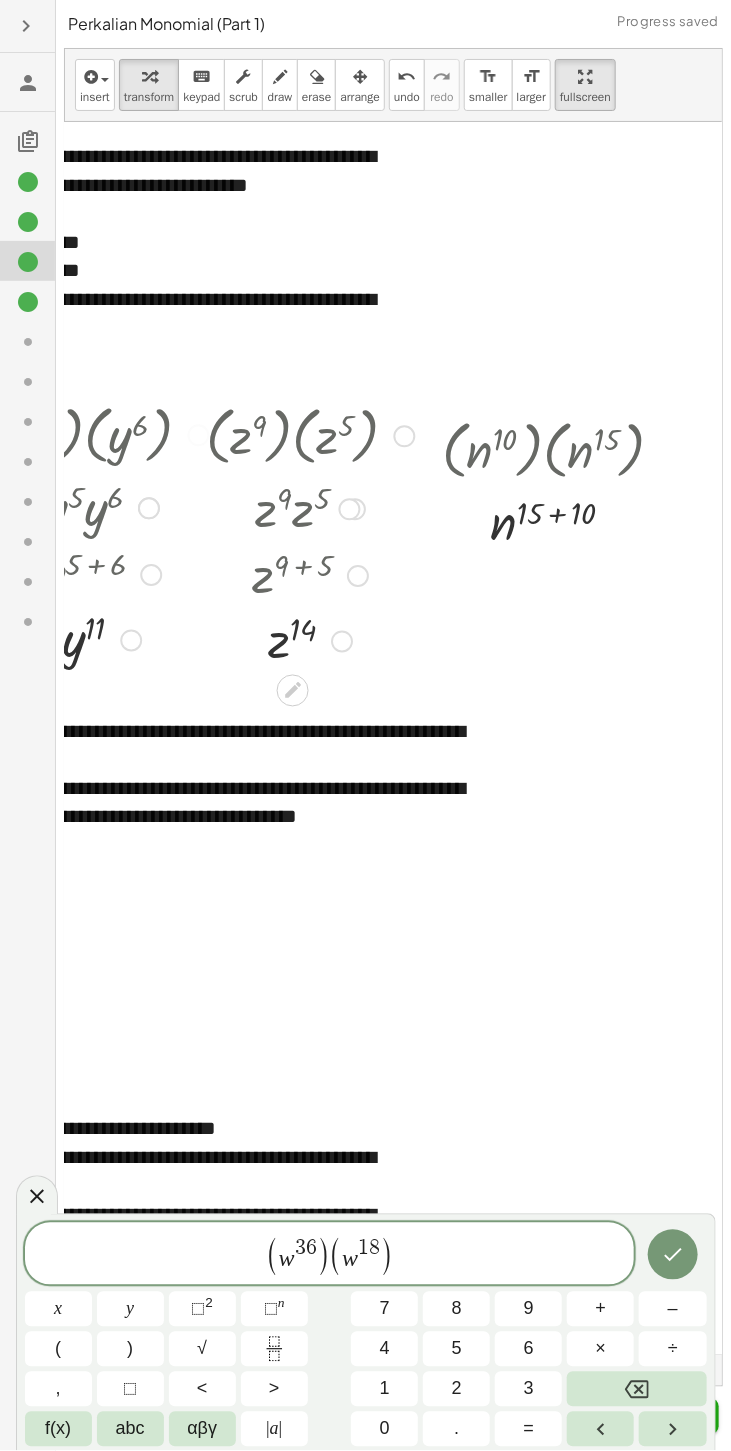 click 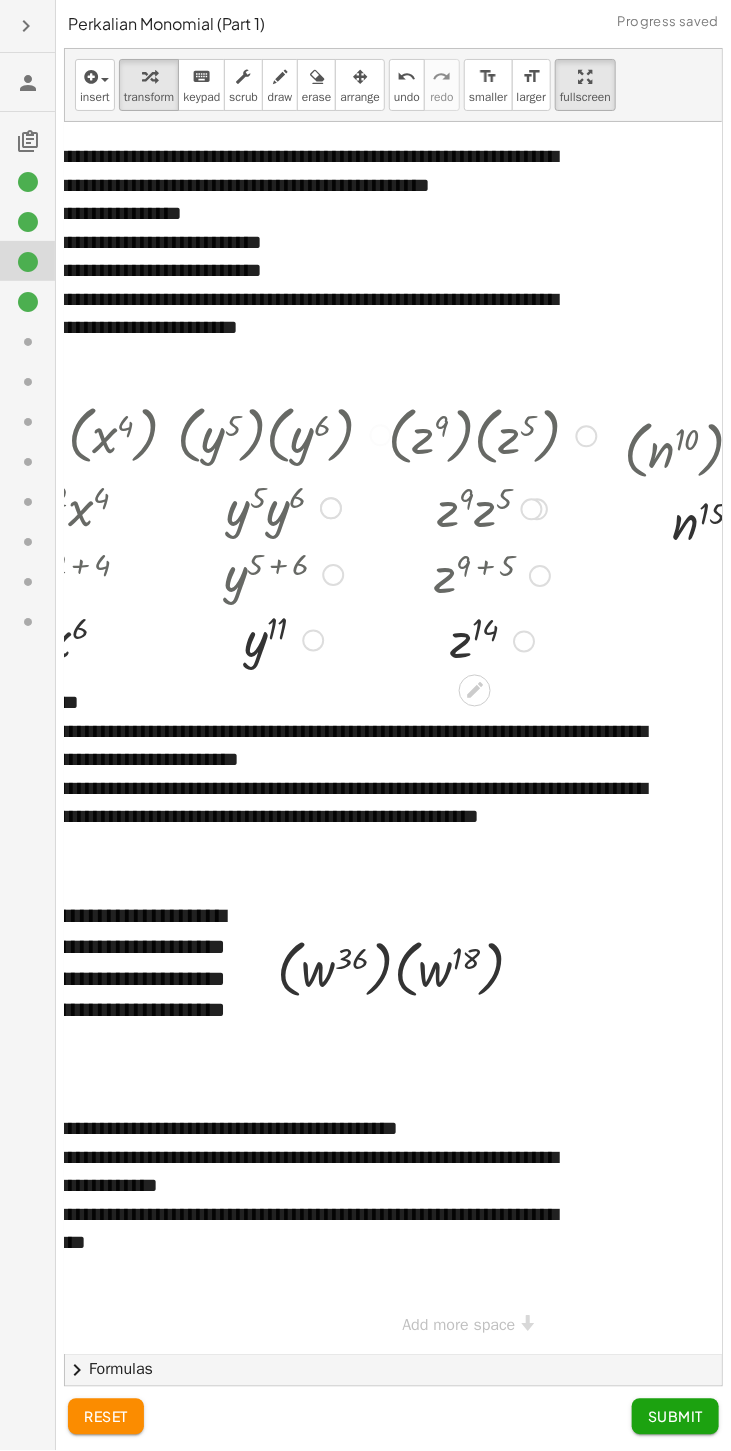 scroll, scrollTop: 0, scrollLeft: 114, axis: horizontal 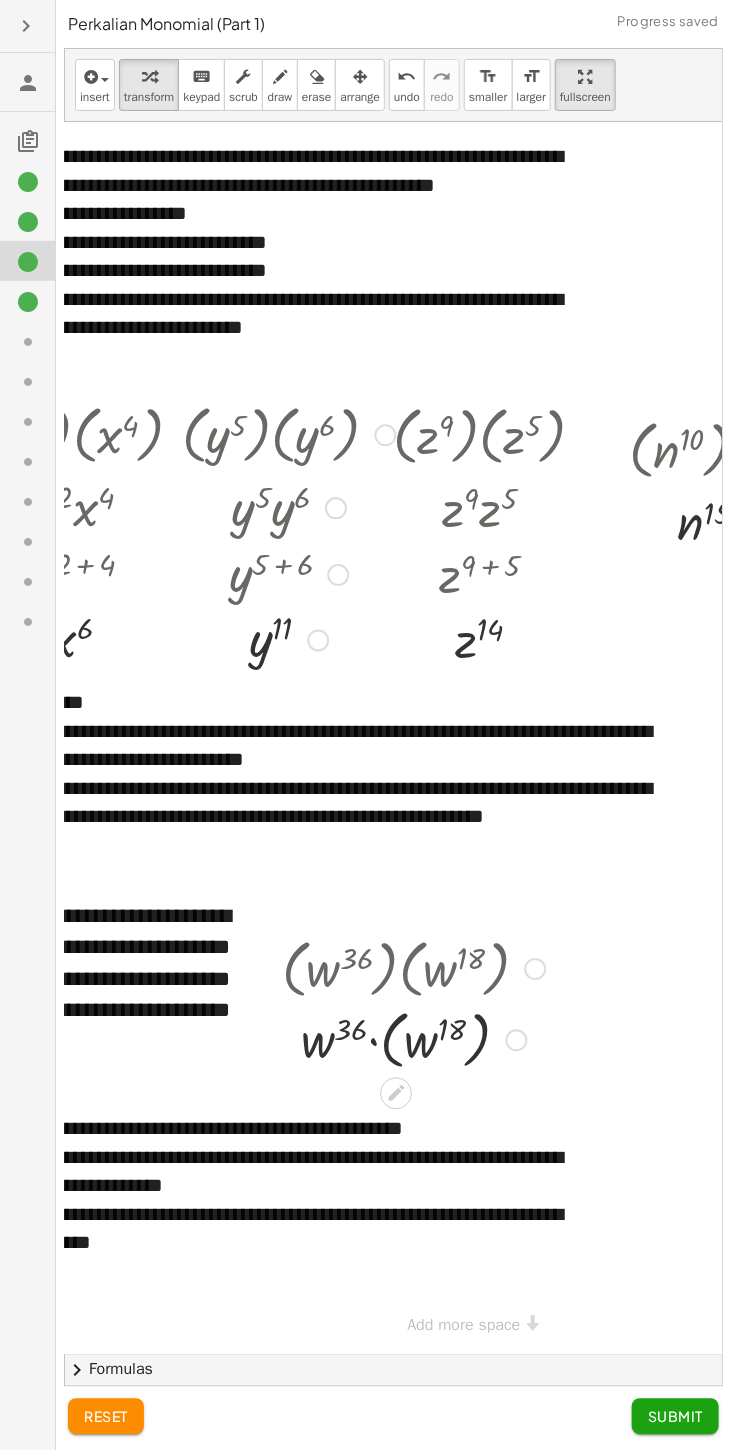 click at bounding box center (413, 967) 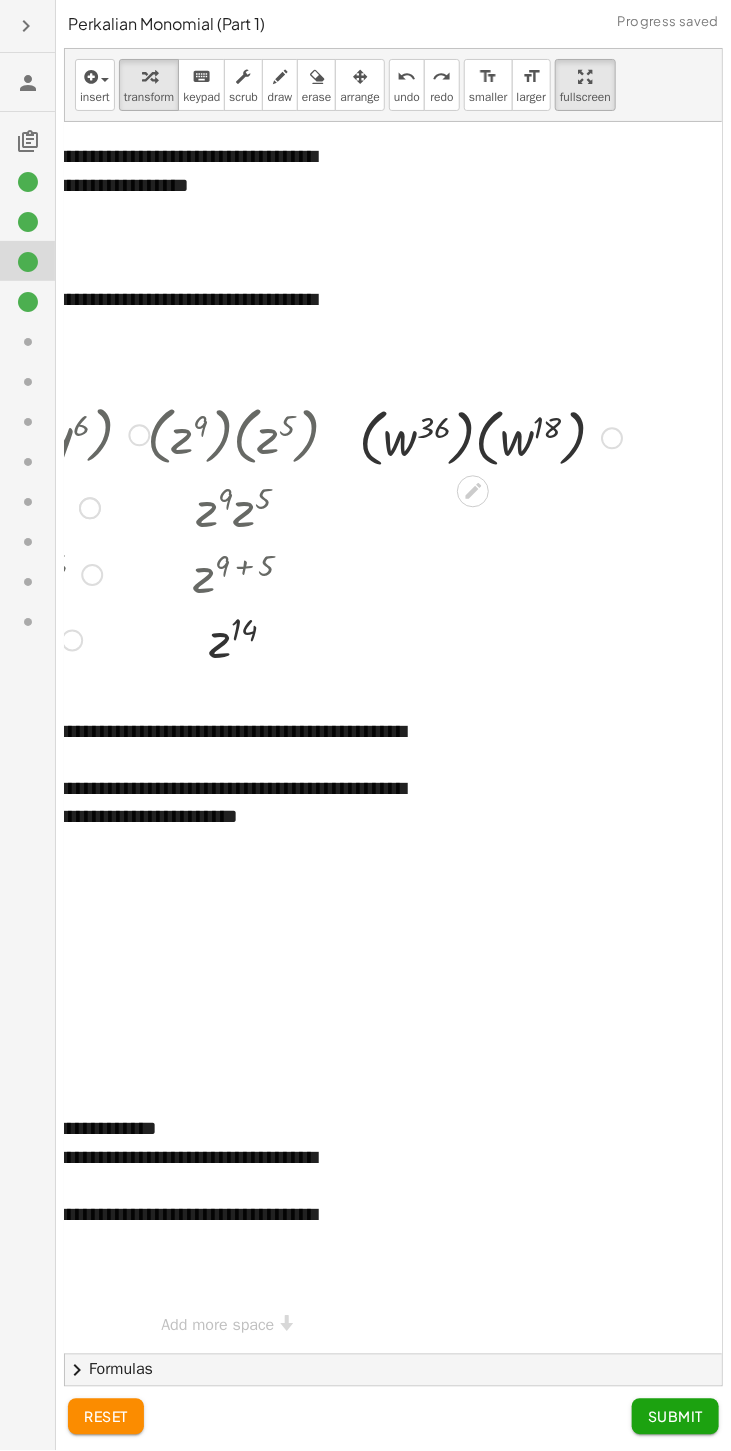 scroll, scrollTop: 0, scrollLeft: 373, axis: horizontal 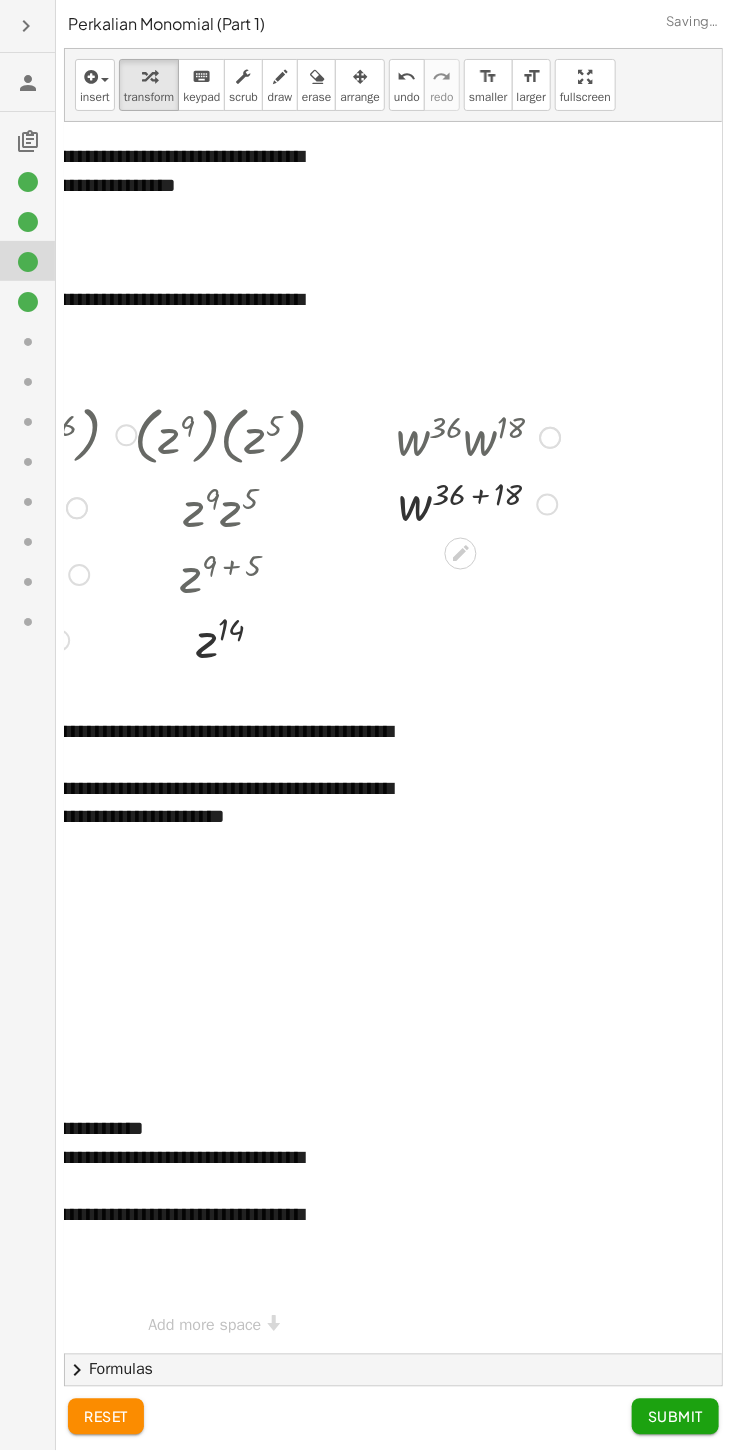 click at bounding box center [478, 436] 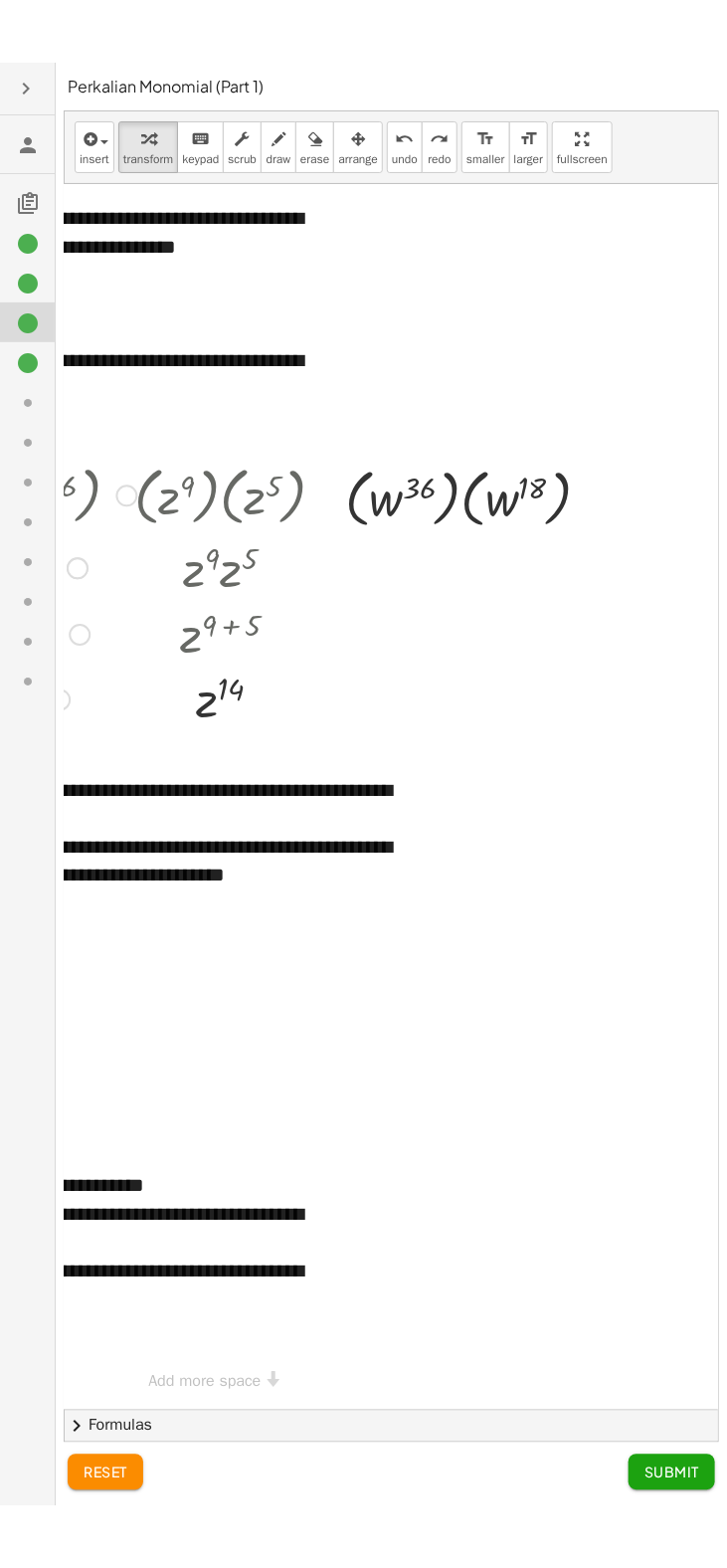 scroll, scrollTop: 0, scrollLeft: 371, axis: horizontal 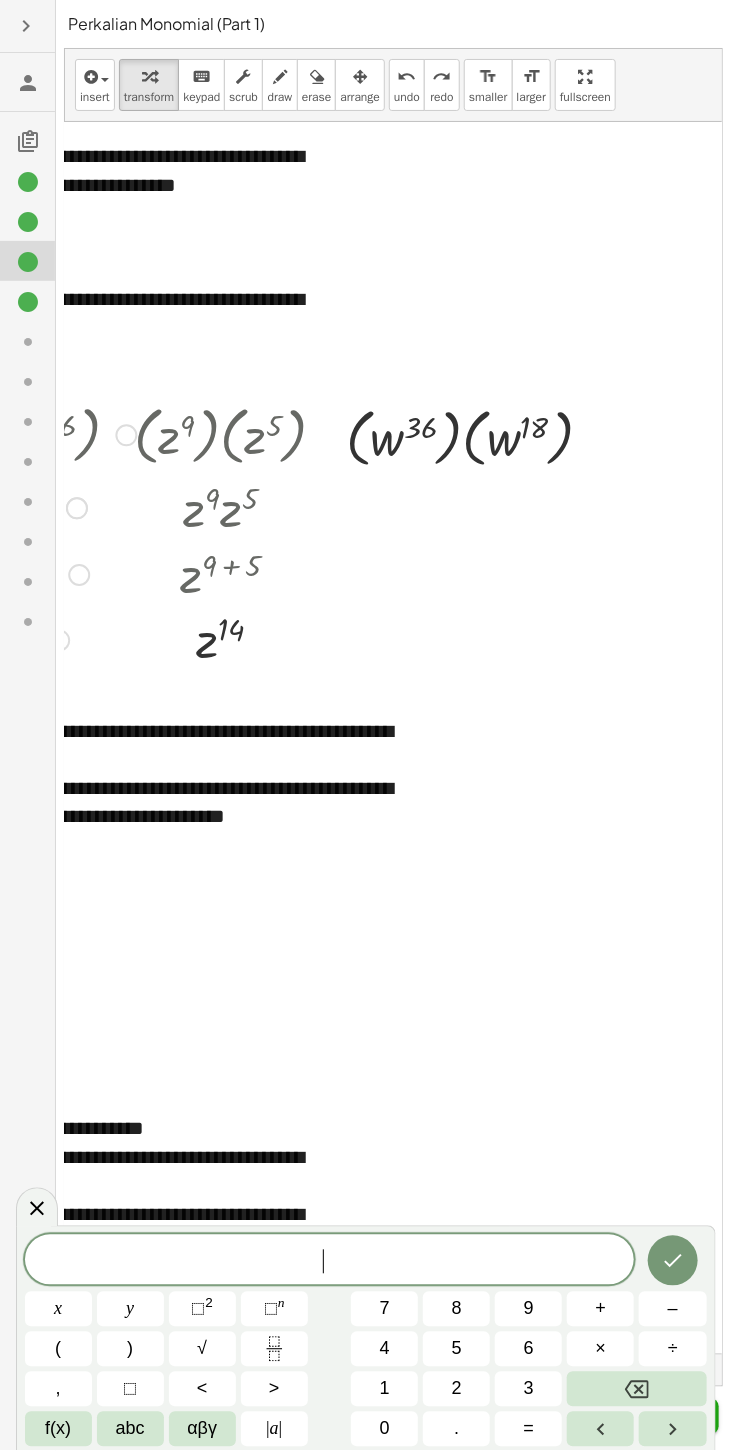 click on "x" at bounding box center [58, 1309] 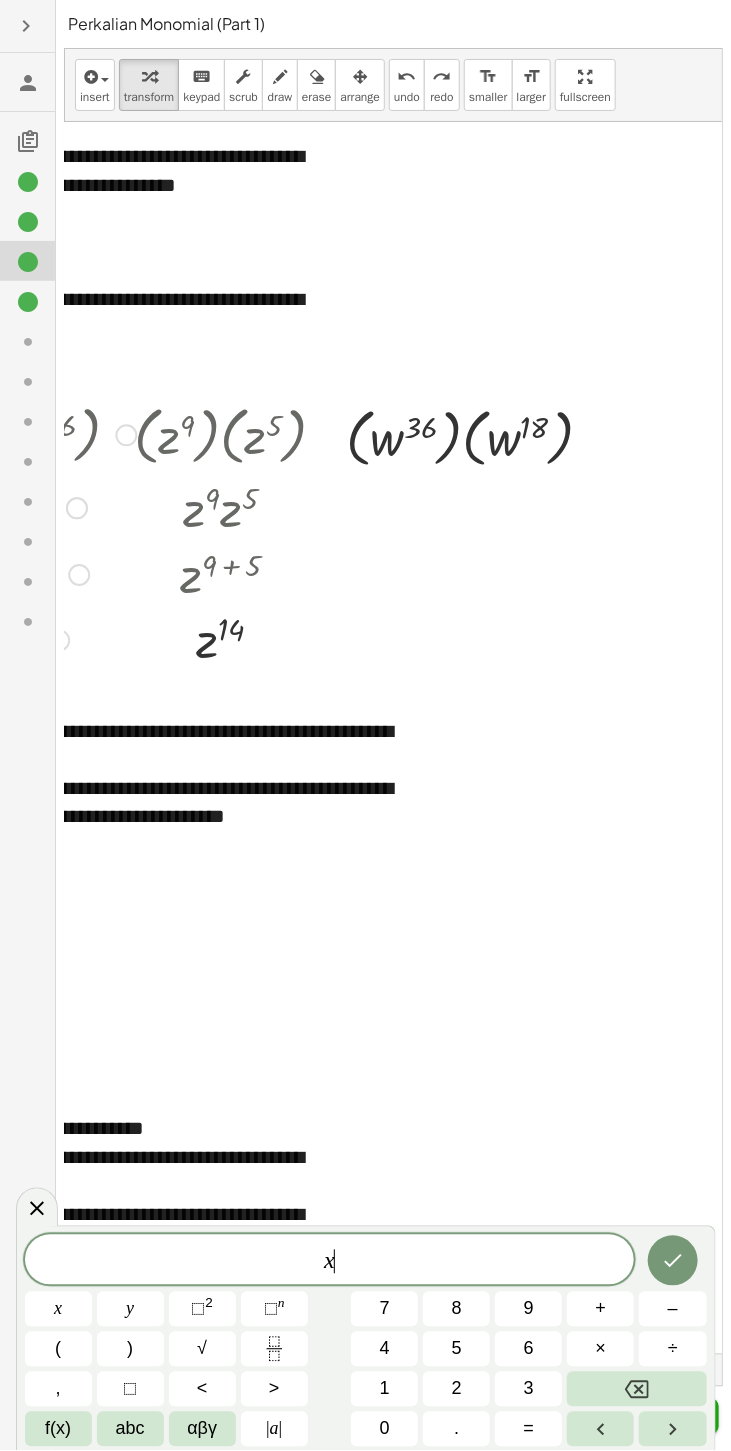 click on "2" at bounding box center [209, 1303] 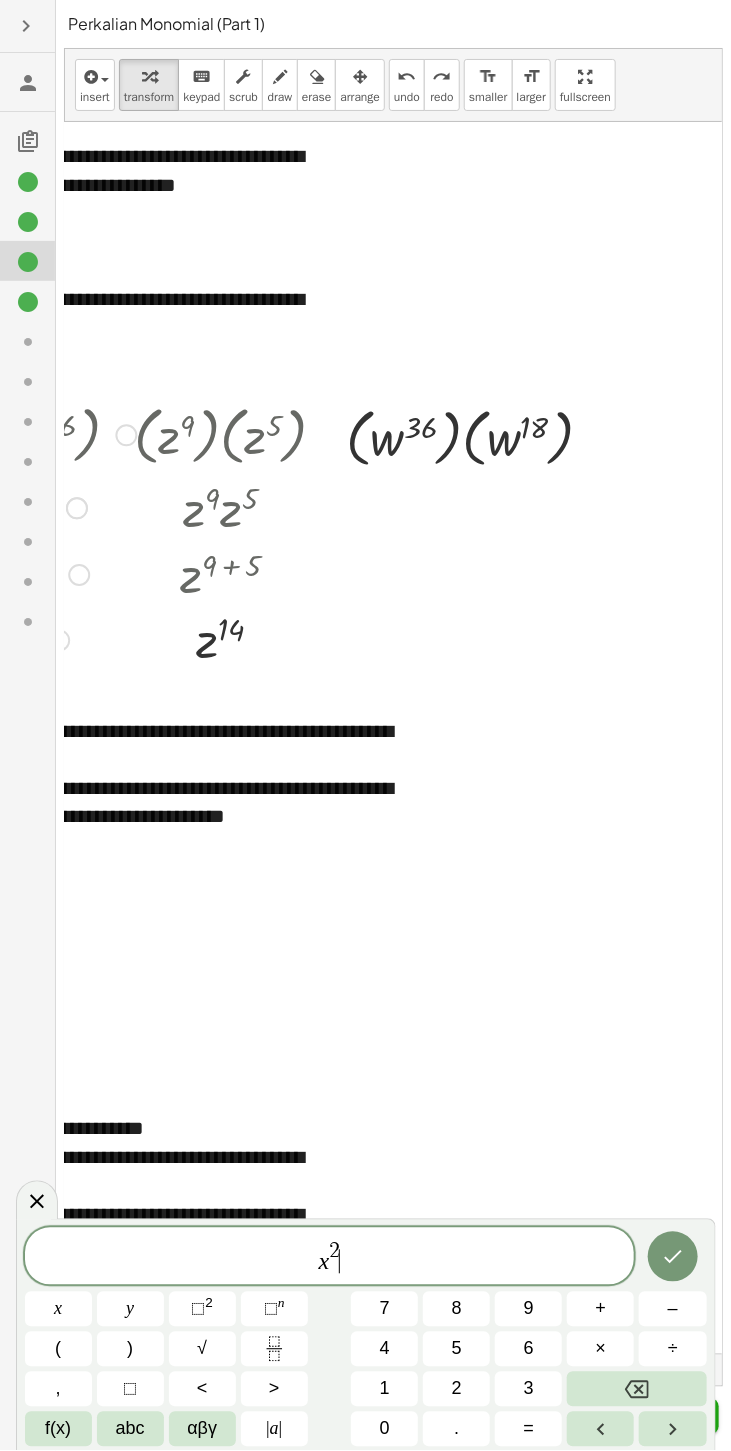 click 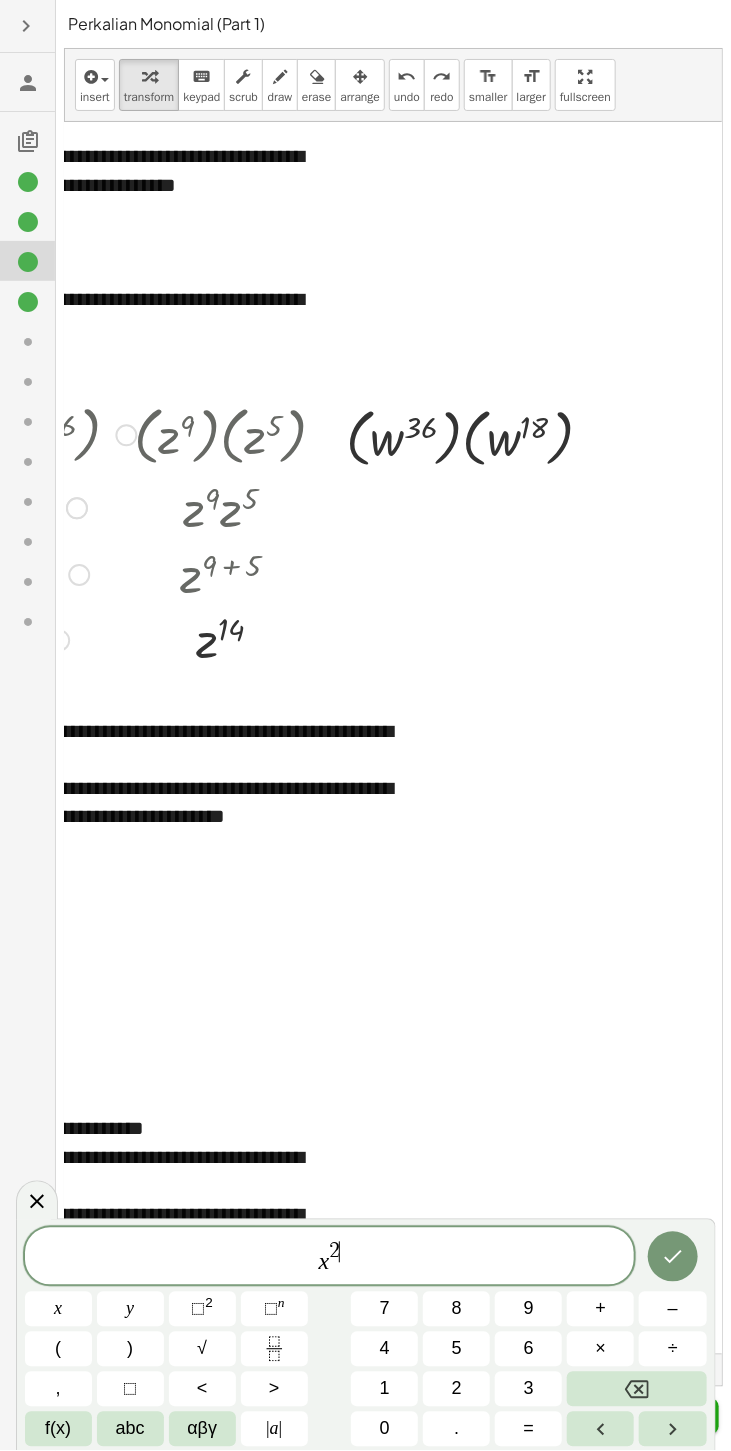 click 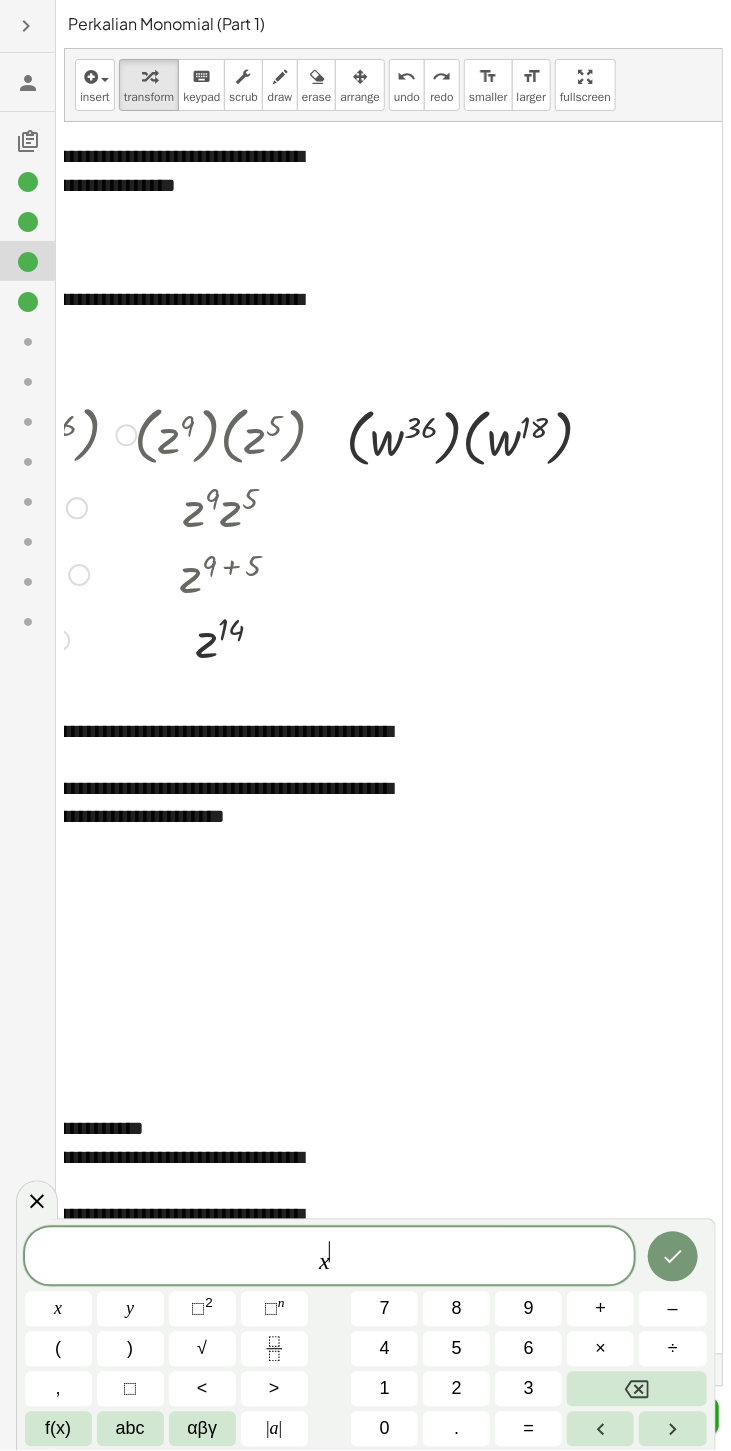 click at bounding box center [636, 1389] 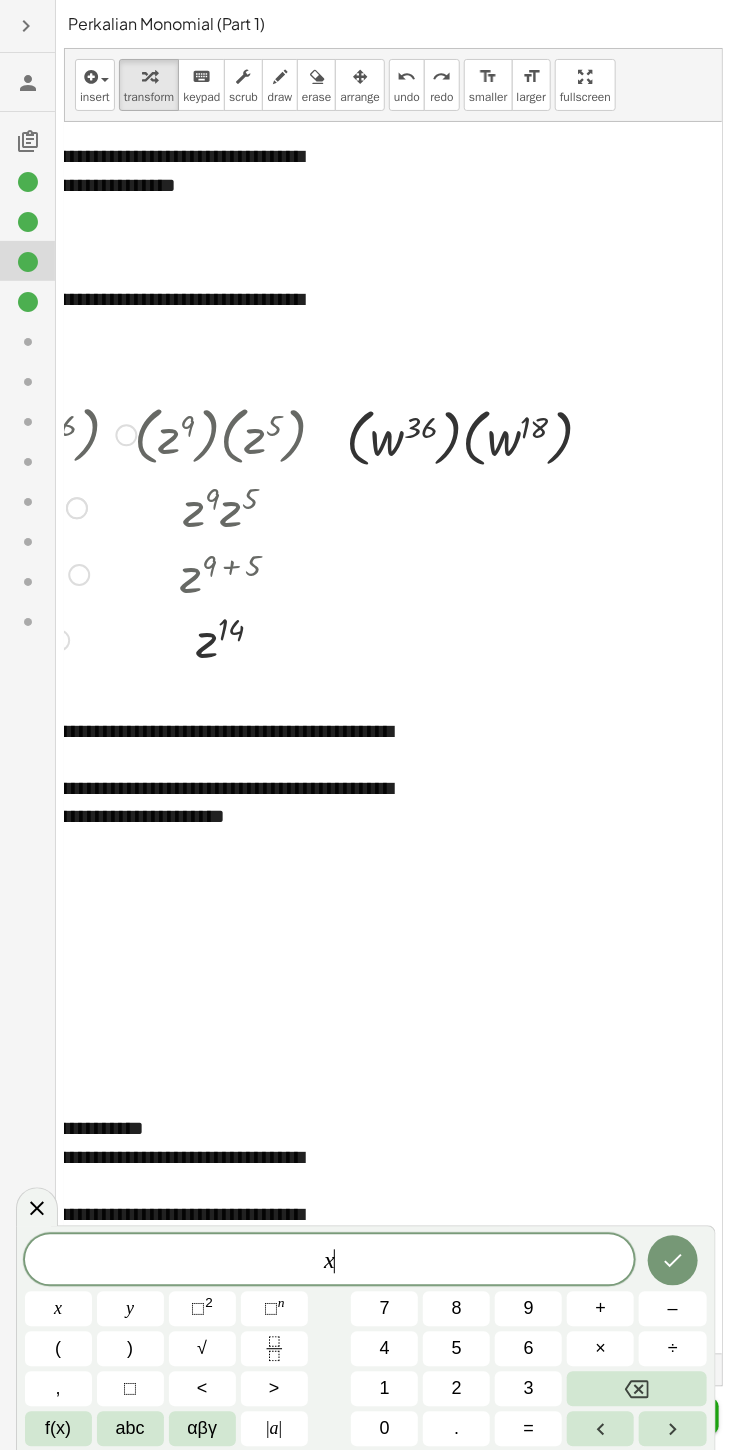 click at bounding box center [636, 1389] 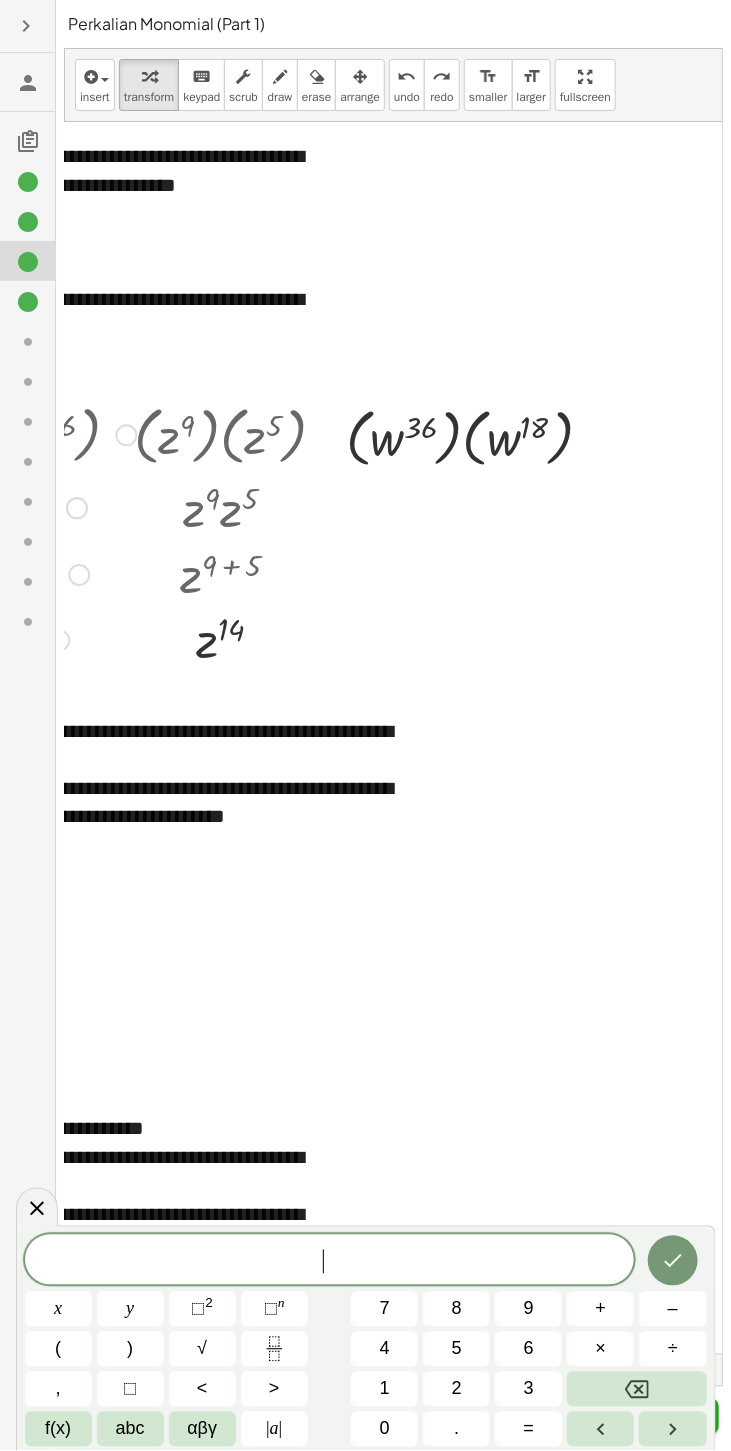 click on "(" at bounding box center (58, 1349) 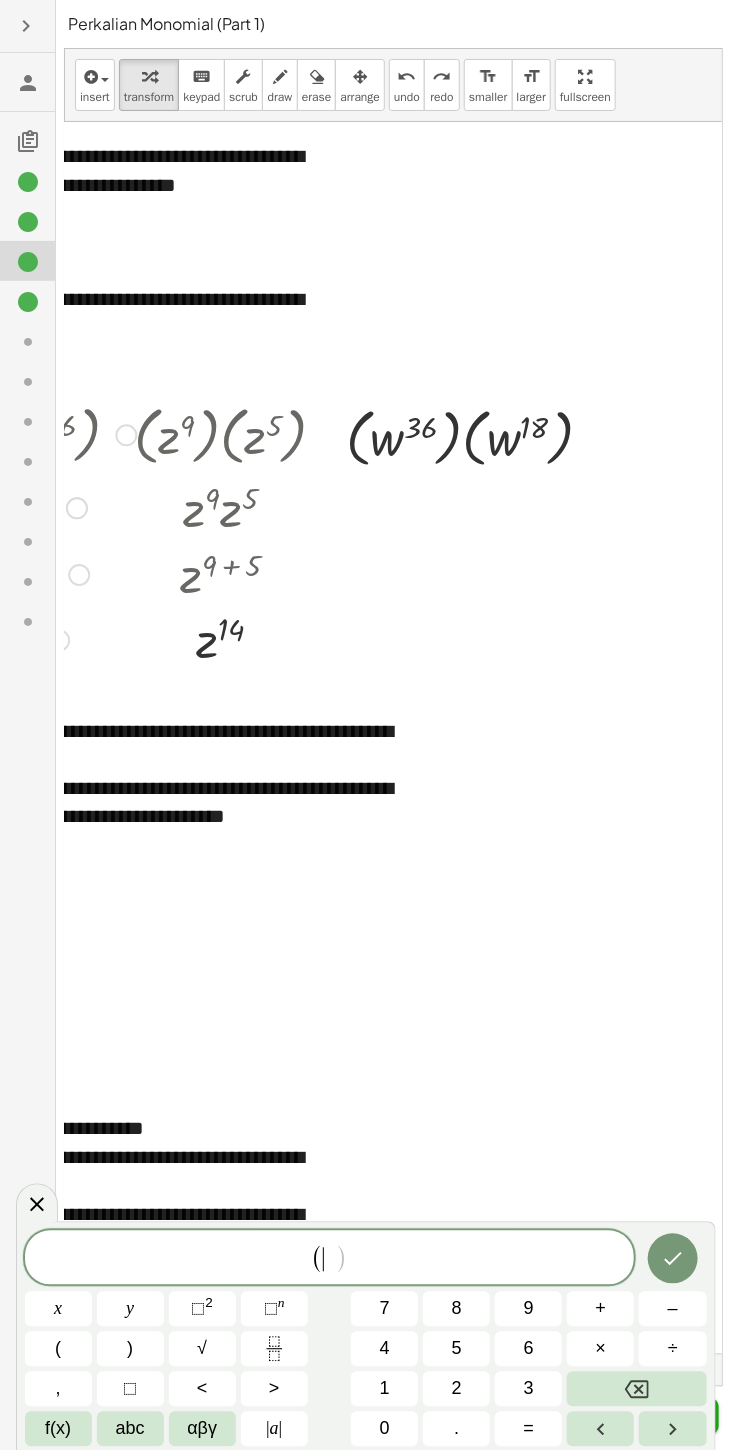 click on "x" at bounding box center [58, 1309] 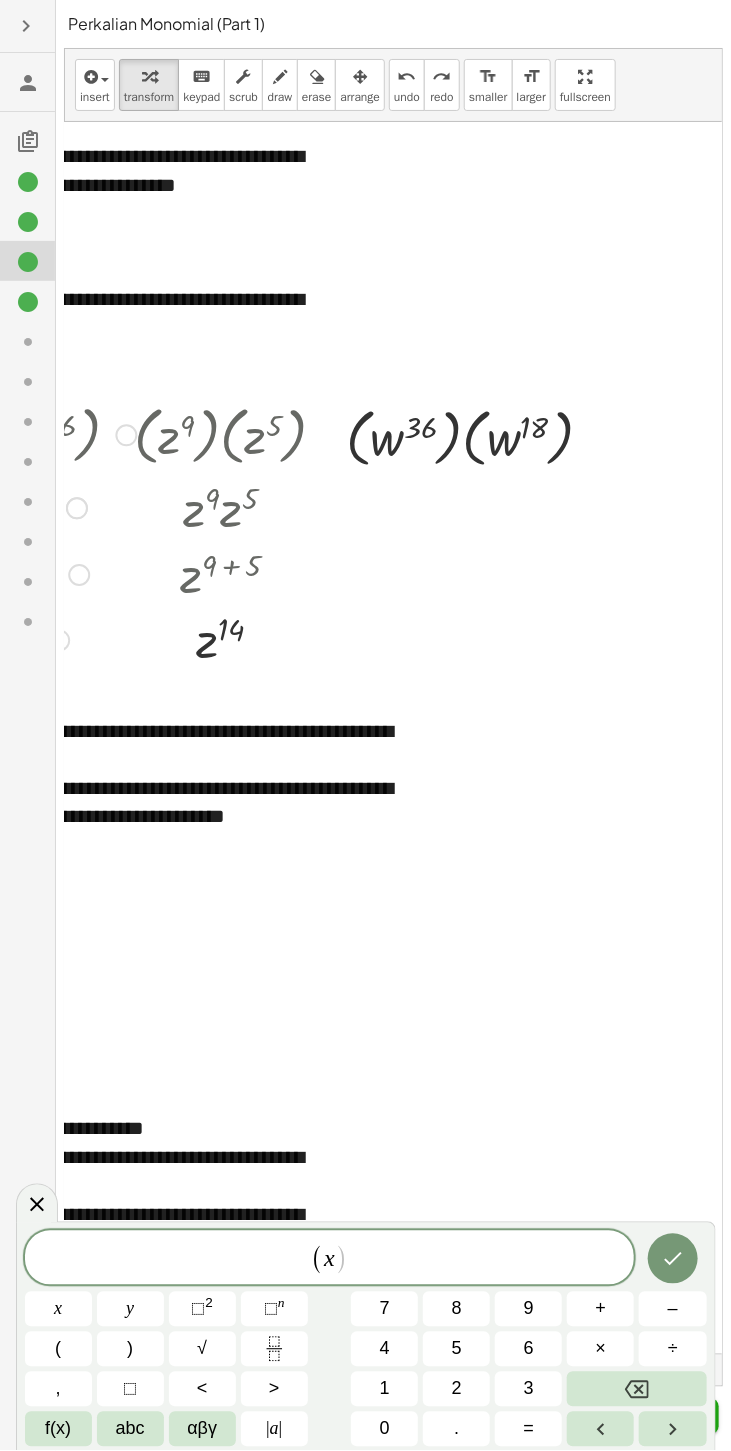 click on "⬚ 2" at bounding box center [202, 1309] 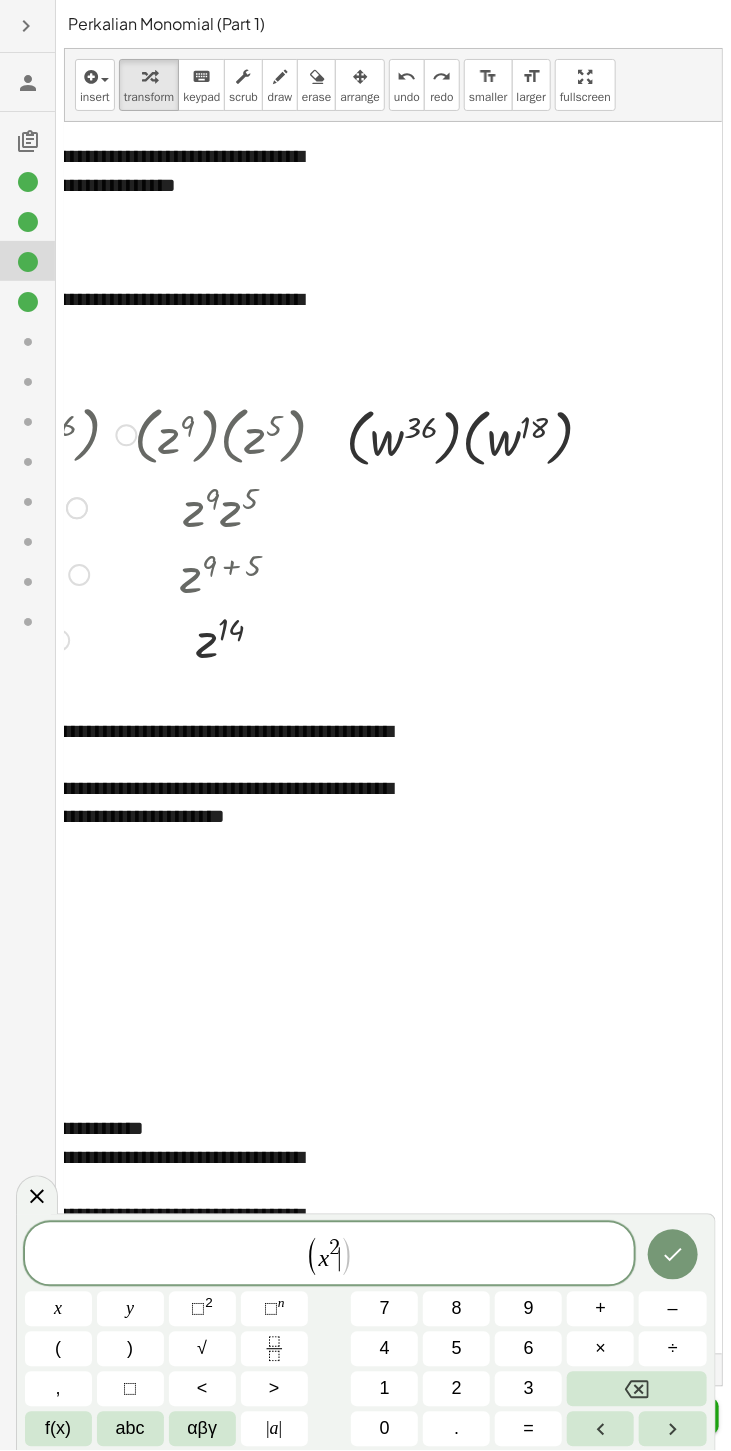 click on ")" at bounding box center [130, 1349] 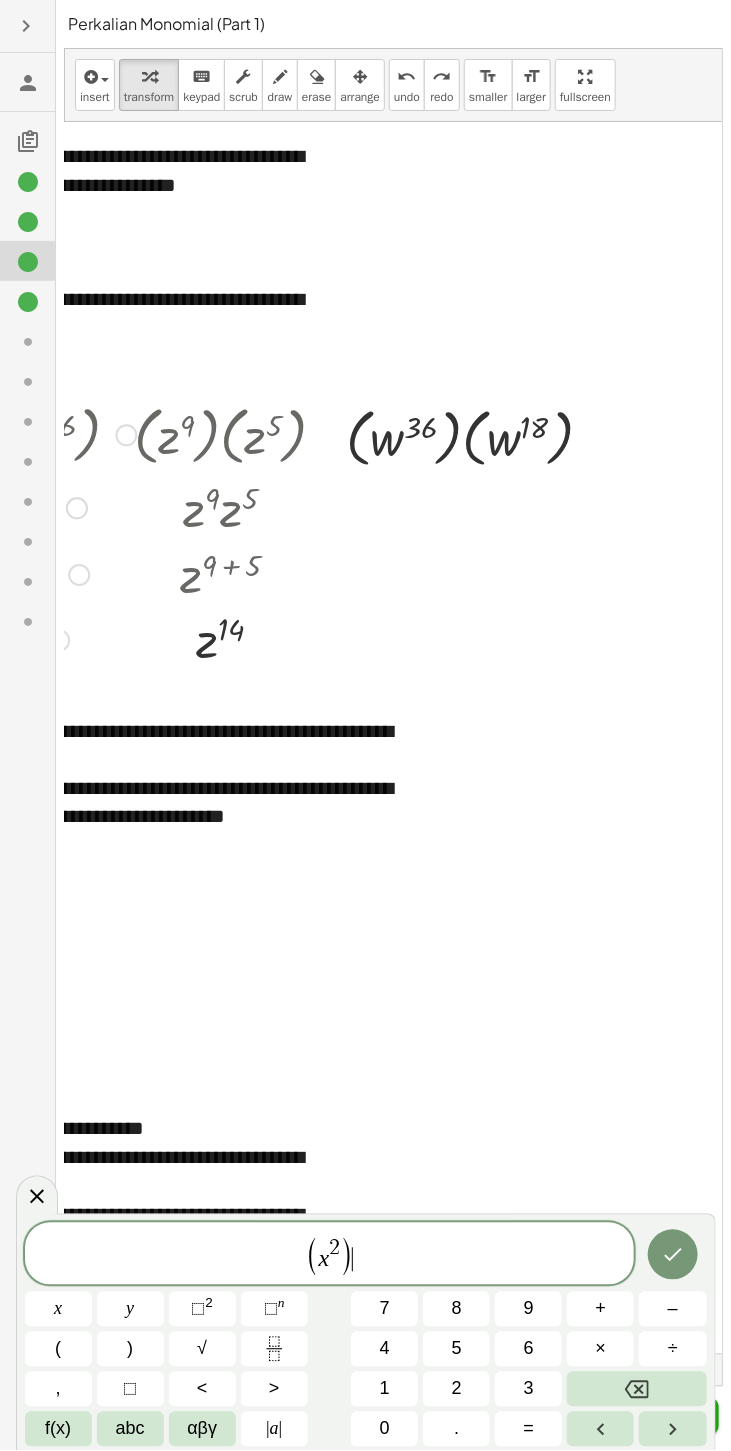 click on "(" at bounding box center [58, 1349] 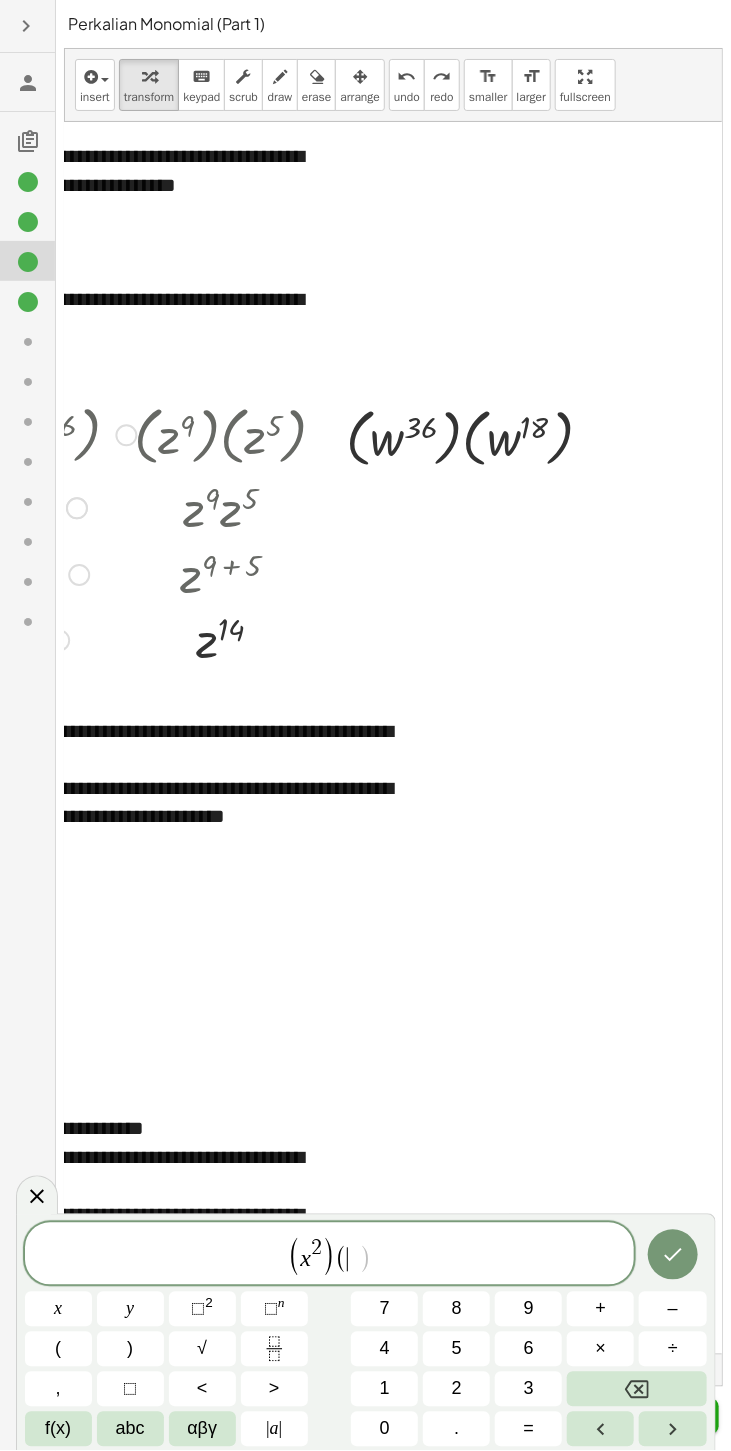 click on "y" at bounding box center (130, 1309) 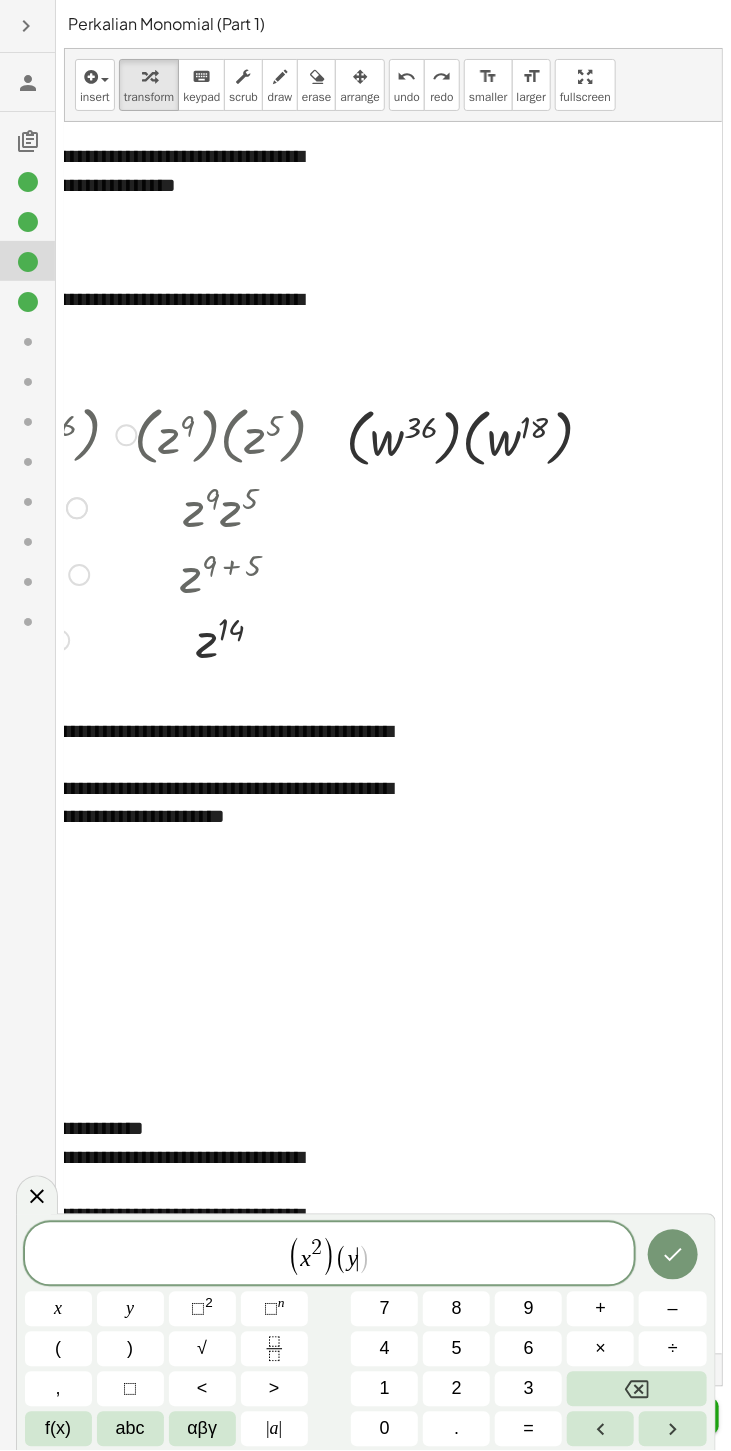 click at bounding box center (636, 1389) 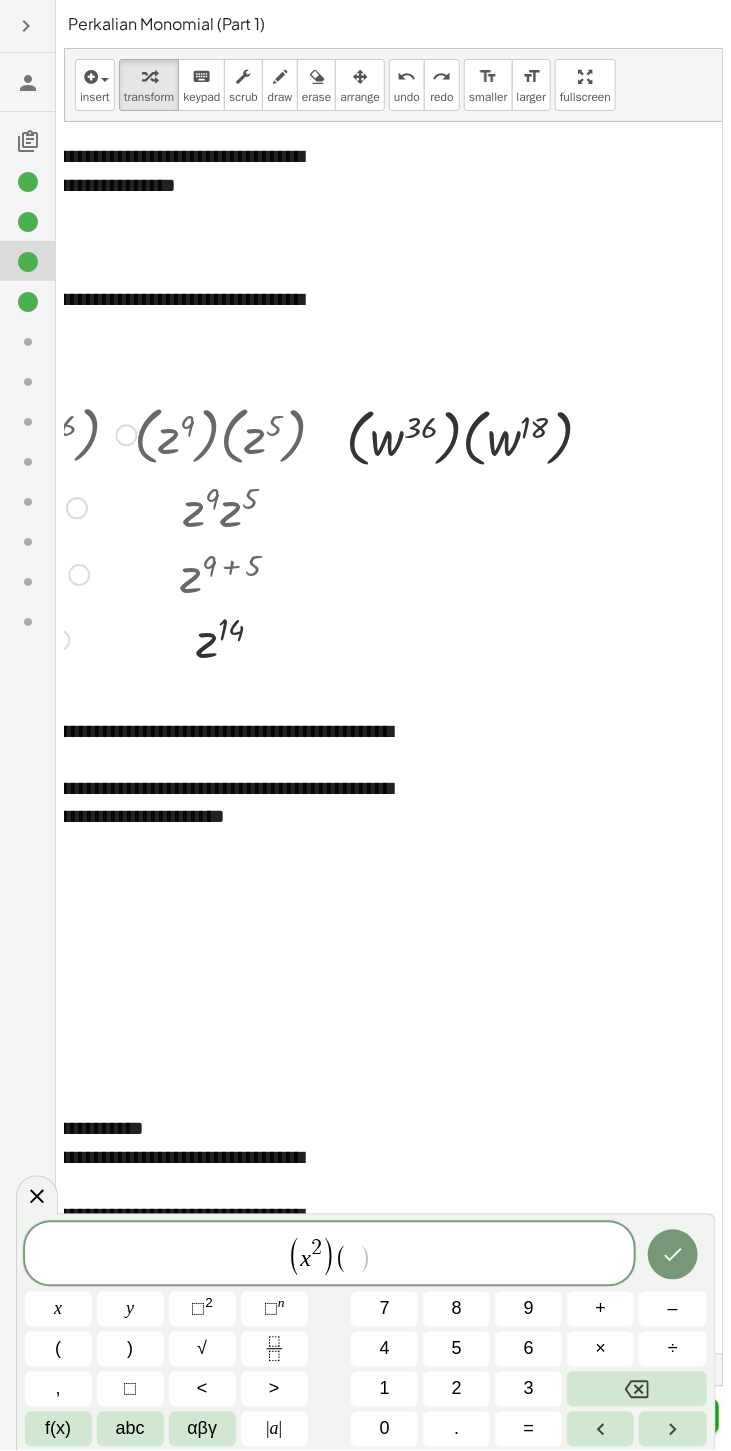 click on "x" at bounding box center [58, 1309] 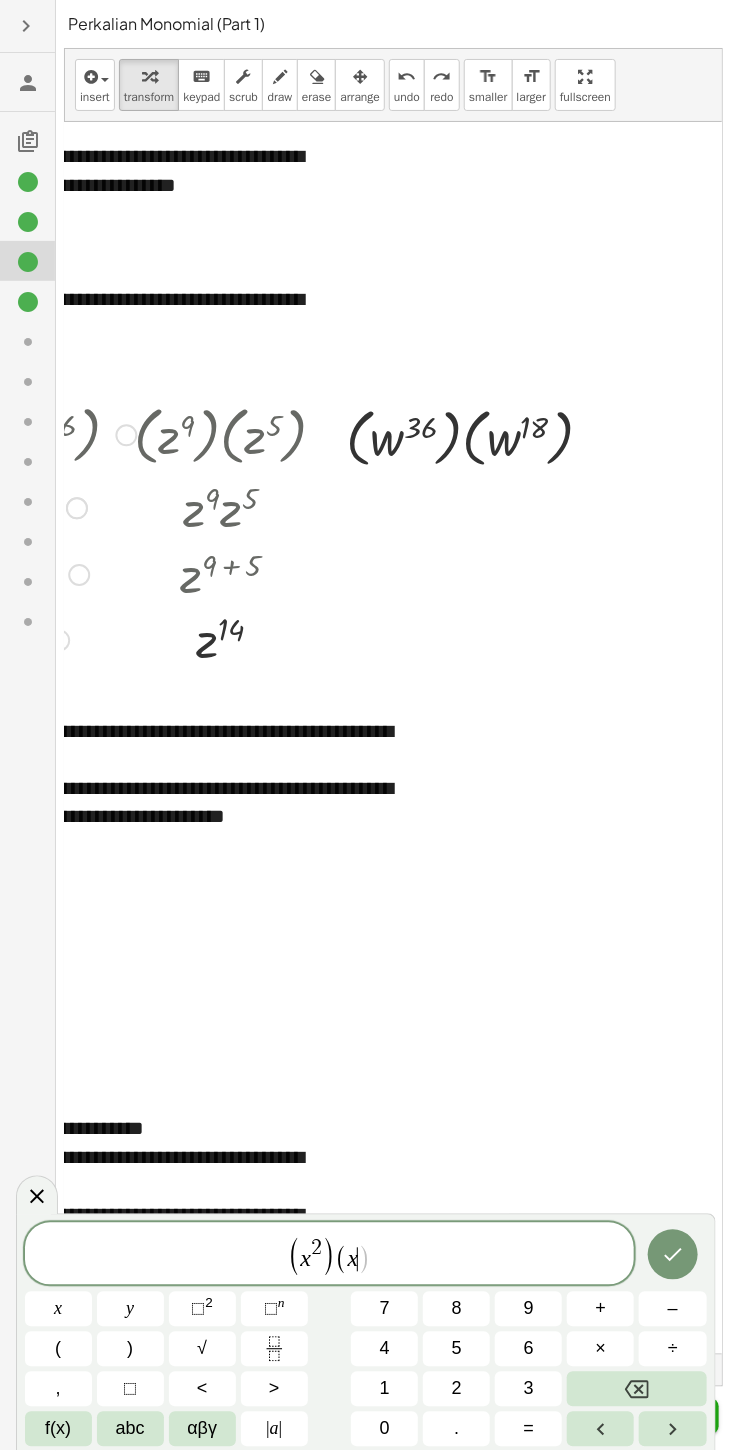 click on "2" at bounding box center (209, 1303) 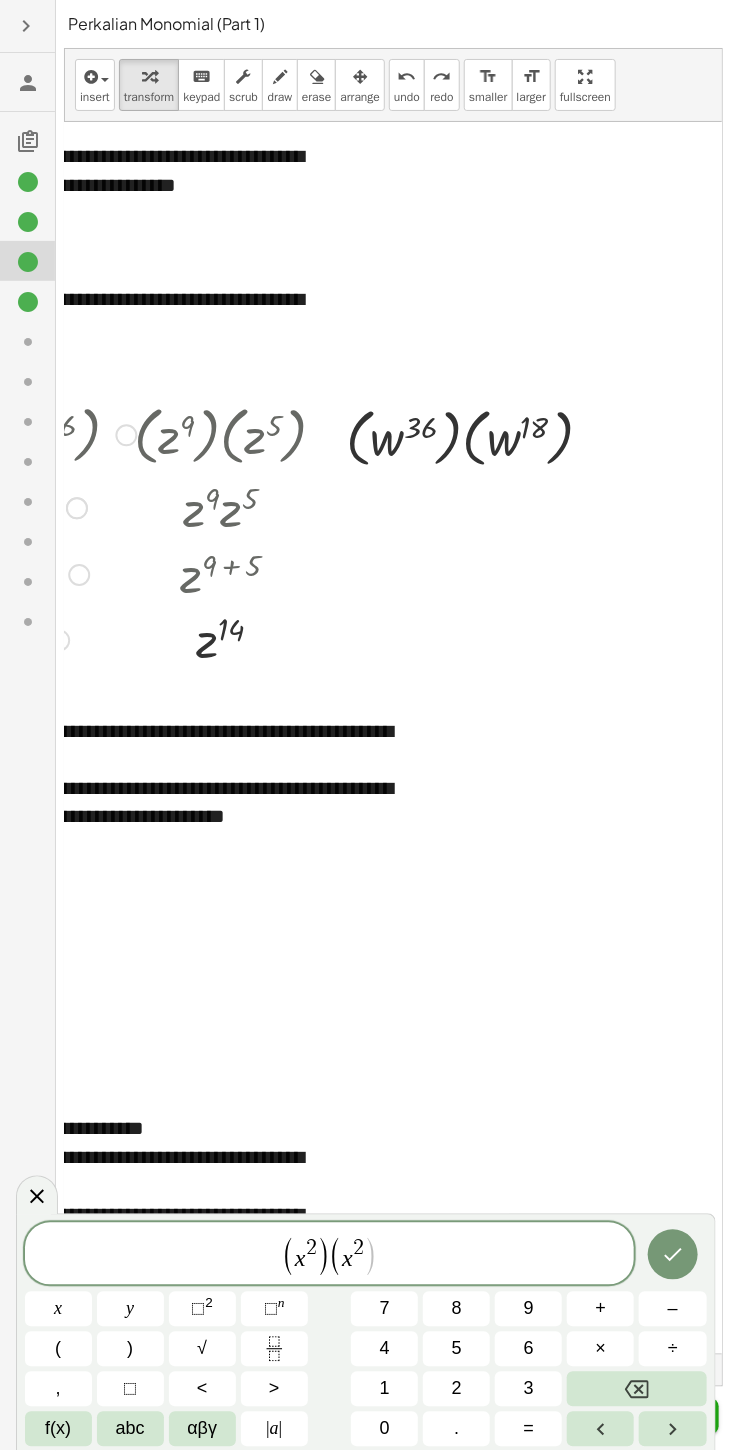 click on ")" at bounding box center [130, 1349] 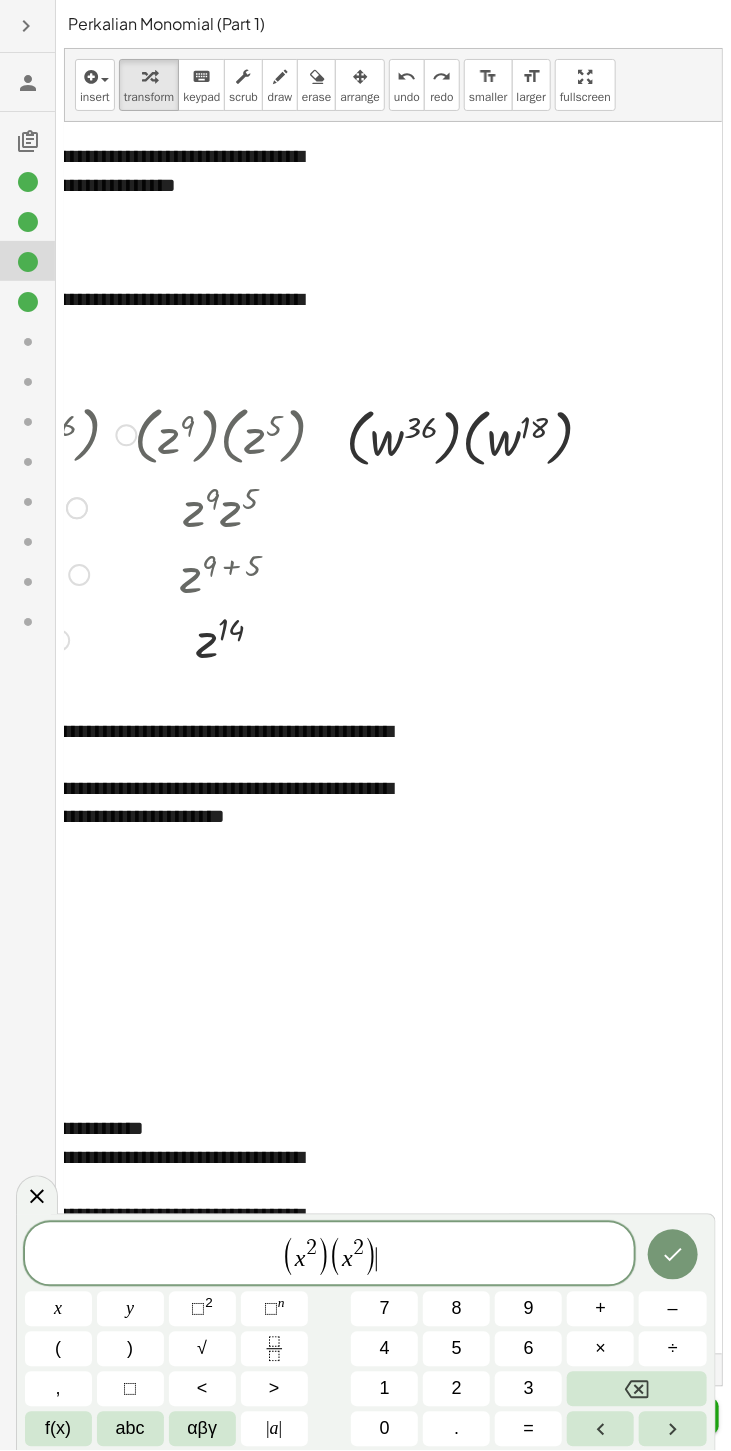 click at bounding box center [673, 1255] 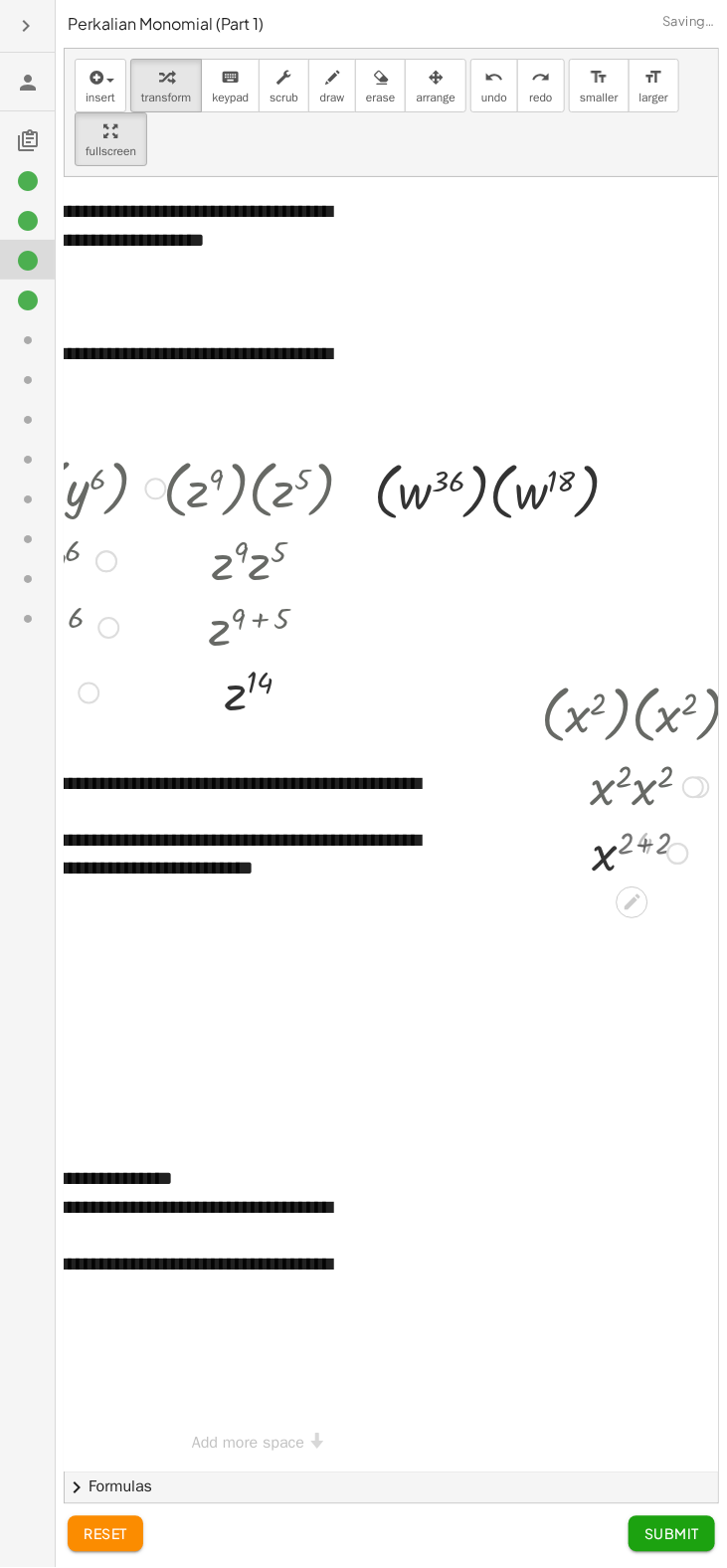 scroll, scrollTop: 0, scrollLeft: 329, axis: horizontal 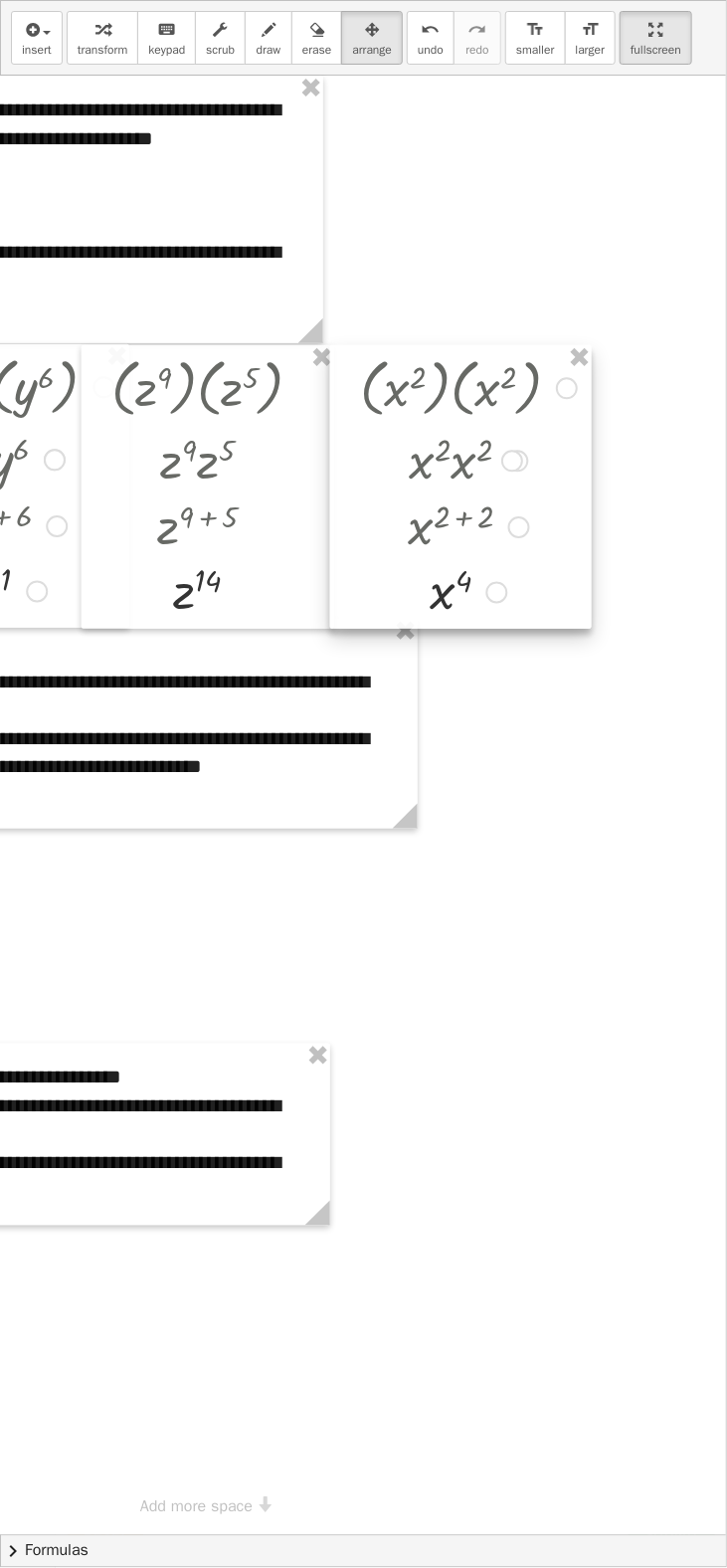 click at bounding box center [199, 805] 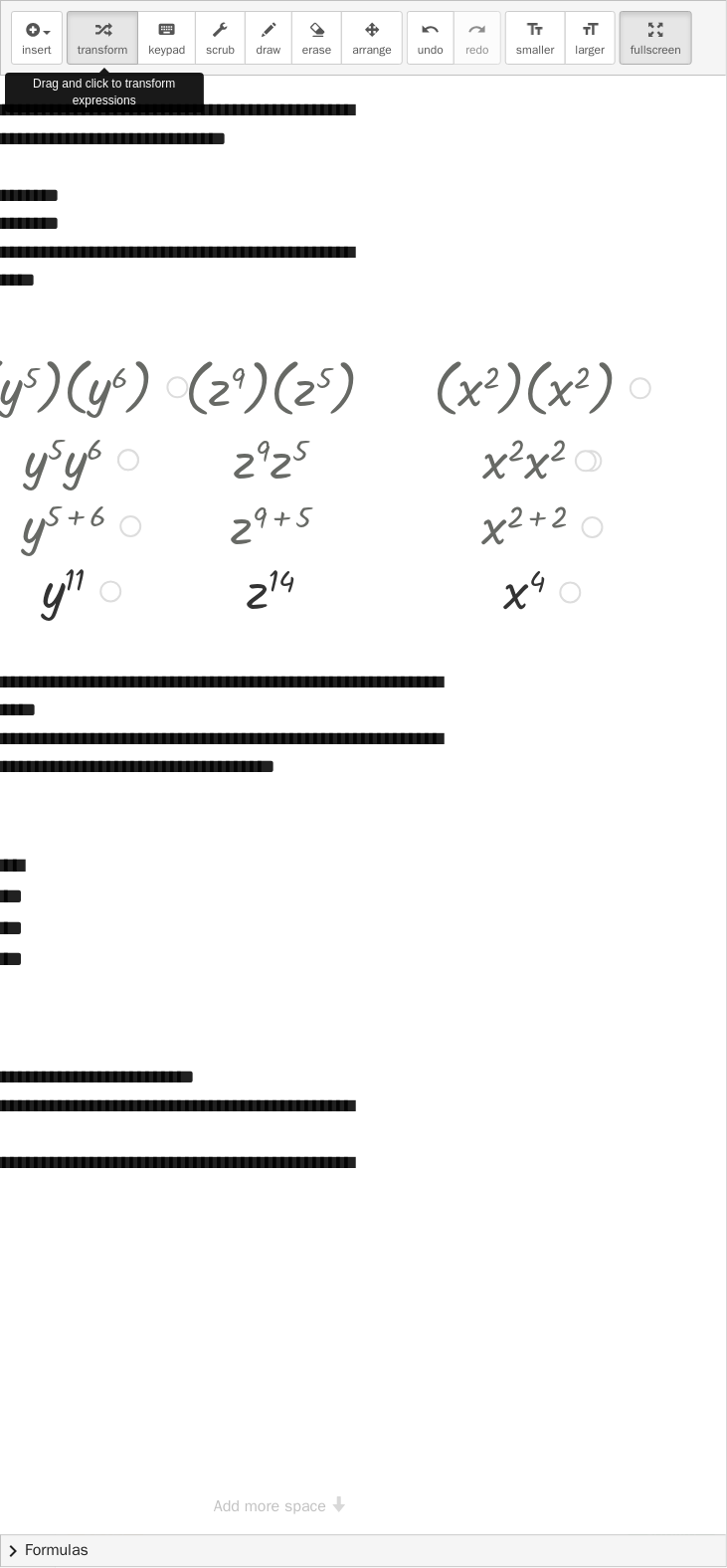 scroll, scrollTop: 0, scrollLeft: 275, axis: horizontal 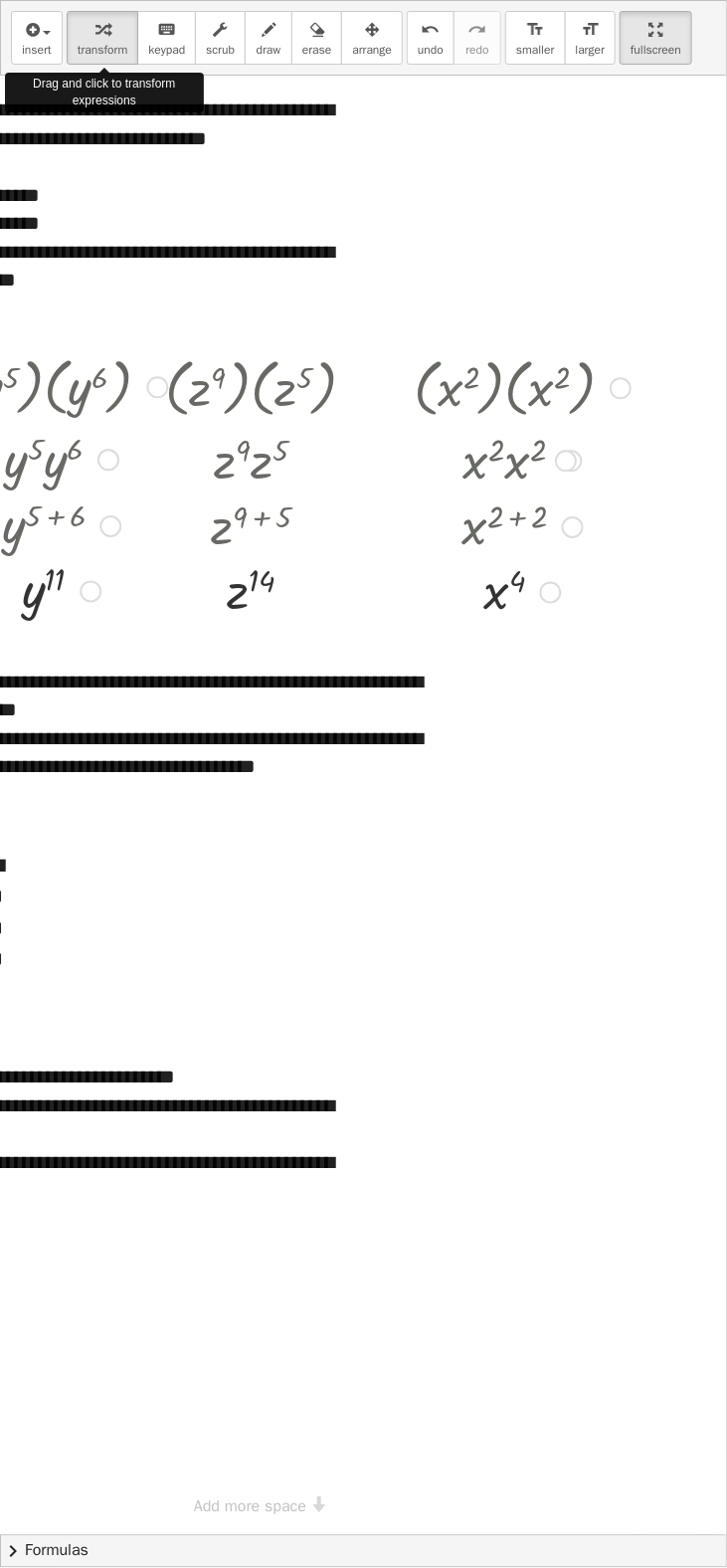 click at bounding box center (522, 460) 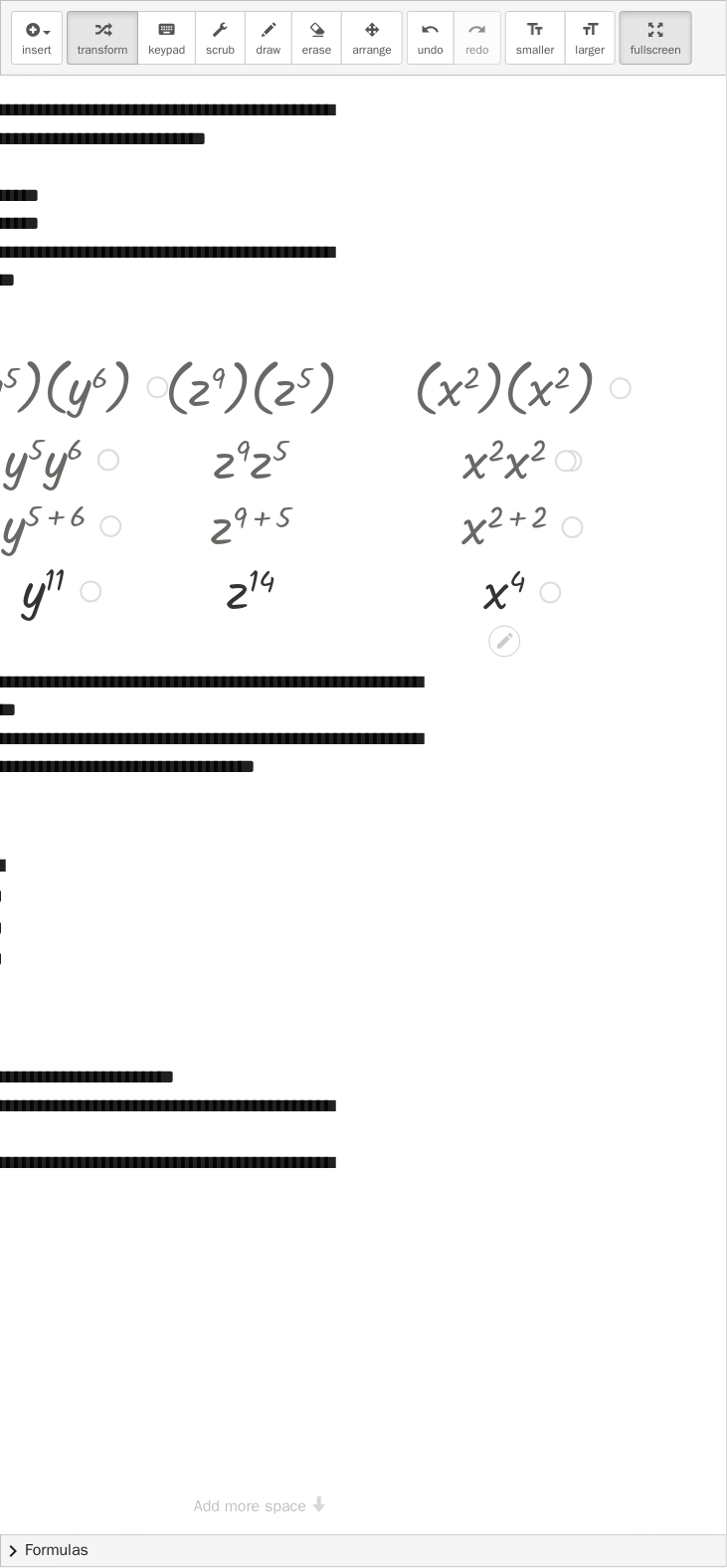 click at bounding box center (522, 386) 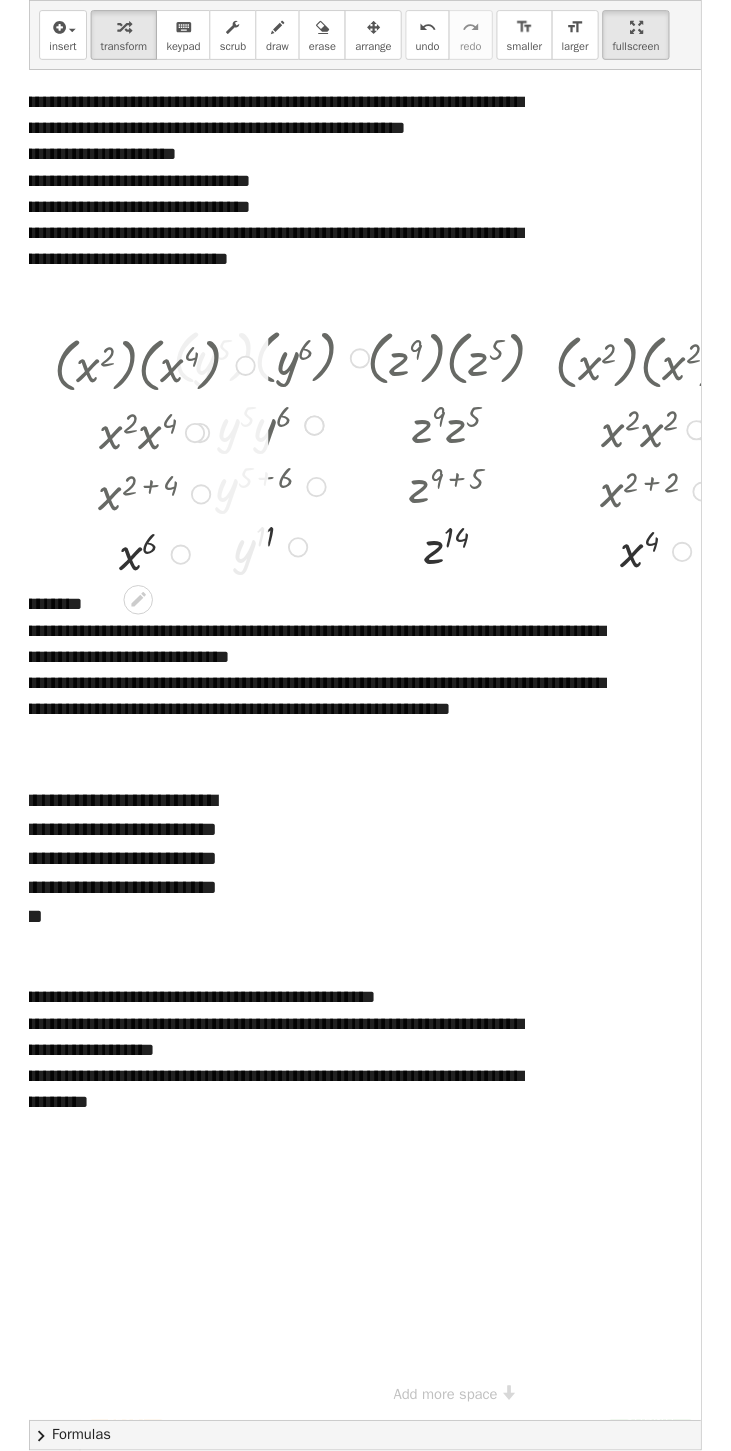scroll, scrollTop: 0, scrollLeft: 0, axis: both 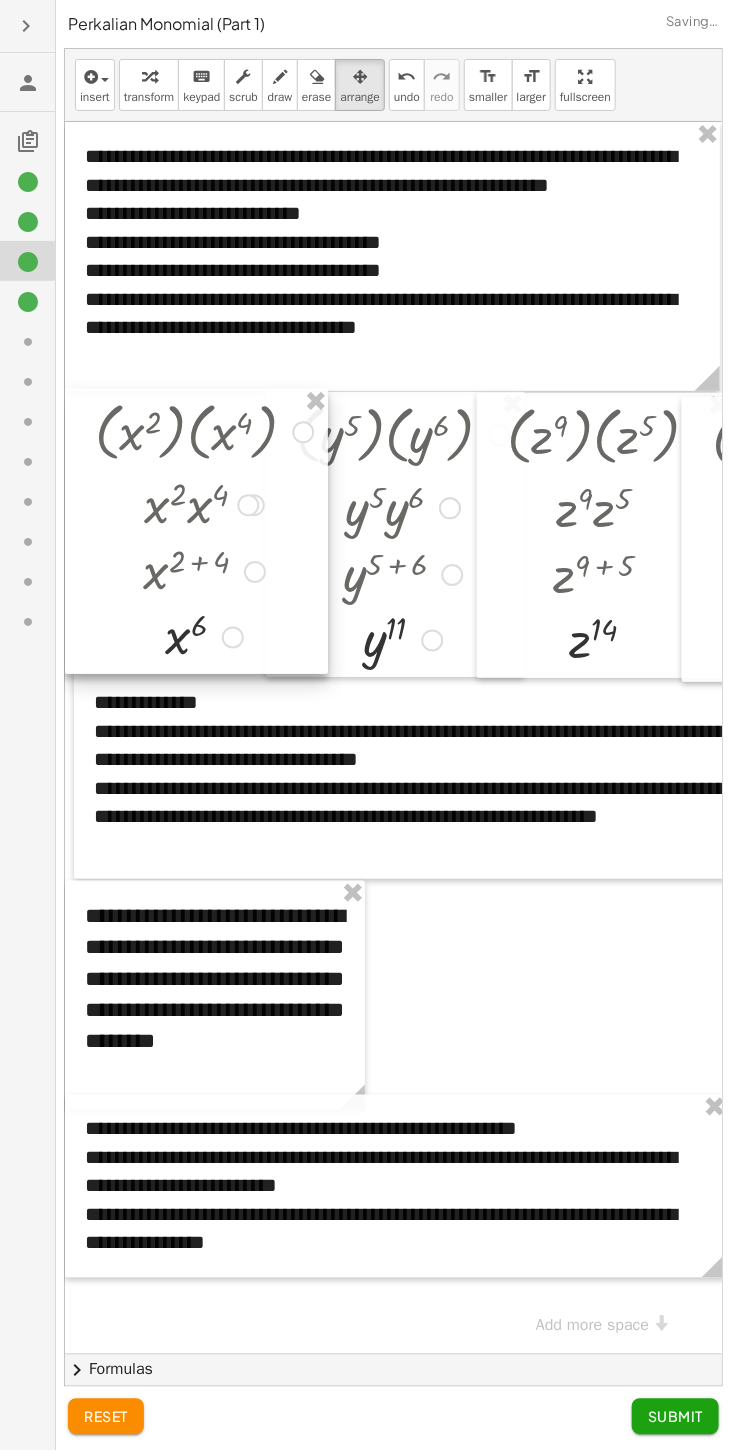 click on "arrange" at bounding box center (360, 97) 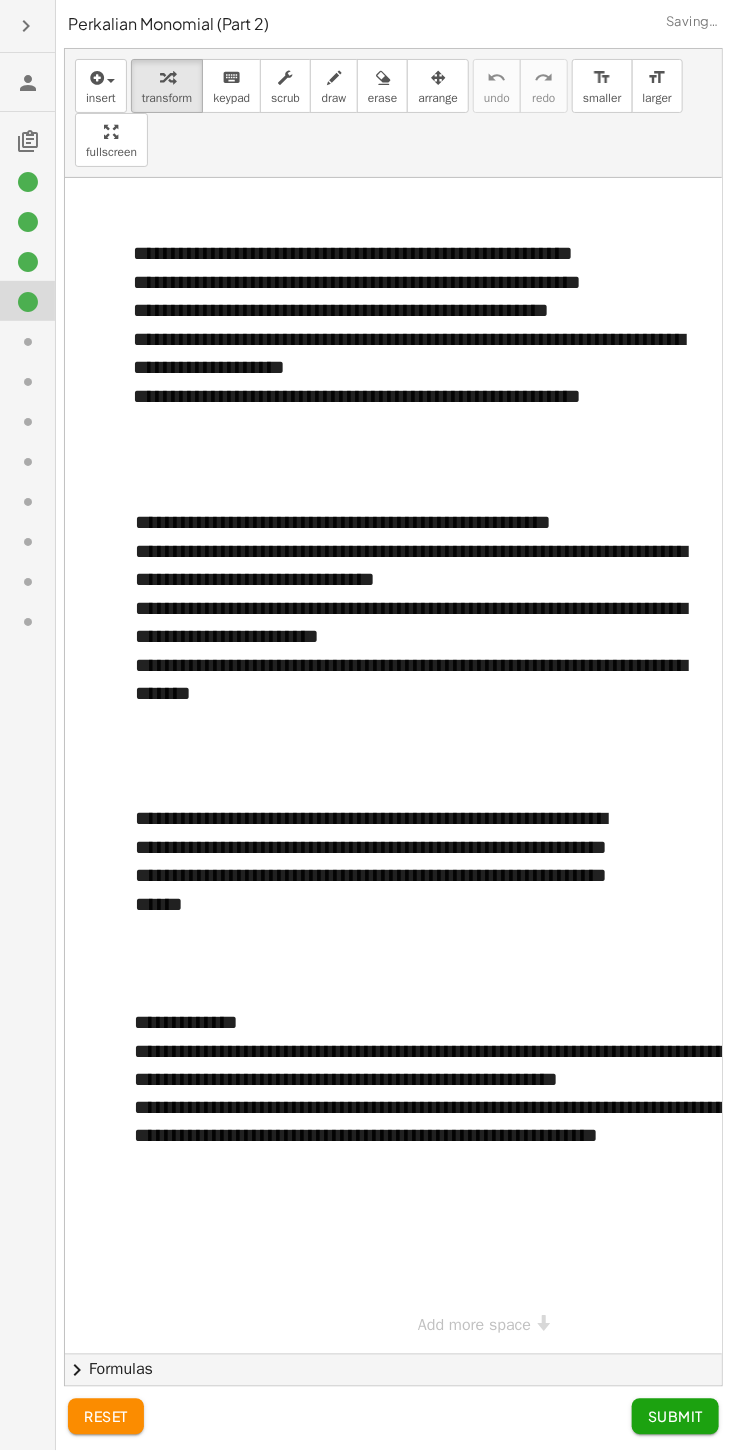 click 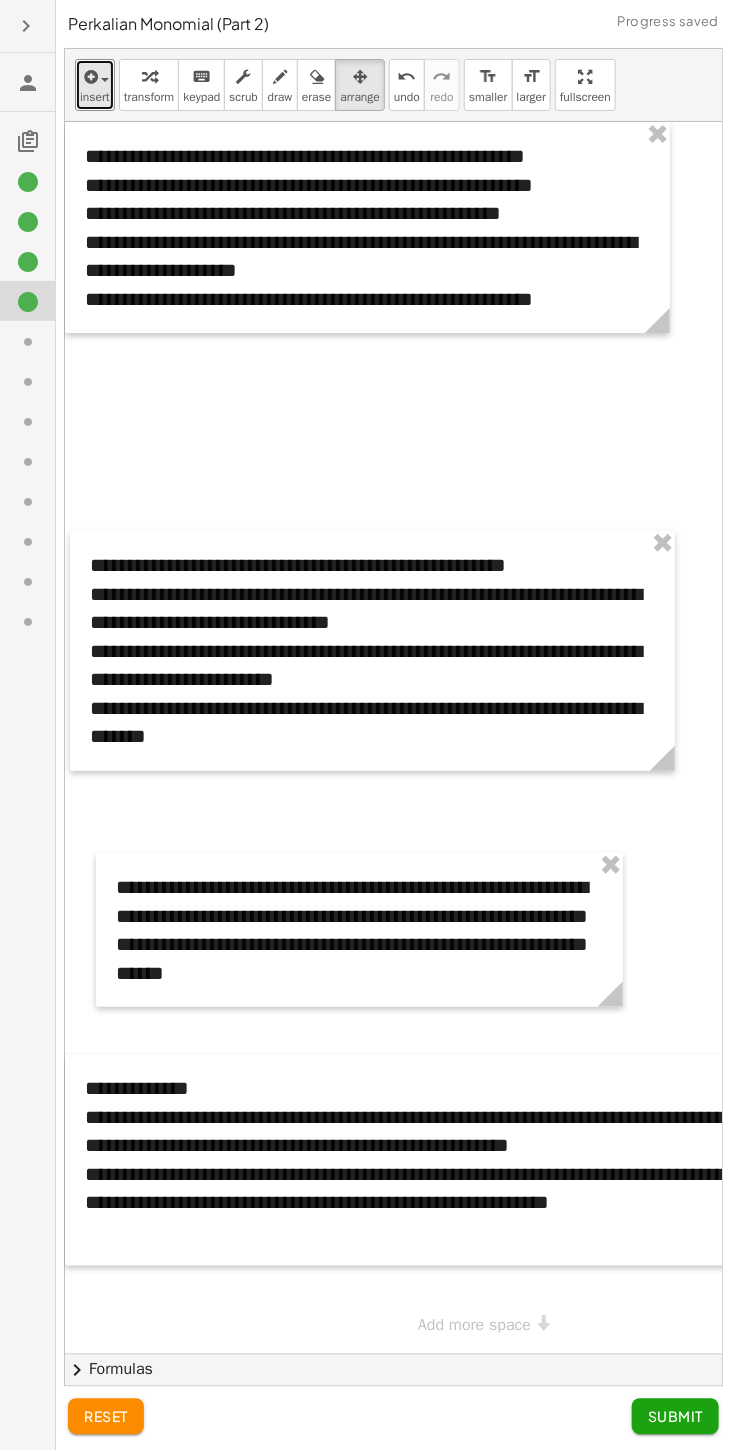 click at bounding box center [89, 77] 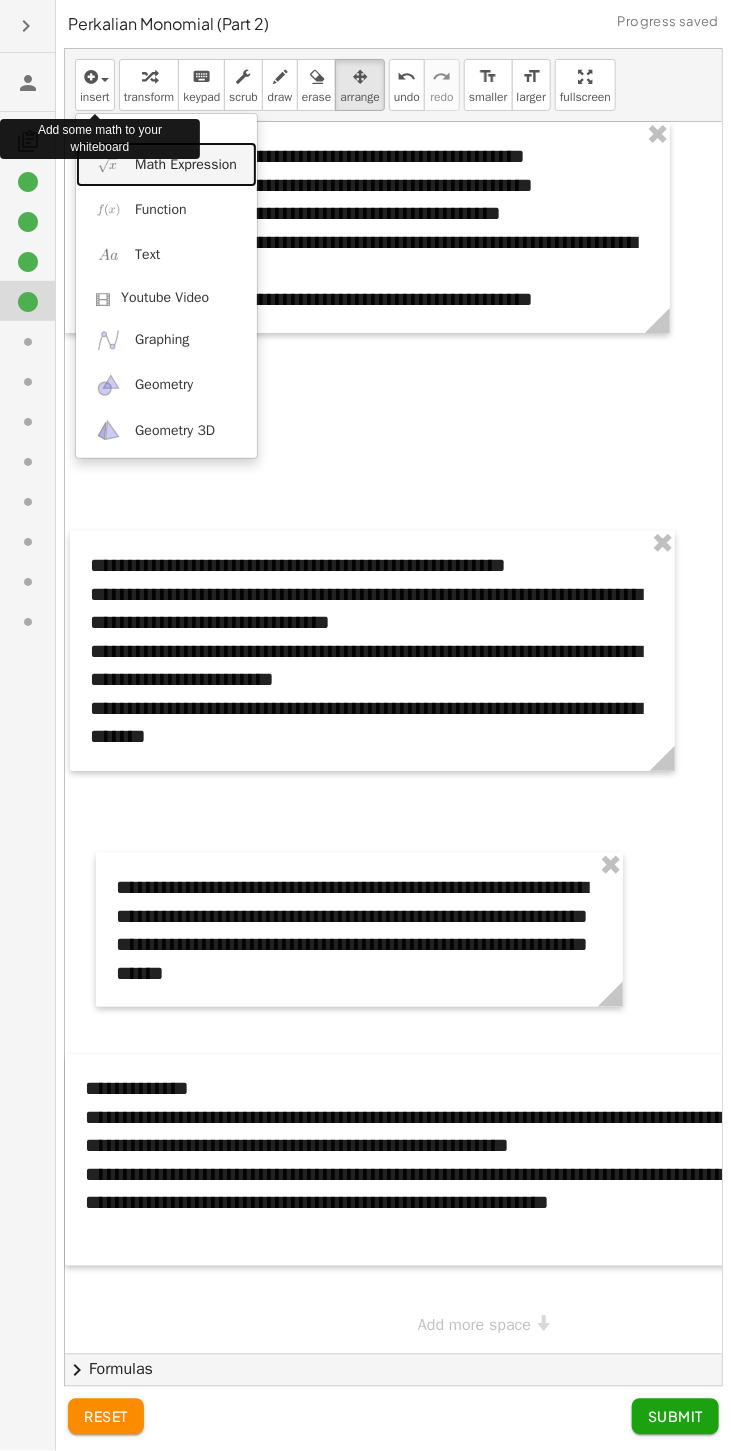 click on "Math Expression" at bounding box center (166, 164) 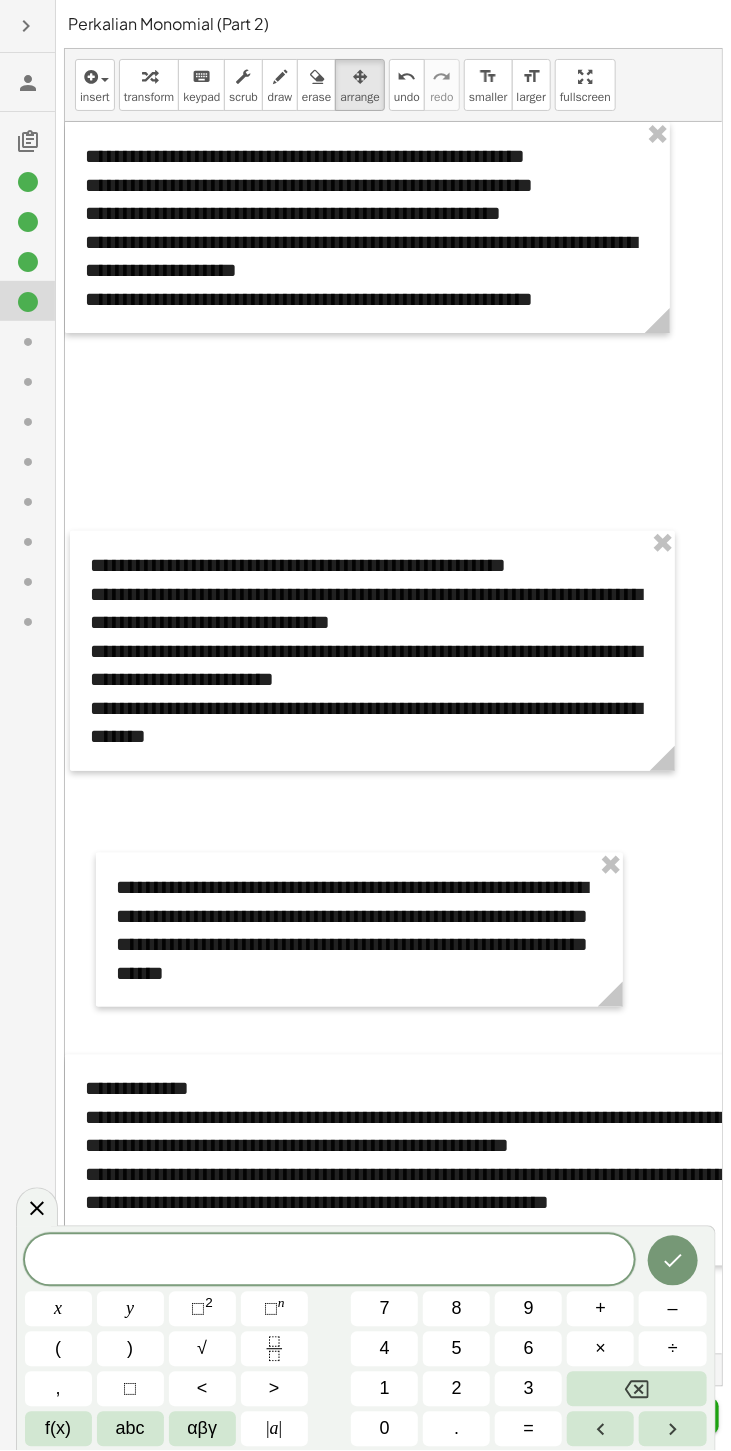 click on "(" at bounding box center [58, 1349] 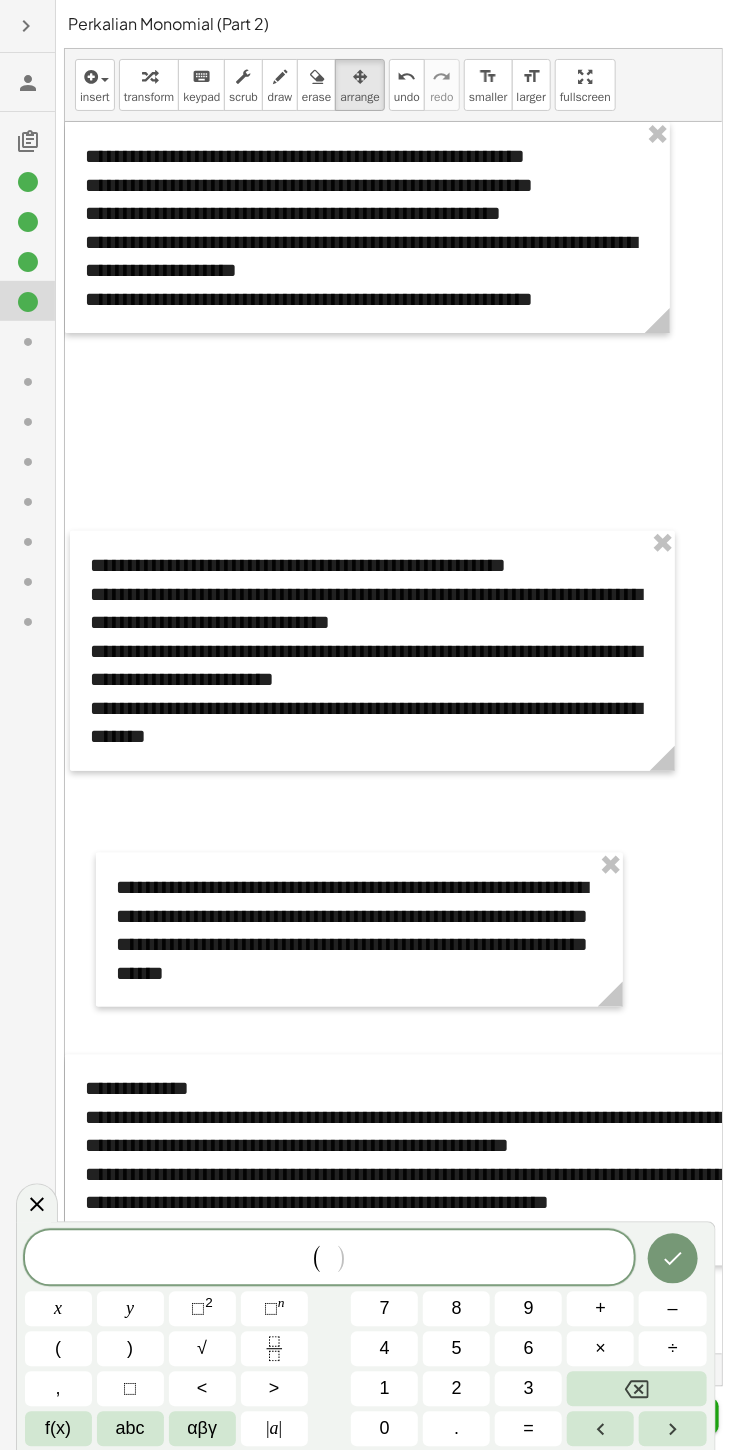 click on "2" at bounding box center (456, 1389) 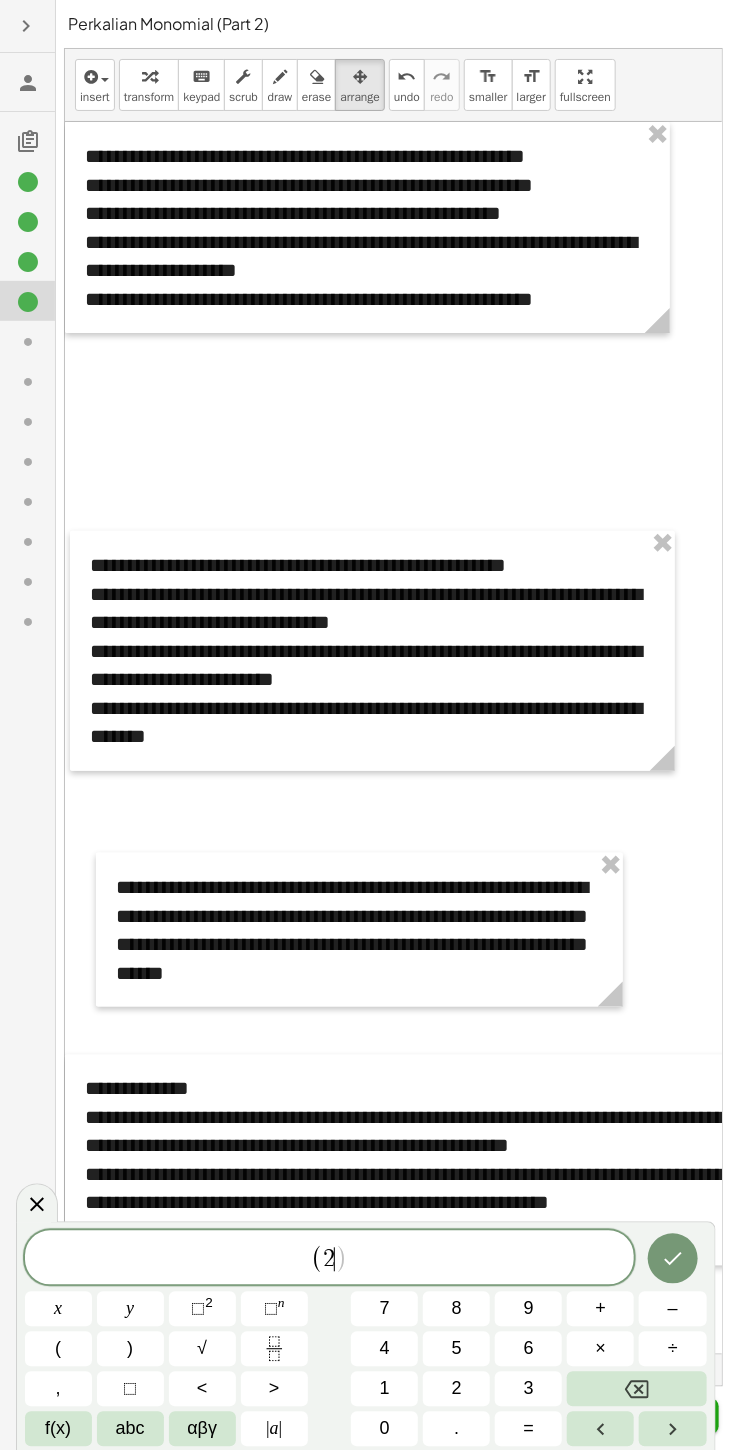 click on "x" at bounding box center [58, 1309] 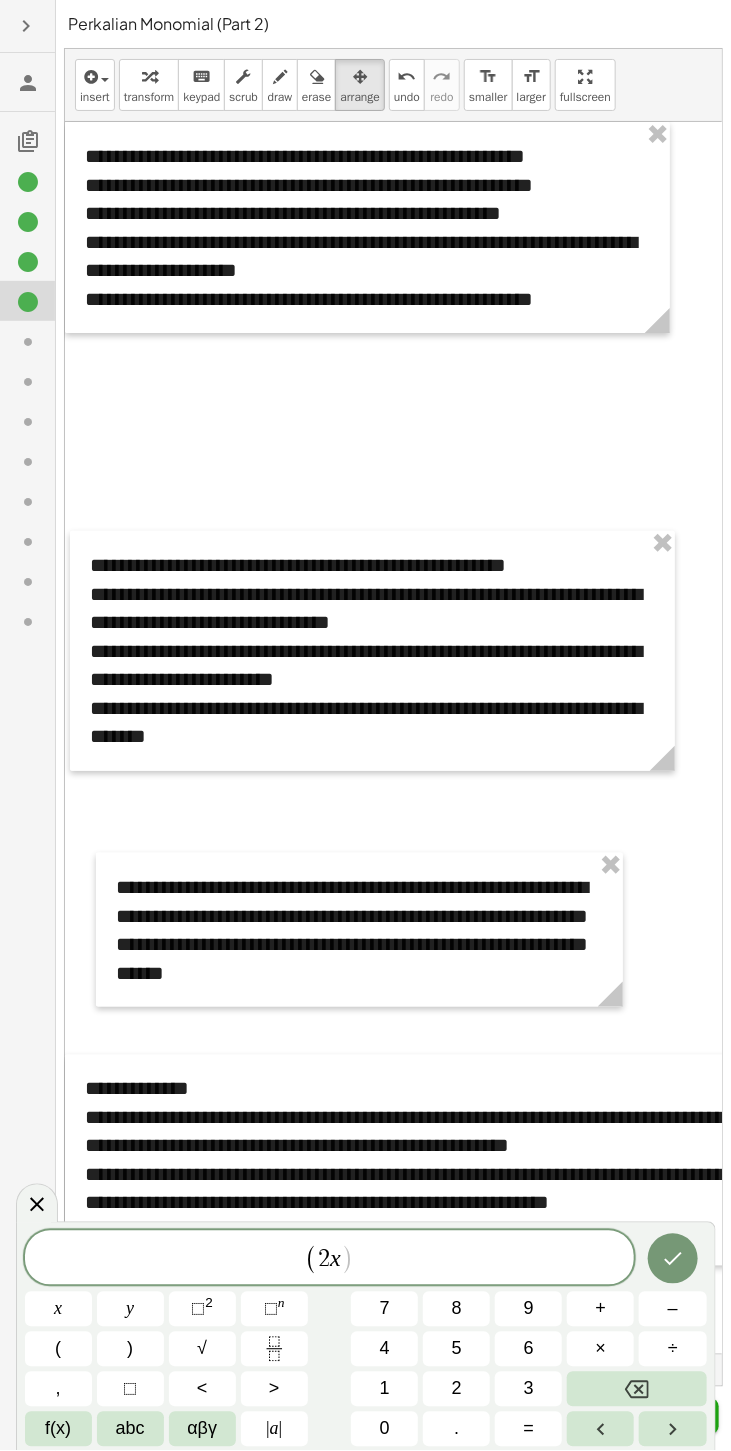 click on "⬚ 2" at bounding box center (202, 1309) 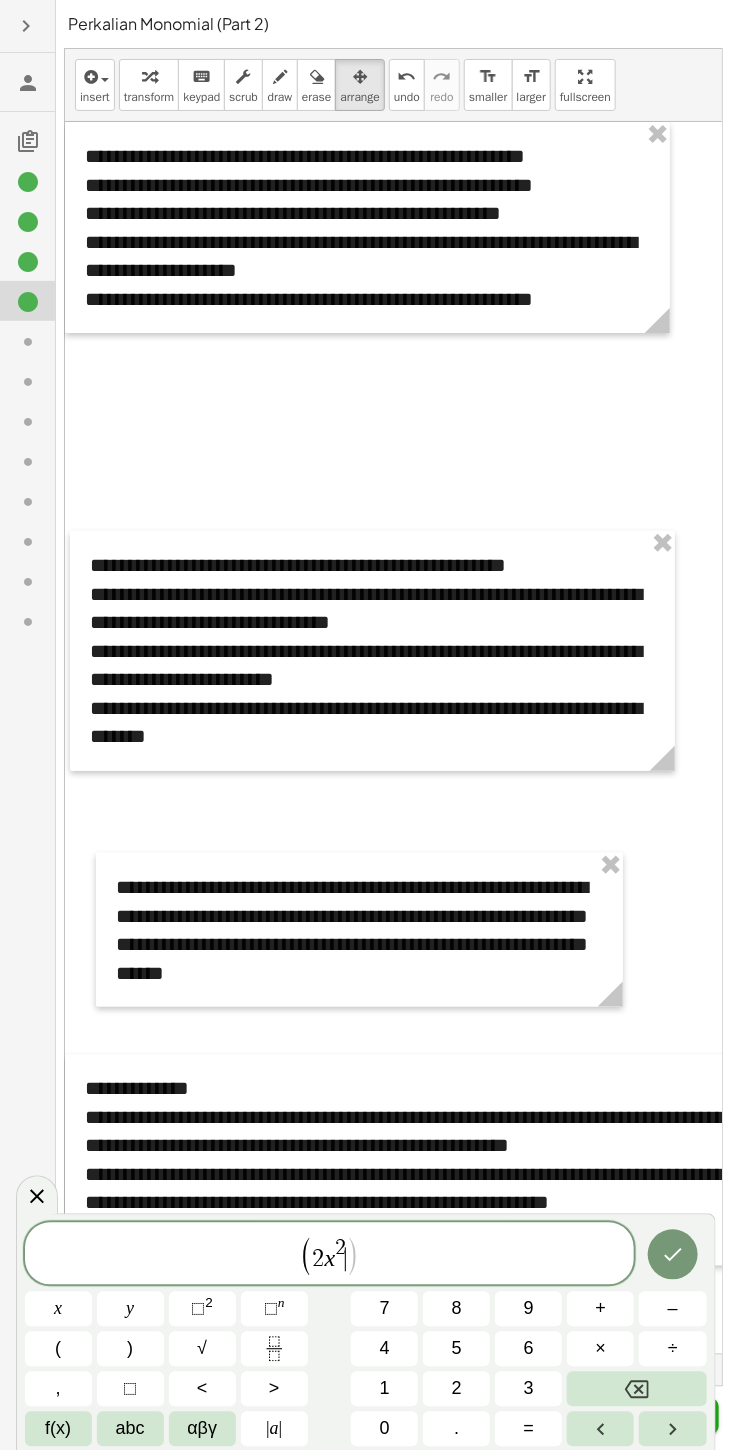 click on "y" at bounding box center [130, 1309] 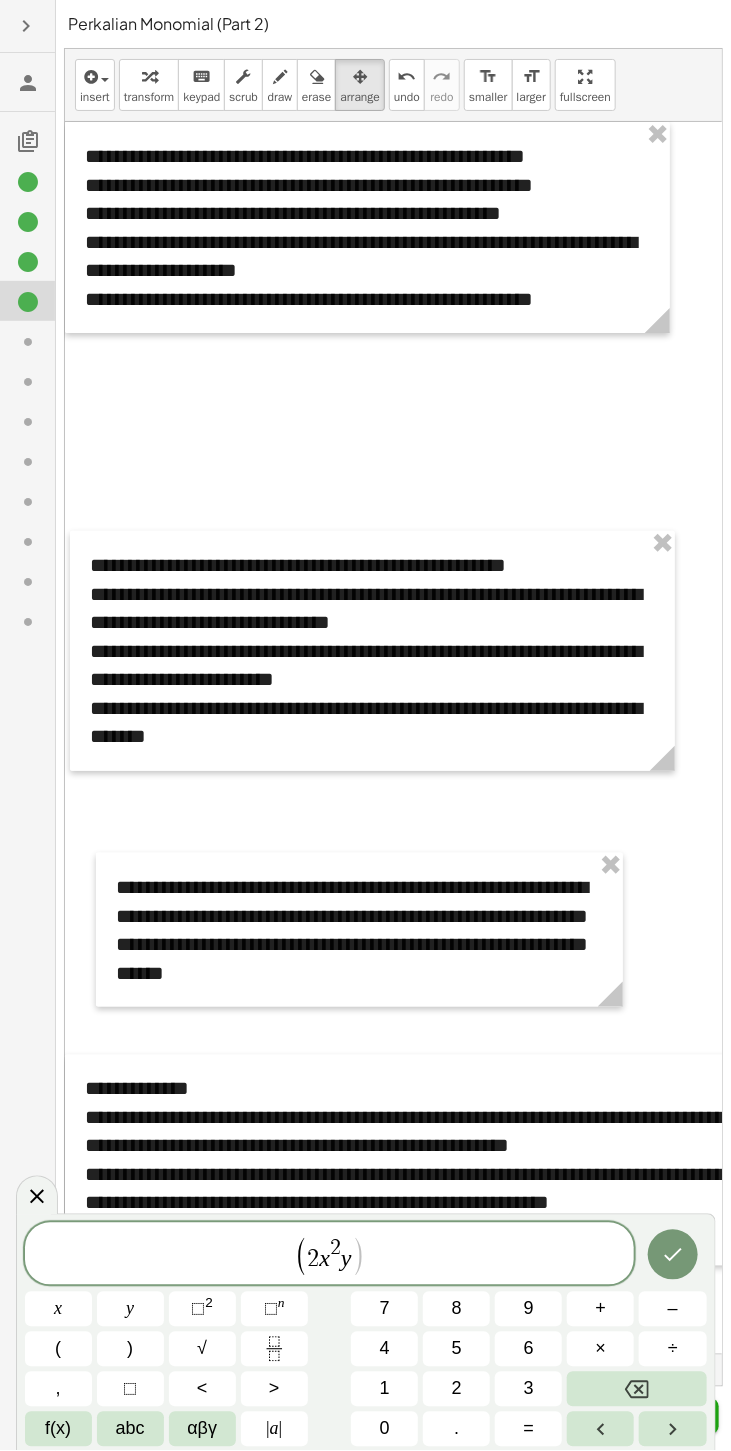 click on "n" at bounding box center (281, 1303) 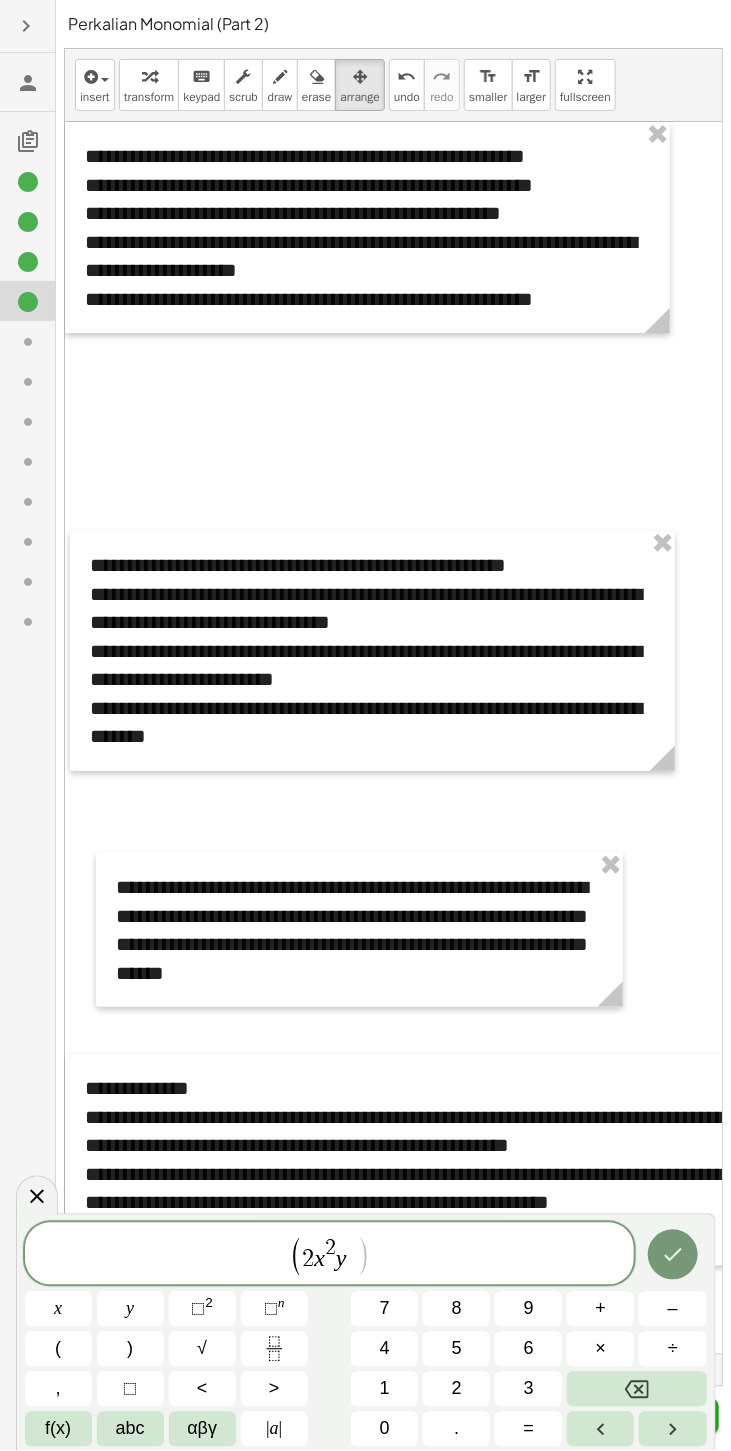 click on "4" at bounding box center (385, 1349) 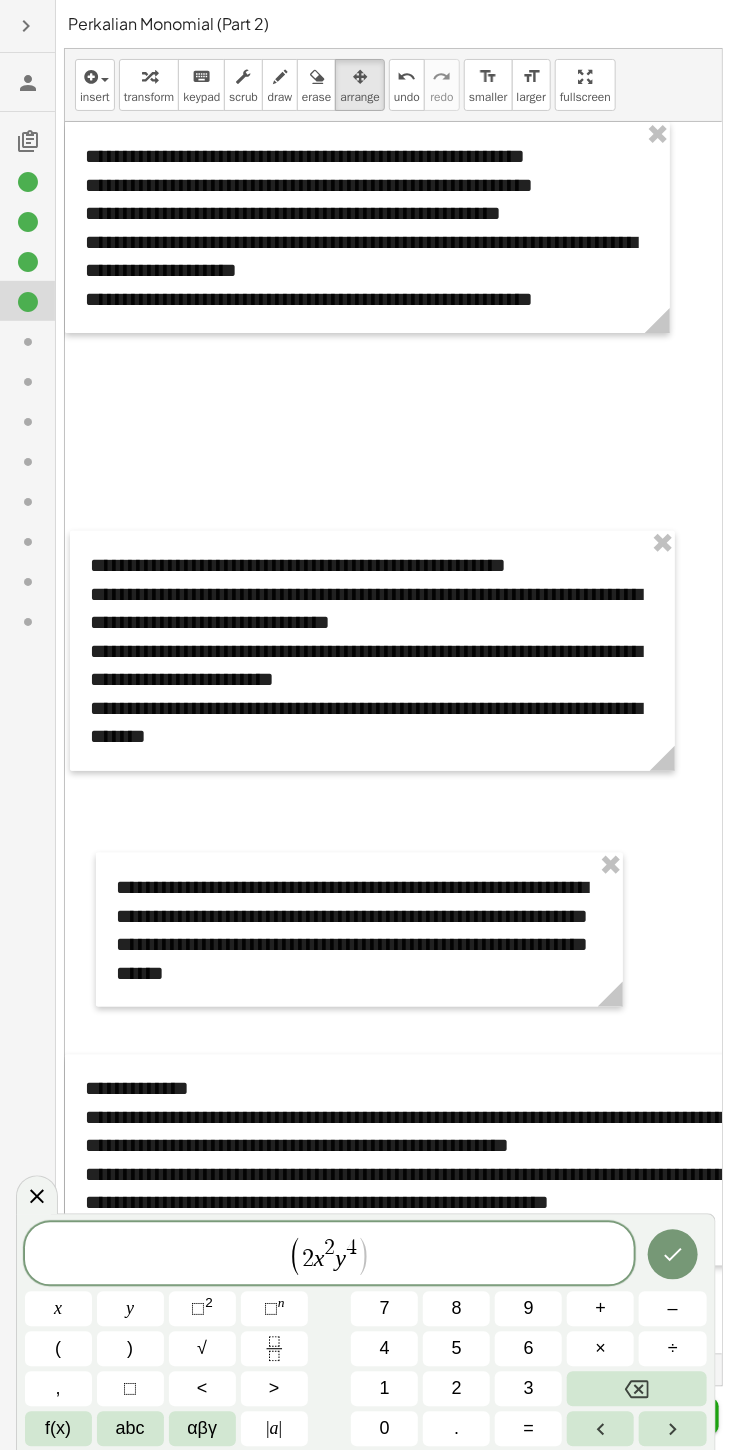 click 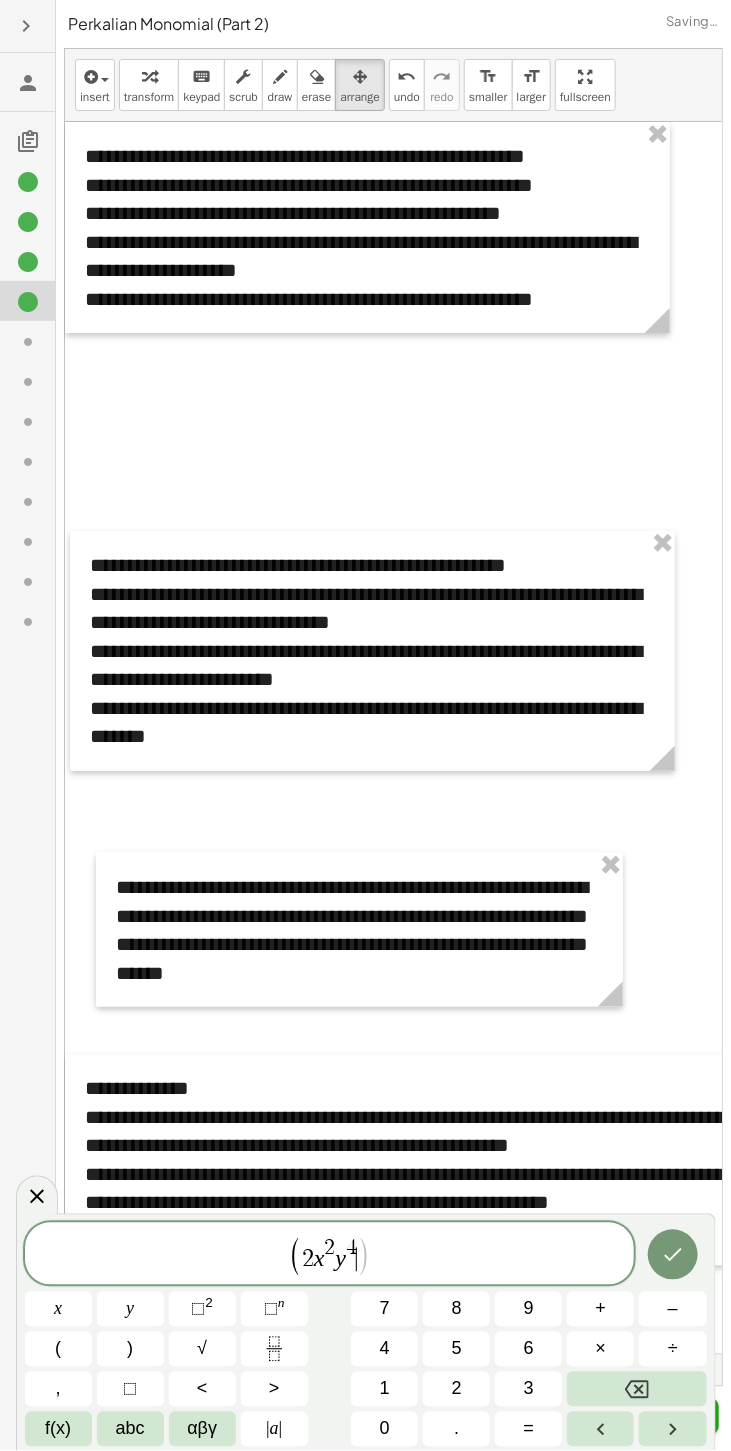 click on ")" at bounding box center [130, 1349] 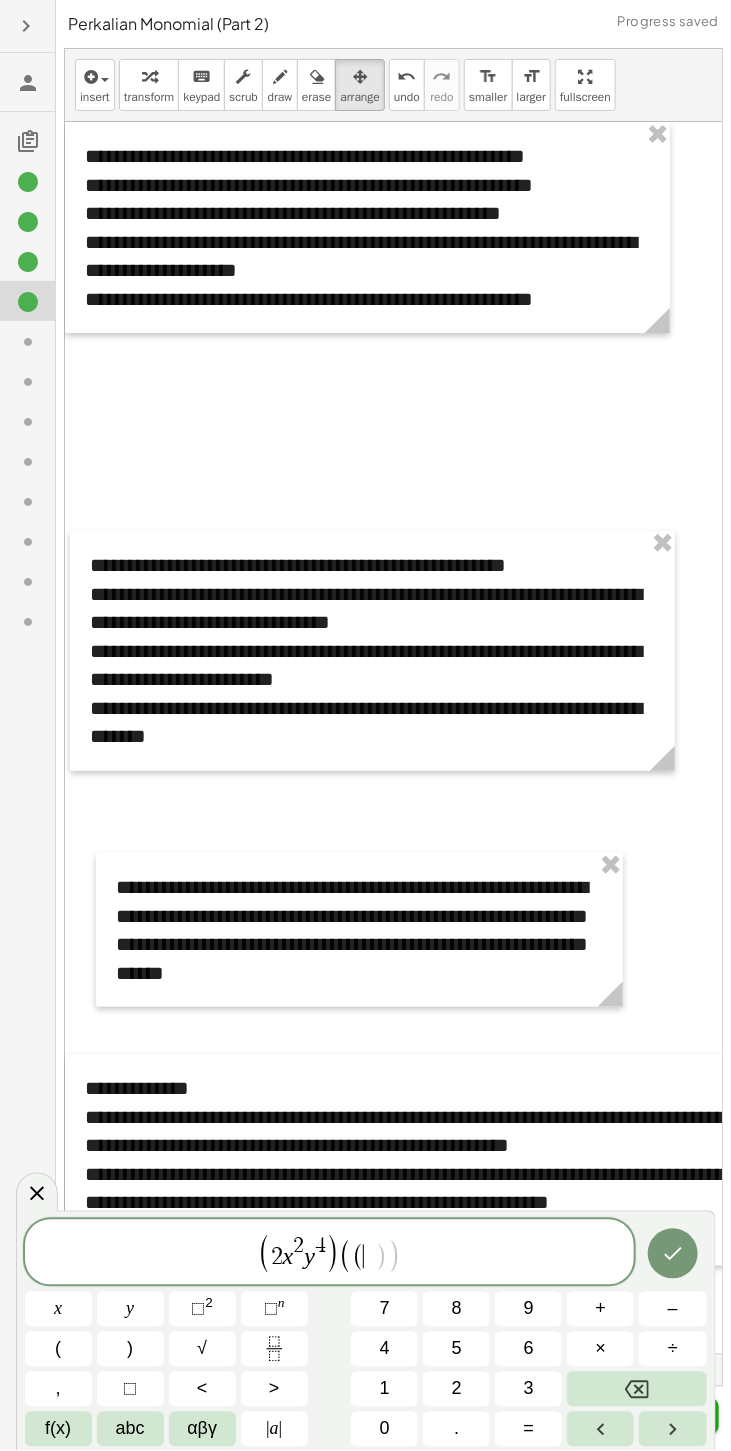 click 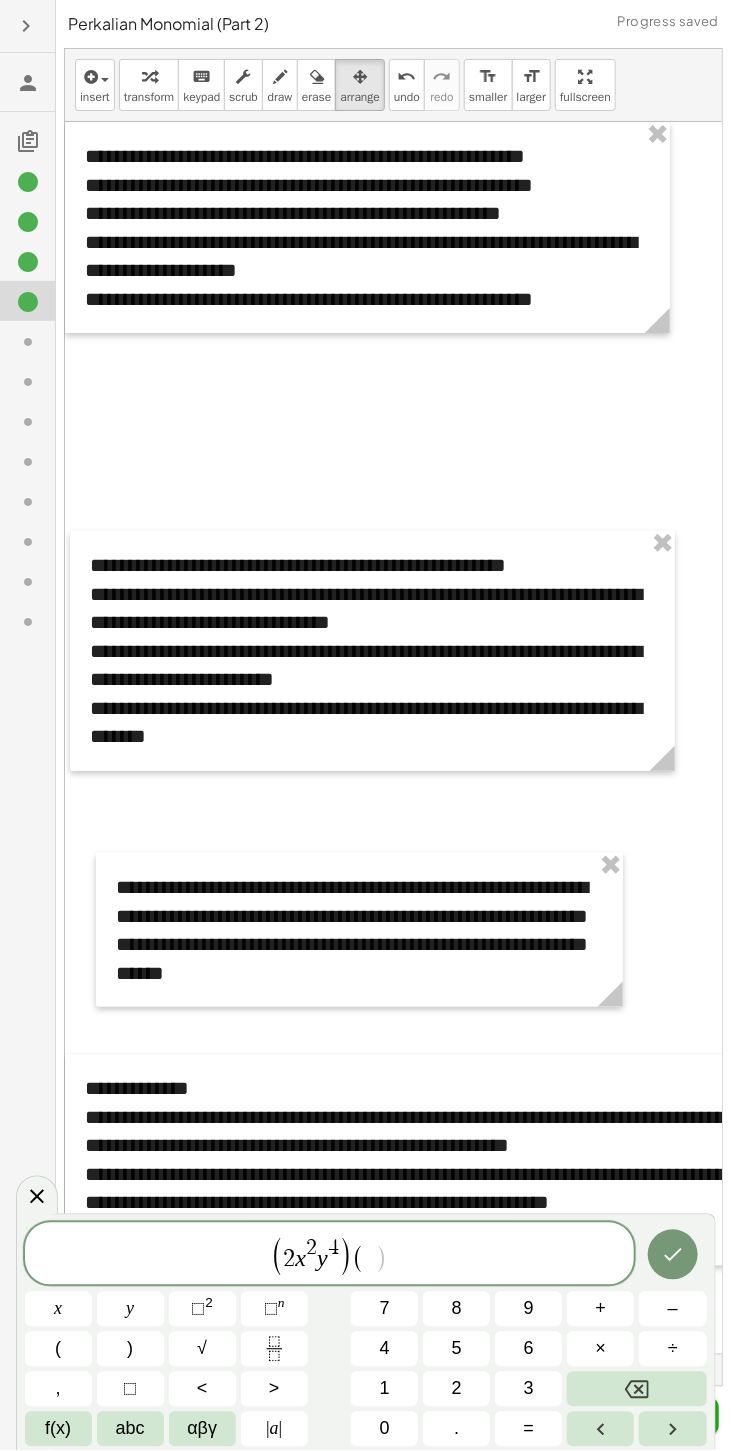 click on "4" at bounding box center [384, 1349] 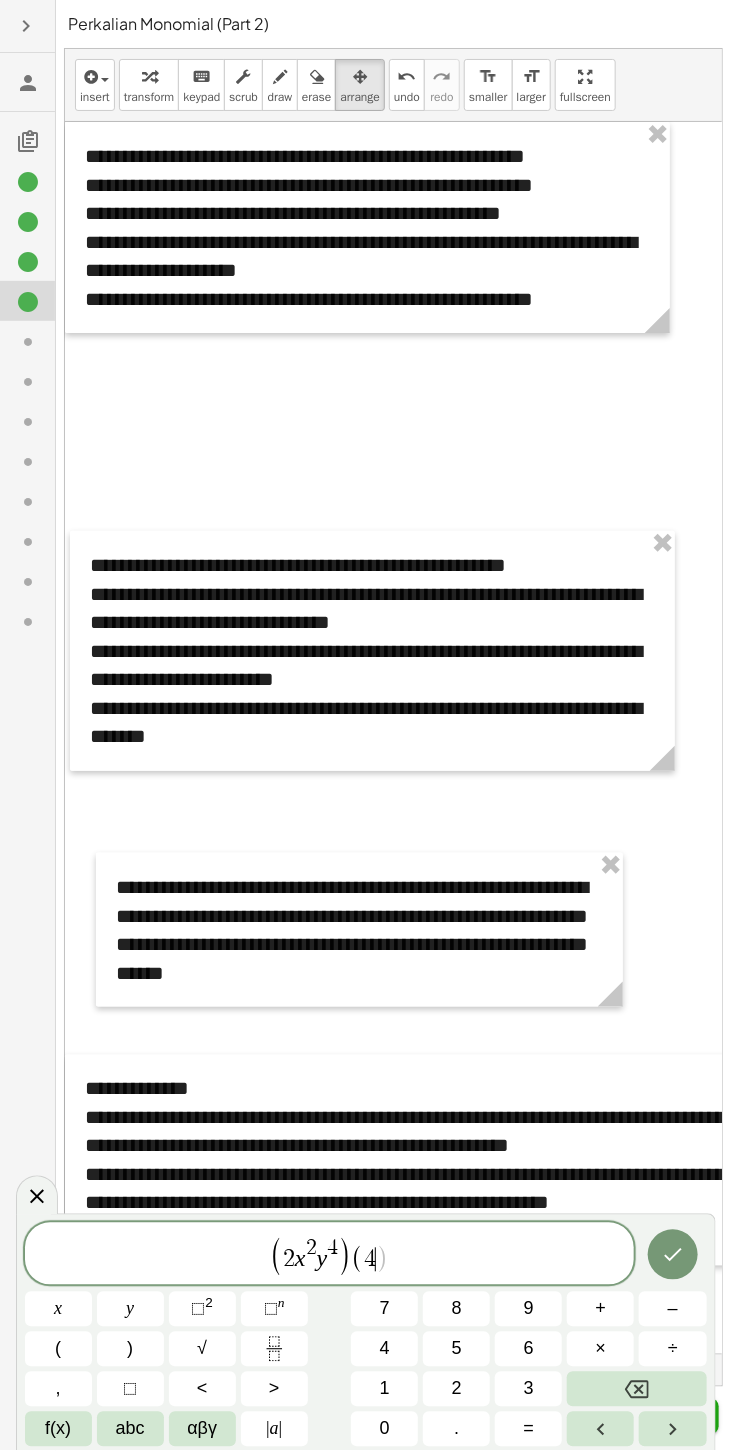 click on "x" at bounding box center (58, 1309) 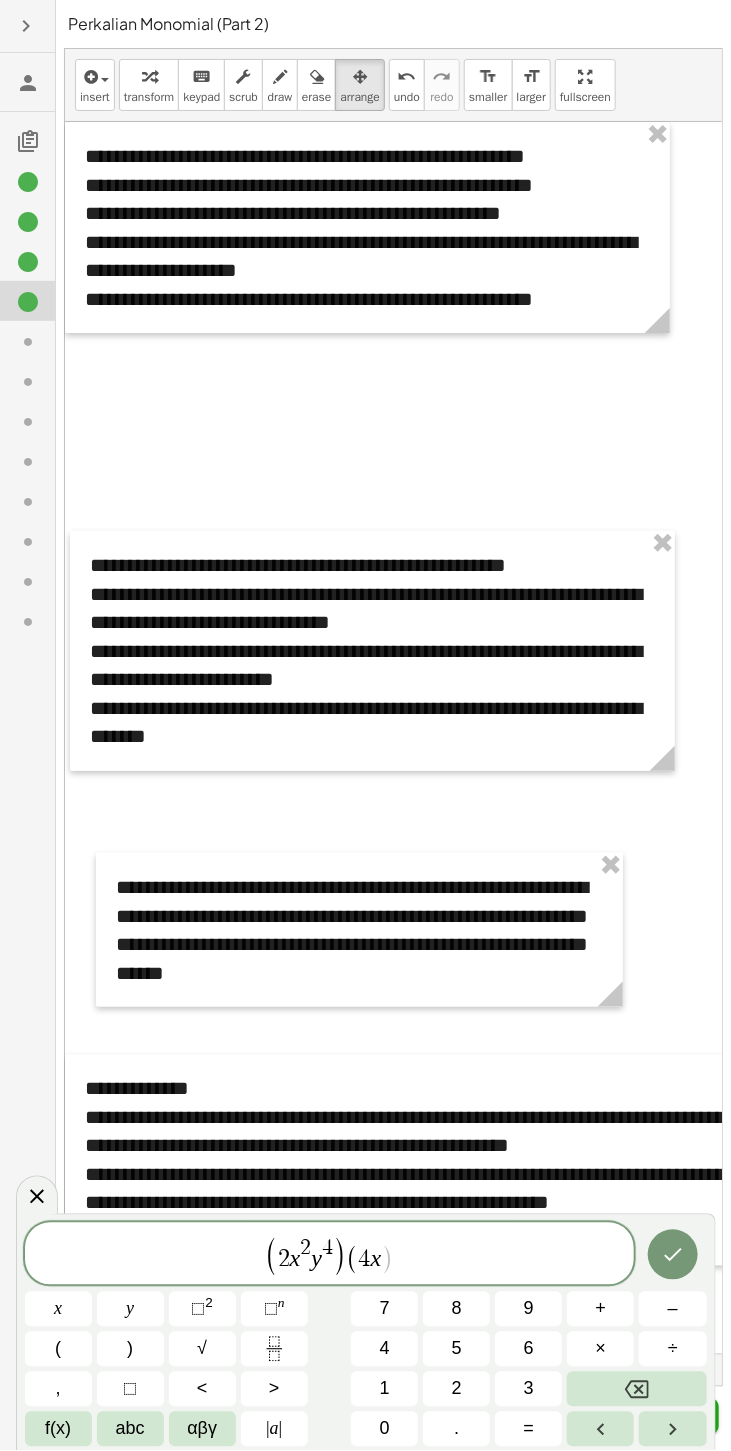 click on "⬚" at bounding box center [271, 1309] 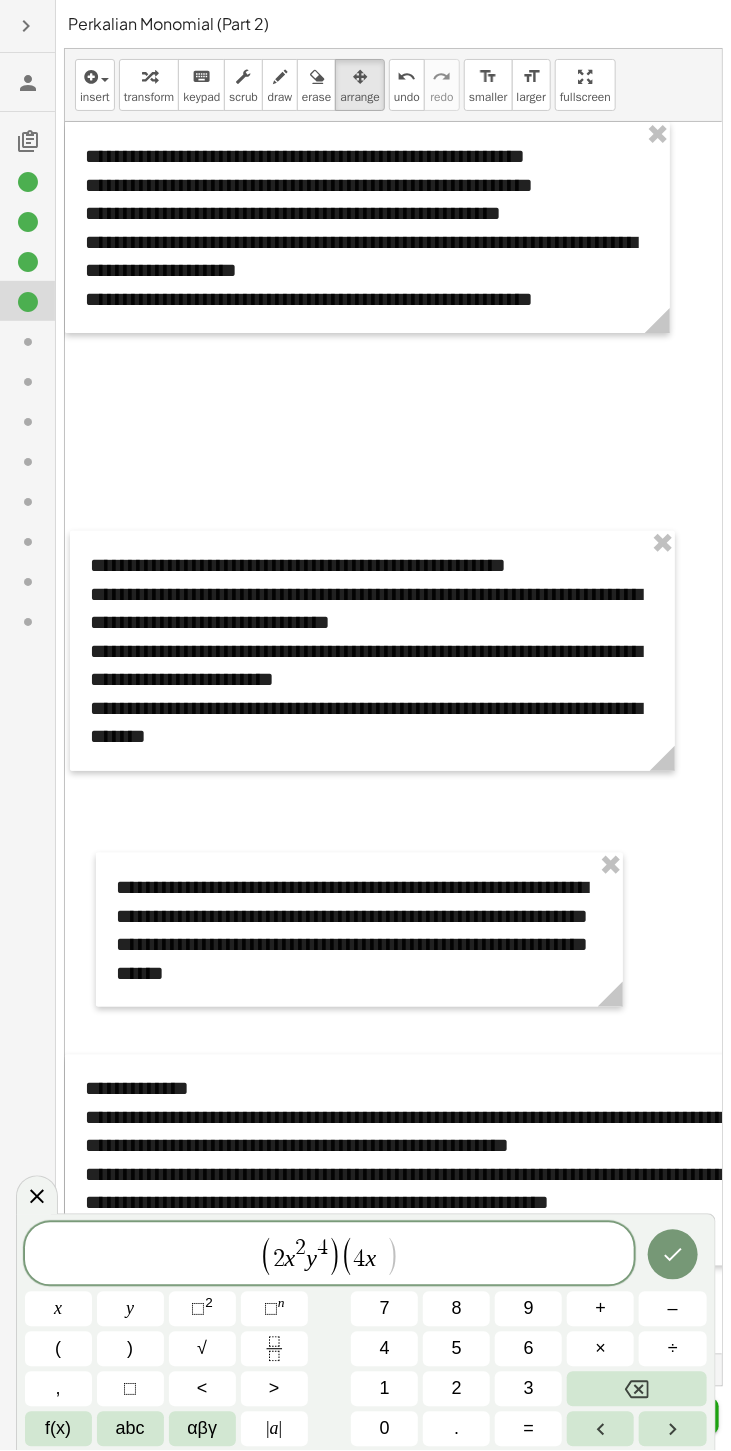 click on "4" at bounding box center [384, 1349] 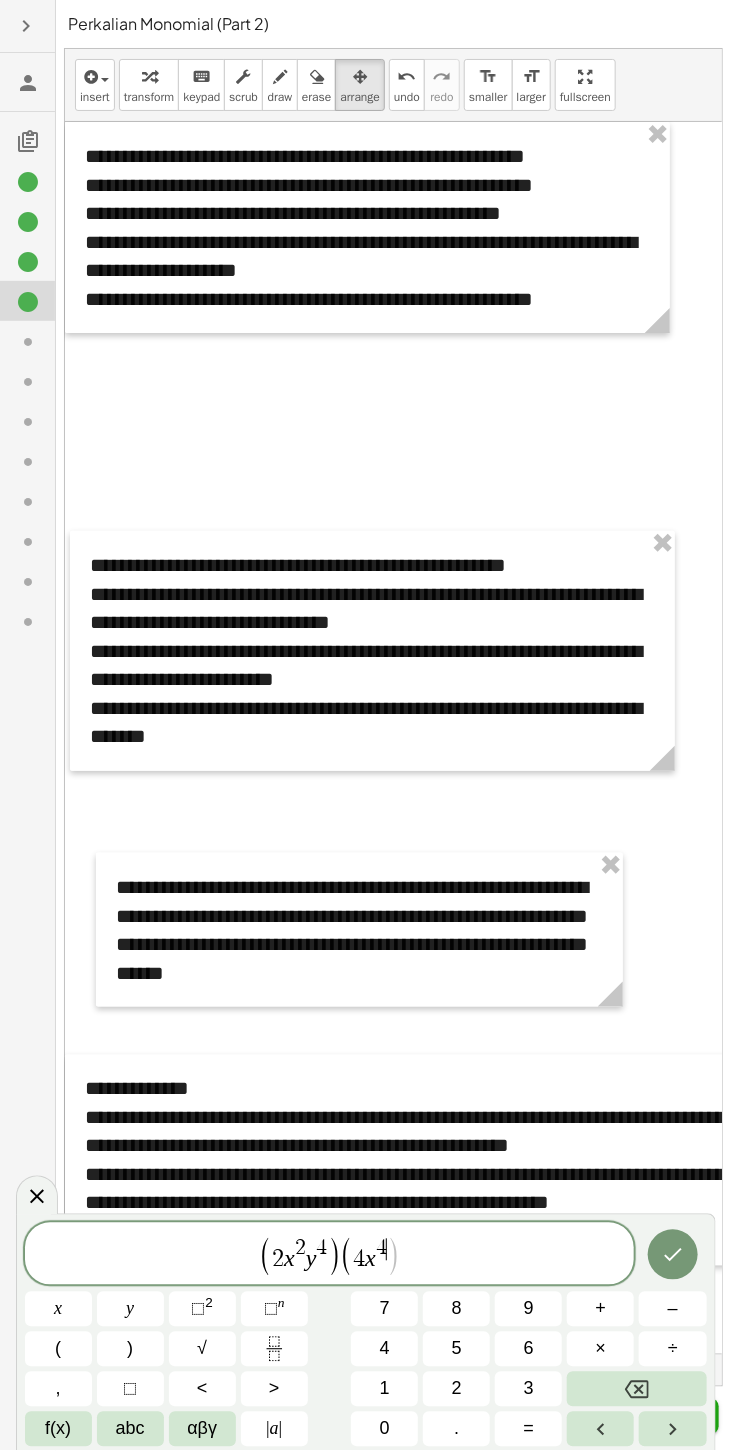 click on "⬚" at bounding box center [271, 1309] 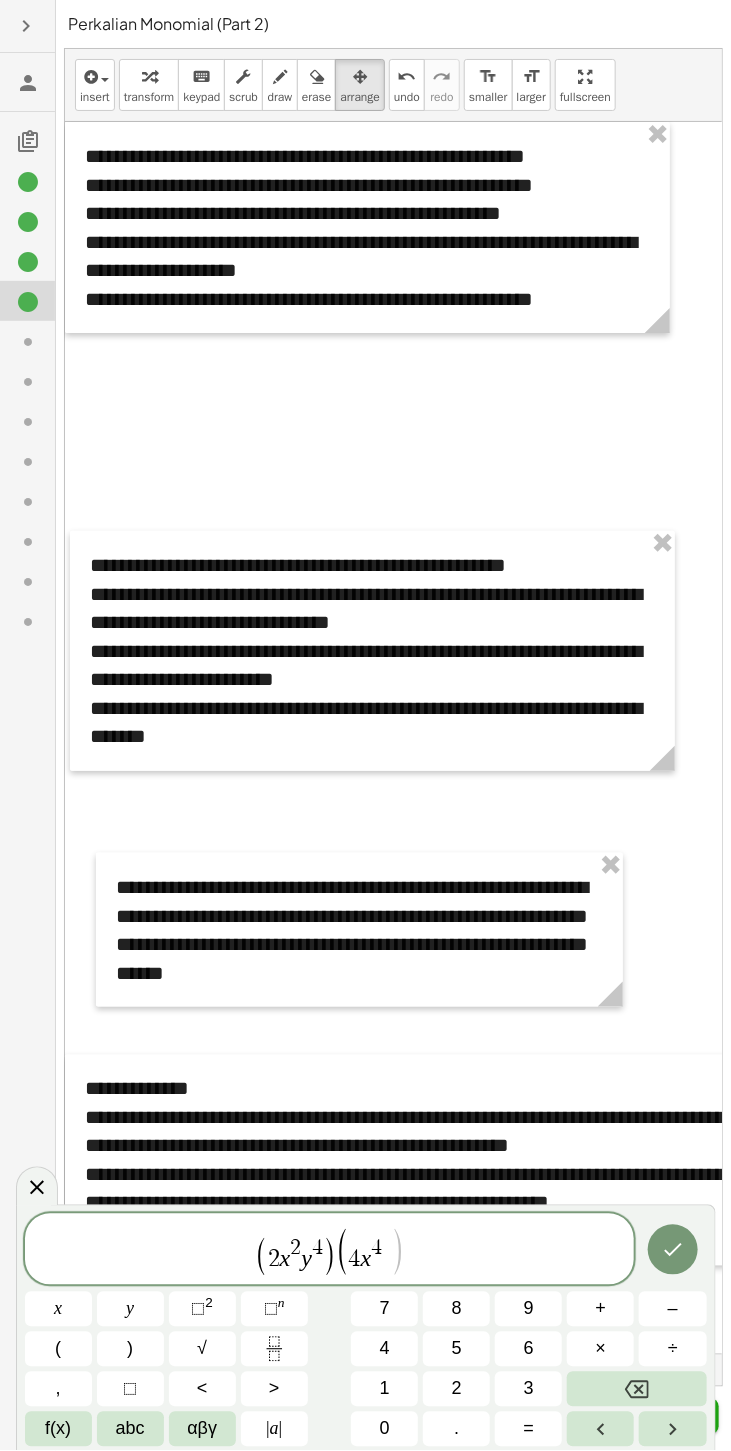 click at bounding box center (636, 1389) 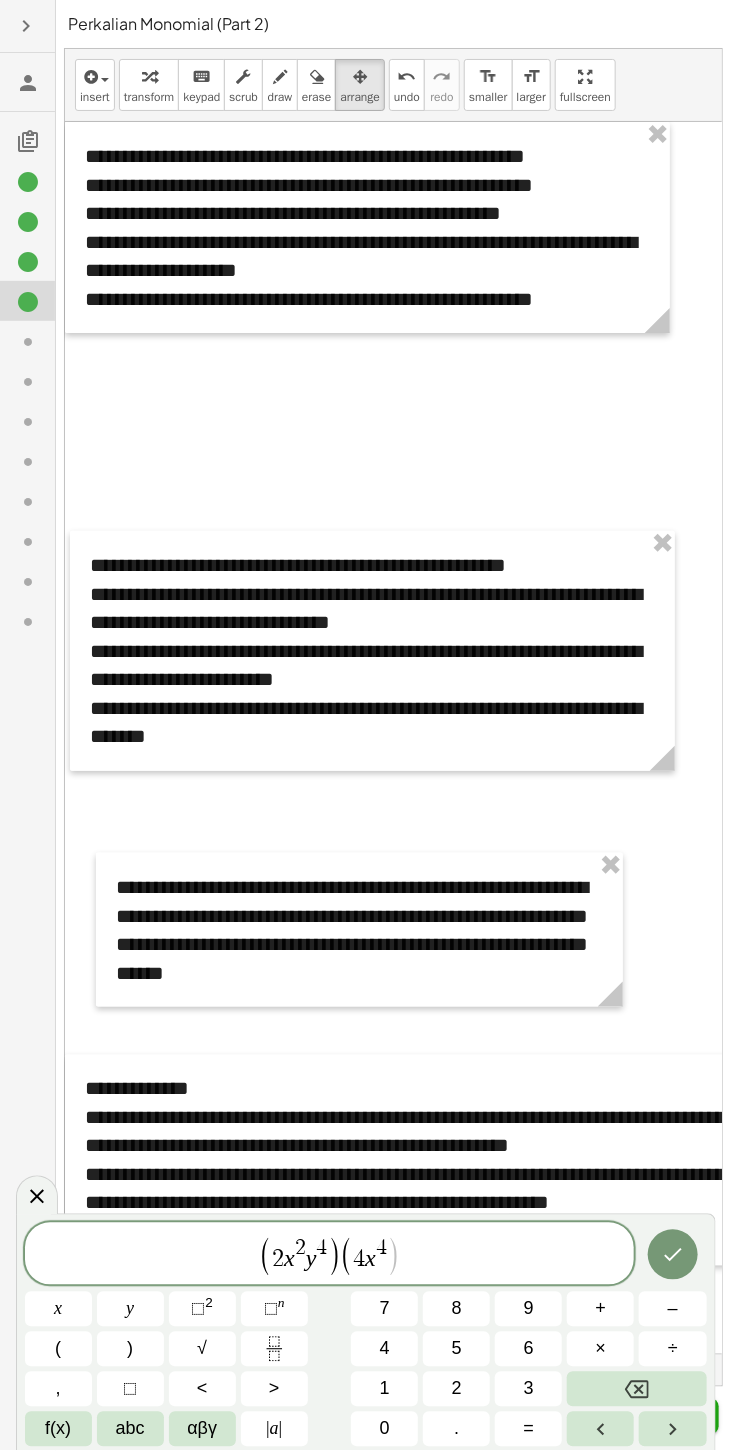 click at bounding box center [672, 1429] 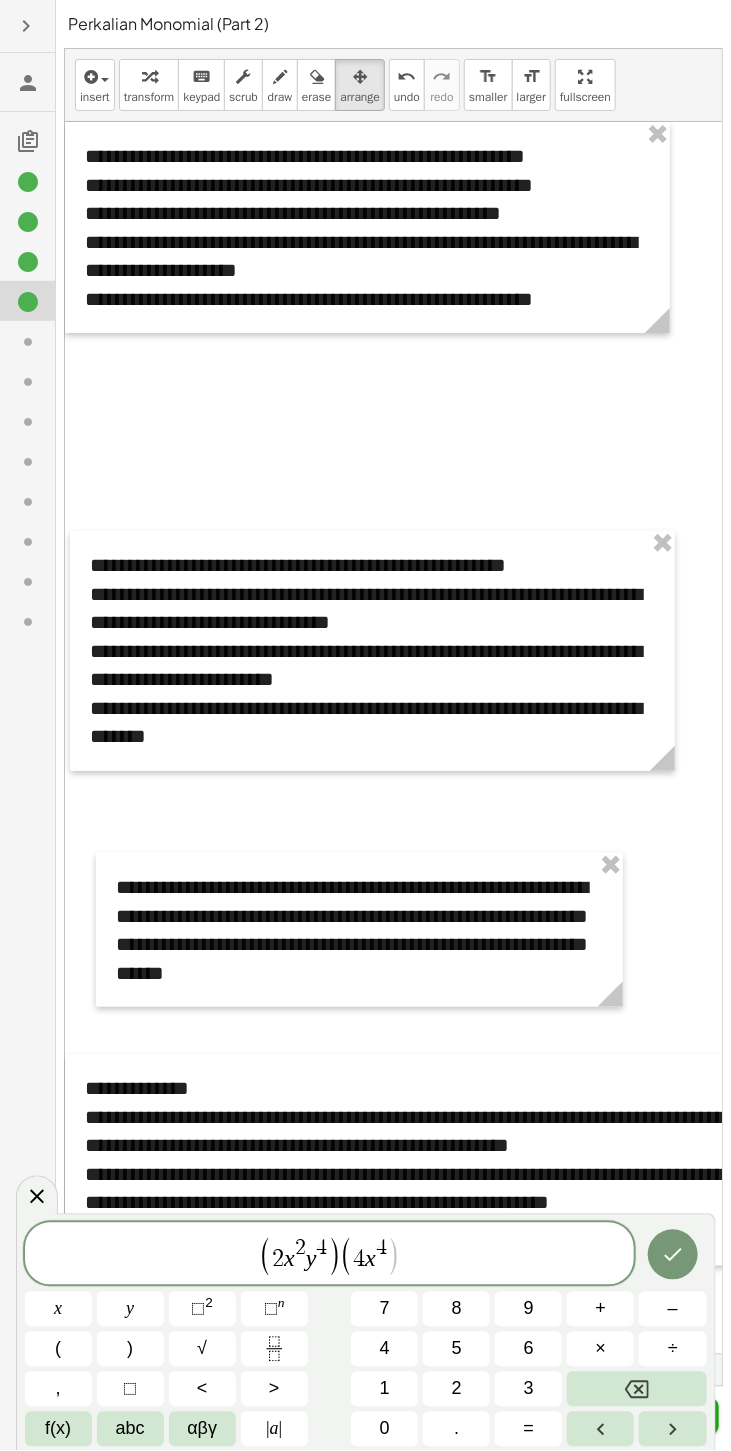 click on "y" at bounding box center (130, 1309) 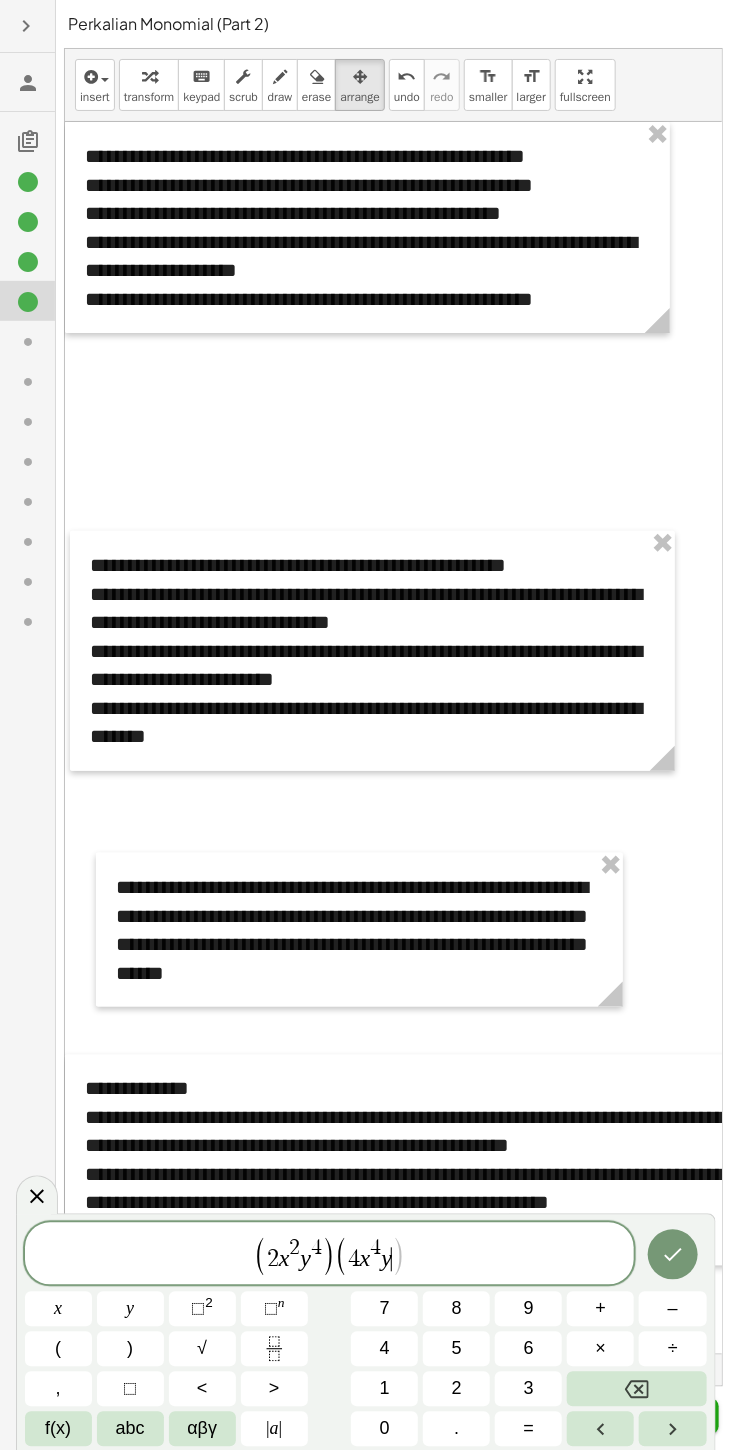 click on "⬚" at bounding box center (271, 1309) 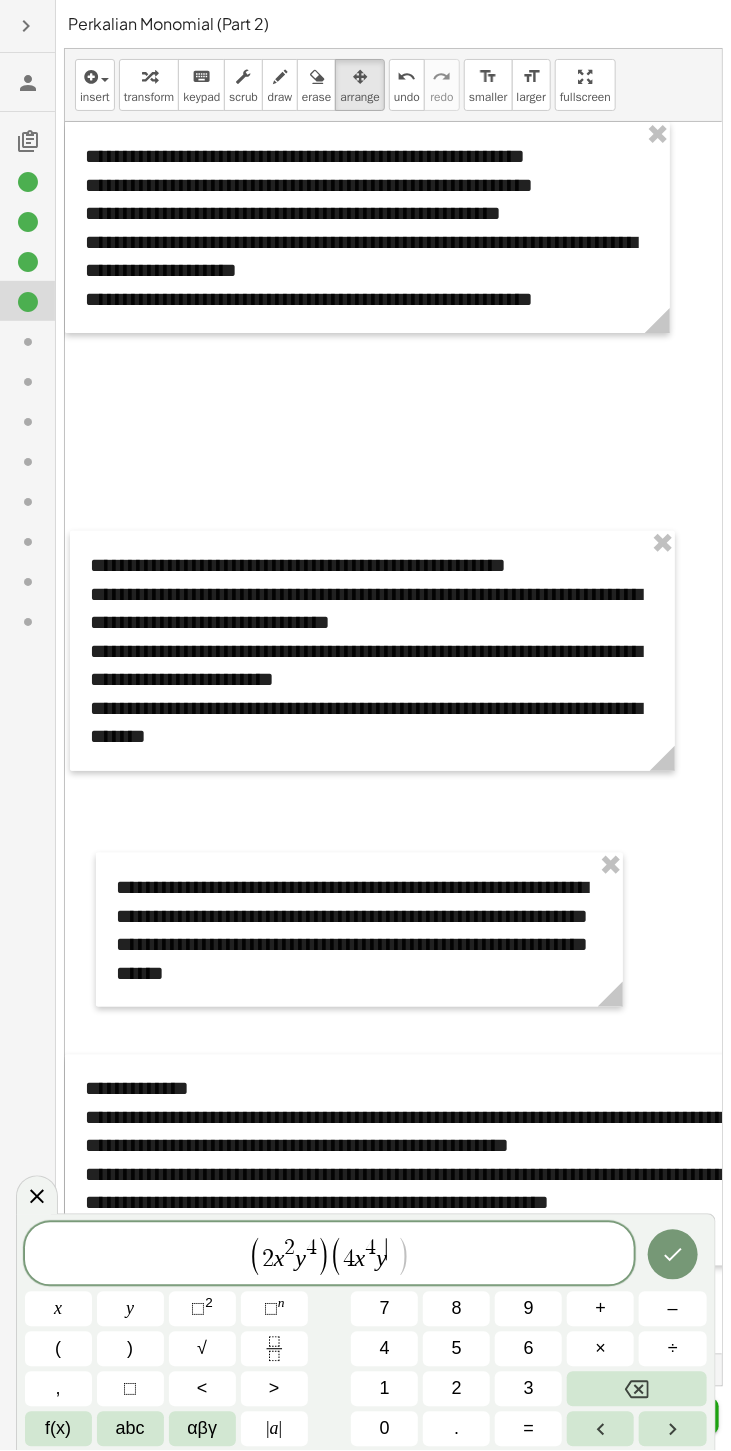 click on "8" at bounding box center (456, 1309) 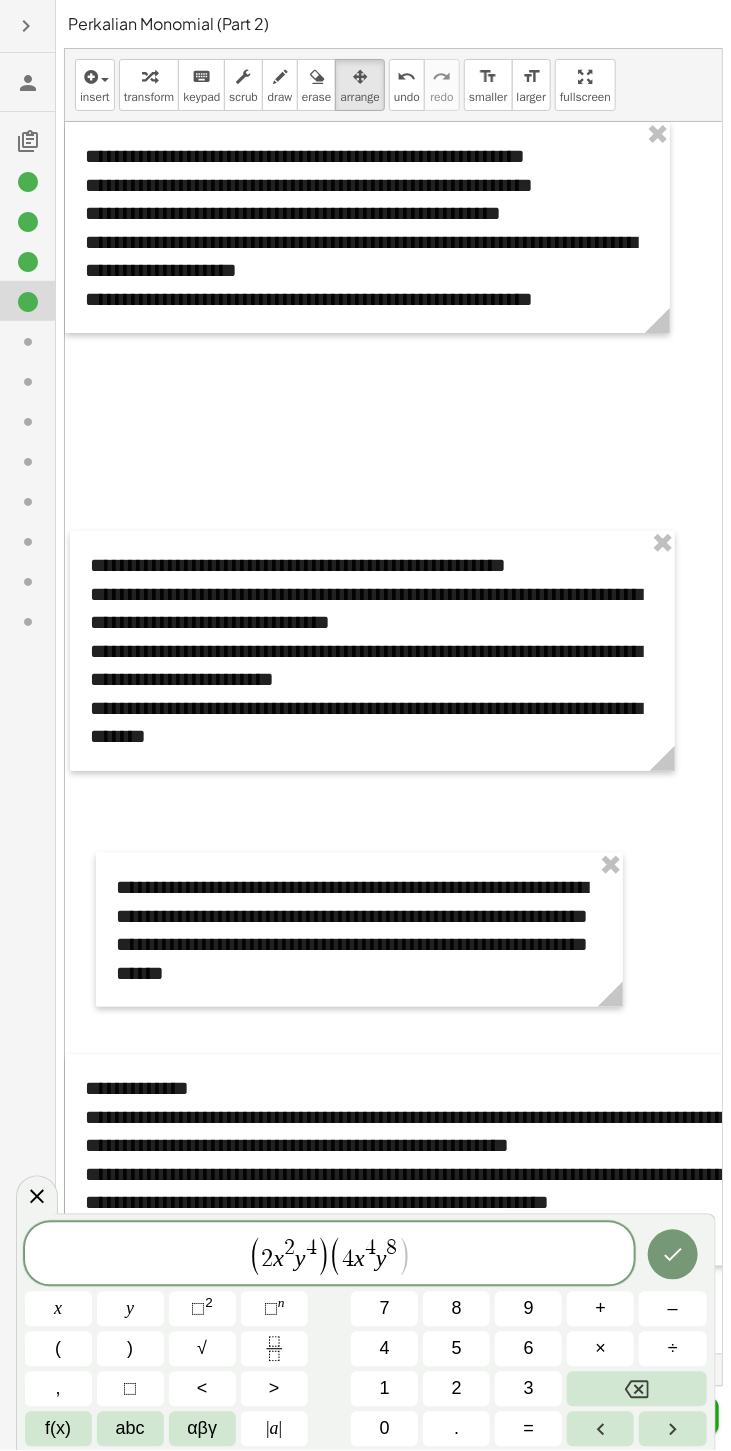 click 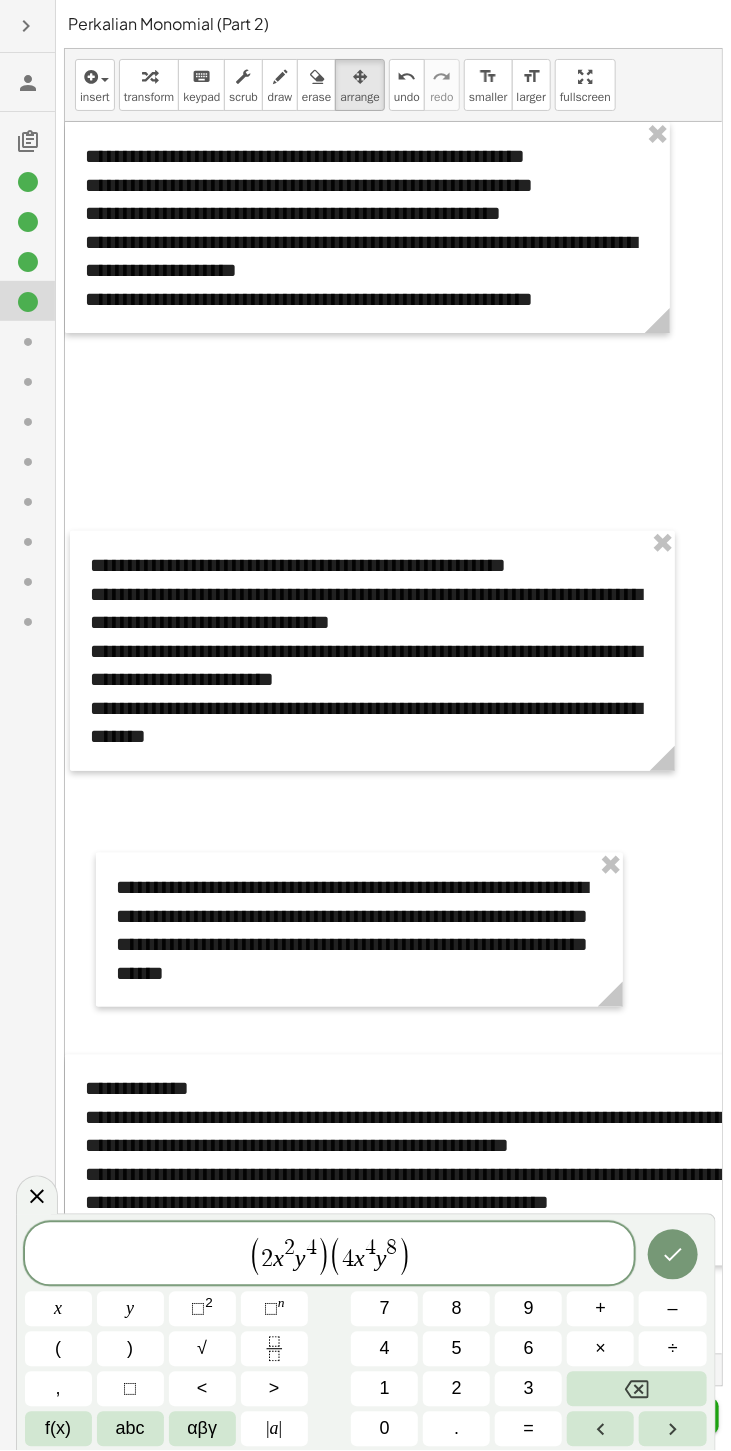 click 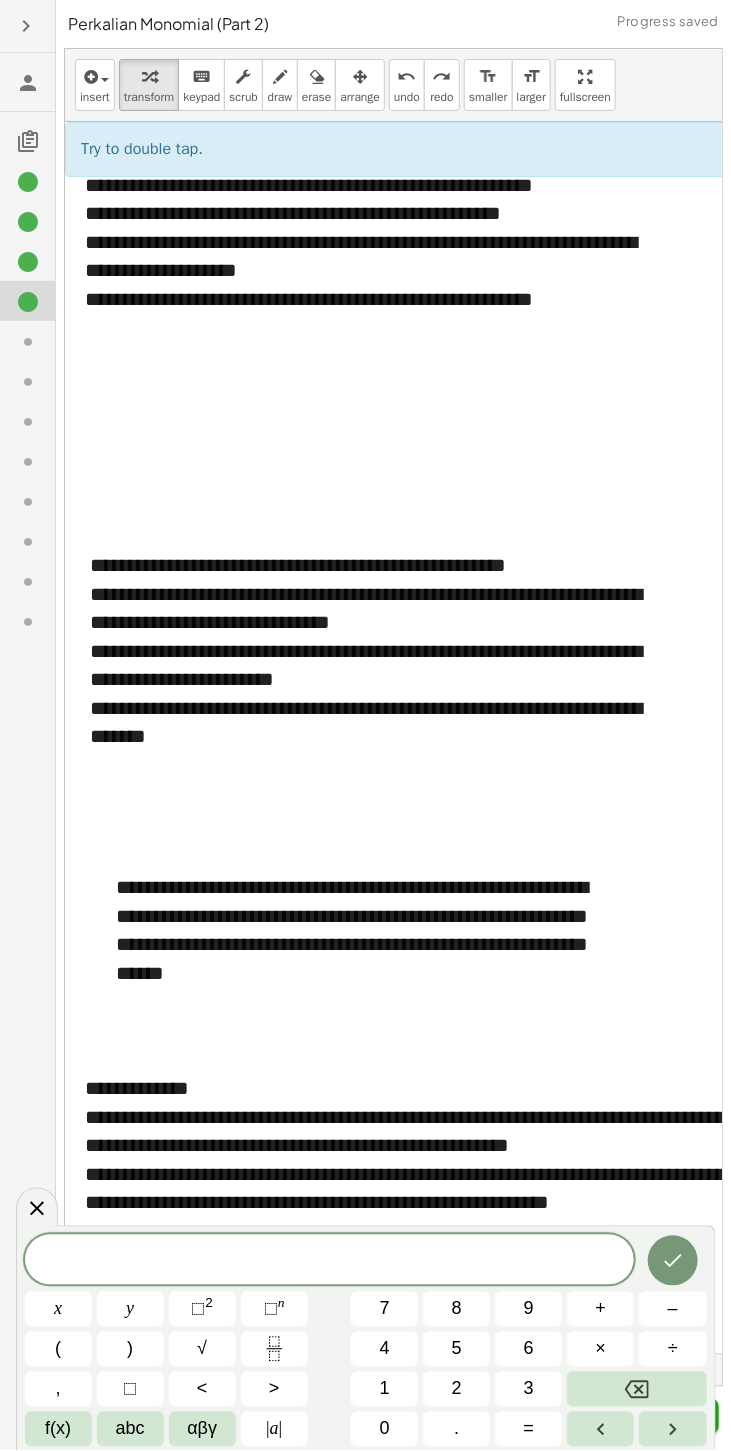 click on "(" at bounding box center (58, 1349) 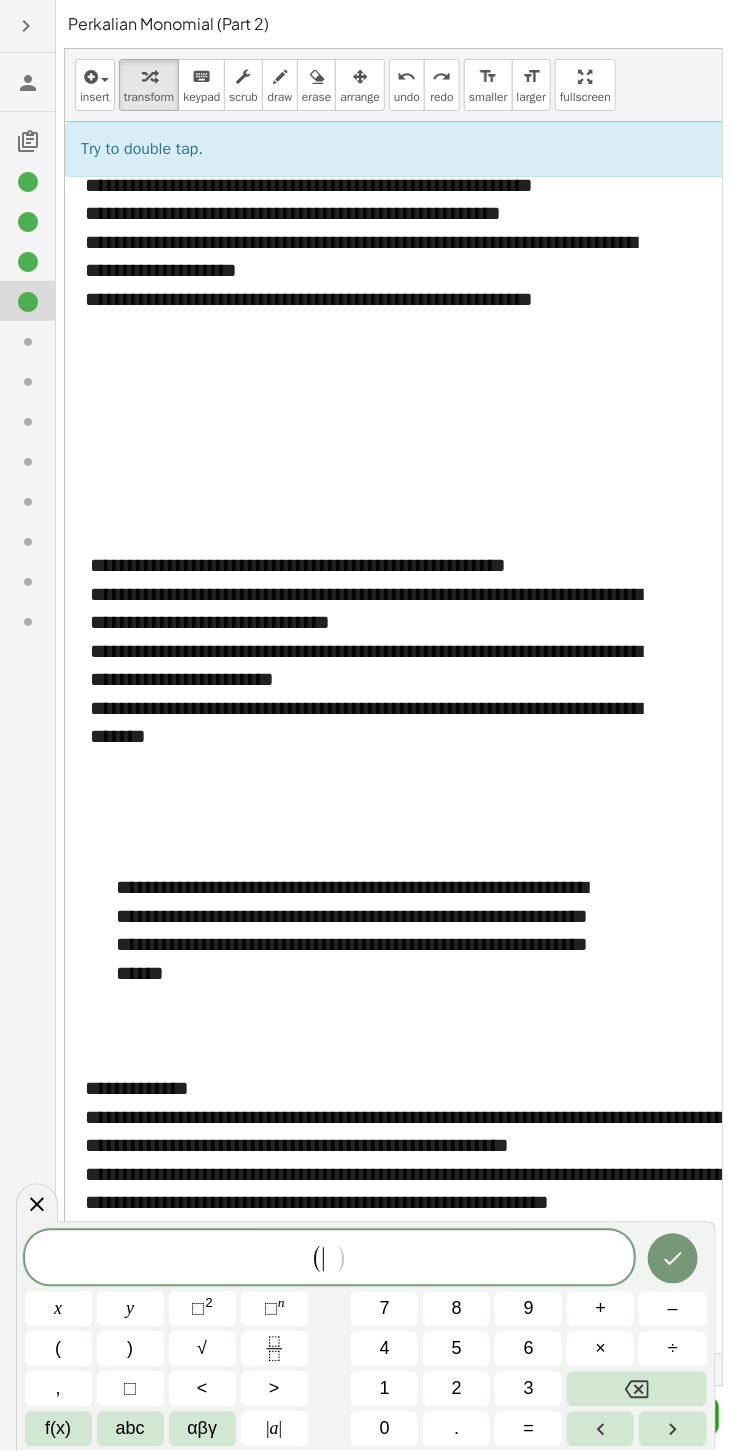 click on "x" at bounding box center (58, 1309) 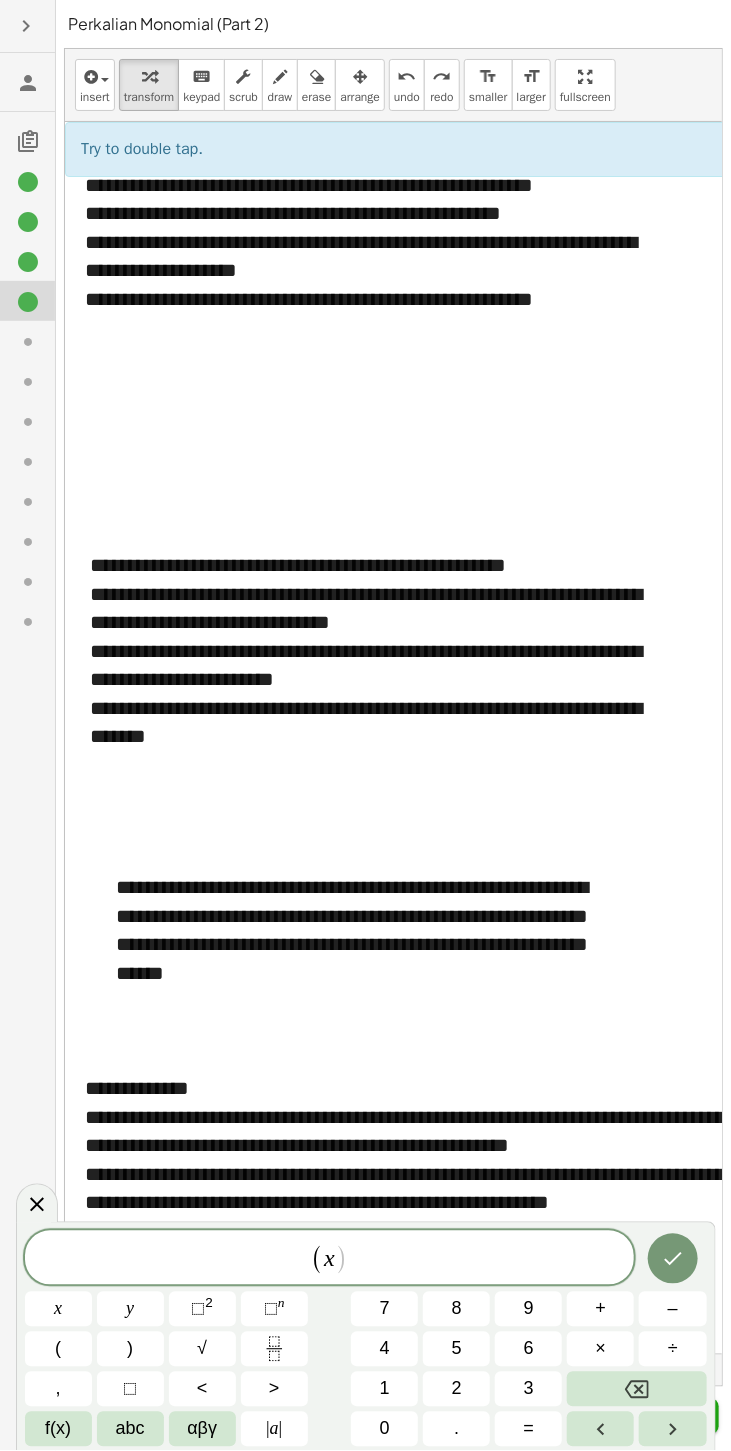 click 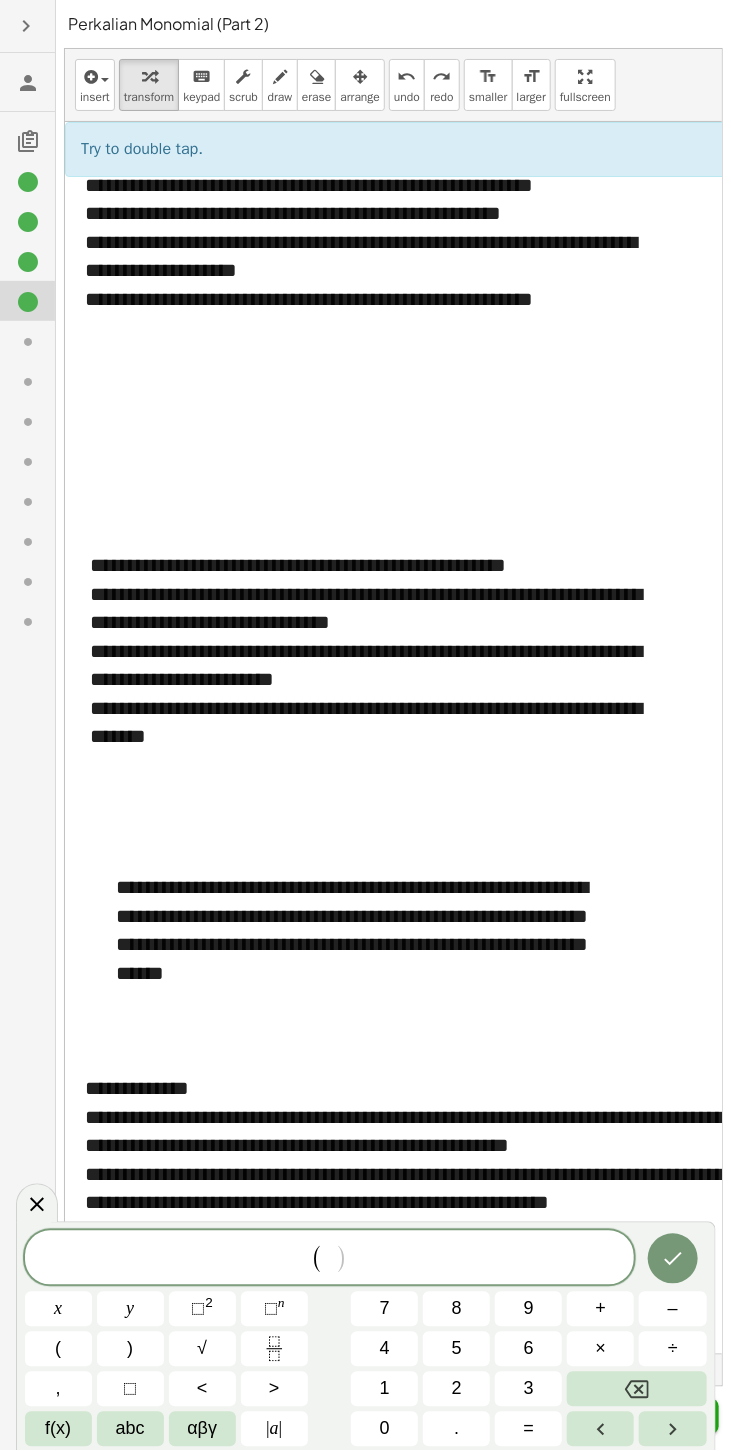 click on "2" at bounding box center (456, 1389) 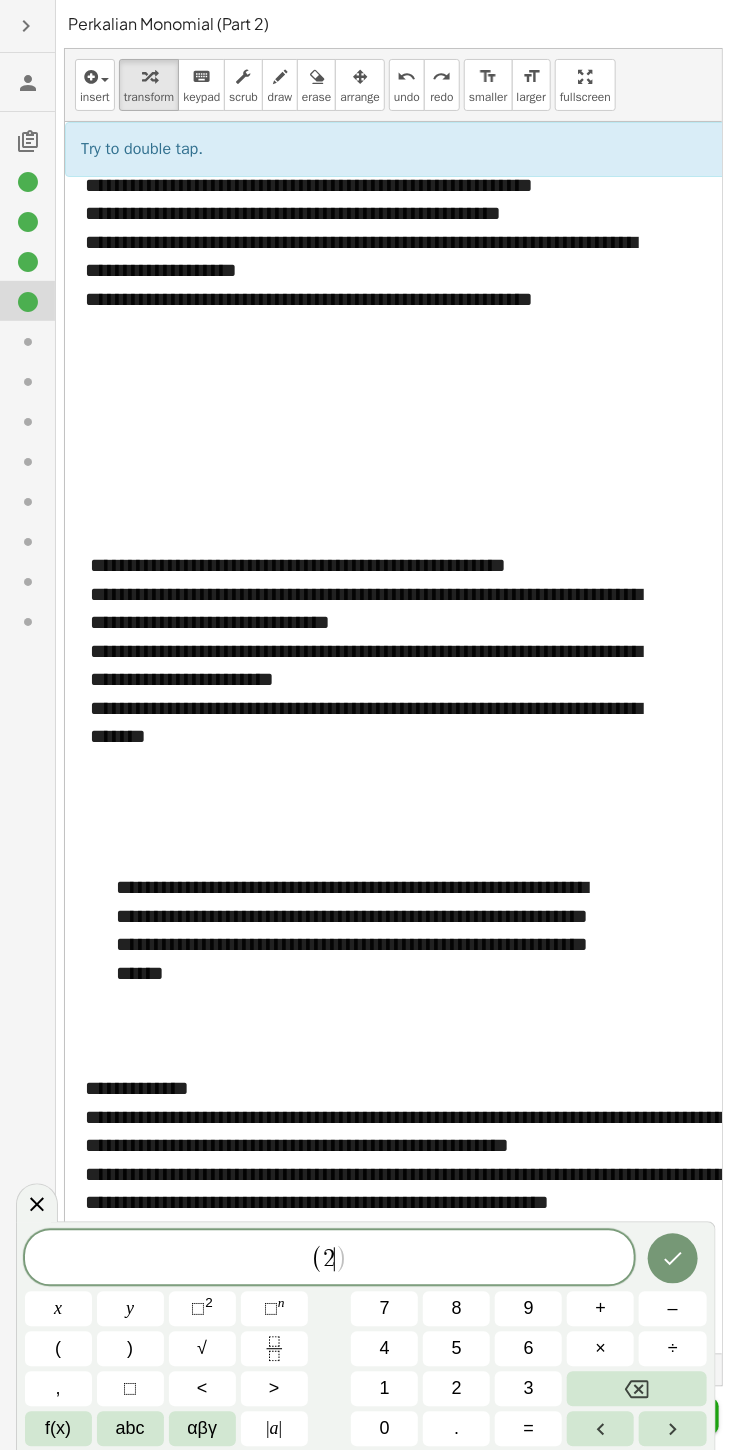 click on "x" at bounding box center (58, 1309) 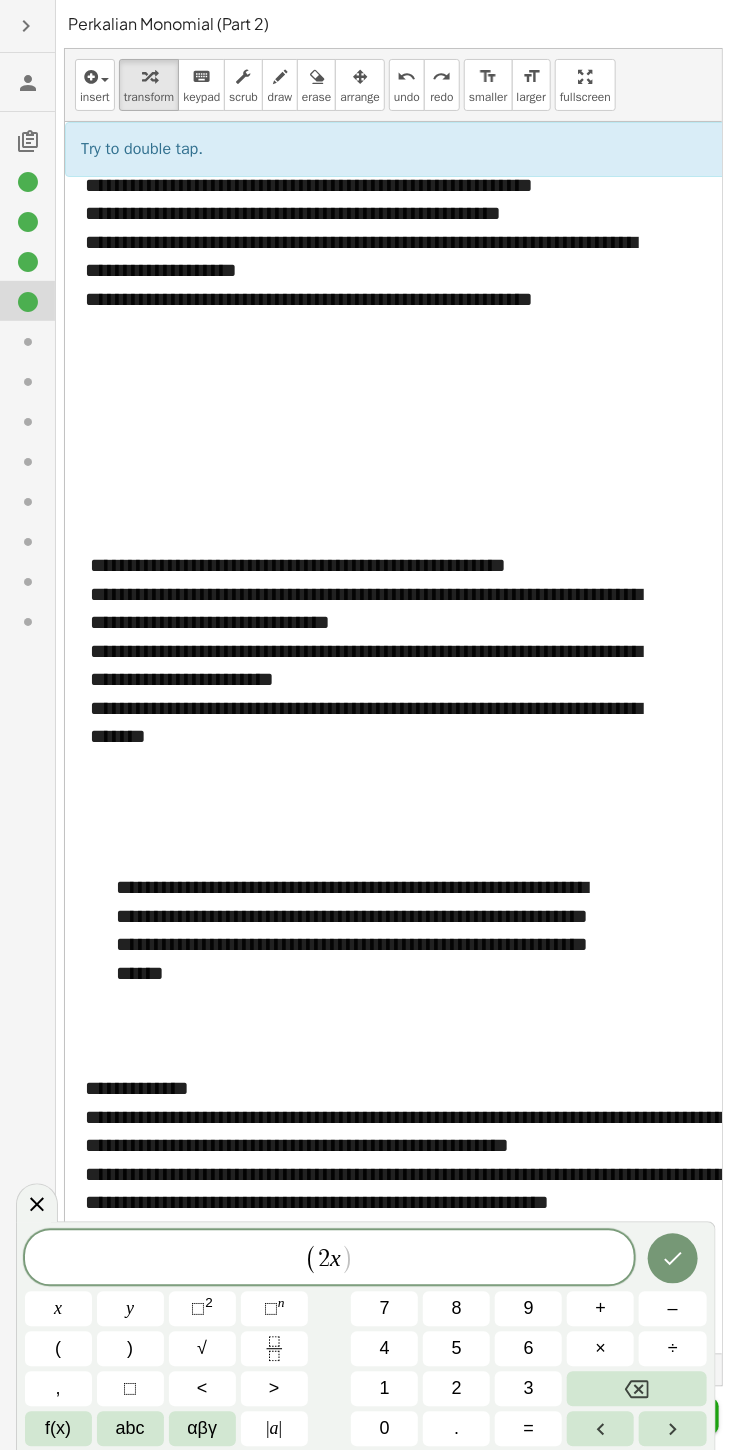 click on "⬚" at bounding box center [198, 1309] 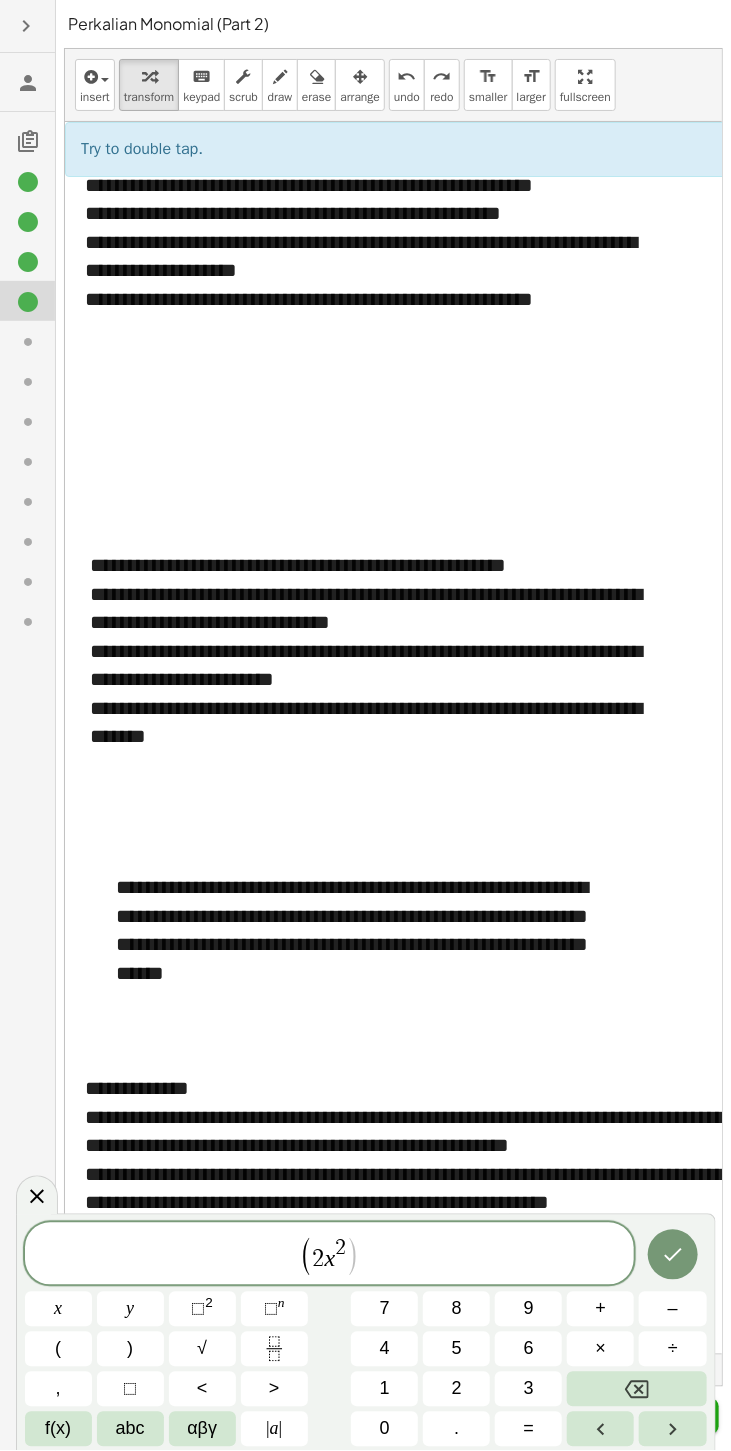 click on "y" at bounding box center [130, 1309] 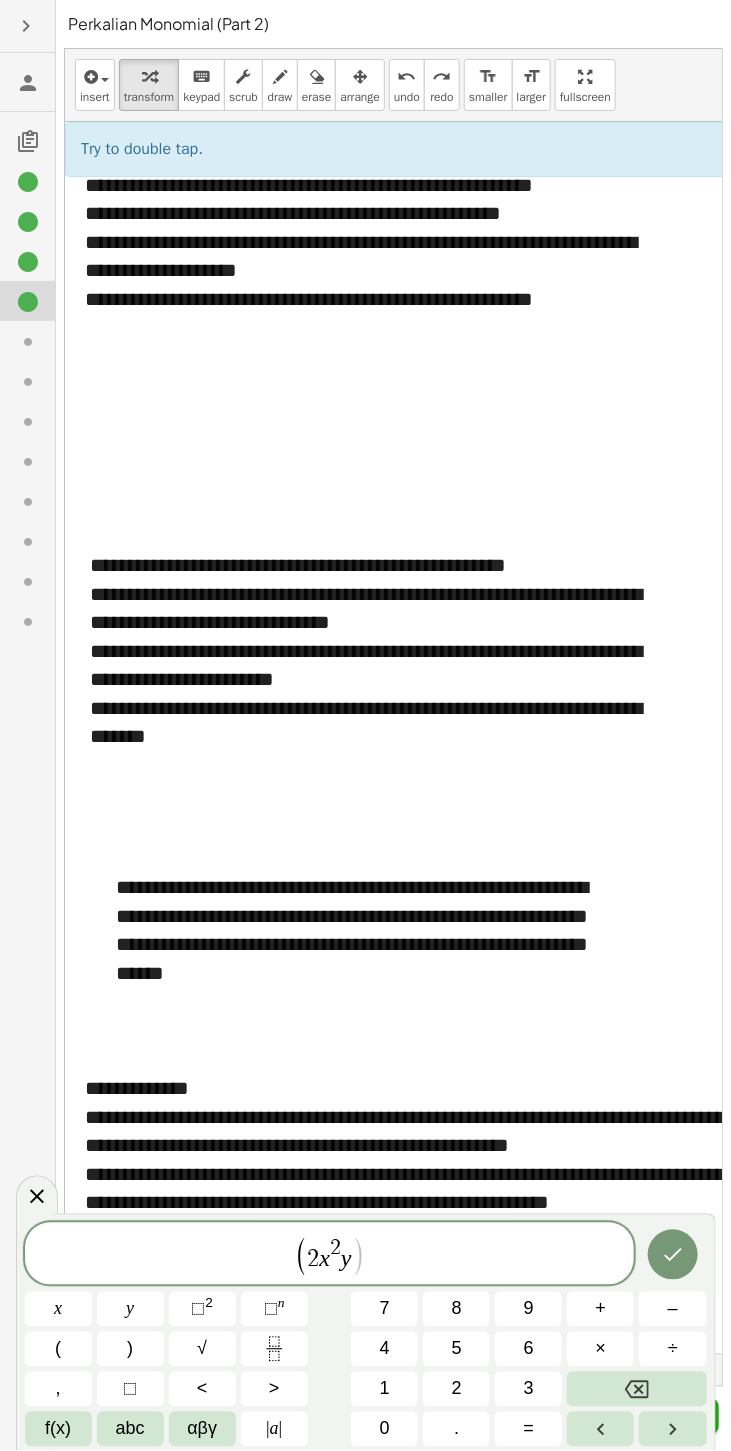 click on "⬚ 2" at bounding box center [202, 1309] 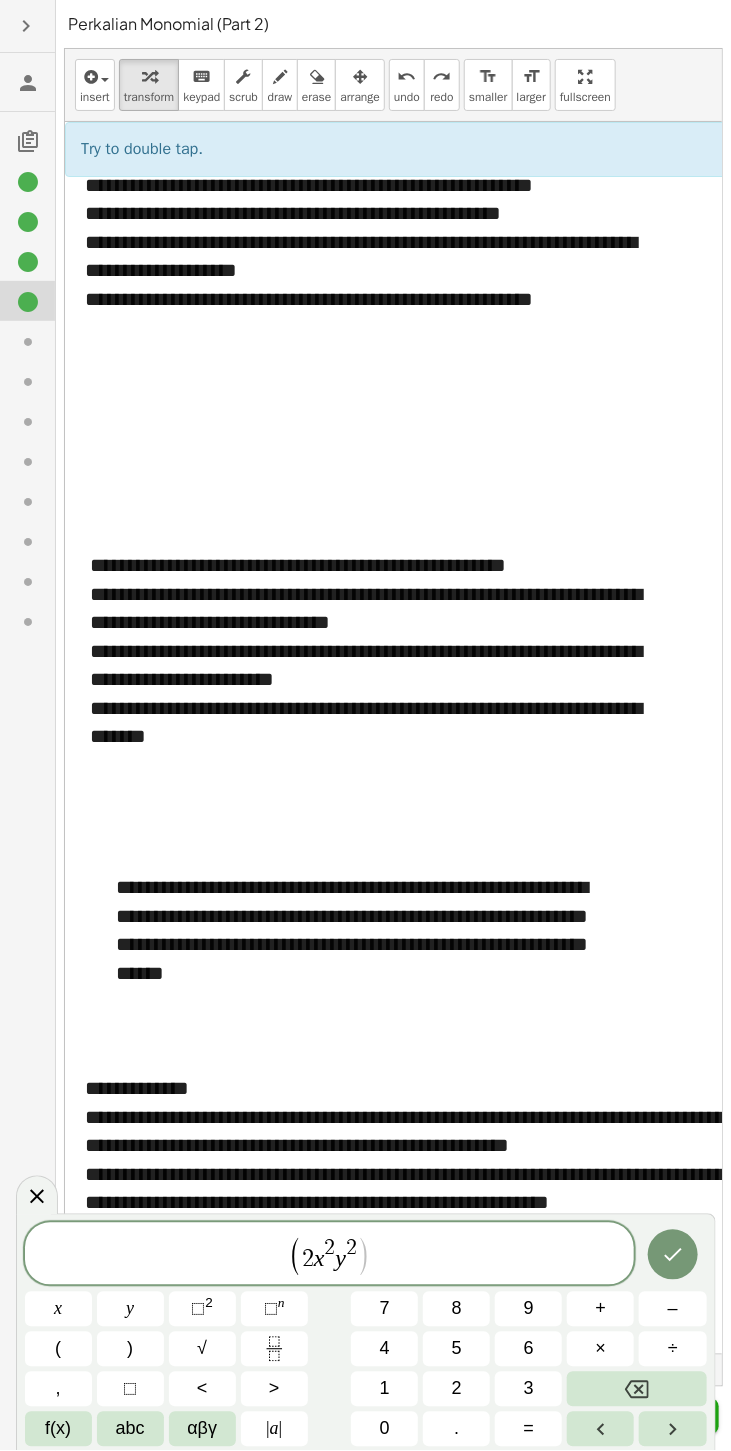 click on ")" at bounding box center (130, 1349) 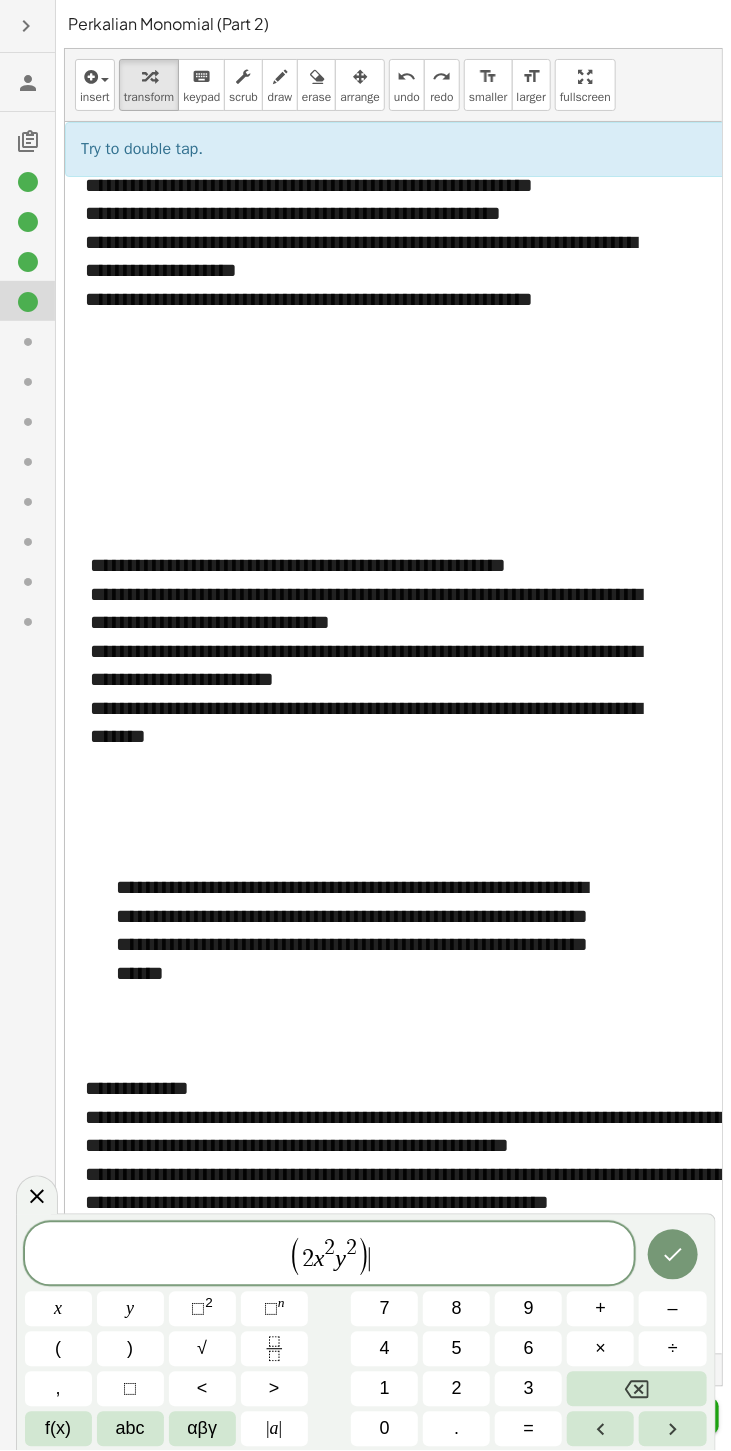 click on "(" at bounding box center [58, 1349] 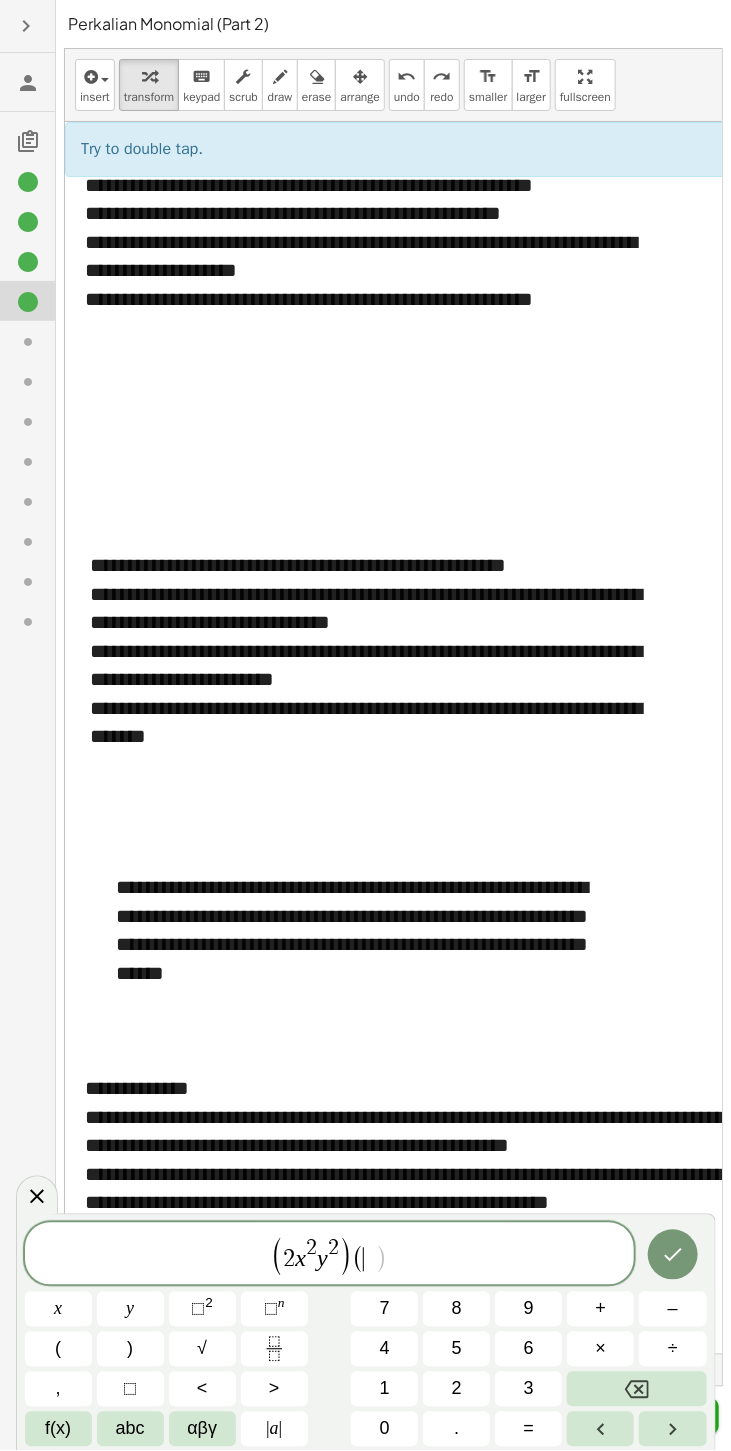 click on "3" at bounding box center [528, 1389] 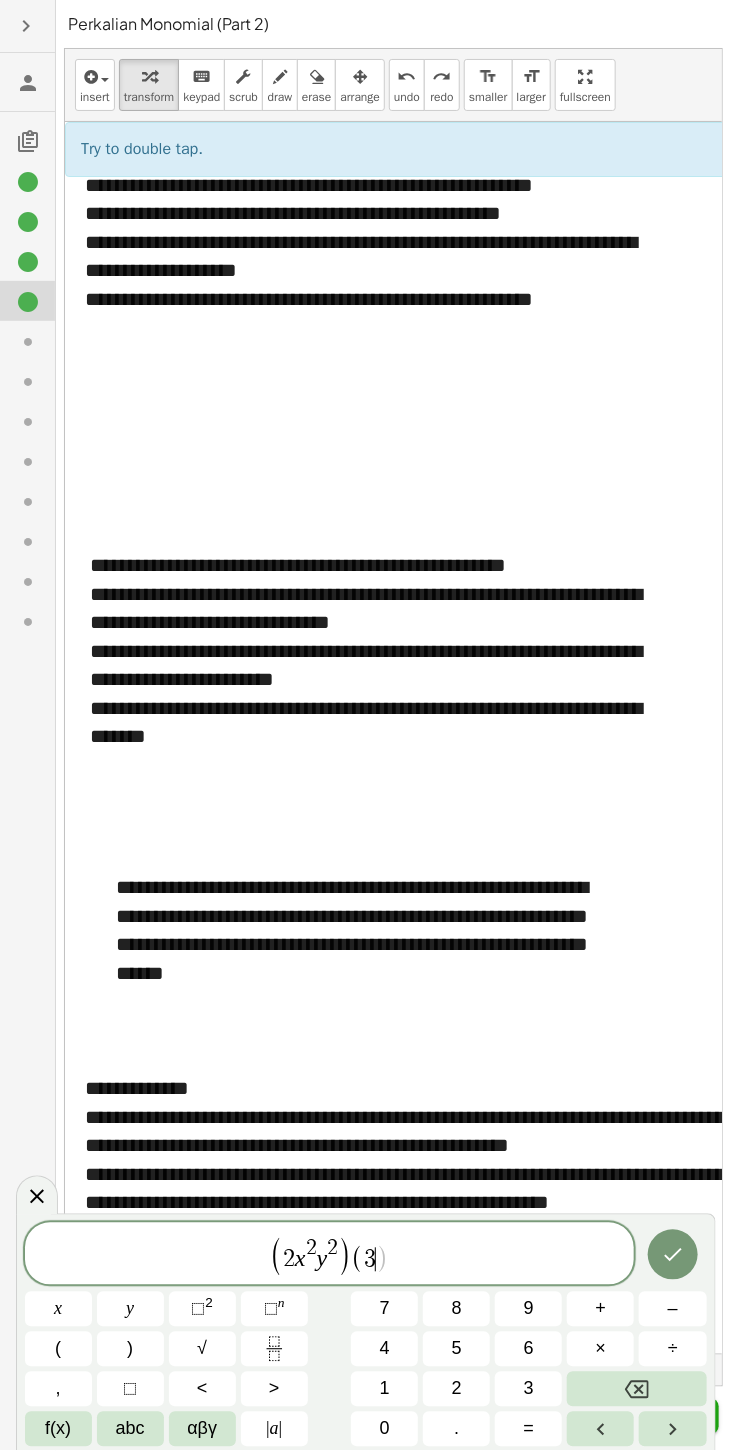 click on "x" at bounding box center (58, 1309) 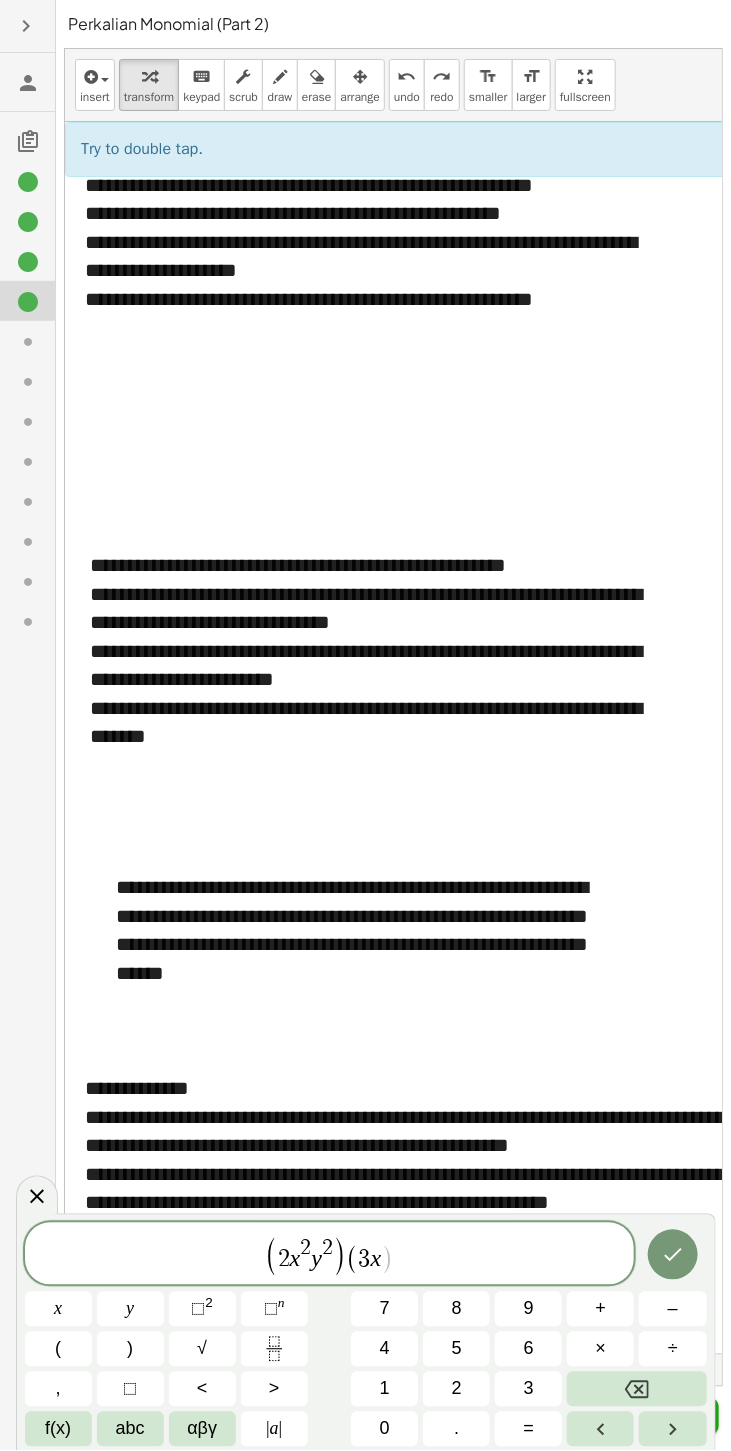 click on "⬚" at bounding box center (271, 1309) 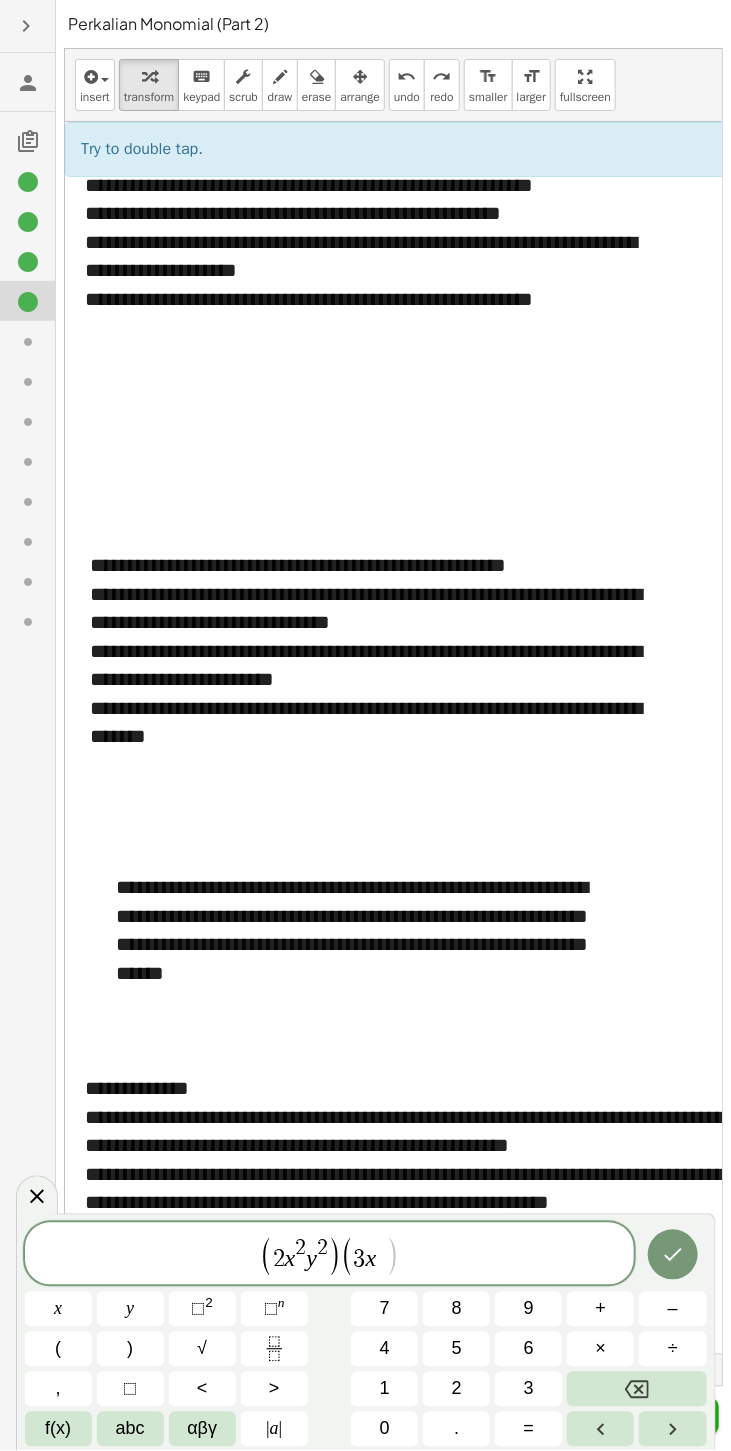 click on "3" at bounding box center (529, 1389) 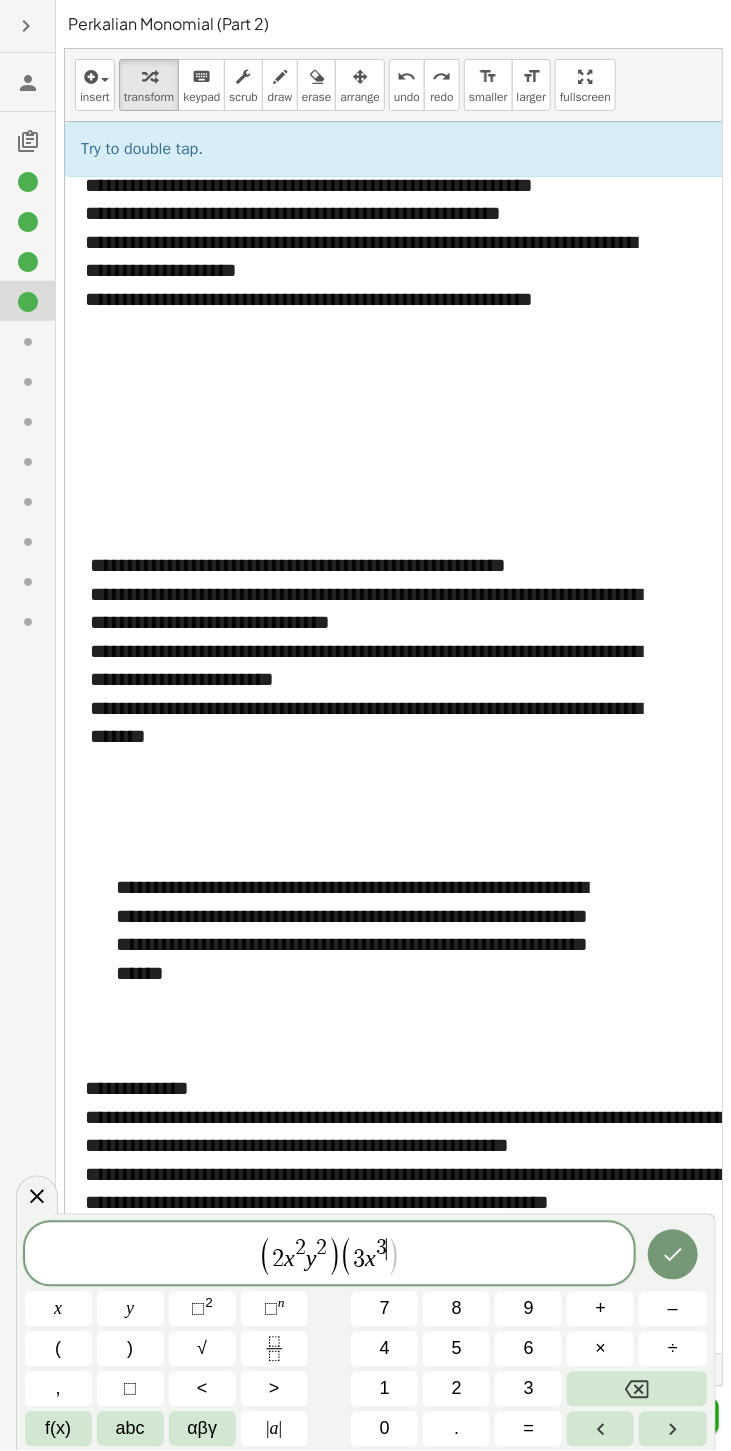 click on "y" at bounding box center [130, 1309] 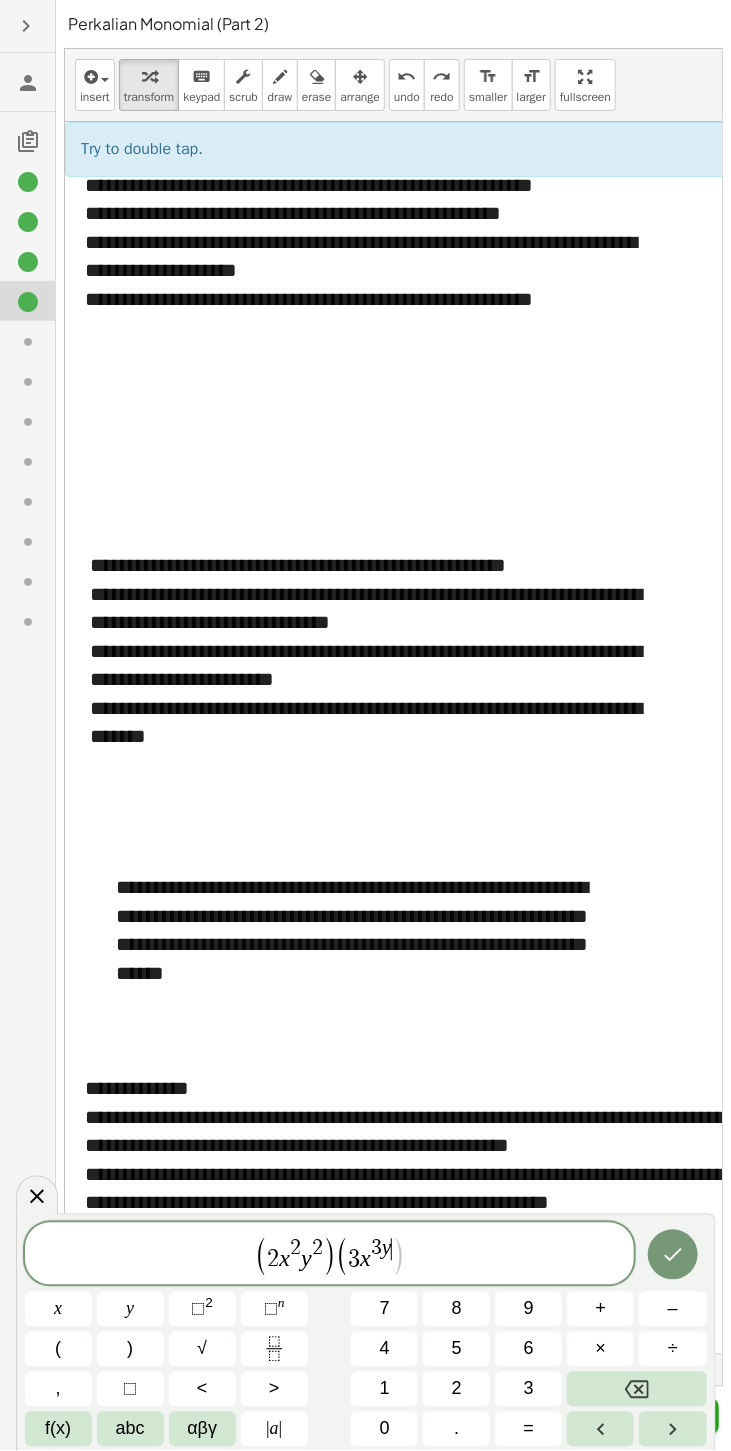 click 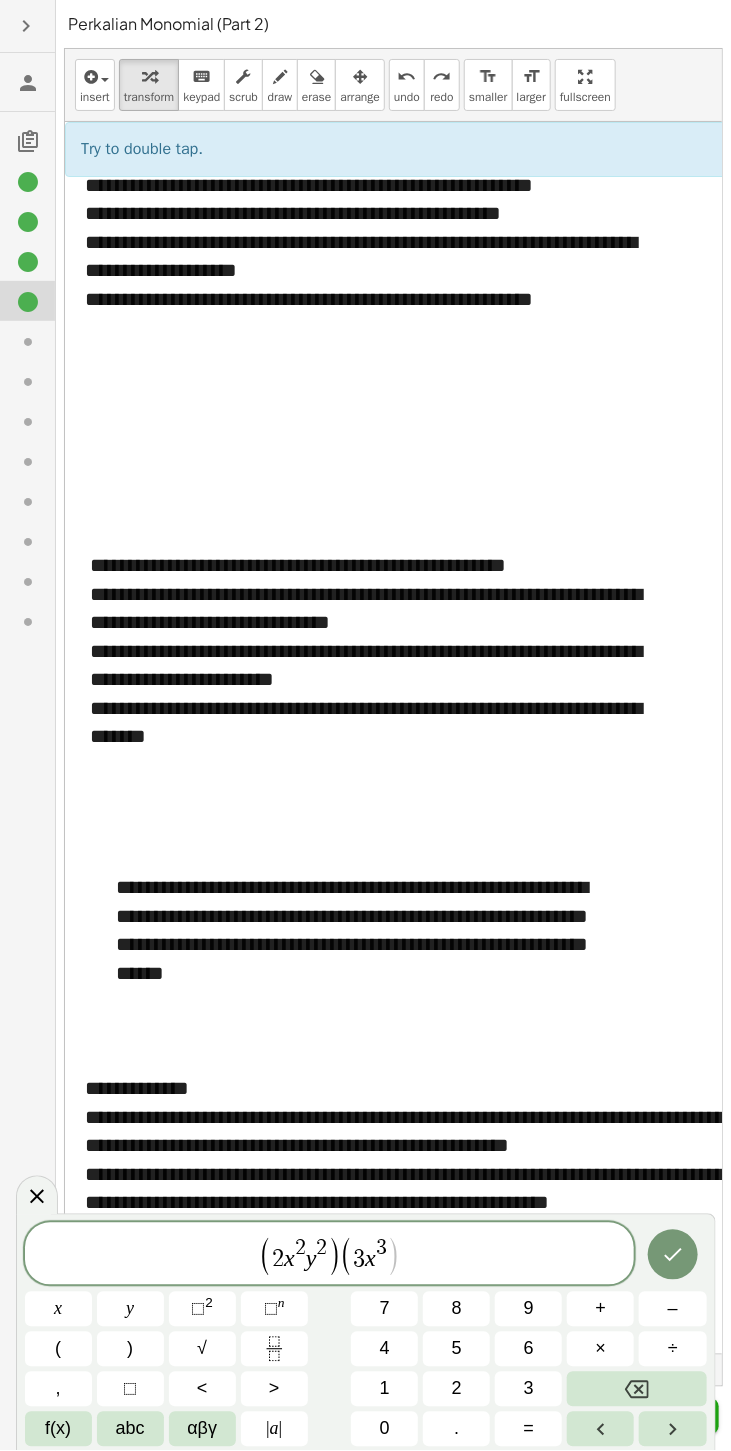 click 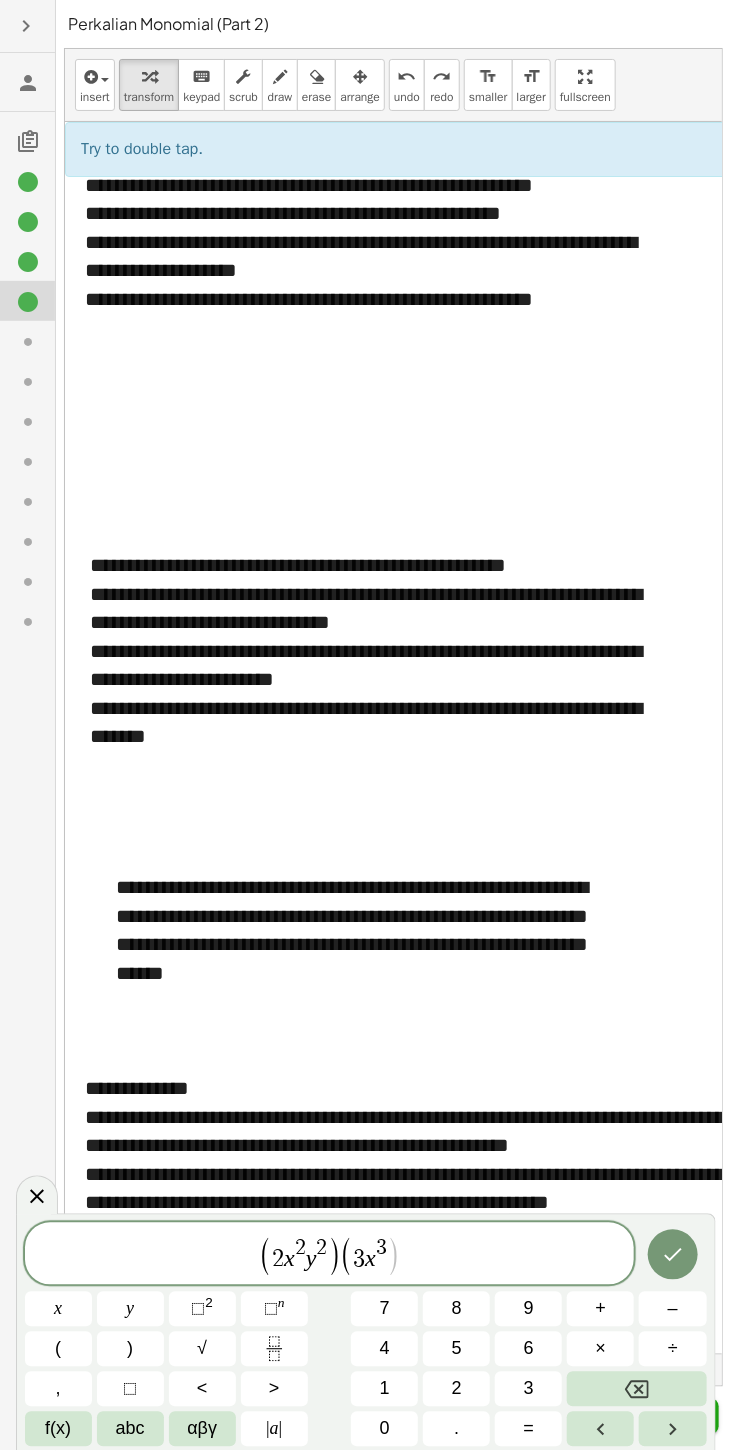 click on "y" at bounding box center [130, 1309] 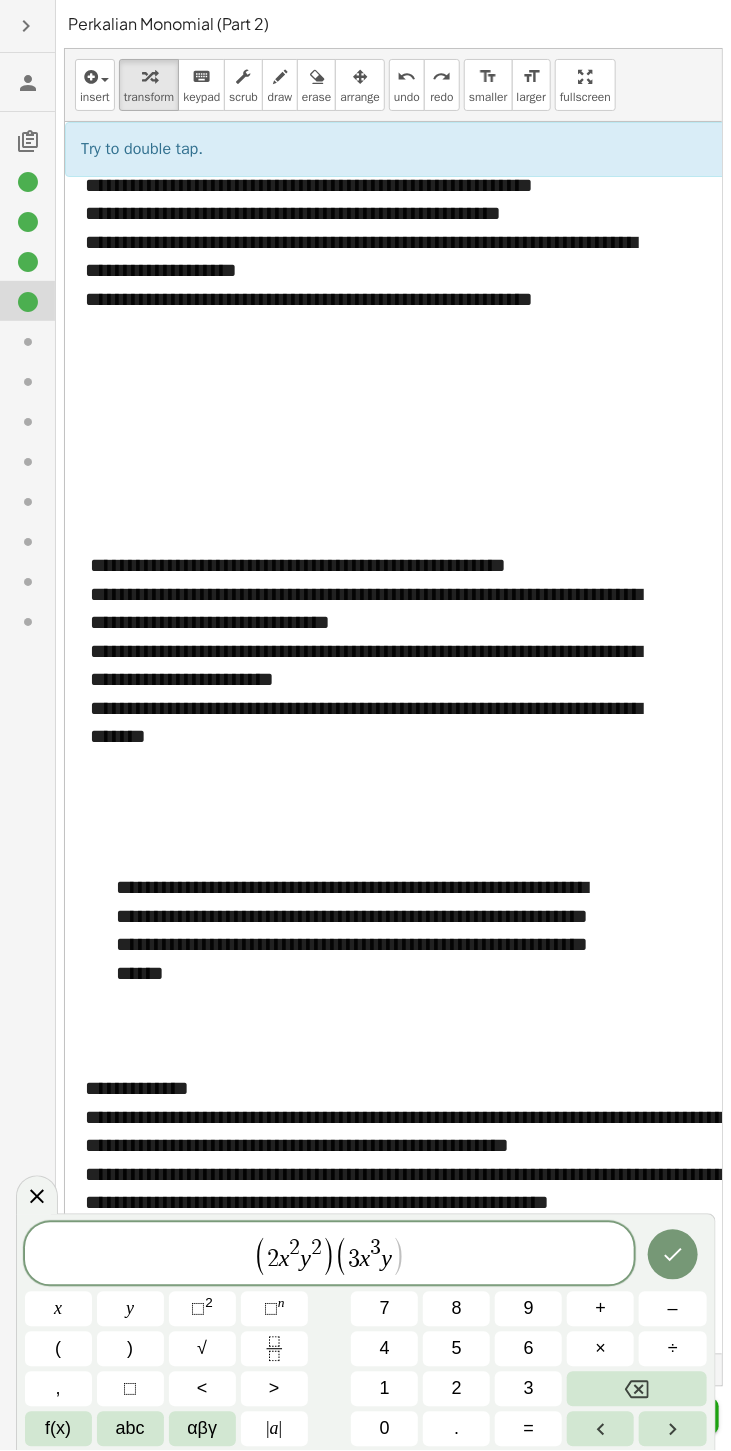 click on "⬚" at bounding box center [271, 1309] 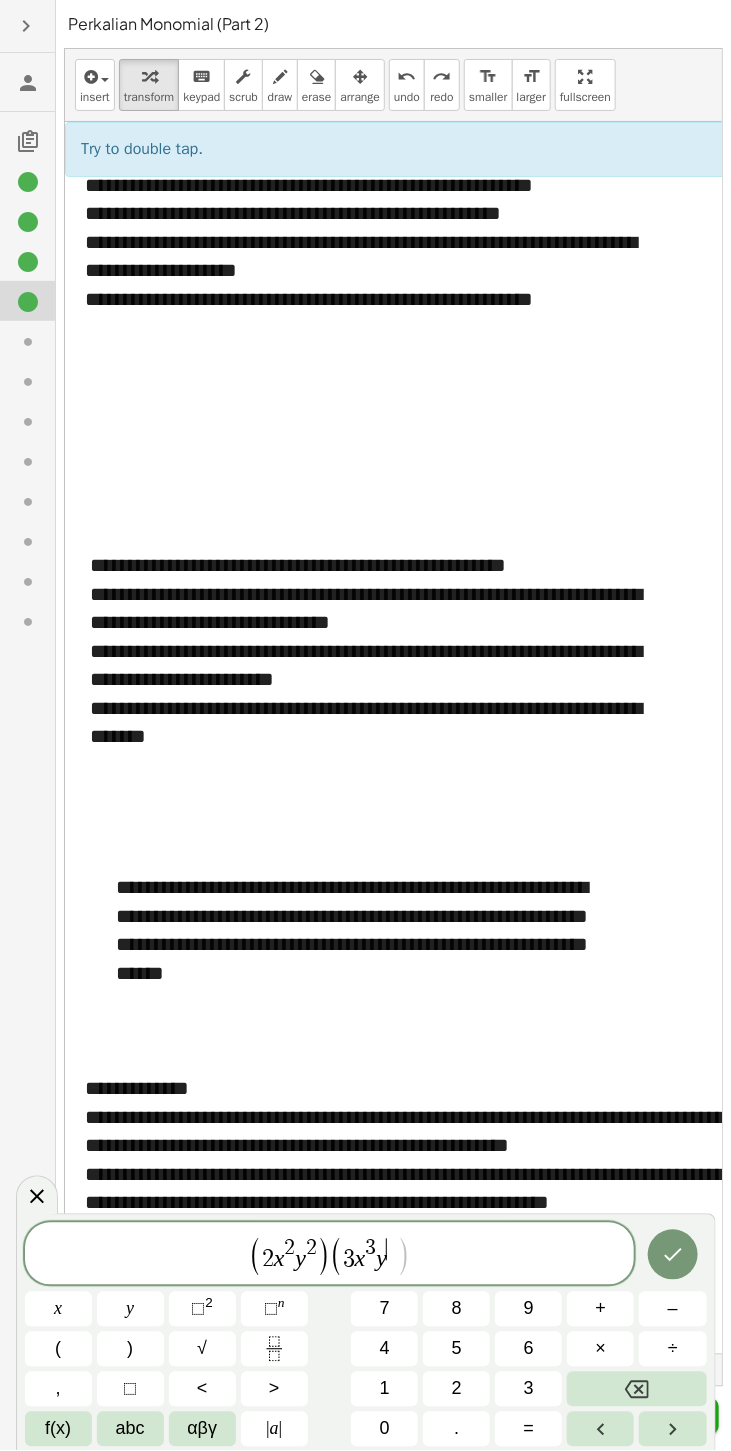 click on "3" at bounding box center [528, 1389] 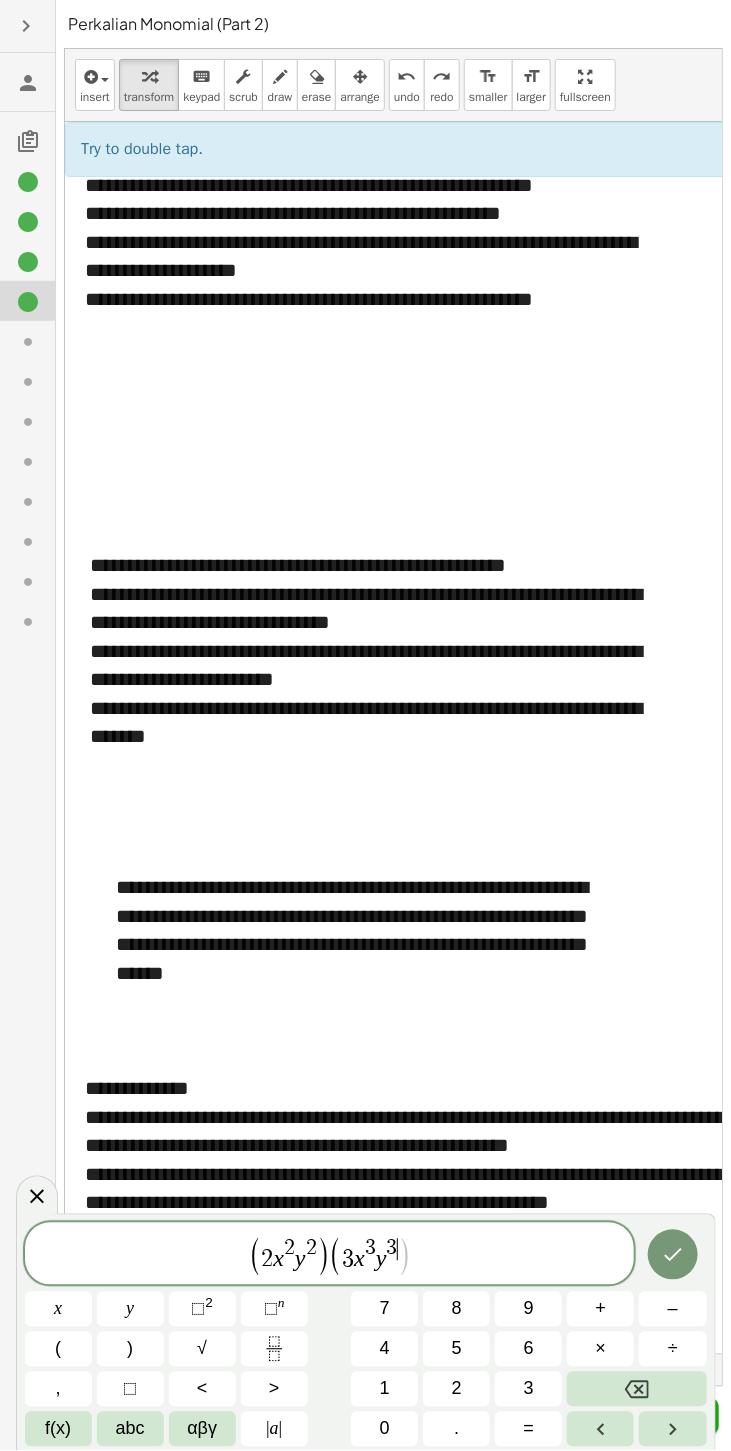 click at bounding box center [672, 1429] 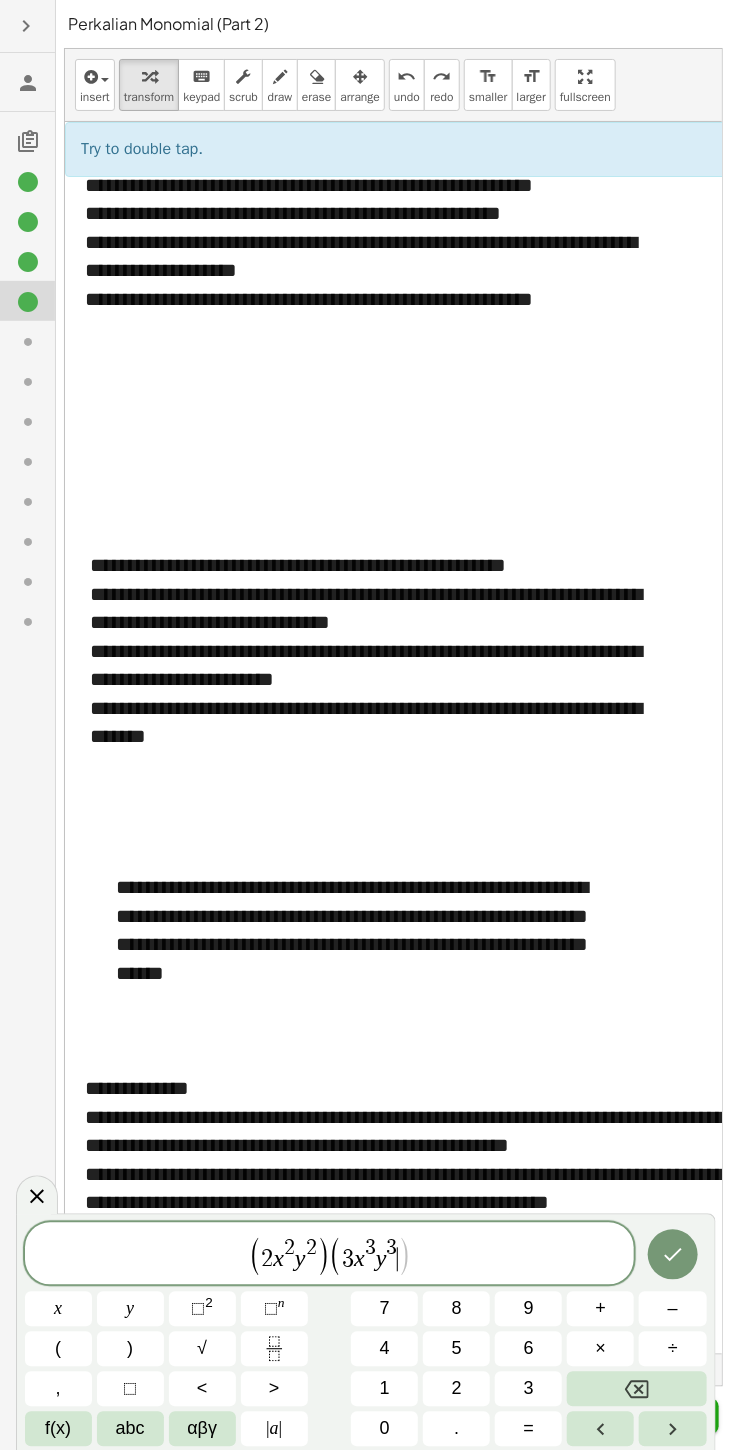 click on ")" at bounding box center (130, 1349) 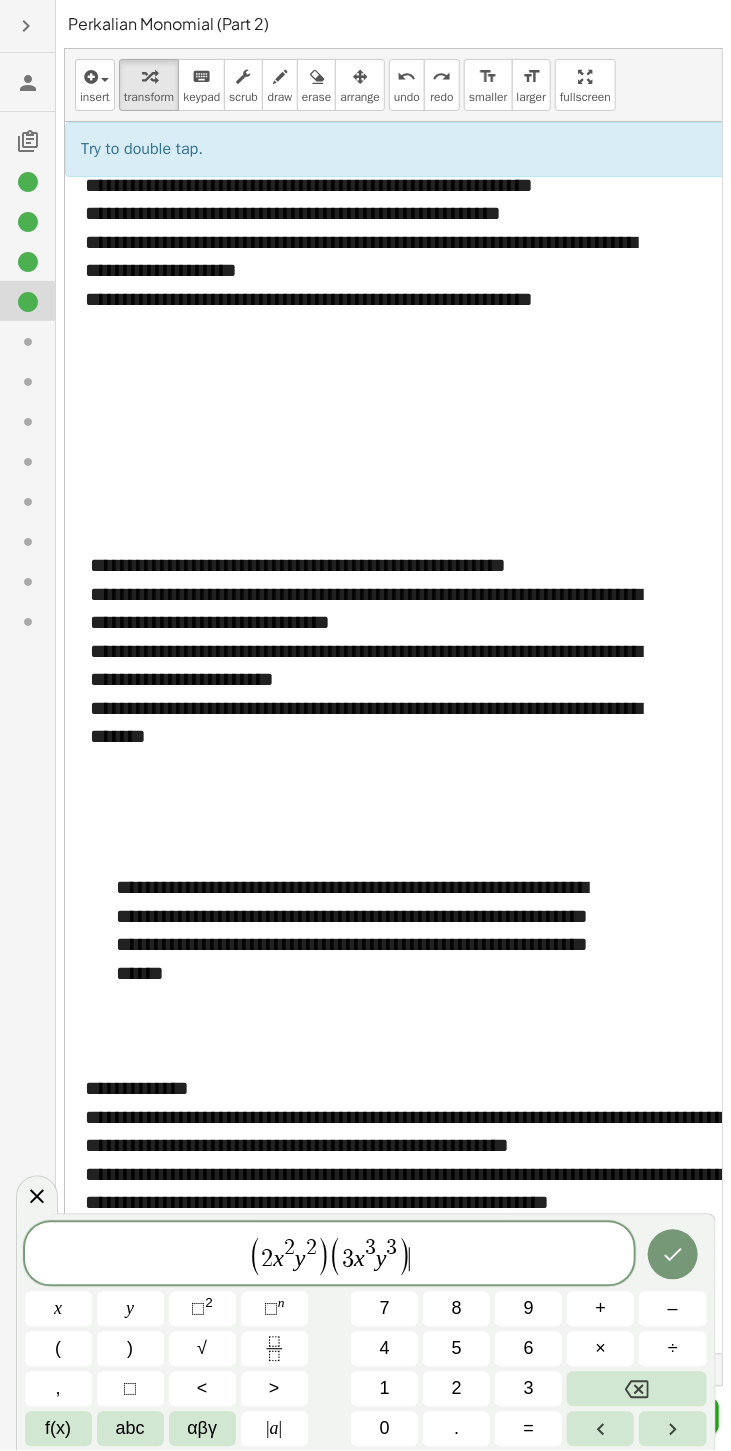 click 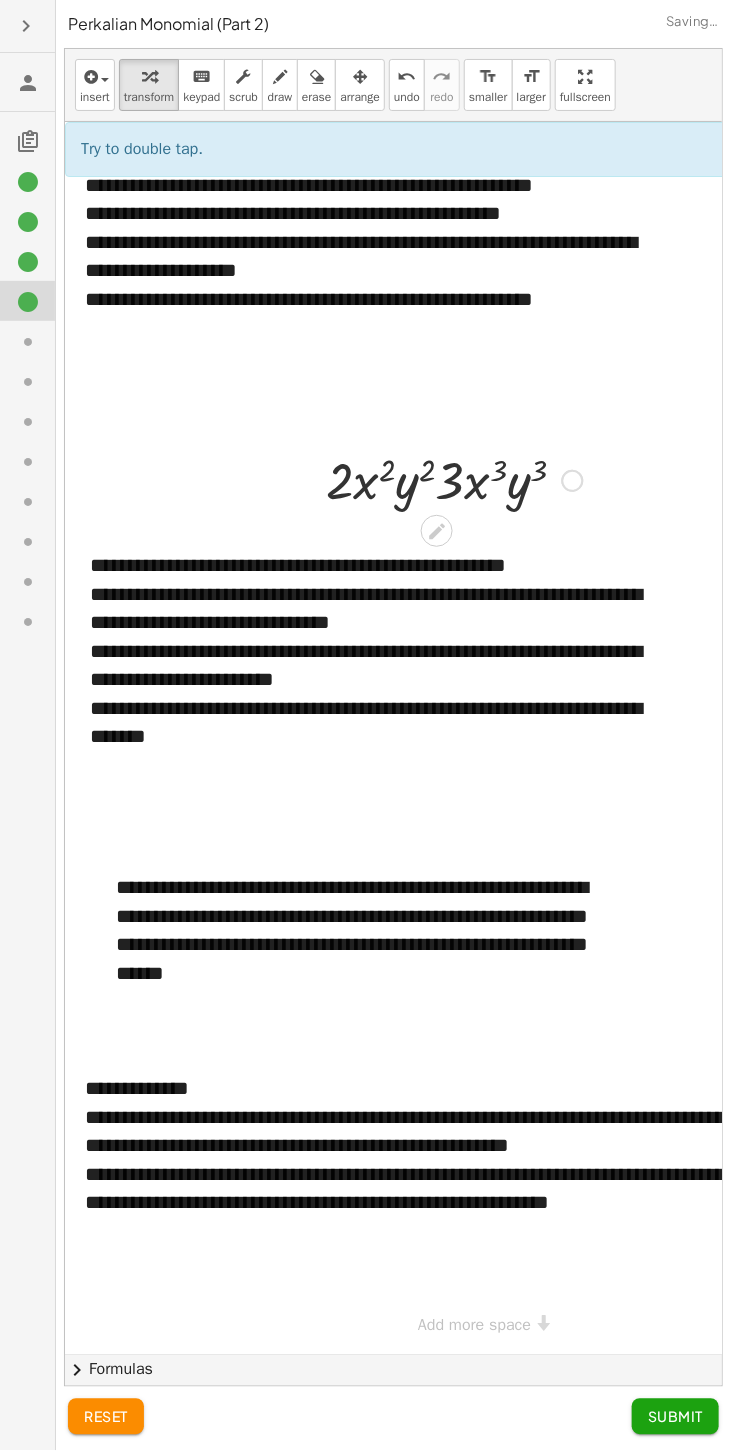 click on "**********" at bounding box center (372, 608) 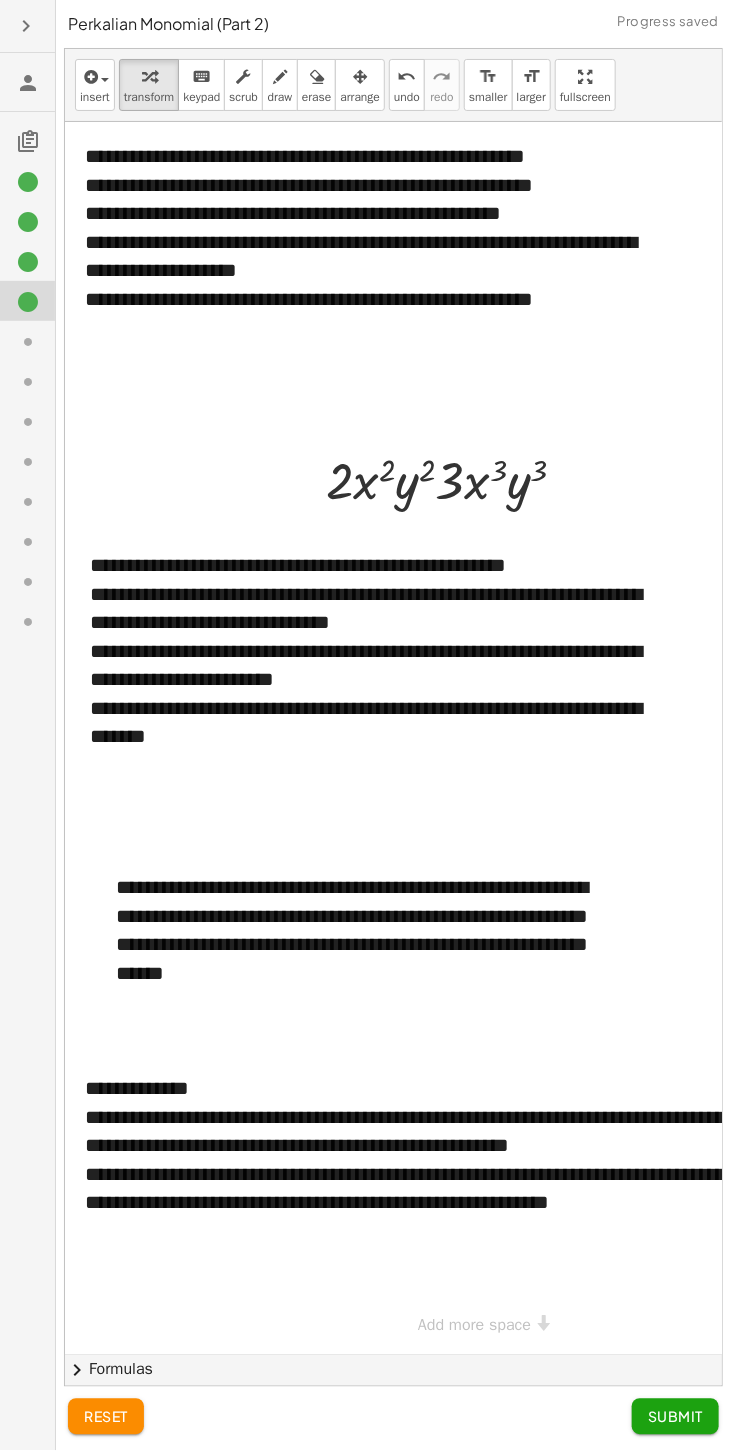 click on "undo" at bounding box center (407, 77) 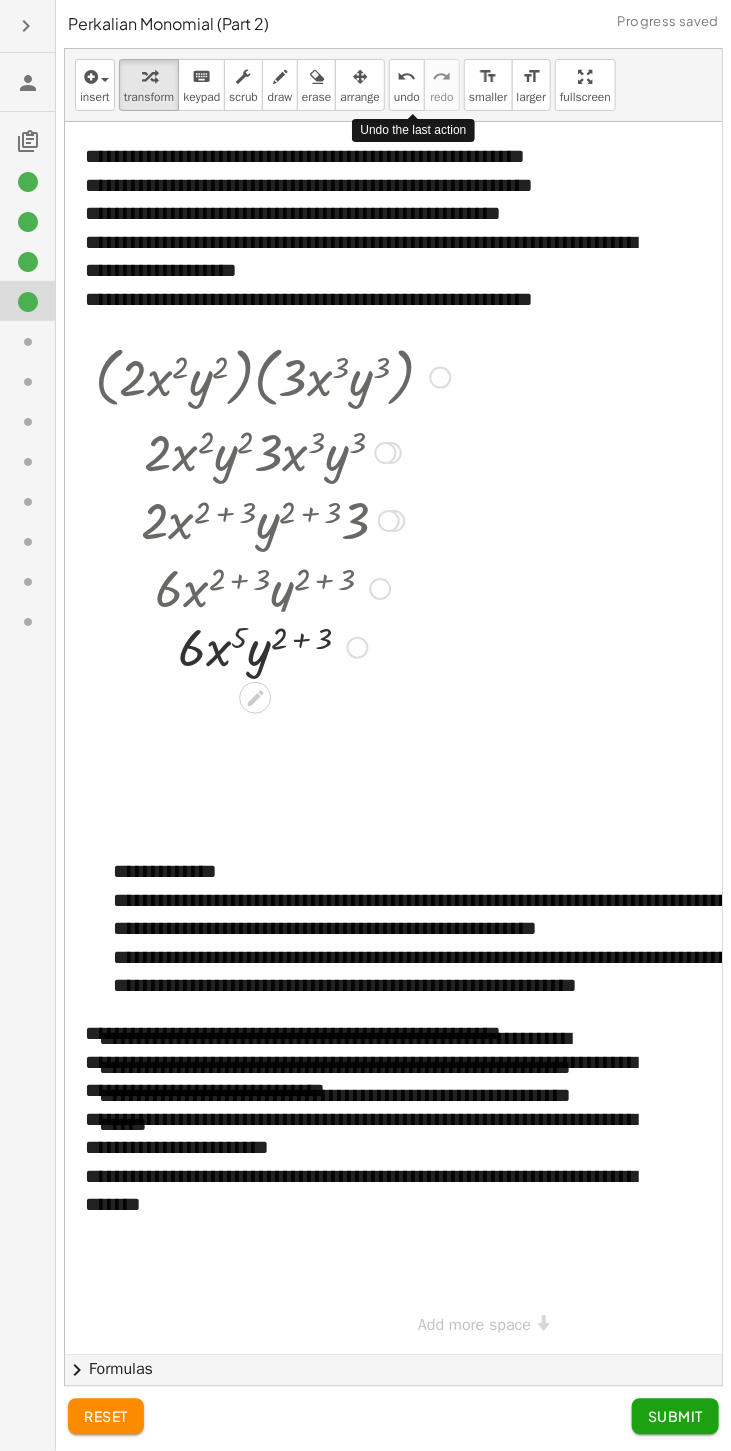 click at bounding box center (272, 587) 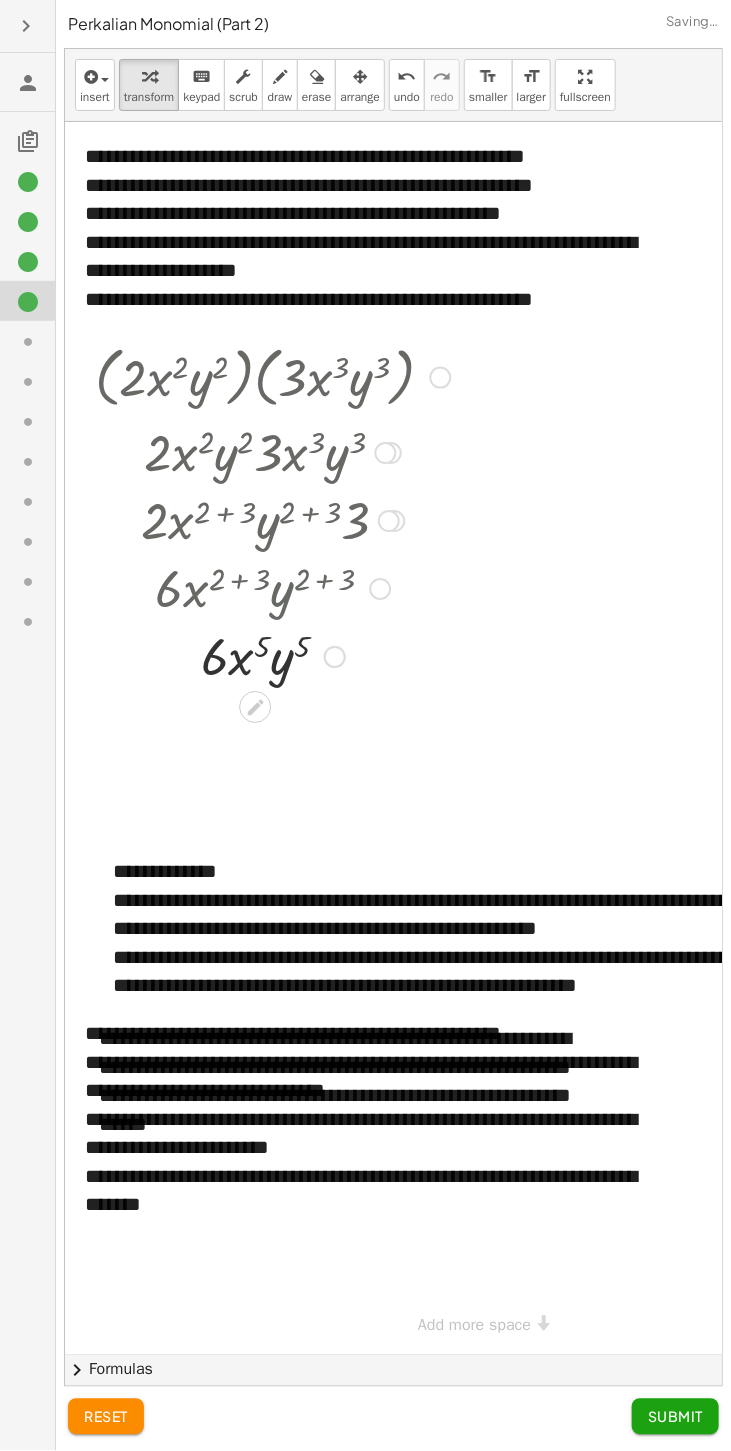 click at bounding box center (272, 587) 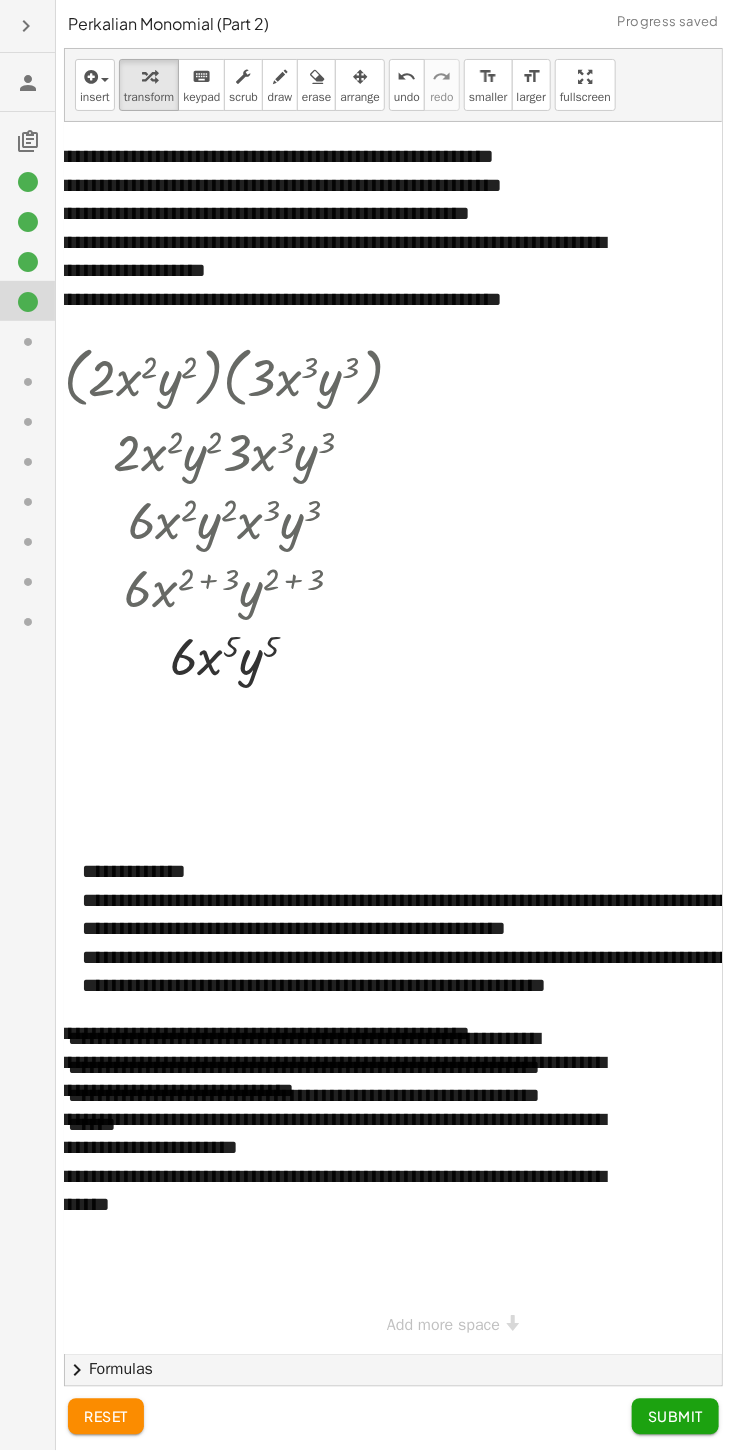 scroll, scrollTop: 0, scrollLeft: 0, axis: both 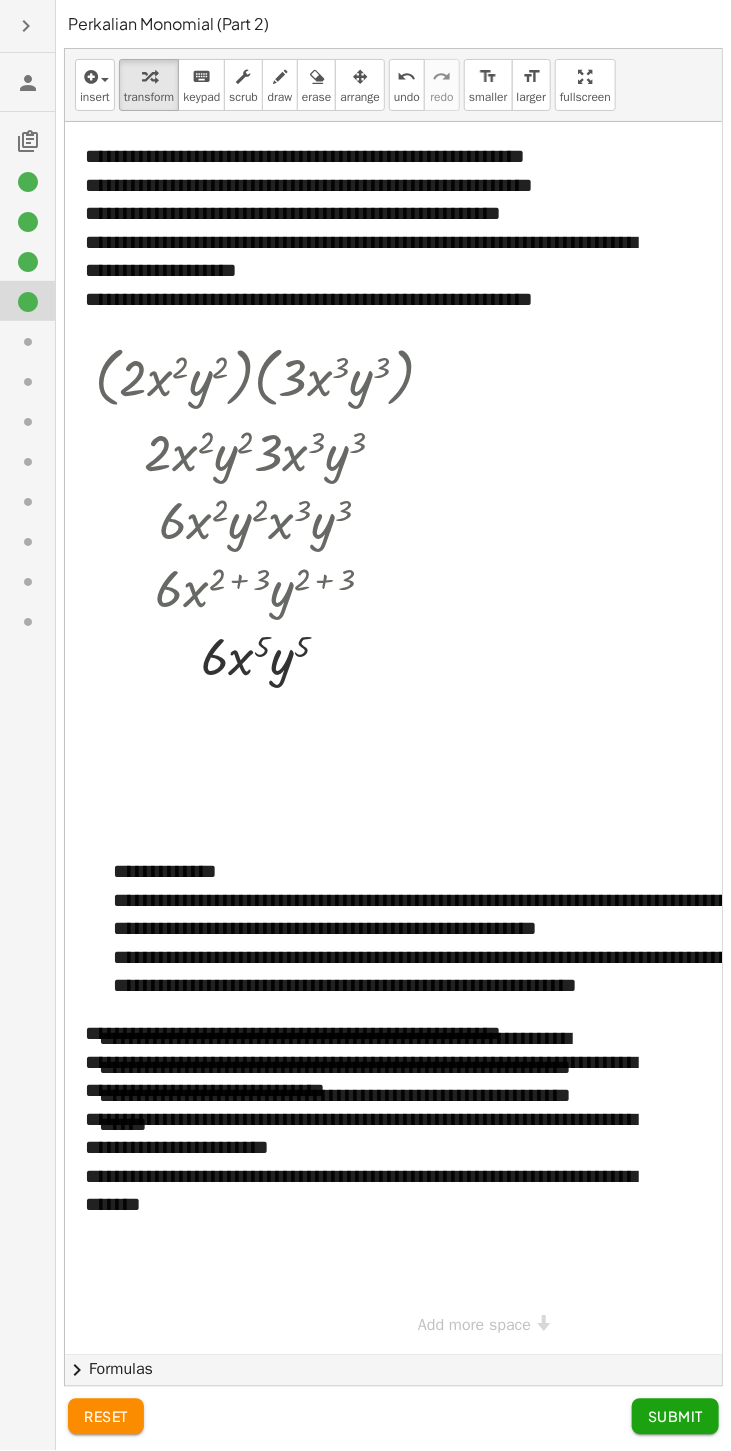 click 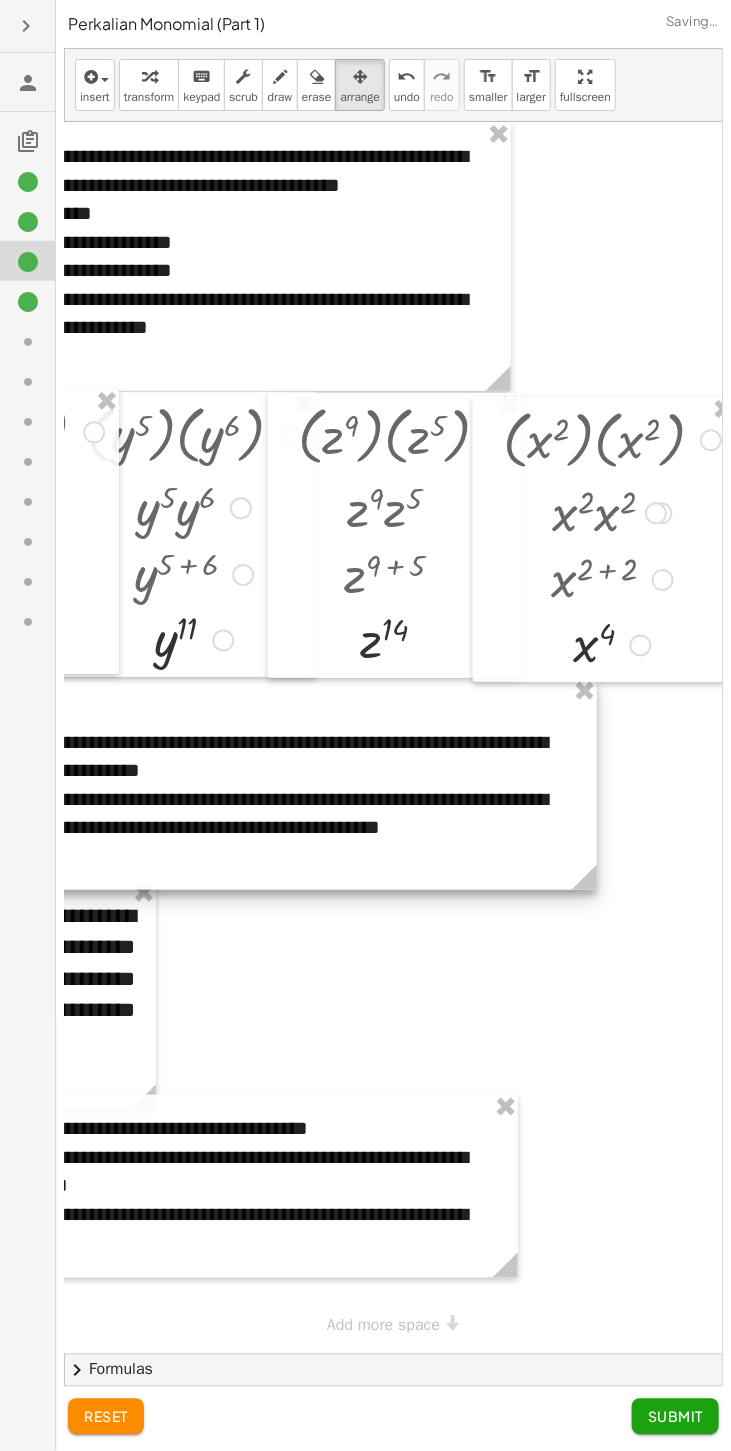 scroll, scrollTop: 0, scrollLeft: 0, axis: both 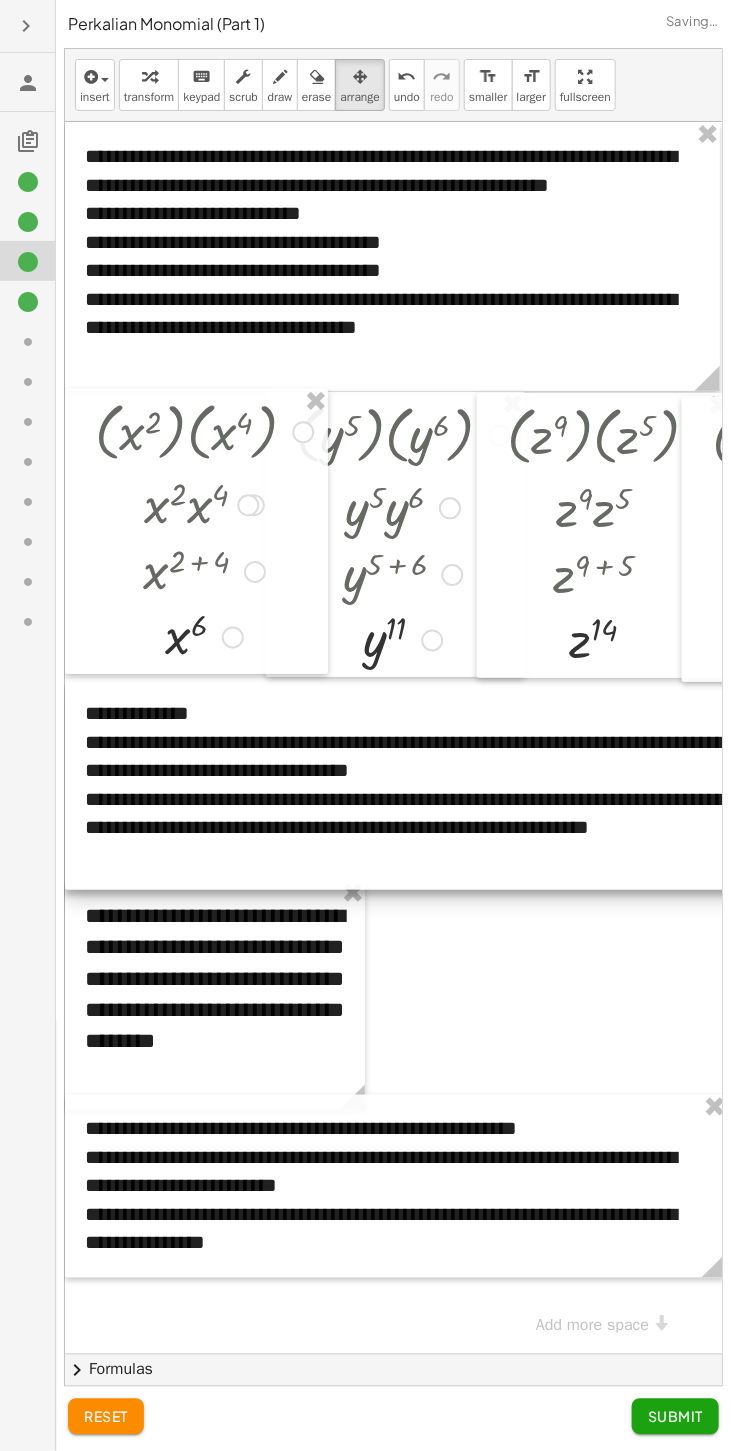click 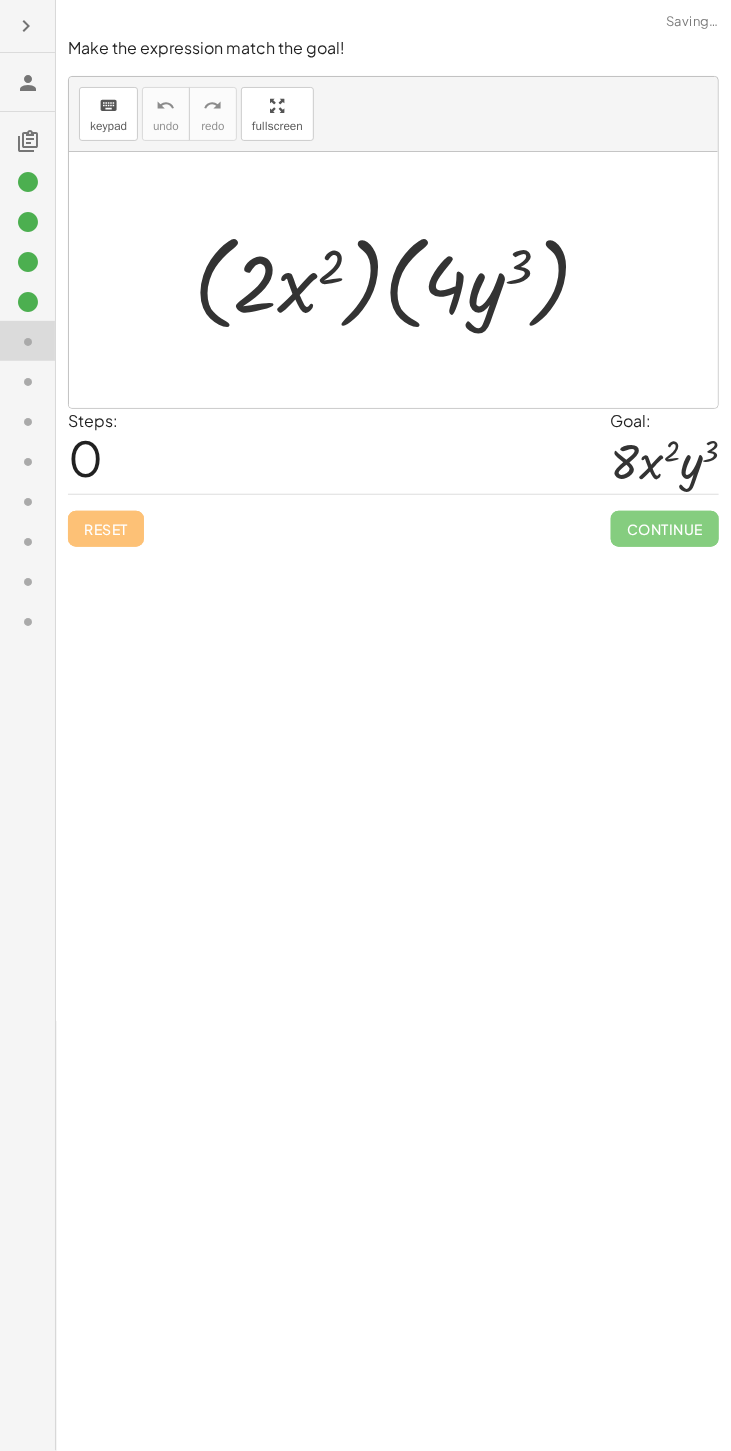 click 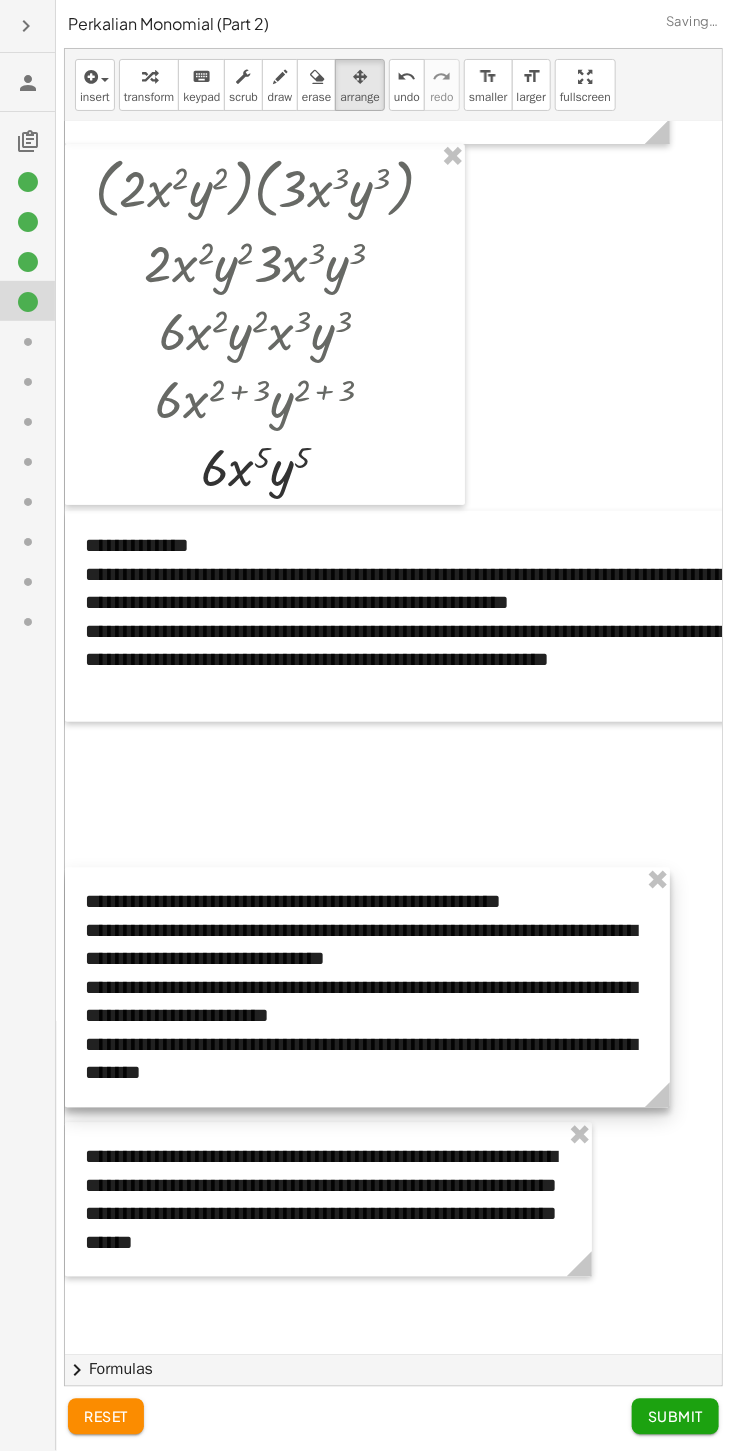 scroll, scrollTop: 272, scrollLeft: 0, axis: vertical 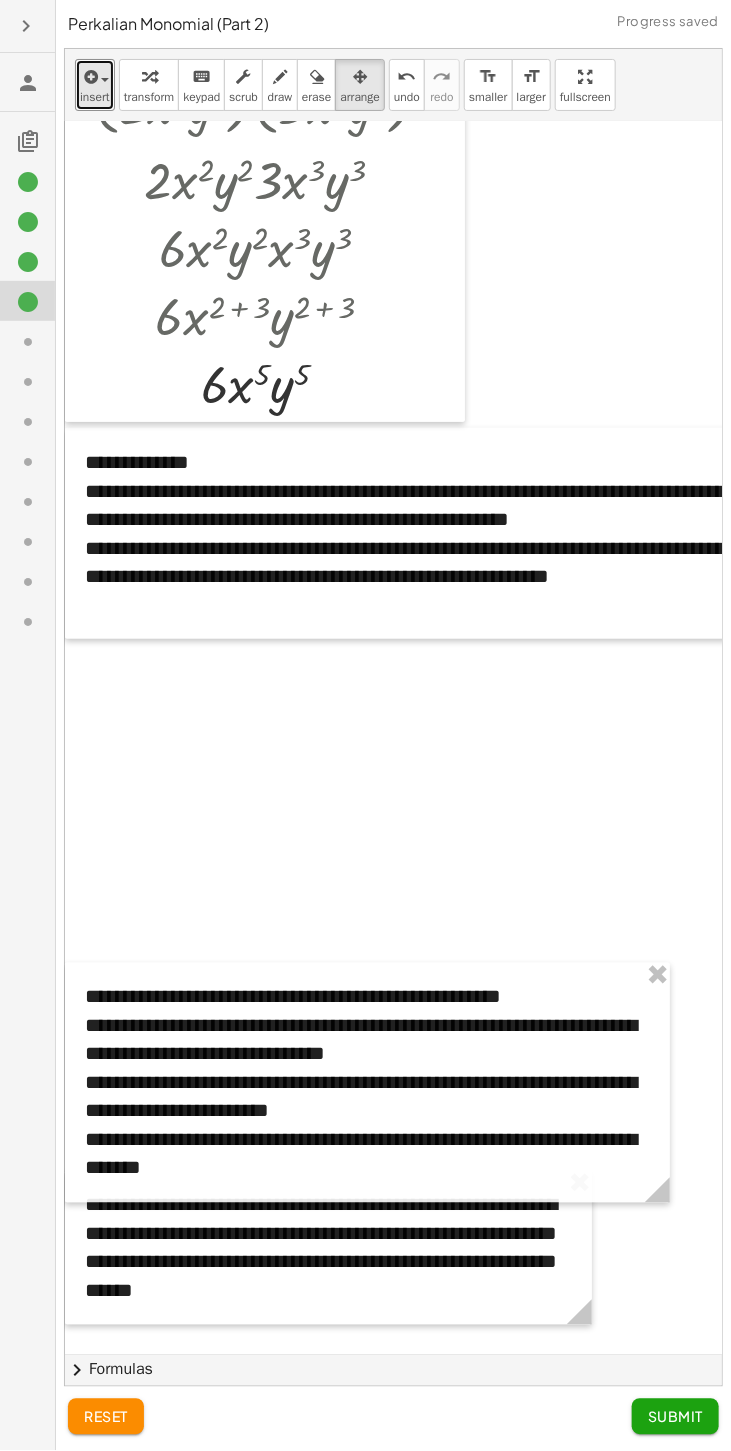 click on "insert" at bounding box center [95, 97] 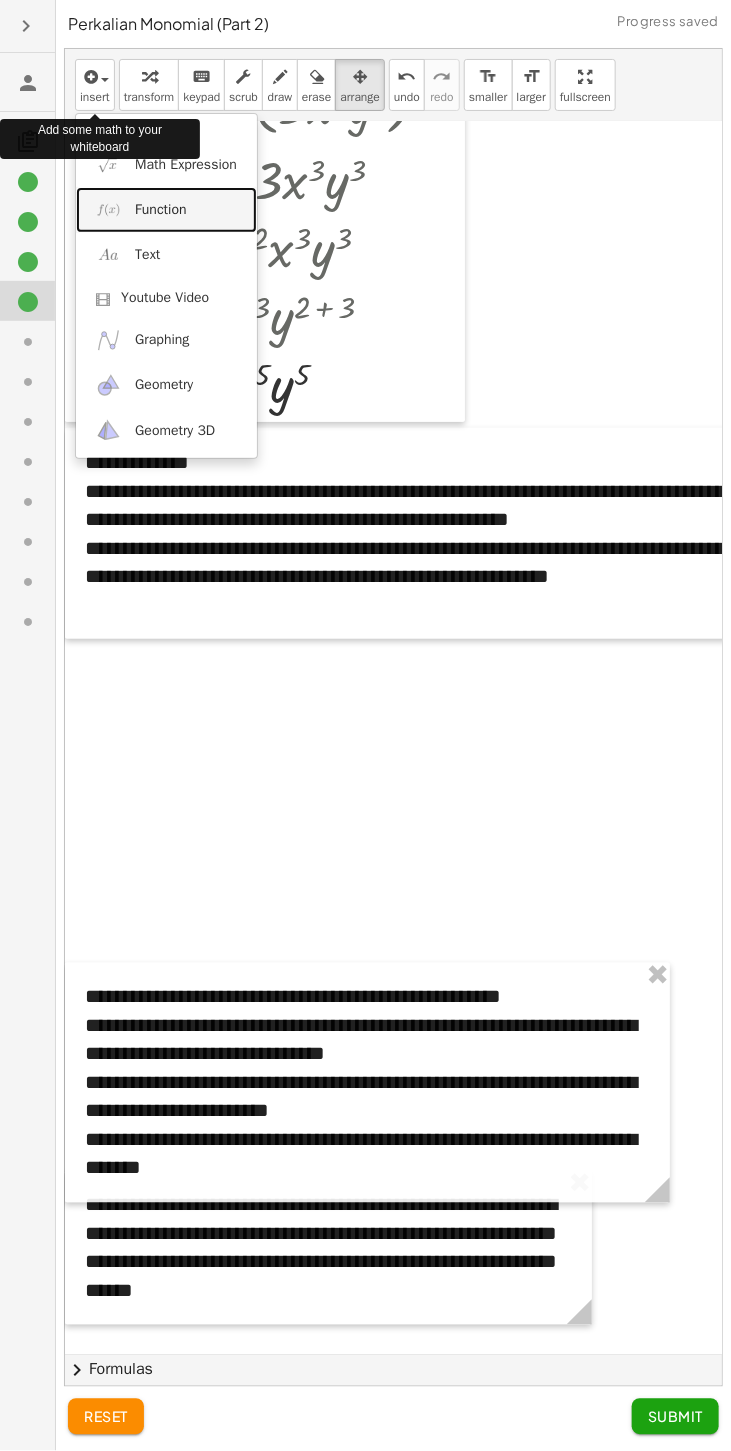 click at bounding box center [108, 209] 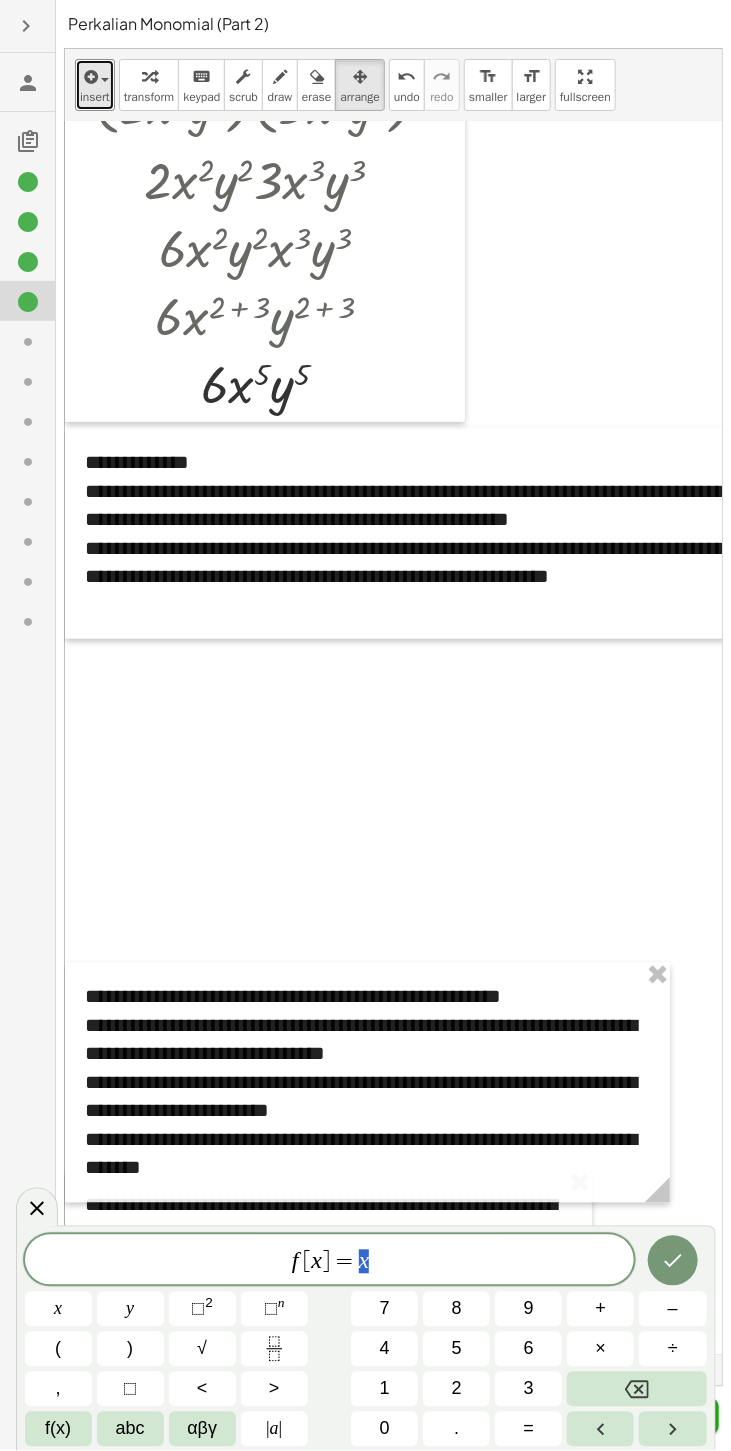 click at bounding box center [89, 77] 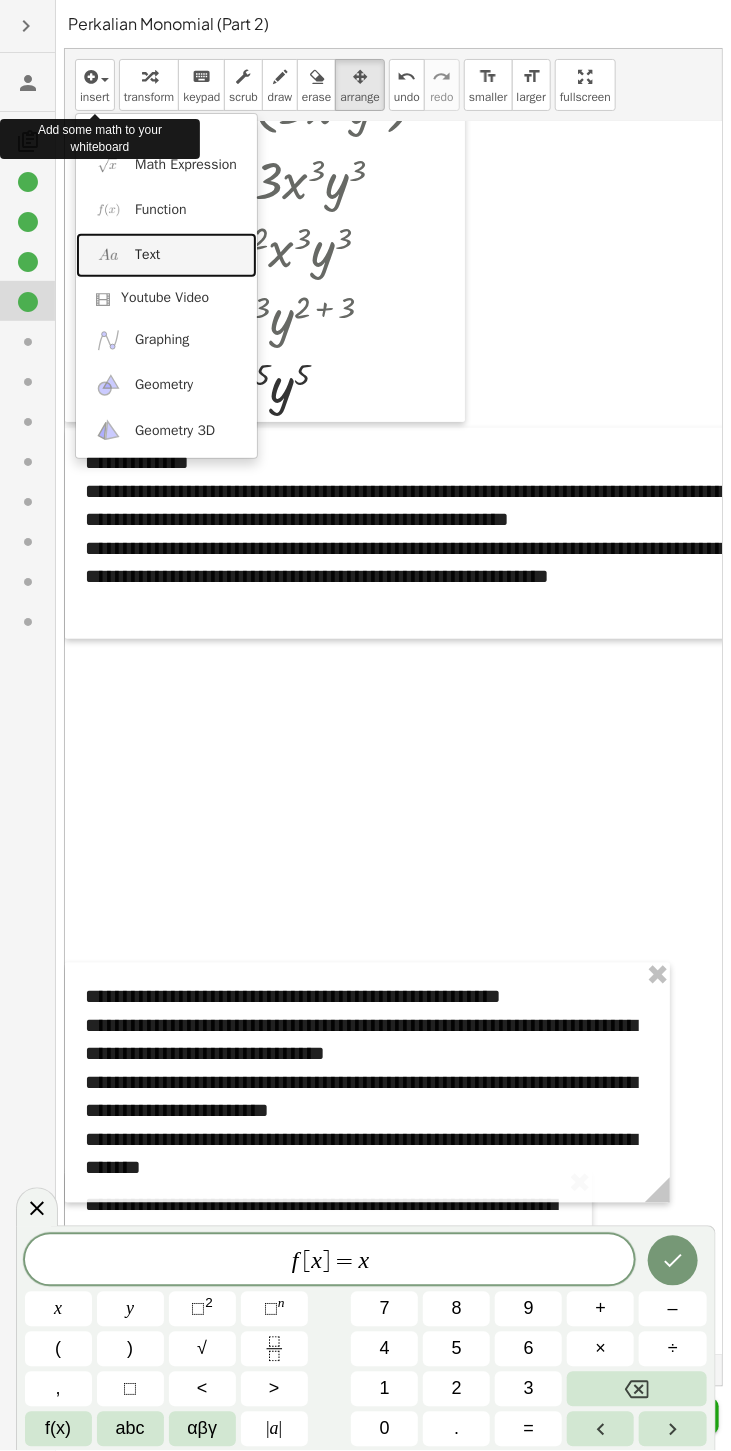 click on "Text" at bounding box center (166, 255) 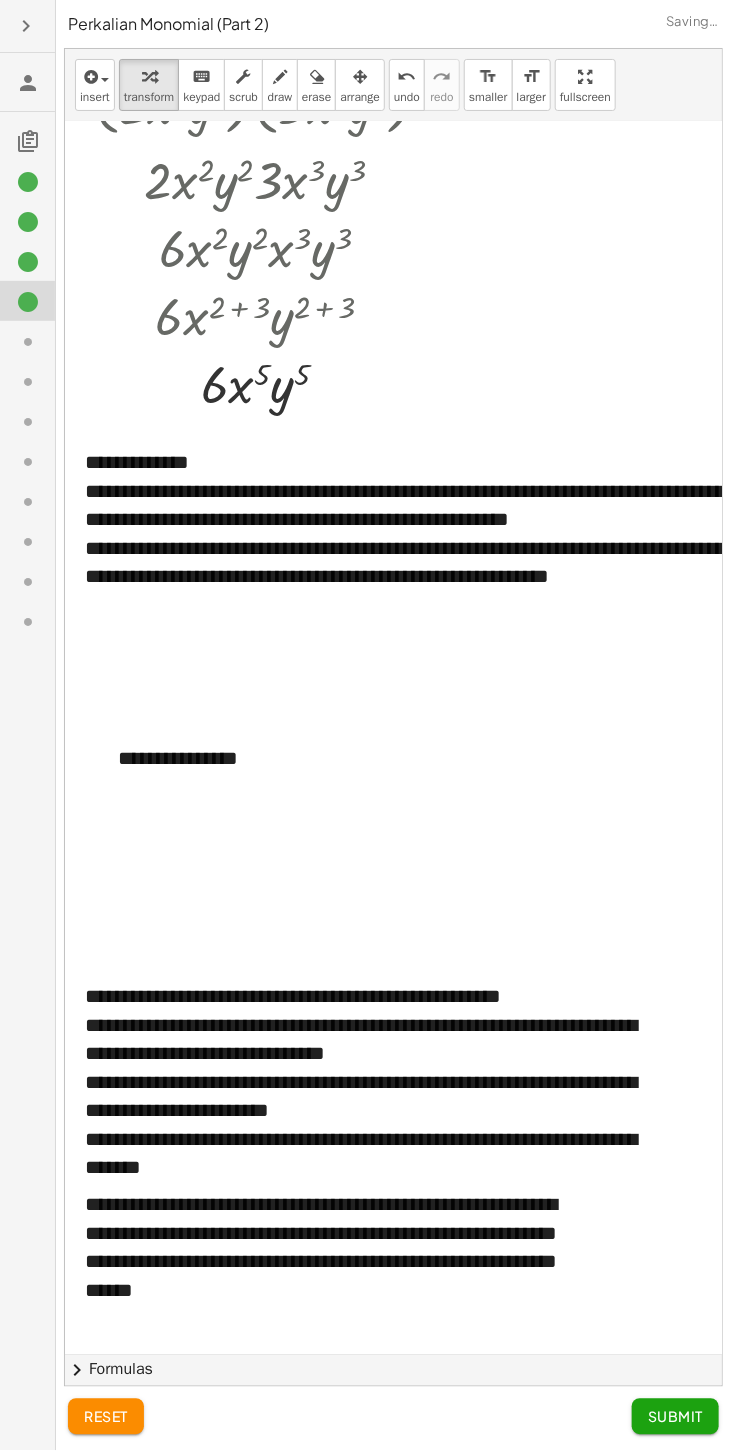 type 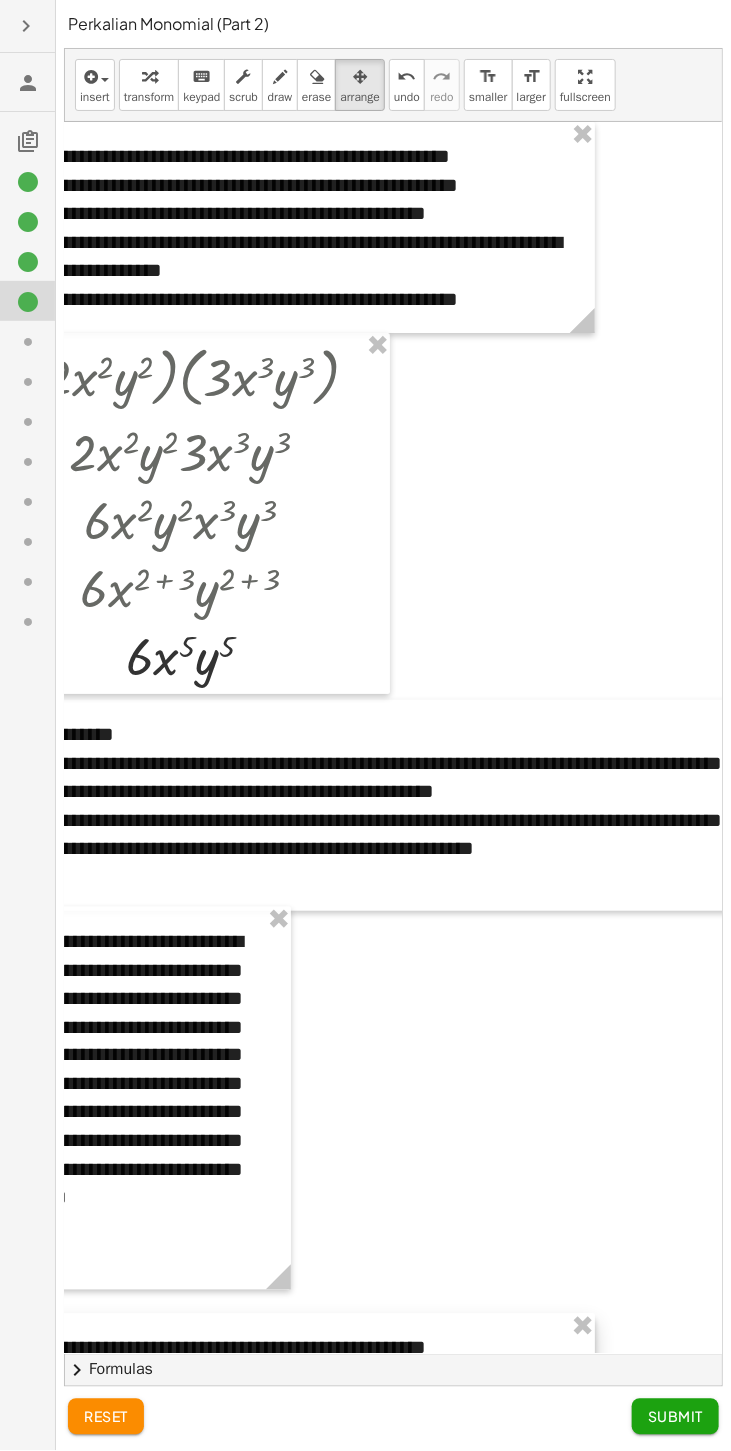 scroll, scrollTop: 0, scrollLeft: 0, axis: both 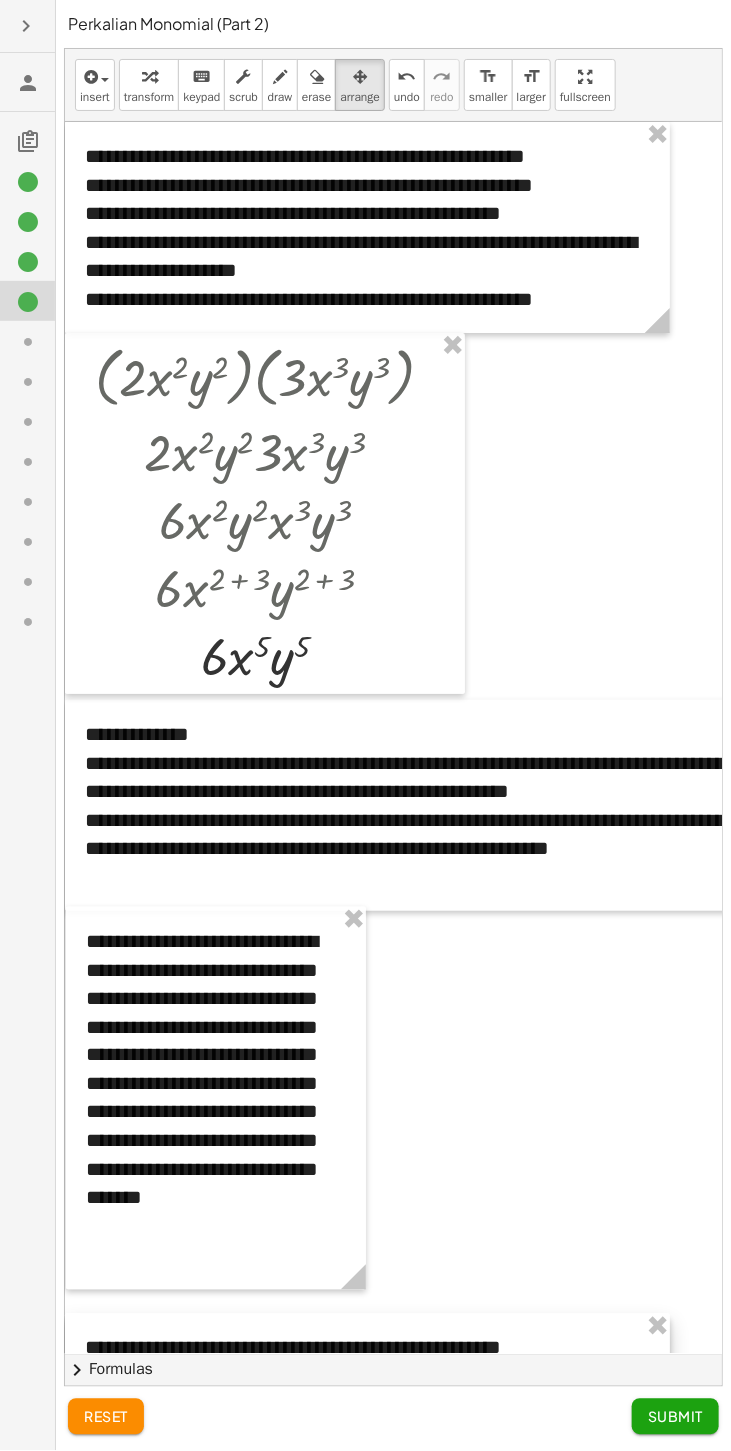 click 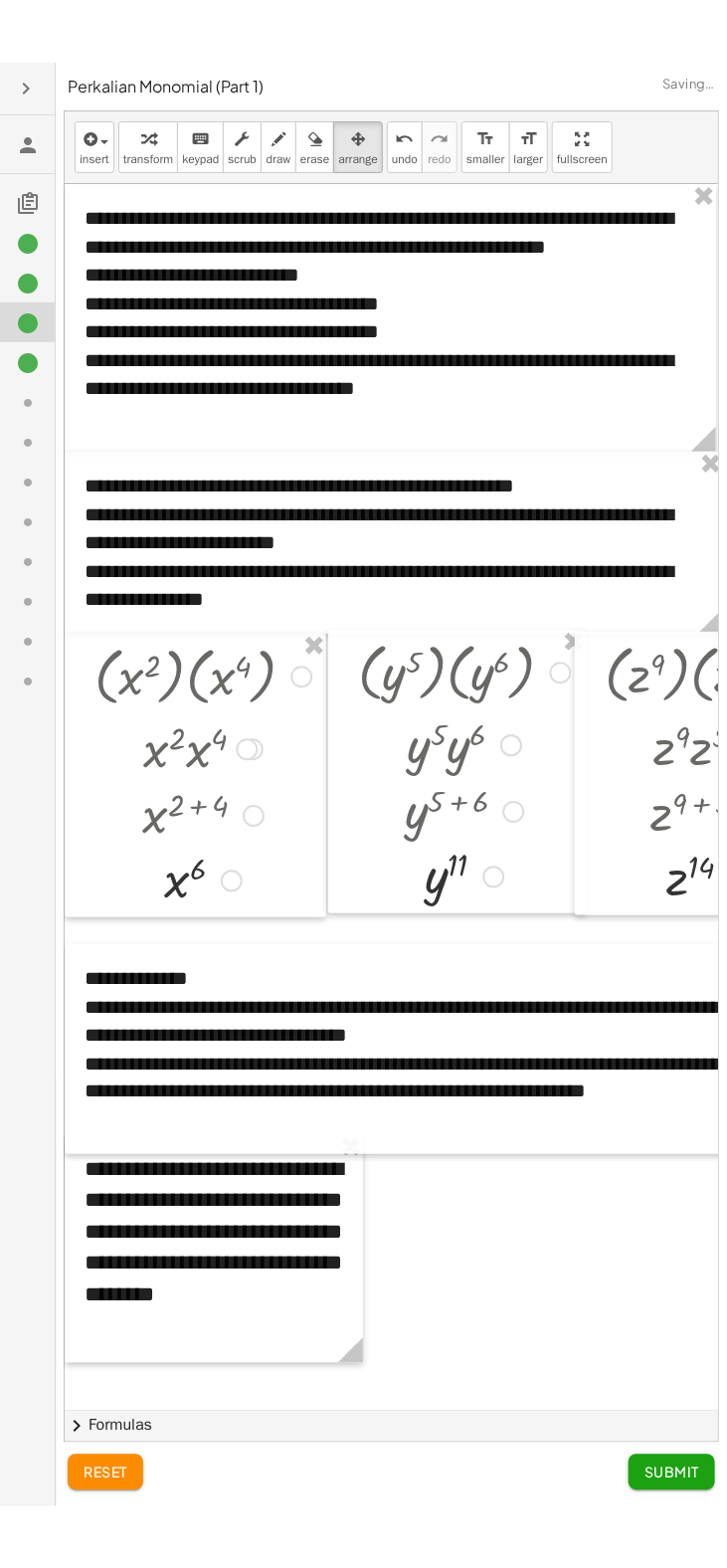 scroll, scrollTop: 4, scrollLeft: 0, axis: vertical 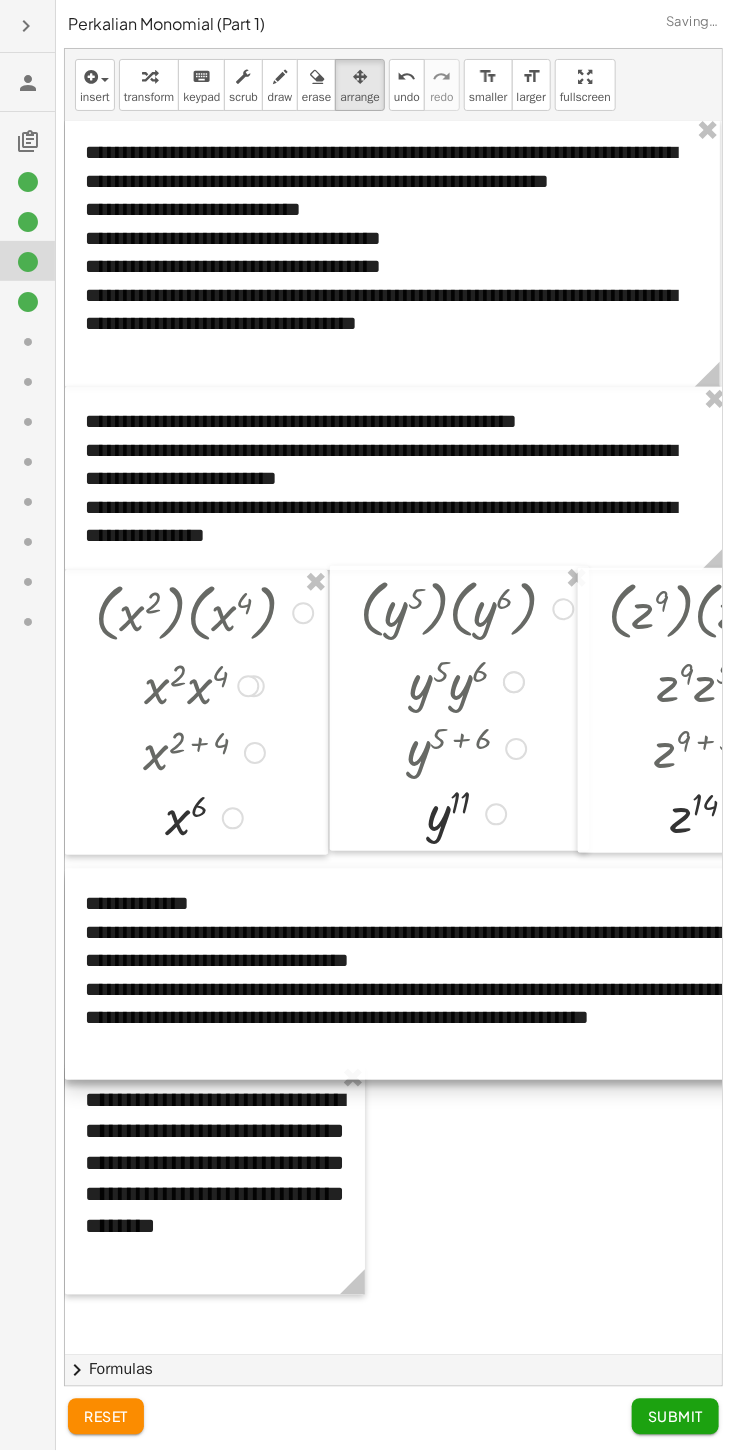click 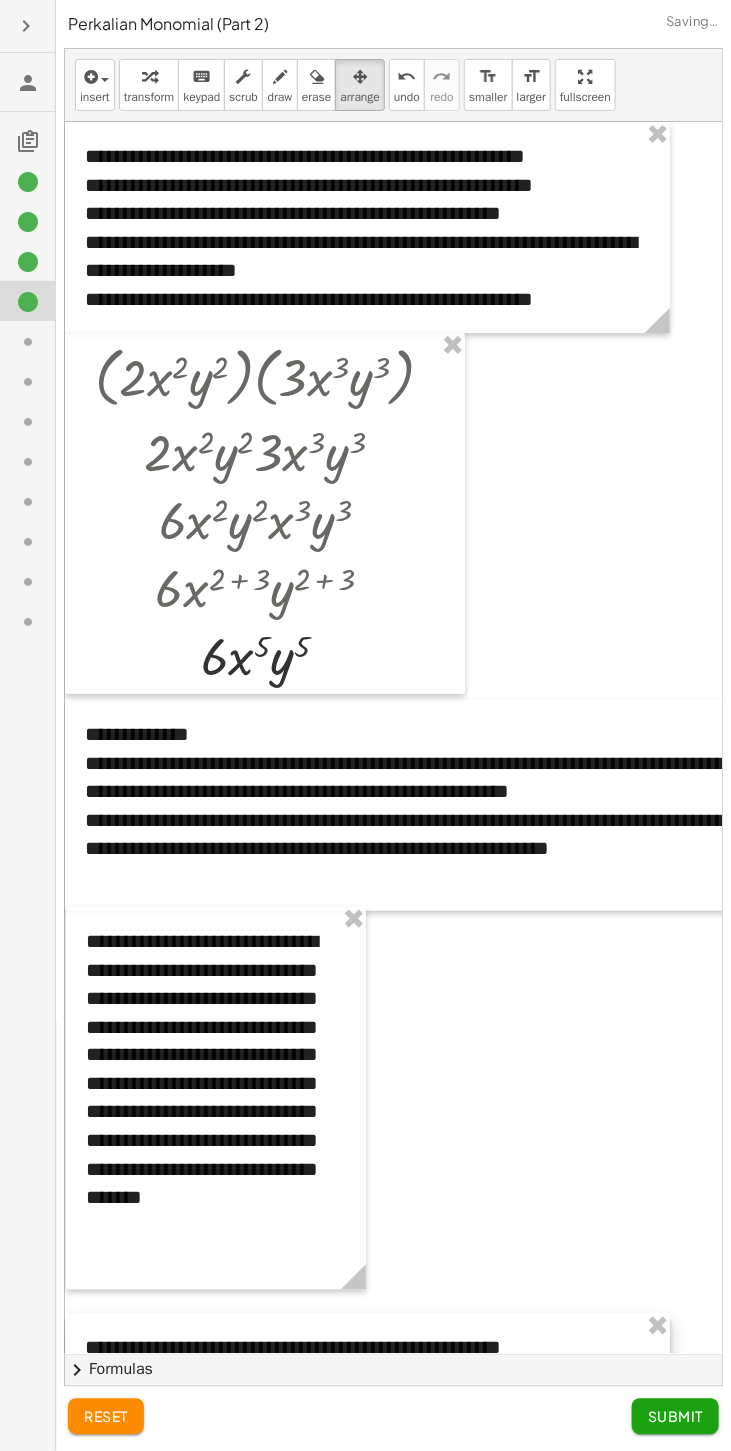 click 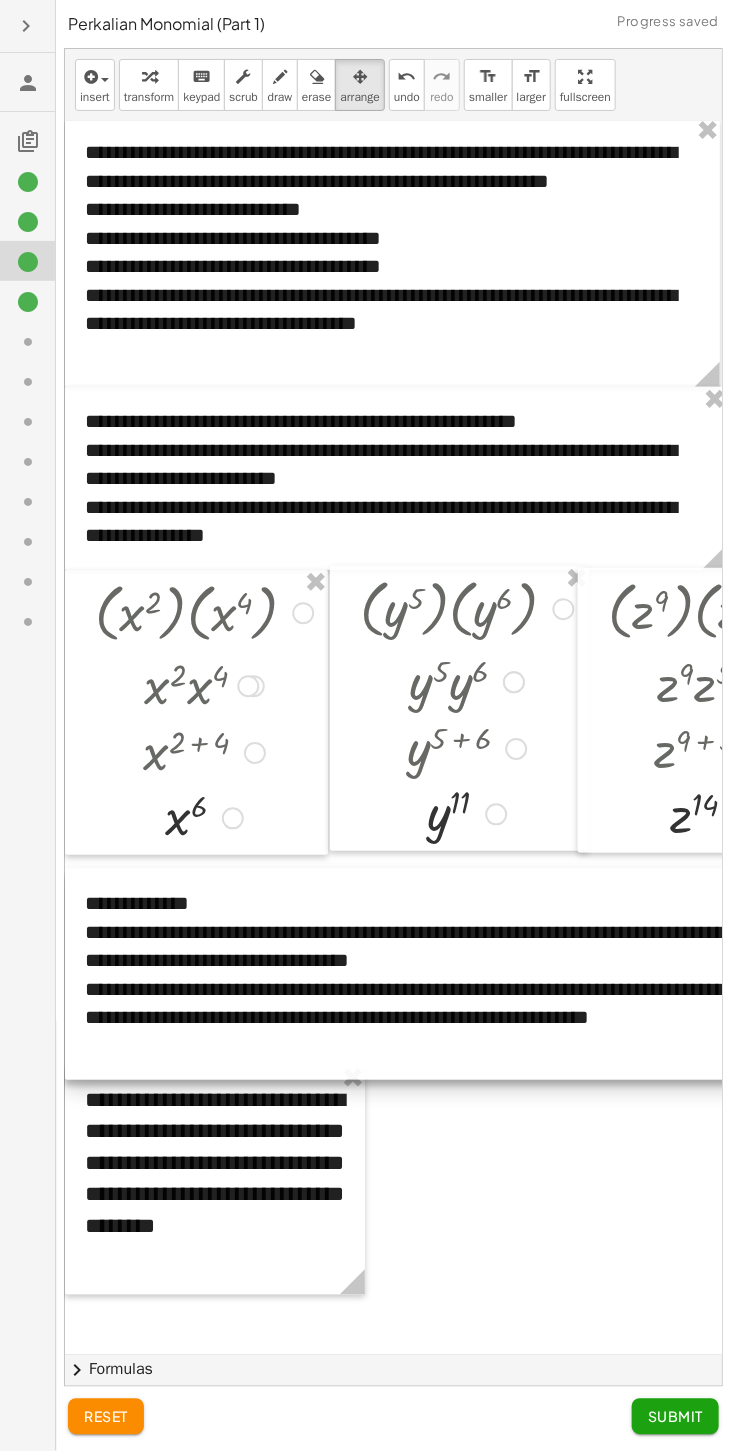 click on "Submit" 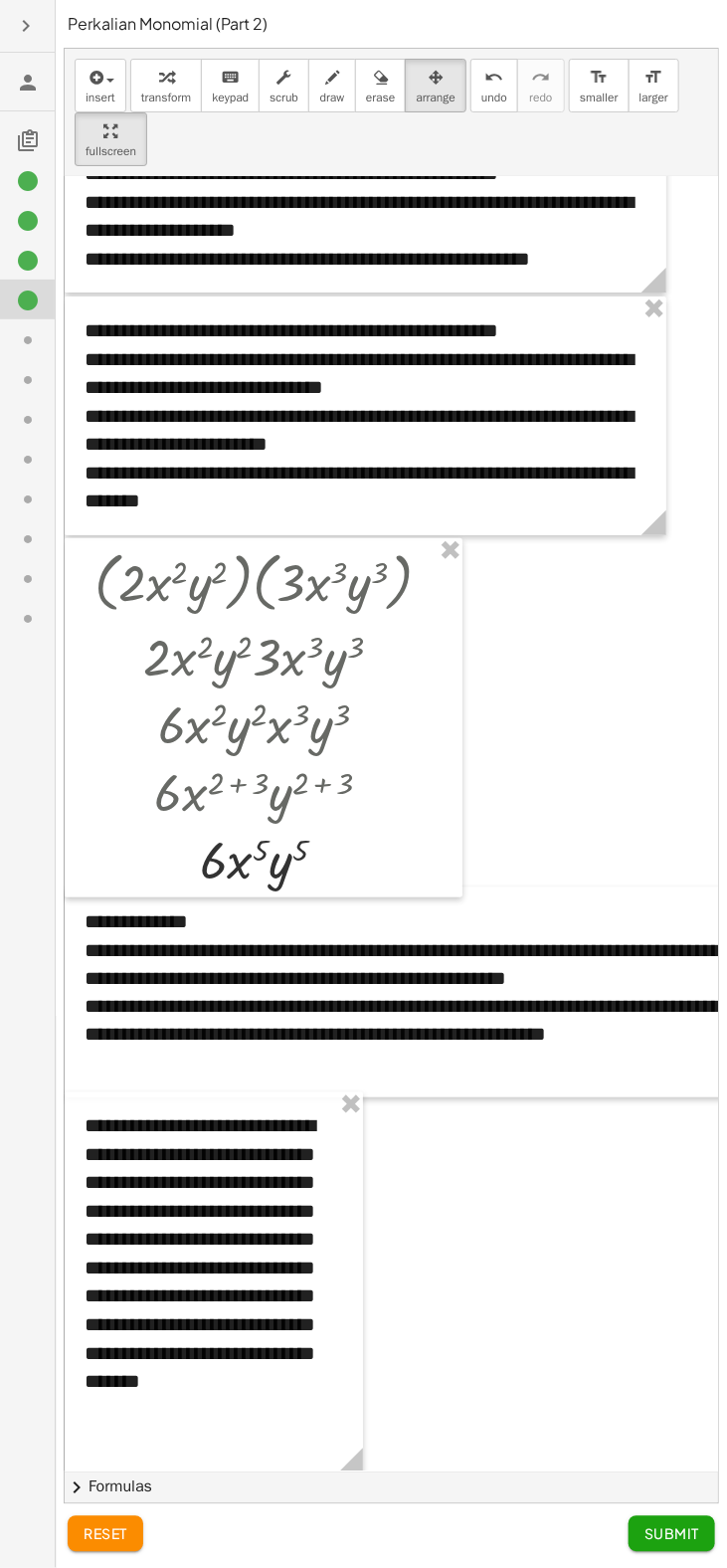 scroll, scrollTop: 335, scrollLeft: 0, axis: vertical 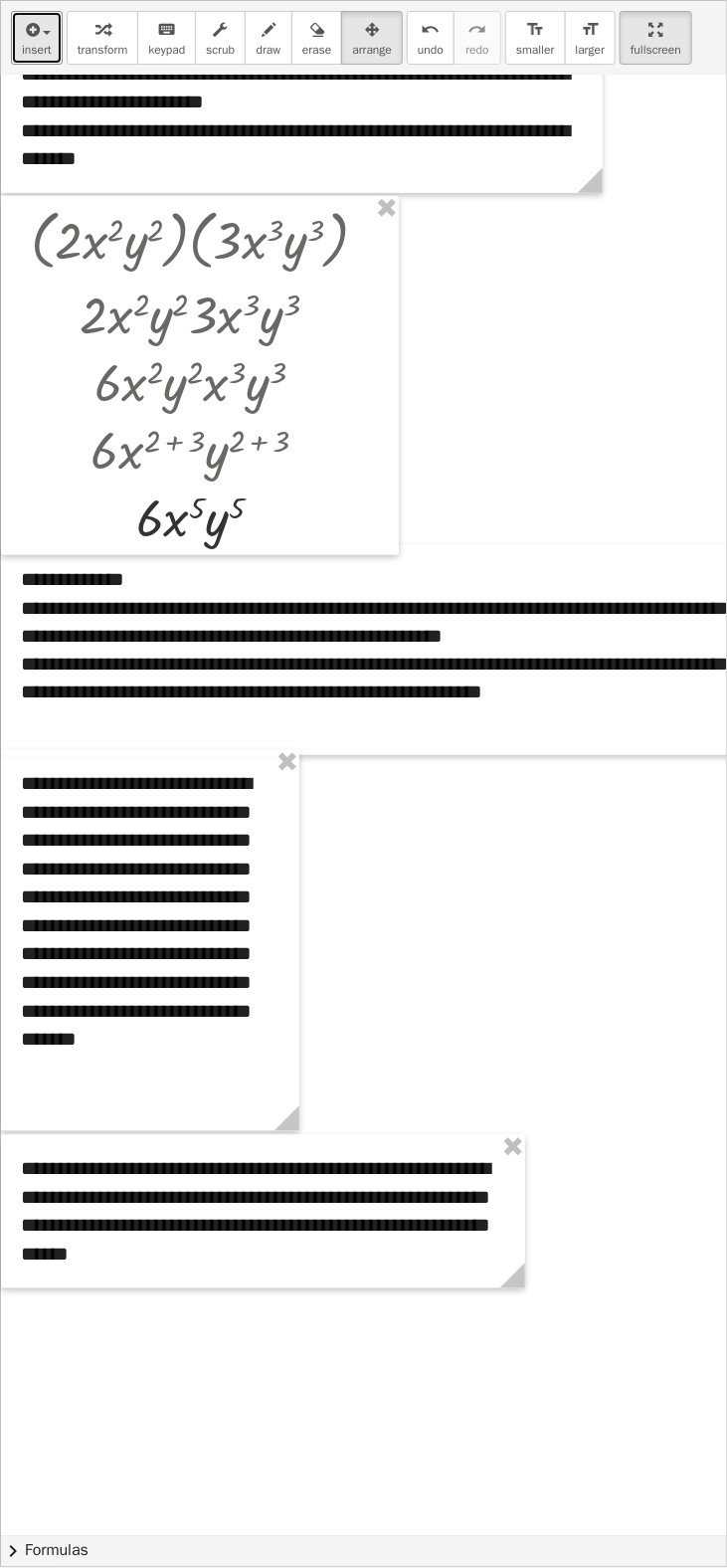 click at bounding box center [31, 30] 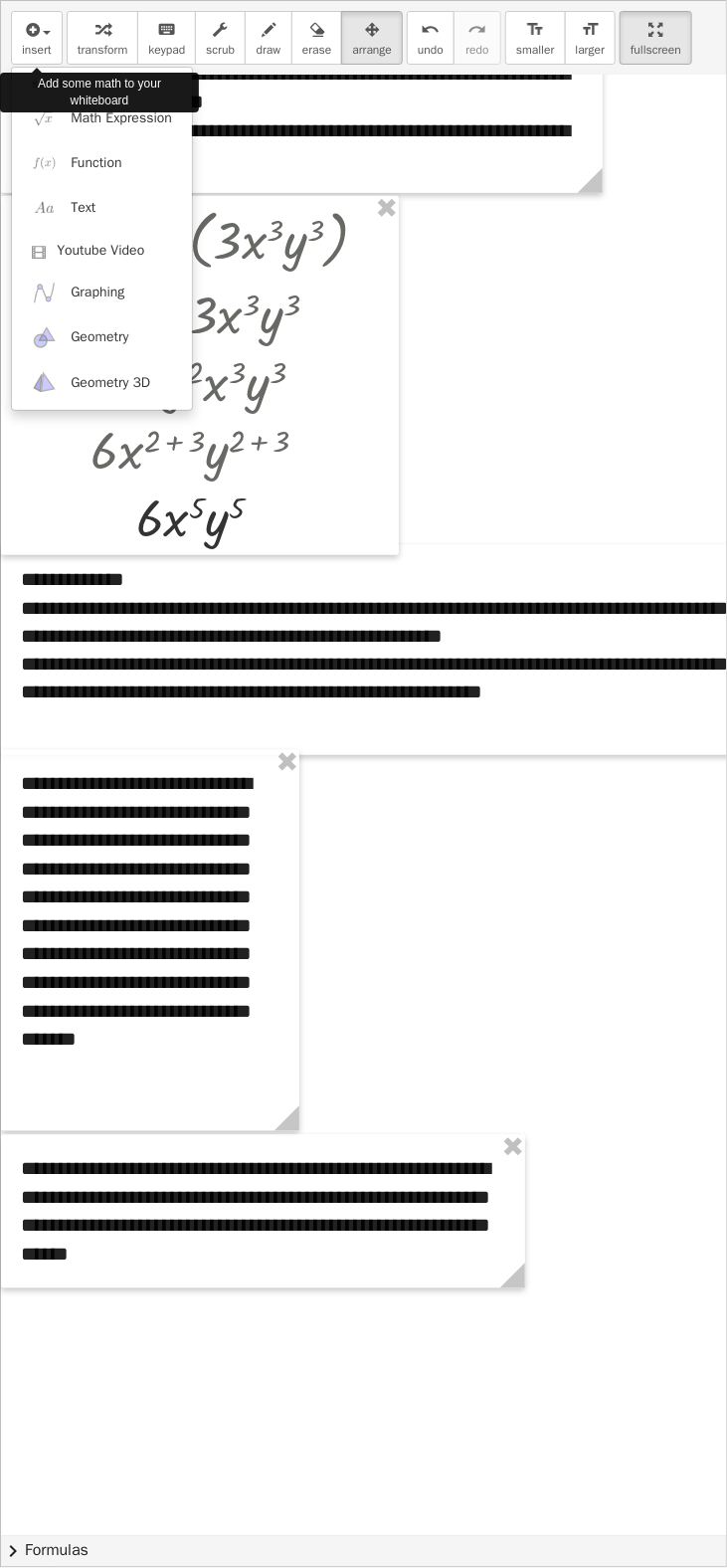 click at bounding box center (363, 784) 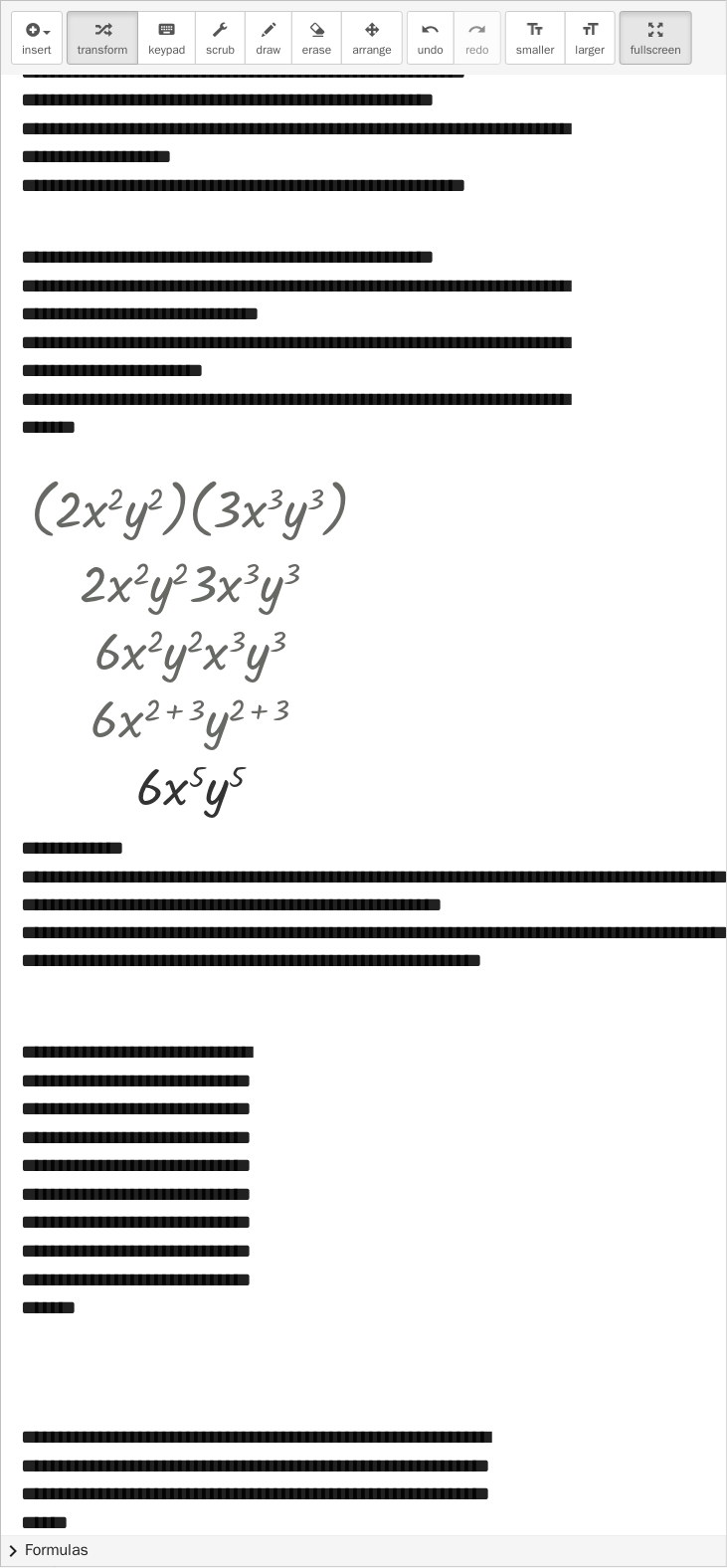 scroll, scrollTop: 44, scrollLeft: 0, axis: vertical 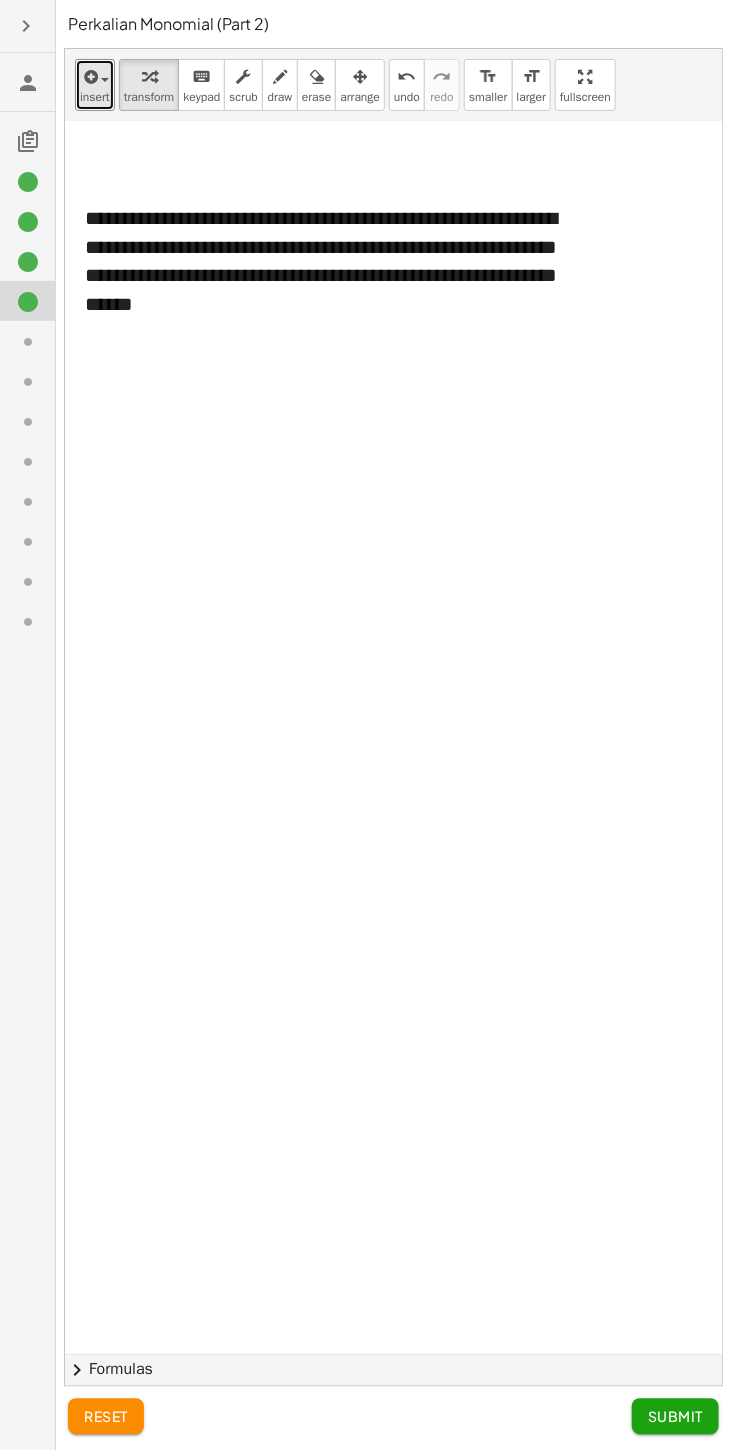 click at bounding box center (89, 77) 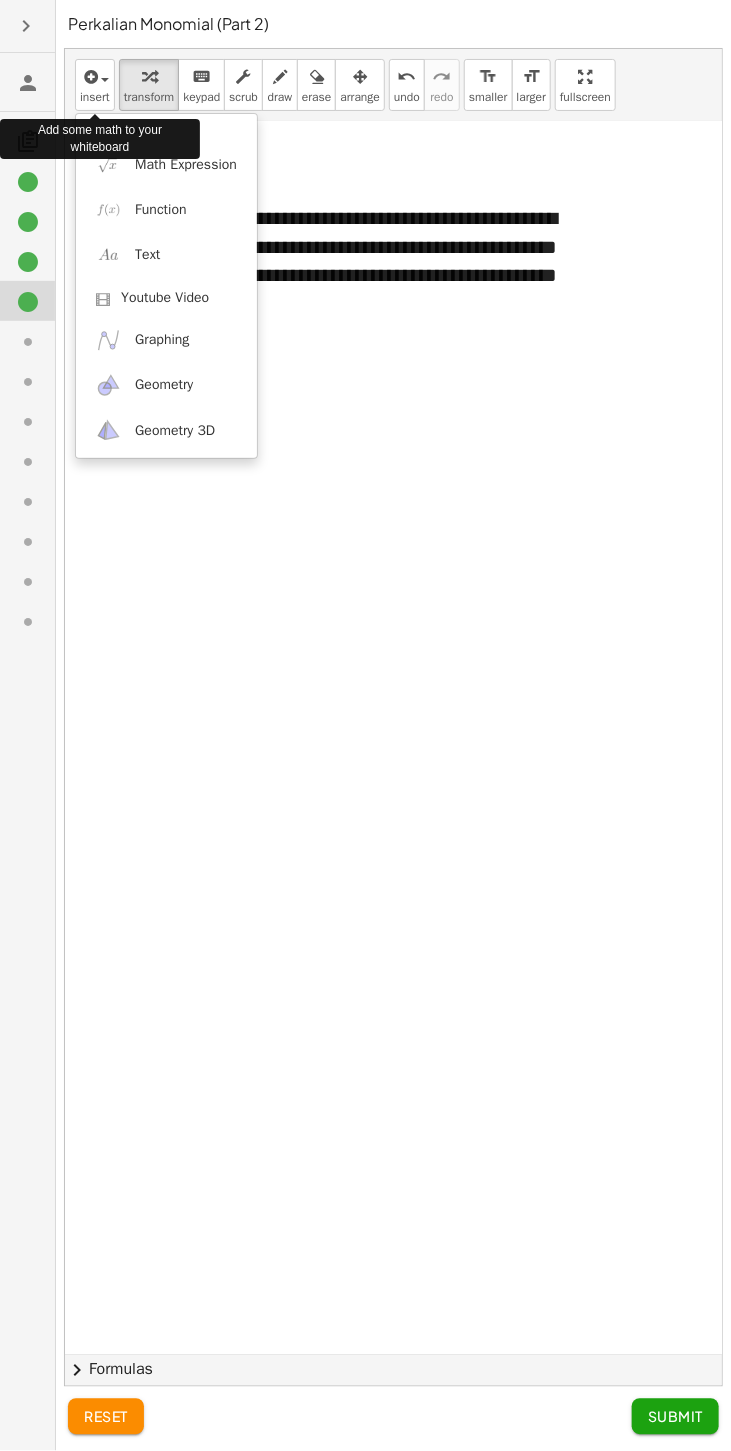 click on "Add some math to your whiteboard" at bounding box center (100, 139) 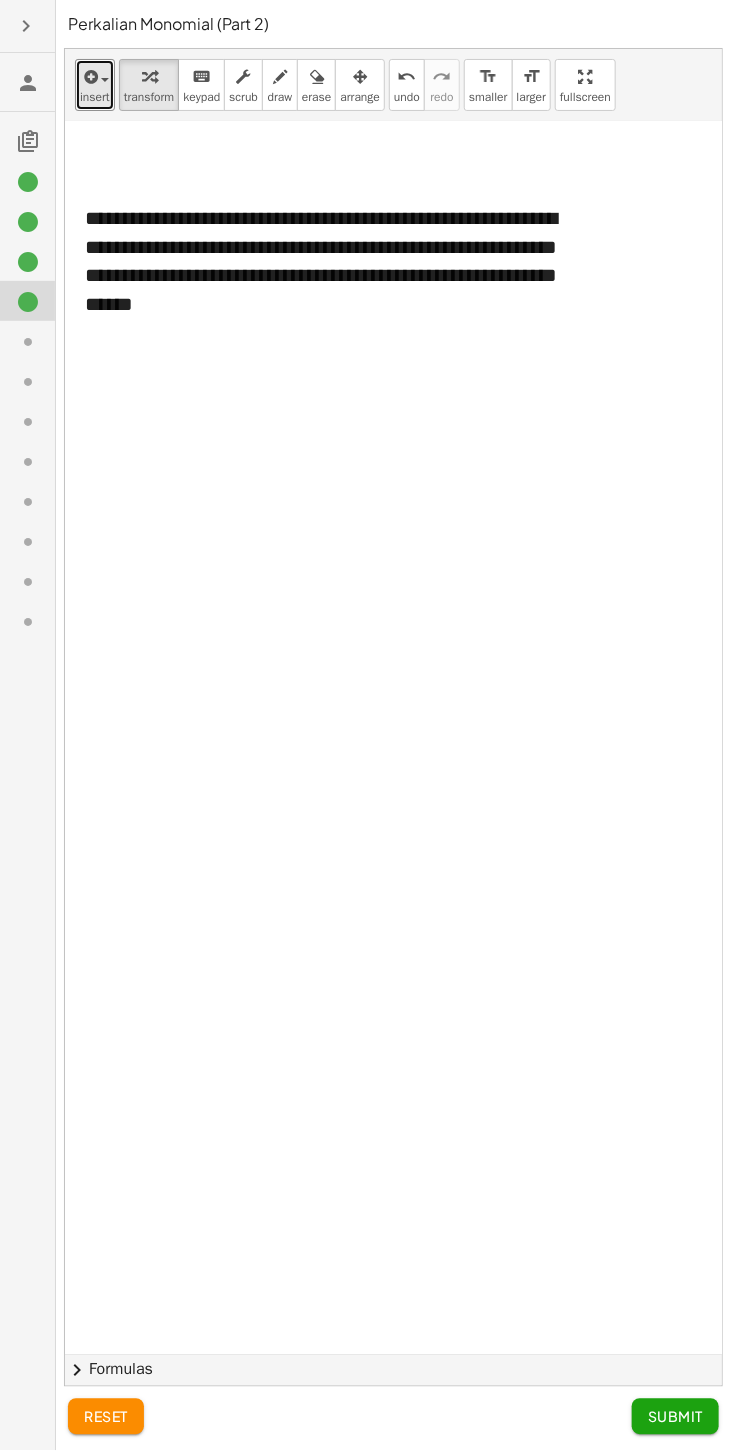 click at bounding box center [100, 79] 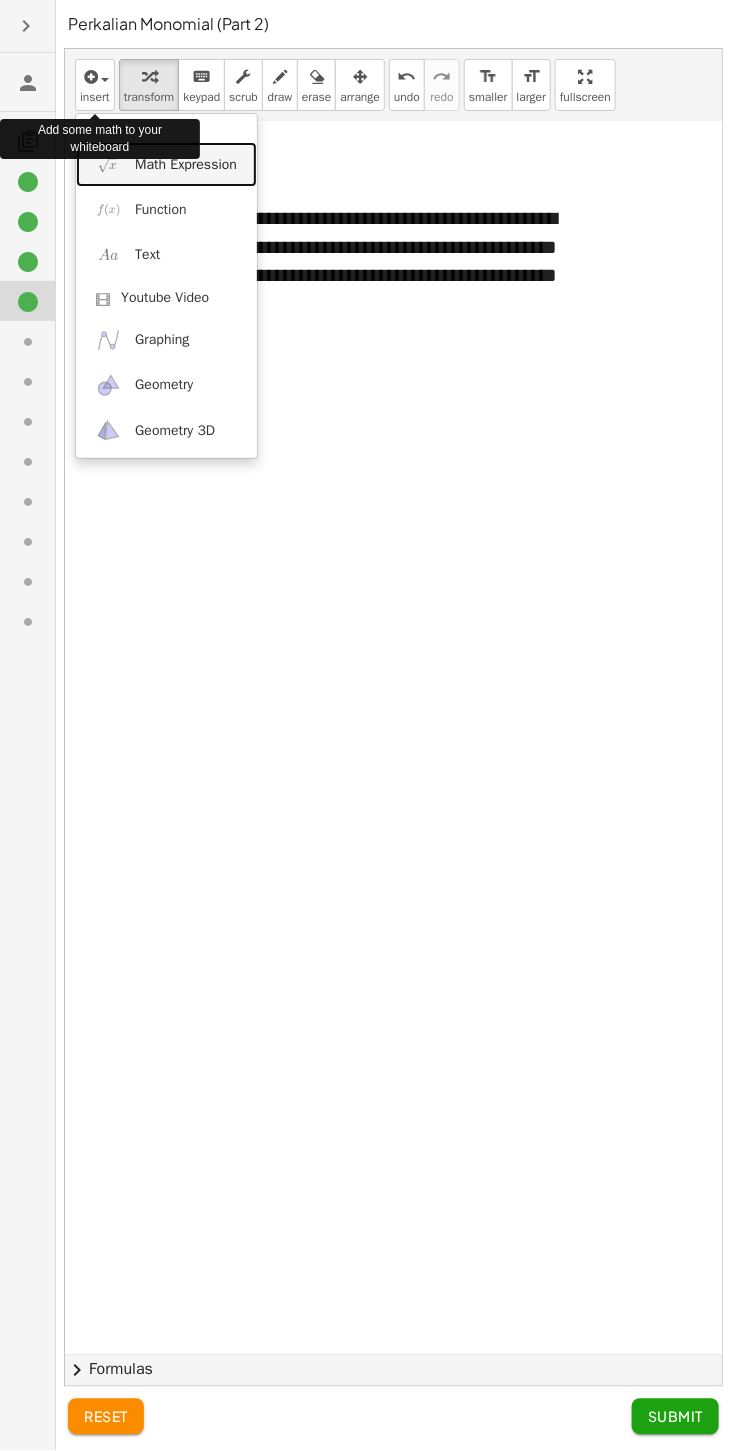 click on "Math Expression" at bounding box center (186, 165) 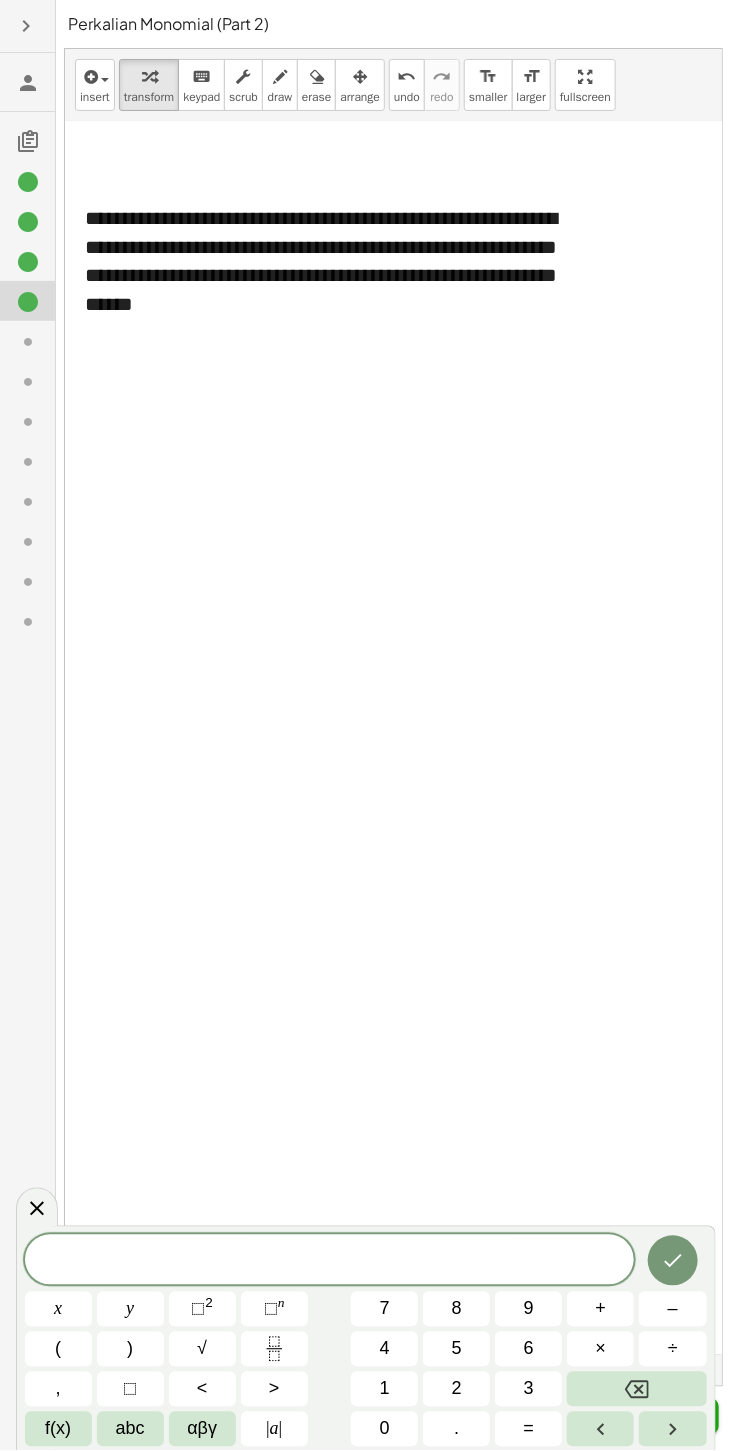 click on "(" at bounding box center [58, 1349] 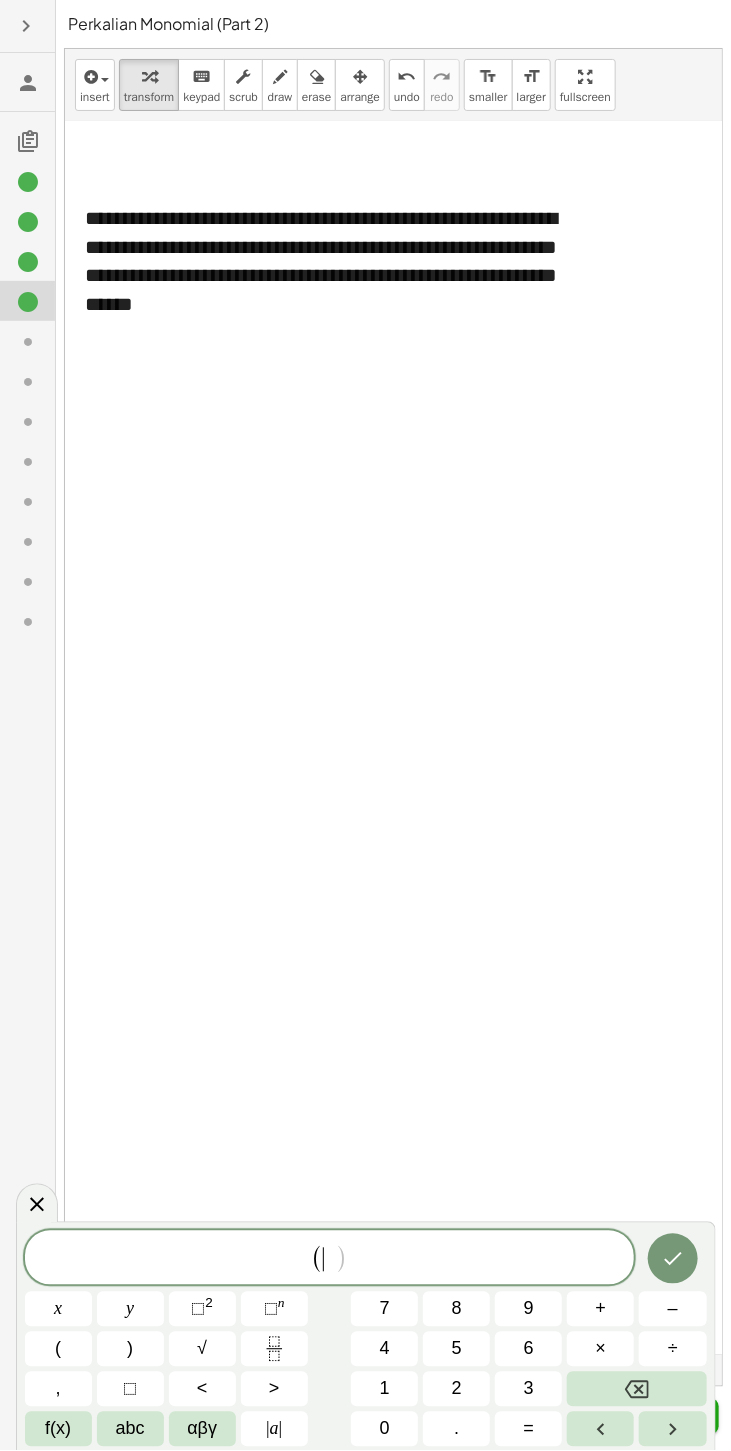 click on "2" at bounding box center (457, 1389) 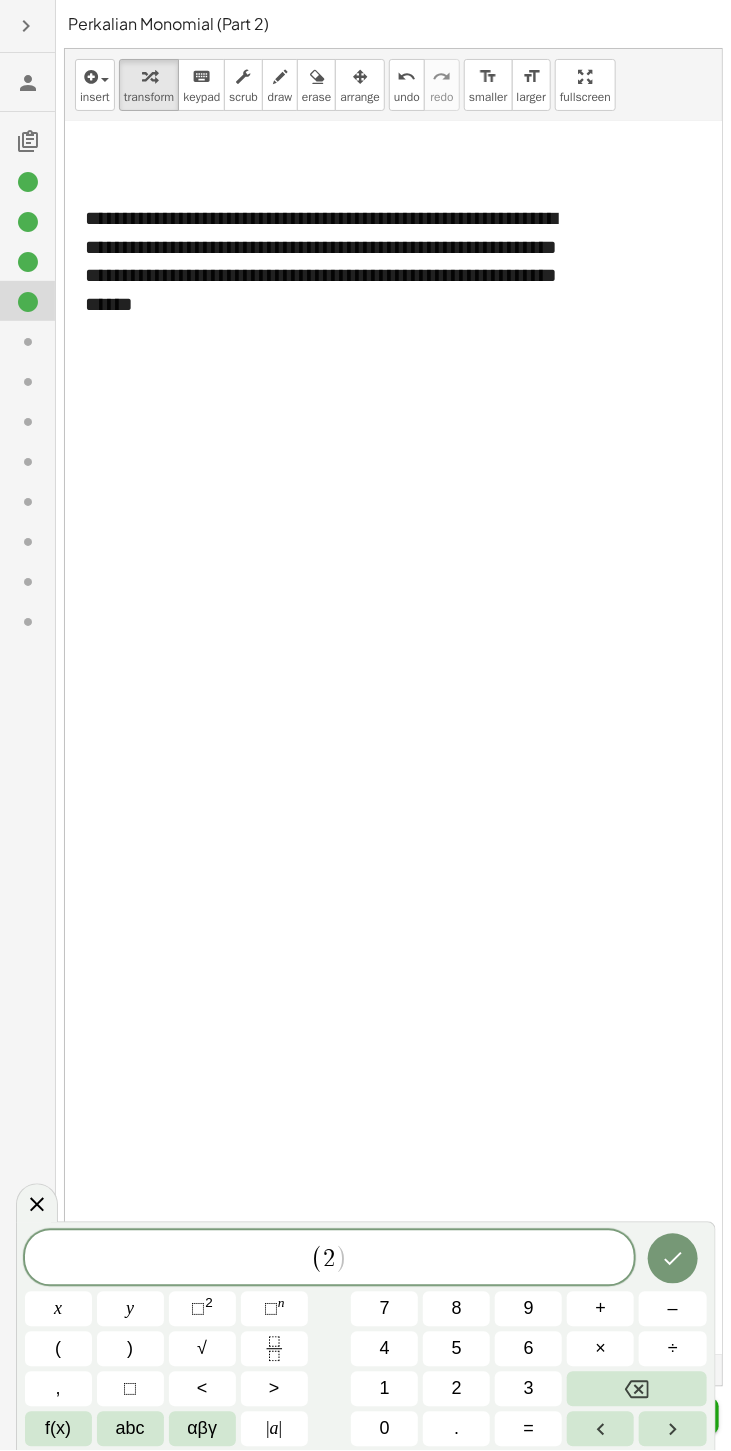 click on "x" at bounding box center [58, 1309] 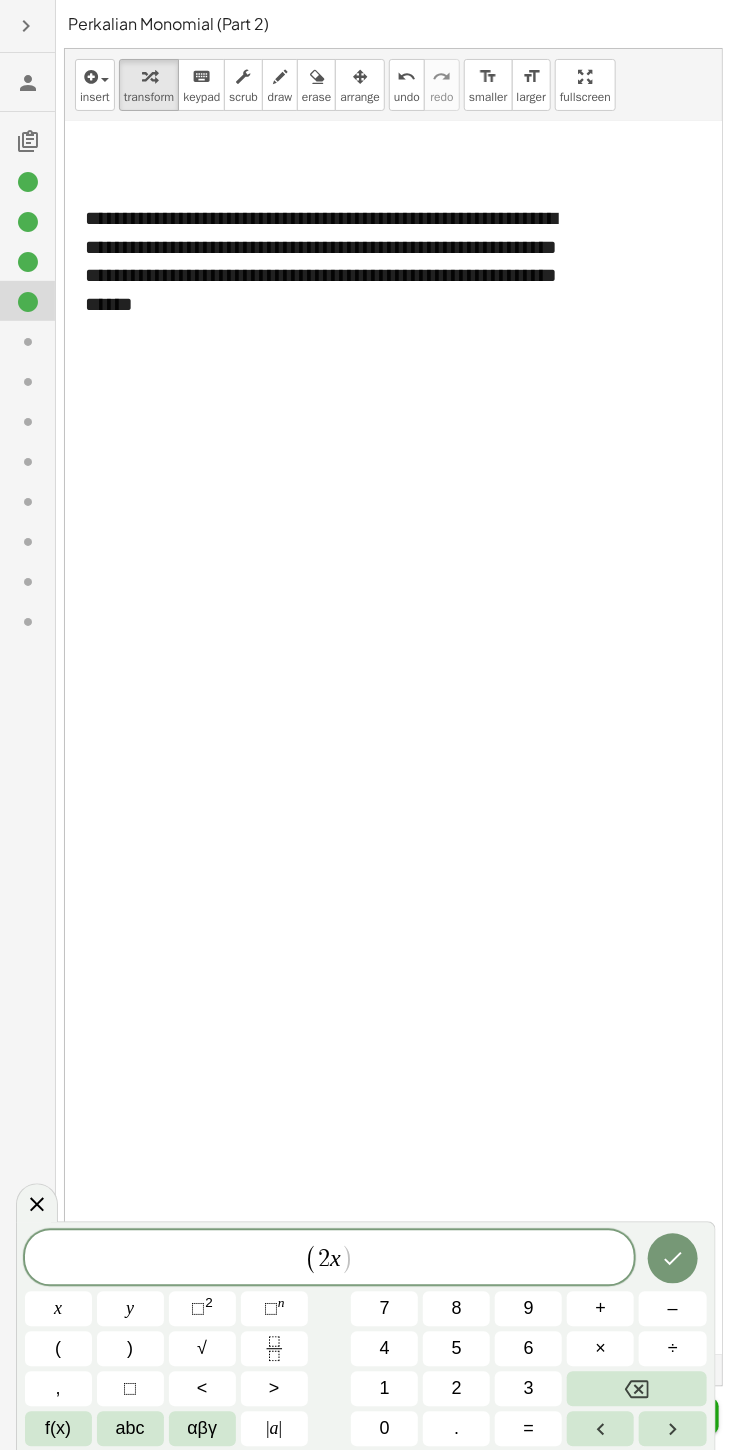click on "⬚ 2" at bounding box center [202, 1309] 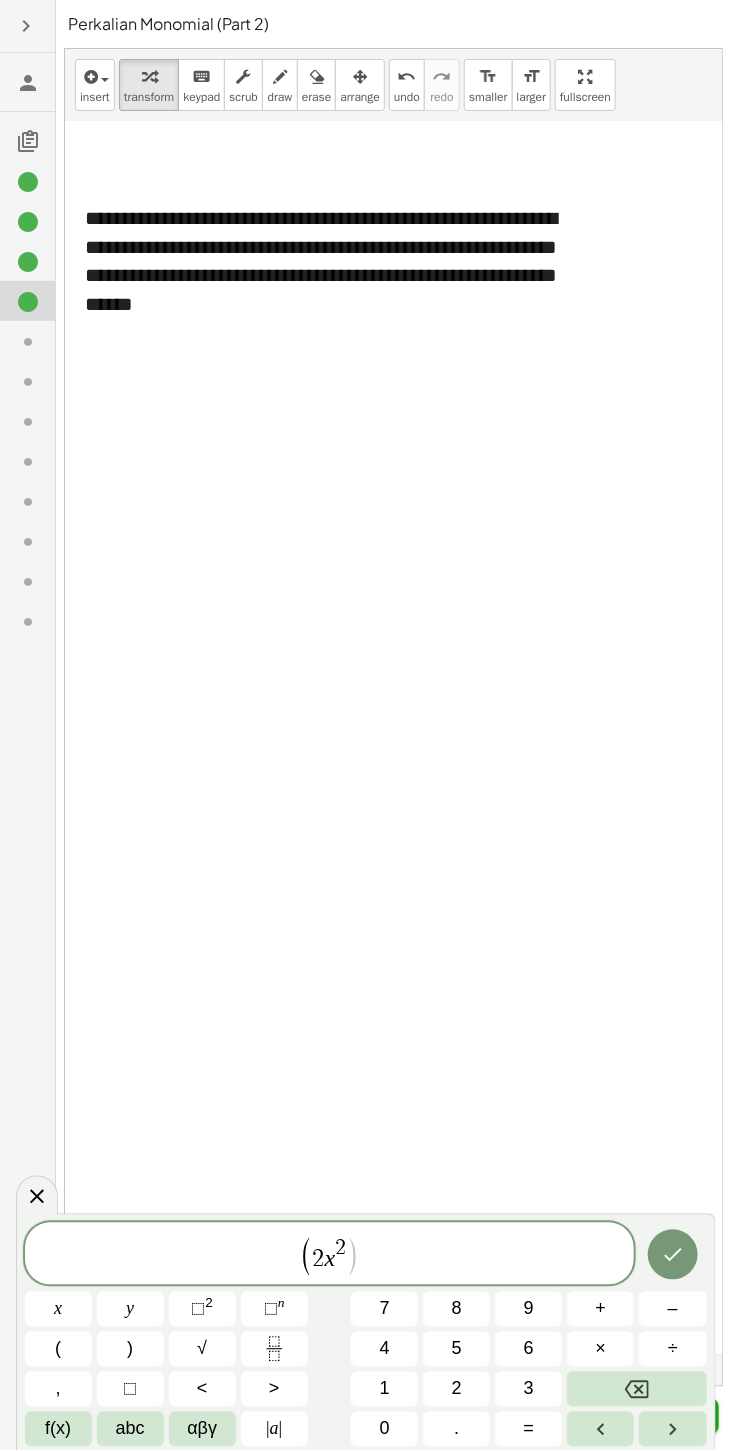 click on "y" at bounding box center (130, 1309) 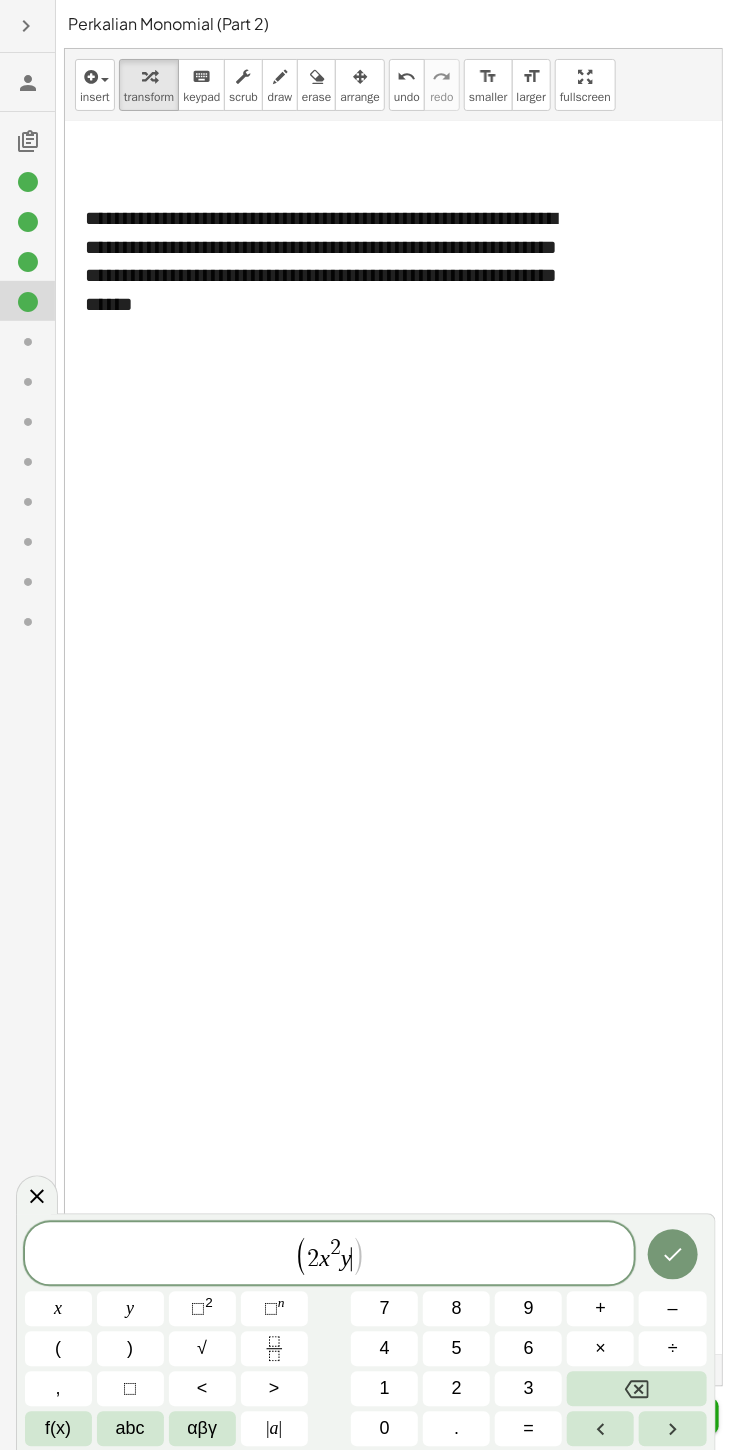 click on "⬚" at bounding box center [271, 1309] 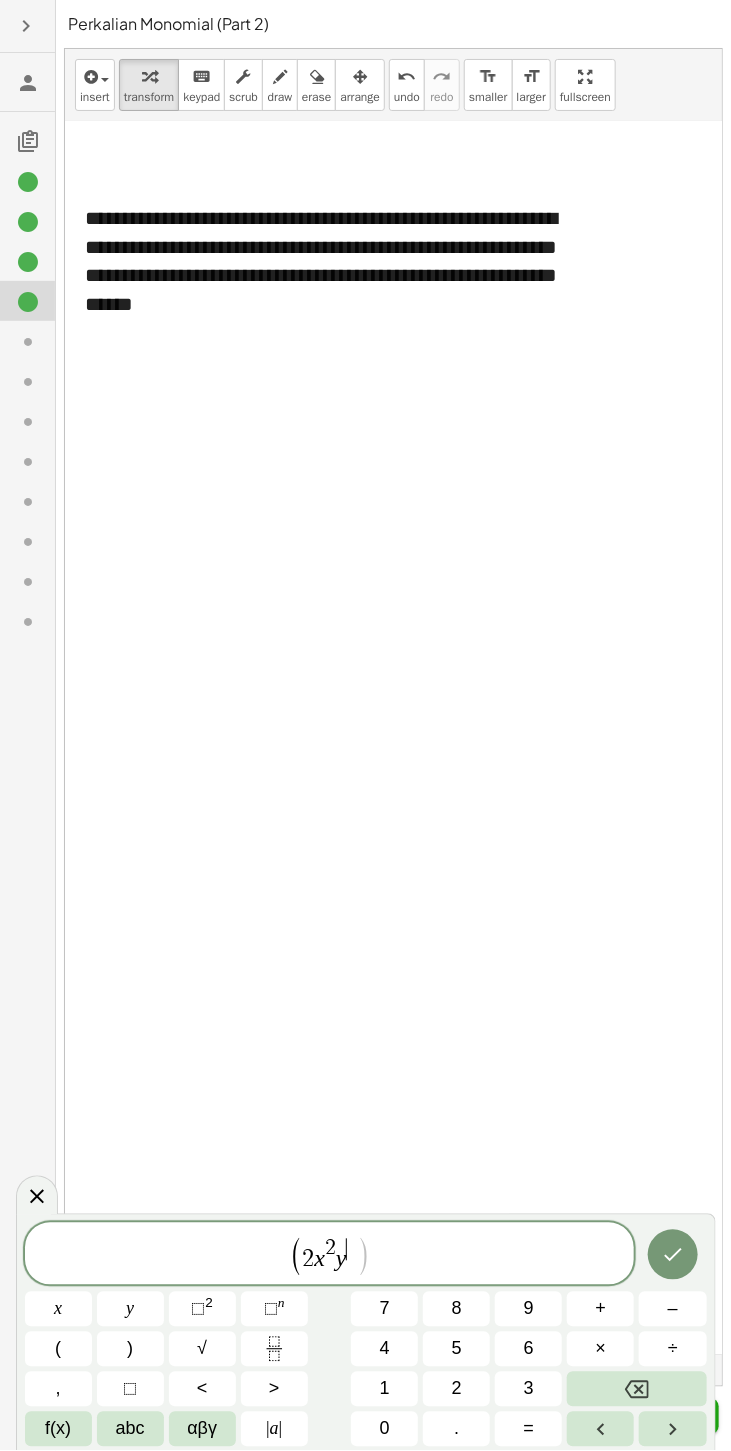 click on "3" at bounding box center (528, 1389) 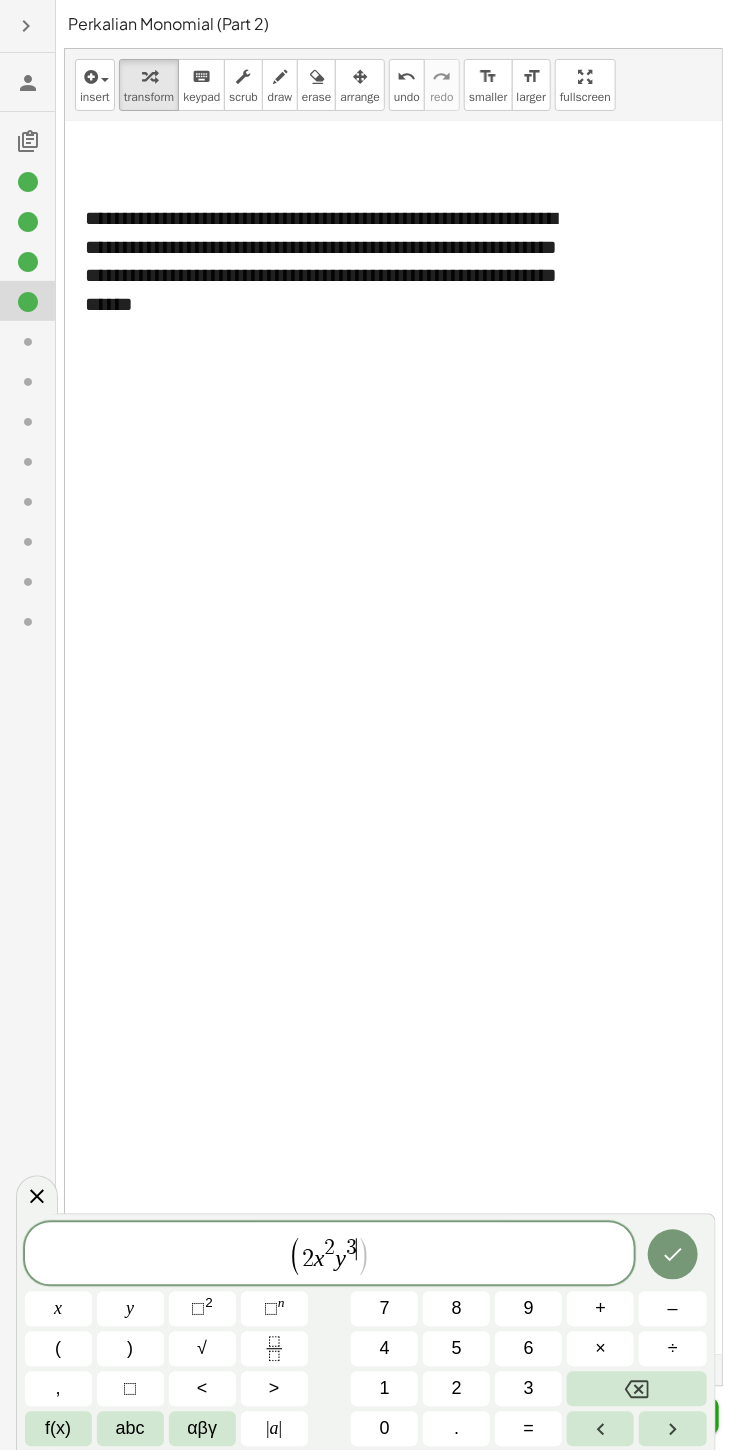 click on "abc" at bounding box center [130, 1429] 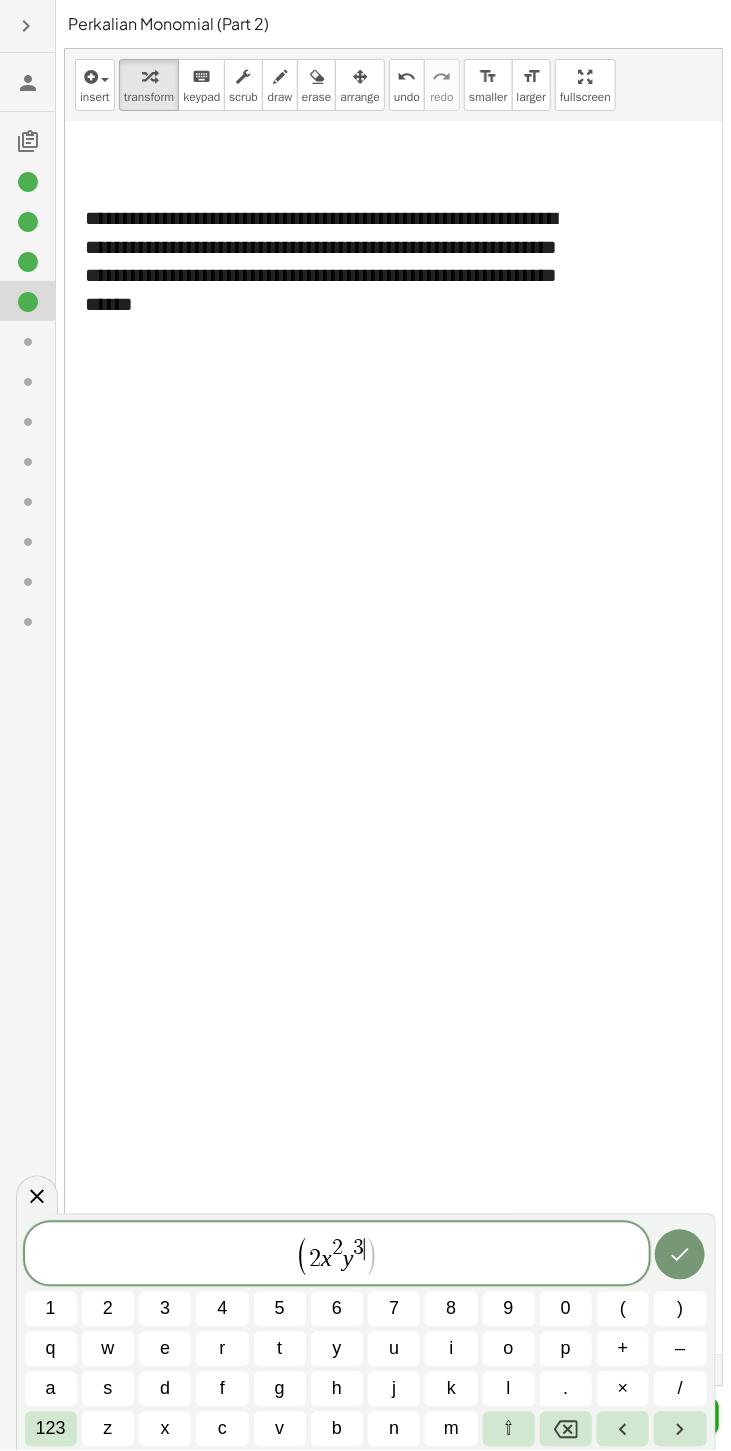 click at bounding box center [680, 1429] 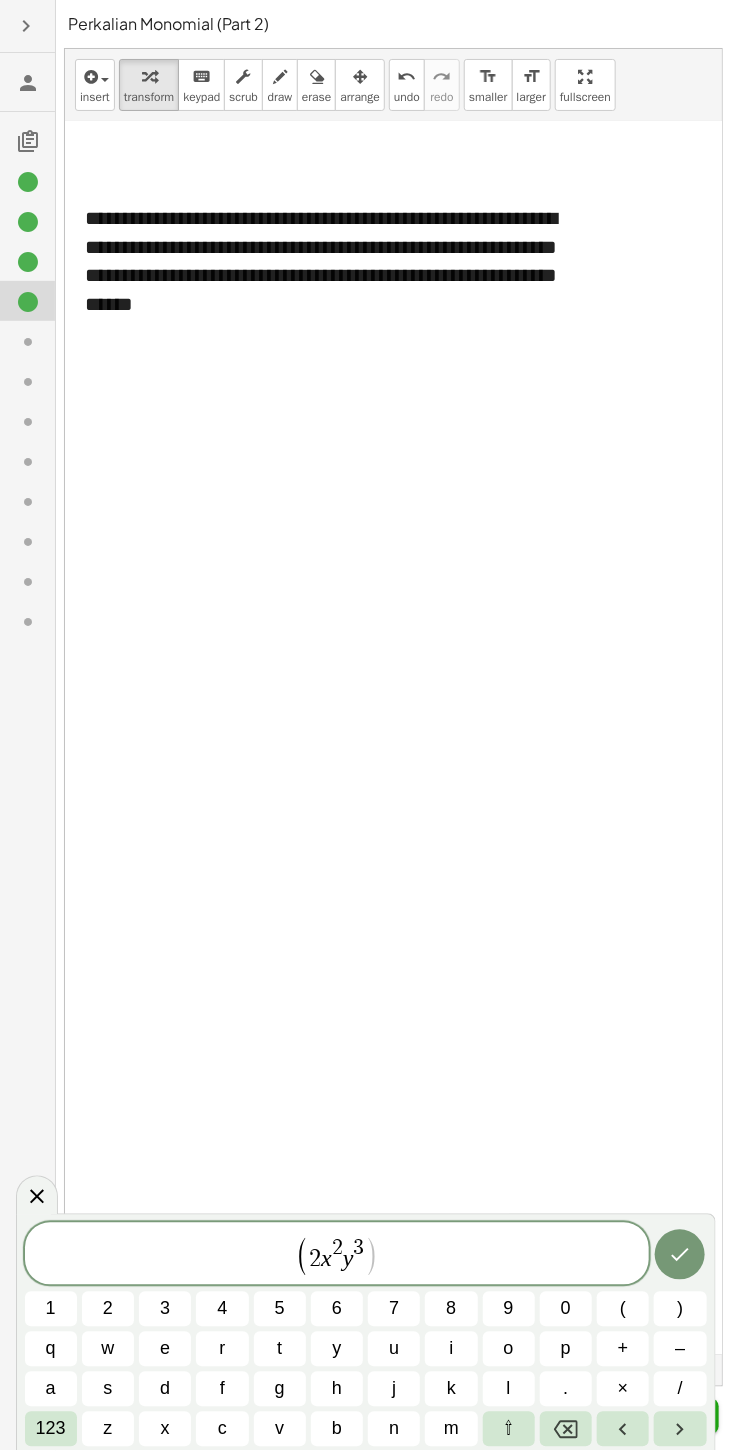 click on "z" at bounding box center [107, 1429] 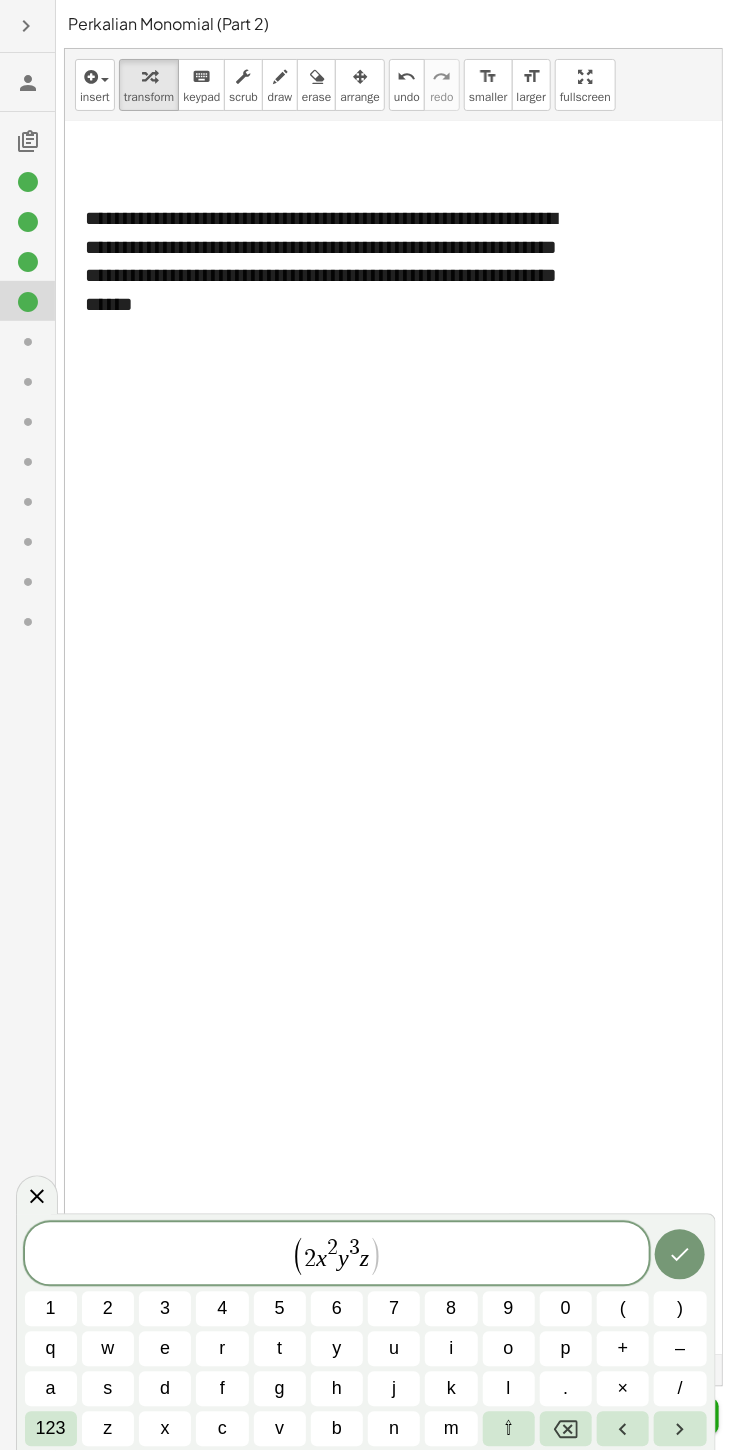 click on "123" at bounding box center [51, 1429] 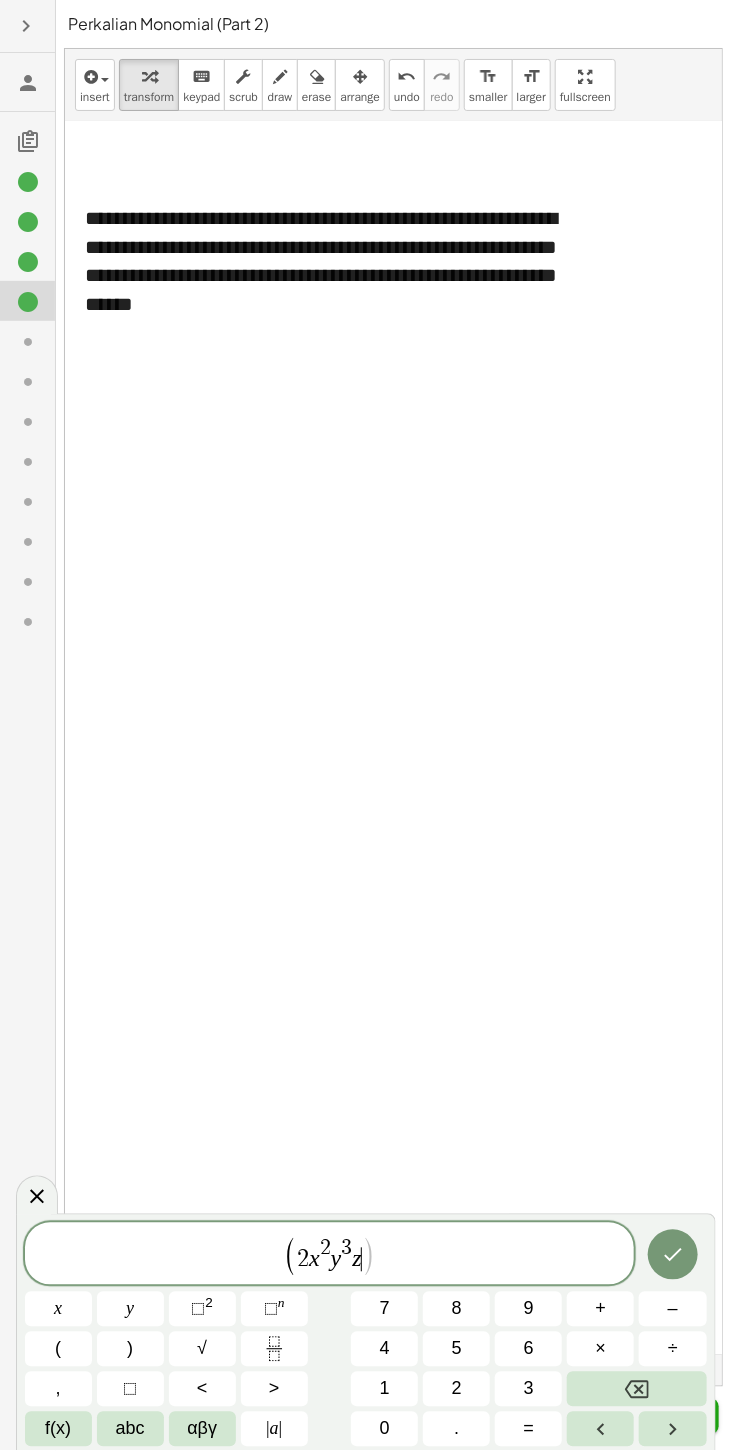 click on "⬚" at bounding box center (271, 1309) 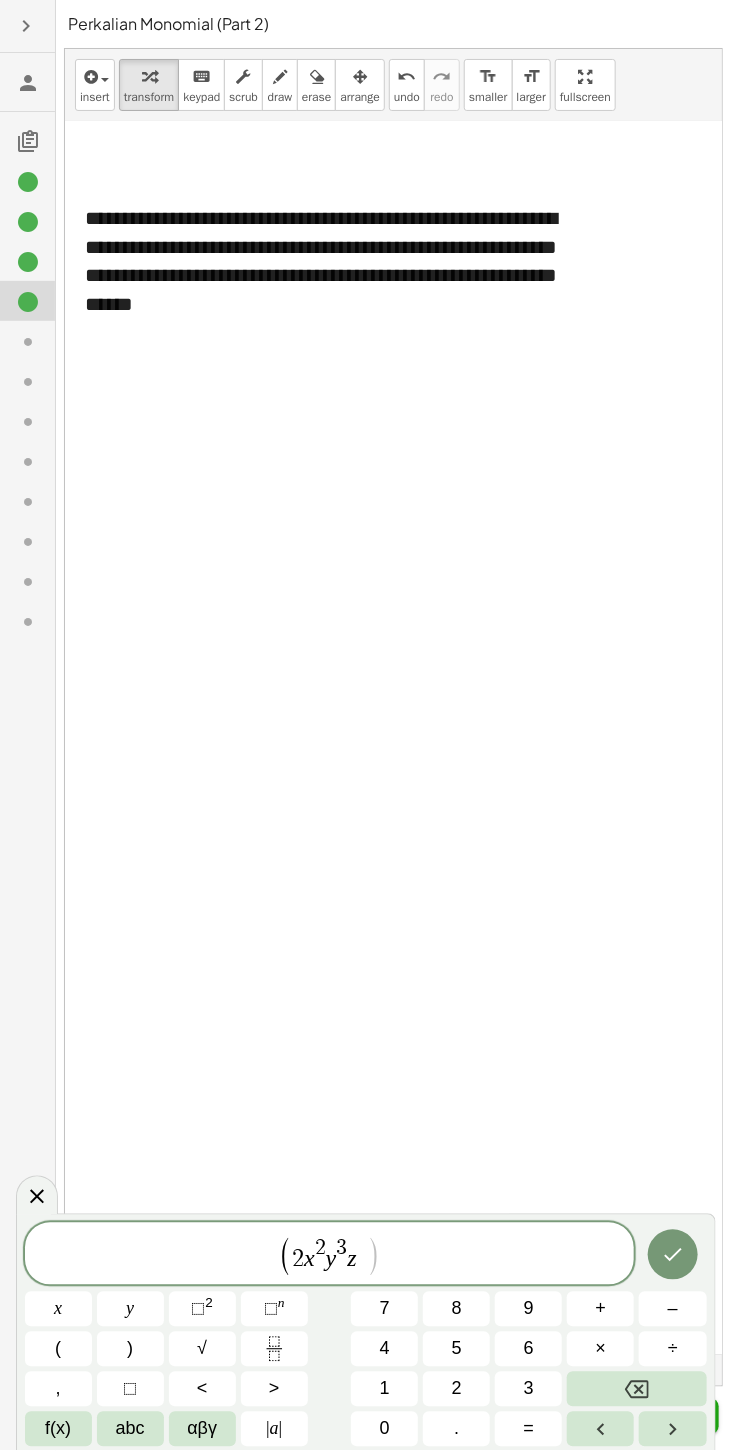 click on "4" at bounding box center (385, 1349) 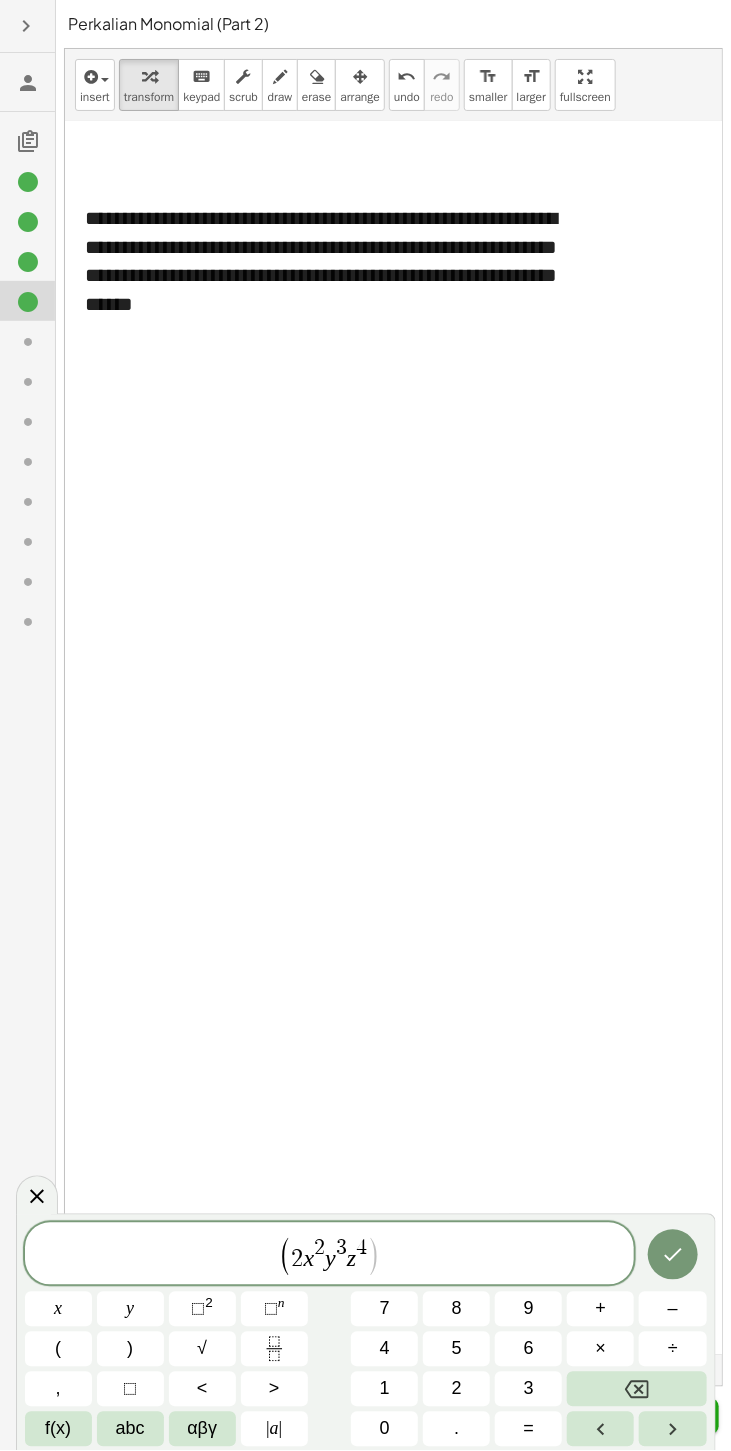 click on ")" at bounding box center (130, 1349) 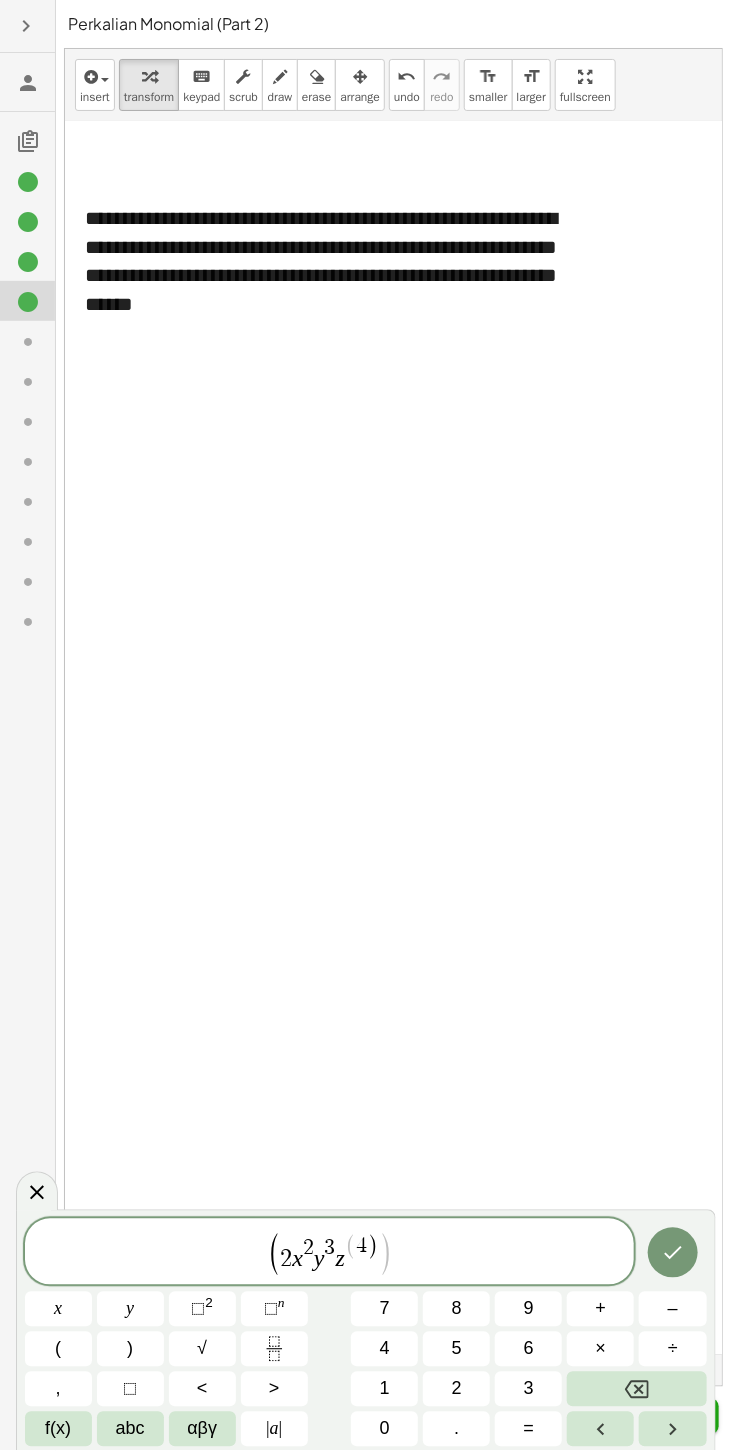 click at bounding box center [636, 1389] 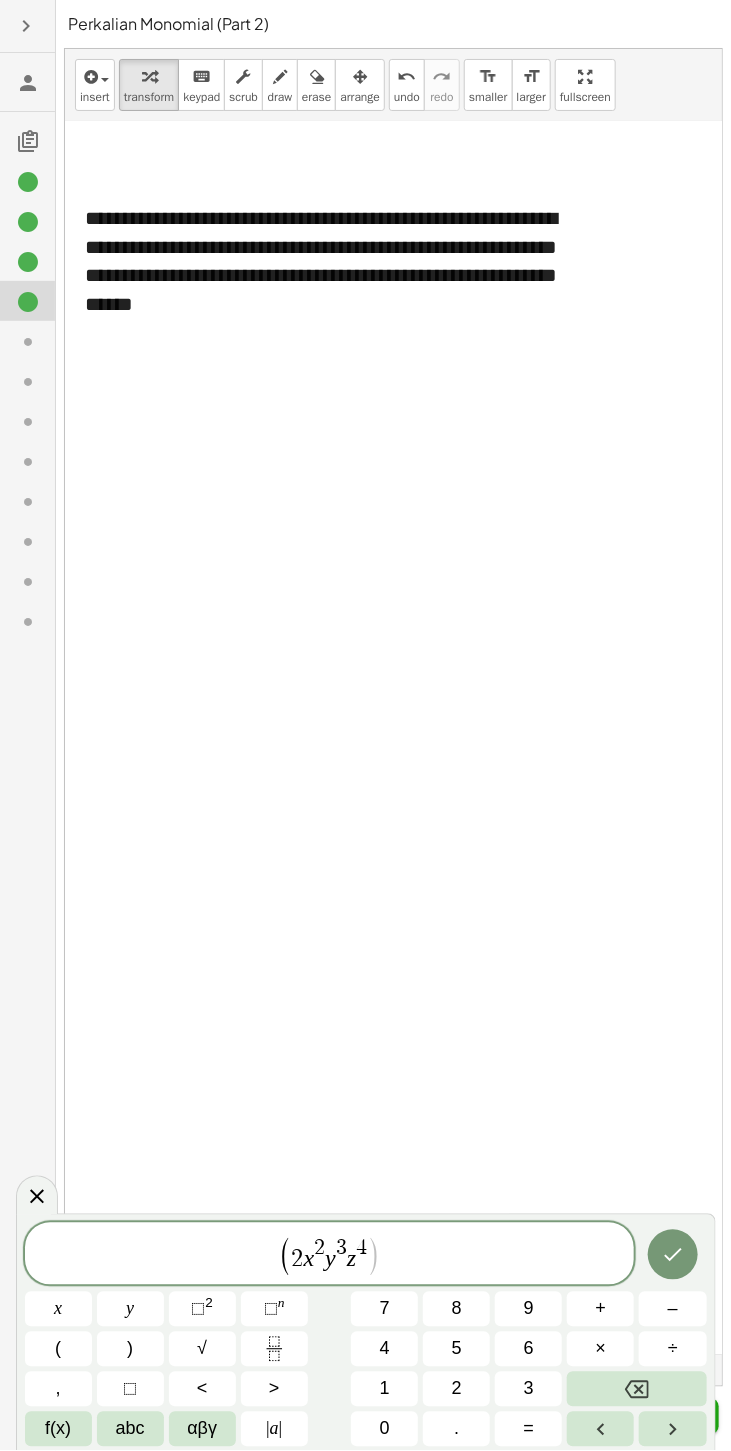 click at bounding box center [672, 1429] 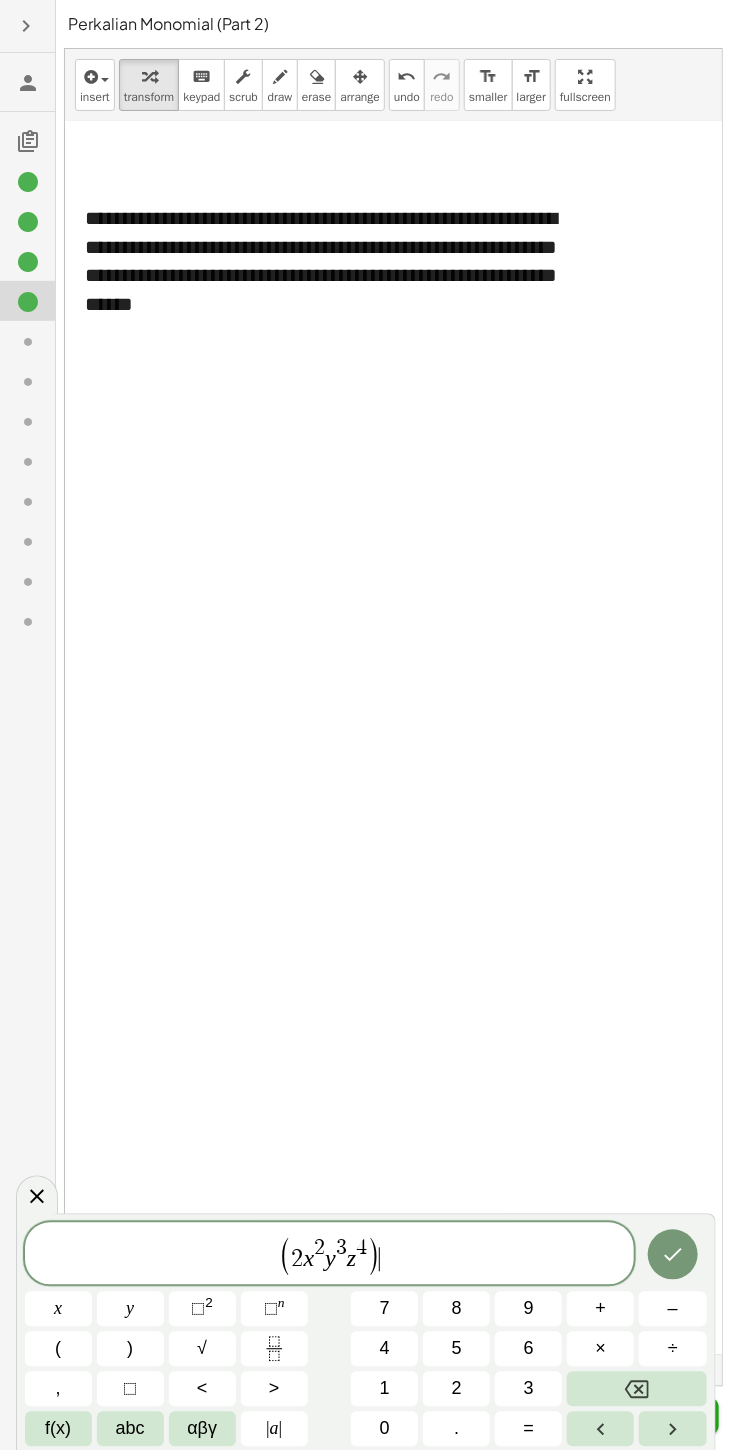 click on "(" at bounding box center [58, 1349] 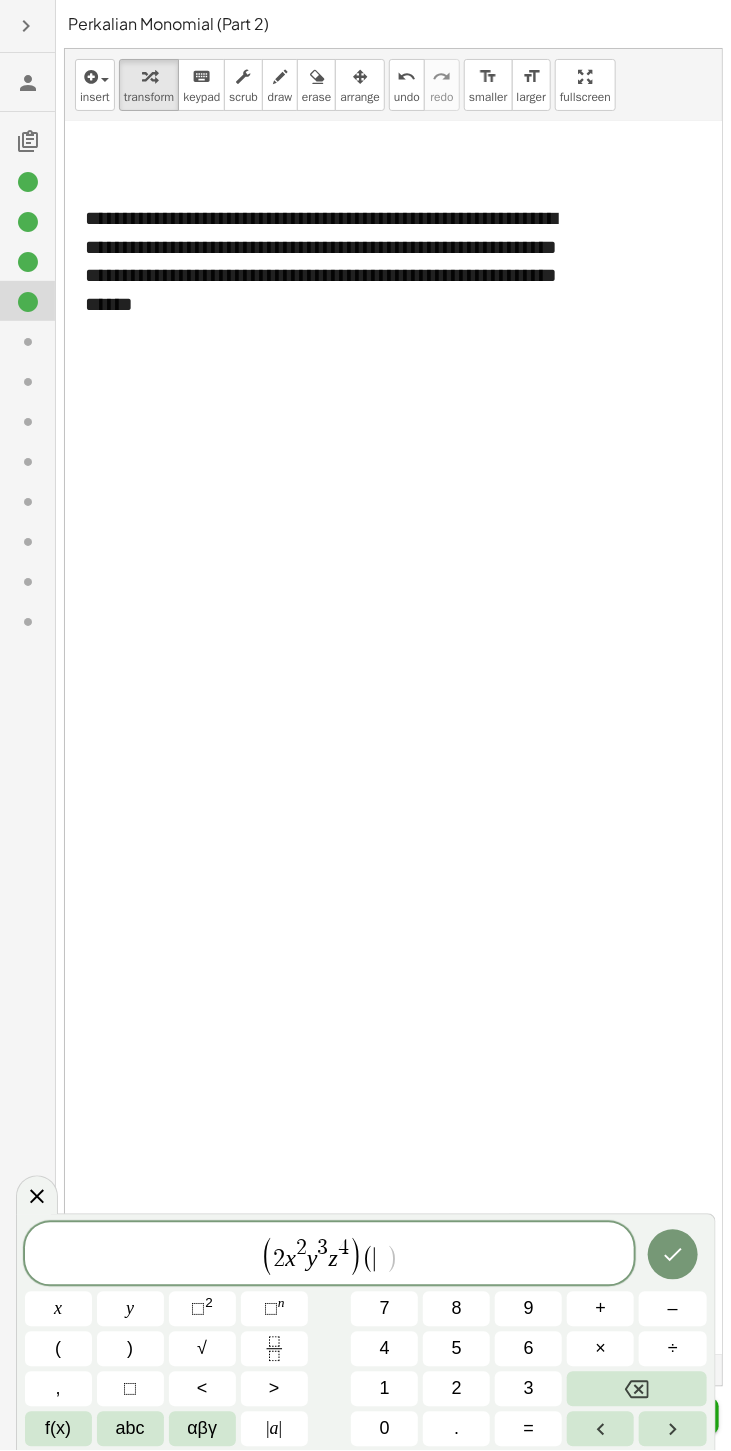 click on "–" at bounding box center [672, 1309] 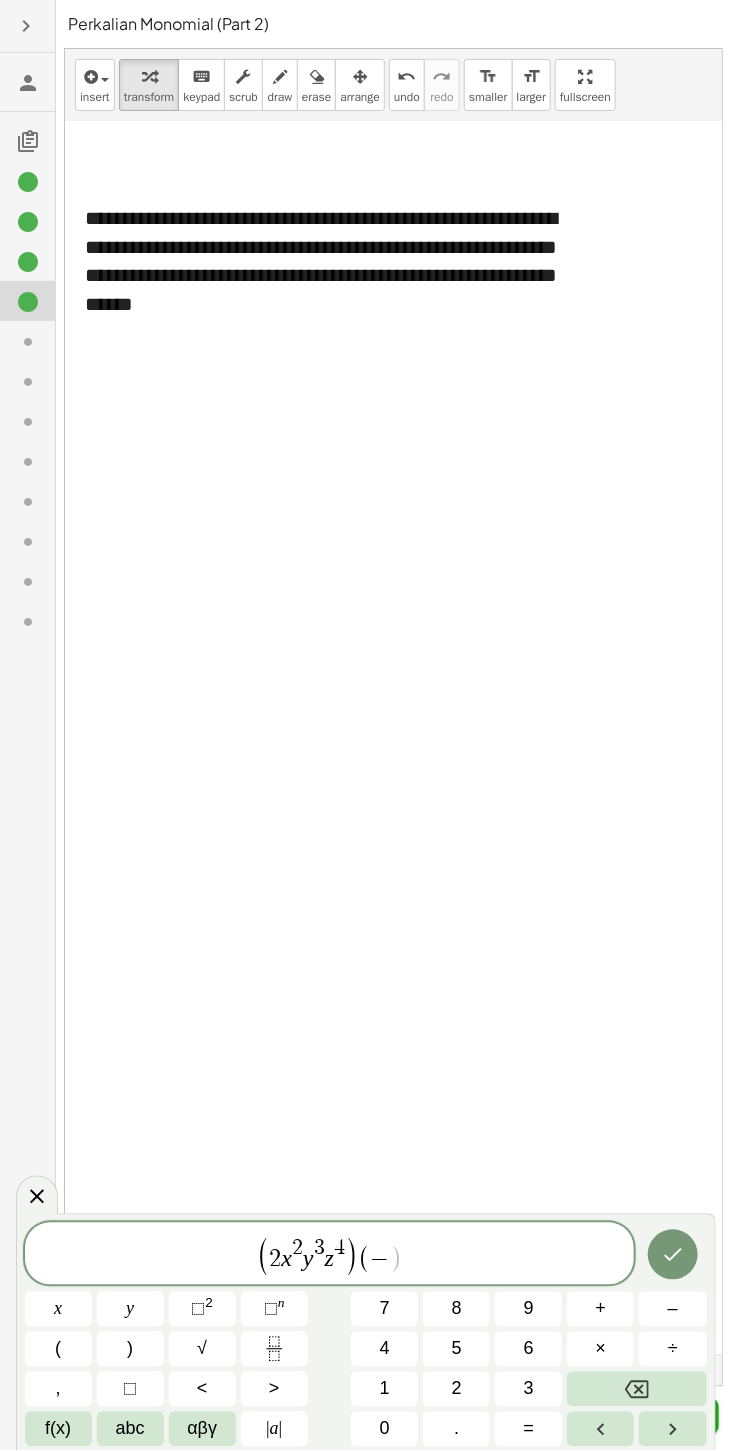 click on "2" at bounding box center (457, 1389) 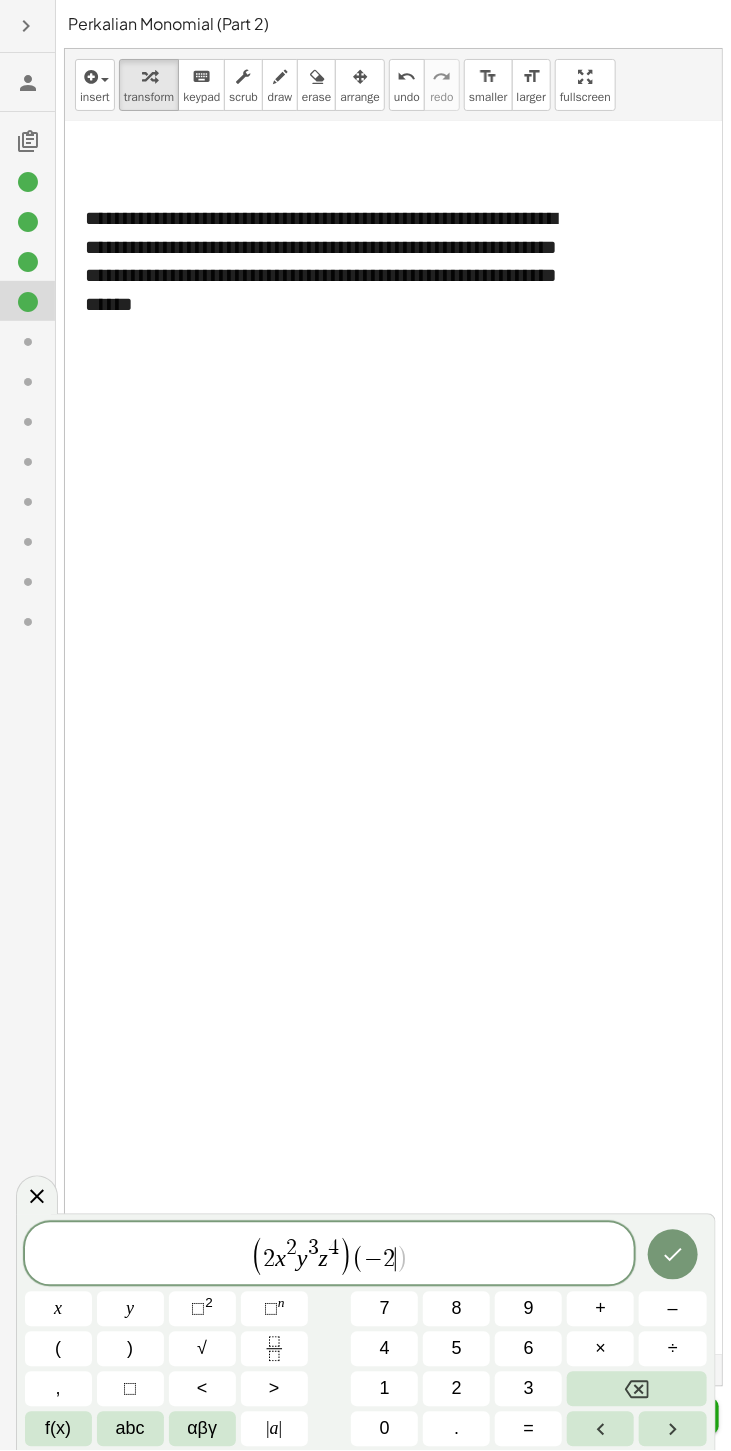 click 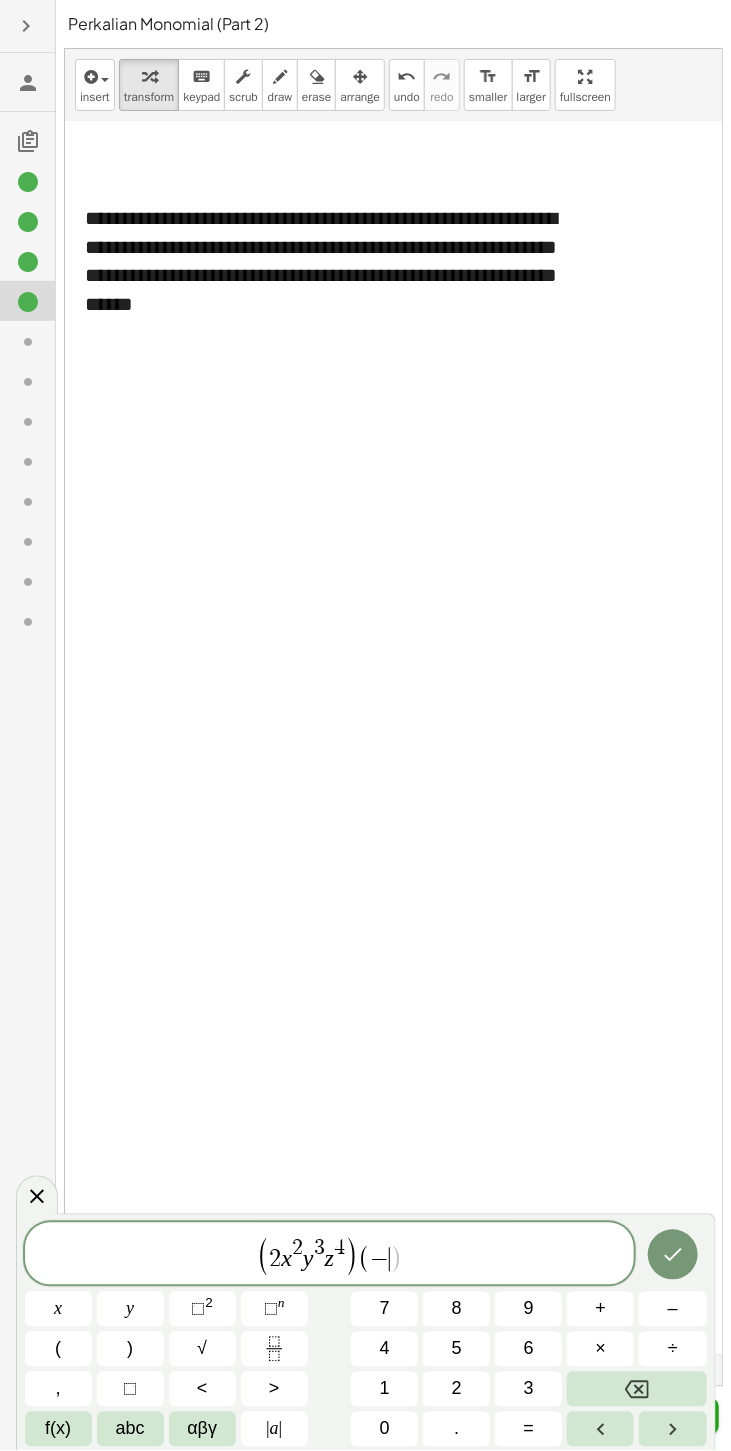 click on "3" at bounding box center [528, 1389] 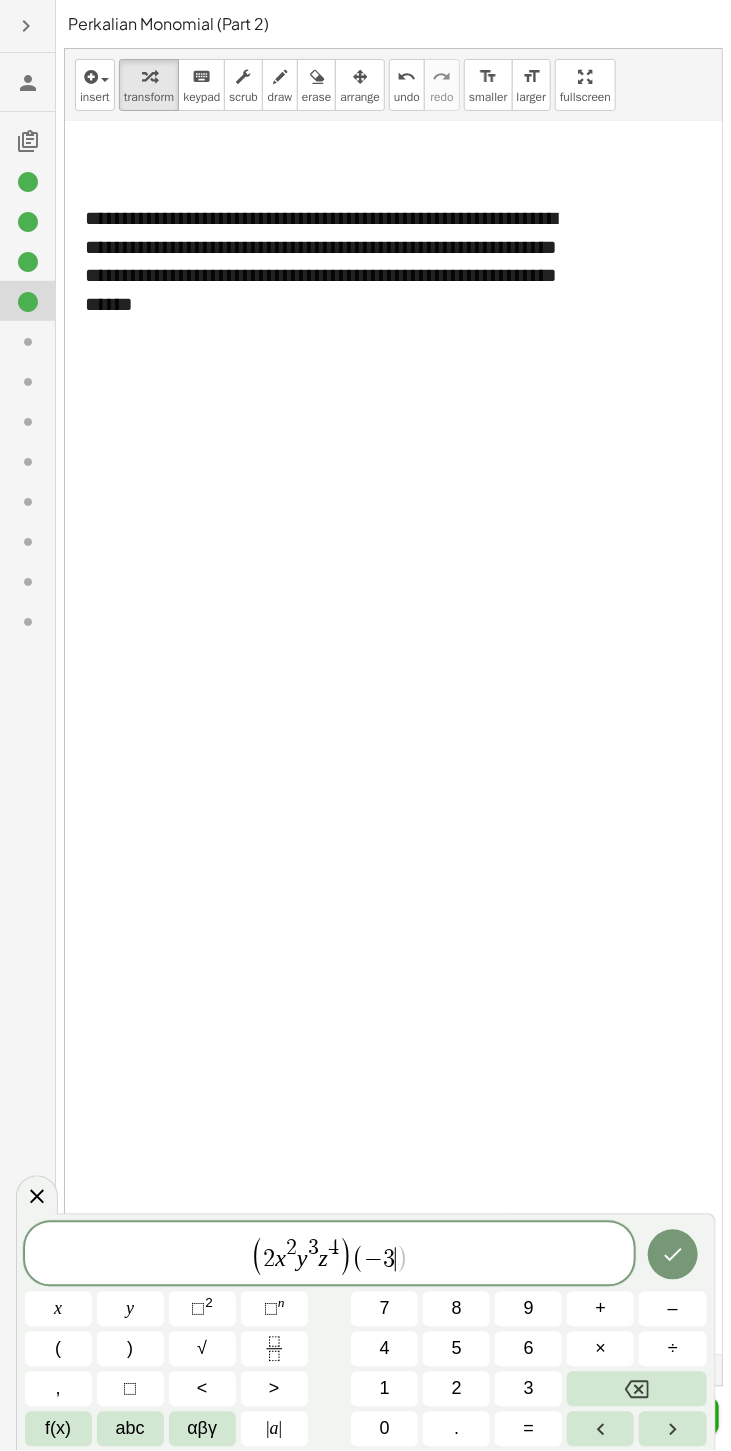 click on "x" at bounding box center (58, 1309) 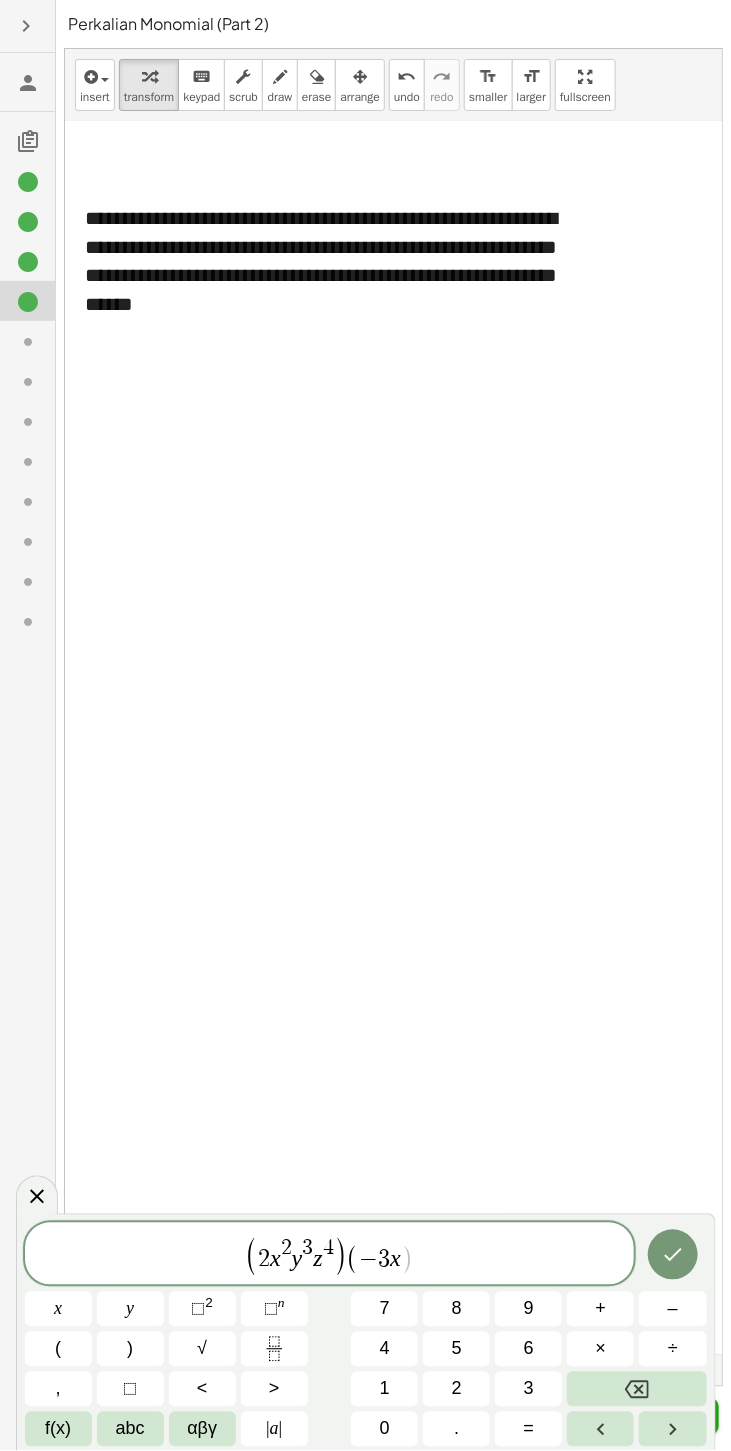 click on "n" at bounding box center (281, 1303) 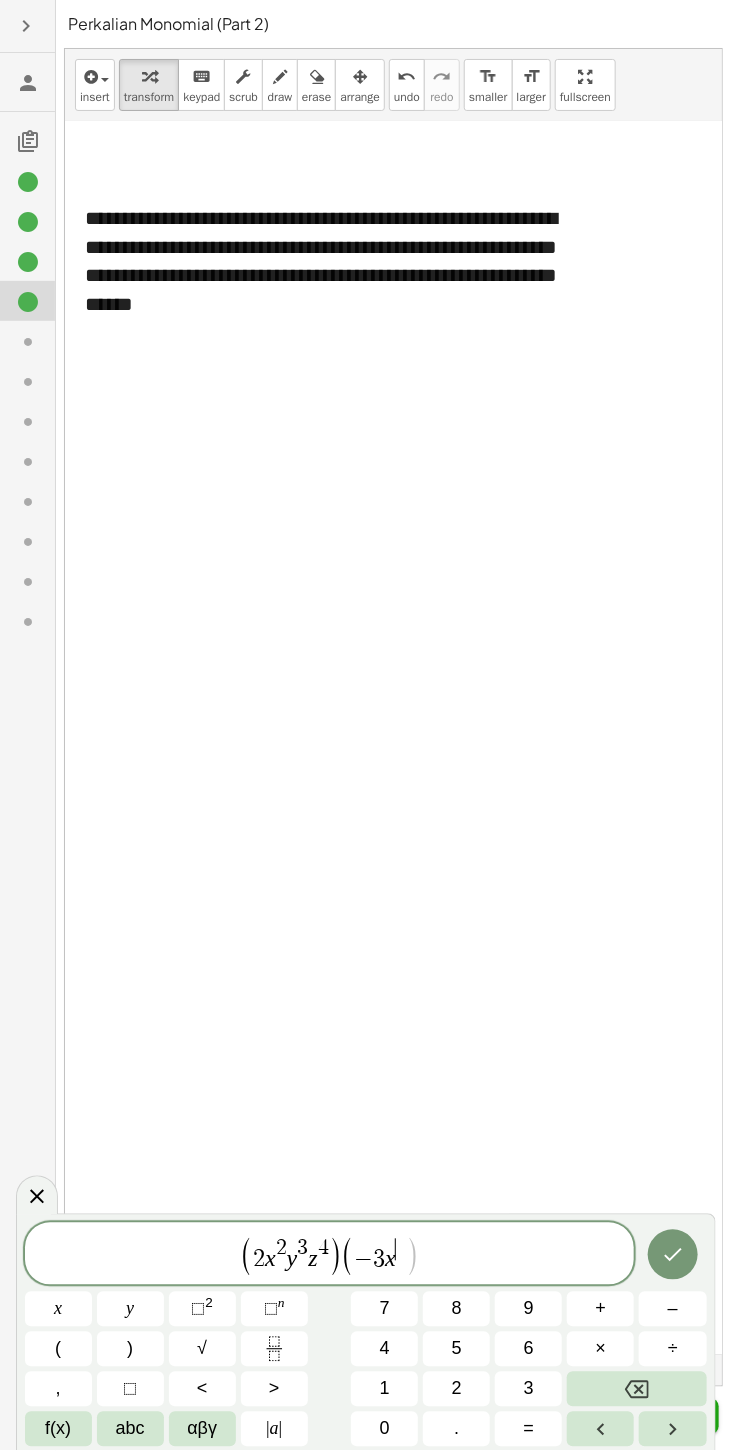 click on "4" at bounding box center [385, 1349] 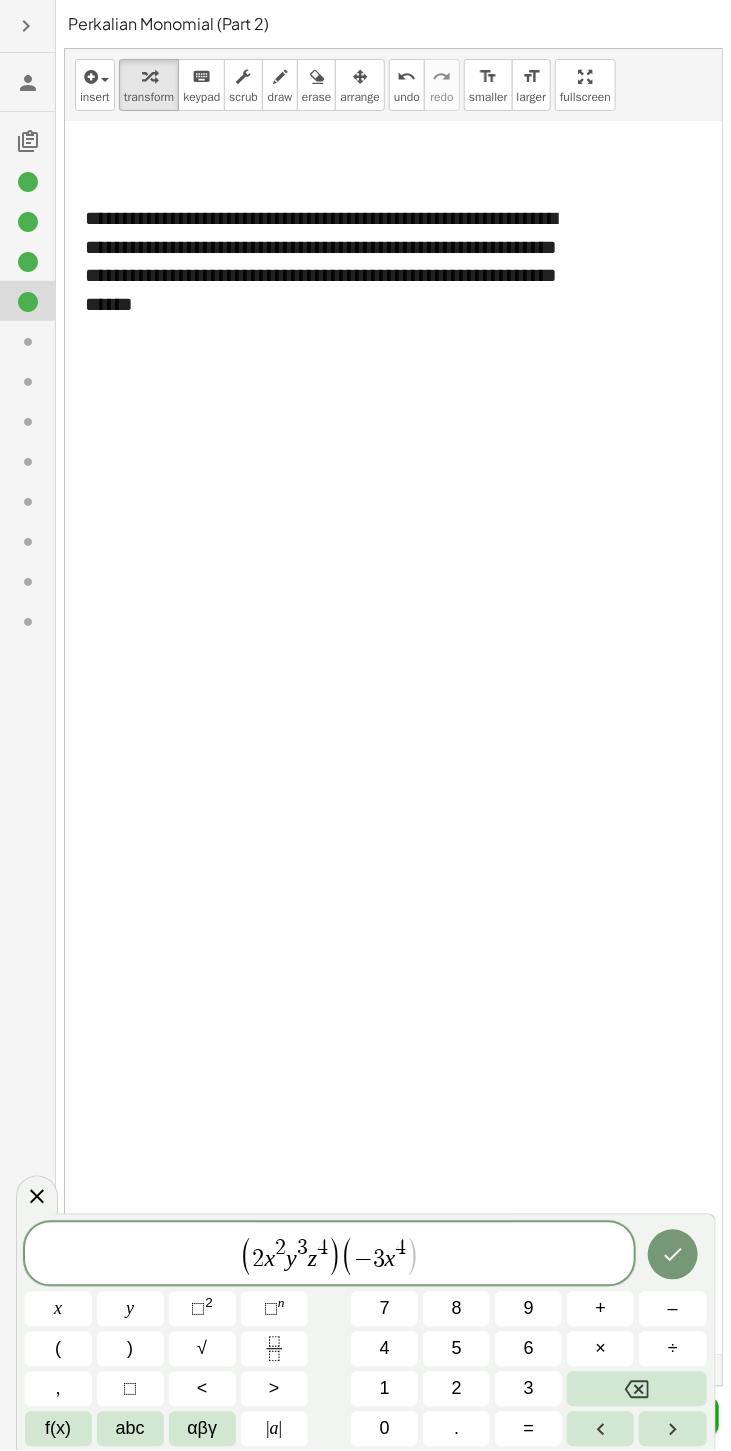 click on "y" at bounding box center (130, 1309) 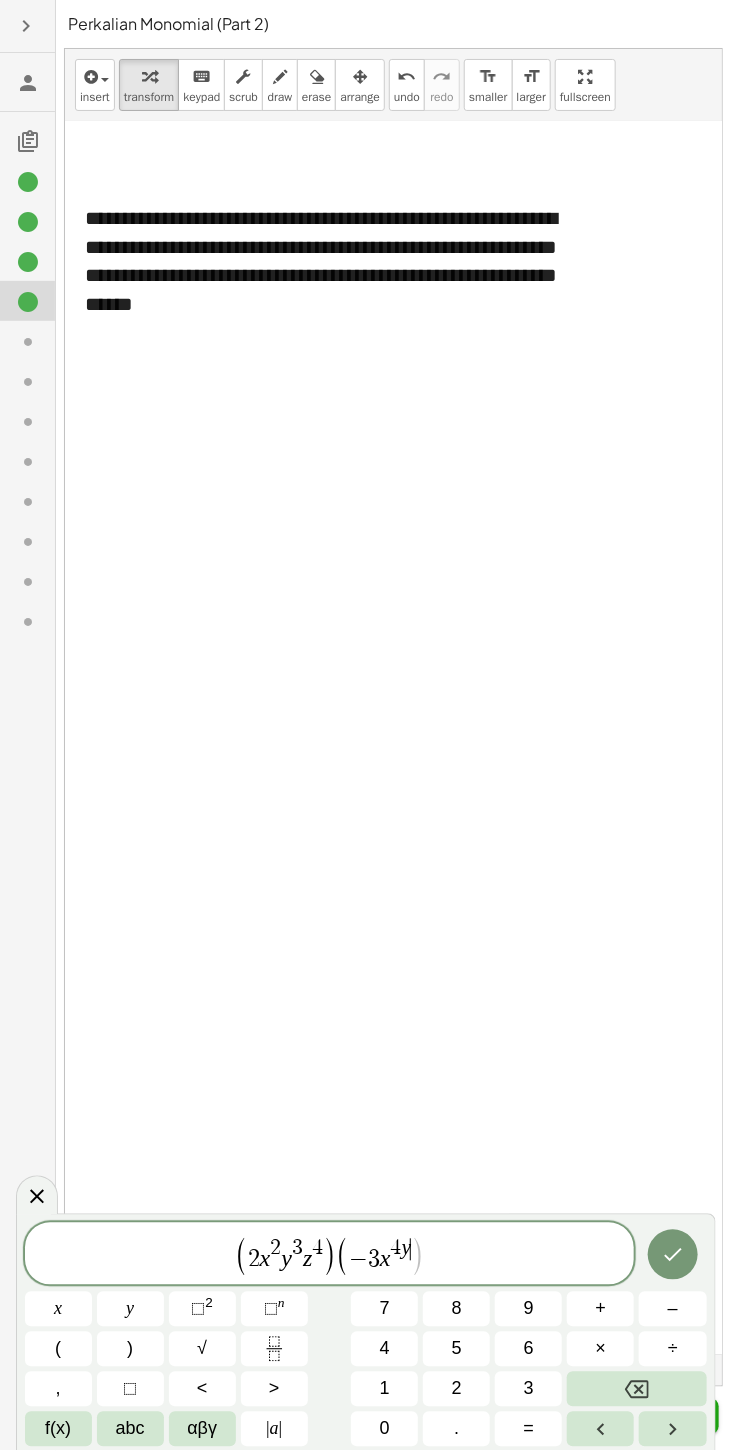 click at bounding box center (636, 1389) 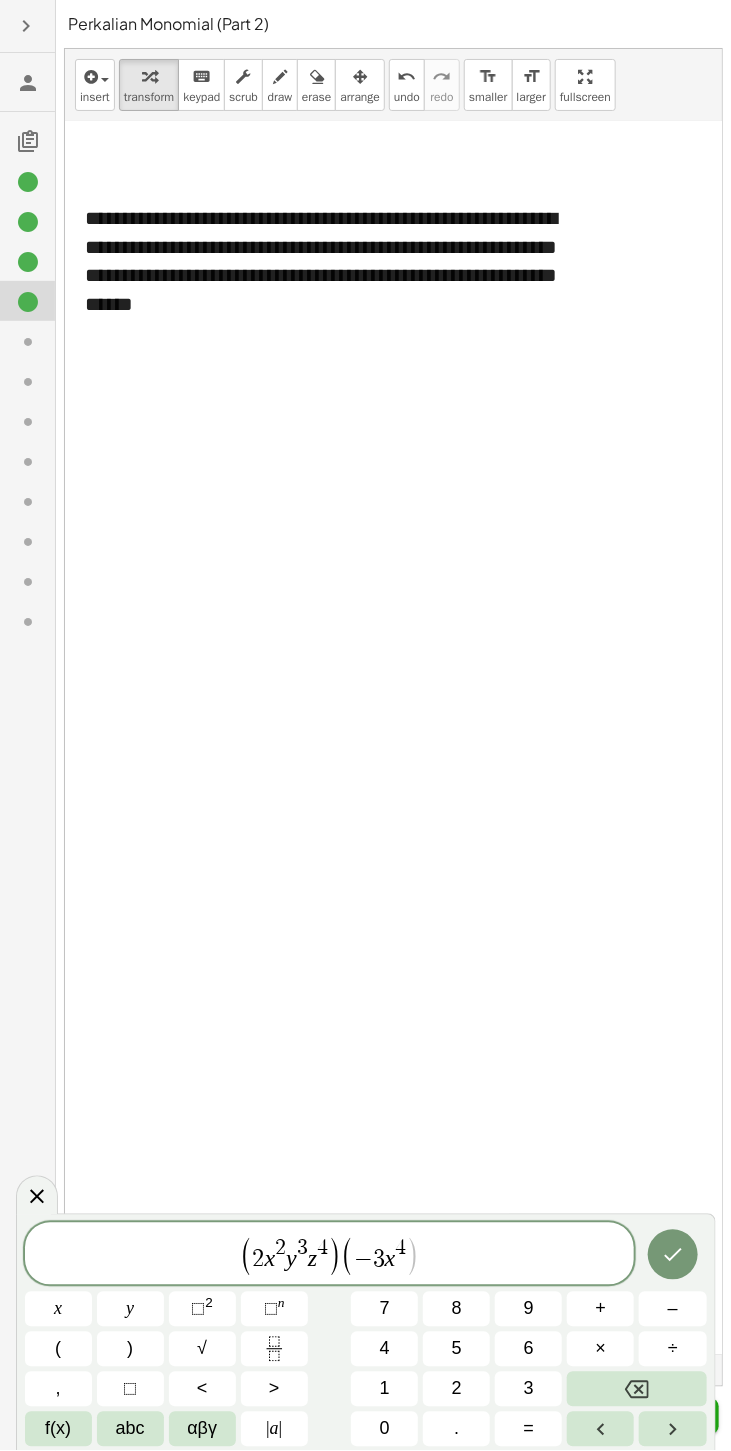 click 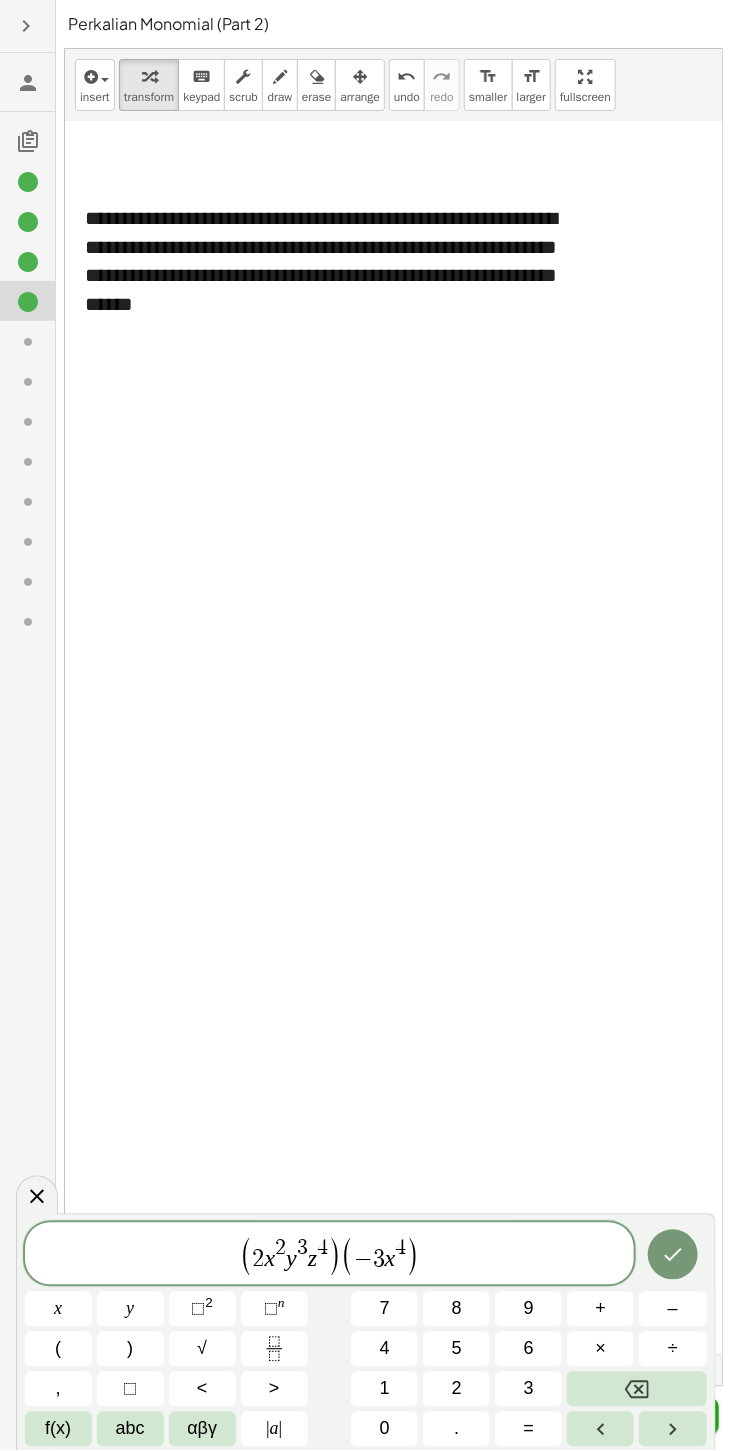 click on "⬚" at bounding box center (271, 1309) 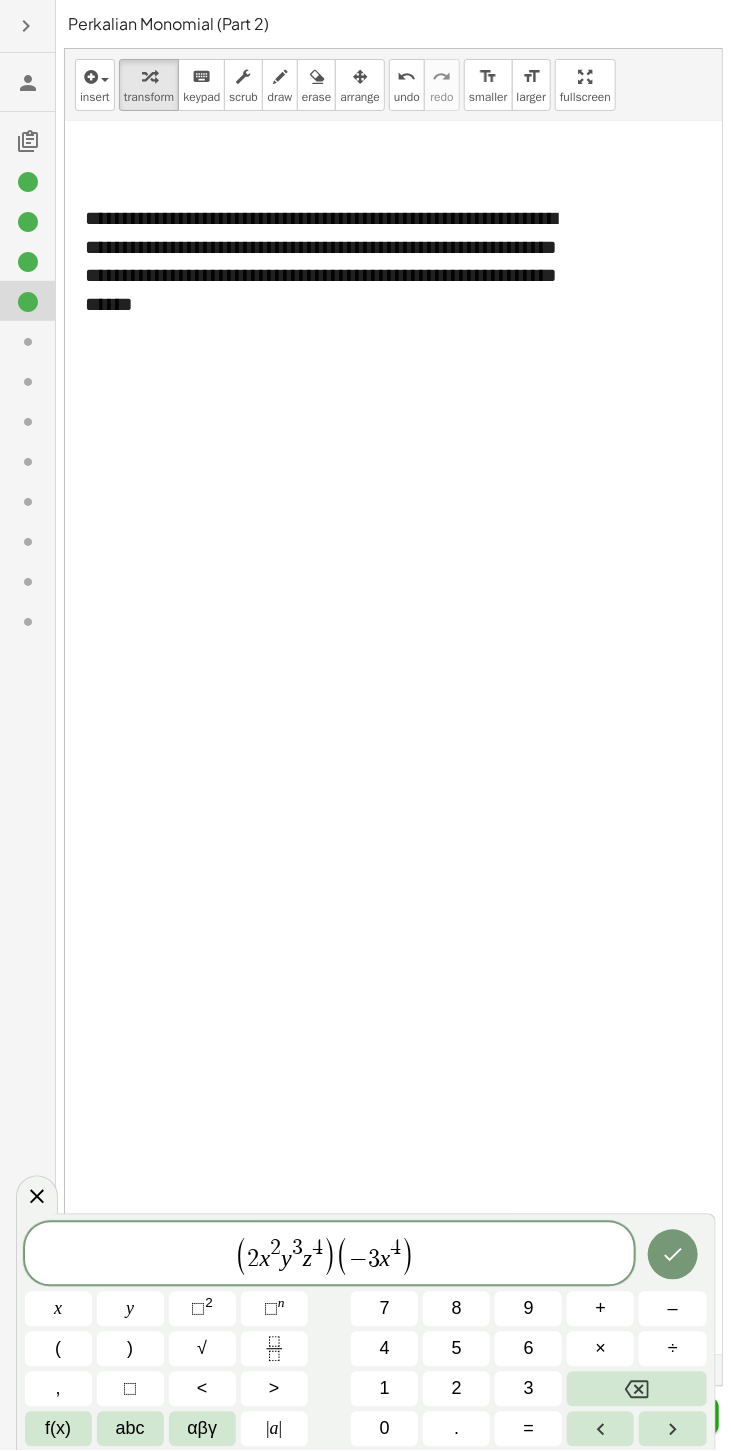 click at bounding box center (636, 1389) 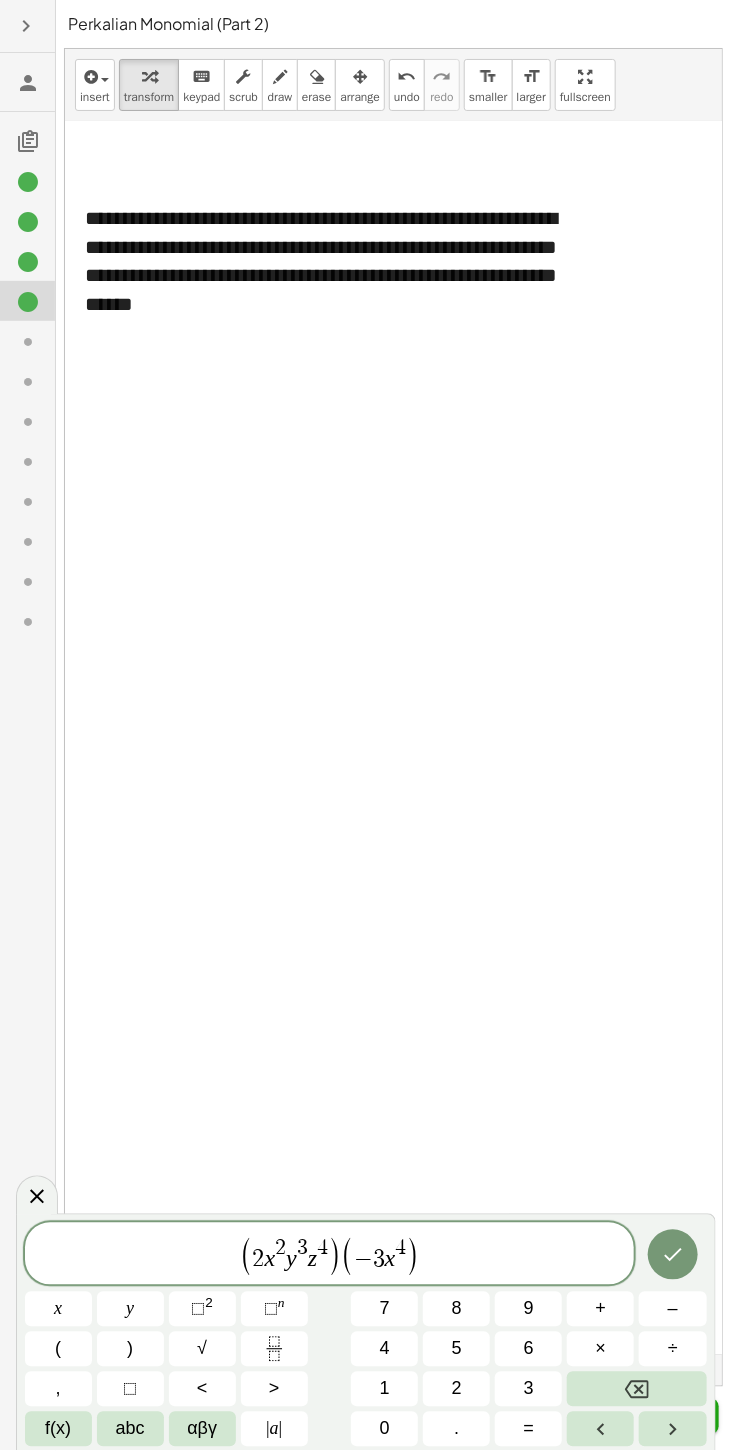 click 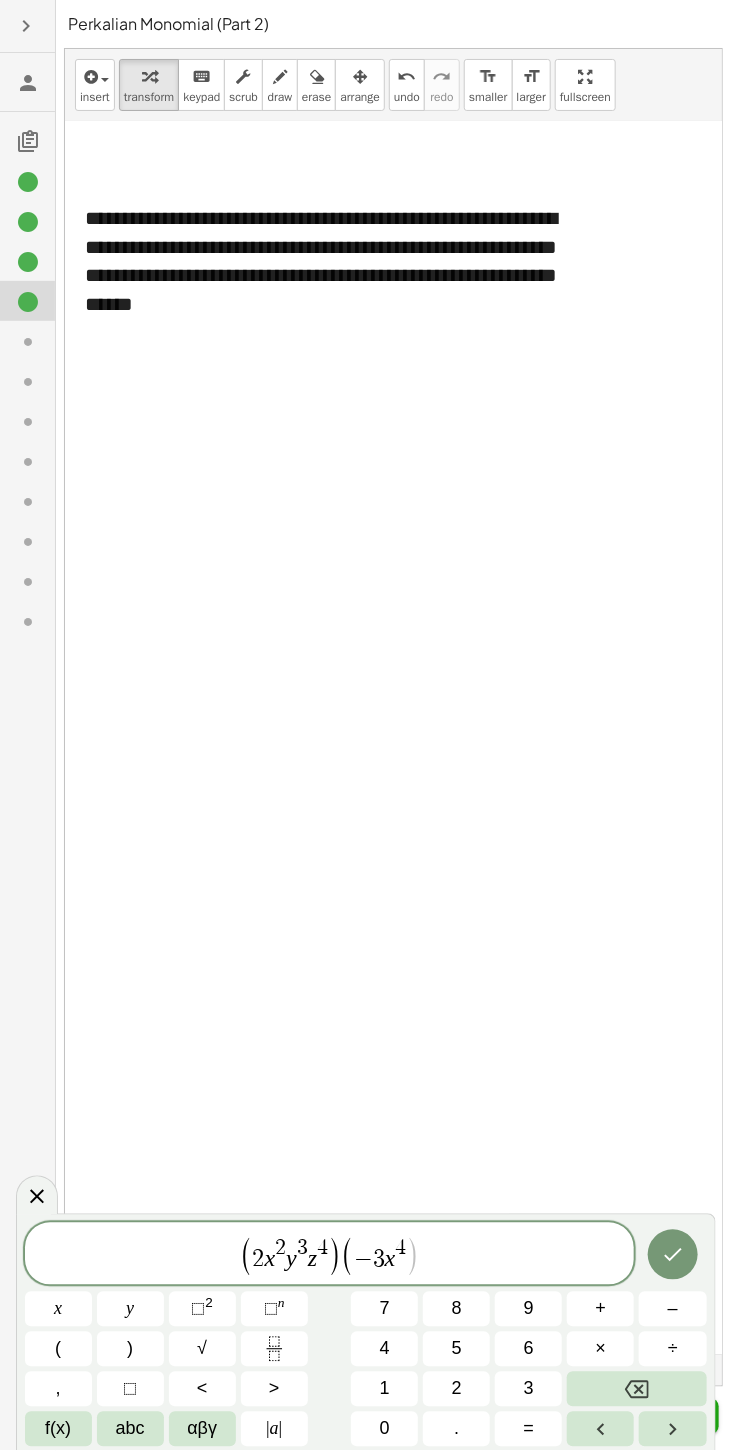 click on "y" at bounding box center (130, 1309) 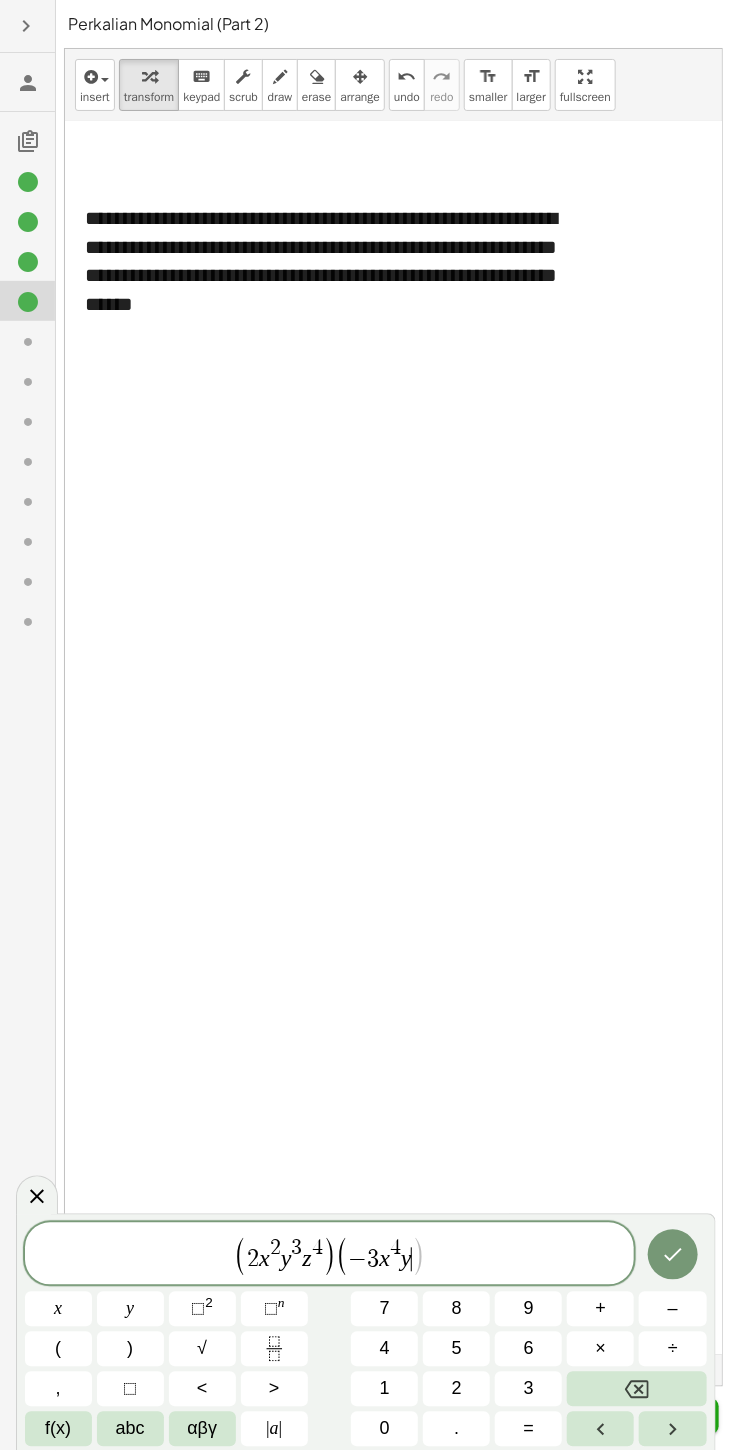 click on "⬚" at bounding box center (271, 1309) 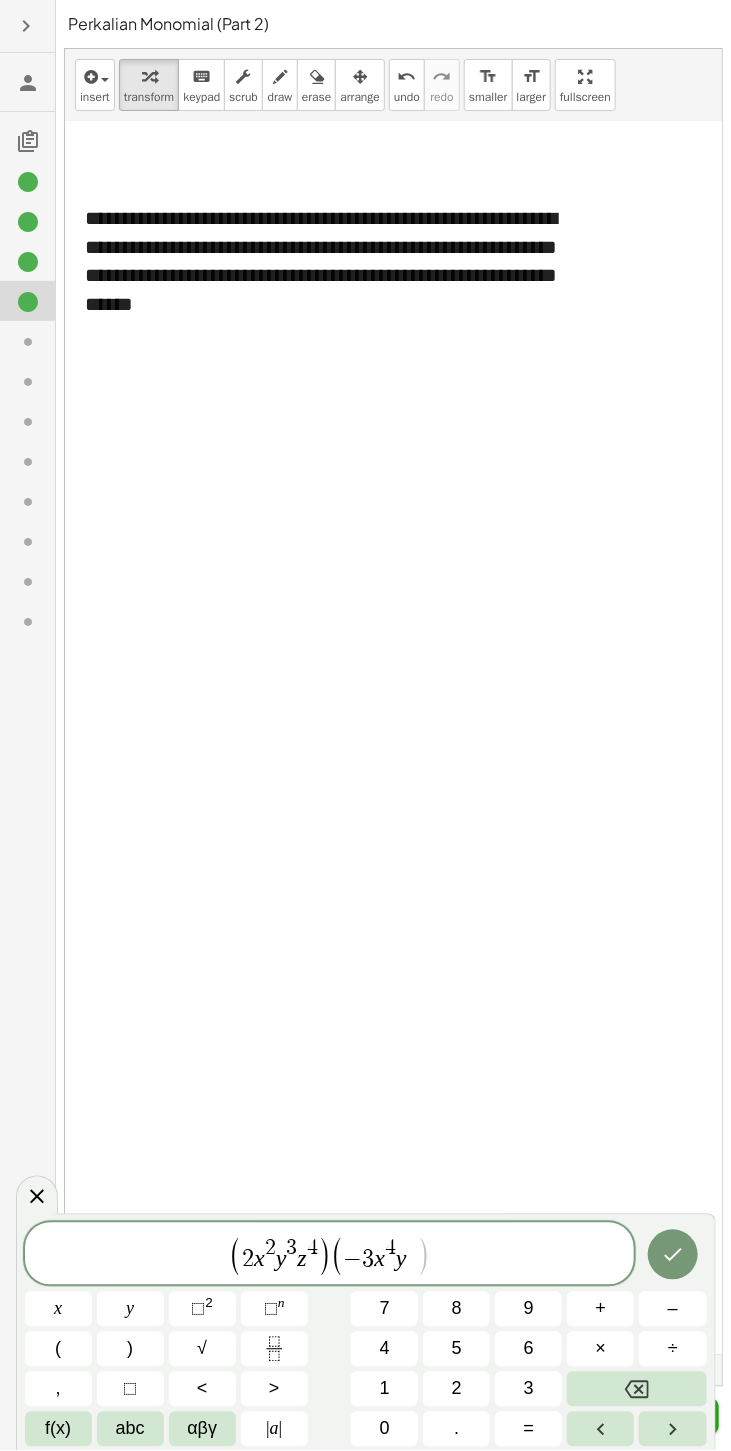 click on "6" at bounding box center [529, 1349] 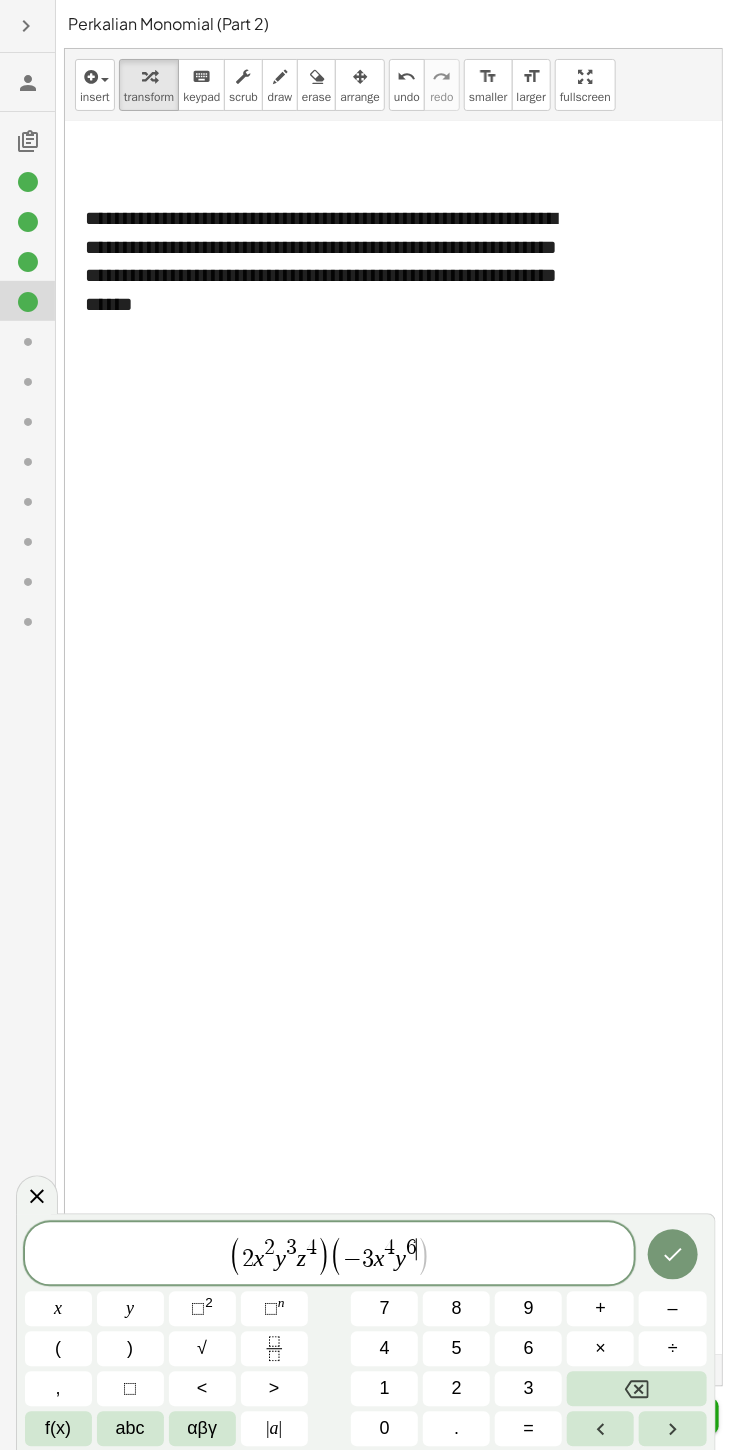 click on "( 2 x 2 y 3 z 4 ) ( − 3 x 4 y 6 ​ ) x y ⬚ 2 ⬚ n 7 8 9 + – ( ) √ 4 5 6 × ÷ , ⬚ < > 1 2 3 f(x) abc αβγ | a | 0 . =" at bounding box center [366, 1332] 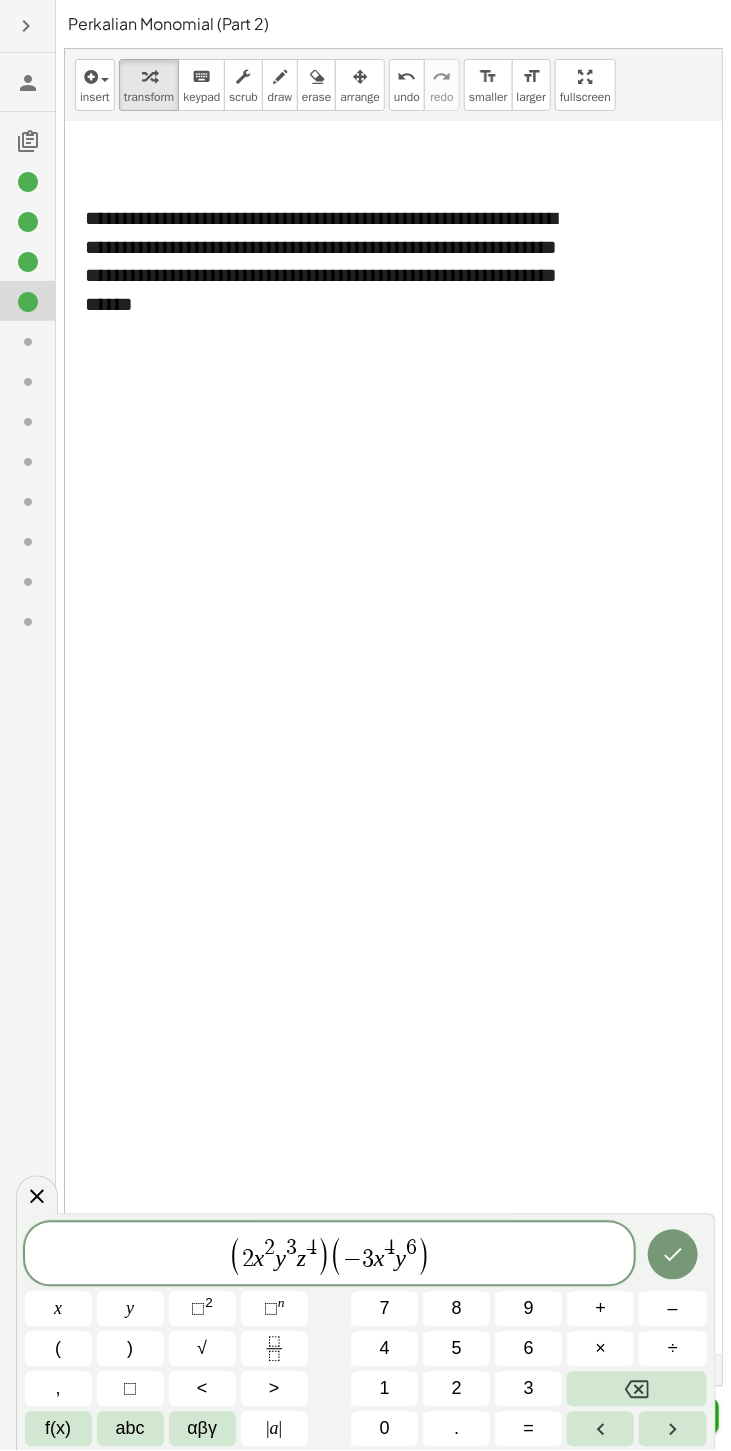 click on "abc" at bounding box center [130, 1429] 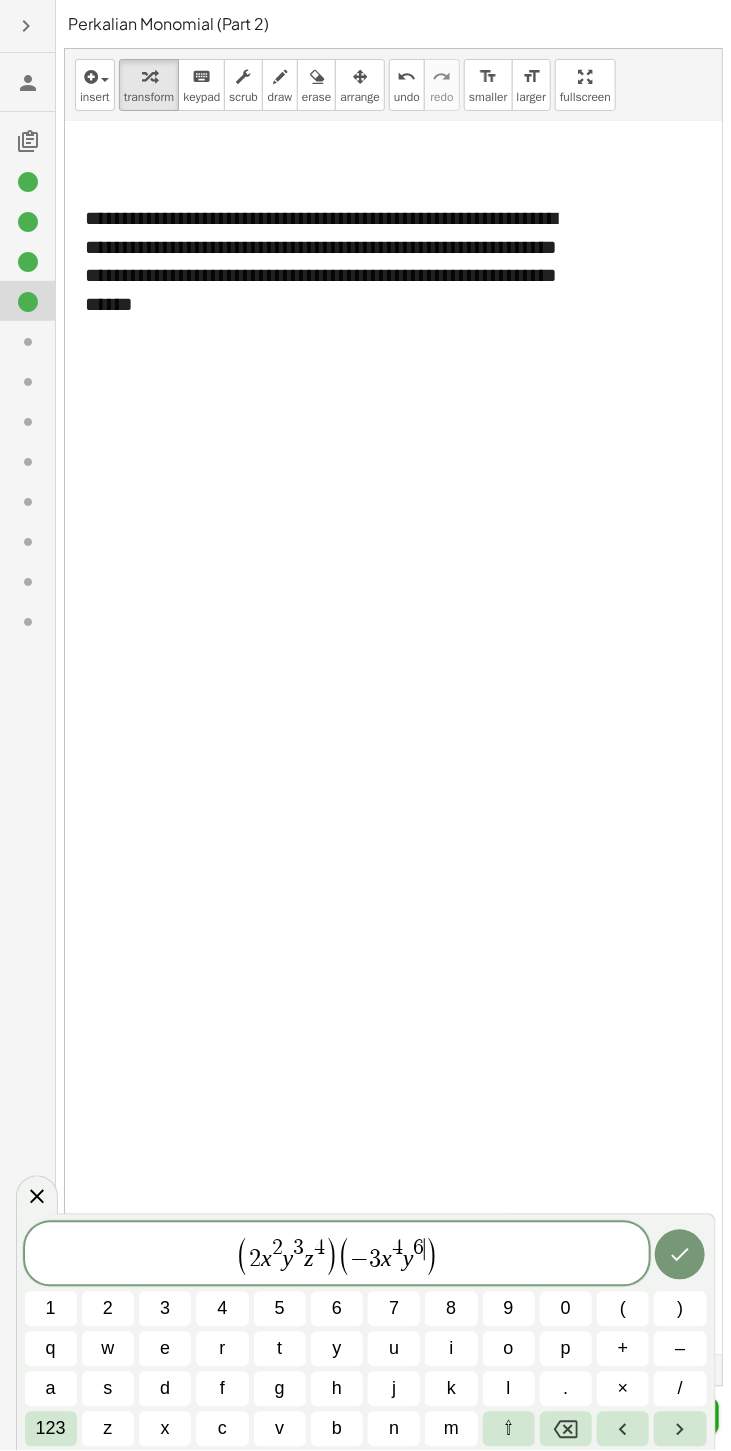 click 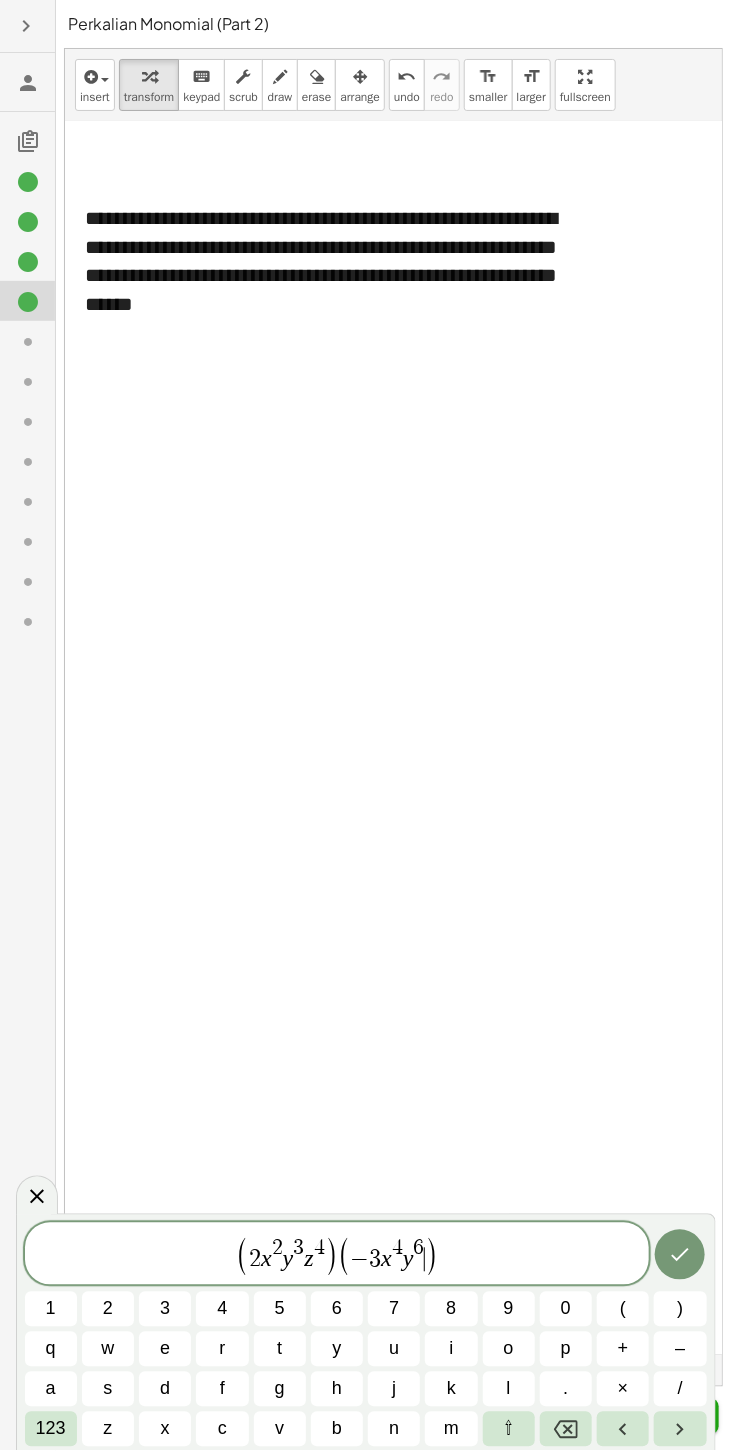 click on "z" at bounding box center [107, 1429] 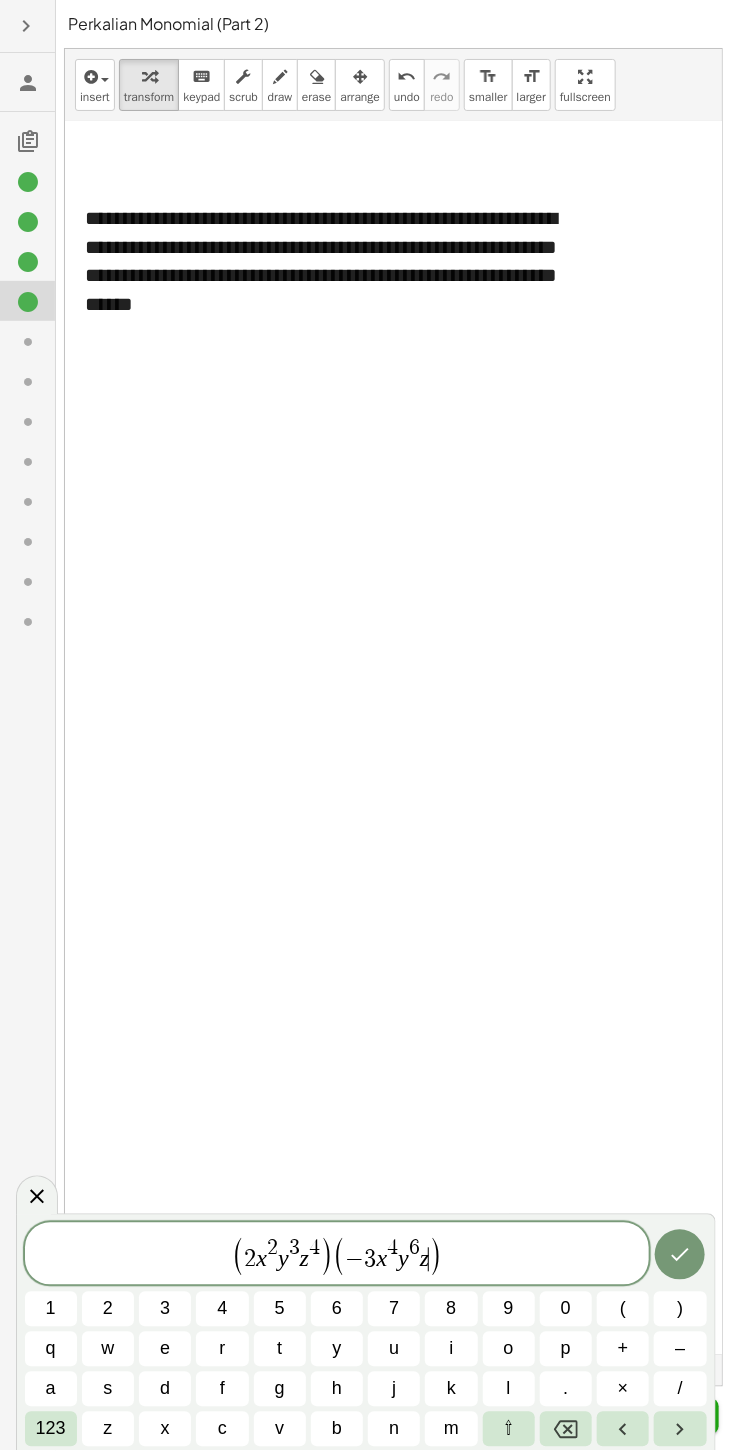 click on "123" at bounding box center (51, 1429) 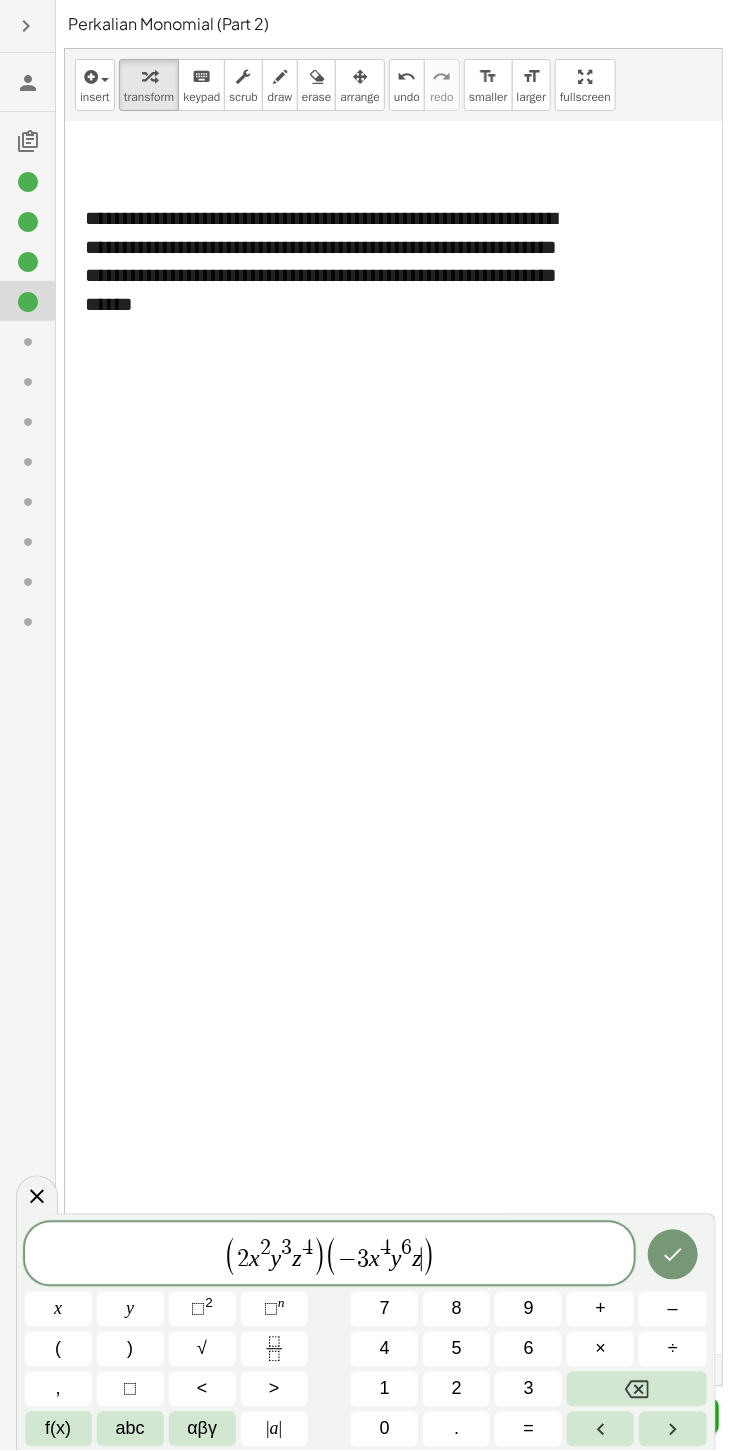 click on "n" at bounding box center [281, 1303] 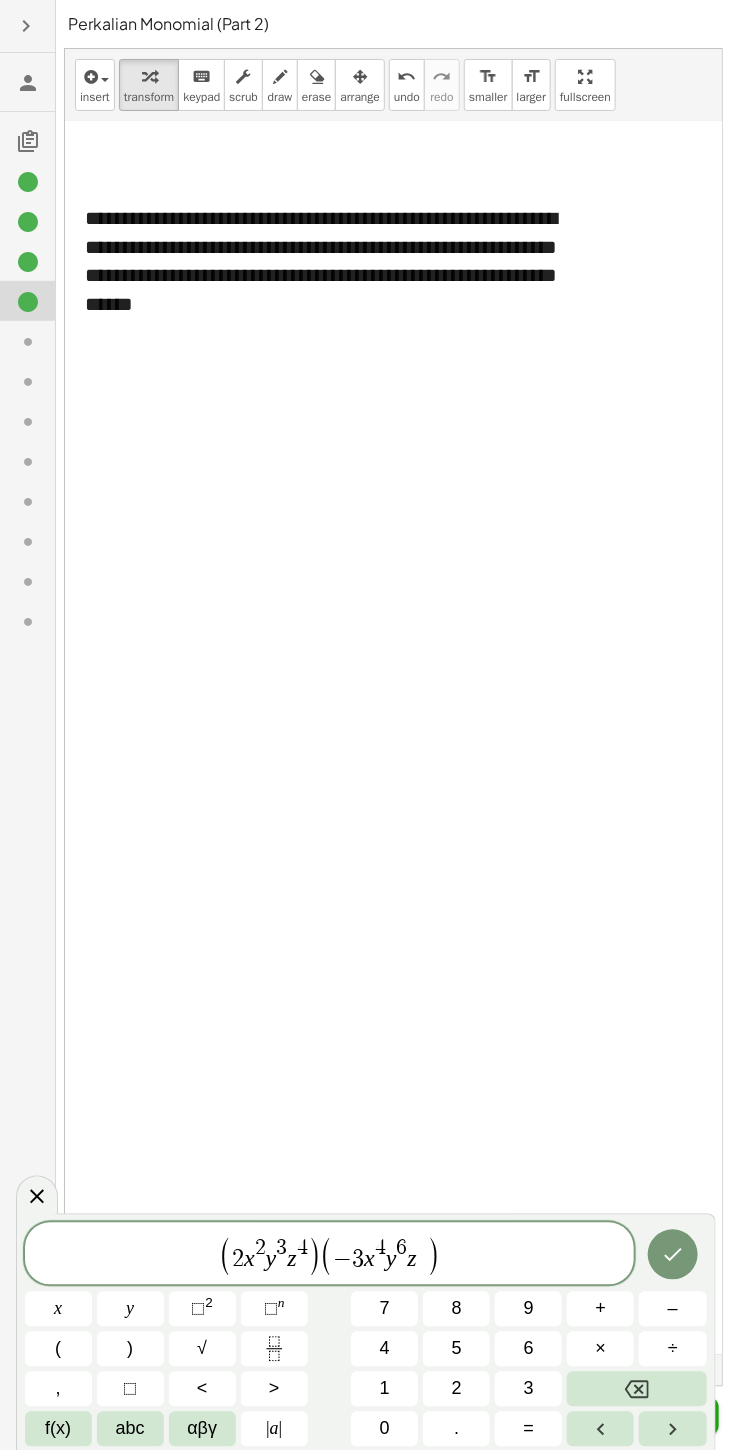 click on "8" at bounding box center (456, 1309) 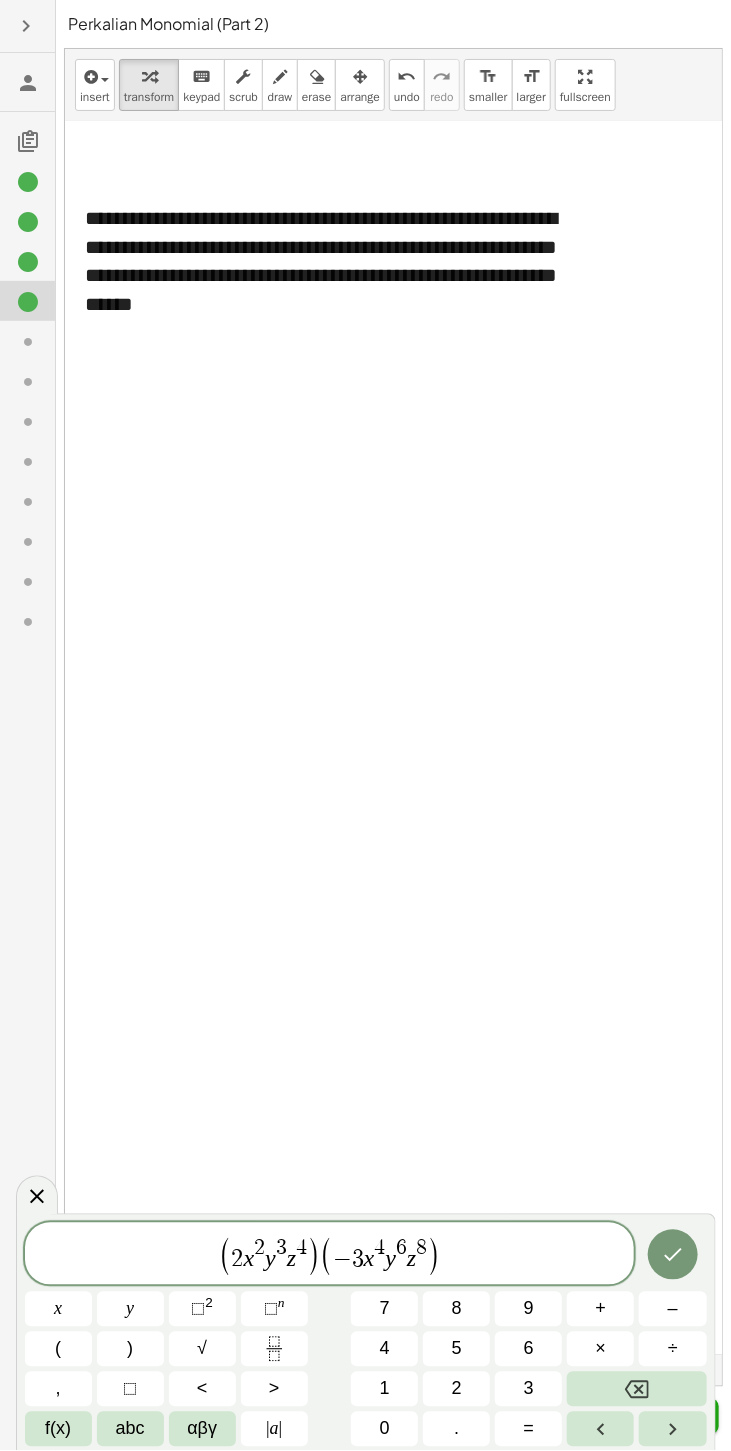 click on "( 2 x 2 y 3 z 4 ) ( − 3 x 4 y 6 z 8 ​ )" at bounding box center [330, 1255] 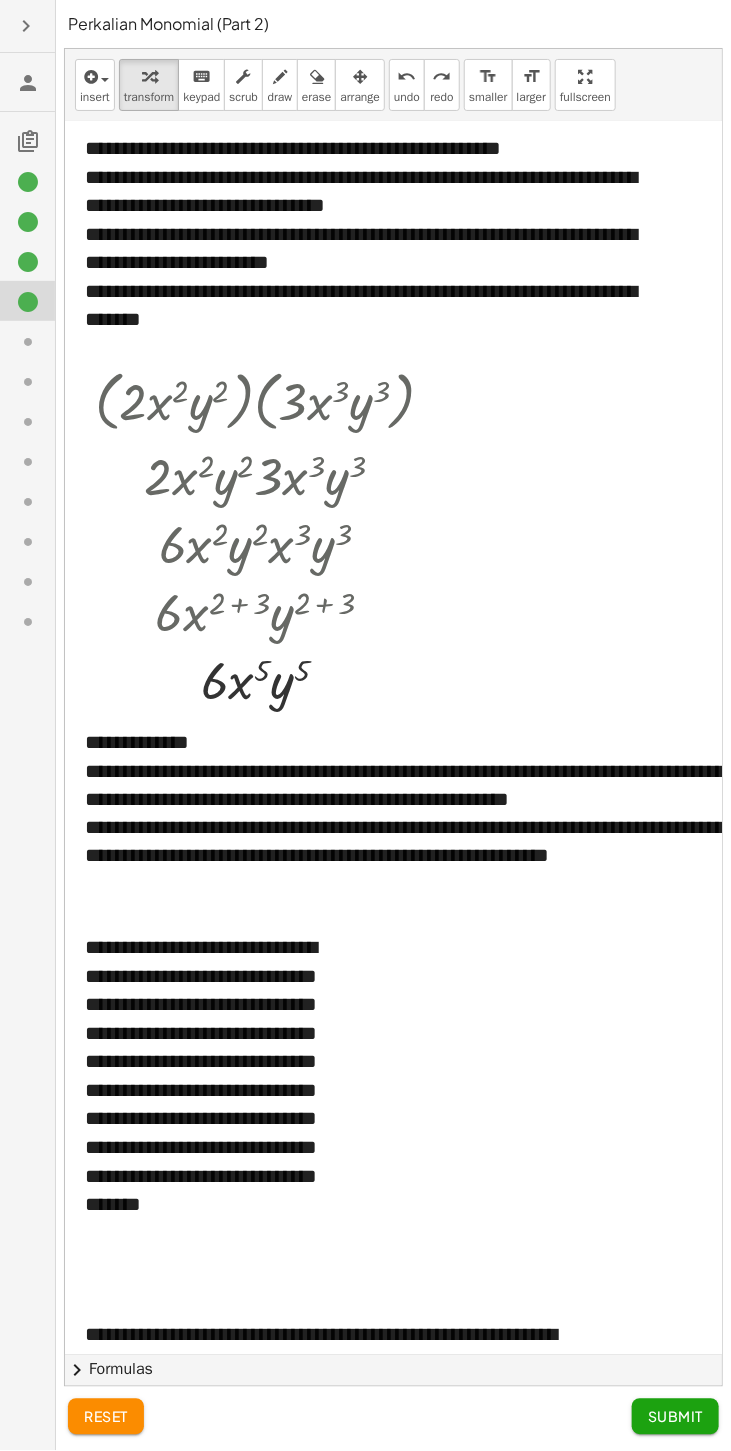 scroll, scrollTop: 174, scrollLeft: 0, axis: vertical 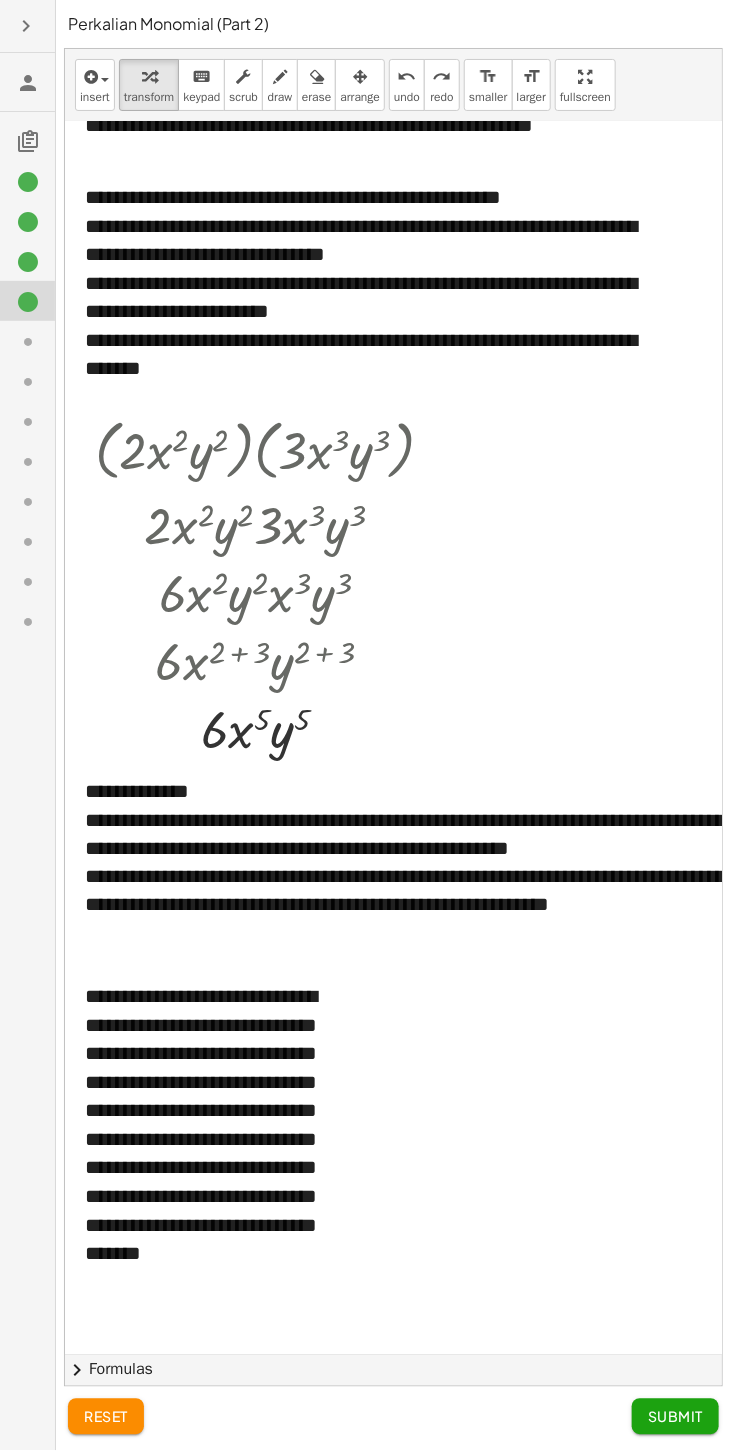 click at bounding box center (273, 524) 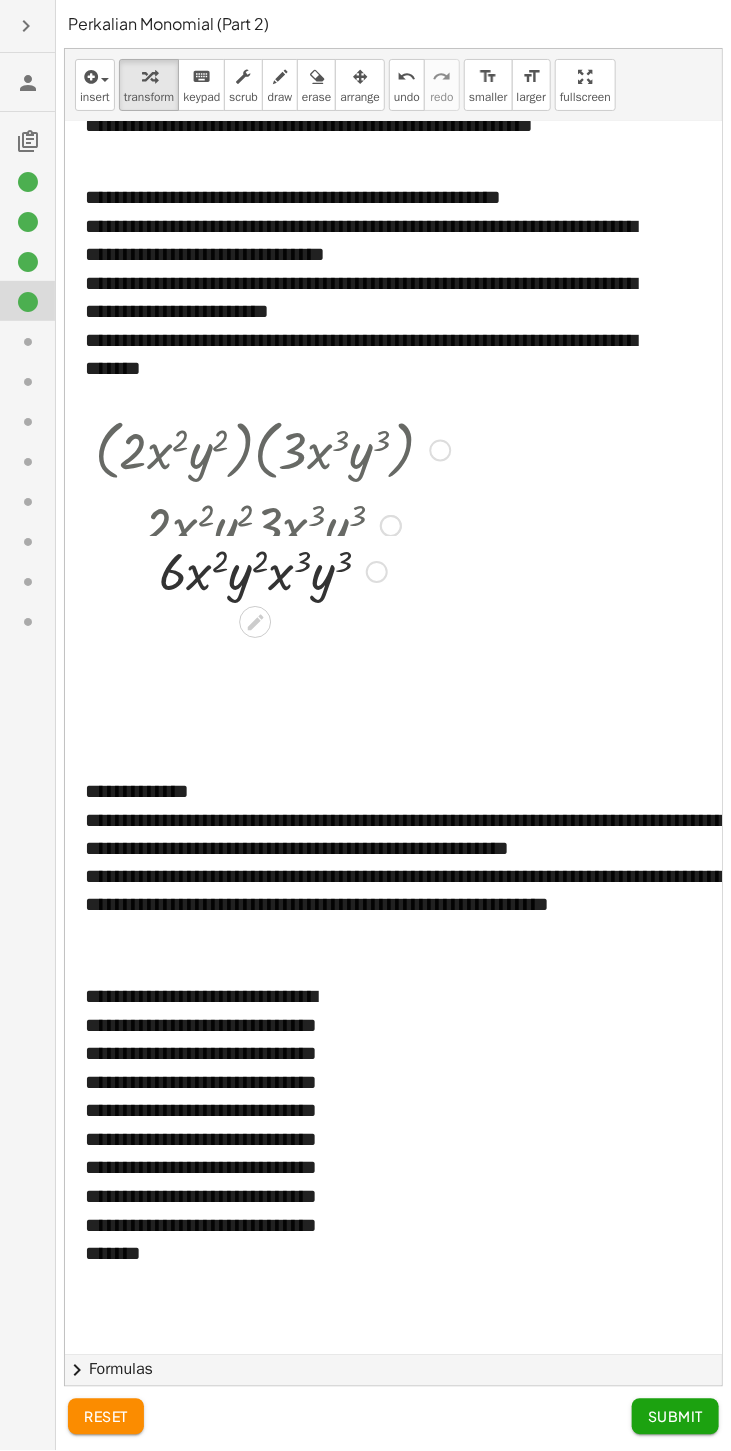 click on "undo" at bounding box center (407, 77) 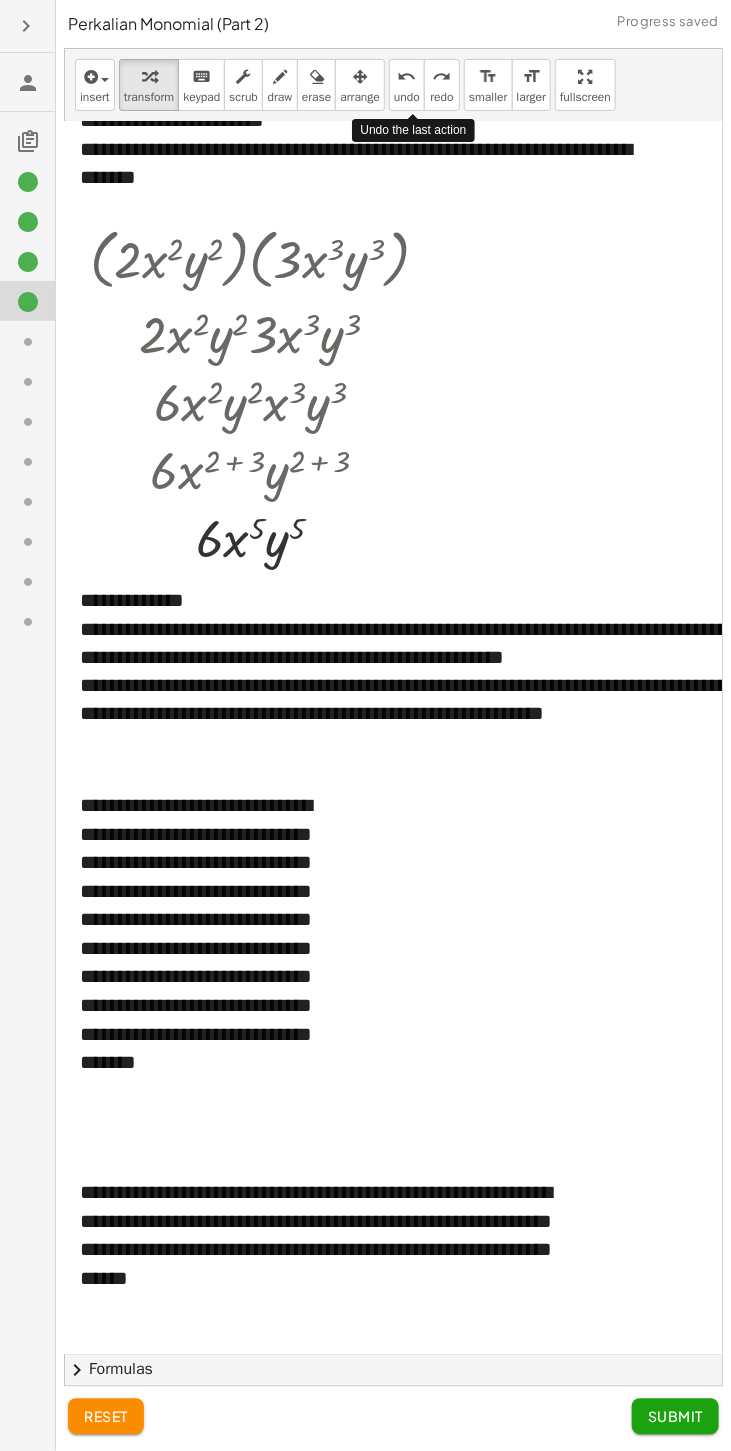 scroll, scrollTop: 284, scrollLeft: 4, axis: both 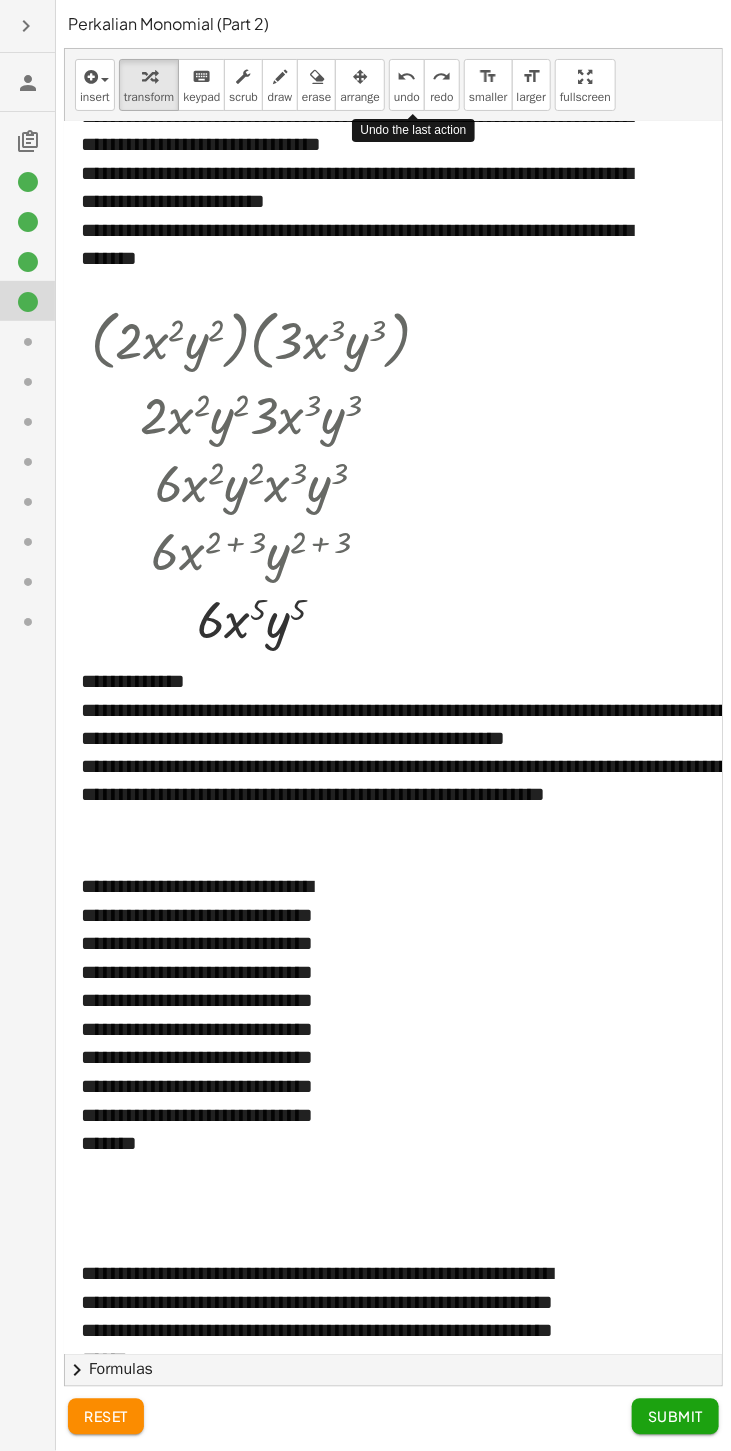 click at bounding box center (387, 416) 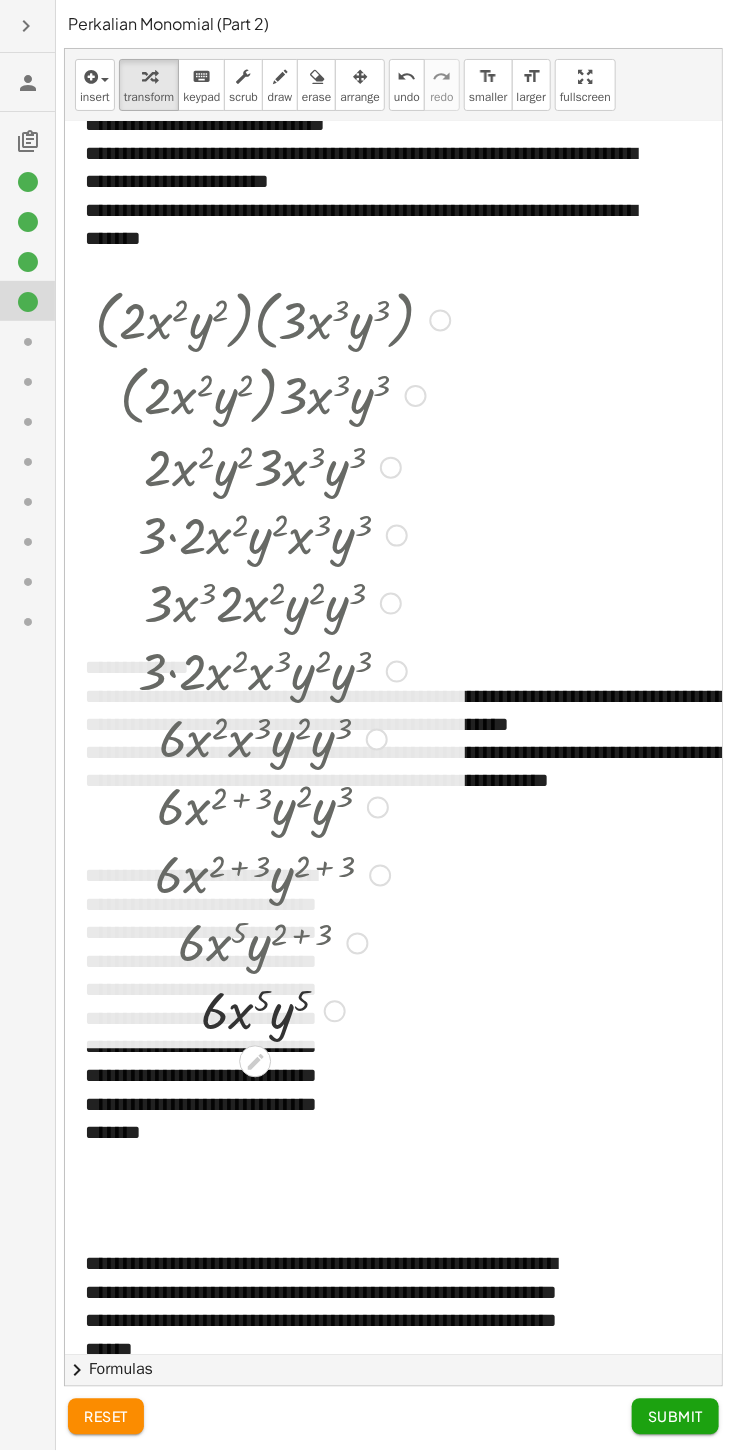 scroll, scrollTop: 306, scrollLeft: 0, axis: vertical 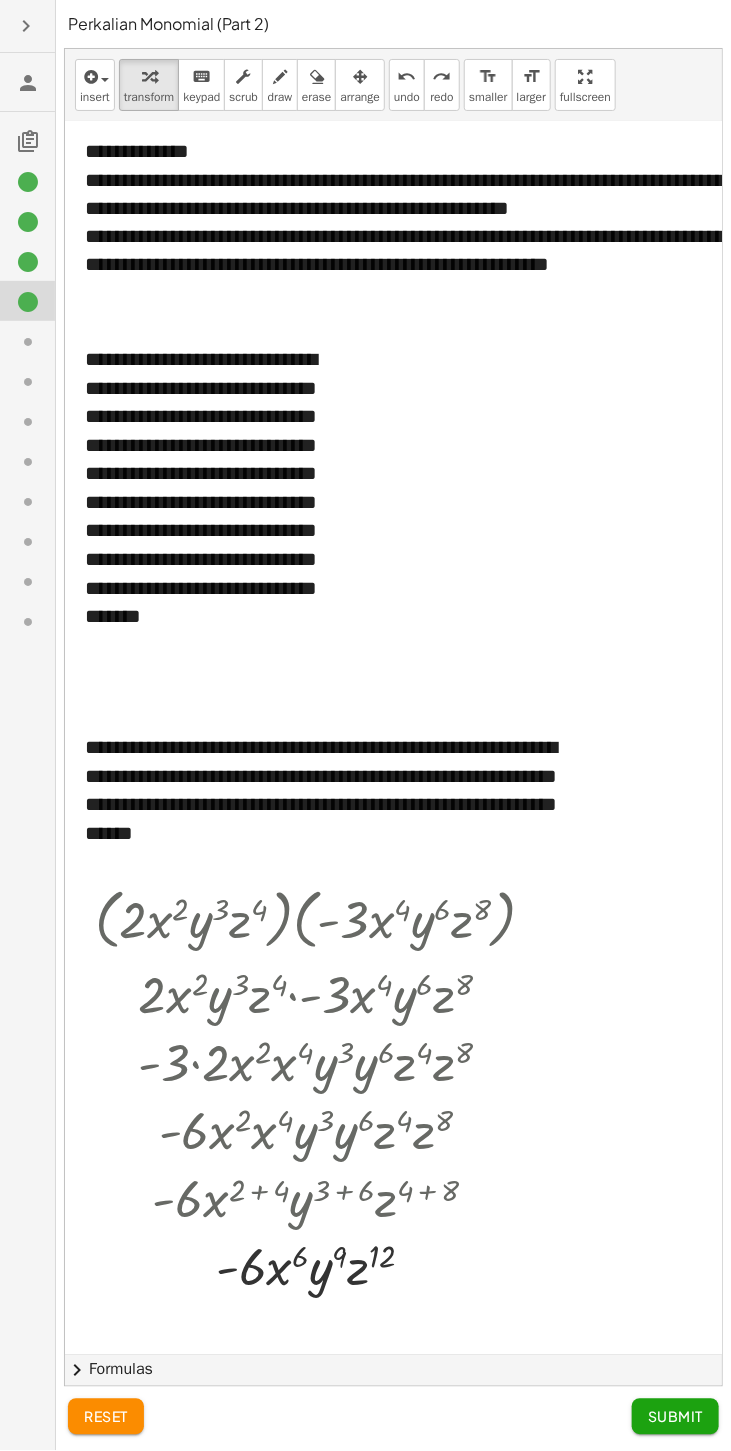 click at bounding box center [323, 1130] 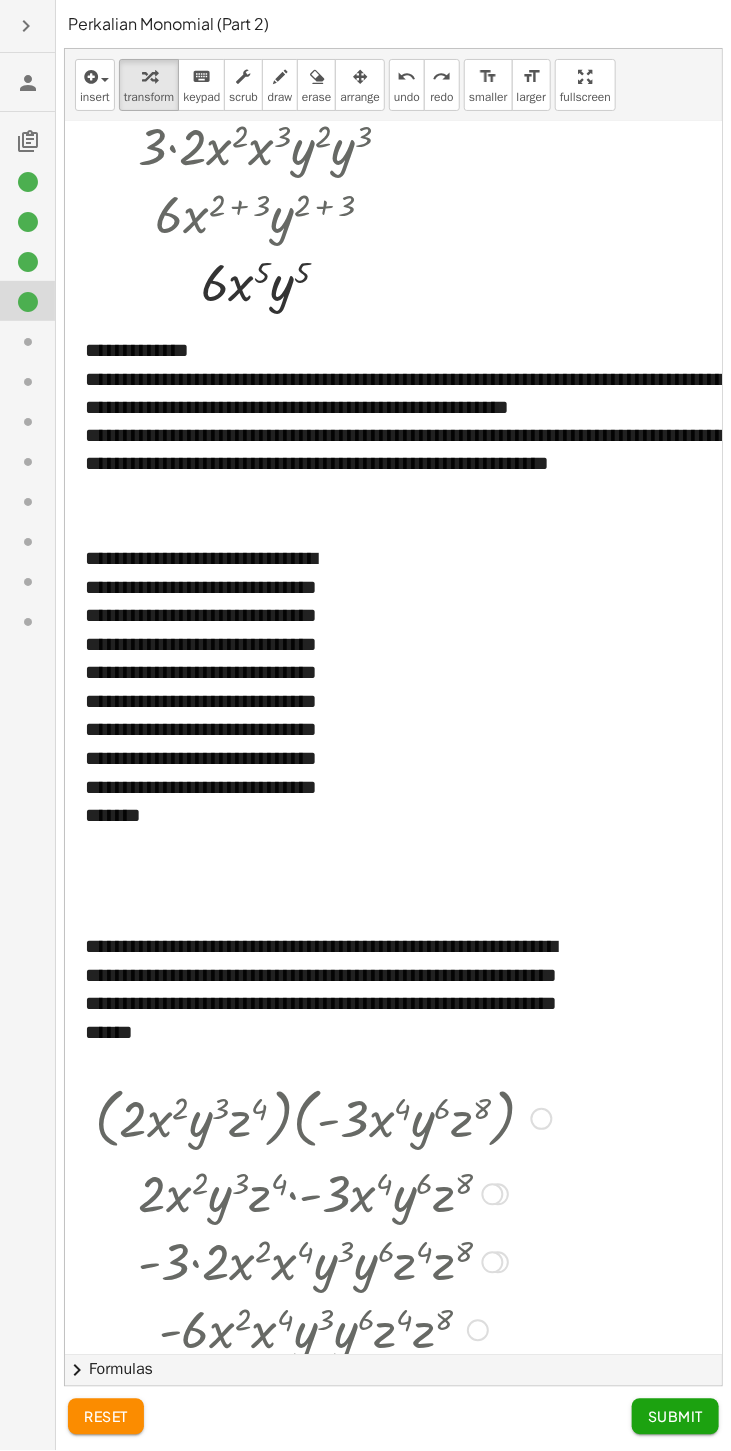 scroll, scrollTop: 0, scrollLeft: 0, axis: both 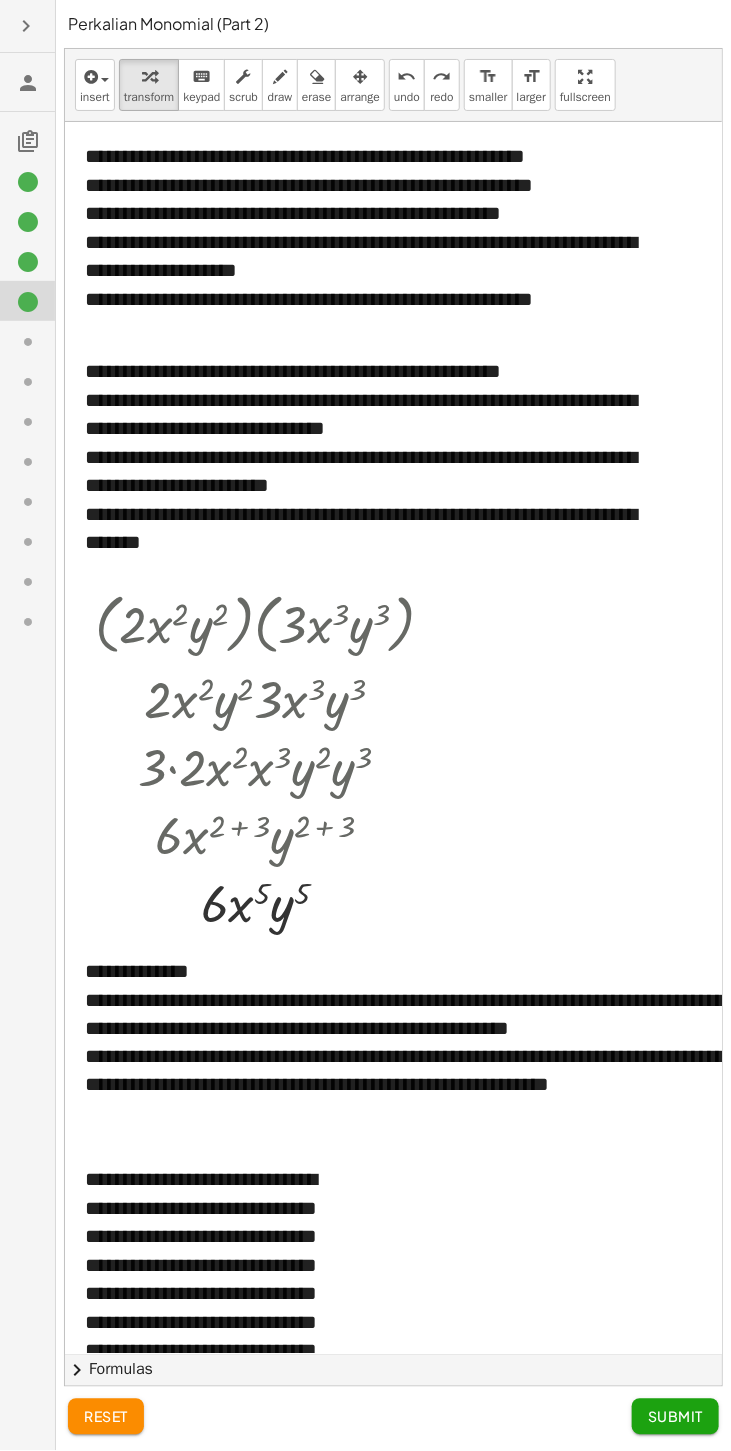 click 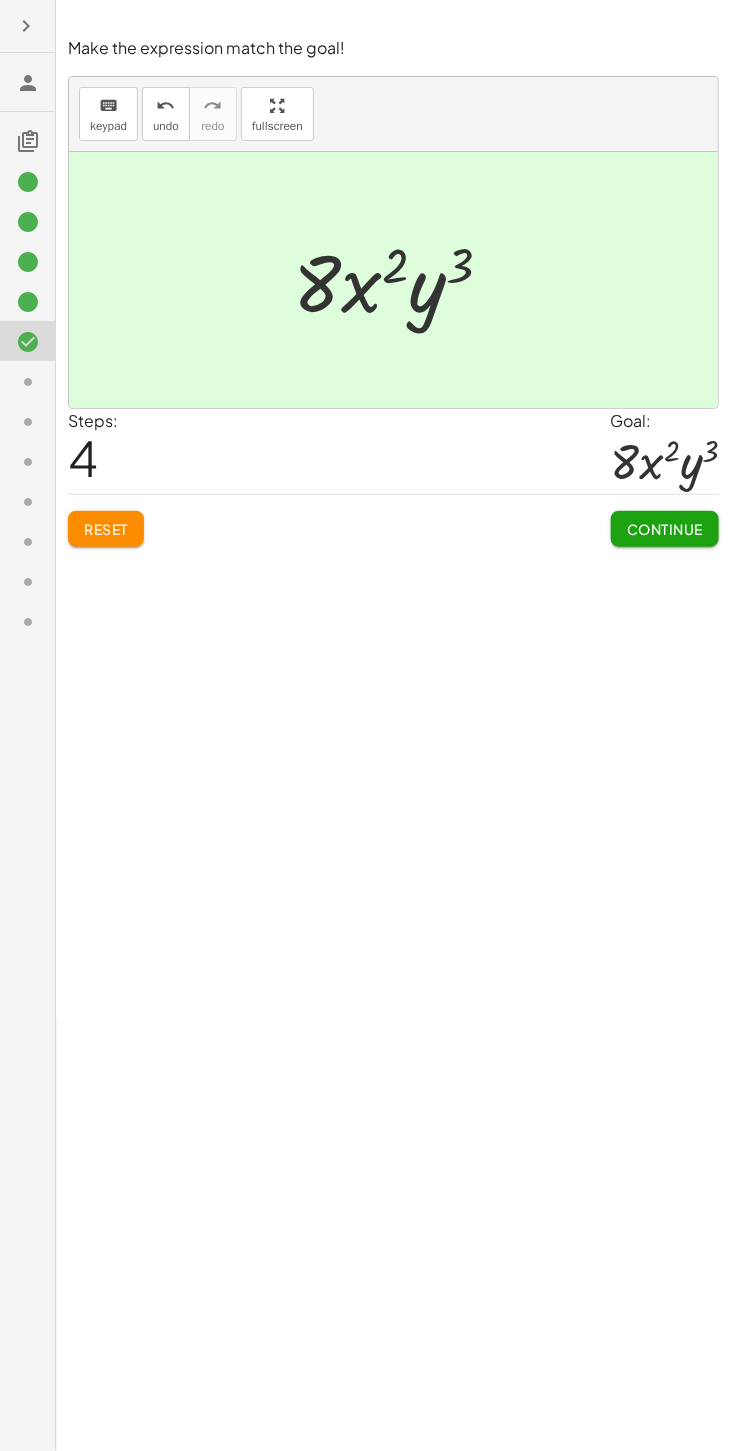 click on "Continue" 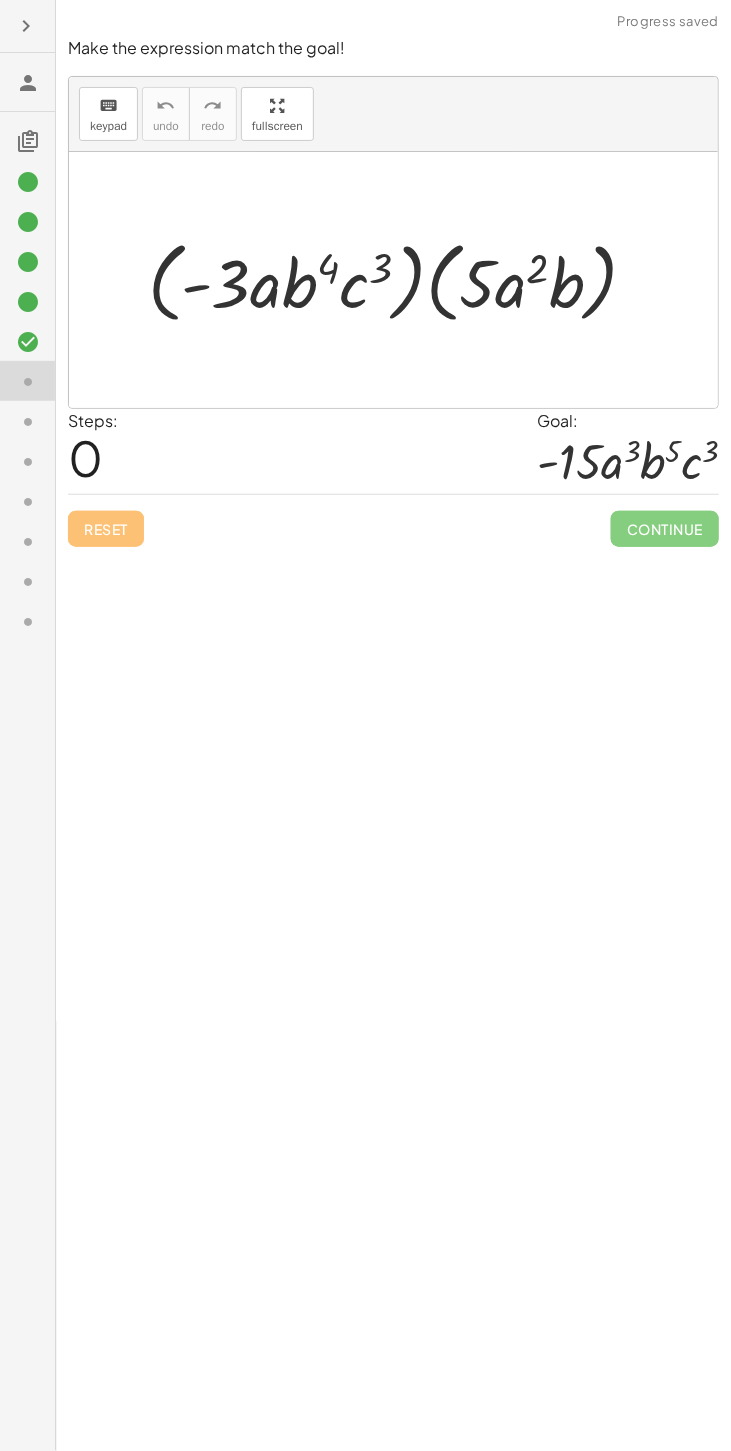 click 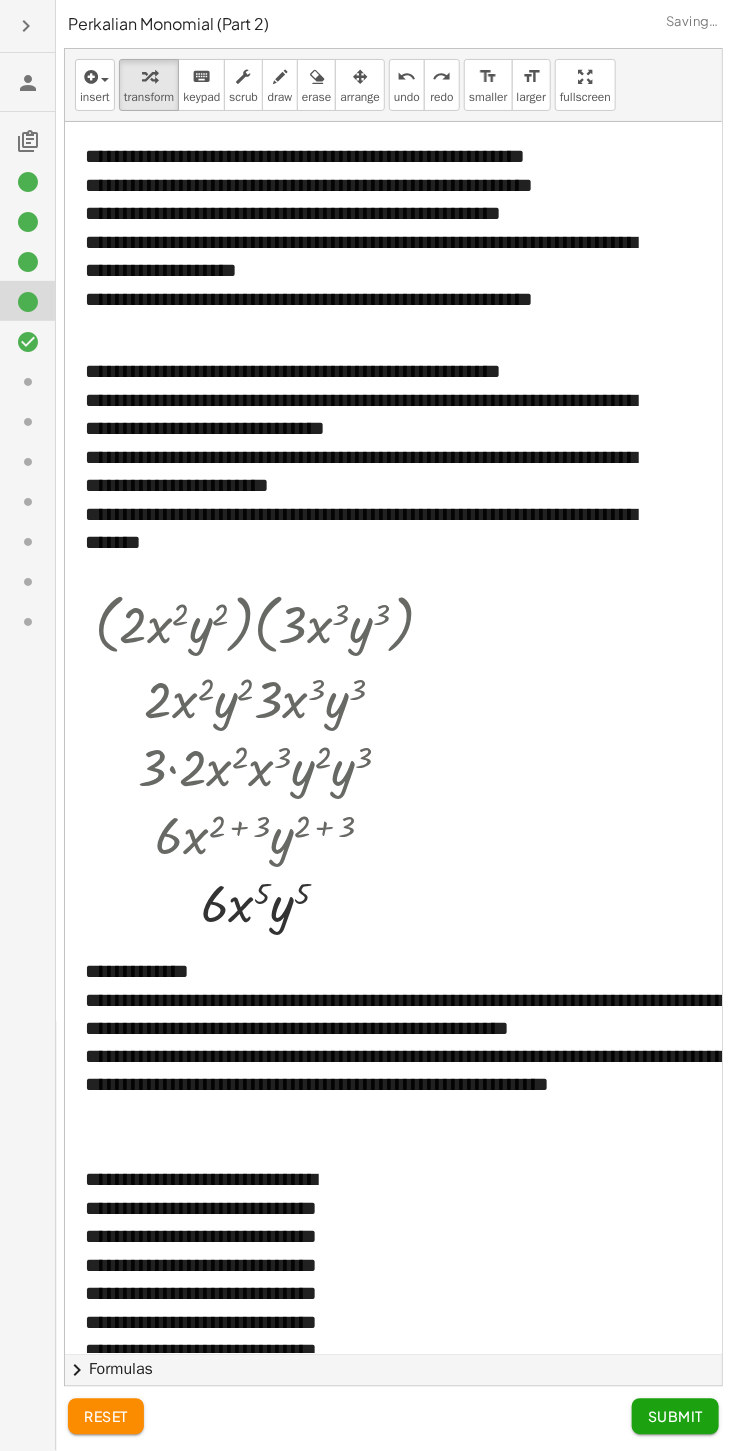 click on "Submit" 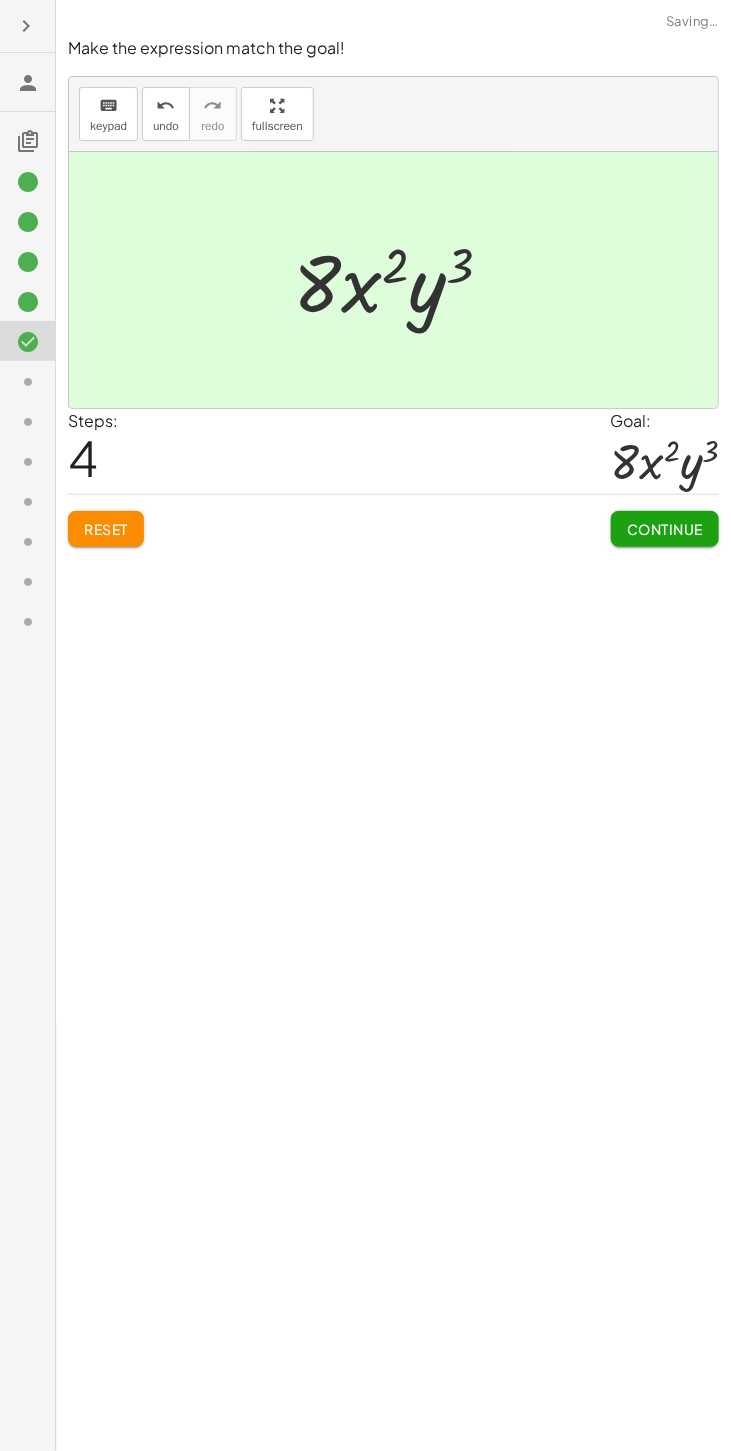 click 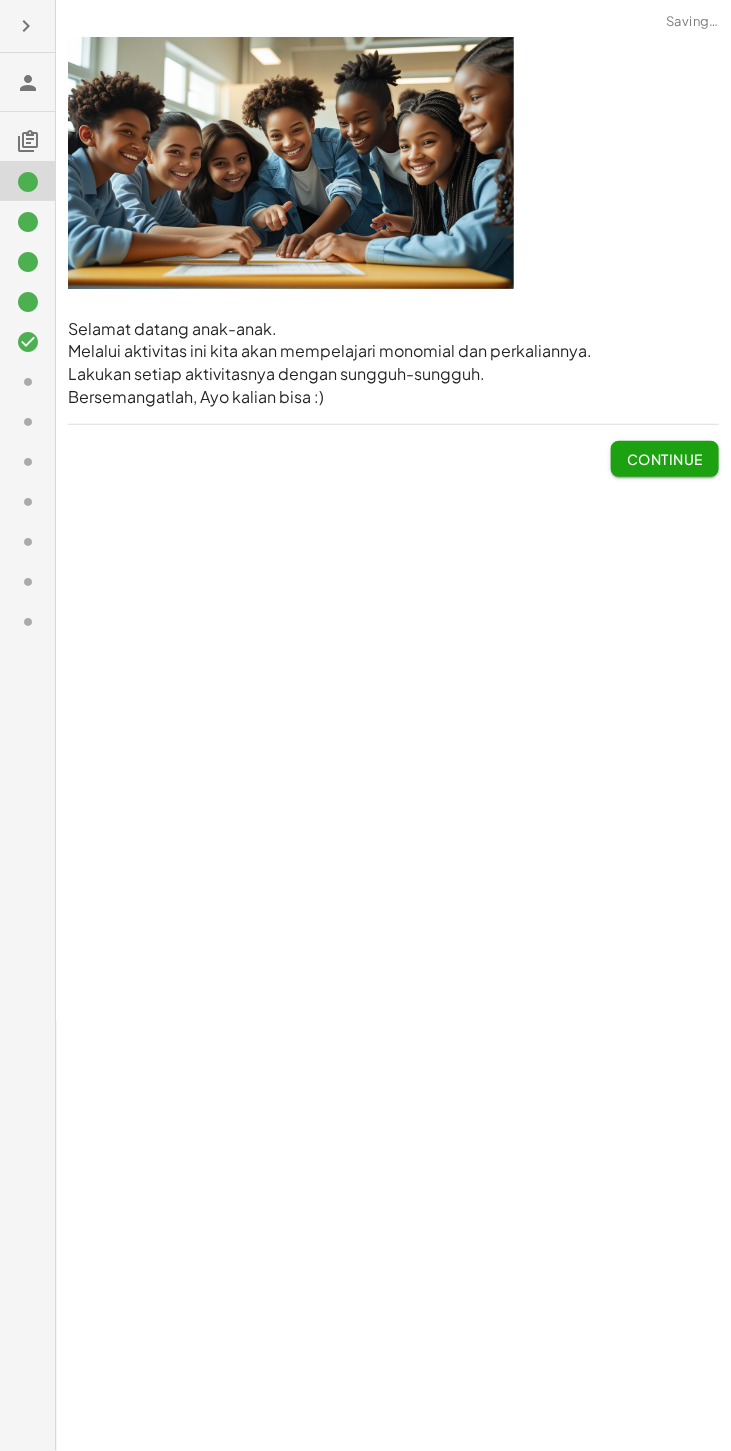 click on "Continue" at bounding box center [665, 459] 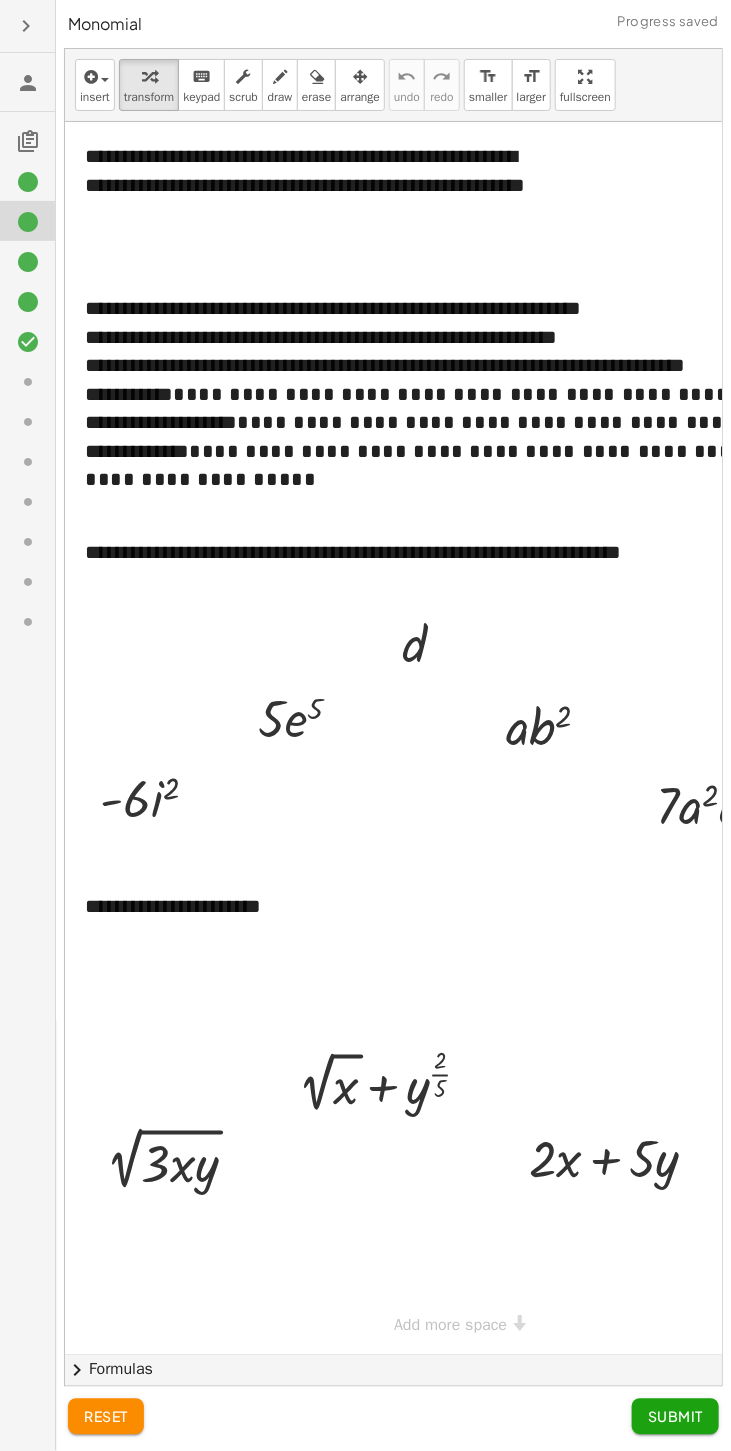 click on "Submit" 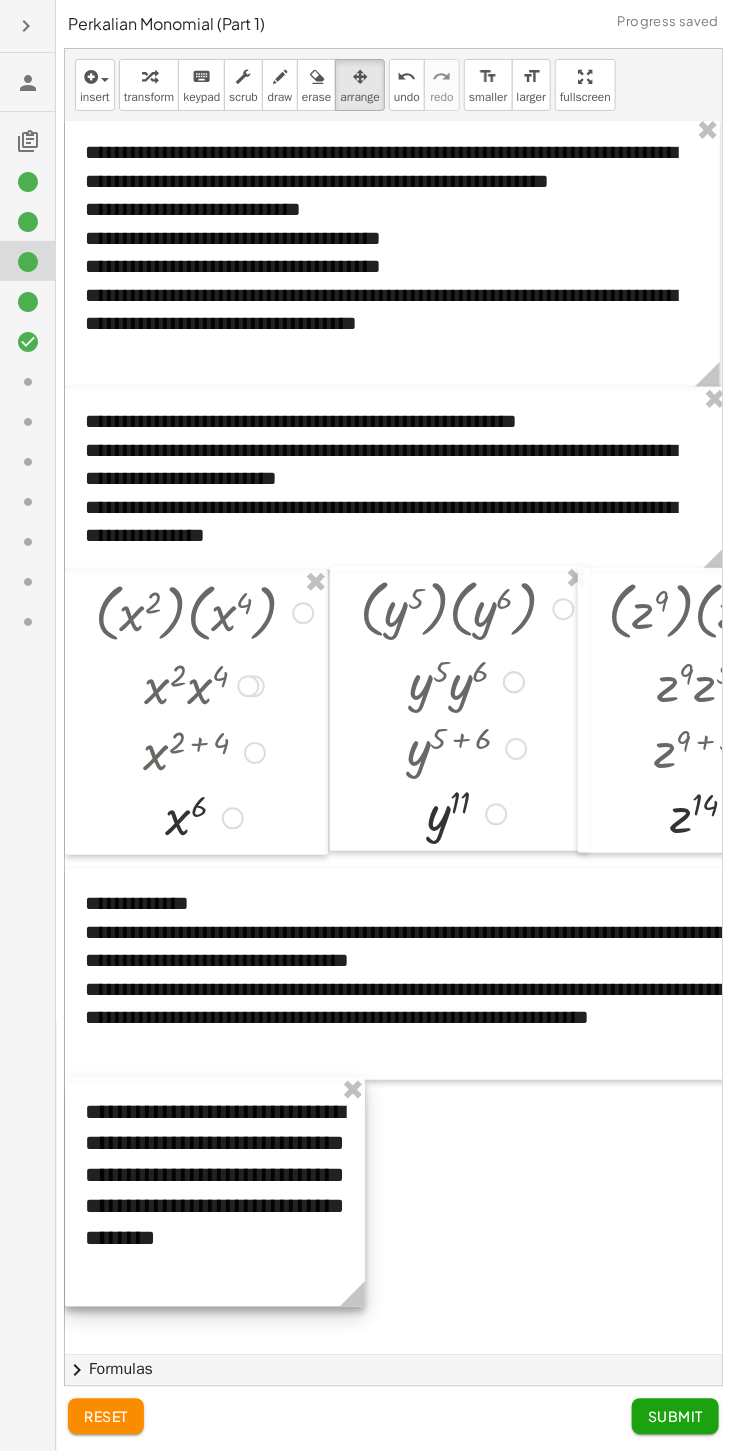 click on "Submit" 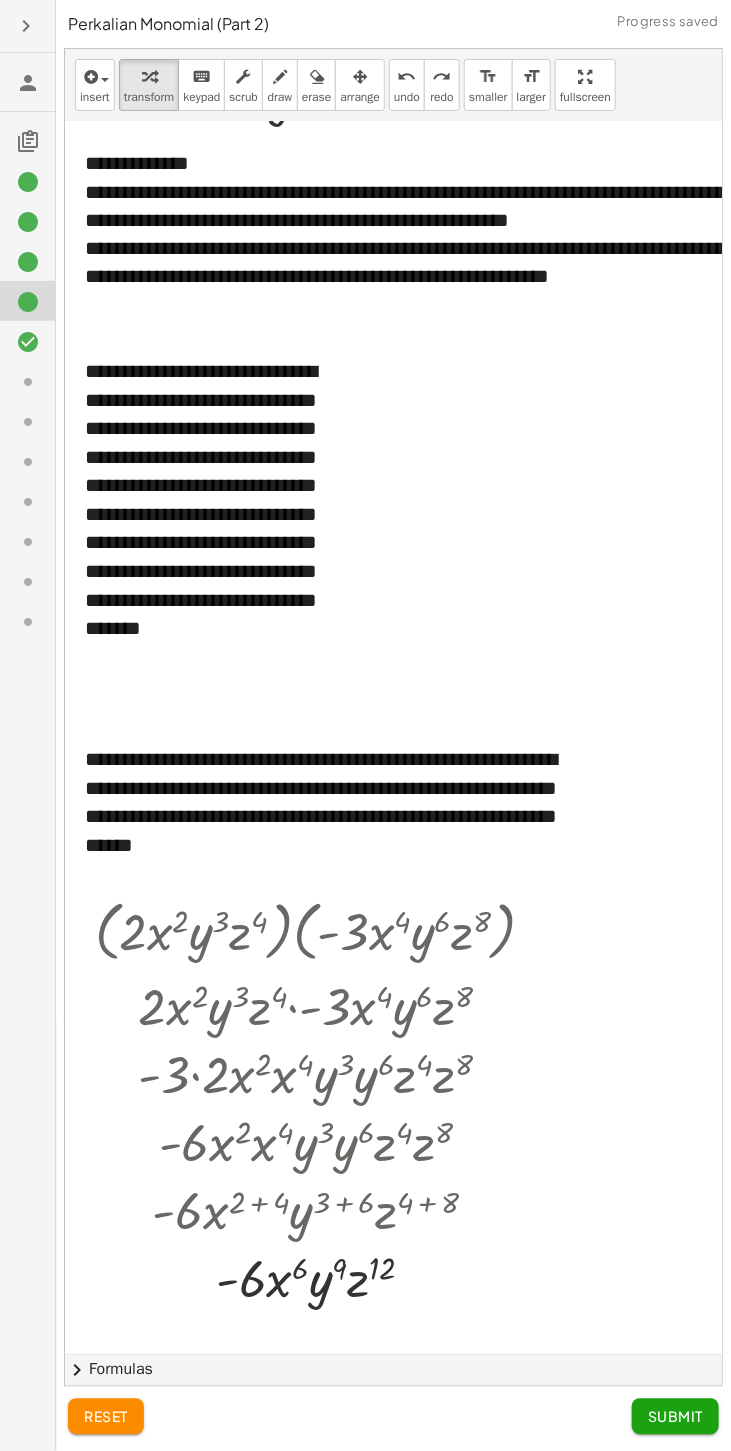 scroll, scrollTop: 925, scrollLeft: 3, axis: both 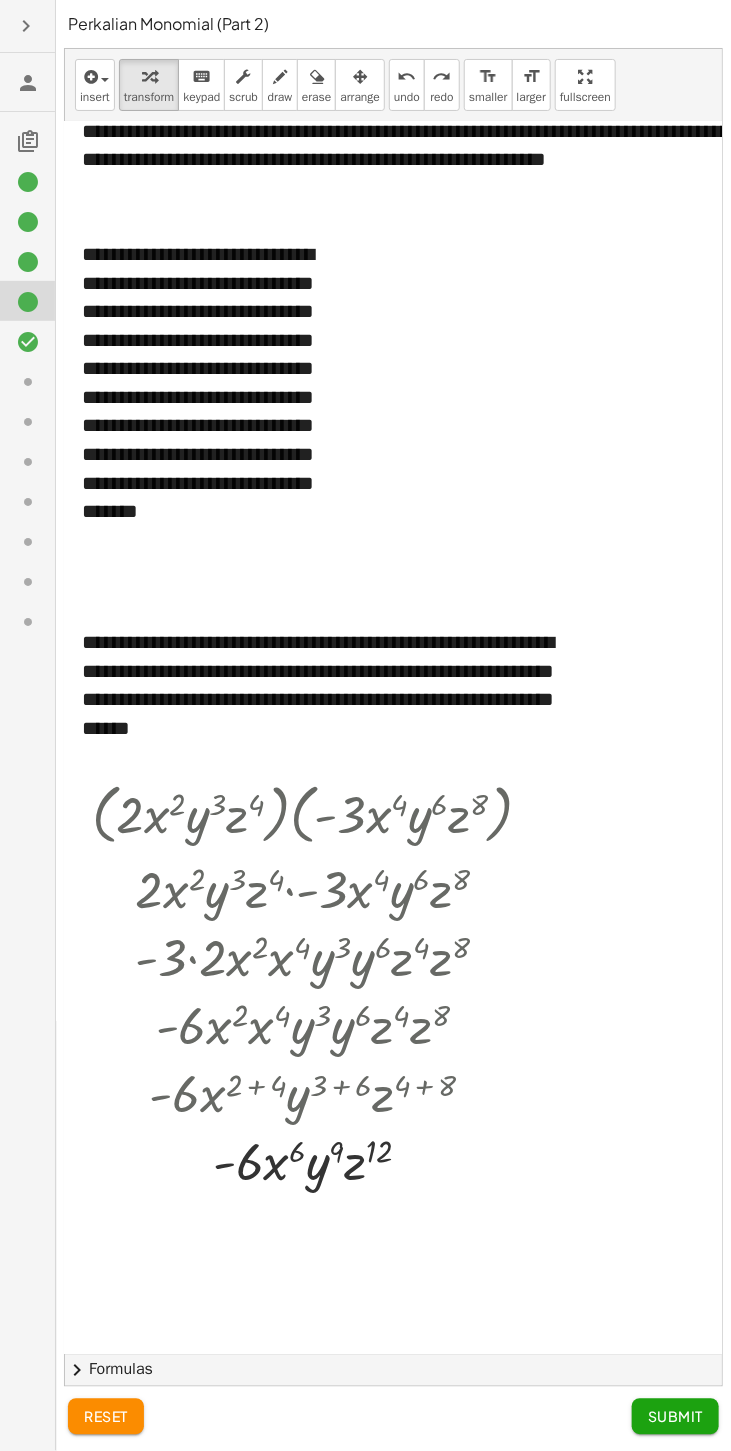click on "Submit" 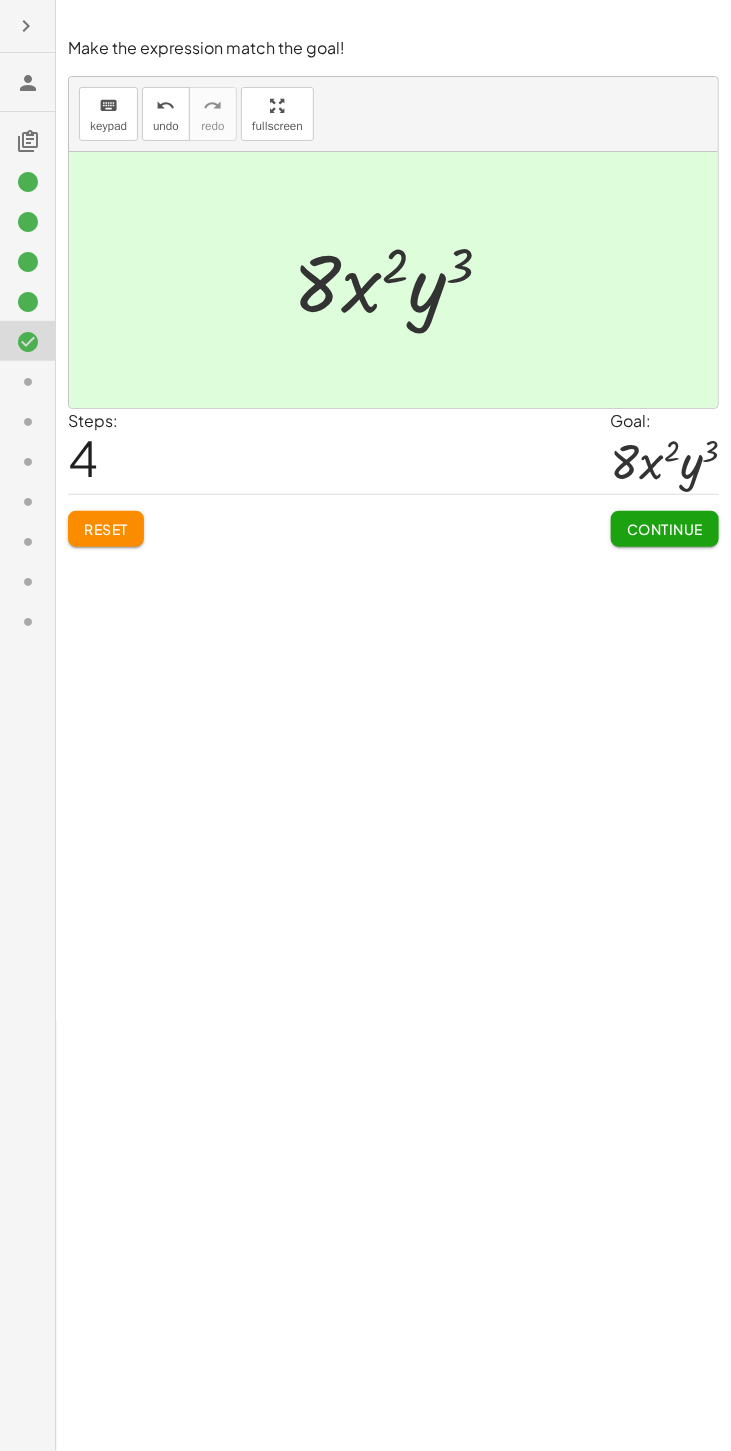 click on "Continue" at bounding box center [665, 529] 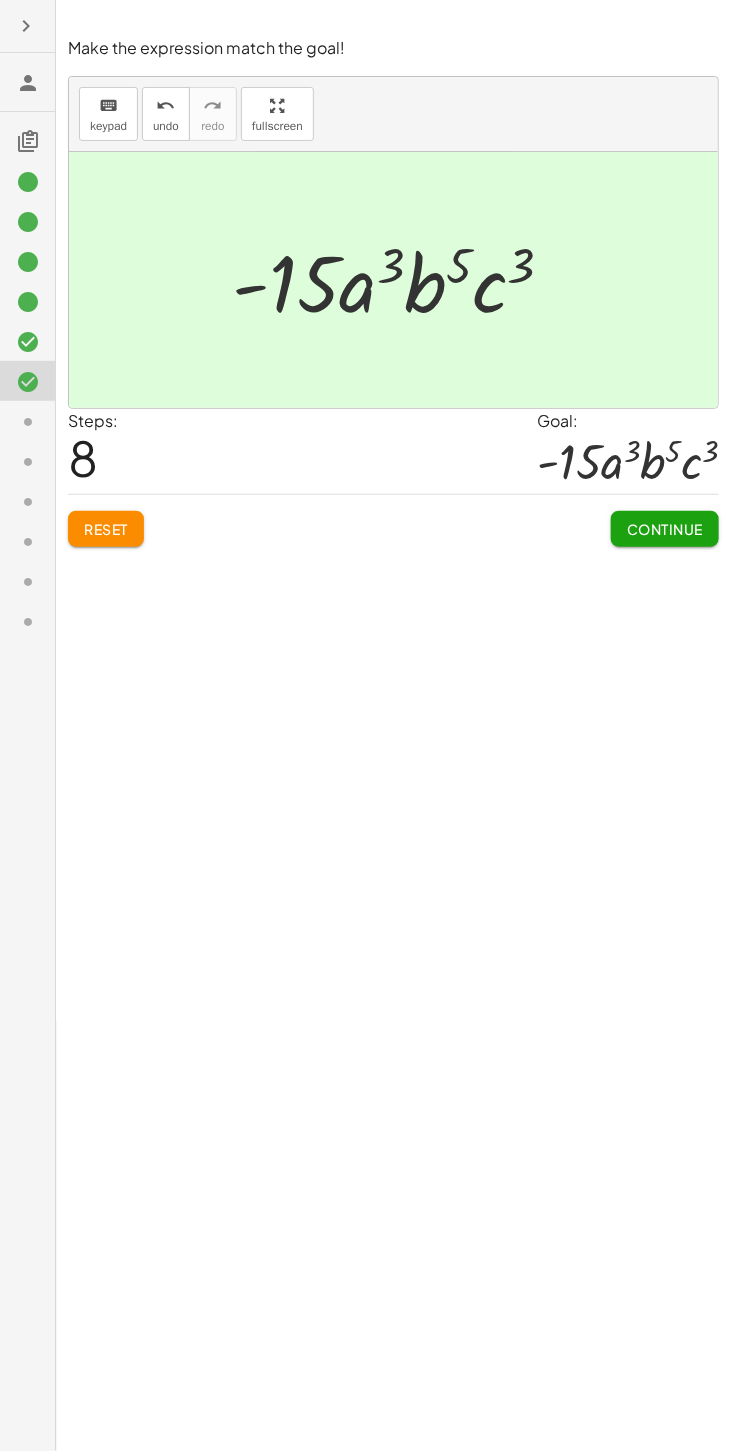 click on "Continue" 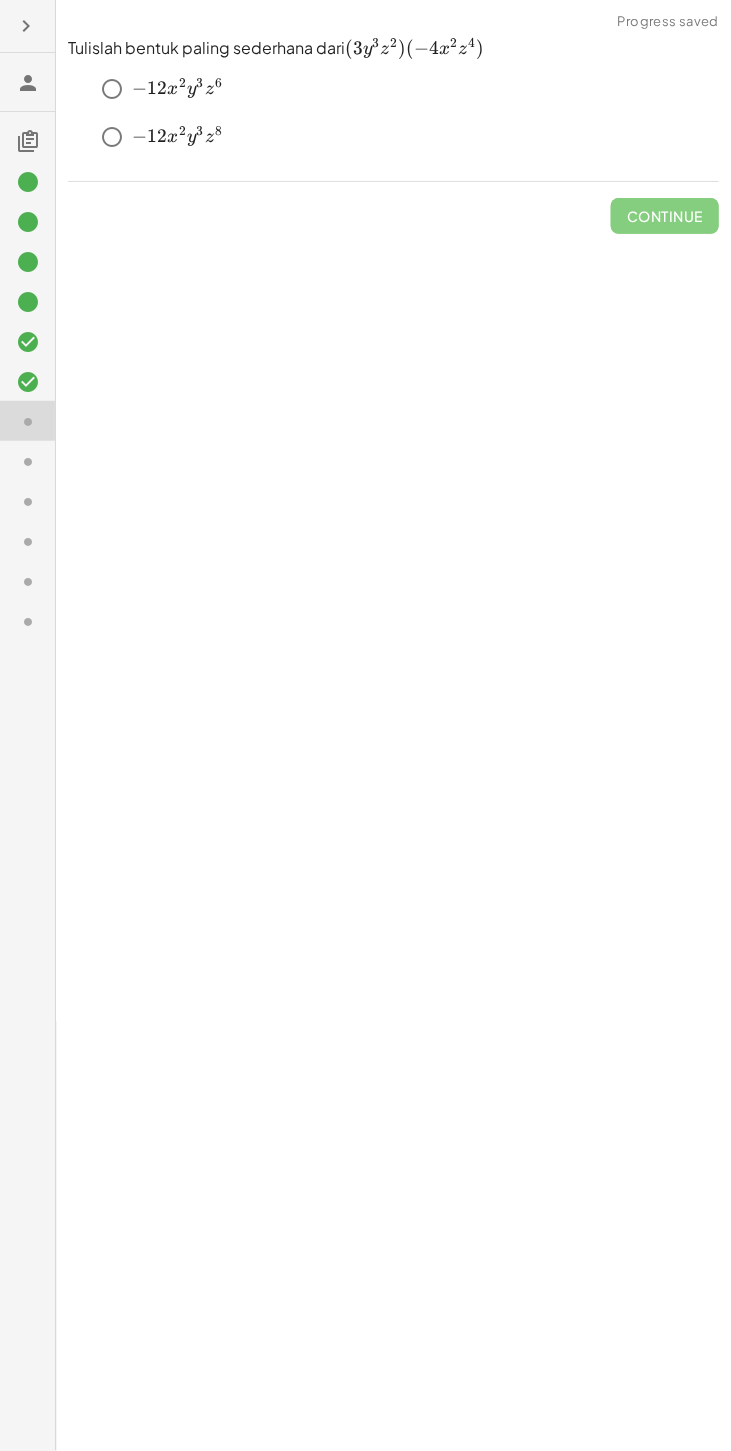 click 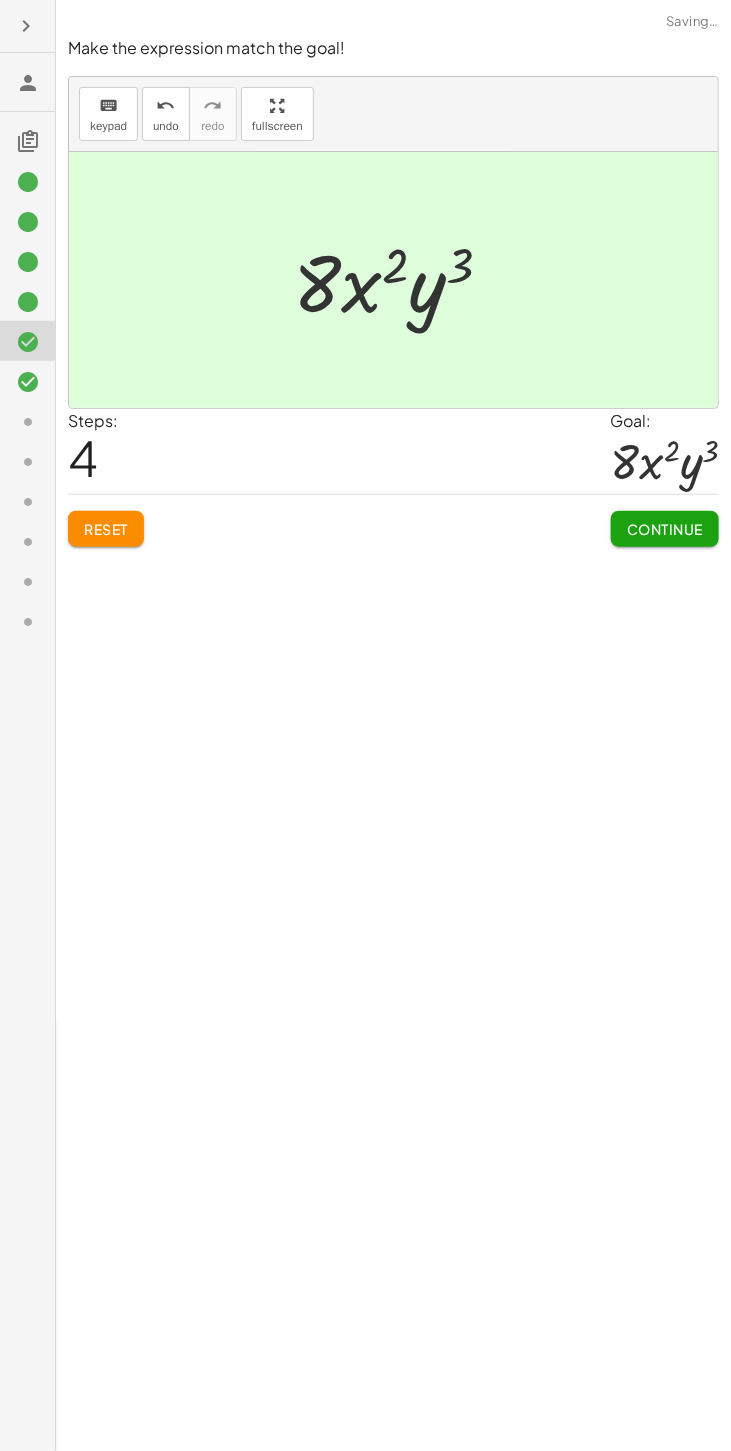 click 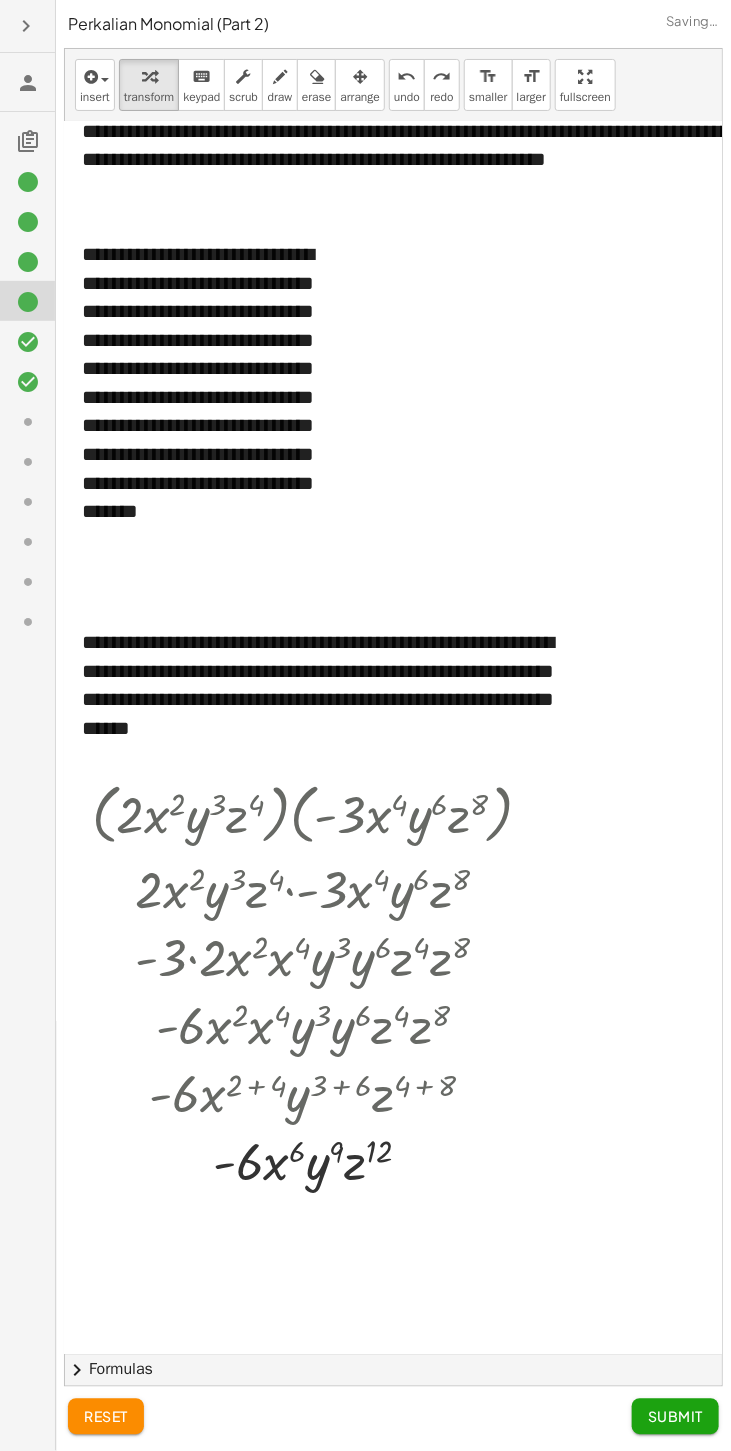 click 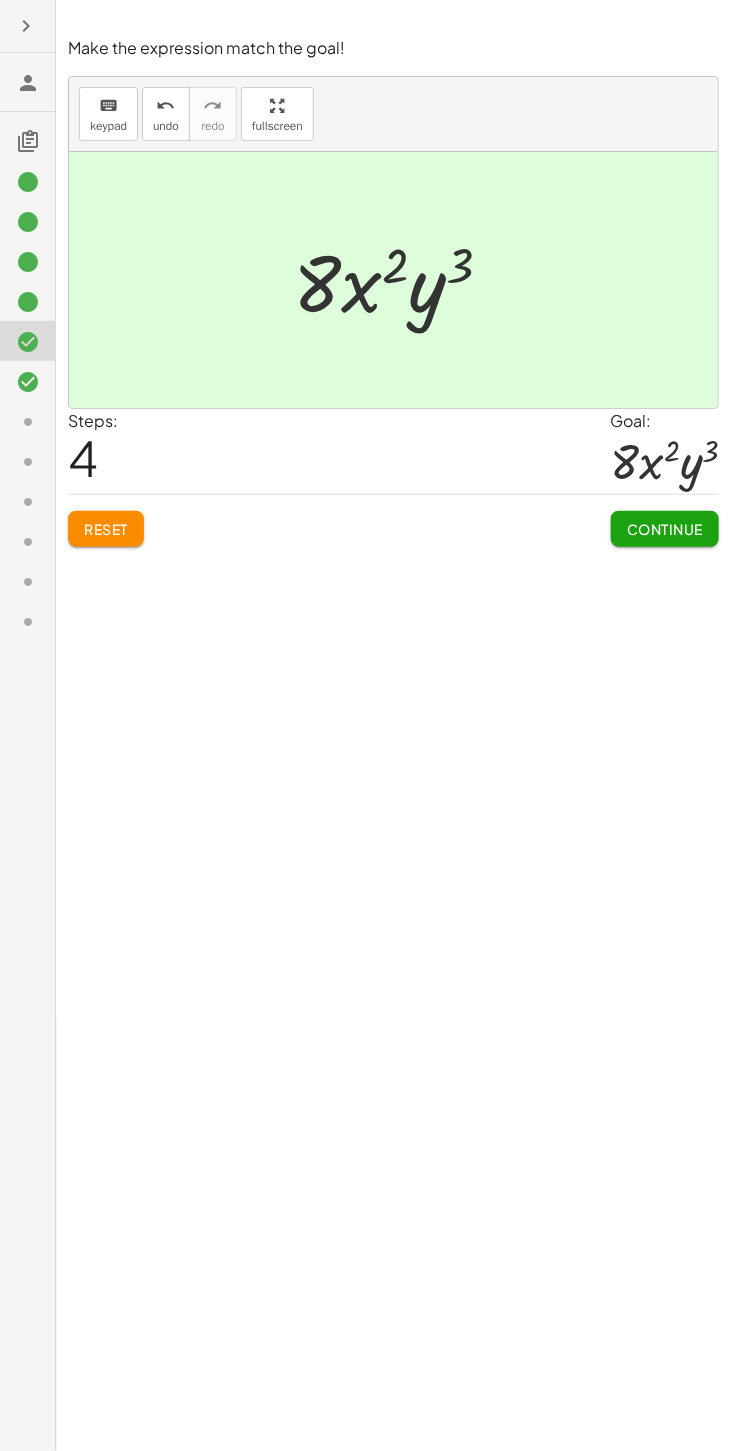 click on "Reset" at bounding box center [106, 529] 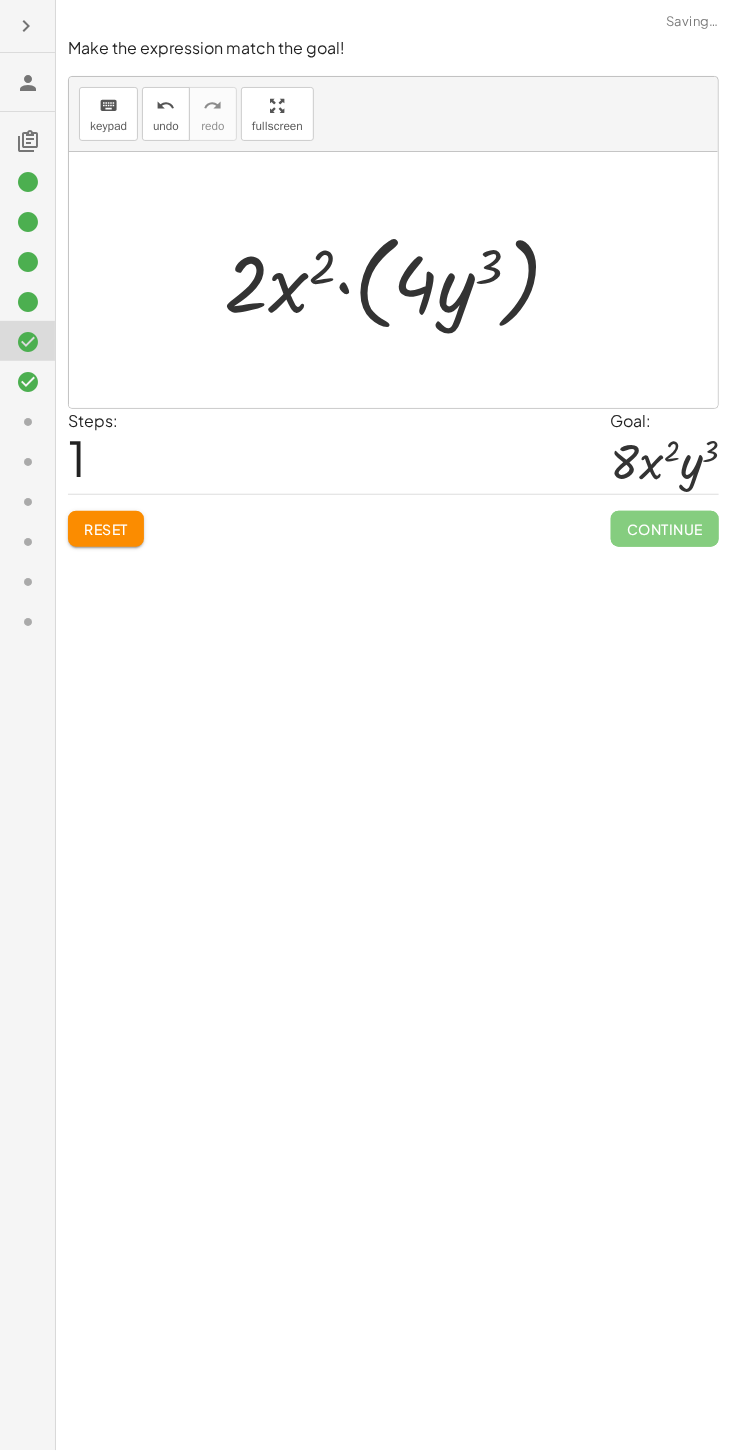 click on "Reset" at bounding box center [106, 529] 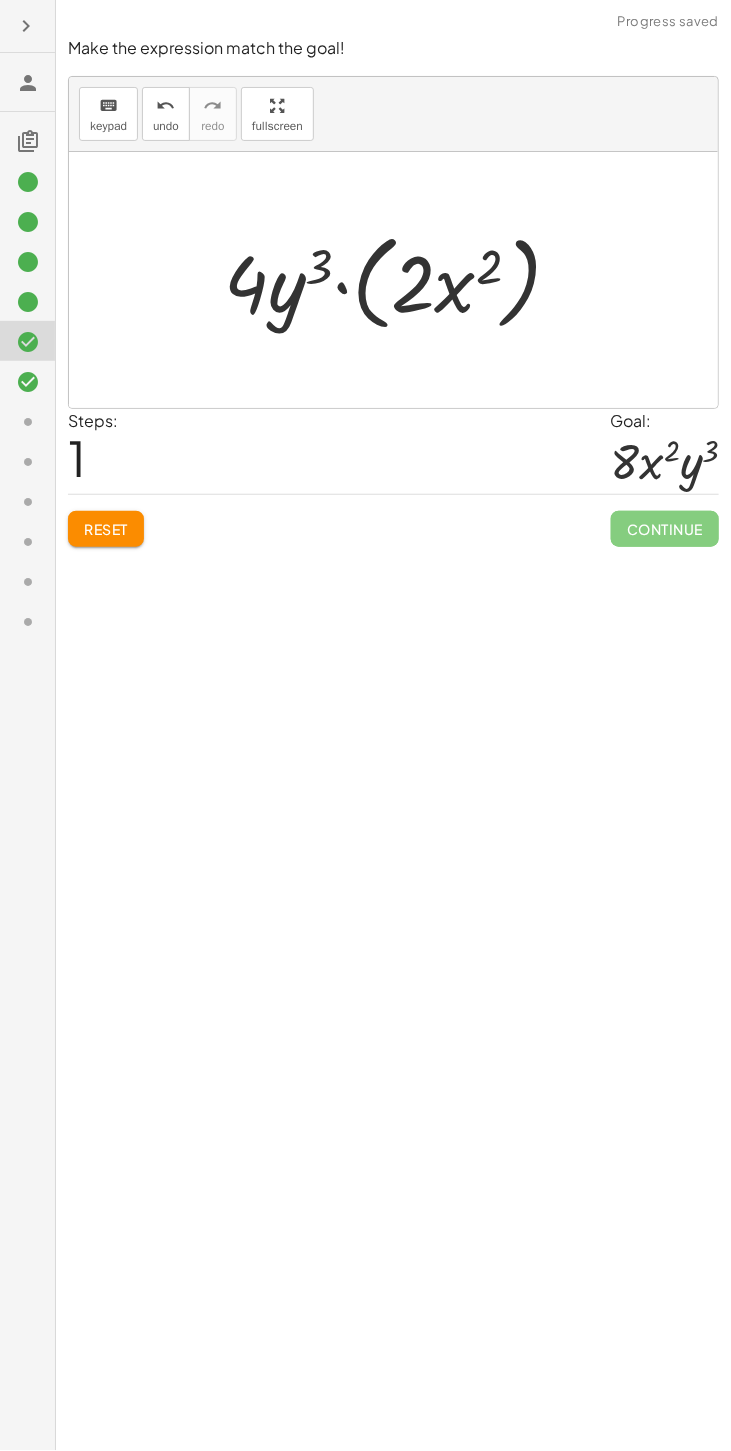 click on "Reset" at bounding box center (106, 529) 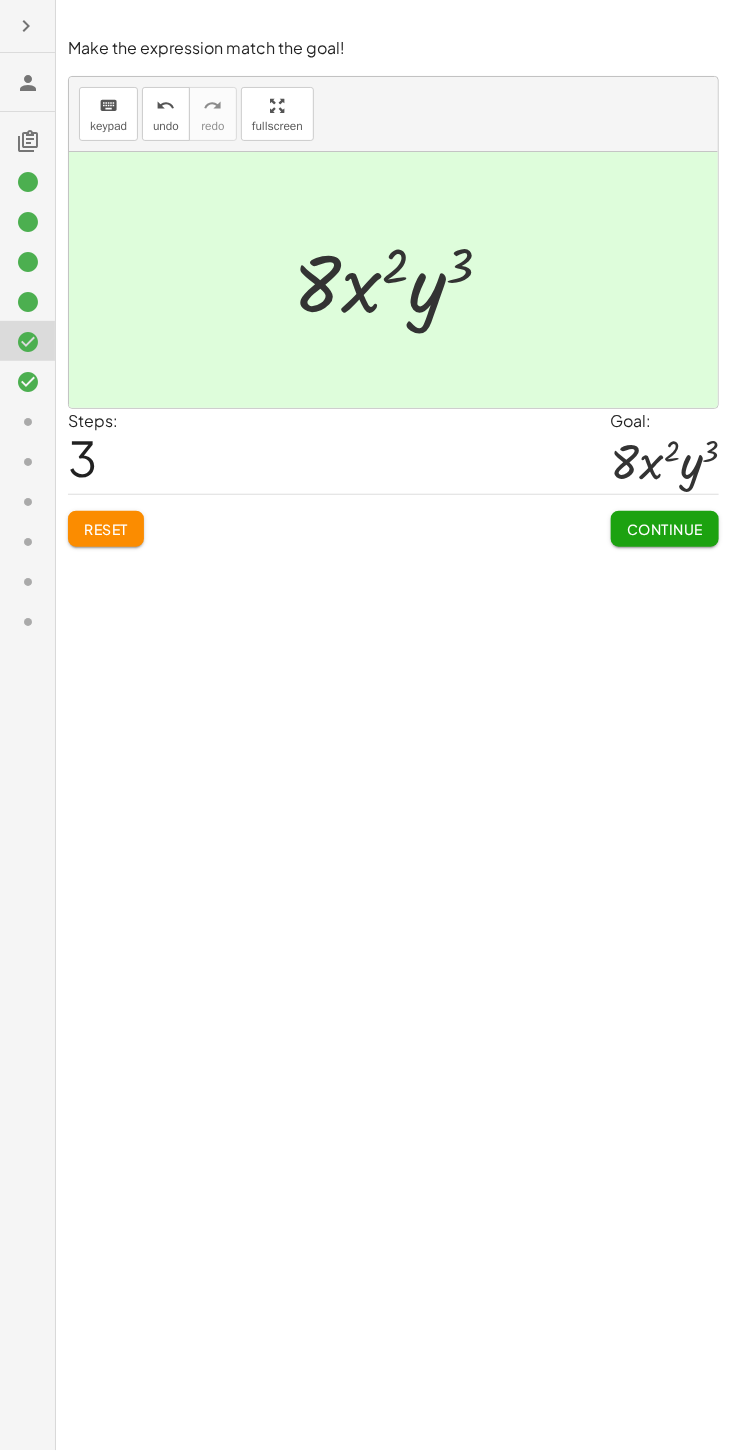 click on "Continue" 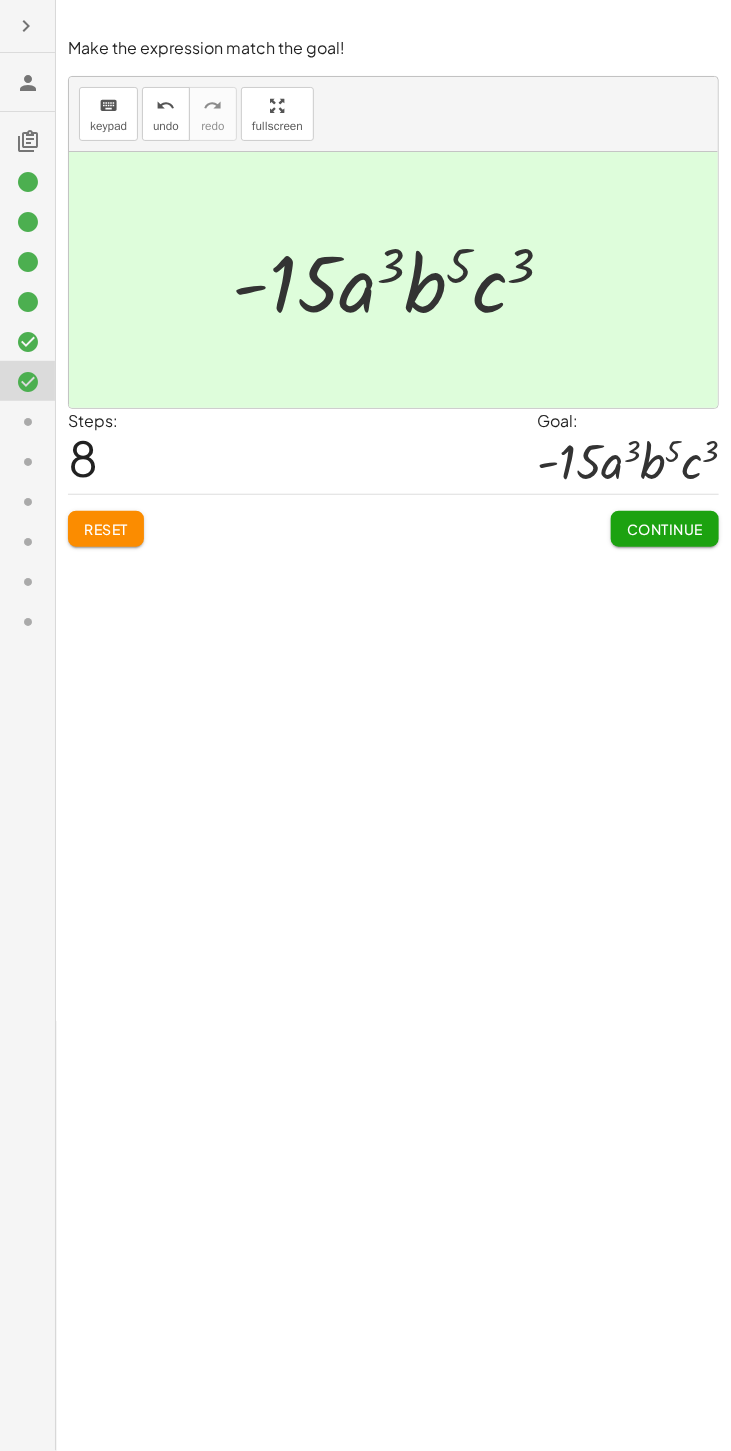 click on "Reset" 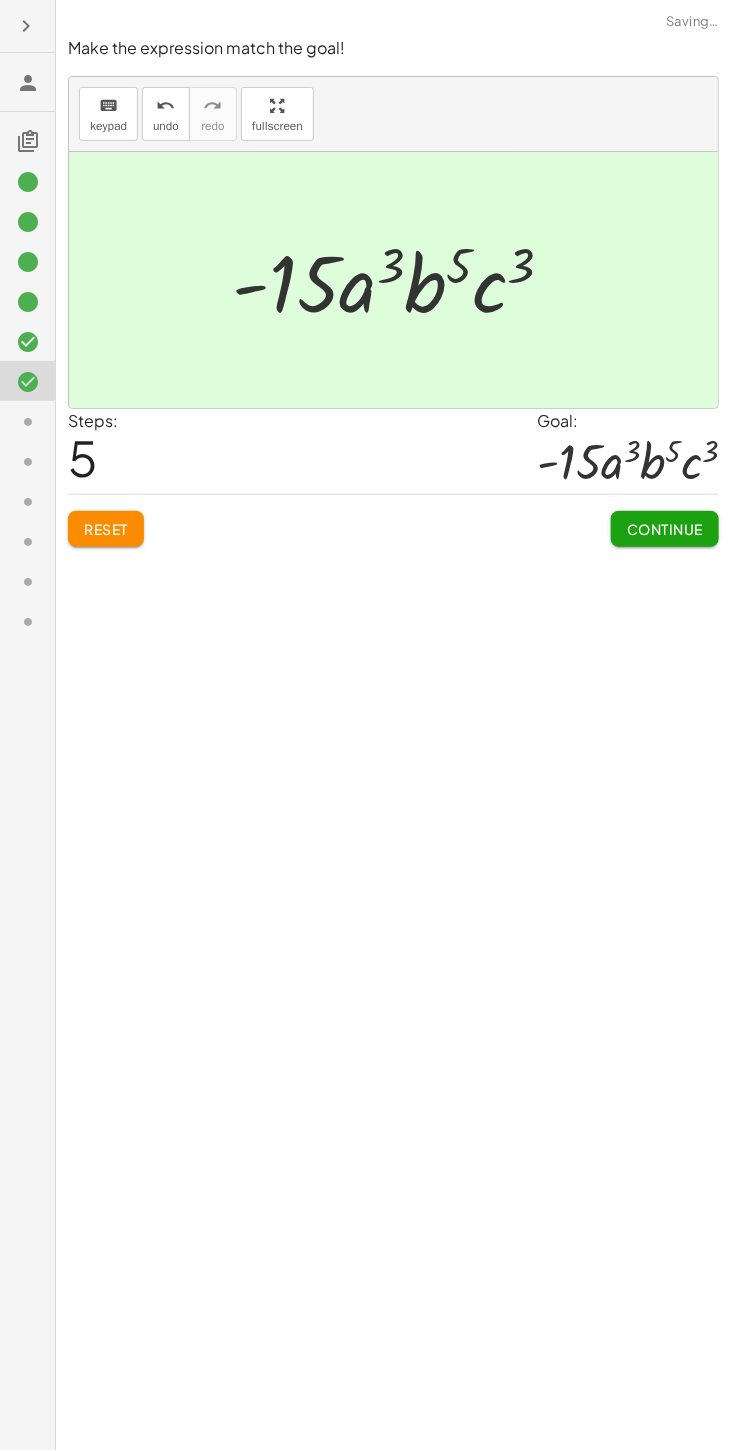 click on "Continue" 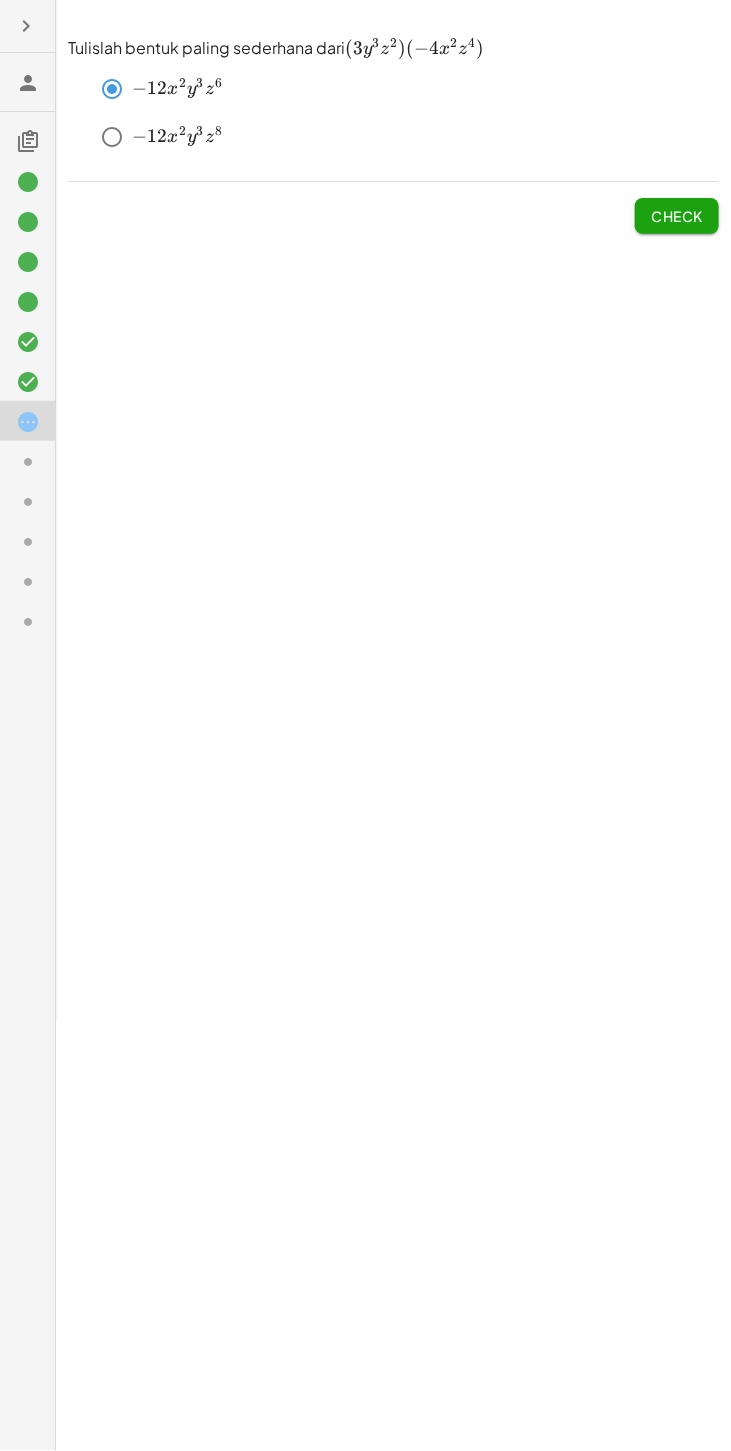 click on "Check" 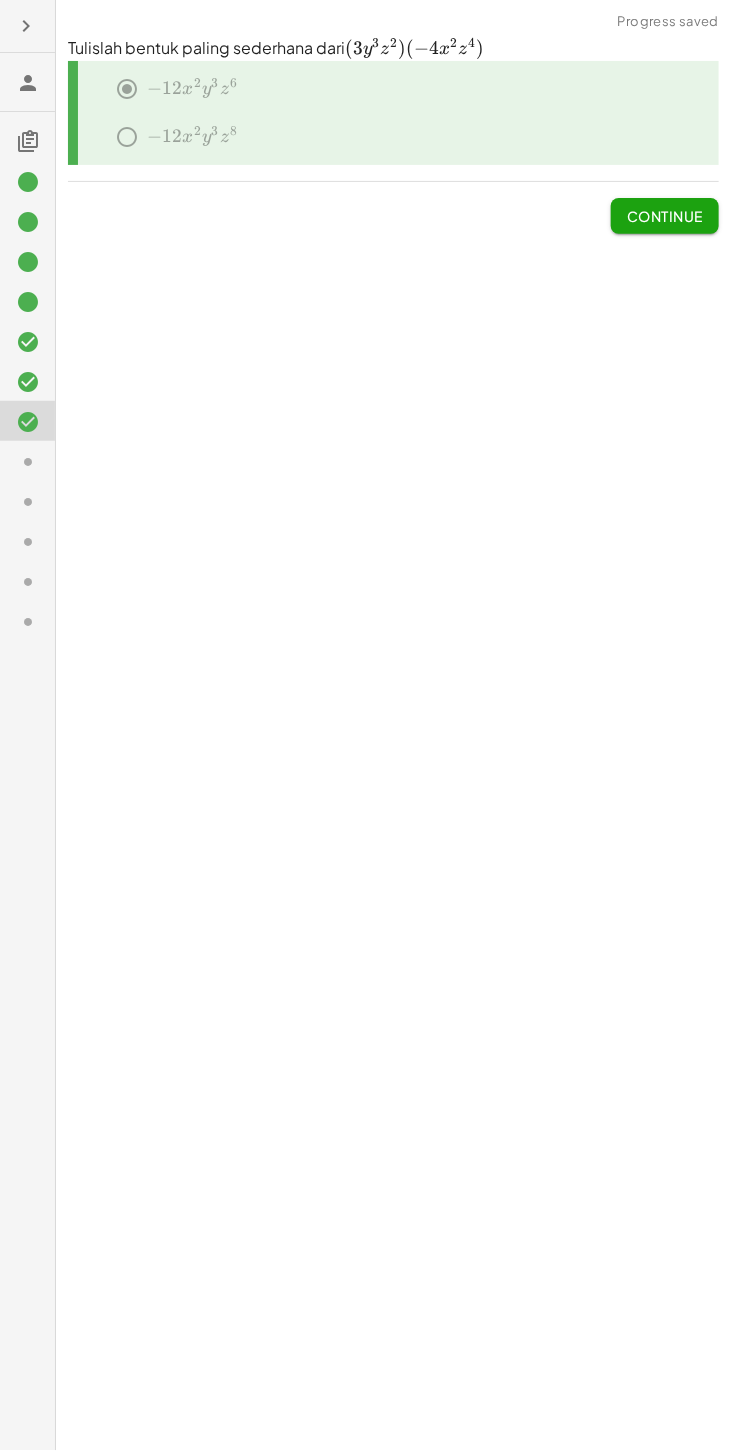 click on "Continue" 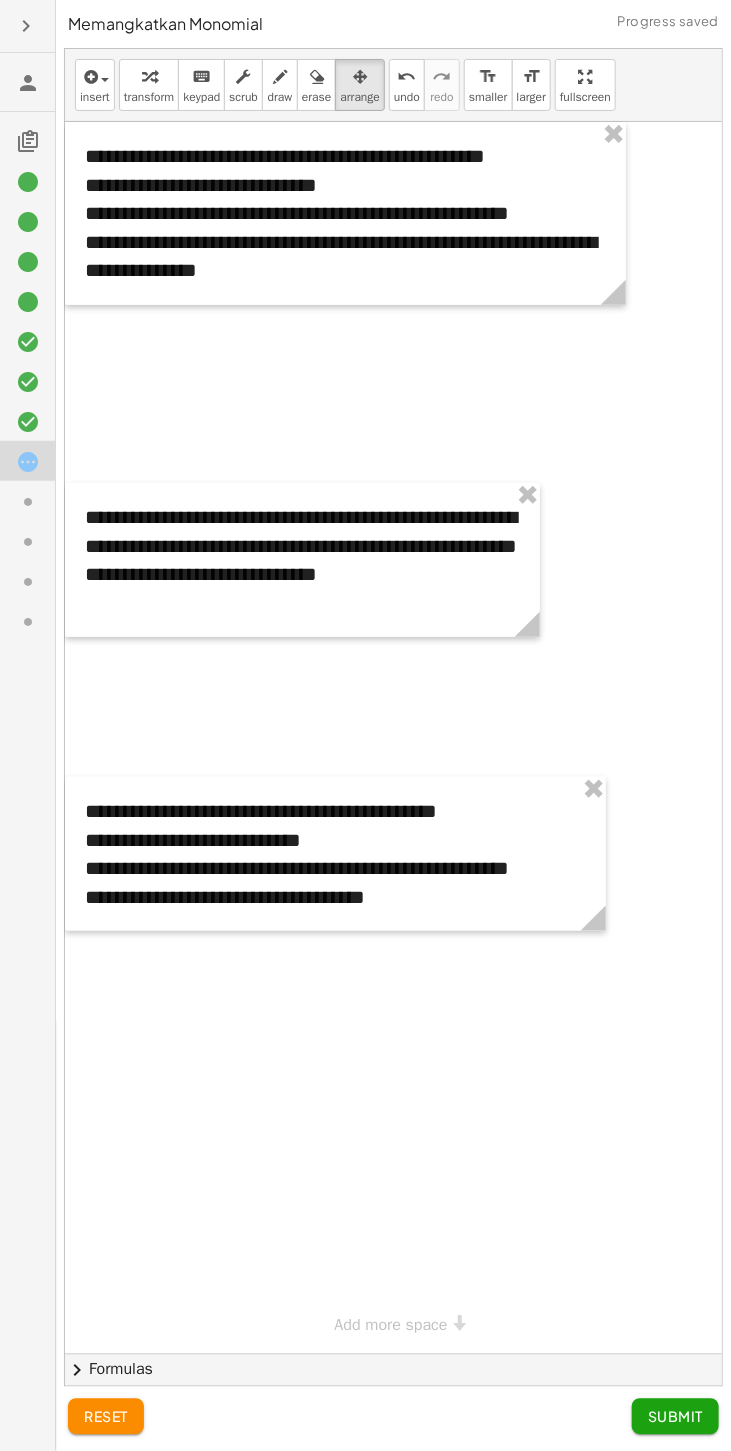 click 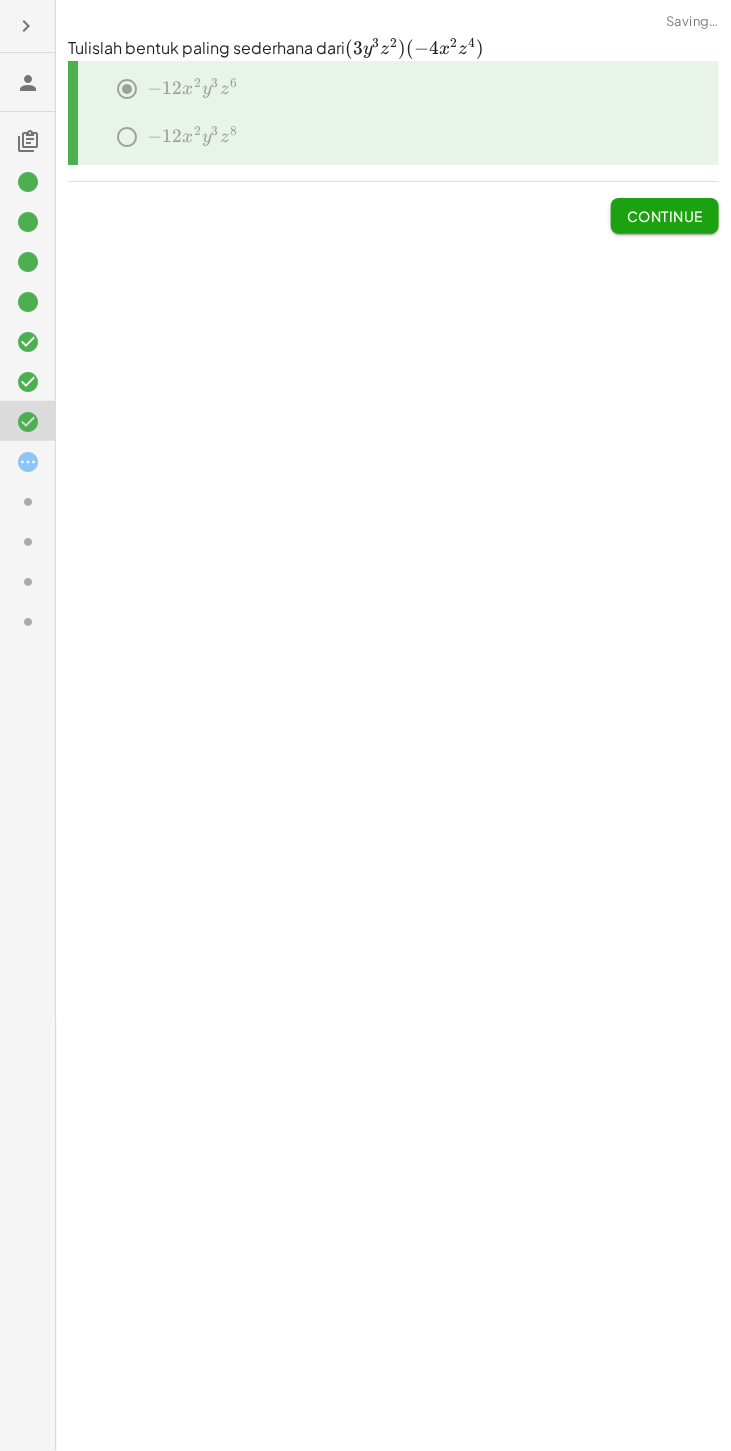 click 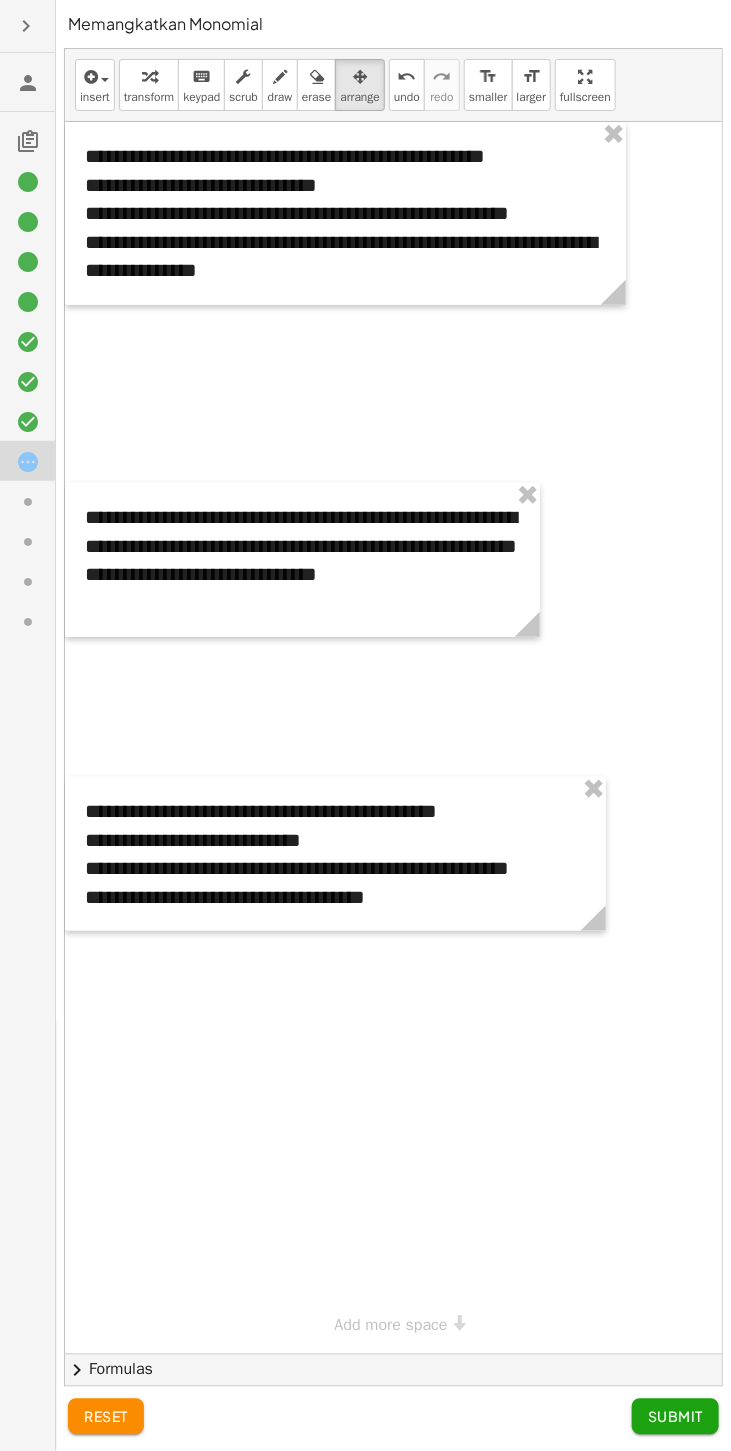 click 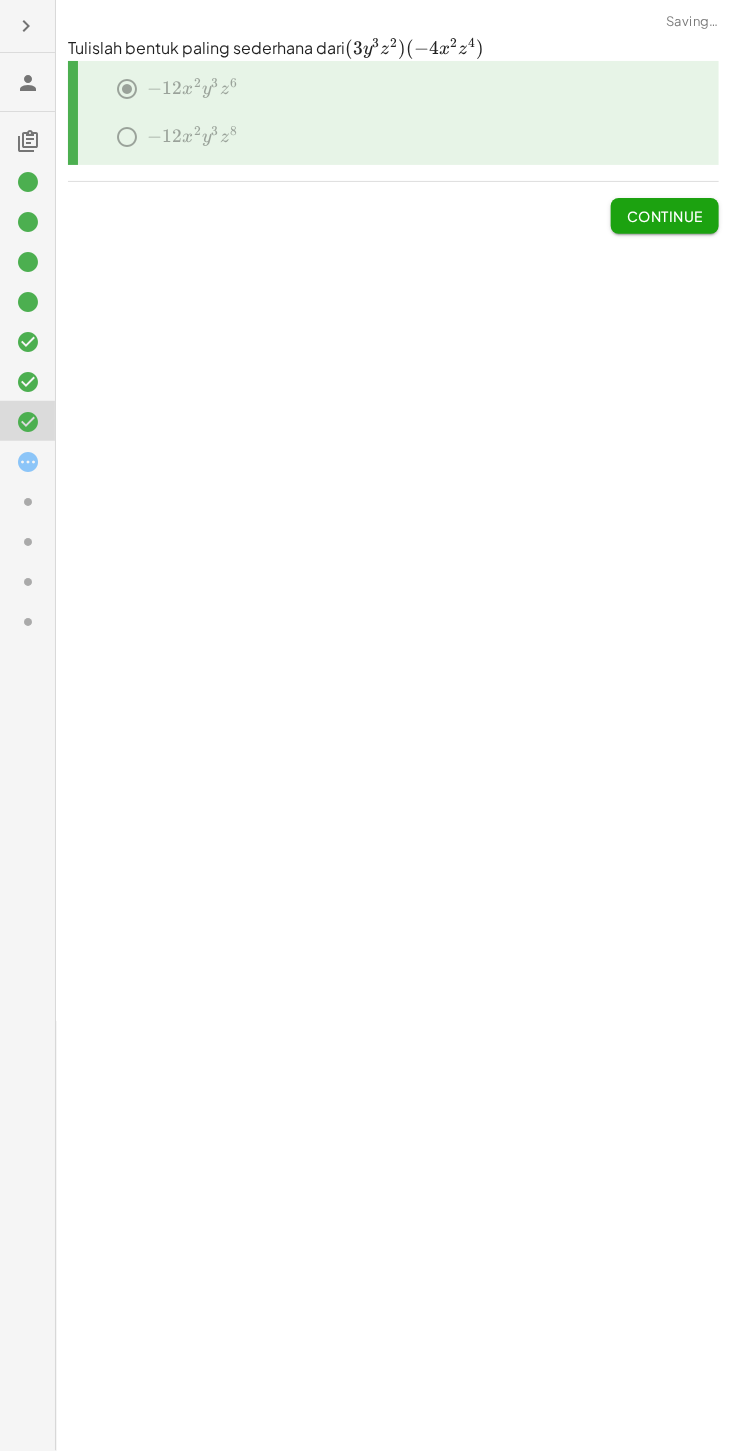 click 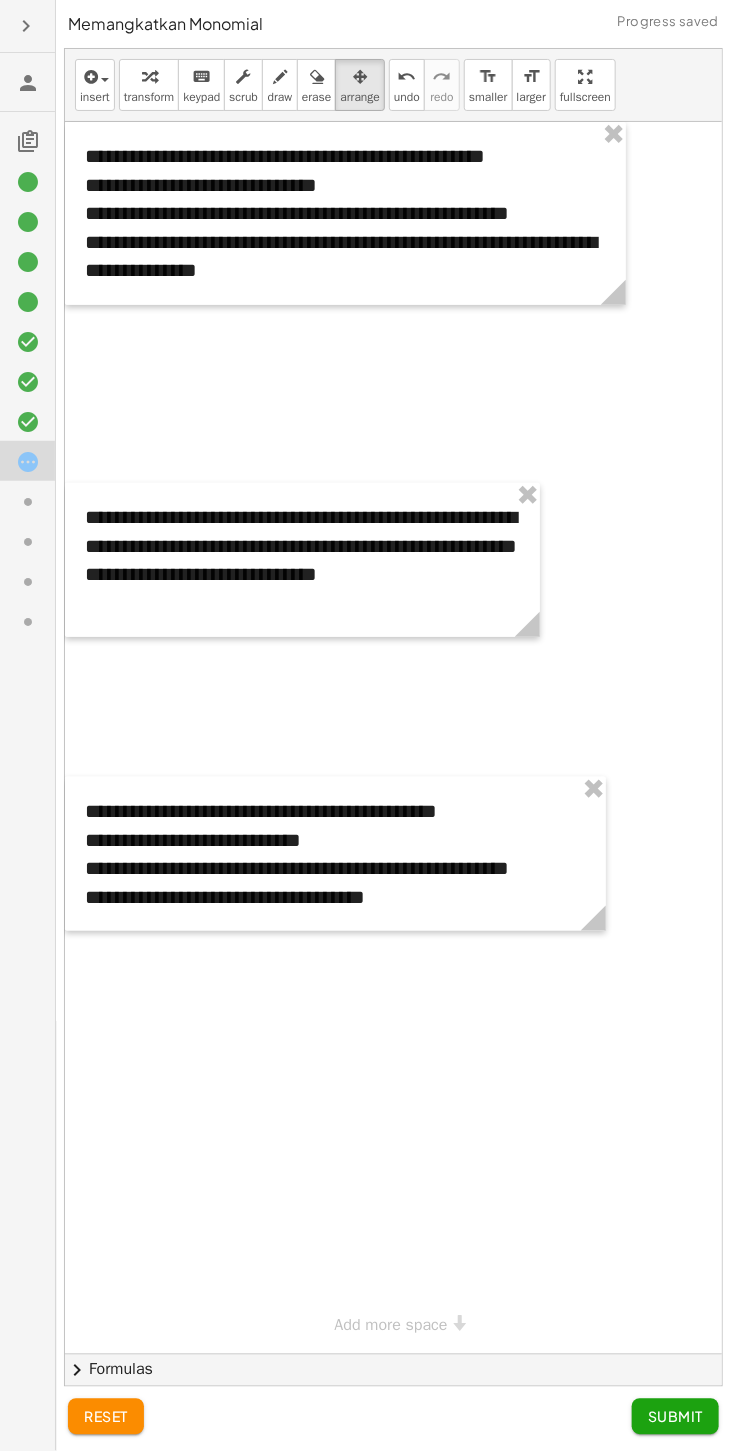 click at bounding box center (28, 83) 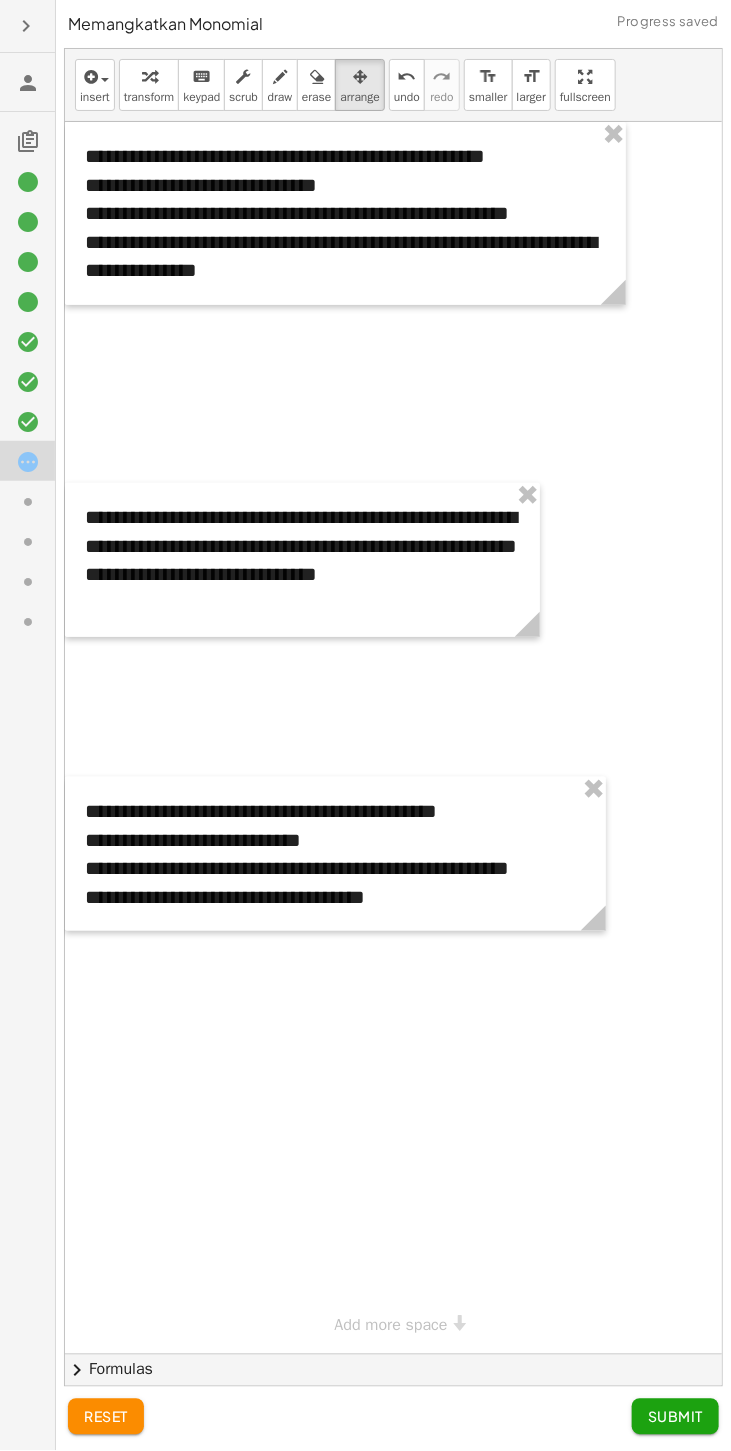 click at bounding box center [28, 83] 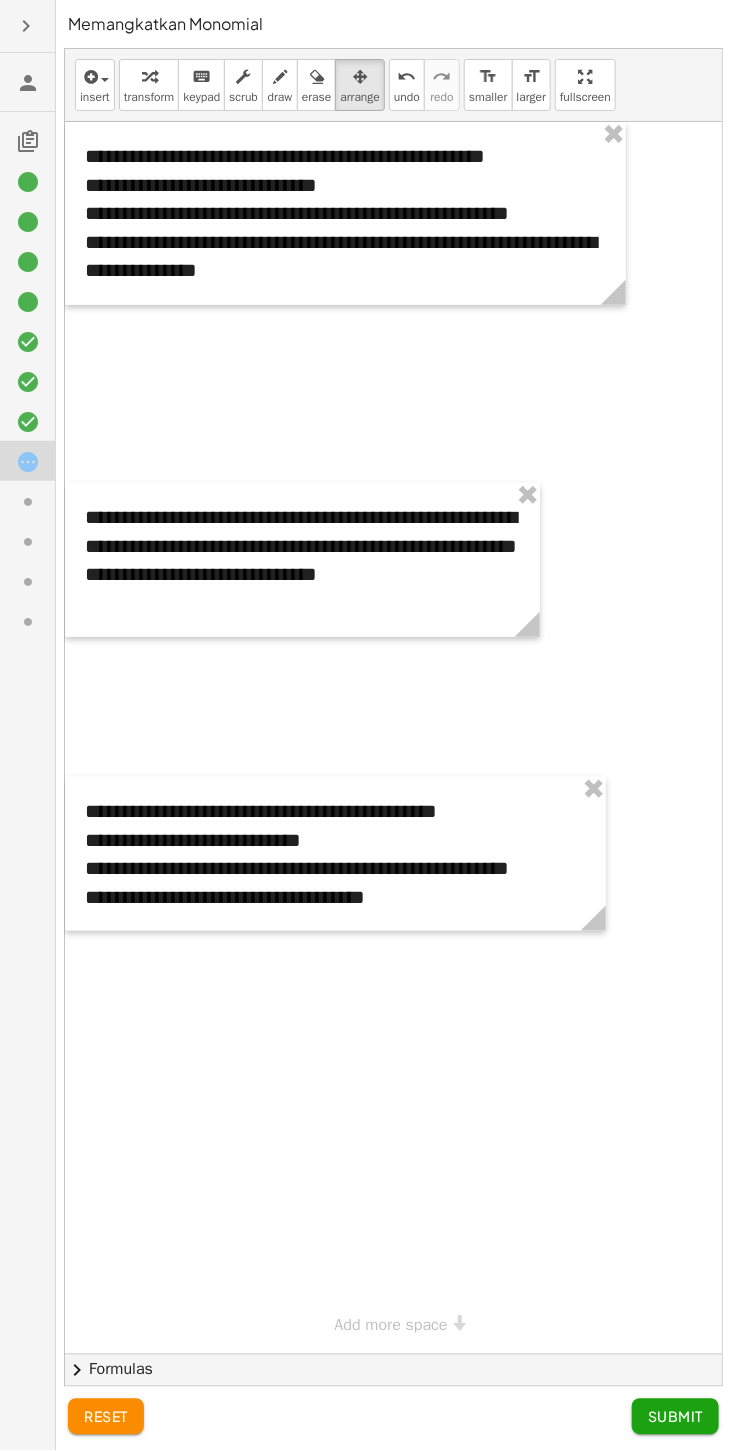click on "Memangkatkan Monomial" at bounding box center (393, 24) 